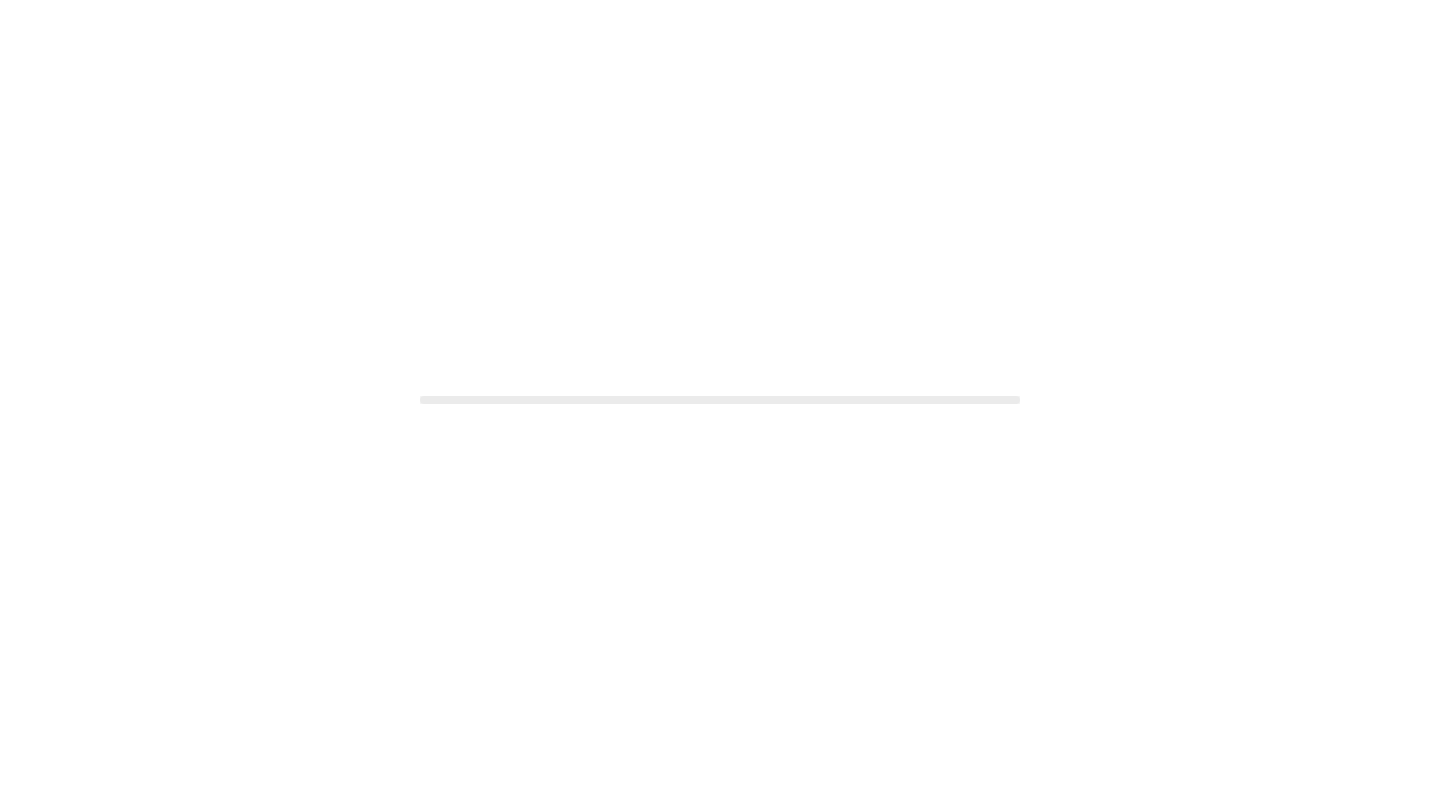 scroll, scrollTop: 0, scrollLeft: 0, axis: both 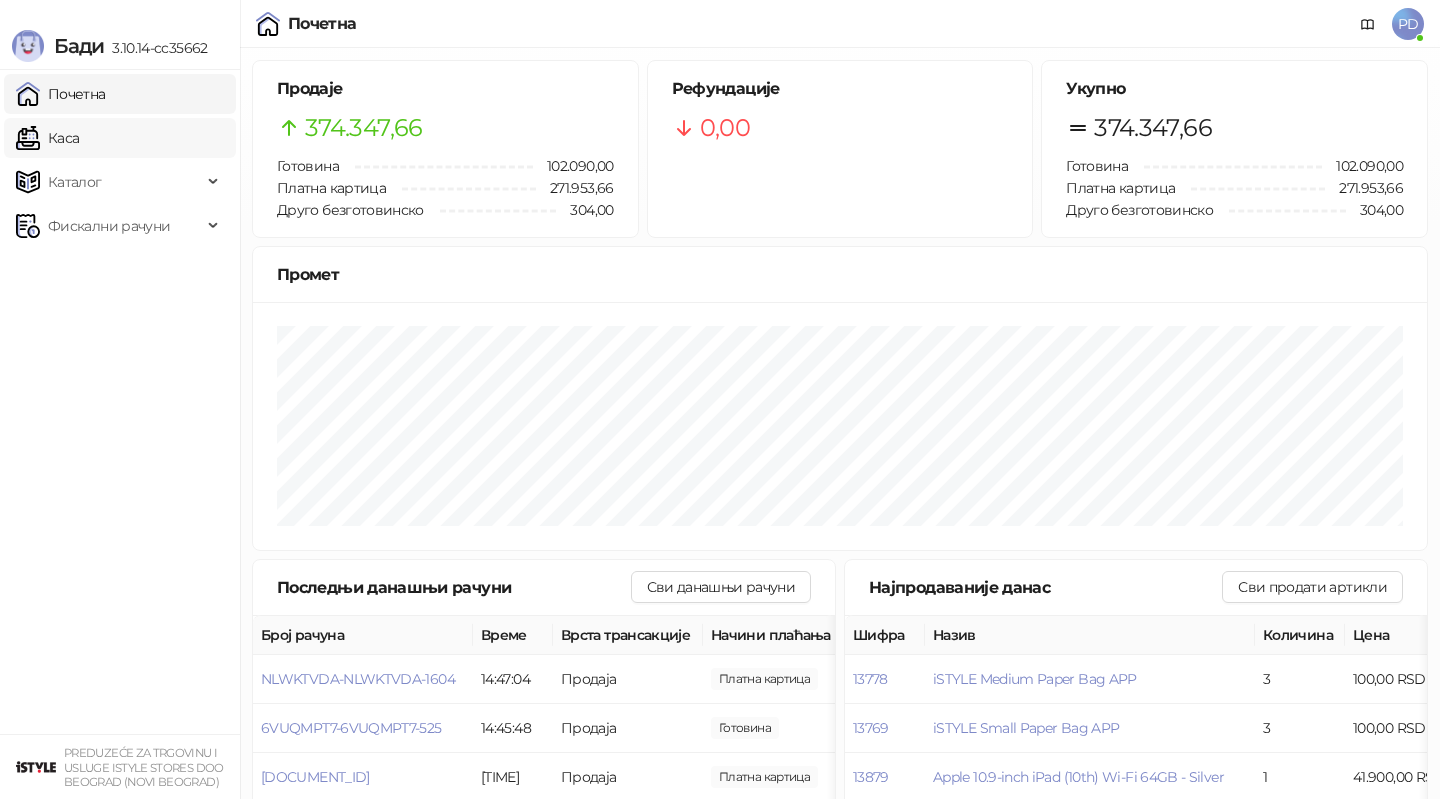 click on "Каса" at bounding box center (47, 138) 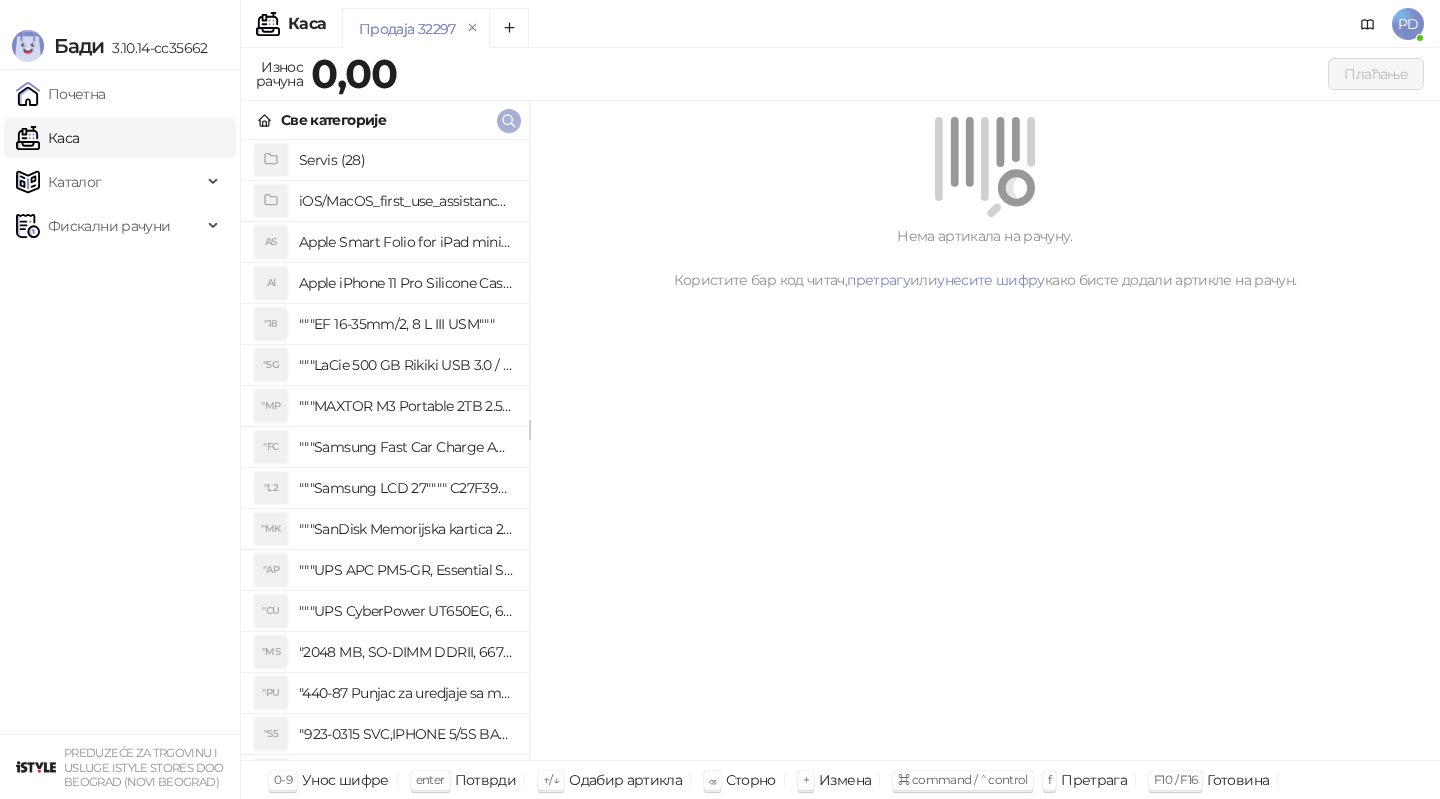 click 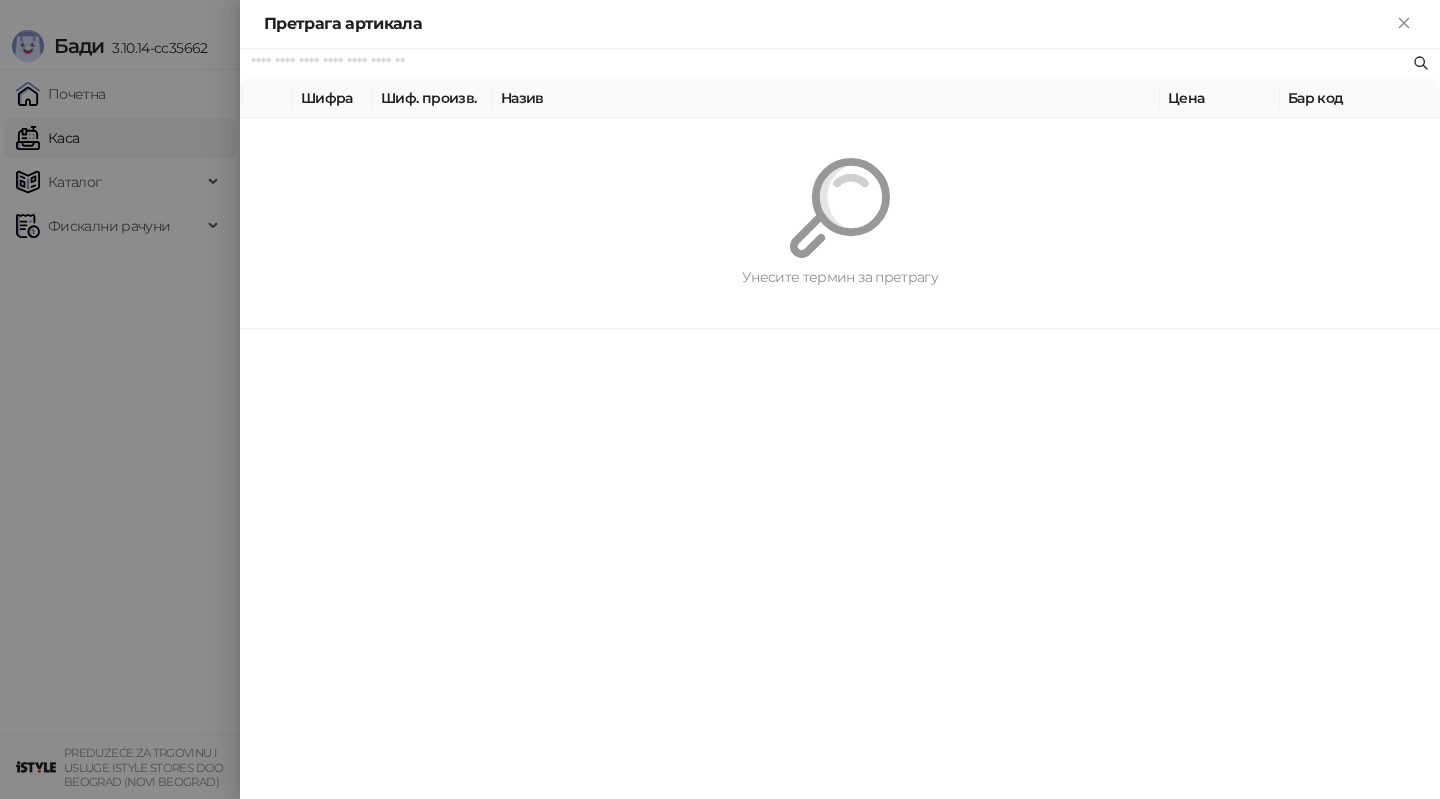paste on "*********" 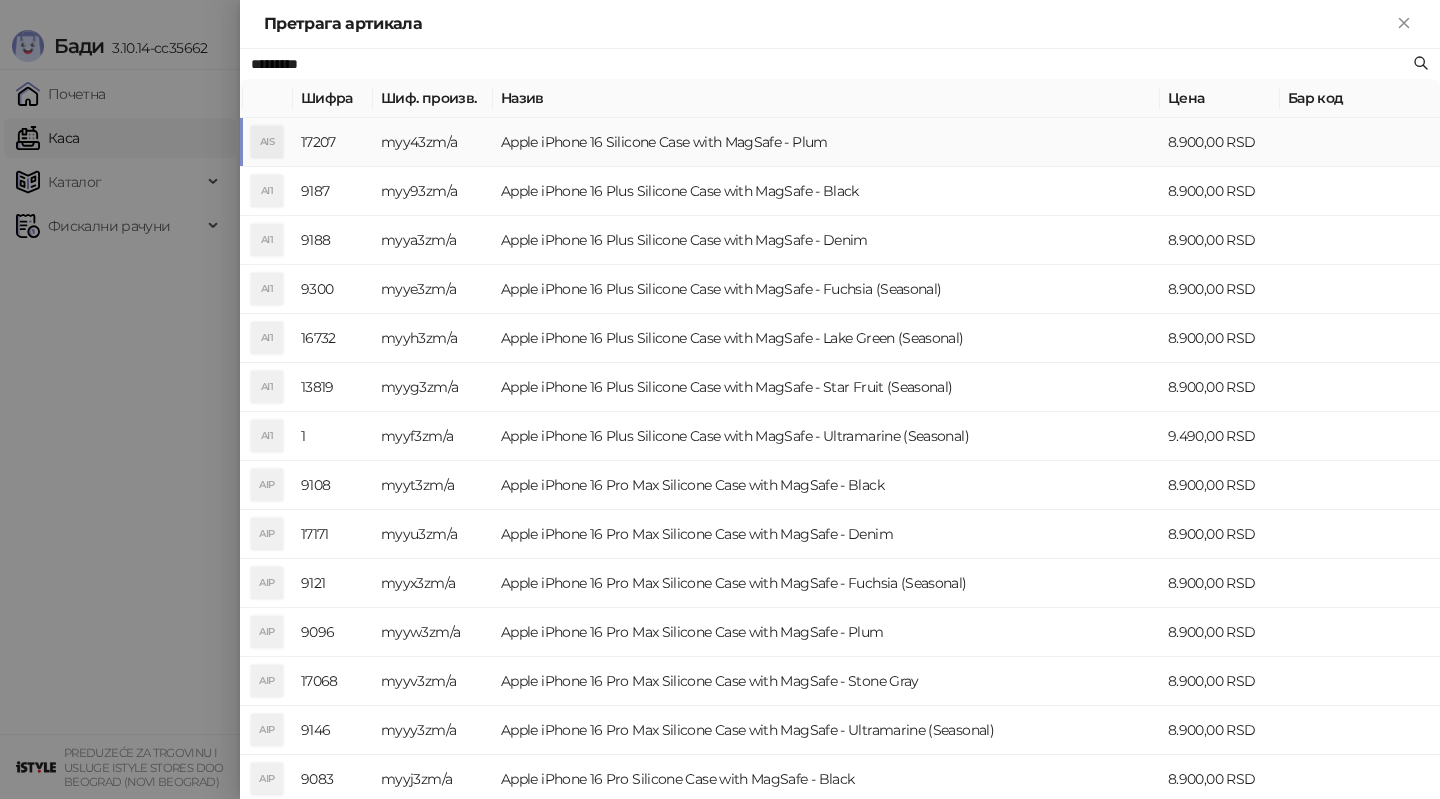 type on "*********" 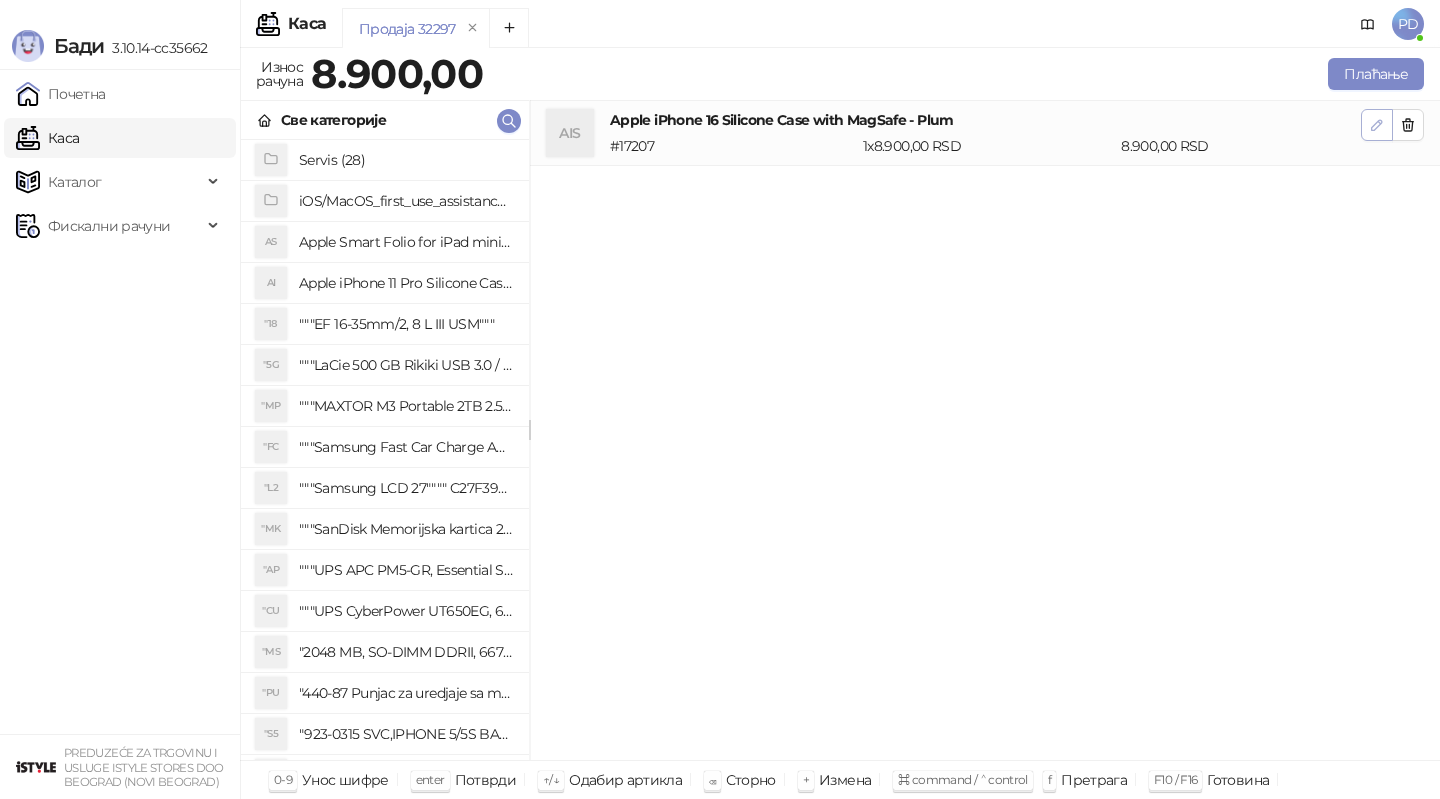 click 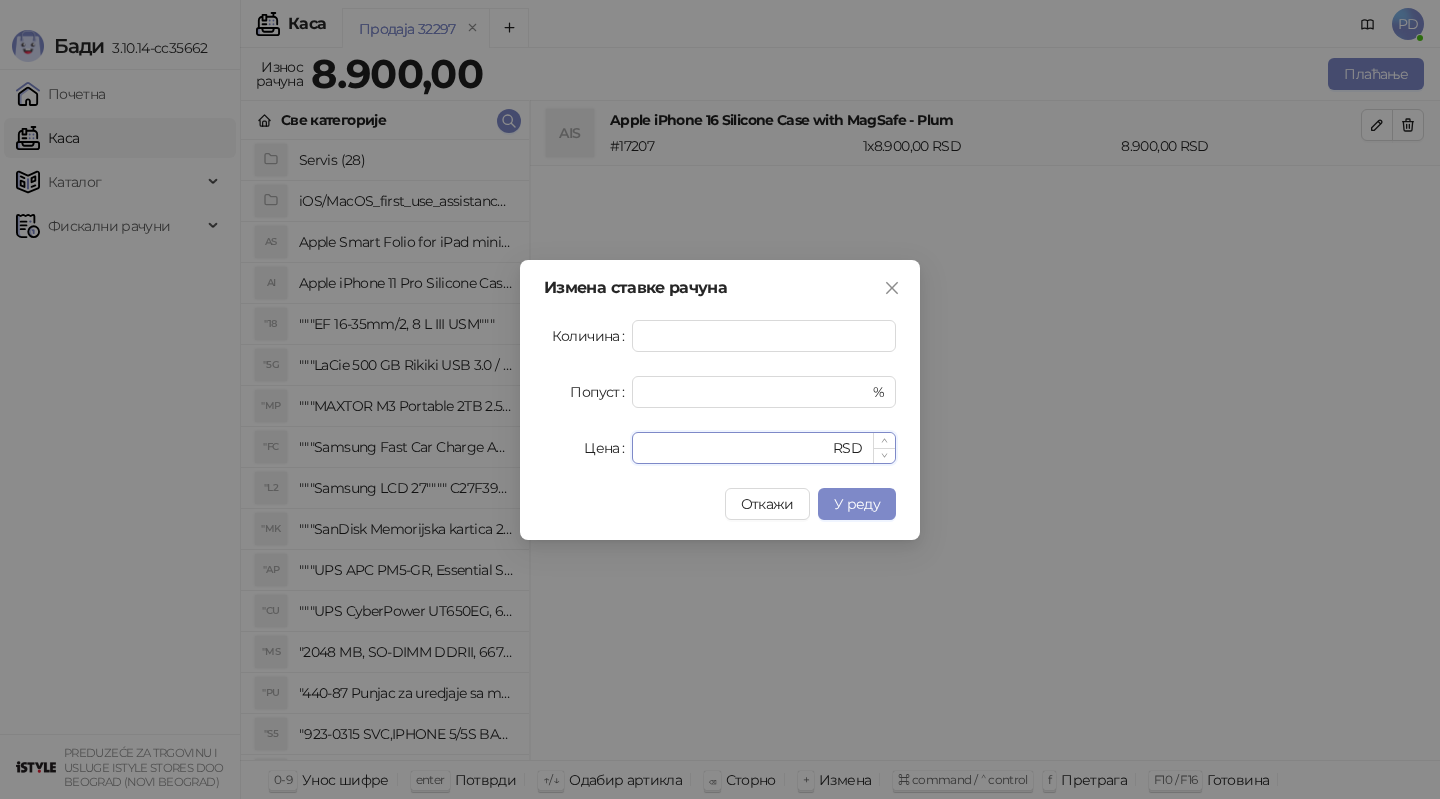 click on "****" at bounding box center [736, 448] 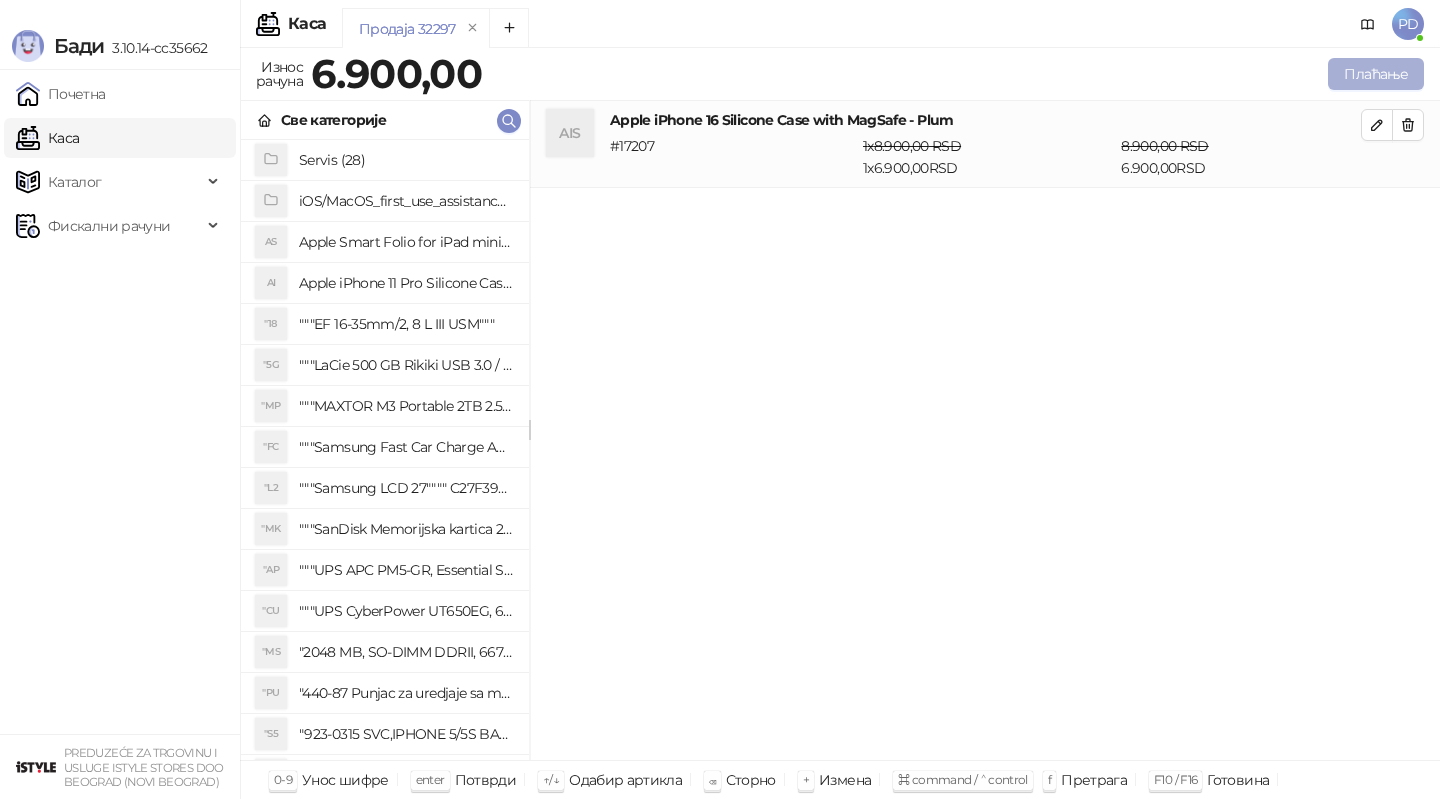 click on "Плаћање" at bounding box center [1376, 74] 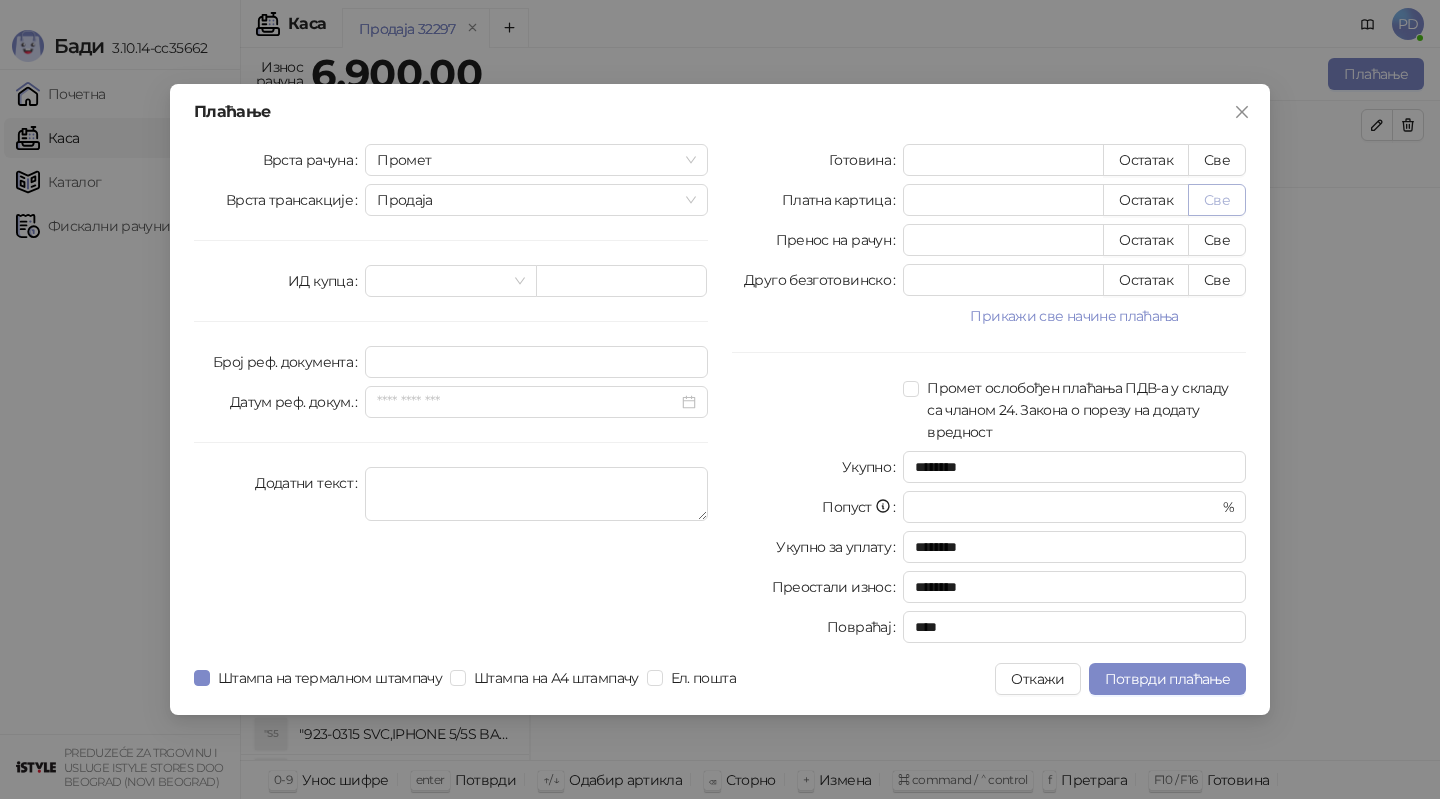click on "Све" at bounding box center (1217, 200) 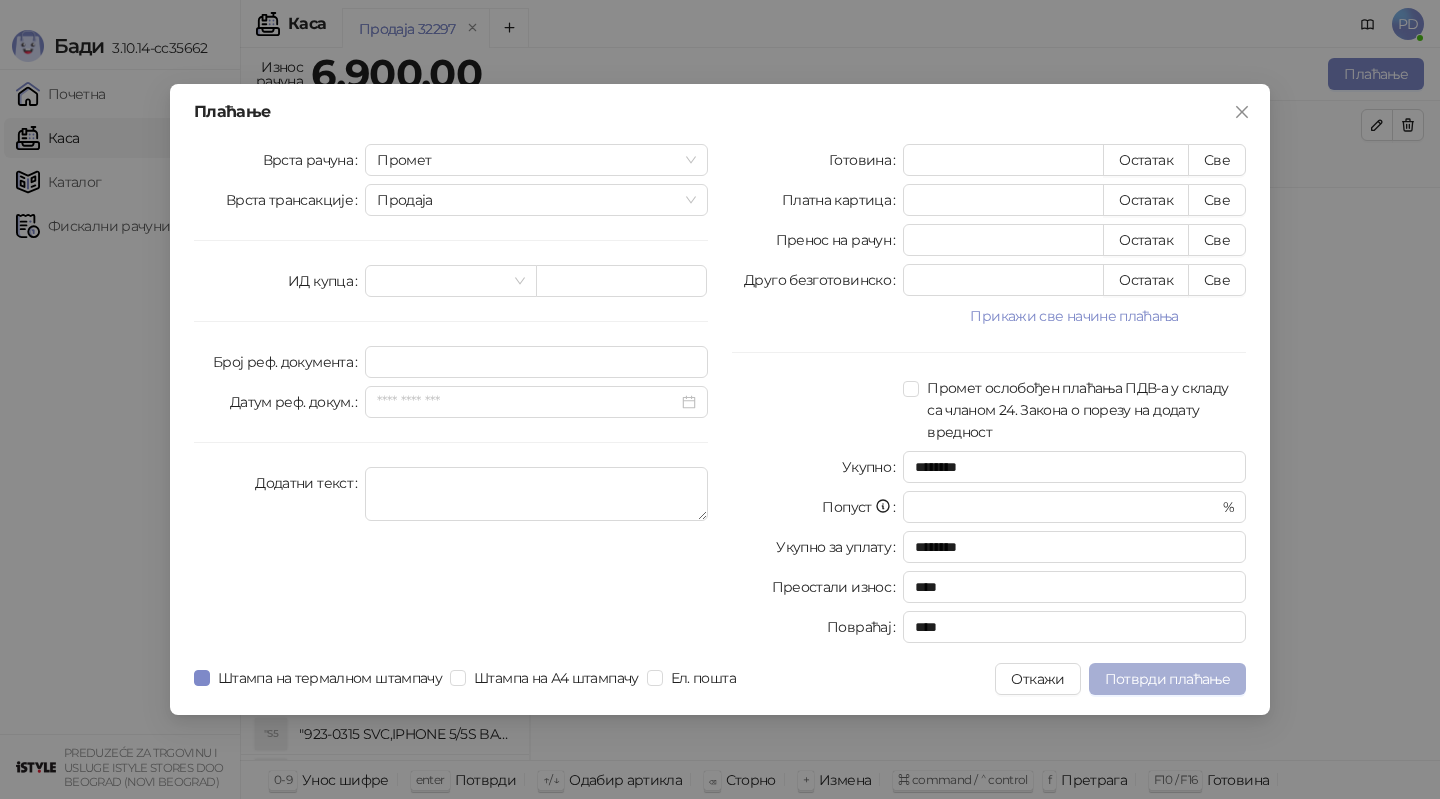 click on "Потврди плаћање" at bounding box center [1167, 679] 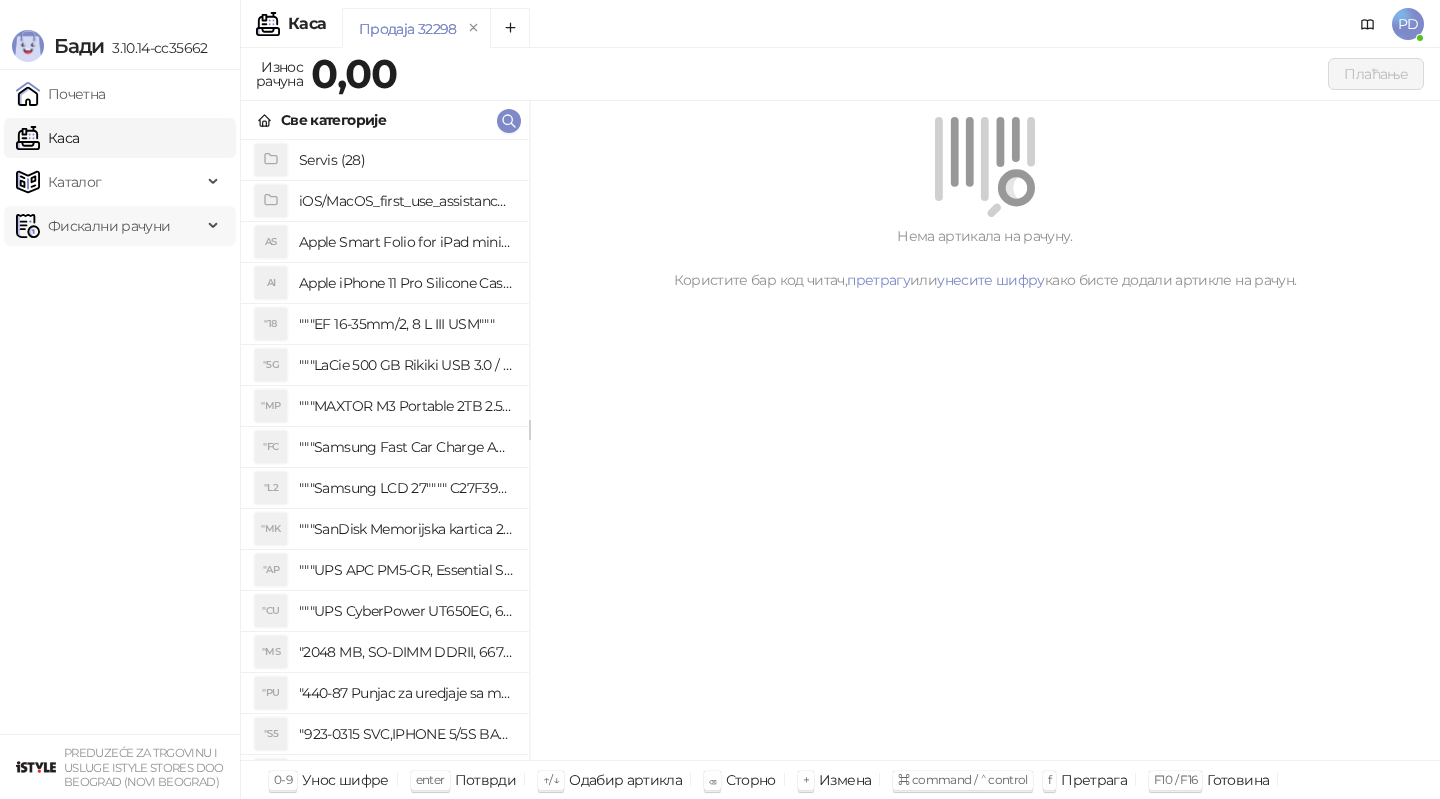 click on "Фискални рачуни" at bounding box center (109, 226) 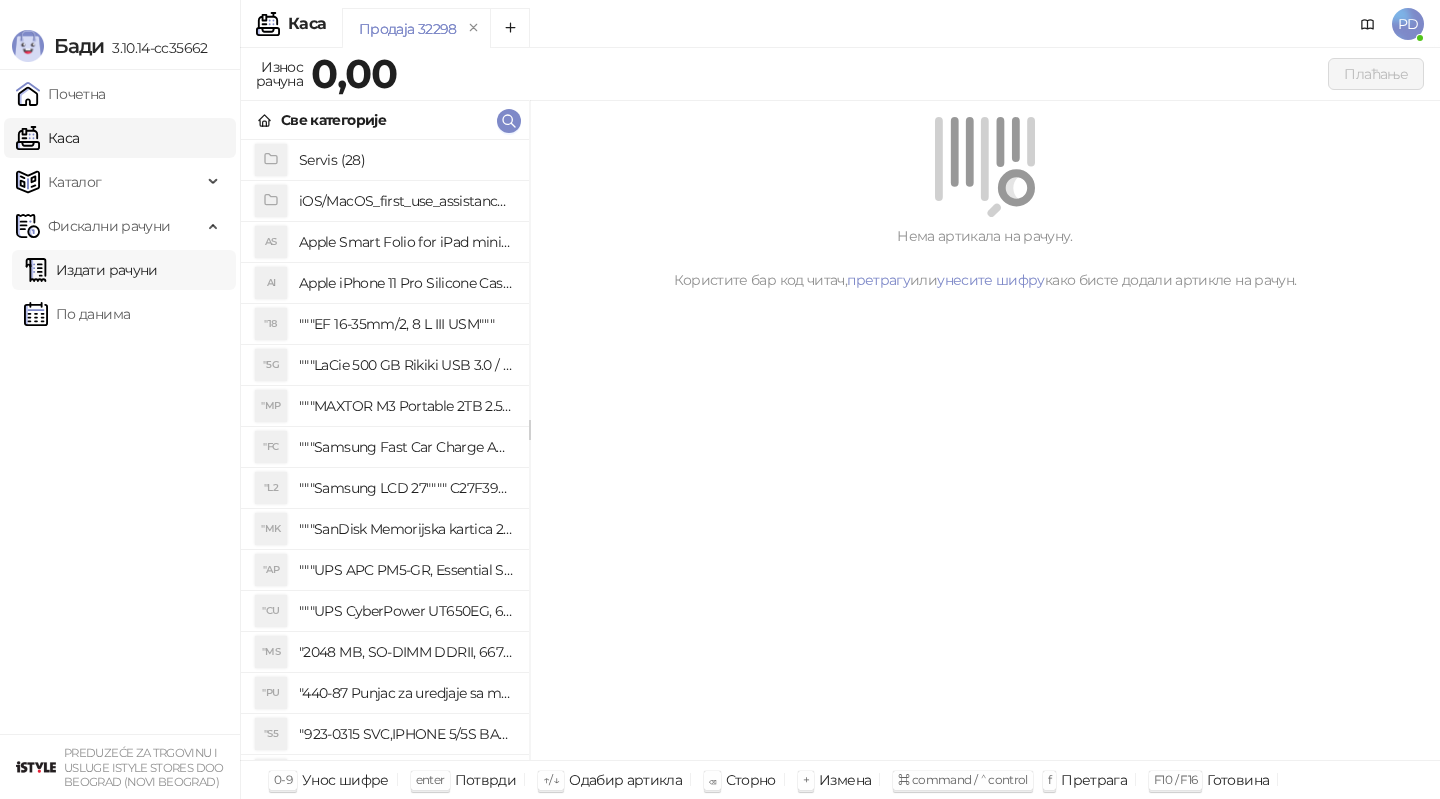 click on "Издати рачуни" at bounding box center [91, 270] 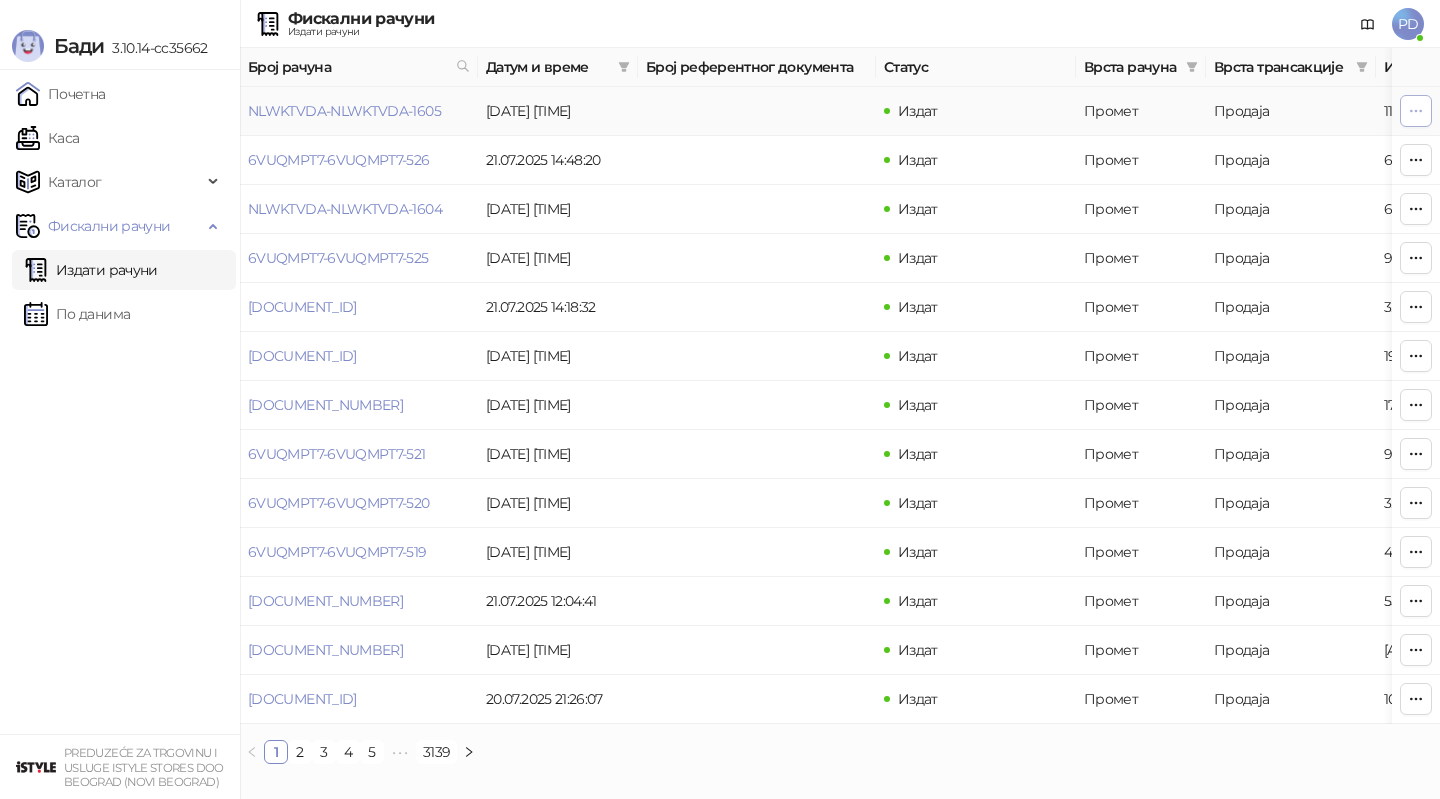 click 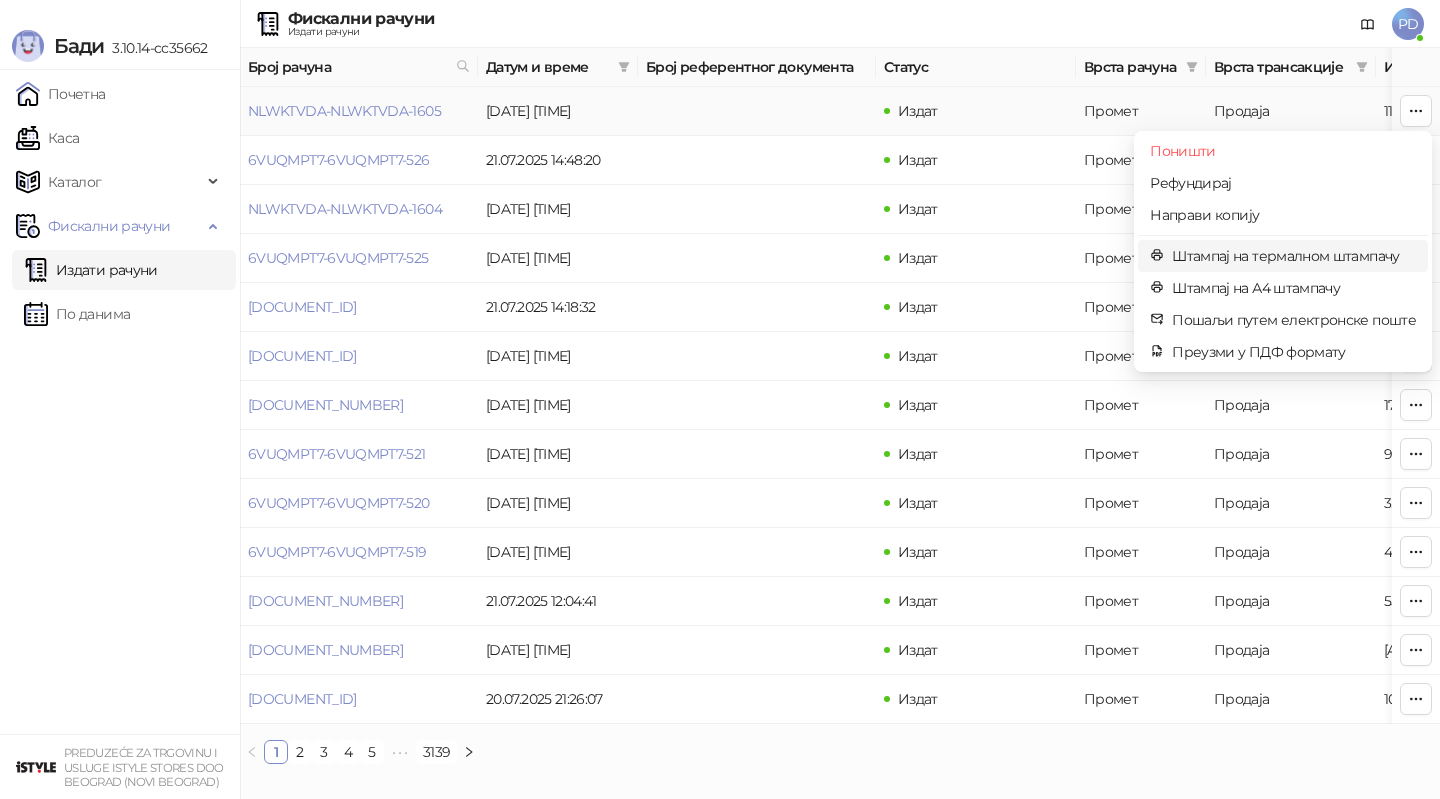 click on "Штампај на термалном штампачу" at bounding box center [1294, 256] 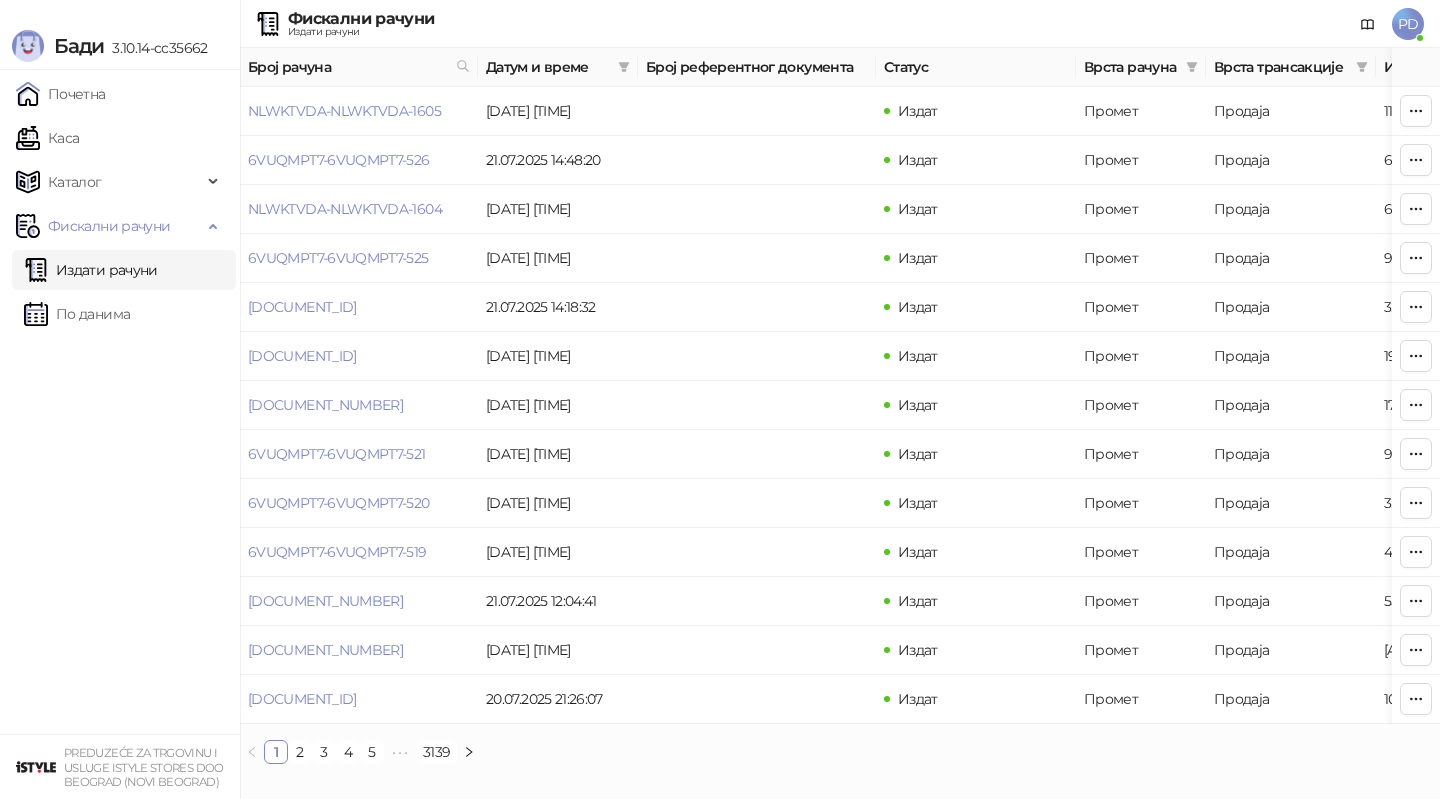 click on "Издати рачуни" at bounding box center [91, 270] 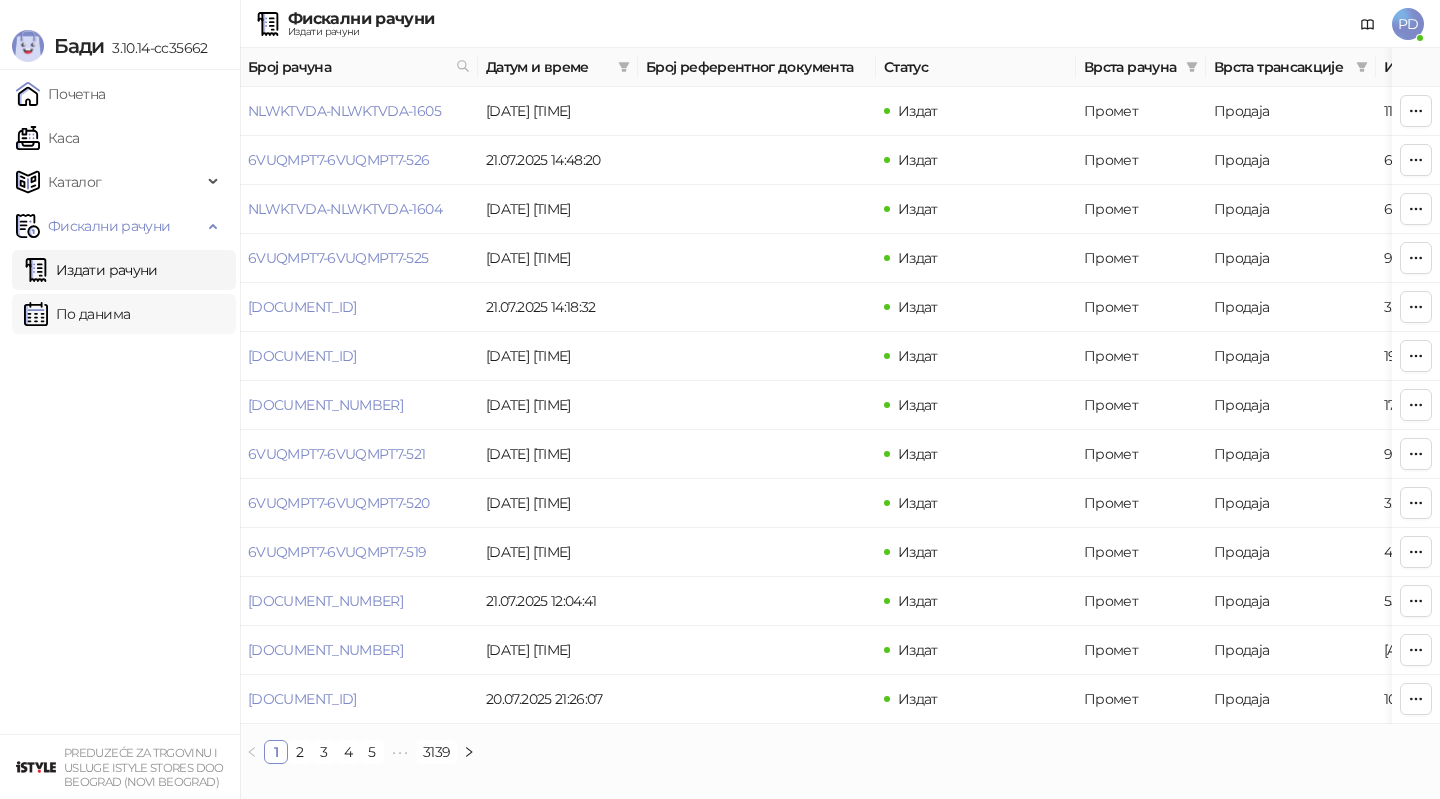 click on "По данима" at bounding box center (77, 314) 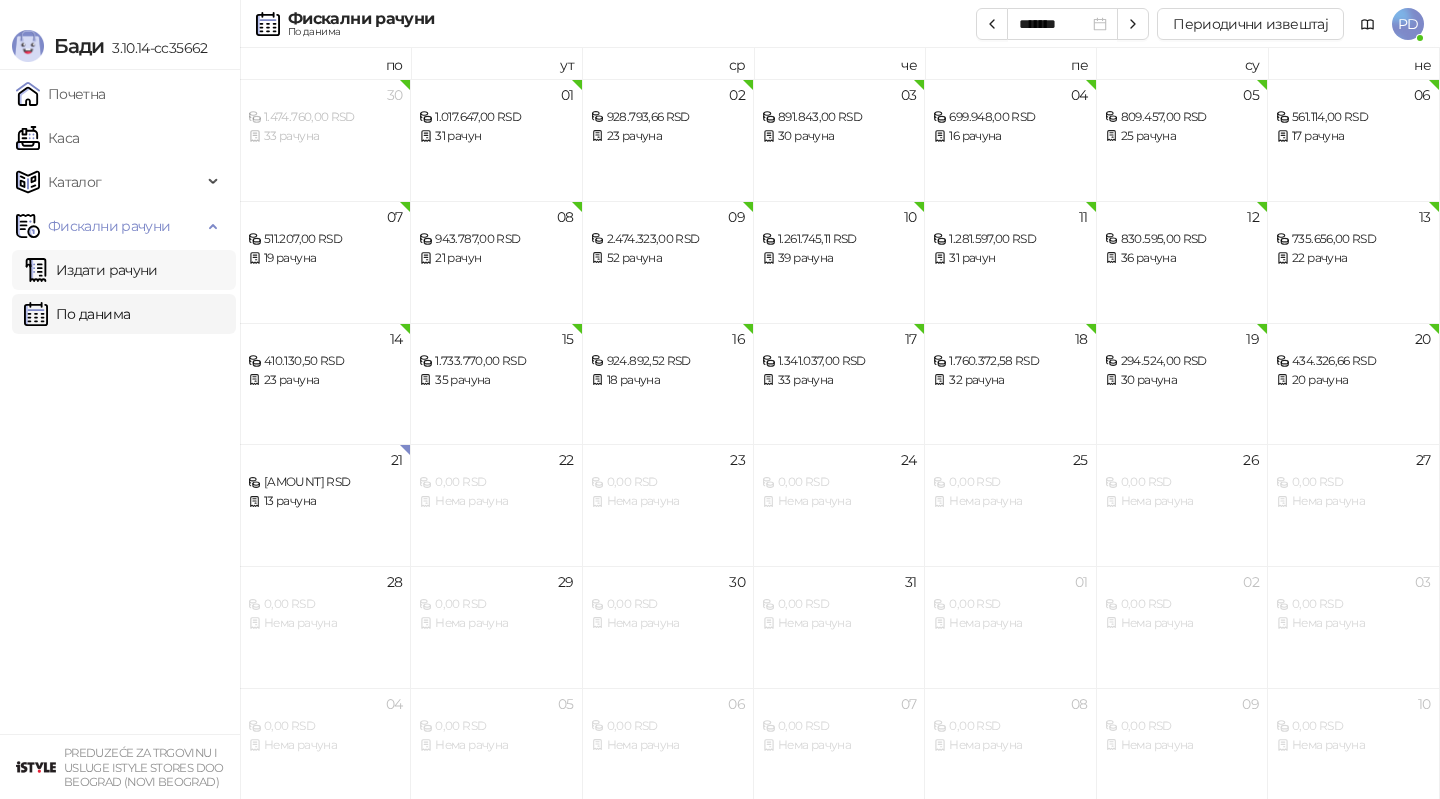 click on "Издати рачуни" at bounding box center (91, 270) 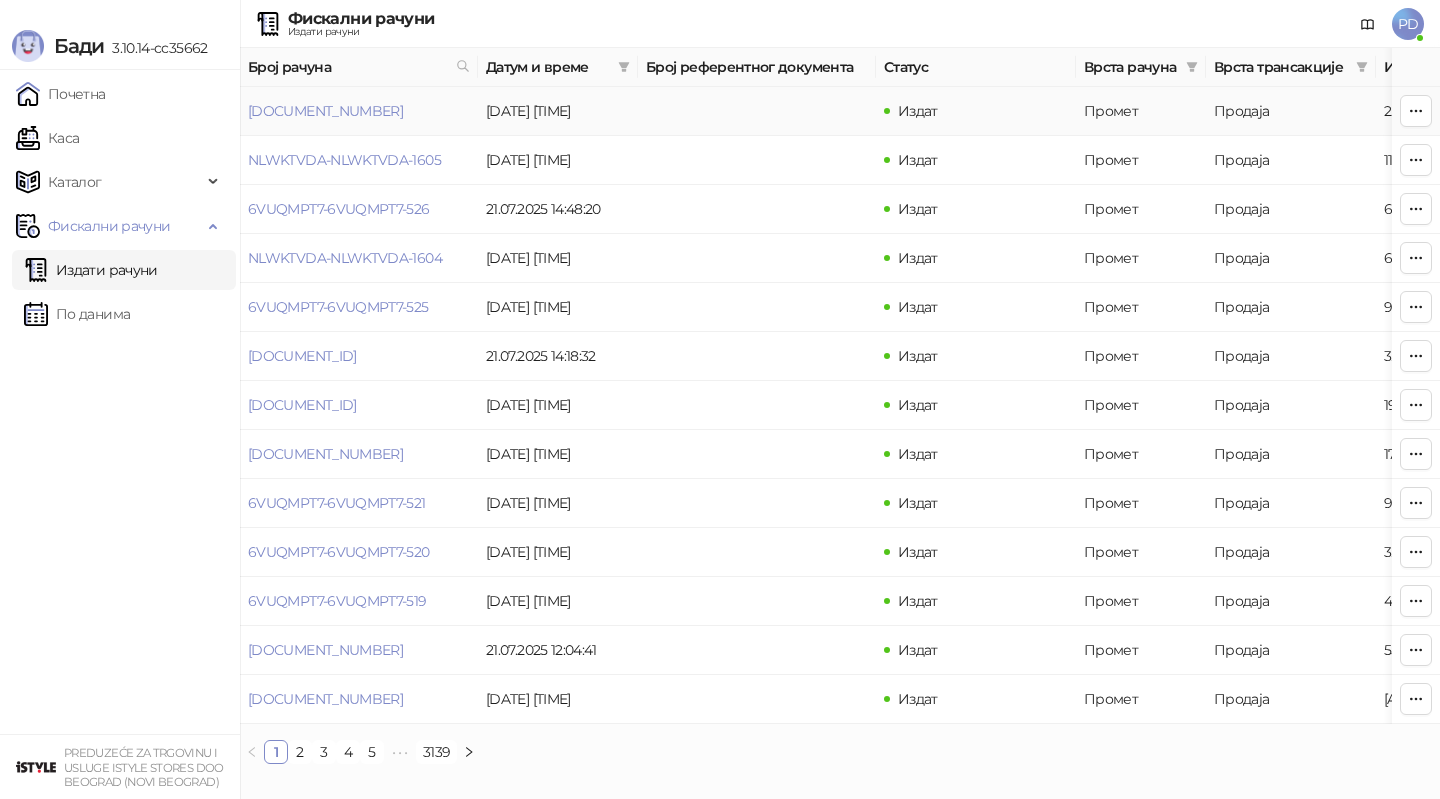 click 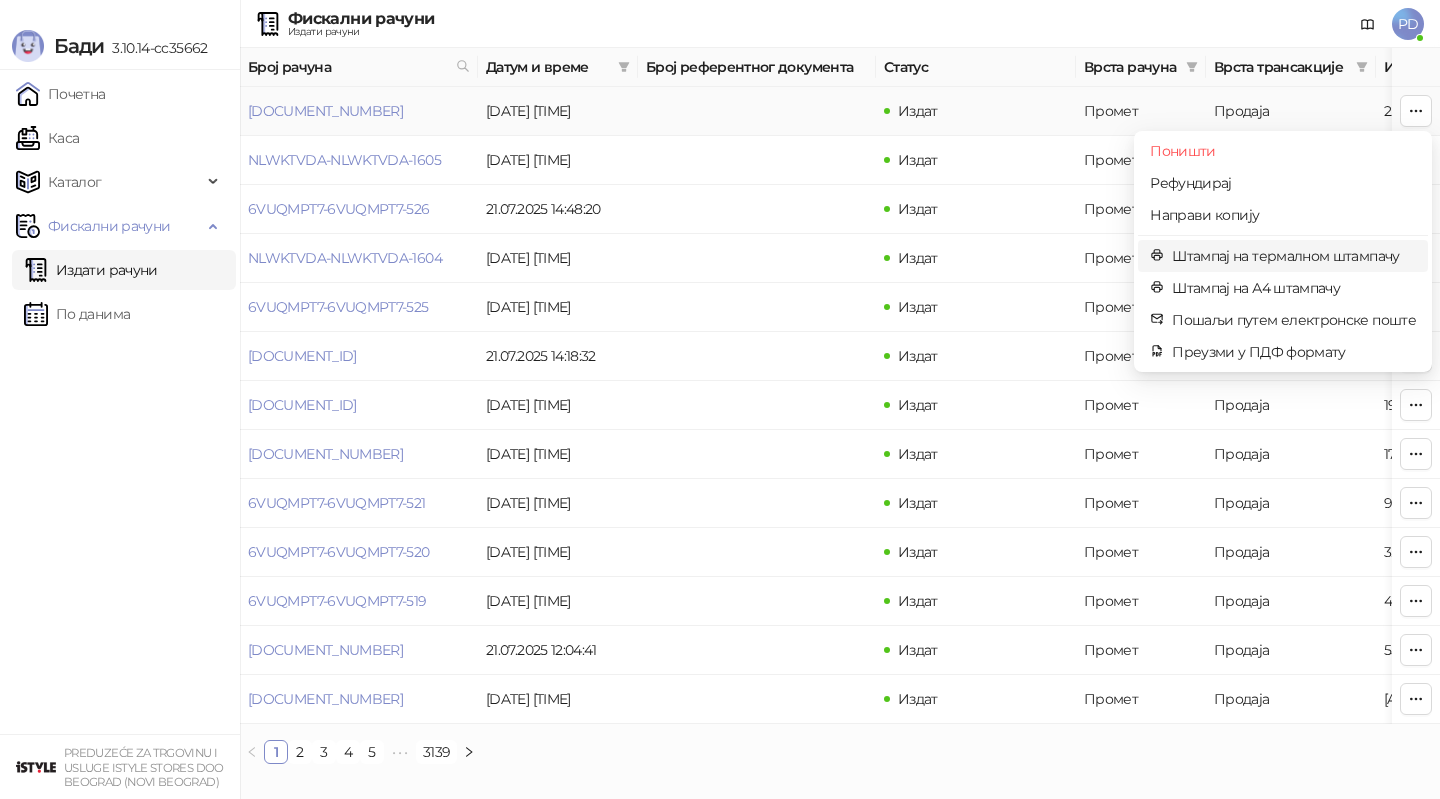 click on "Штампај на термалном штампачу" at bounding box center (1294, 256) 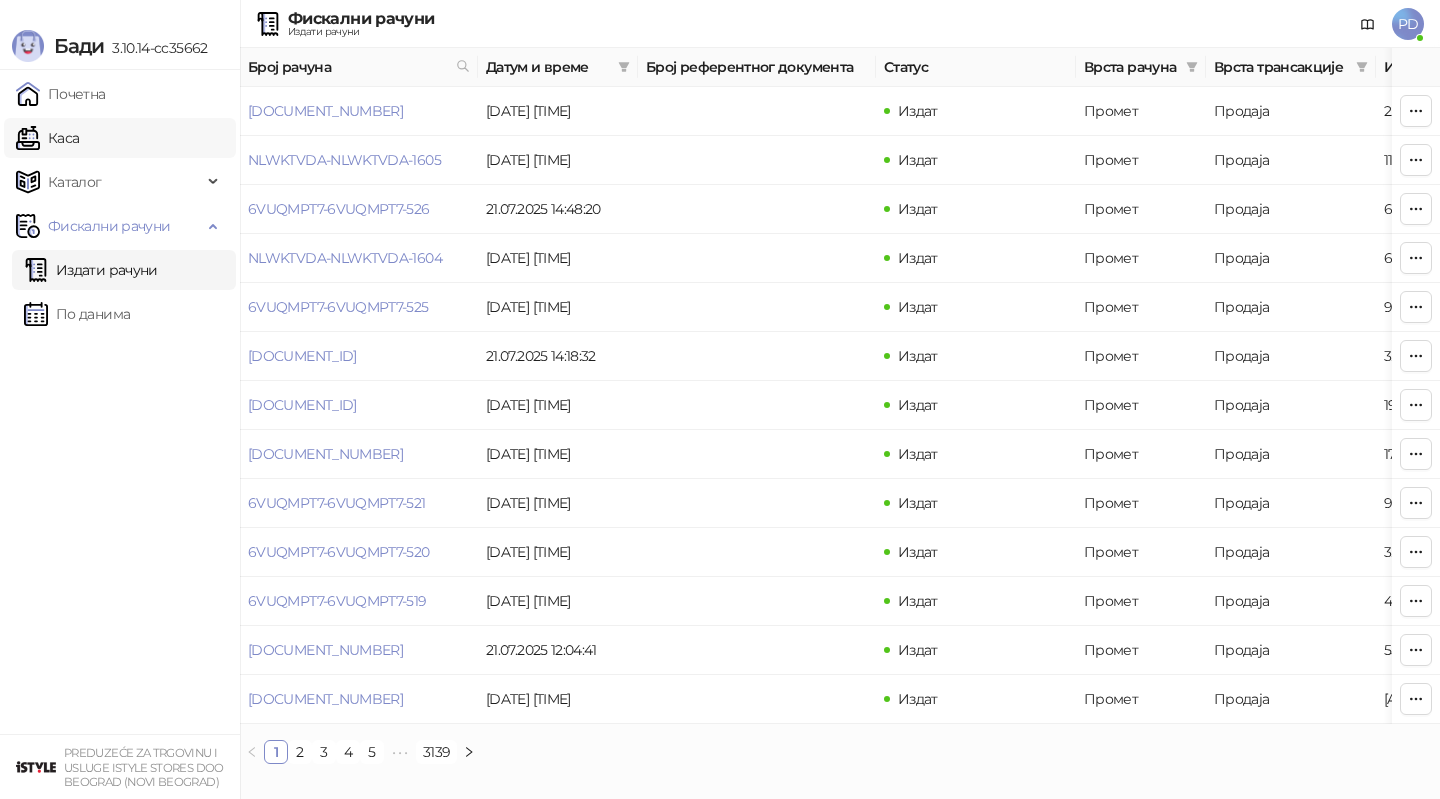 click on "Каса" at bounding box center (47, 138) 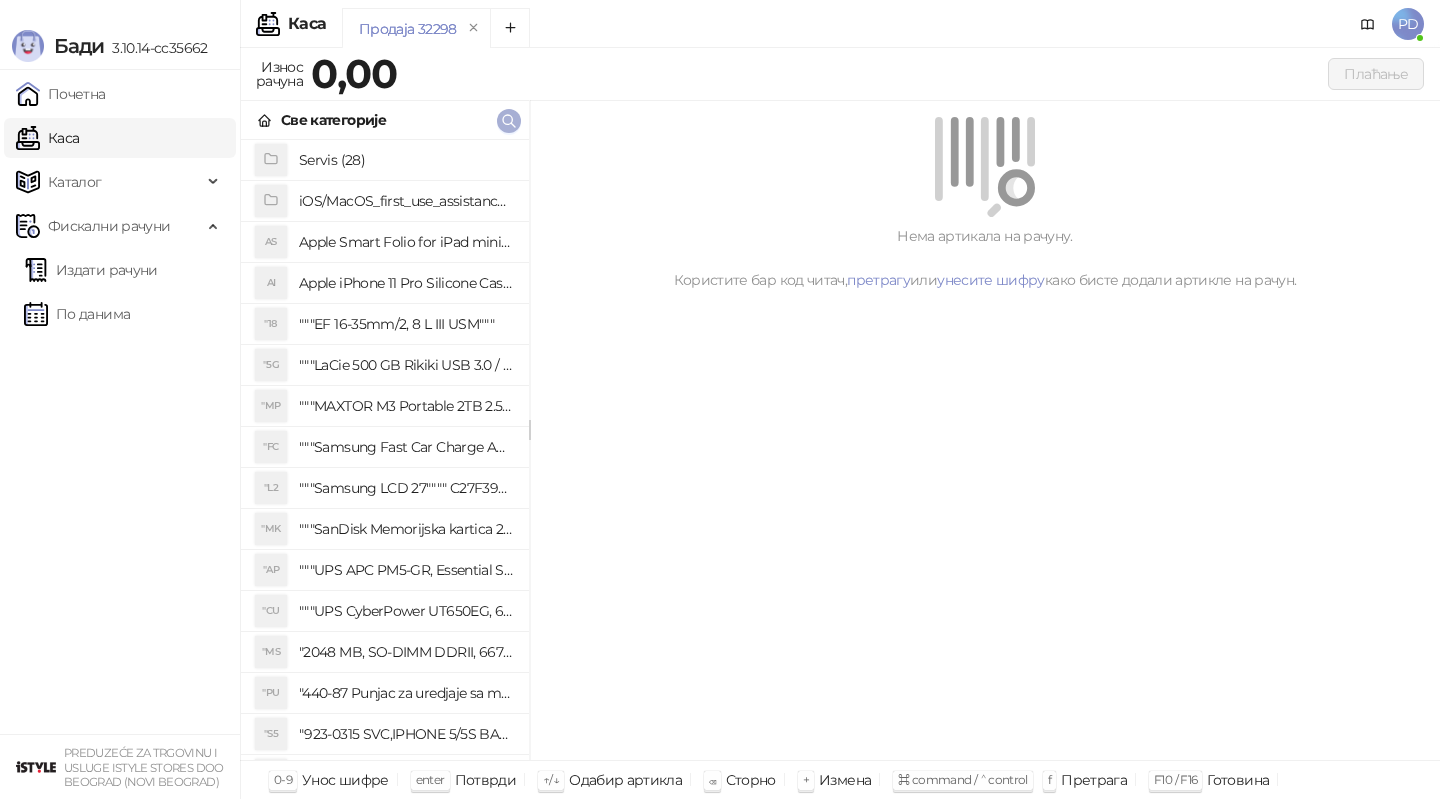 click 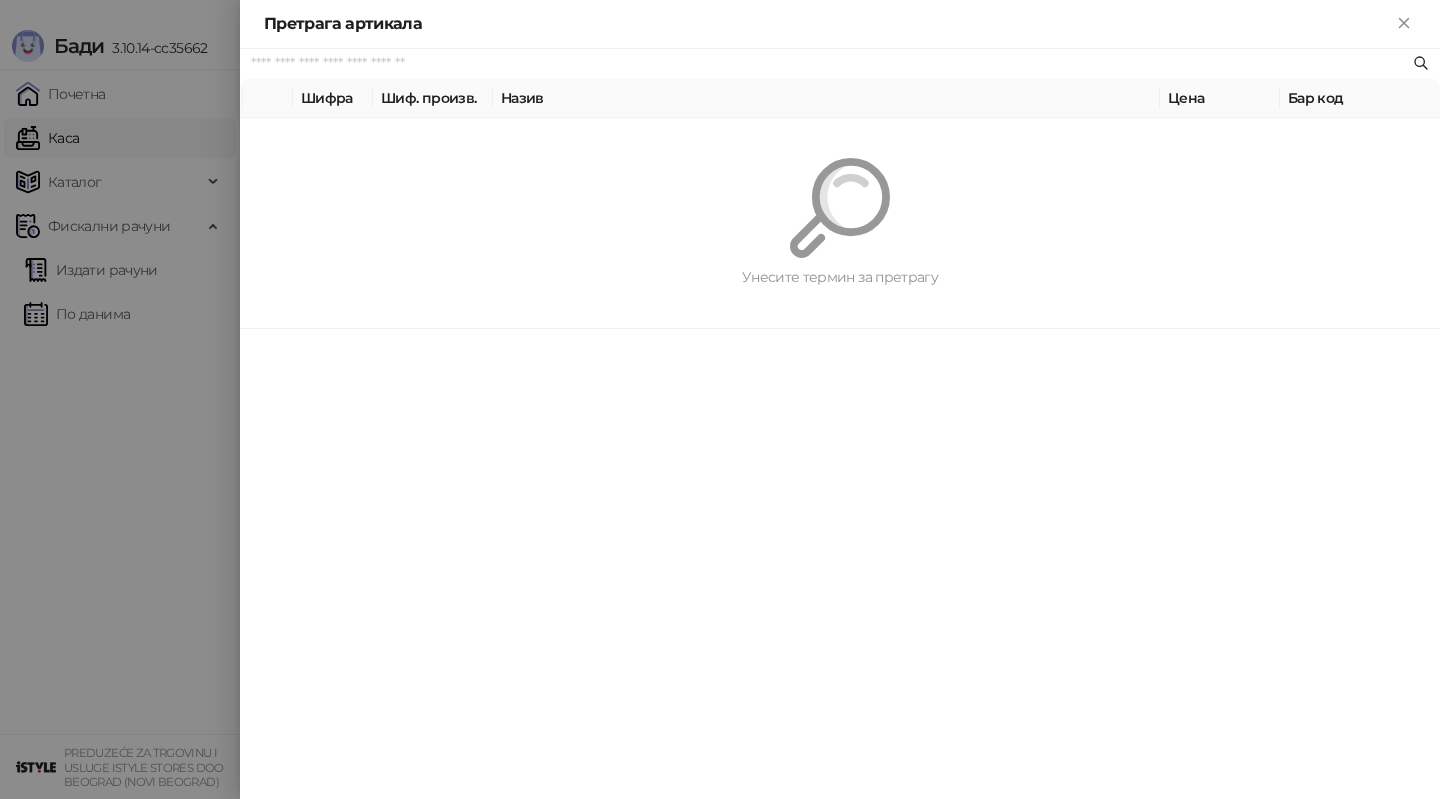 paste on "*********" 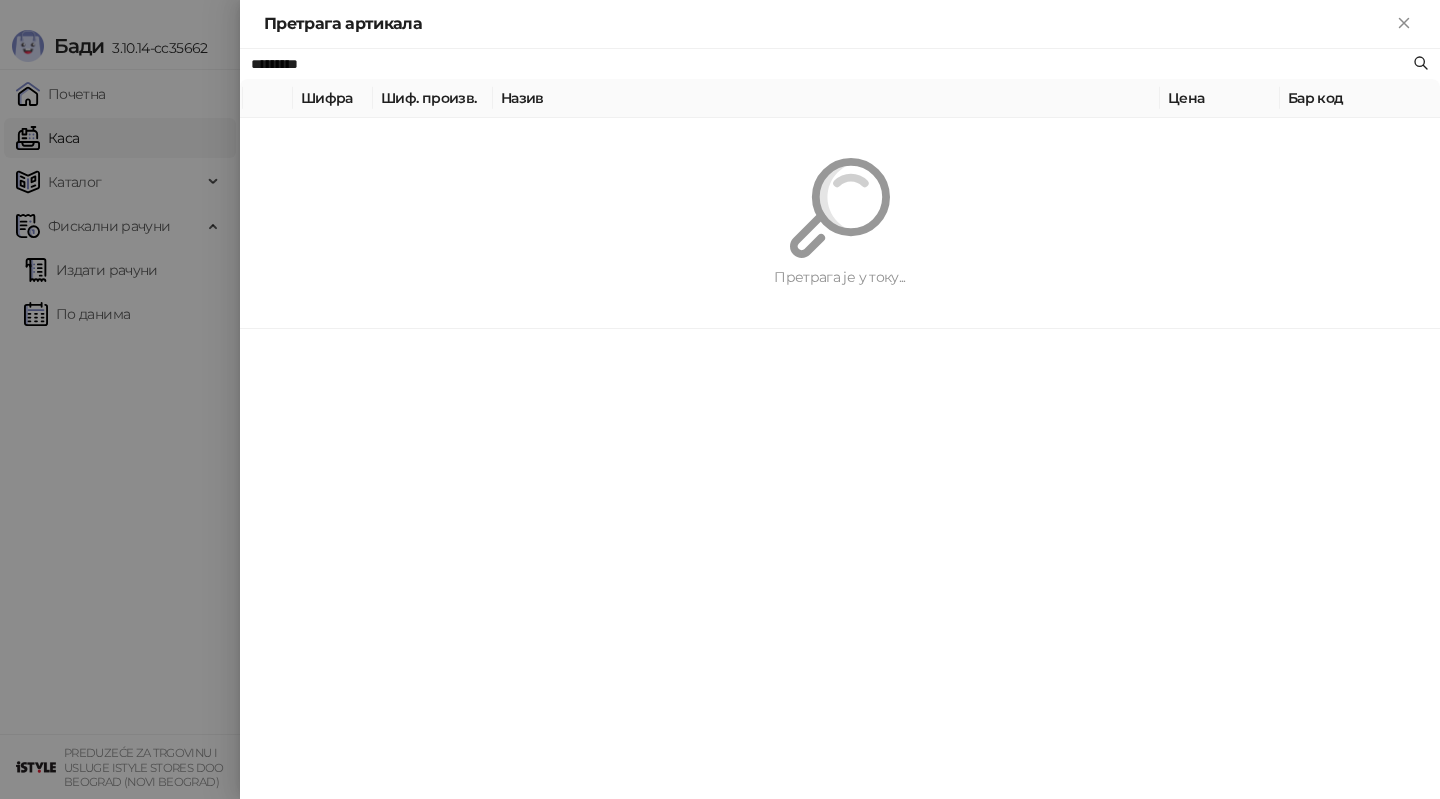 type on "*********" 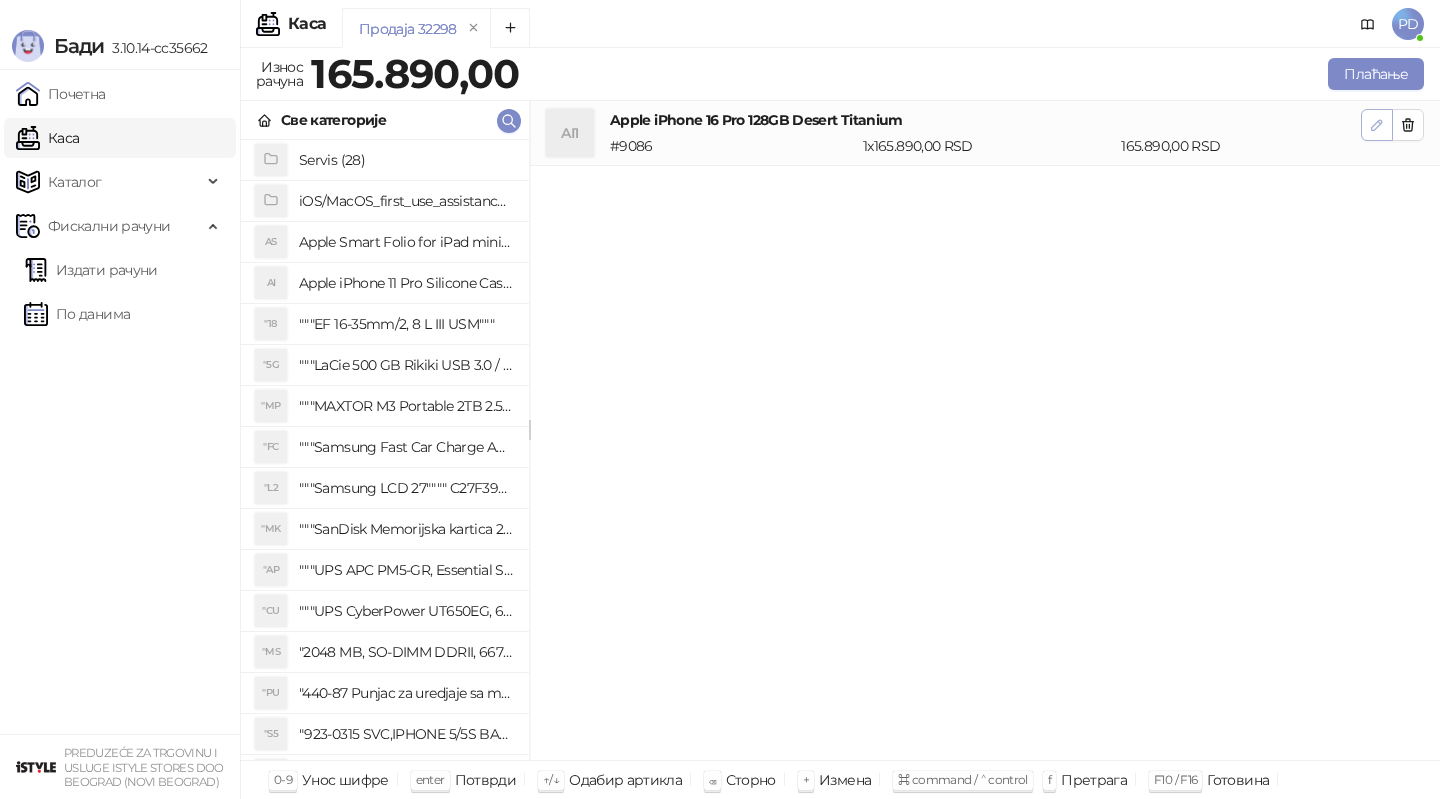 click 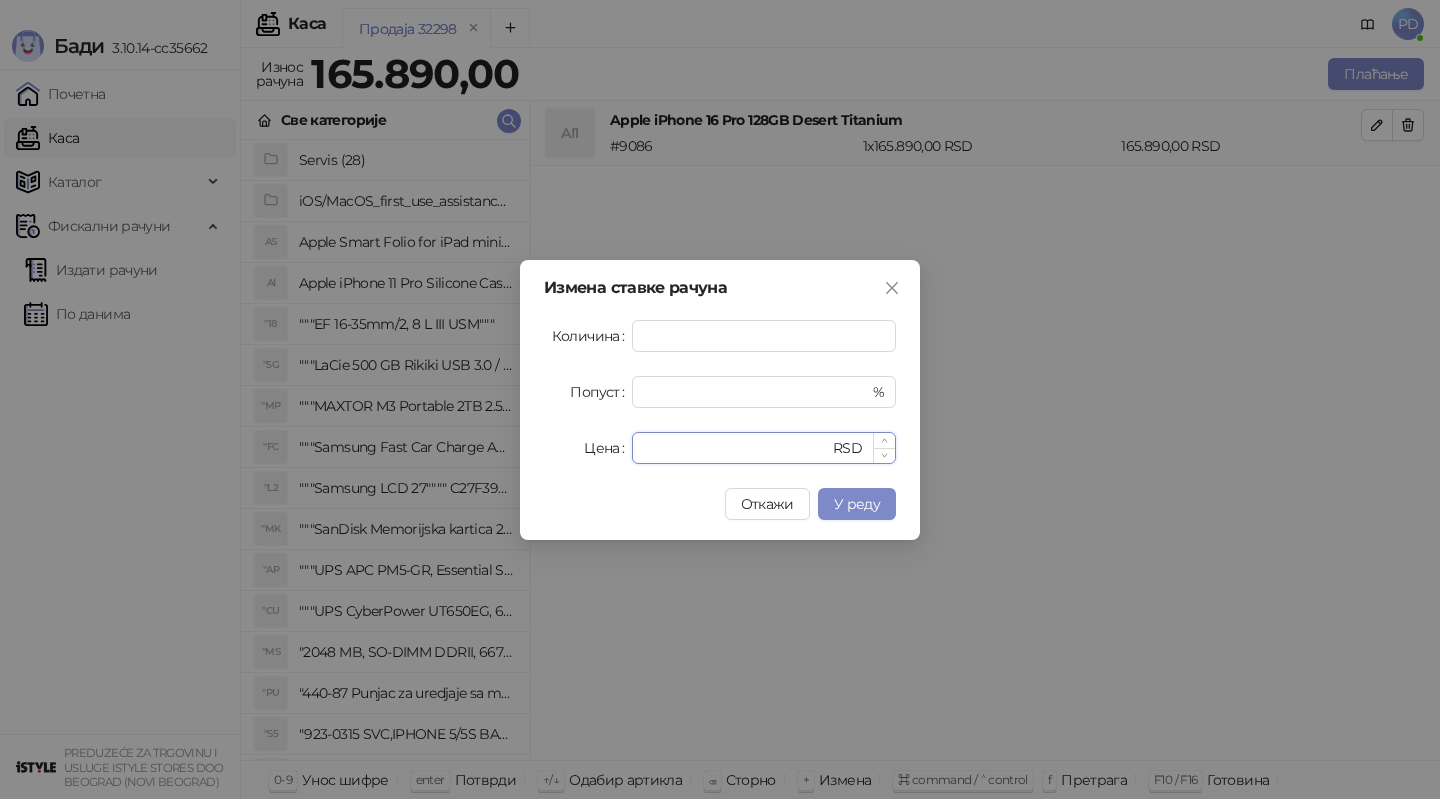 click on "******" at bounding box center [736, 448] 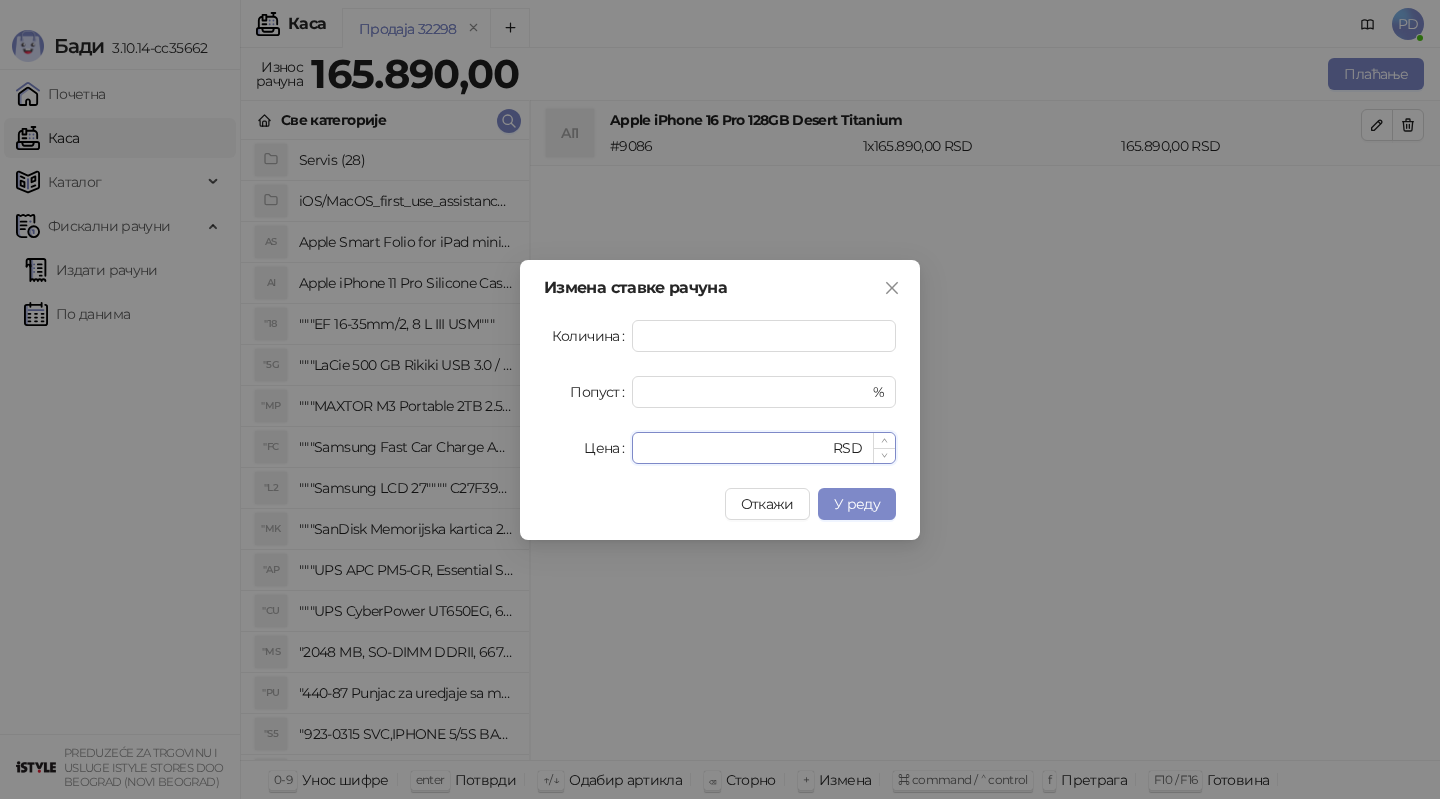 type on "******" 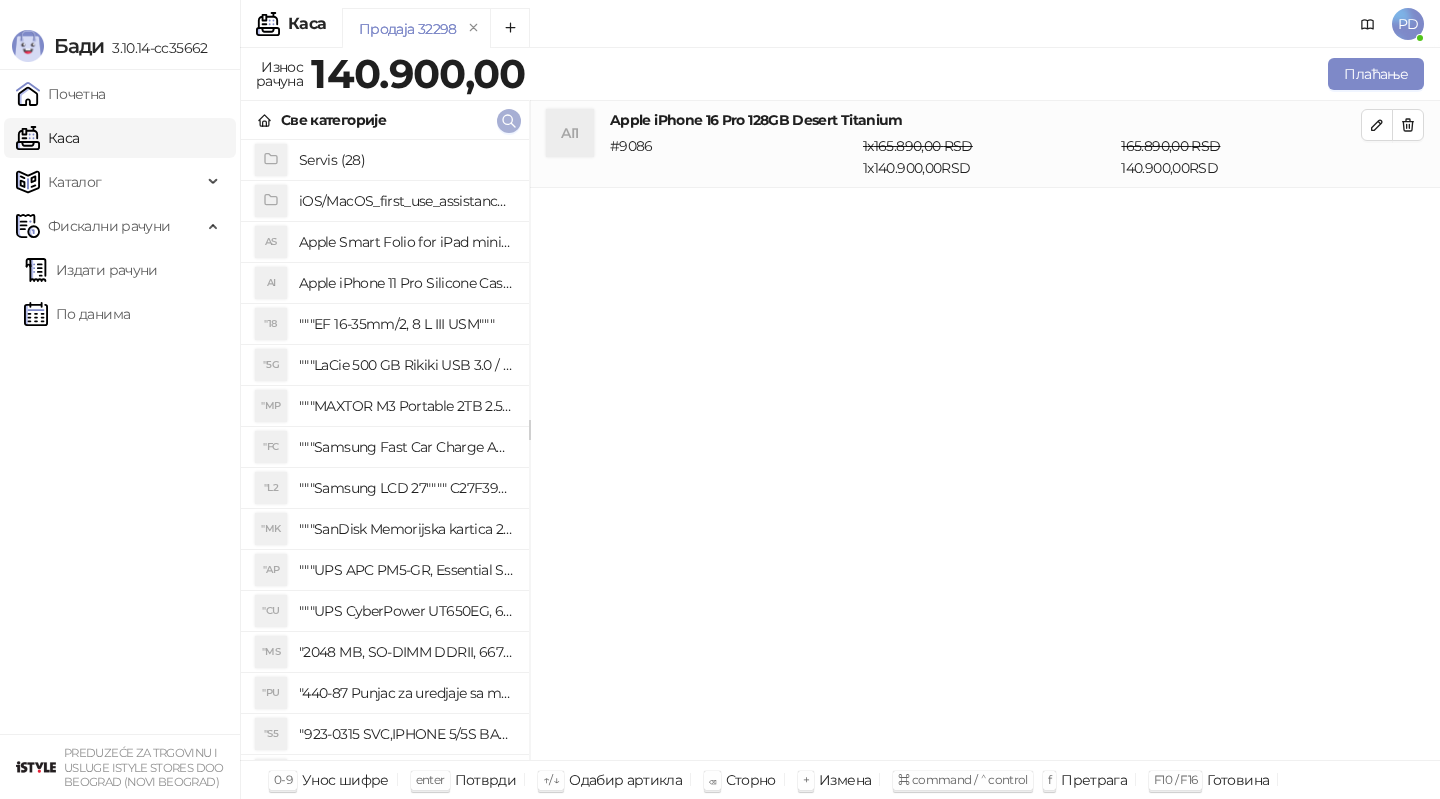 click 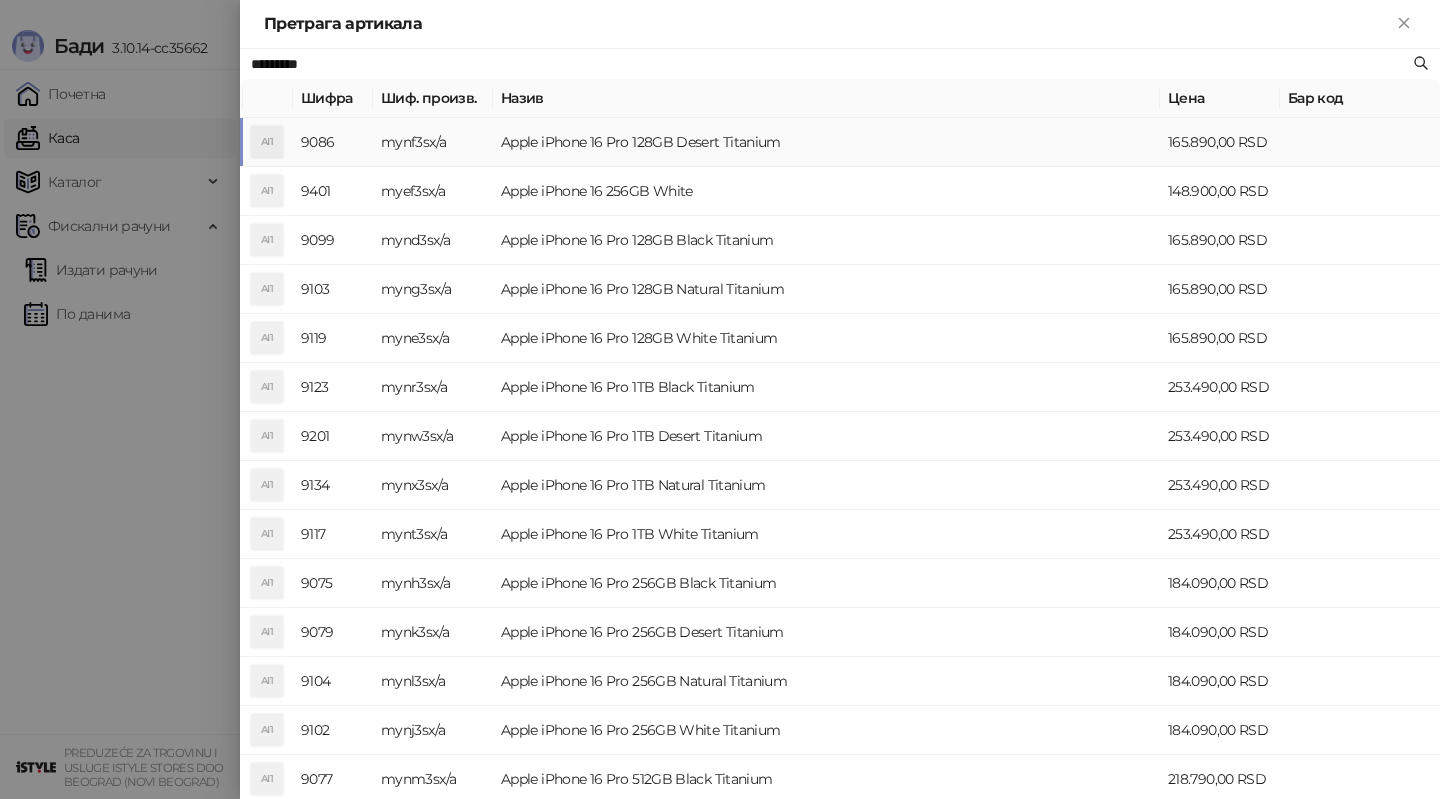 paste 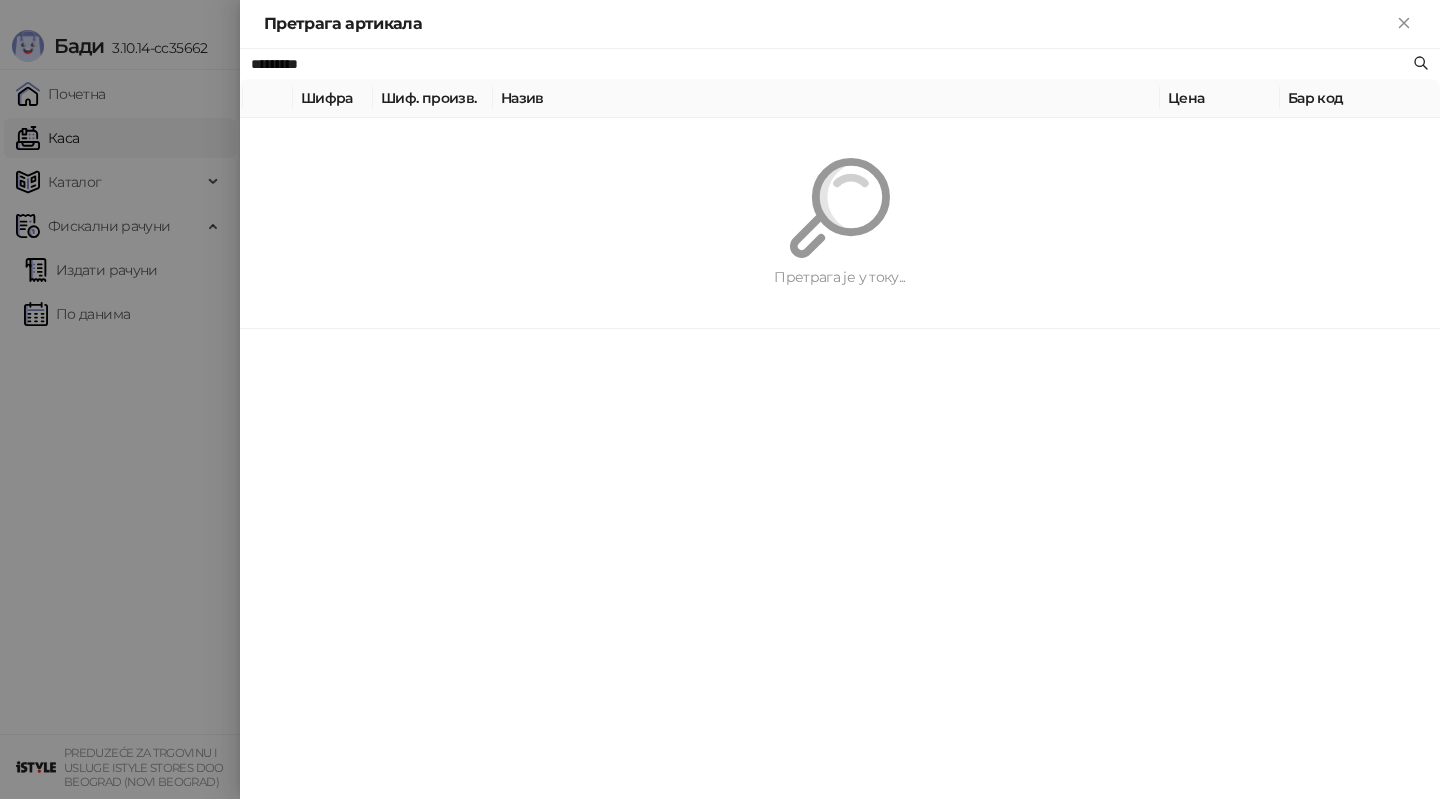 type on "*********" 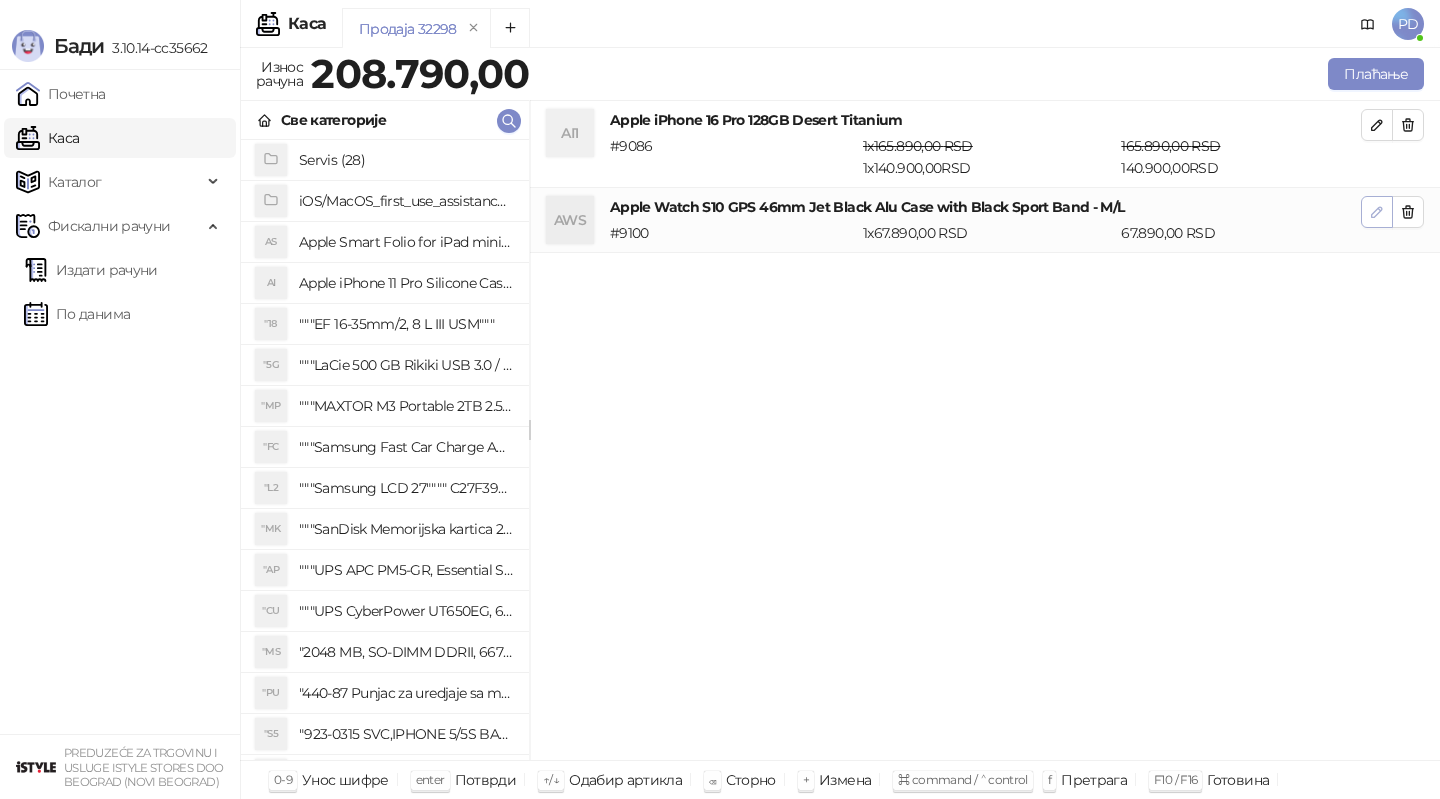 click 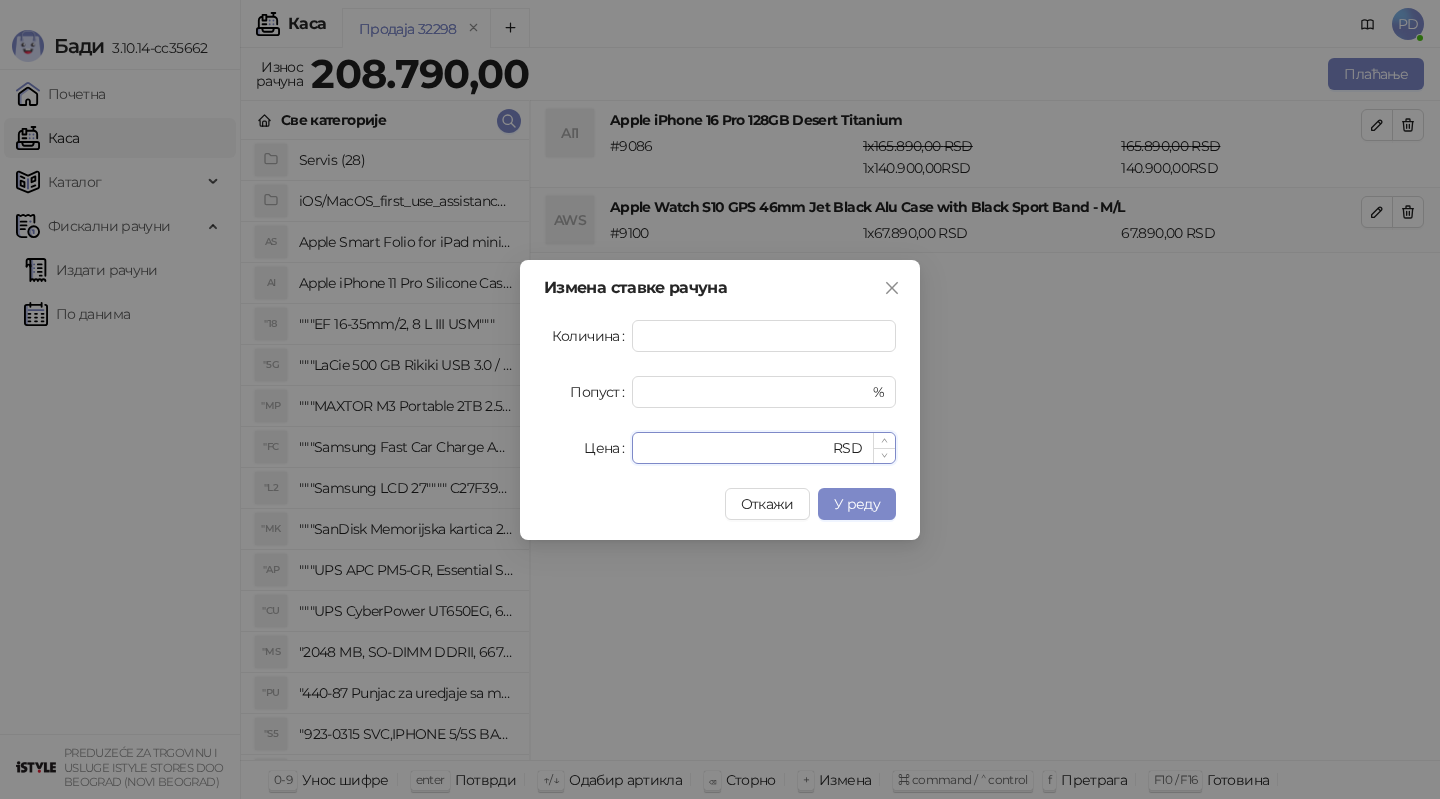 click on "*****" at bounding box center [736, 448] 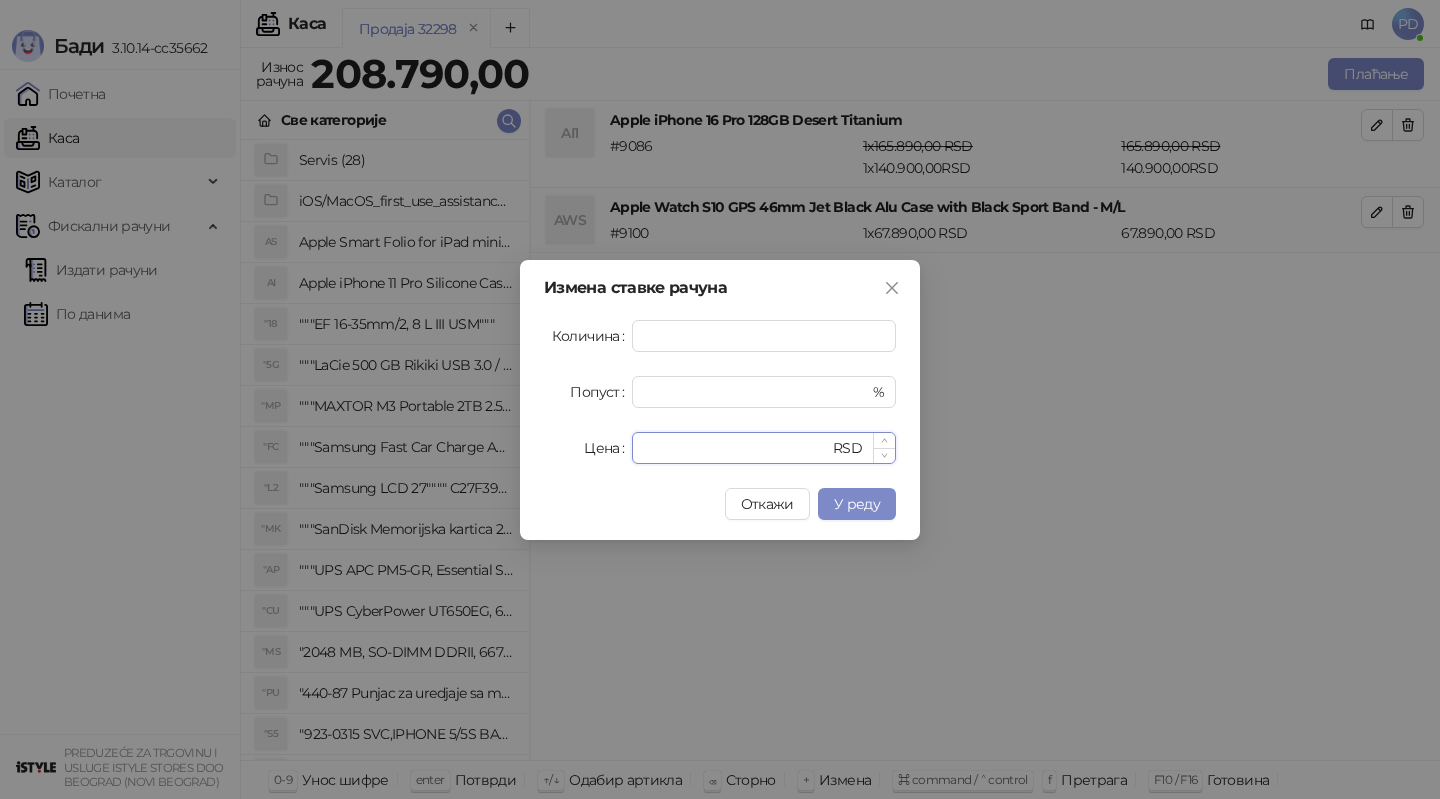 type on "*****" 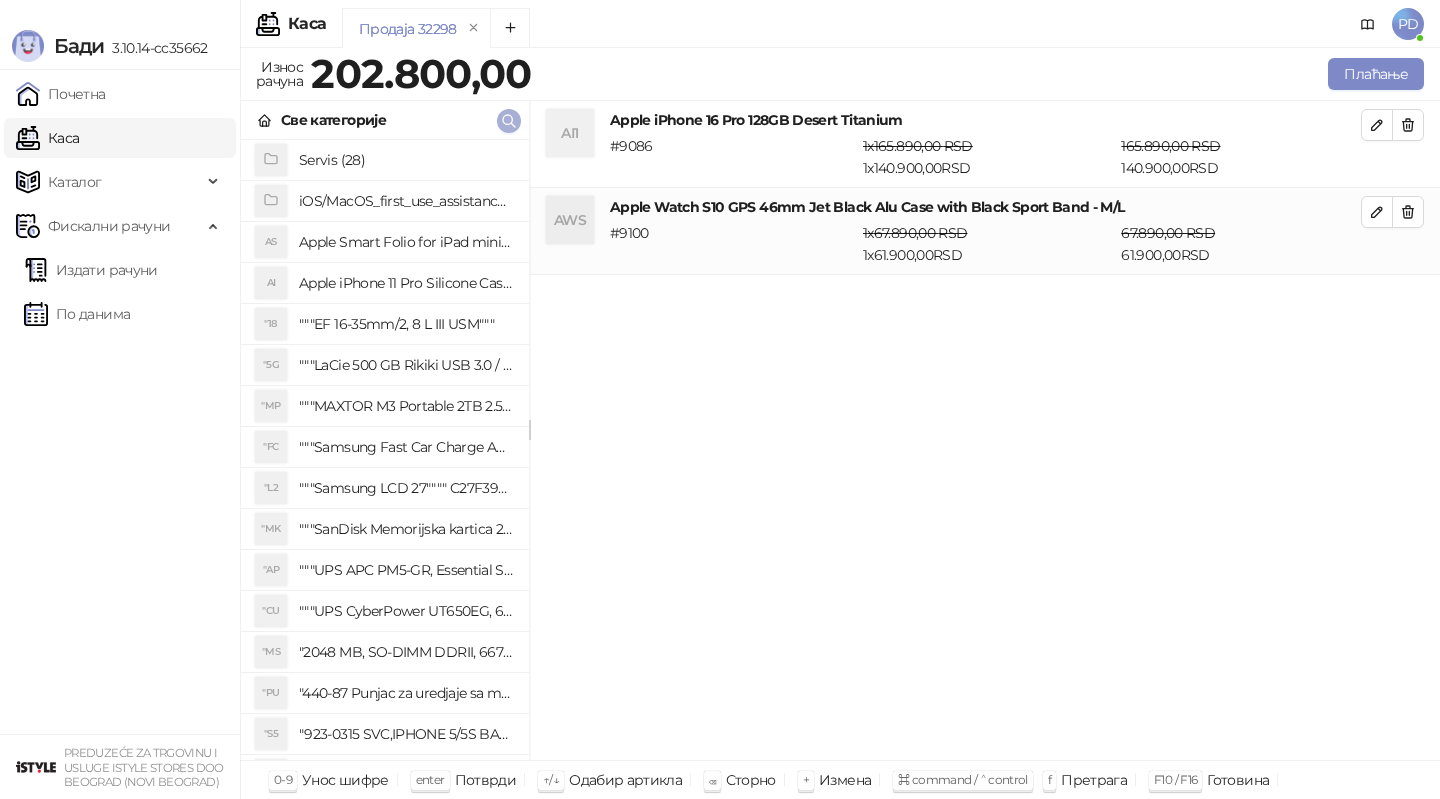 click 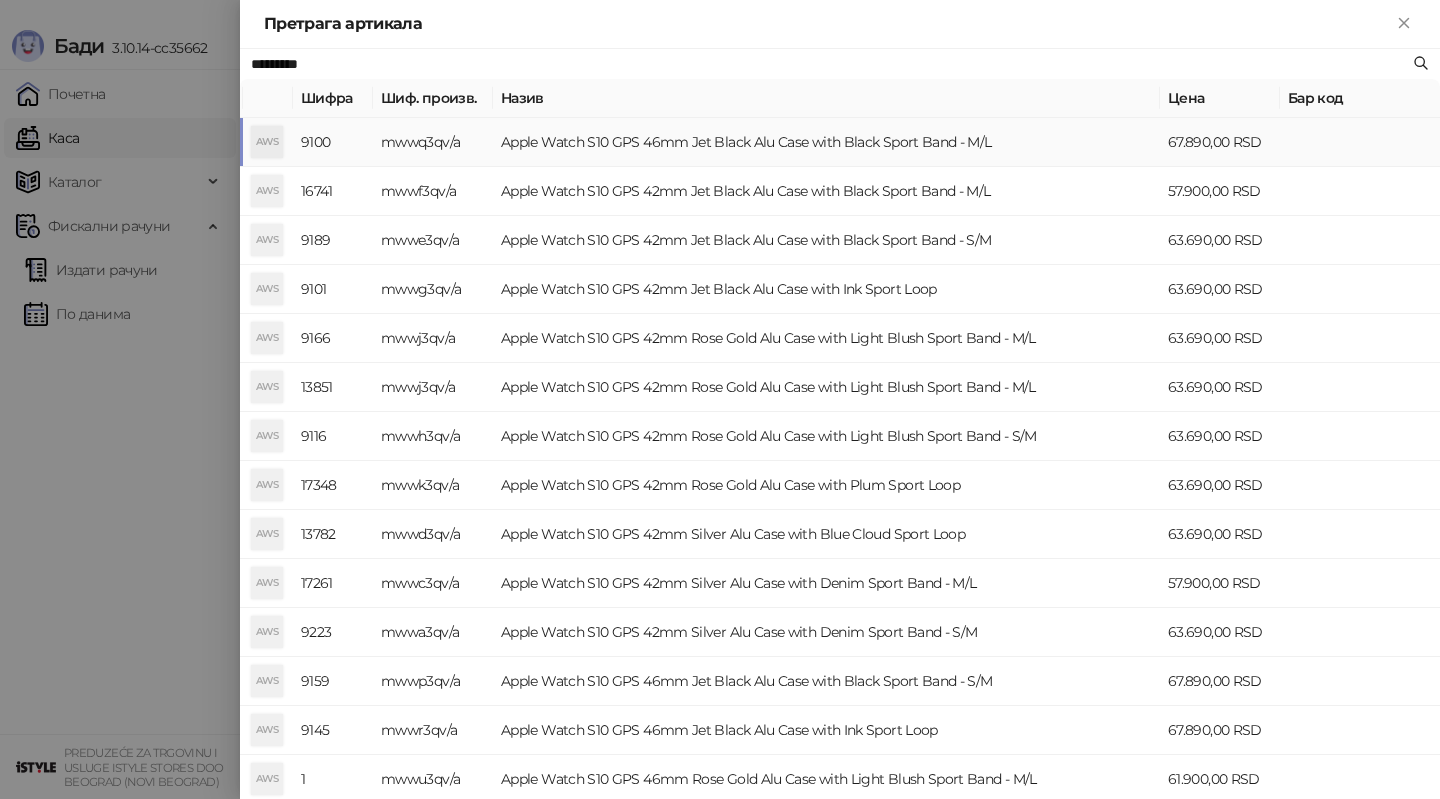 paste on "******" 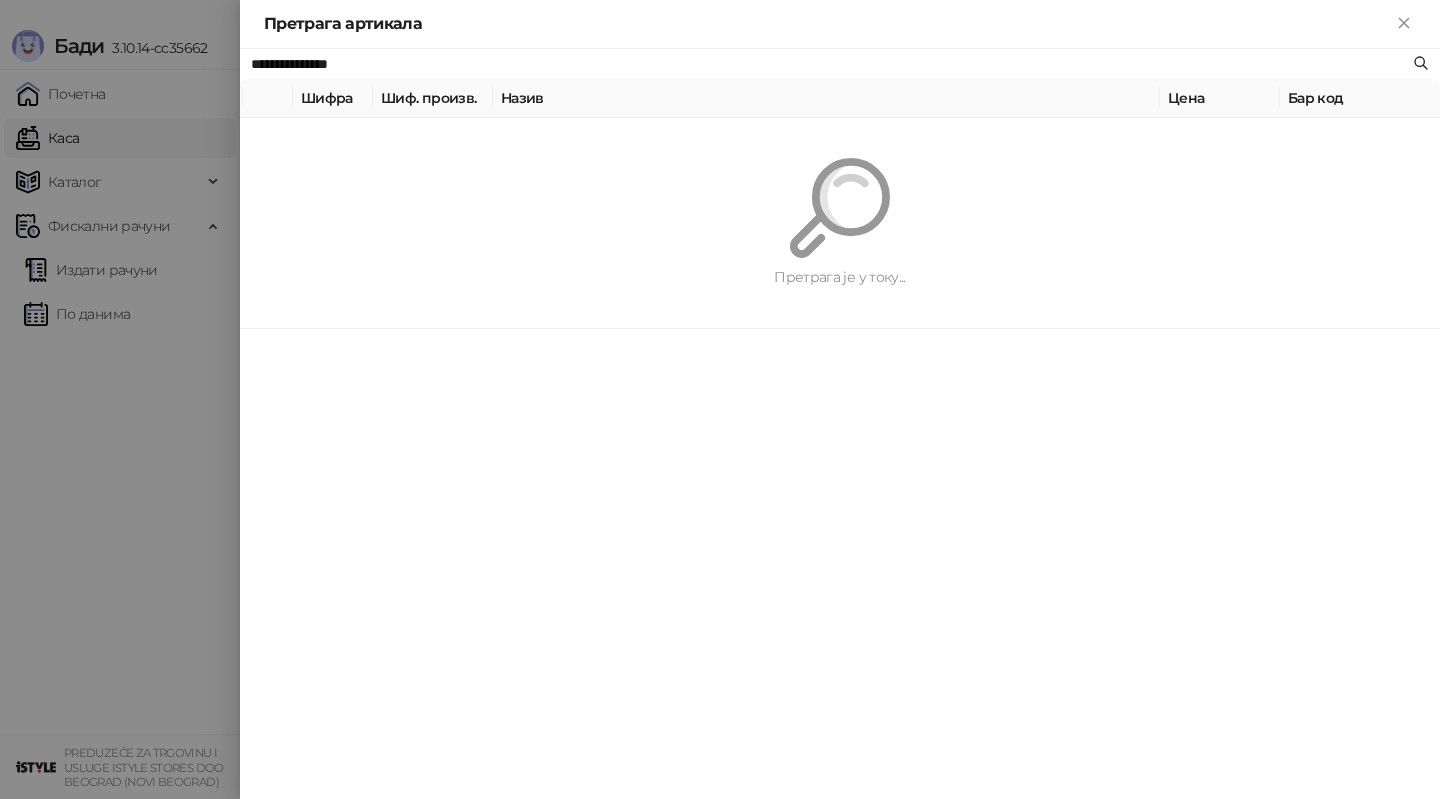 type on "**********" 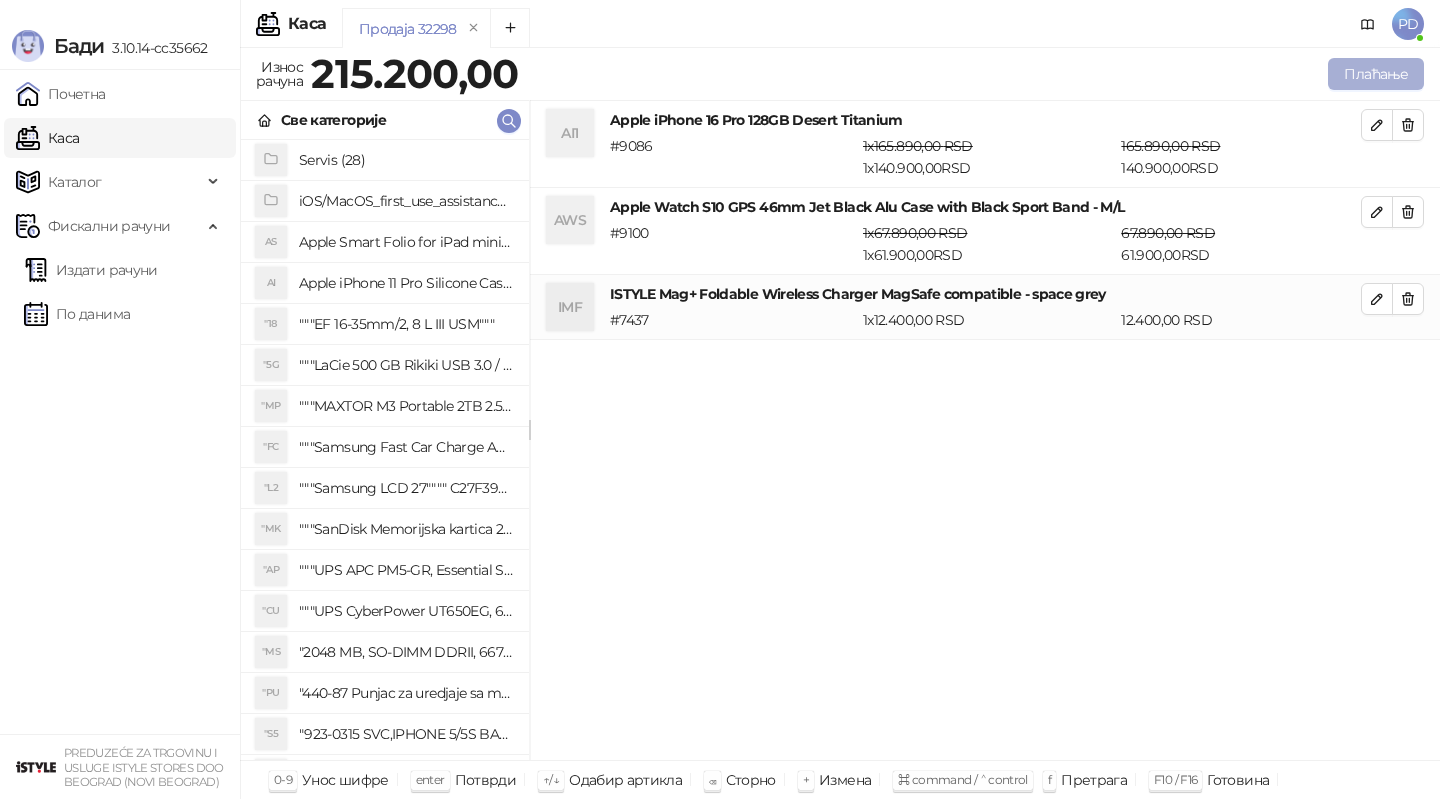 click on "Плаћање" at bounding box center (1376, 74) 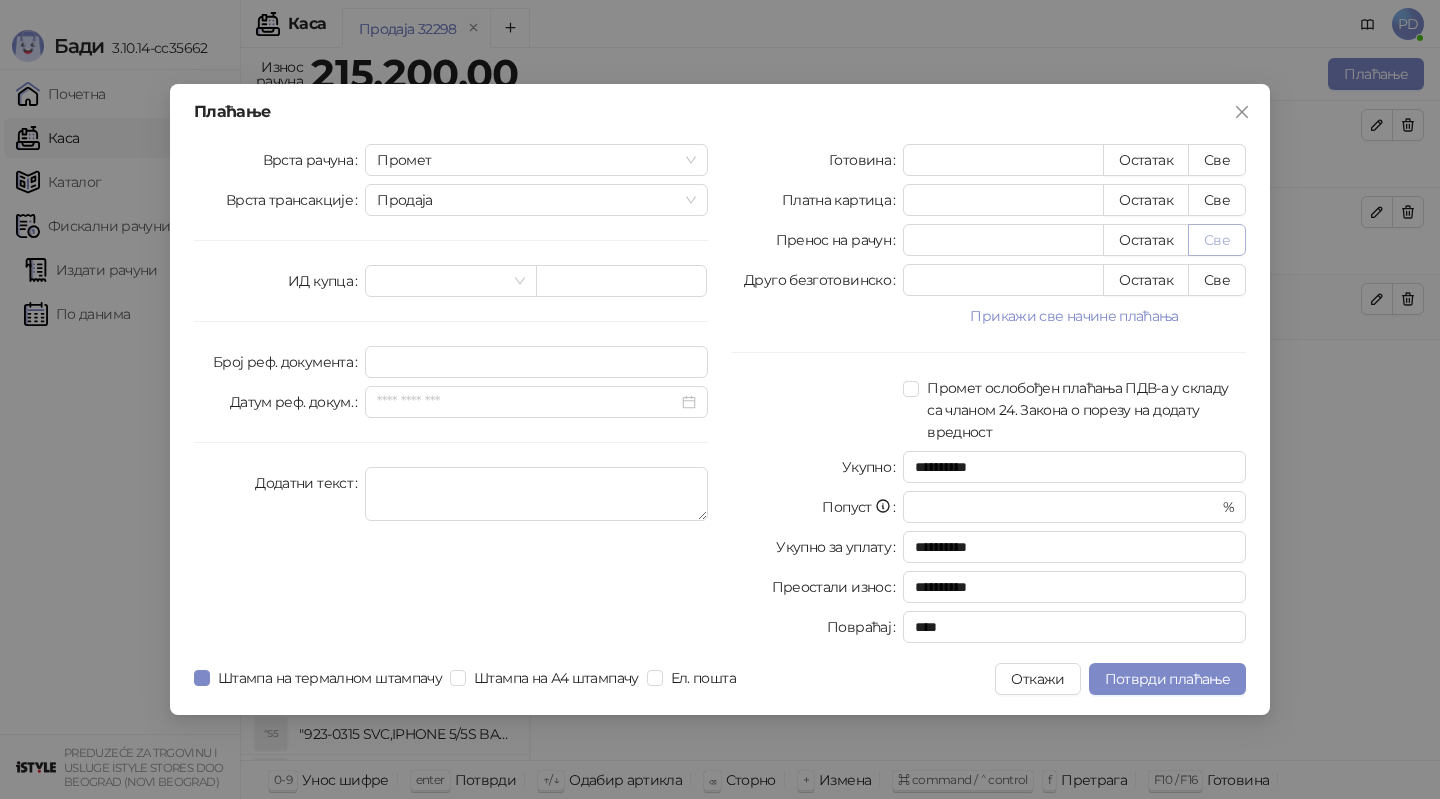 click on "Све" at bounding box center (1217, 240) 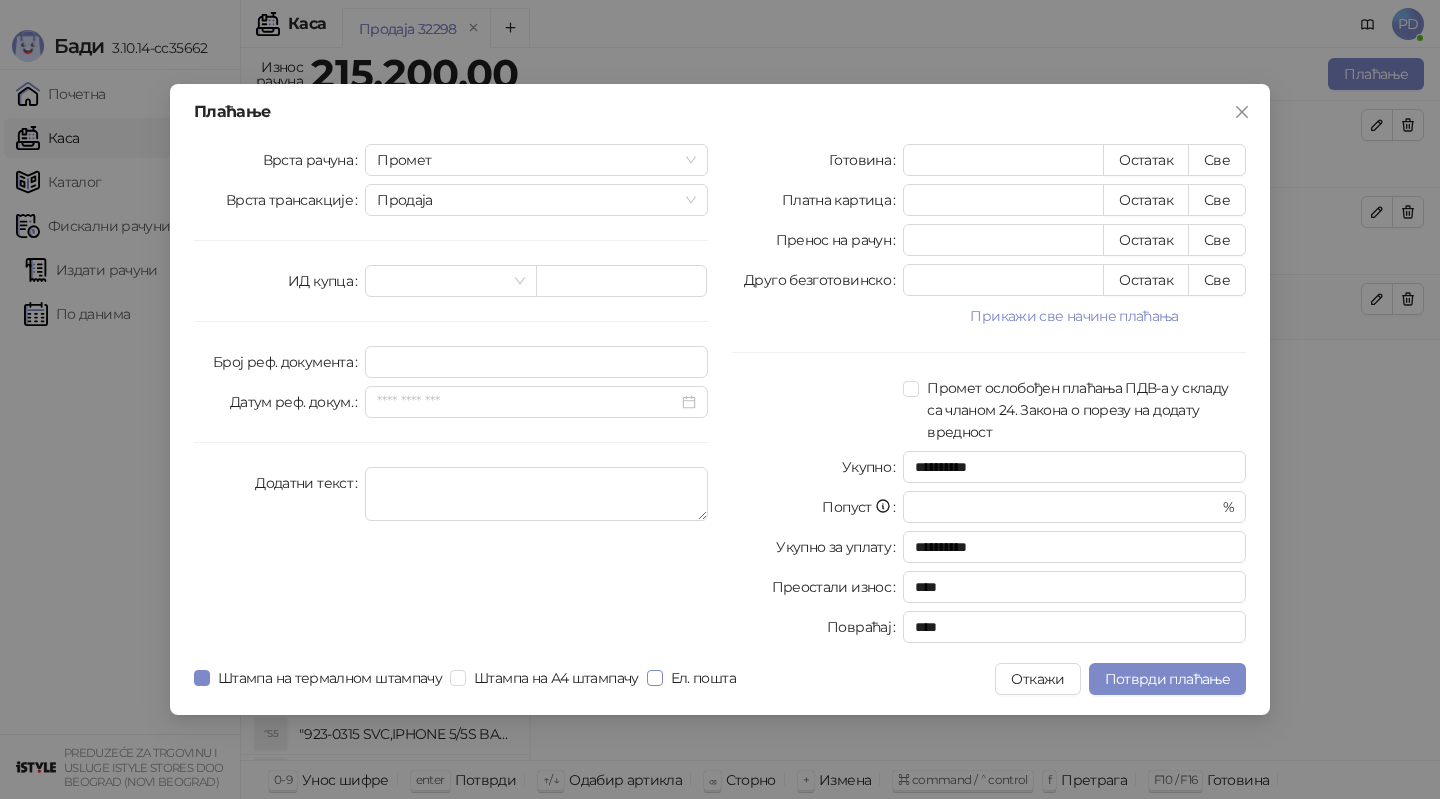 click on "Ел. пошта" at bounding box center (703, 678) 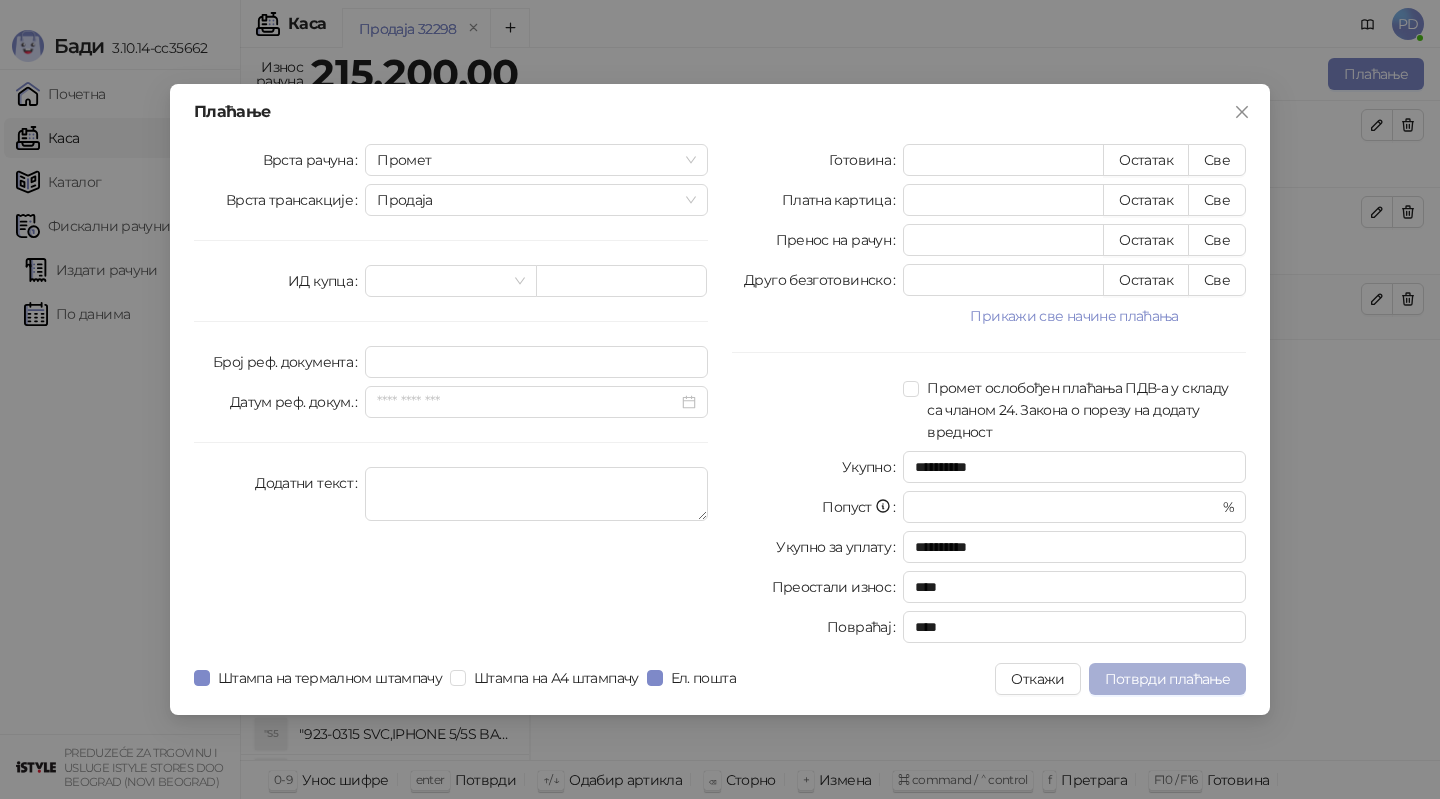 click on "Потврди плаћање" at bounding box center (1167, 679) 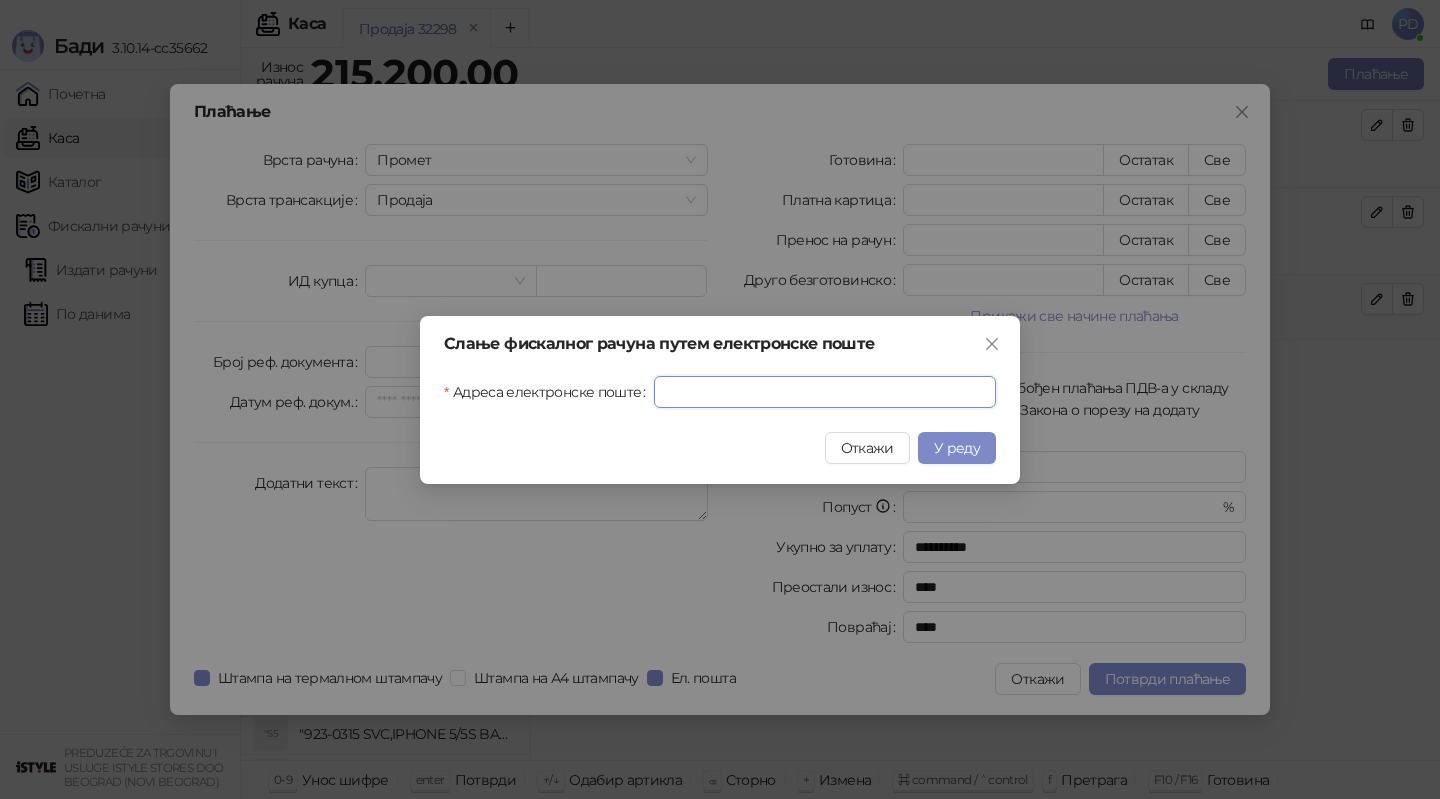 click on "Адреса електронске поште" at bounding box center (825, 392) 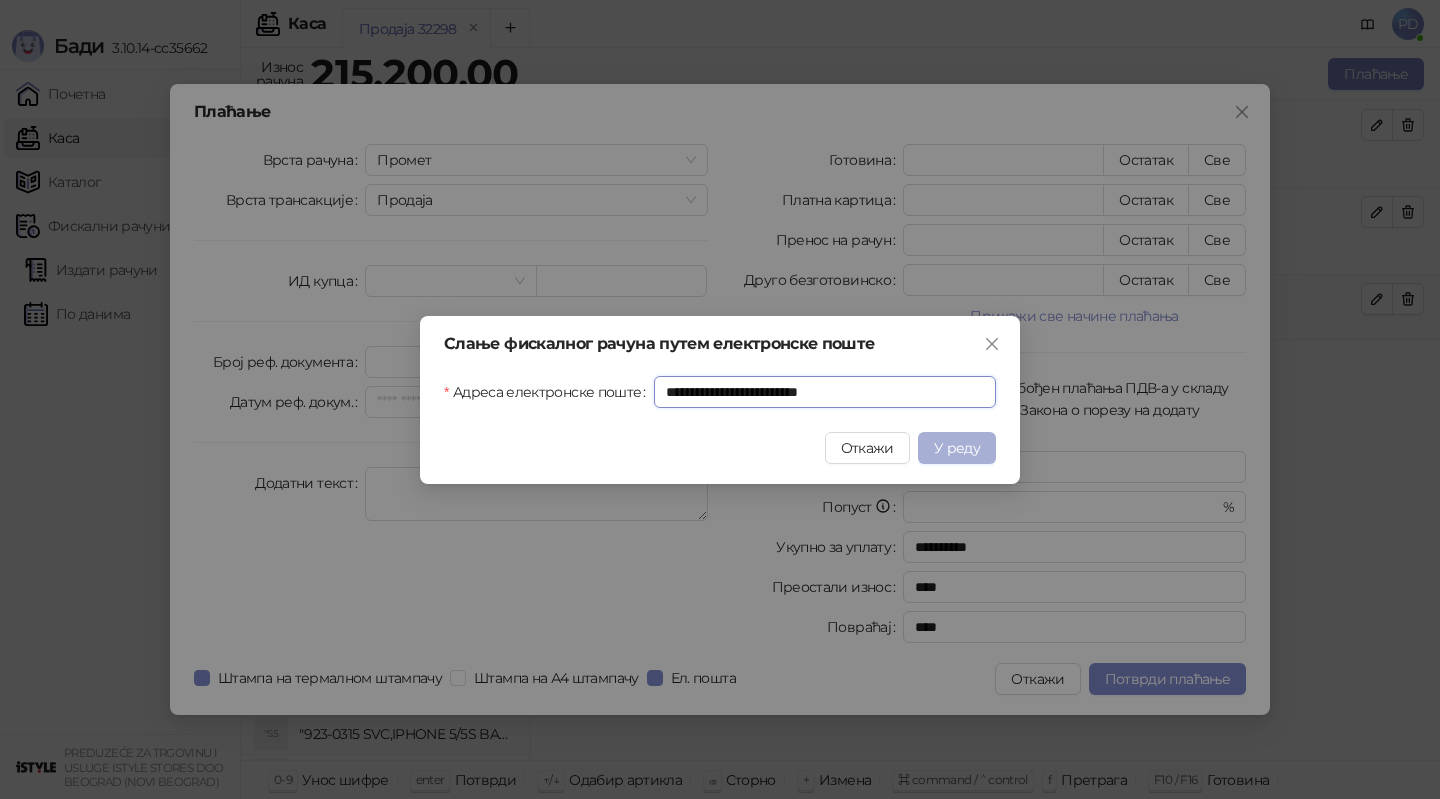 type on "**********" 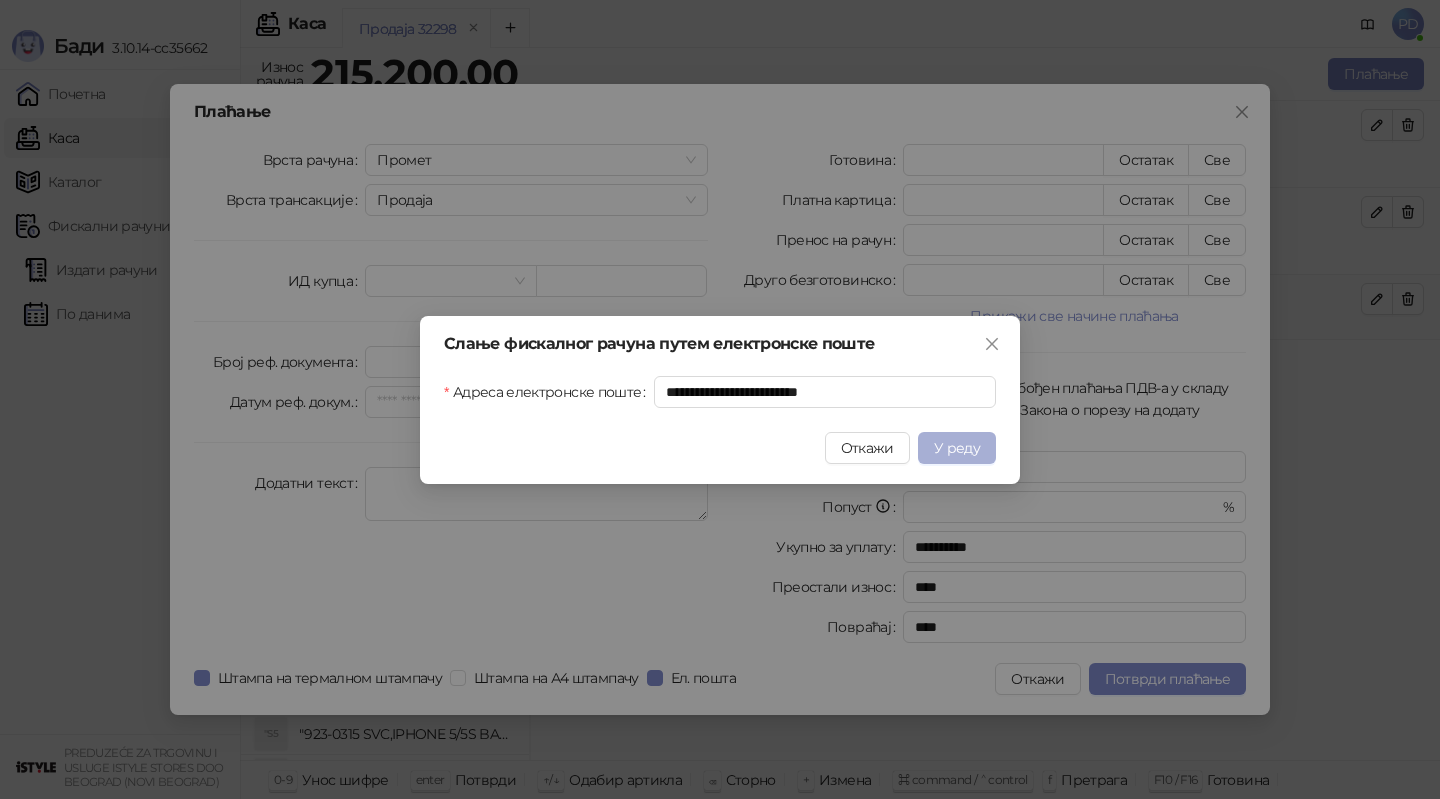 click on "У реду" at bounding box center (957, 448) 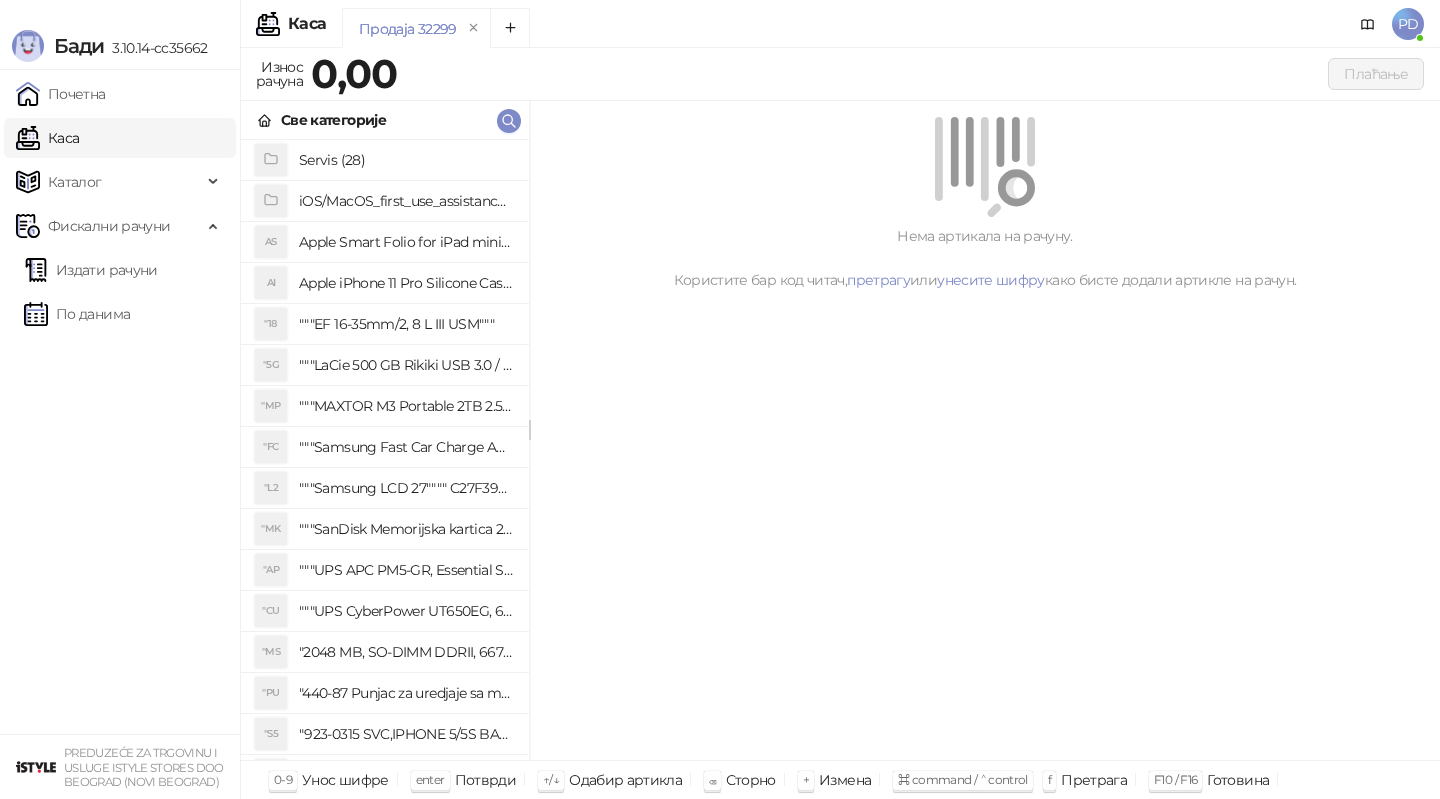 click on "Издати рачуни По данима" at bounding box center [120, 292] 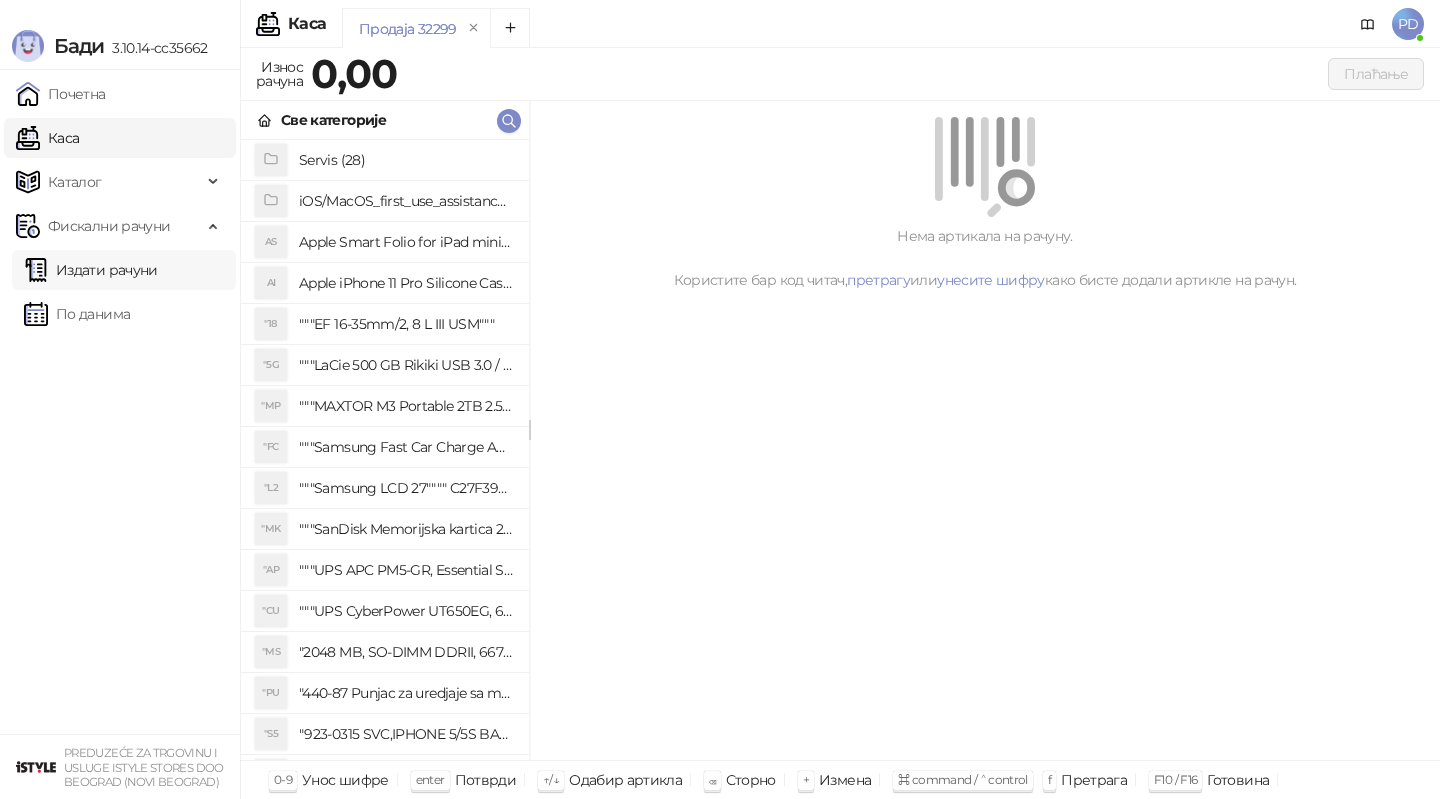 click on "Издати рачуни" at bounding box center [91, 270] 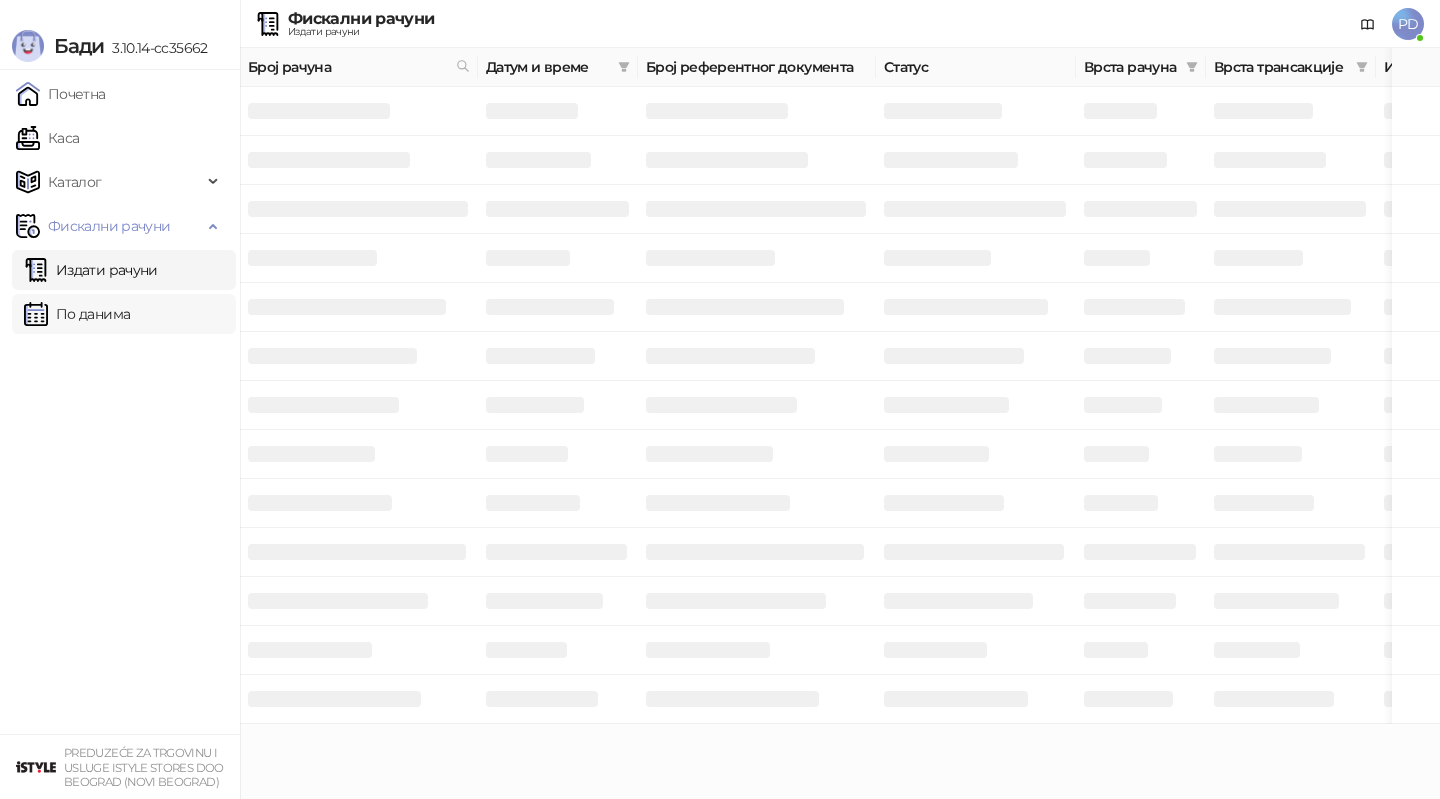 click on "По данима" at bounding box center [77, 314] 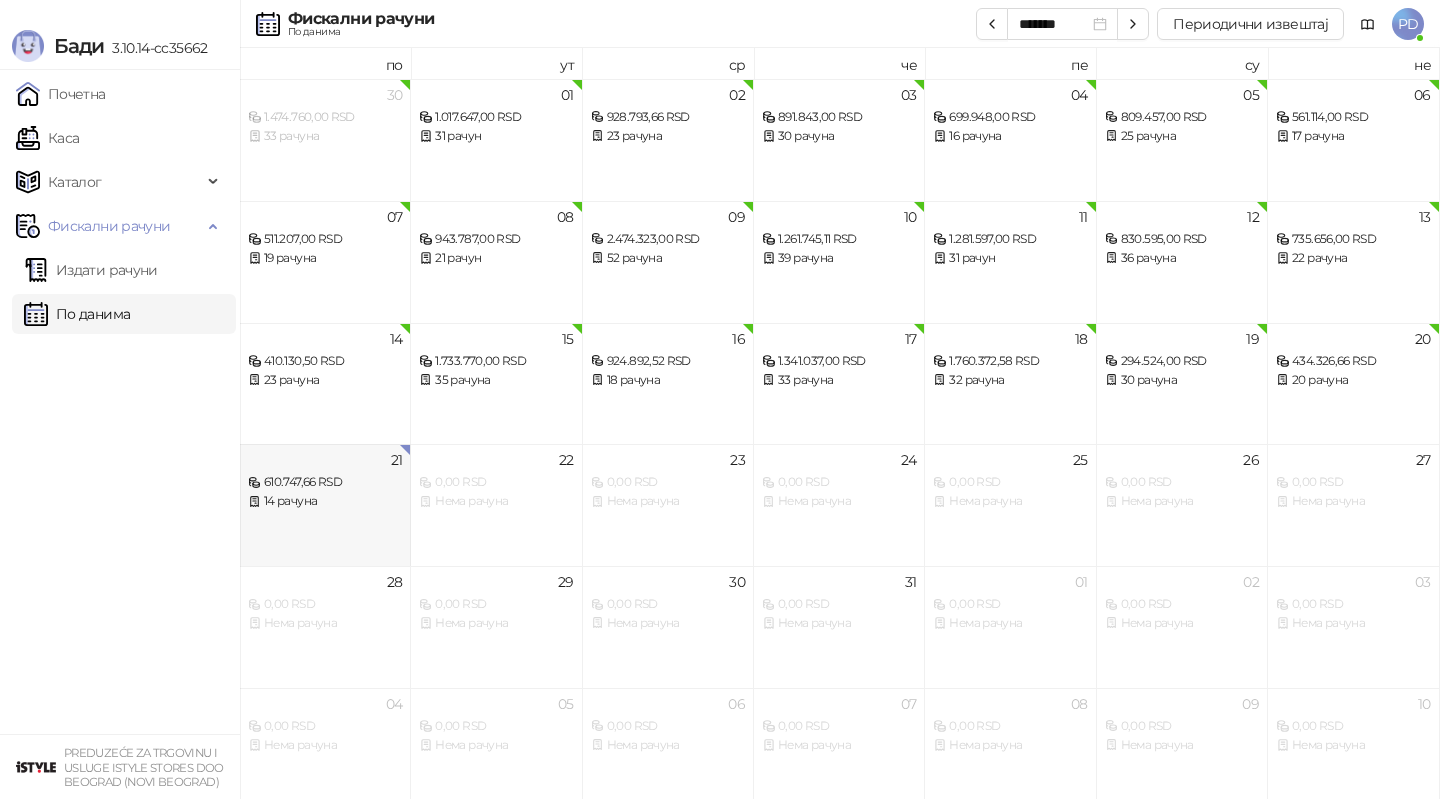 click on "14 рачуна" at bounding box center (325, 501) 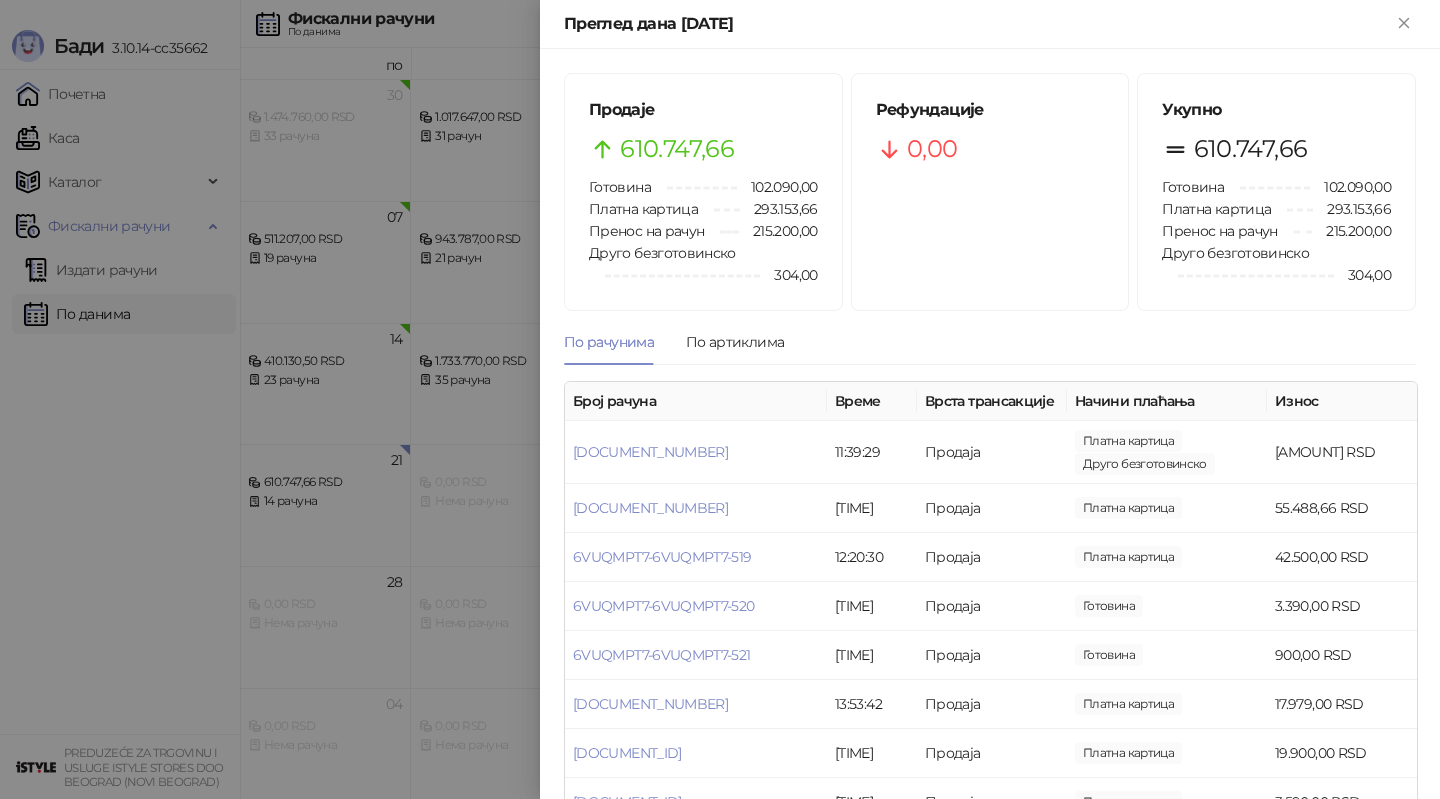 click at bounding box center [720, 399] 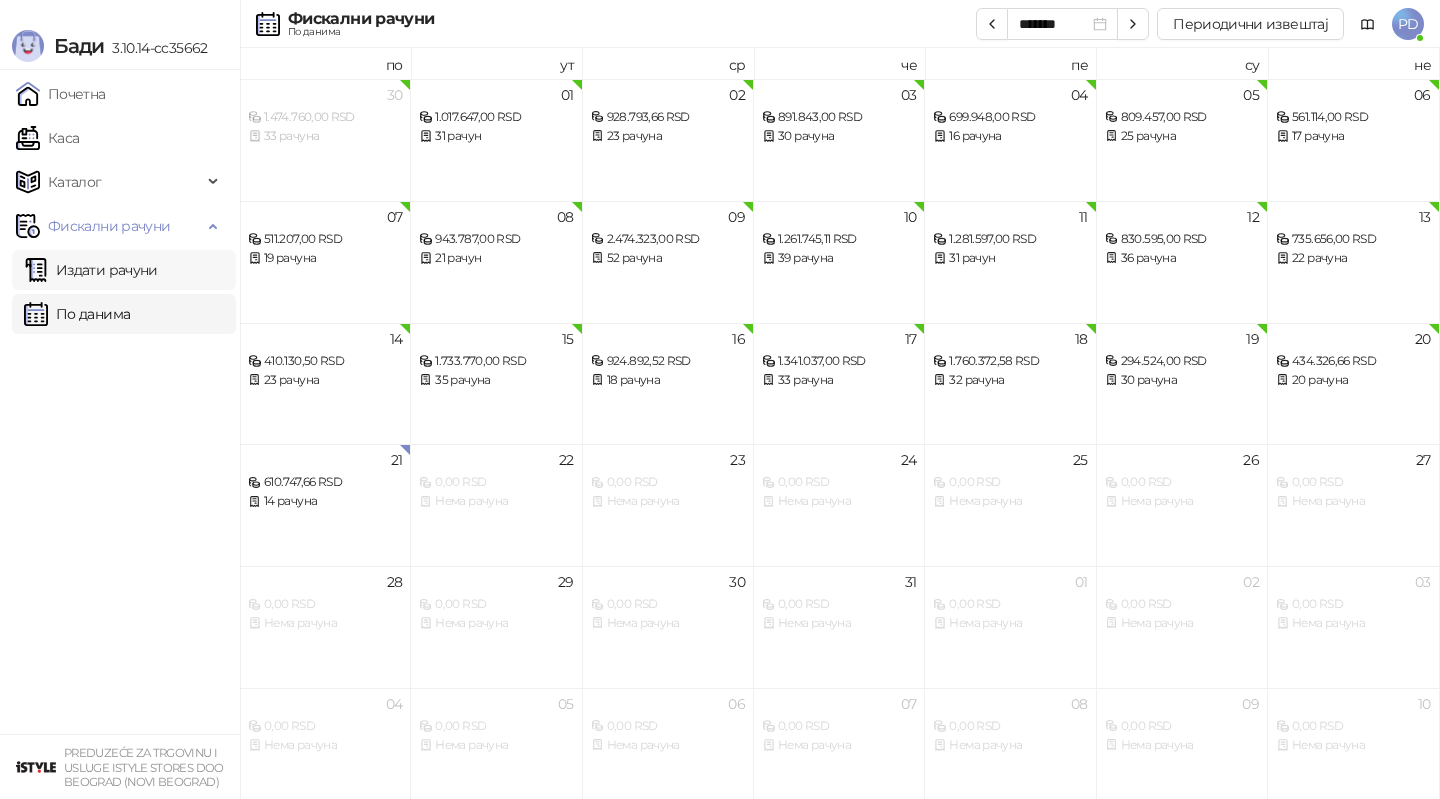 click on "Издати рачуни" at bounding box center [91, 270] 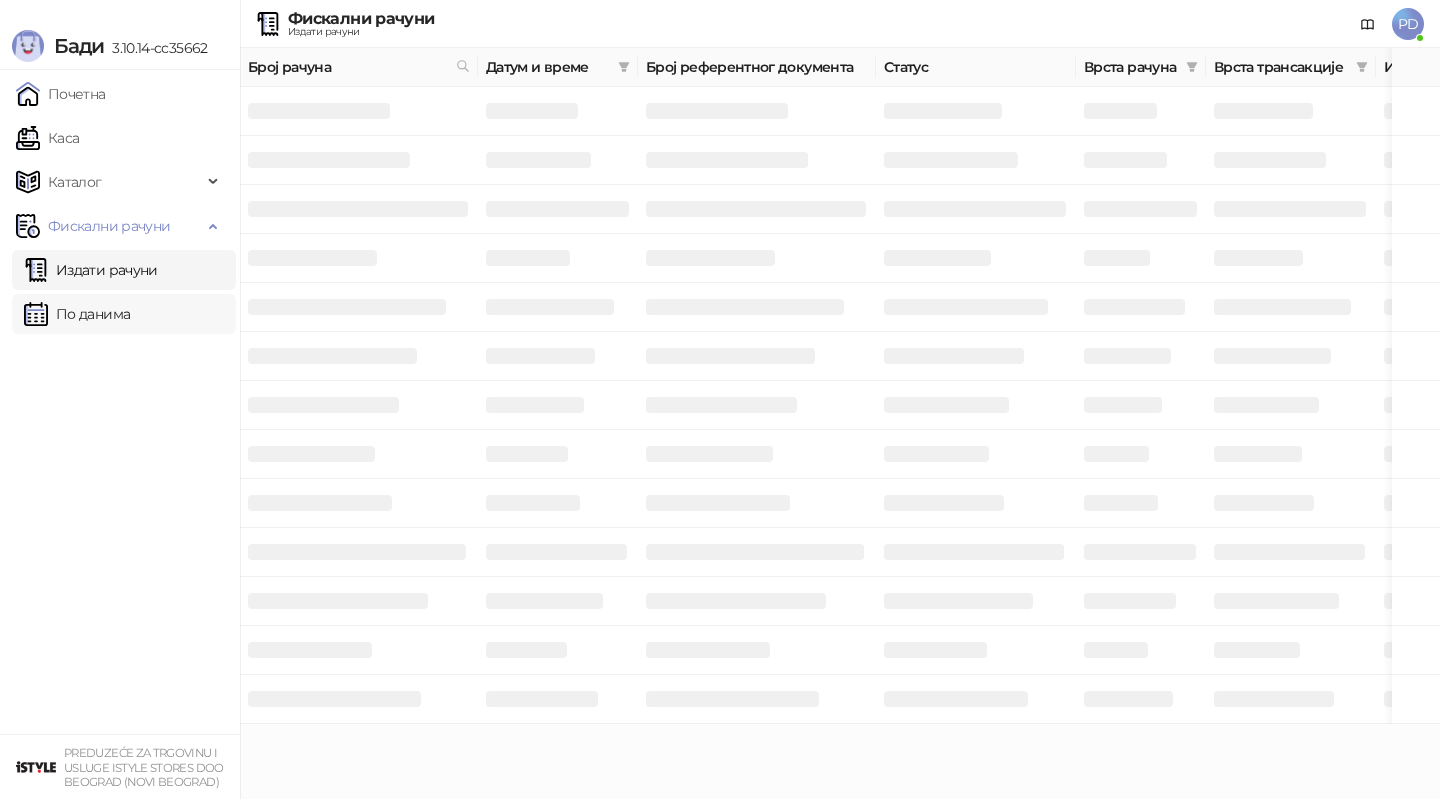 click on "По данима" at bounding box center [77, 314] 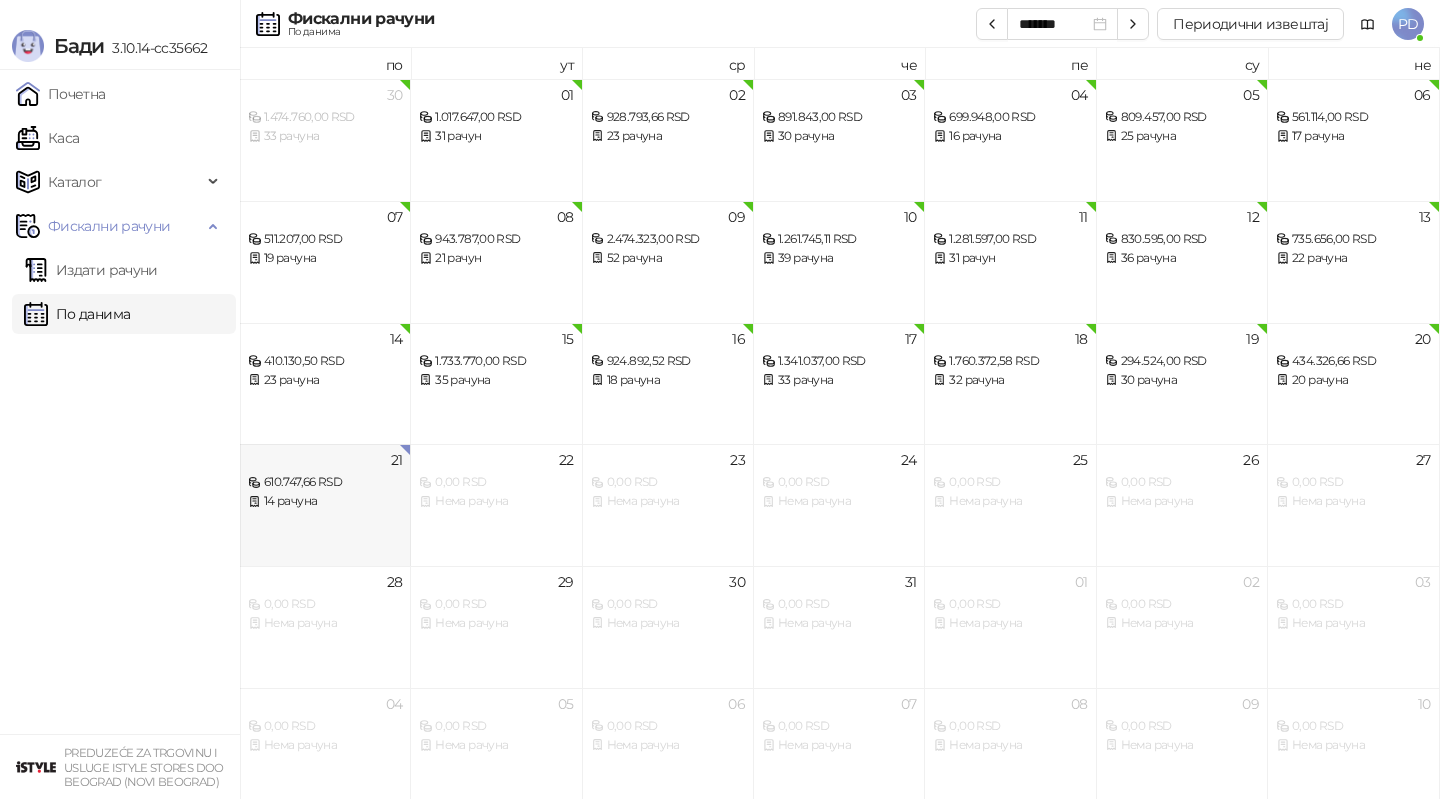 click on "14 рачуна" at bounding box center (325, 501) 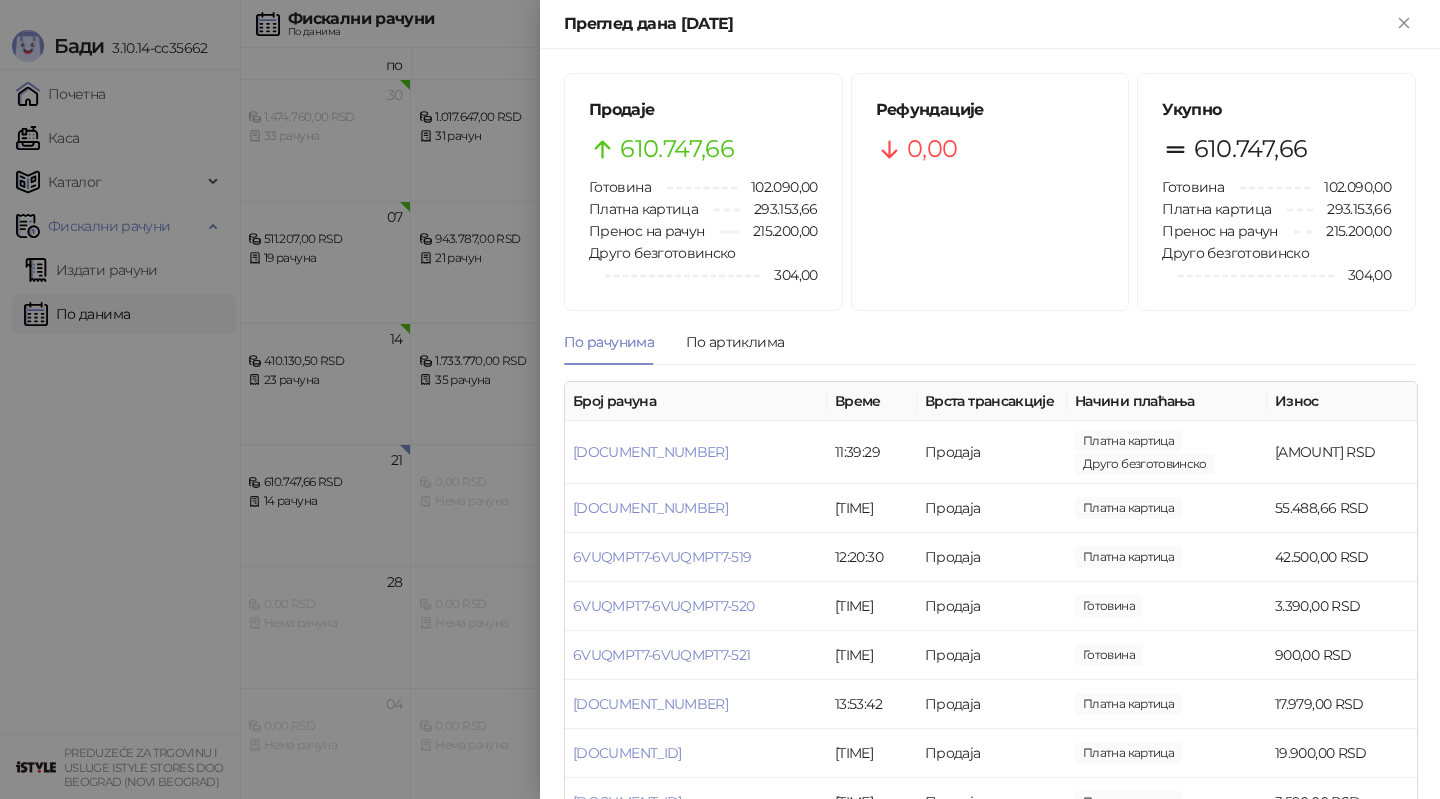 click at bounding box center [720, 399] 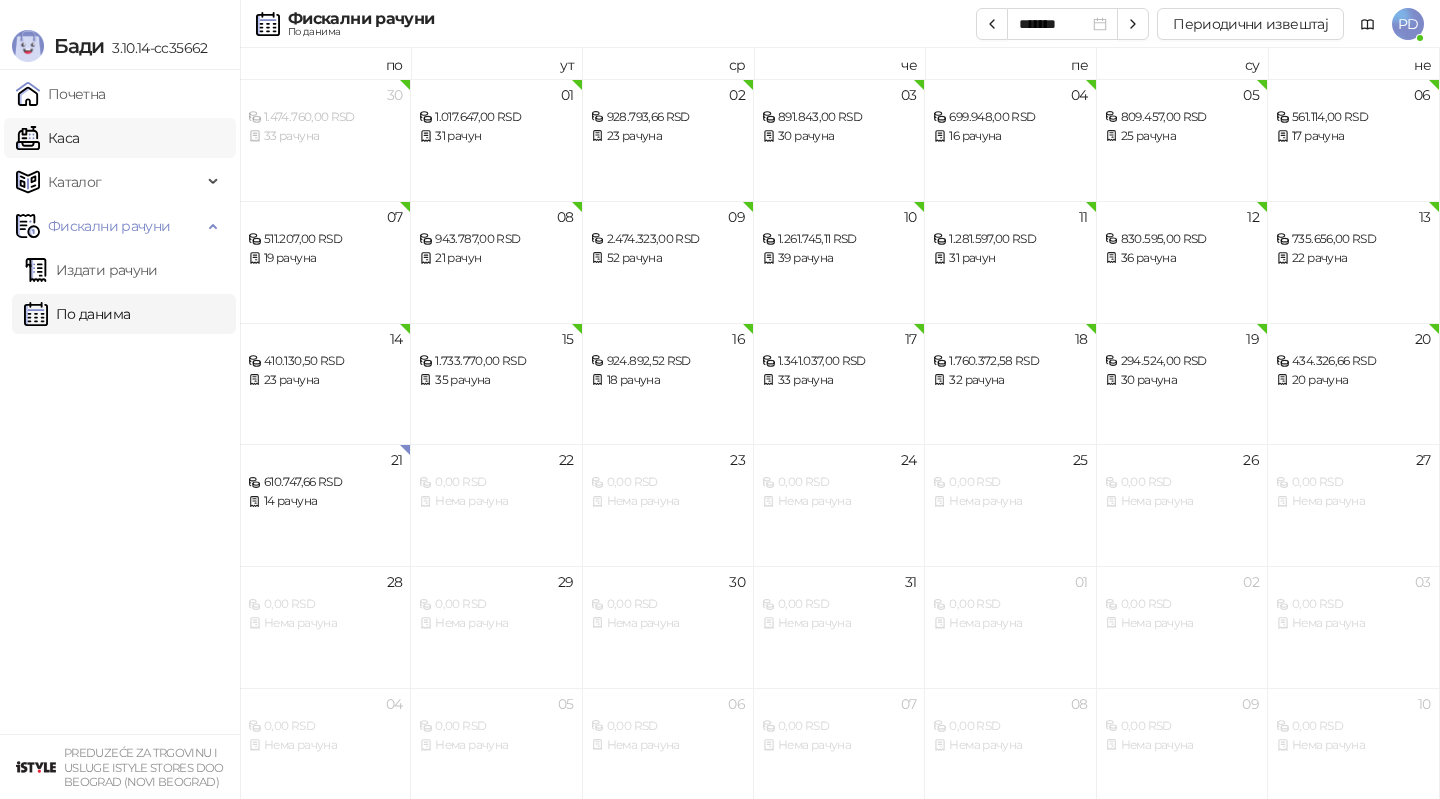 click on "Каса" at bounding box center (47, 138) 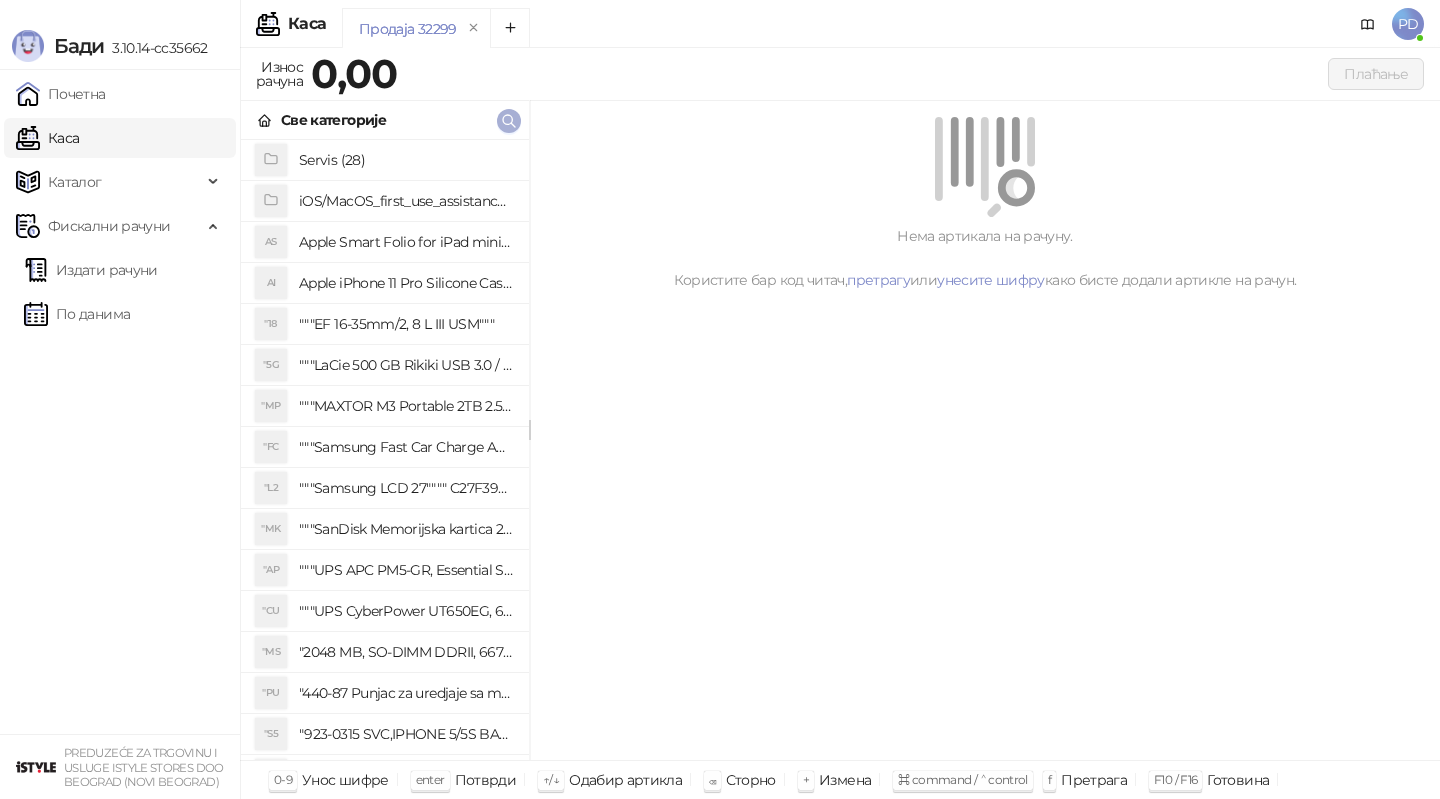 click 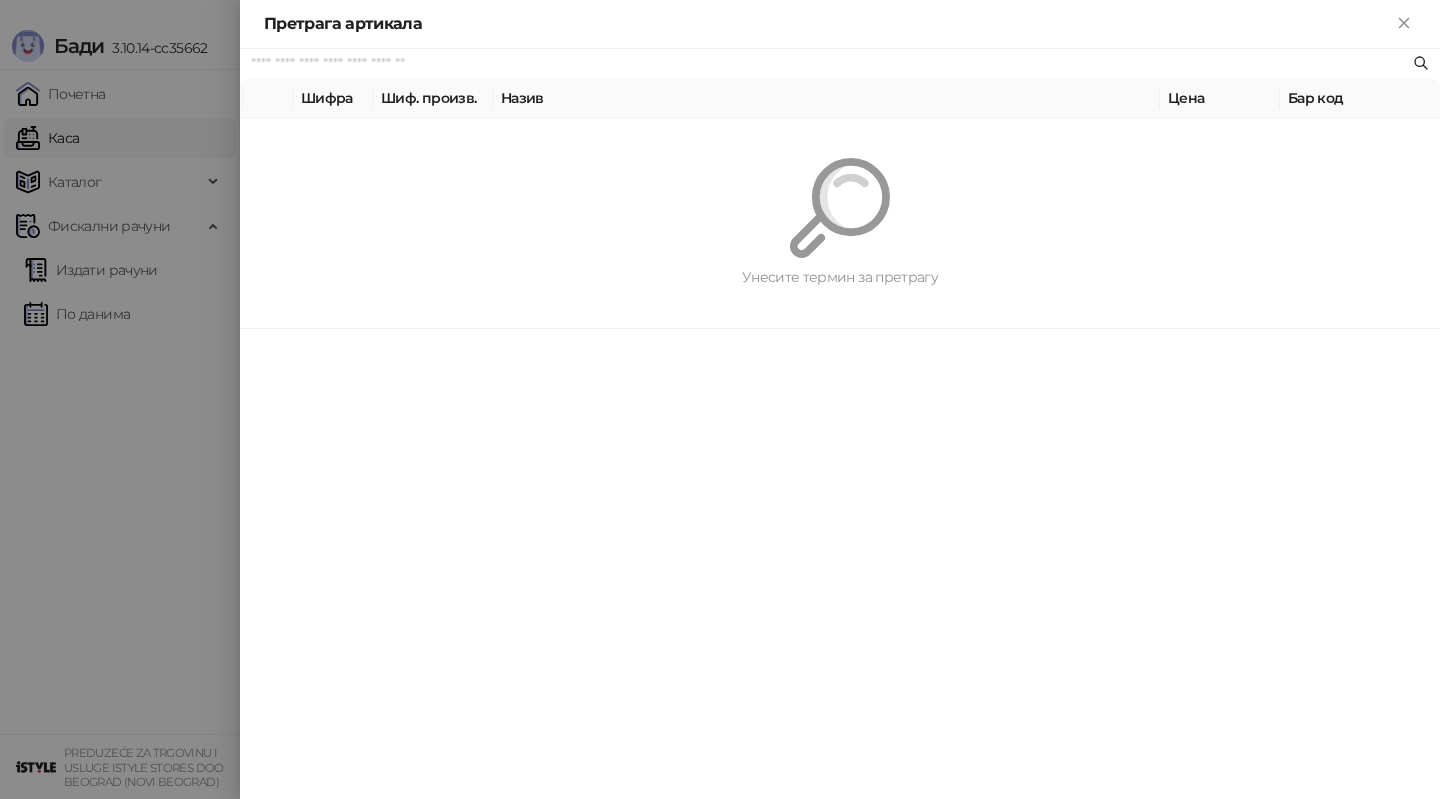 paste on "*********" 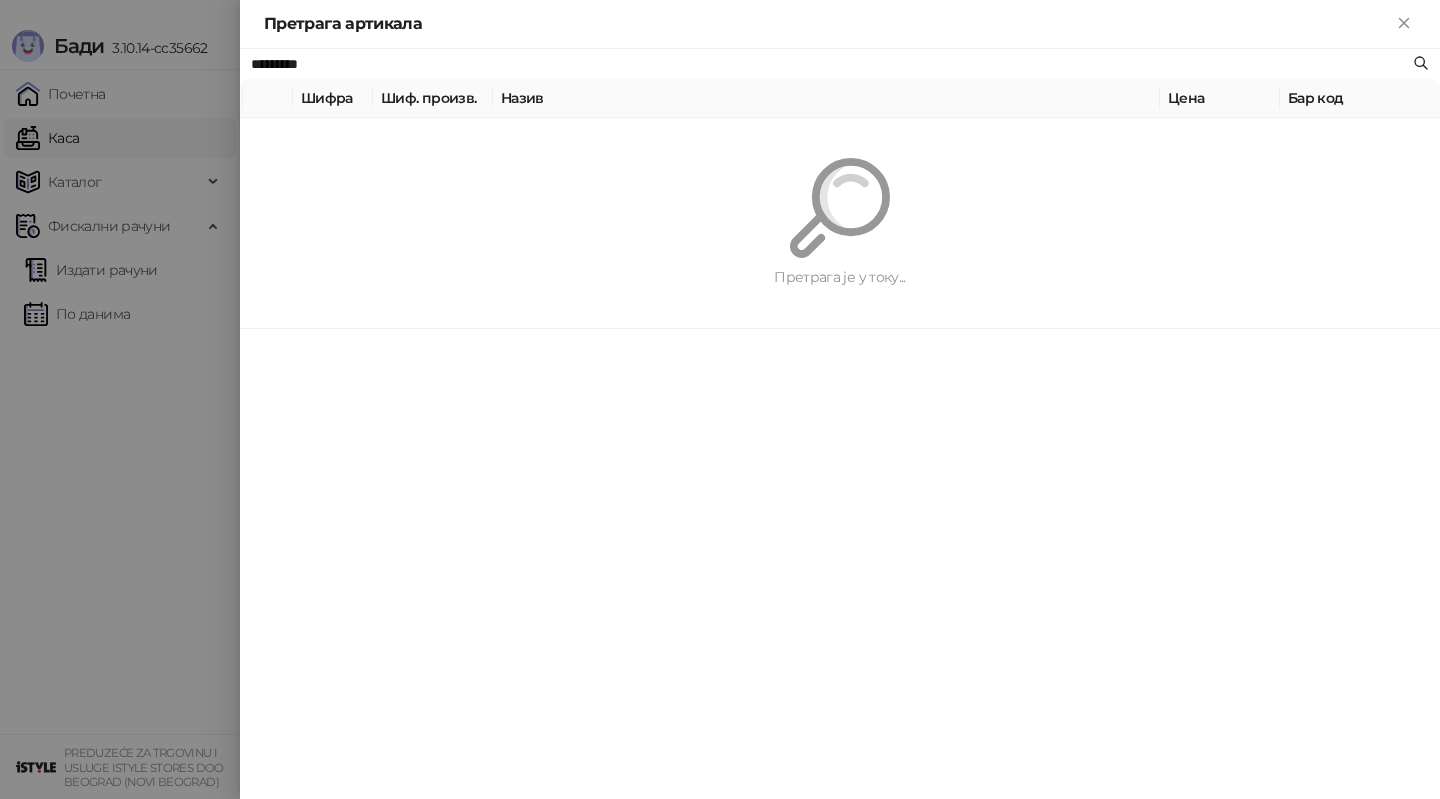 type on "*********" 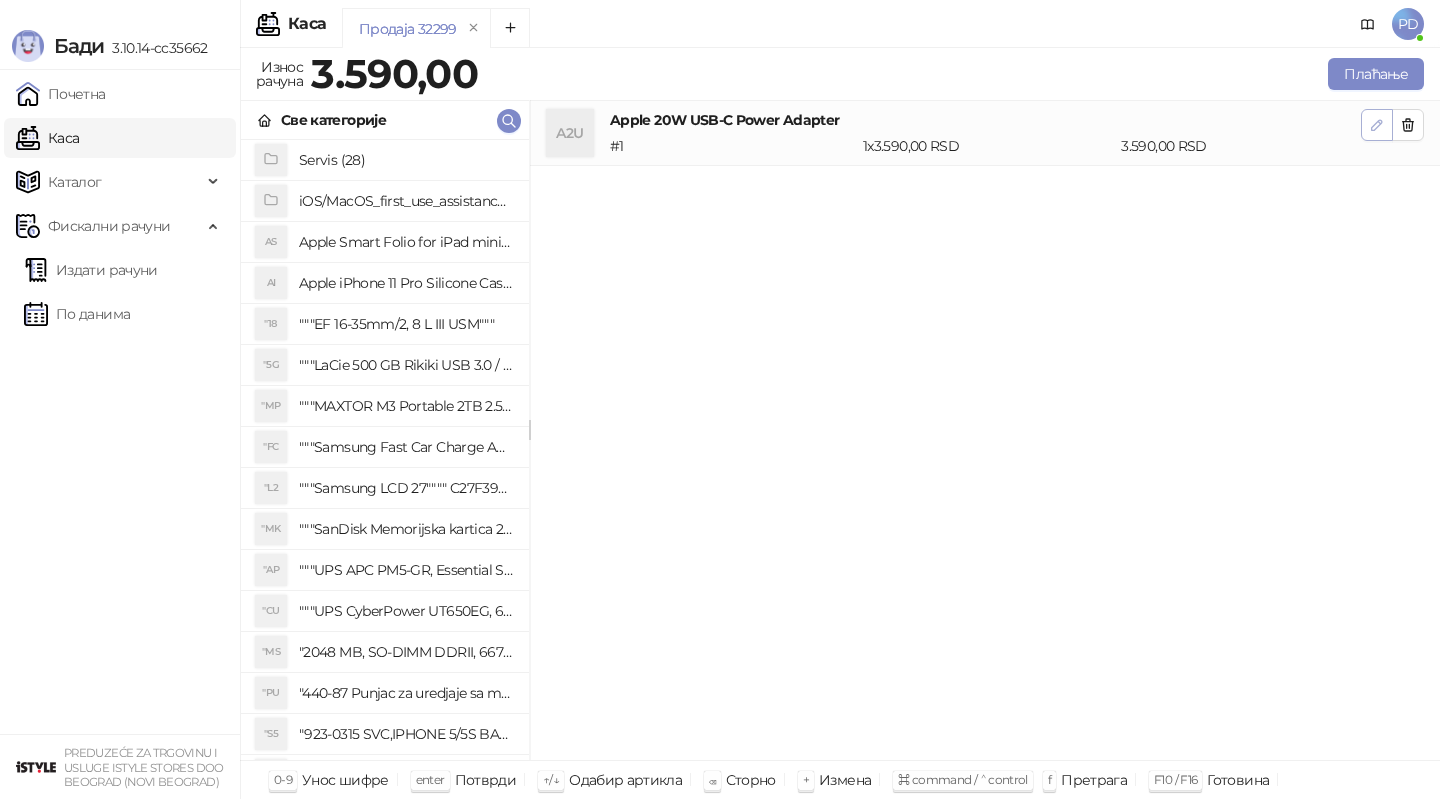 click at bounding box center (1377, 125) 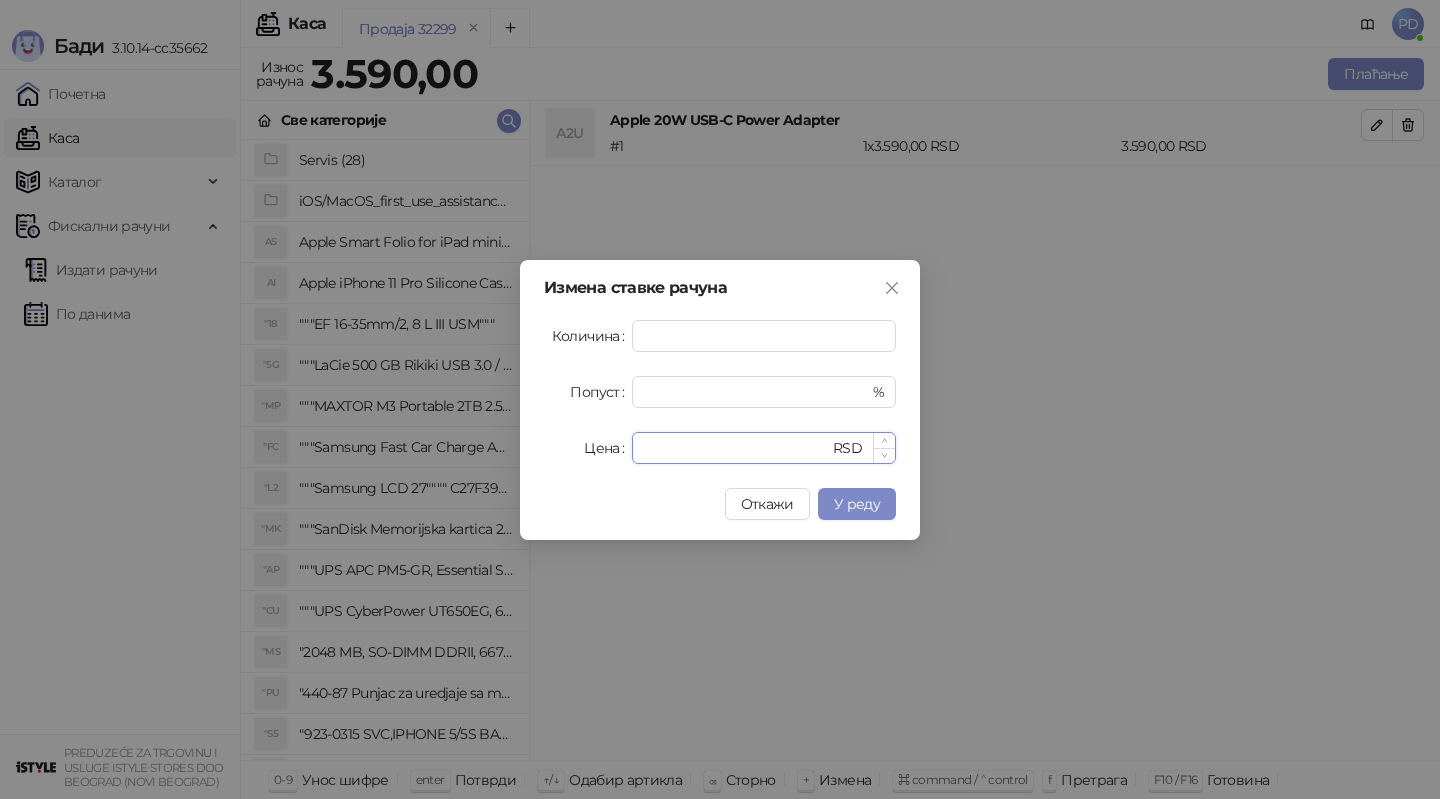 click on "****" at bounding box center [736, 448] 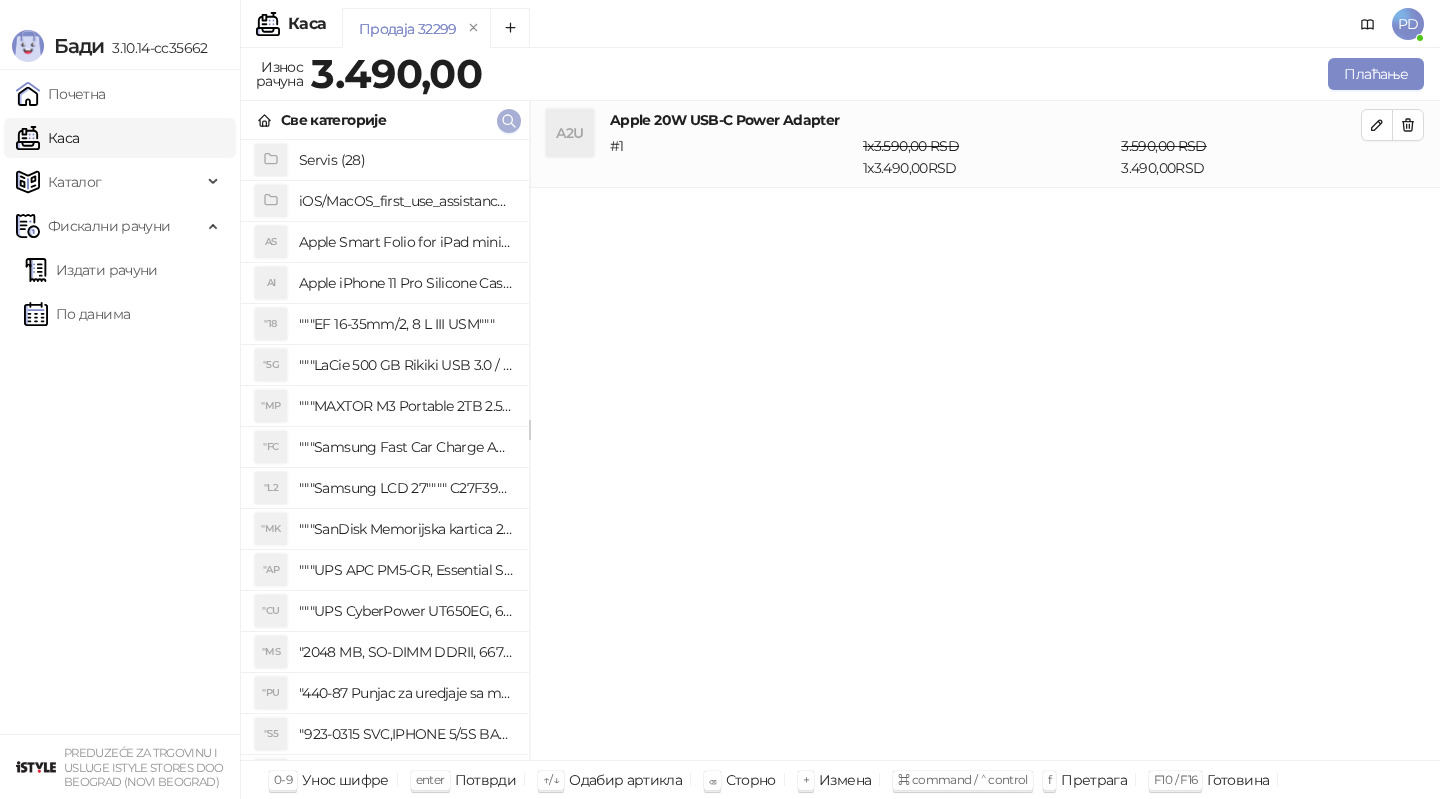 click 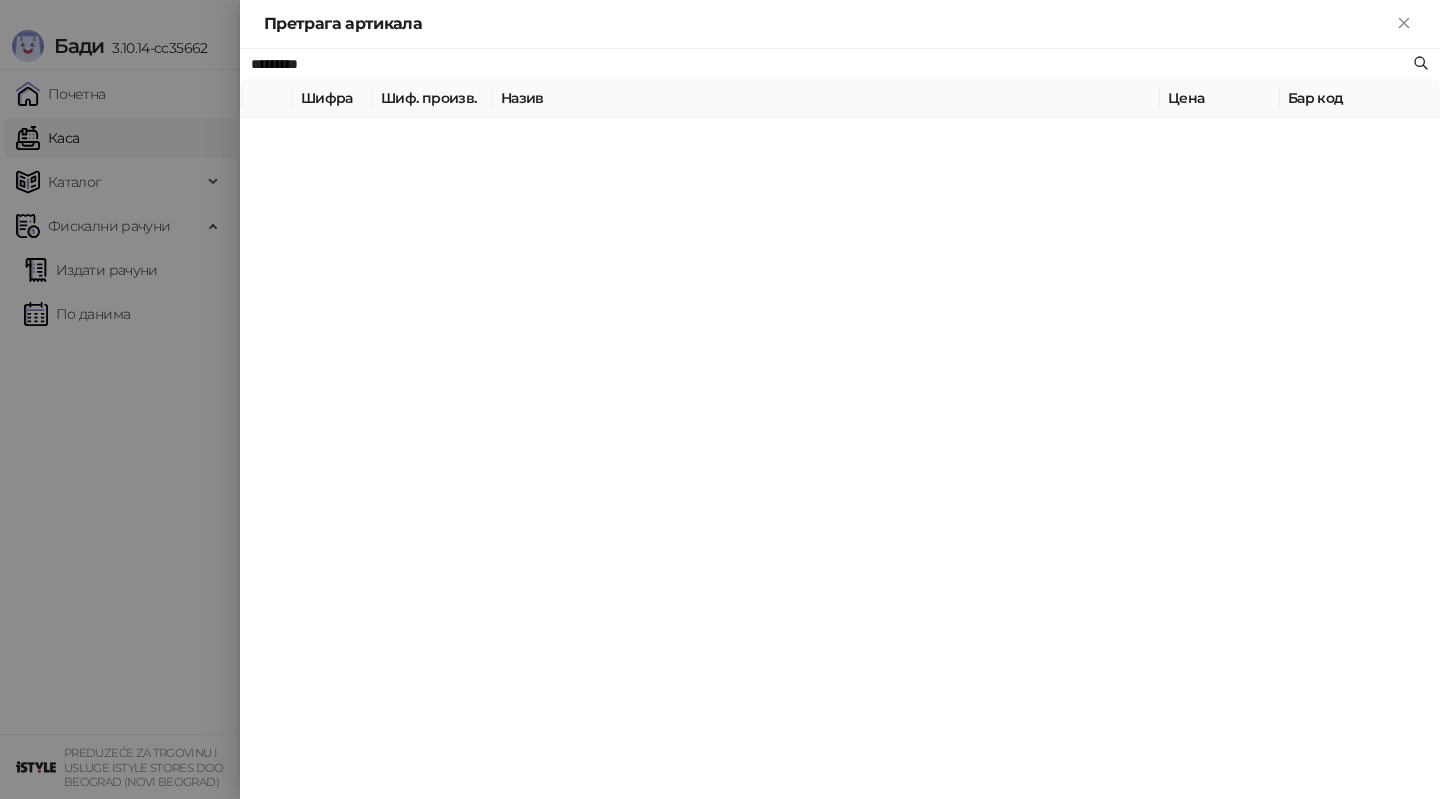 paste on "**********" 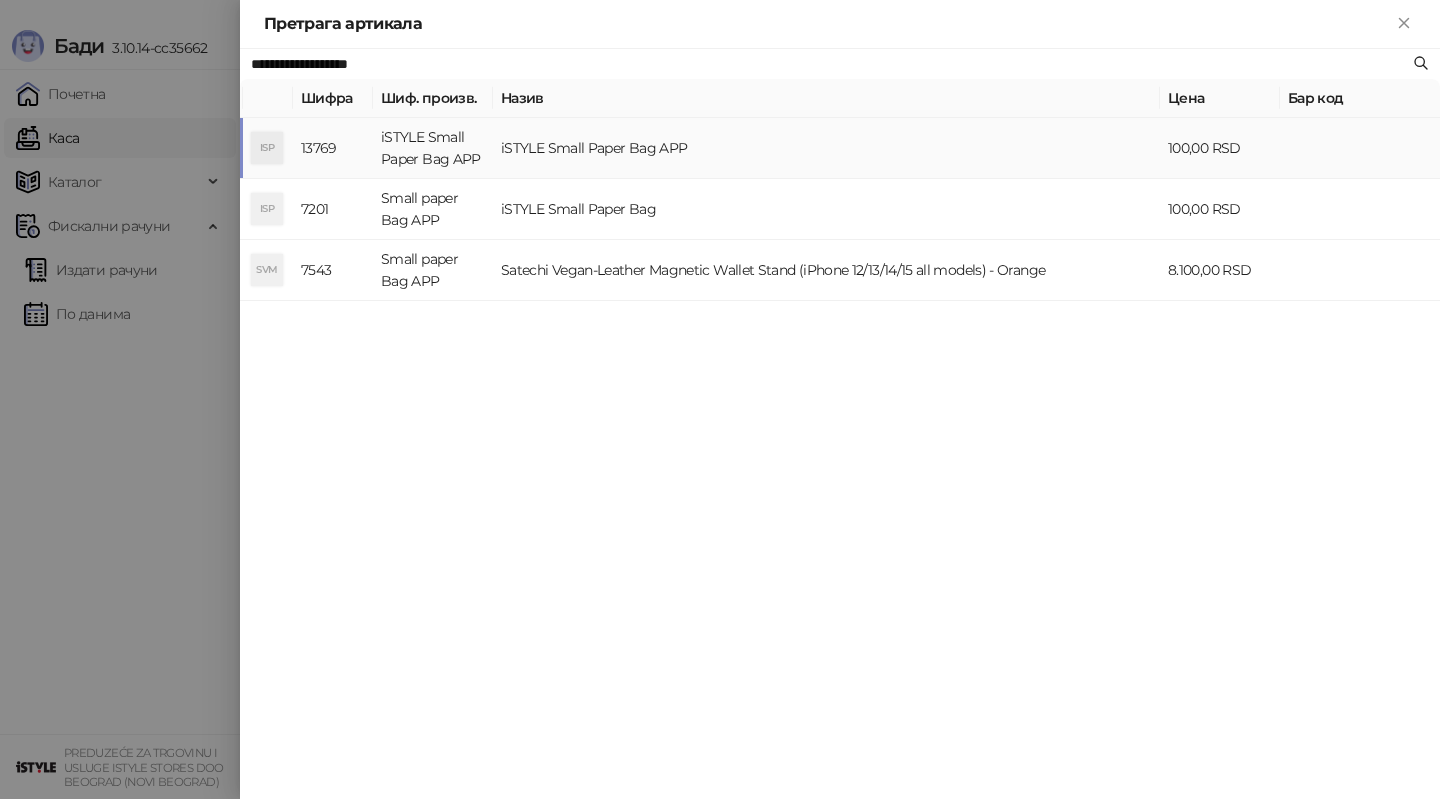 type on "**********" 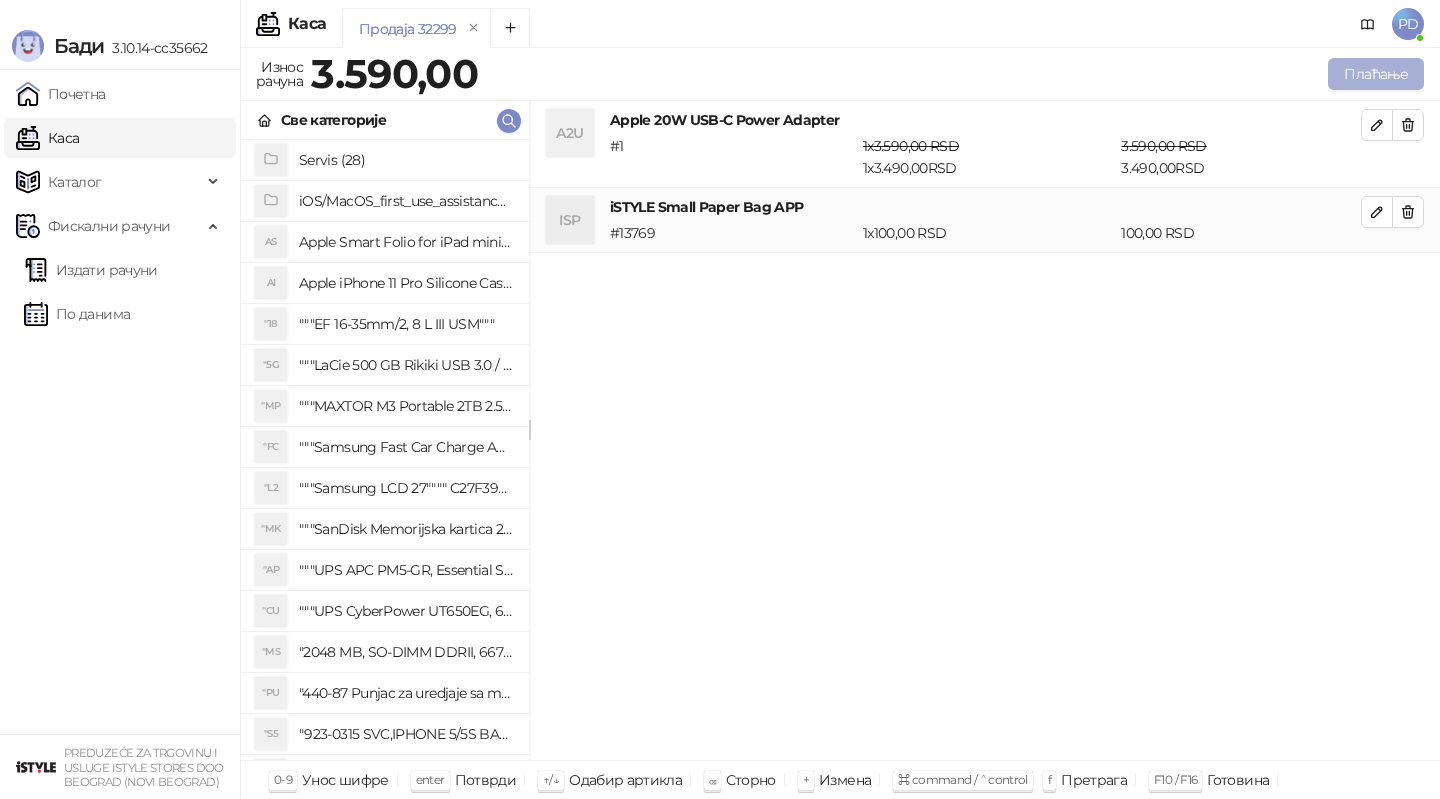 click on "Плаћање" at bounding box center [1376, 74] 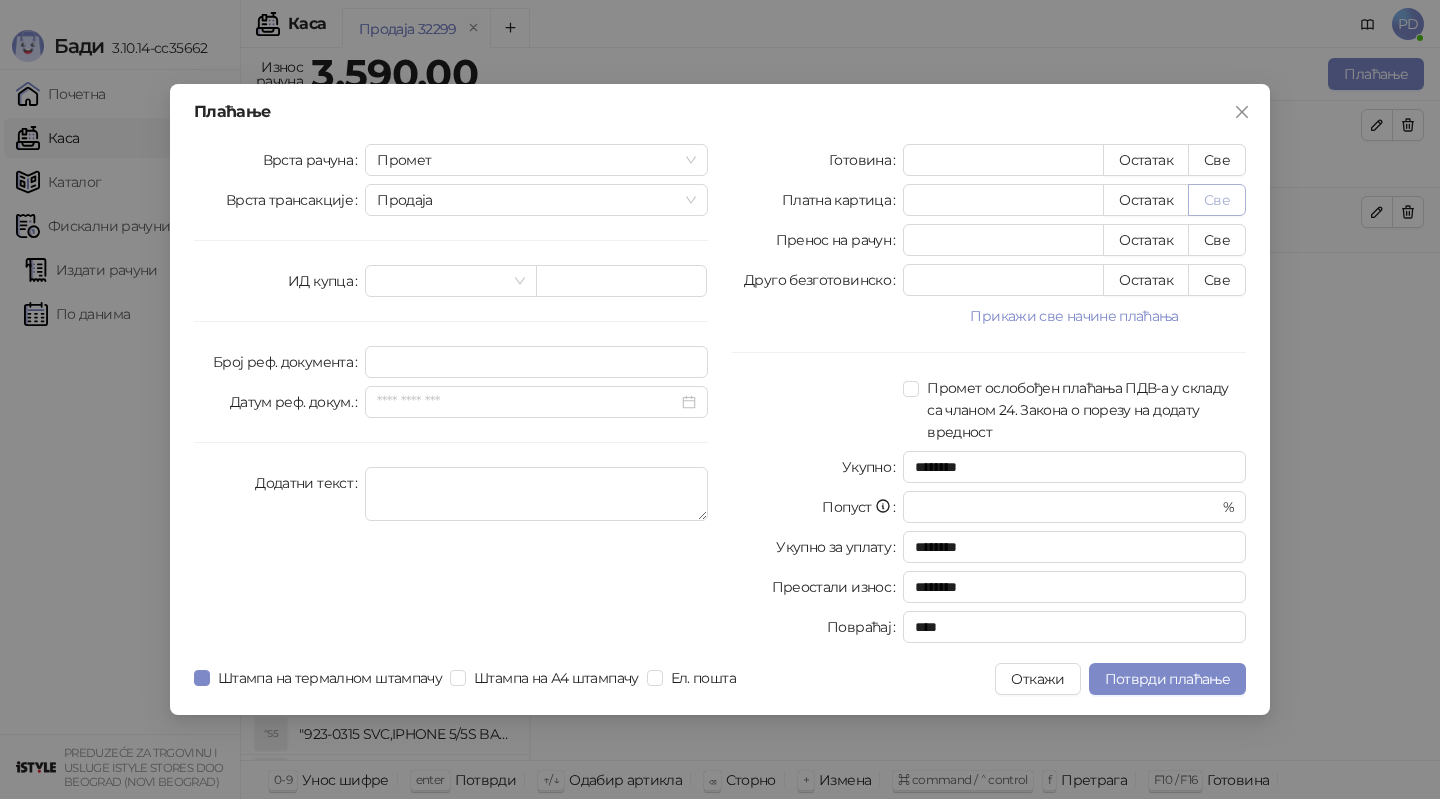click on "Све" at bounding box center (1217, 200) 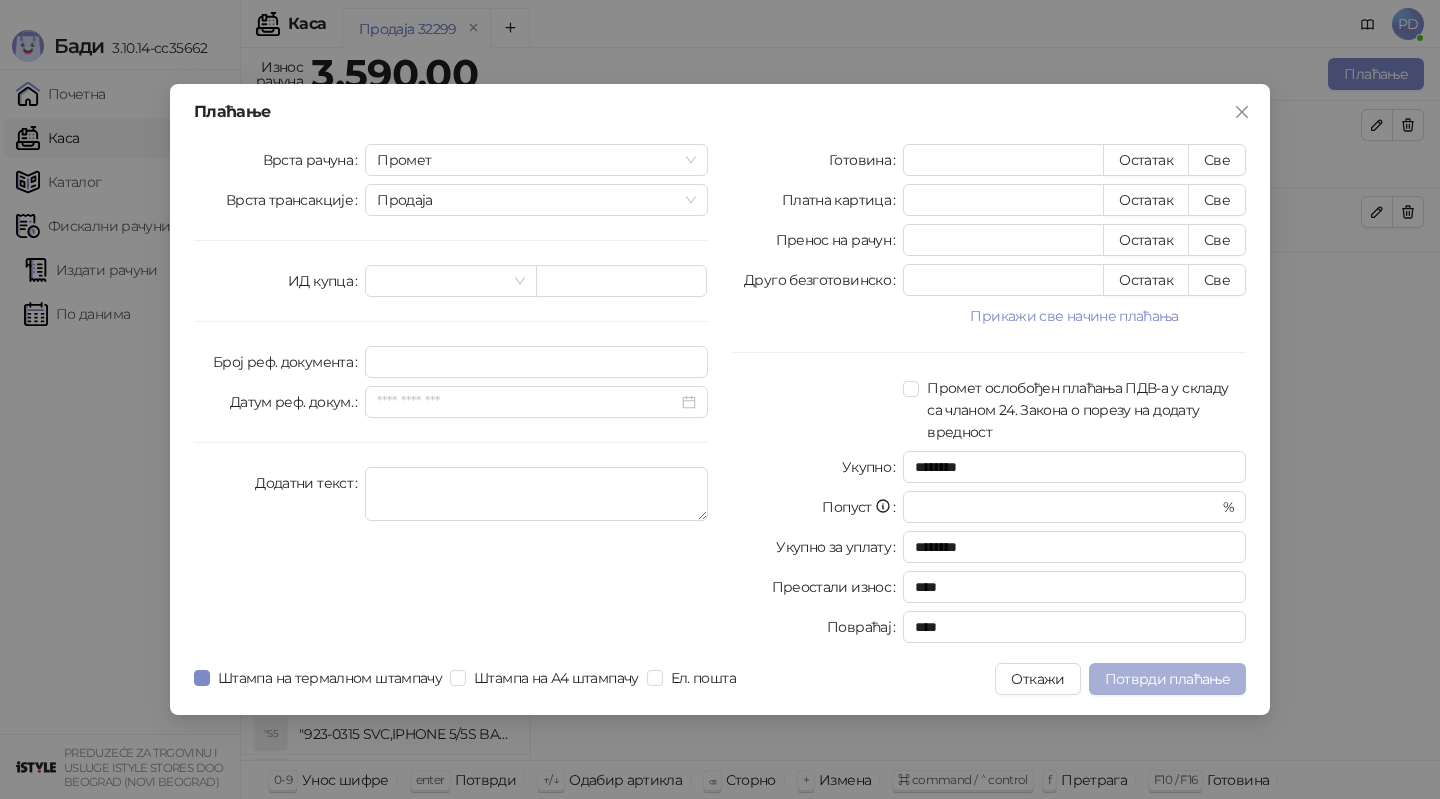 click on "Потврди плаћање" at bounding box center (1167, 679) 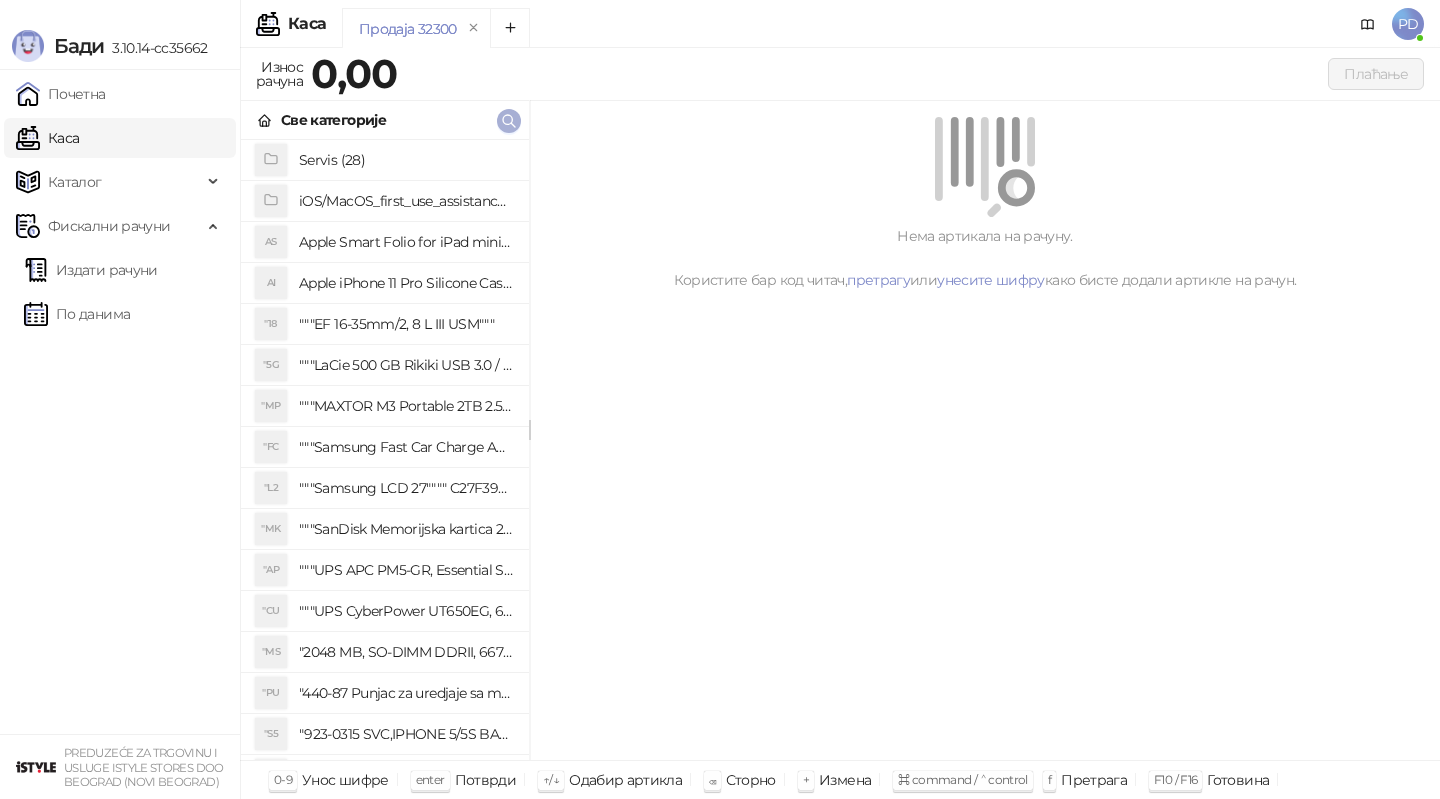 click 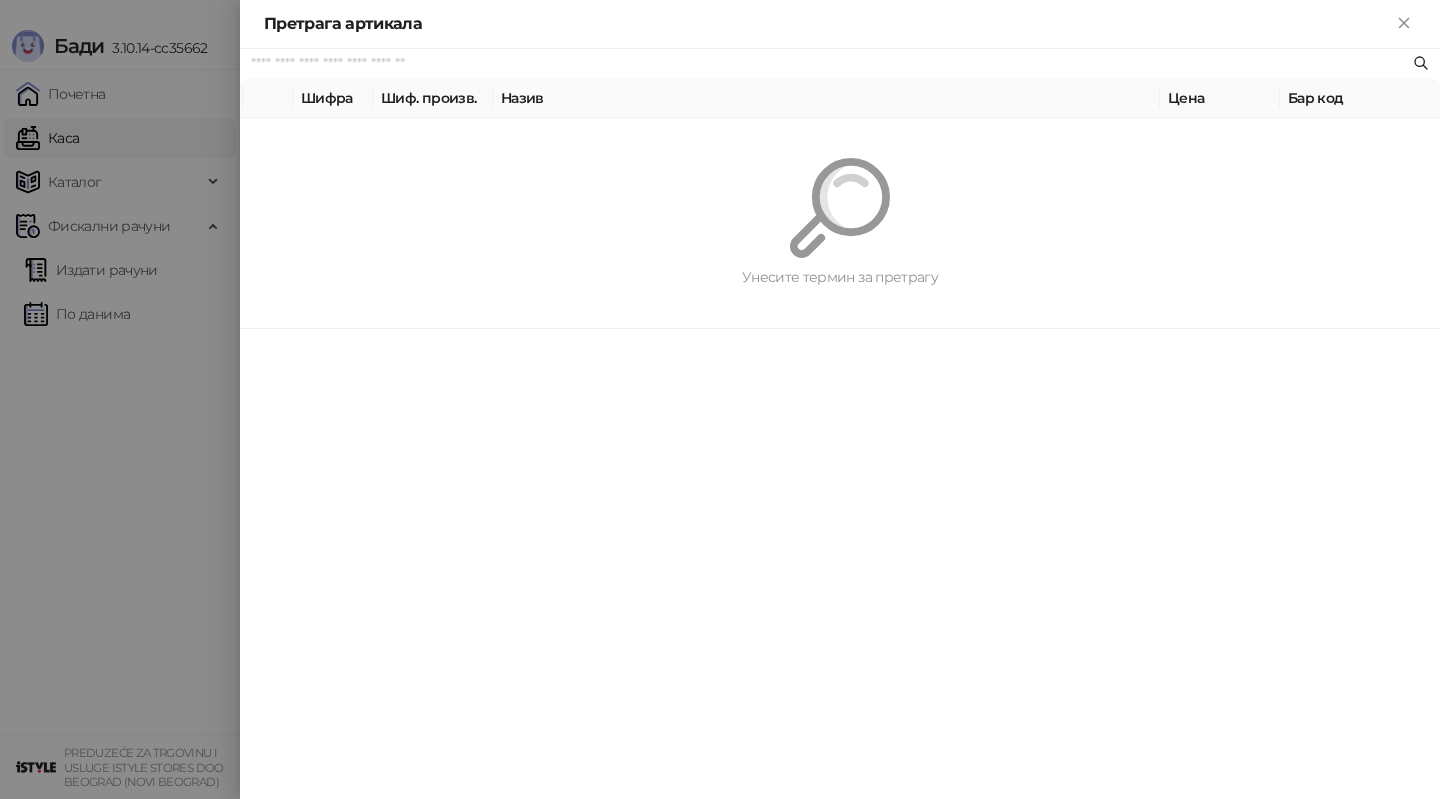 paste on "**********" 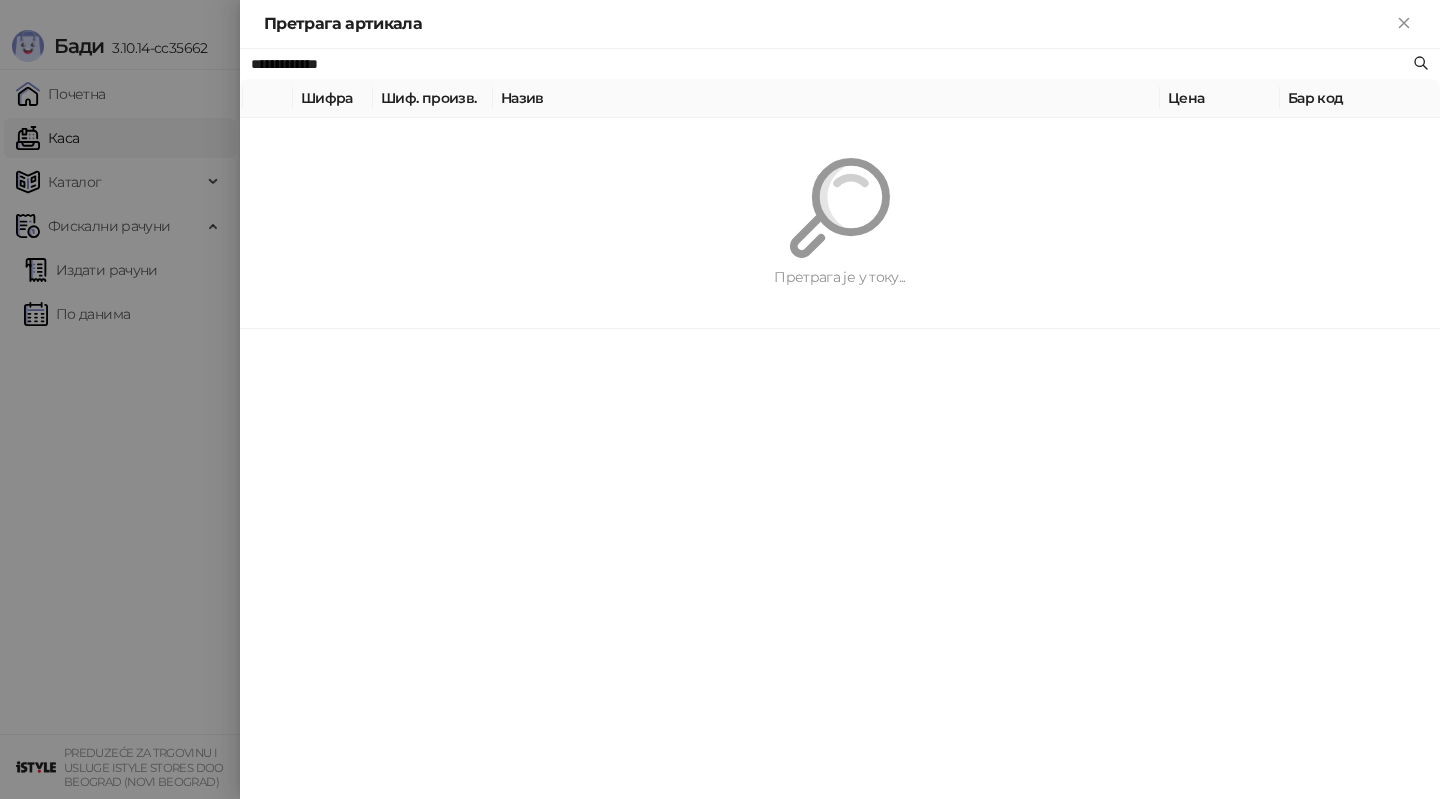 type on "**********" 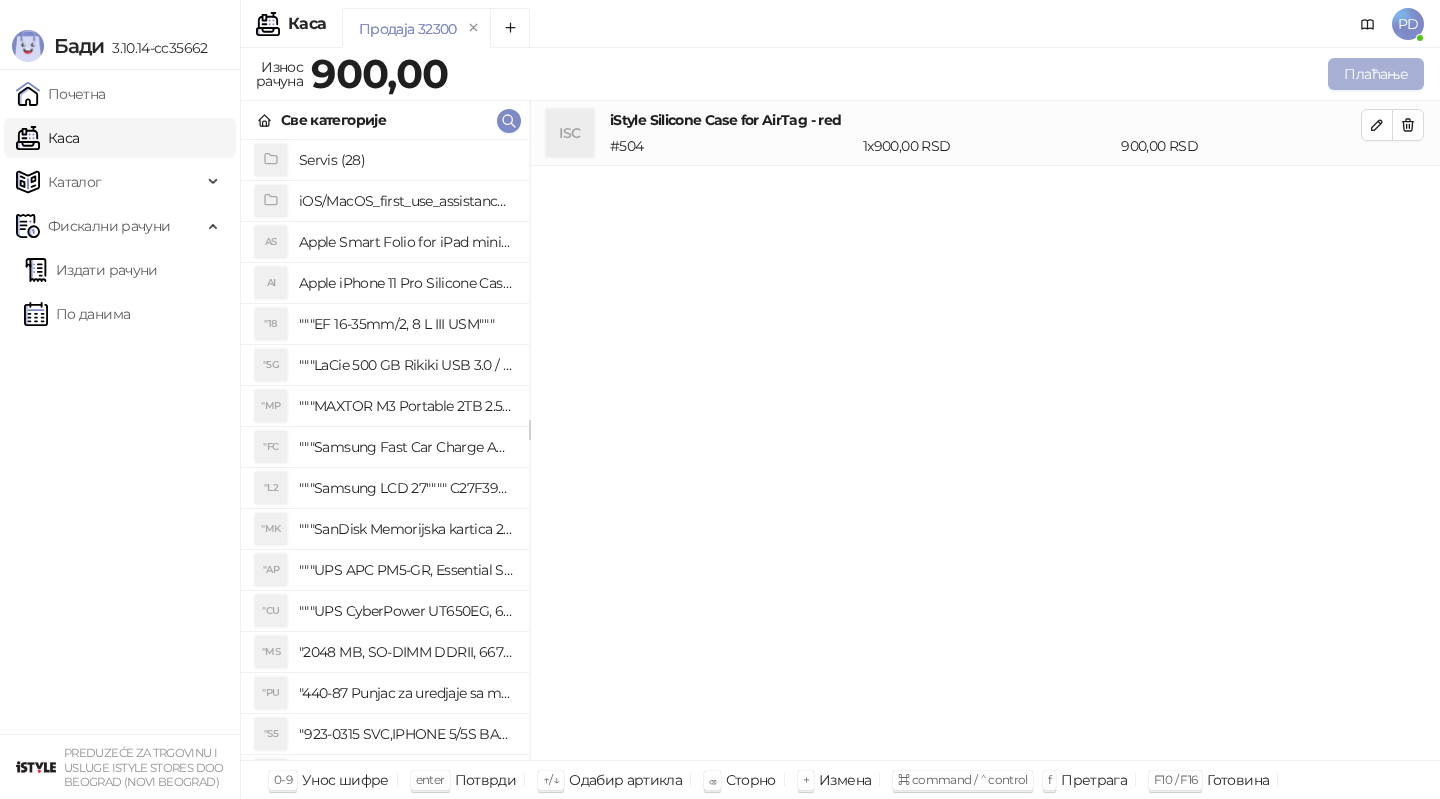 click on "Плаћање" at bounding box center [1376, 74] 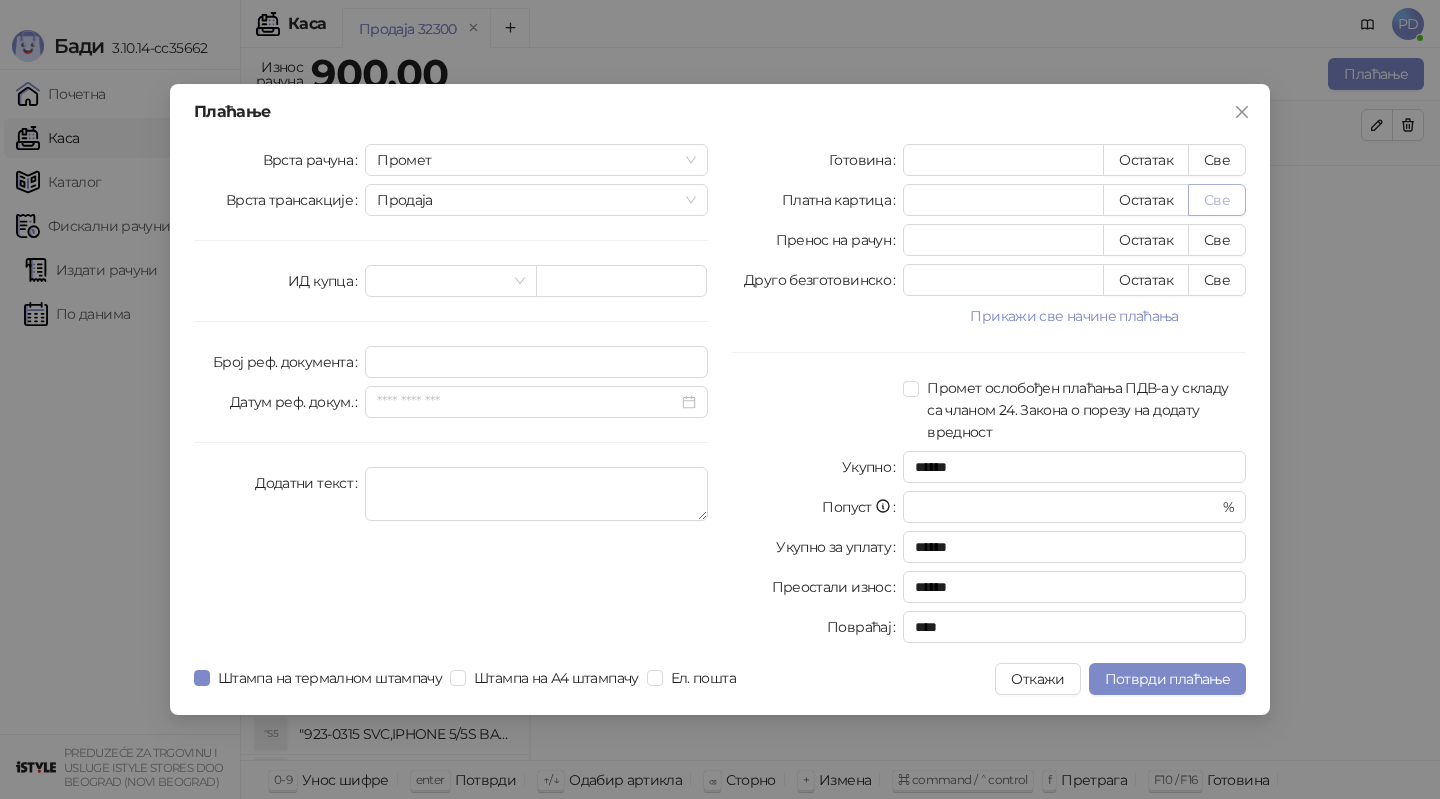 click on "Све" at bounding box center (1217, 200) 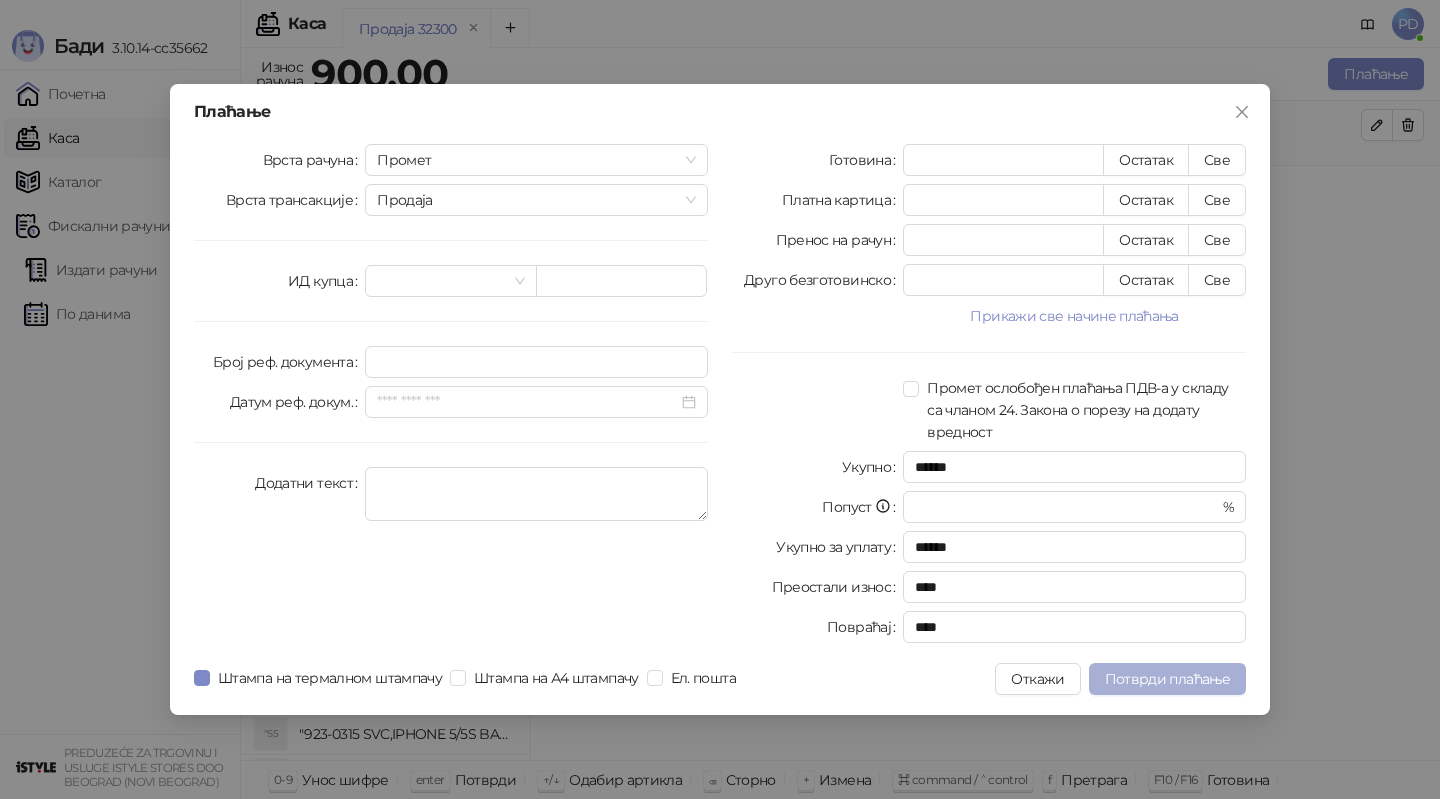 click on "Потврди плаћање" at bounding box center [1167, 679] 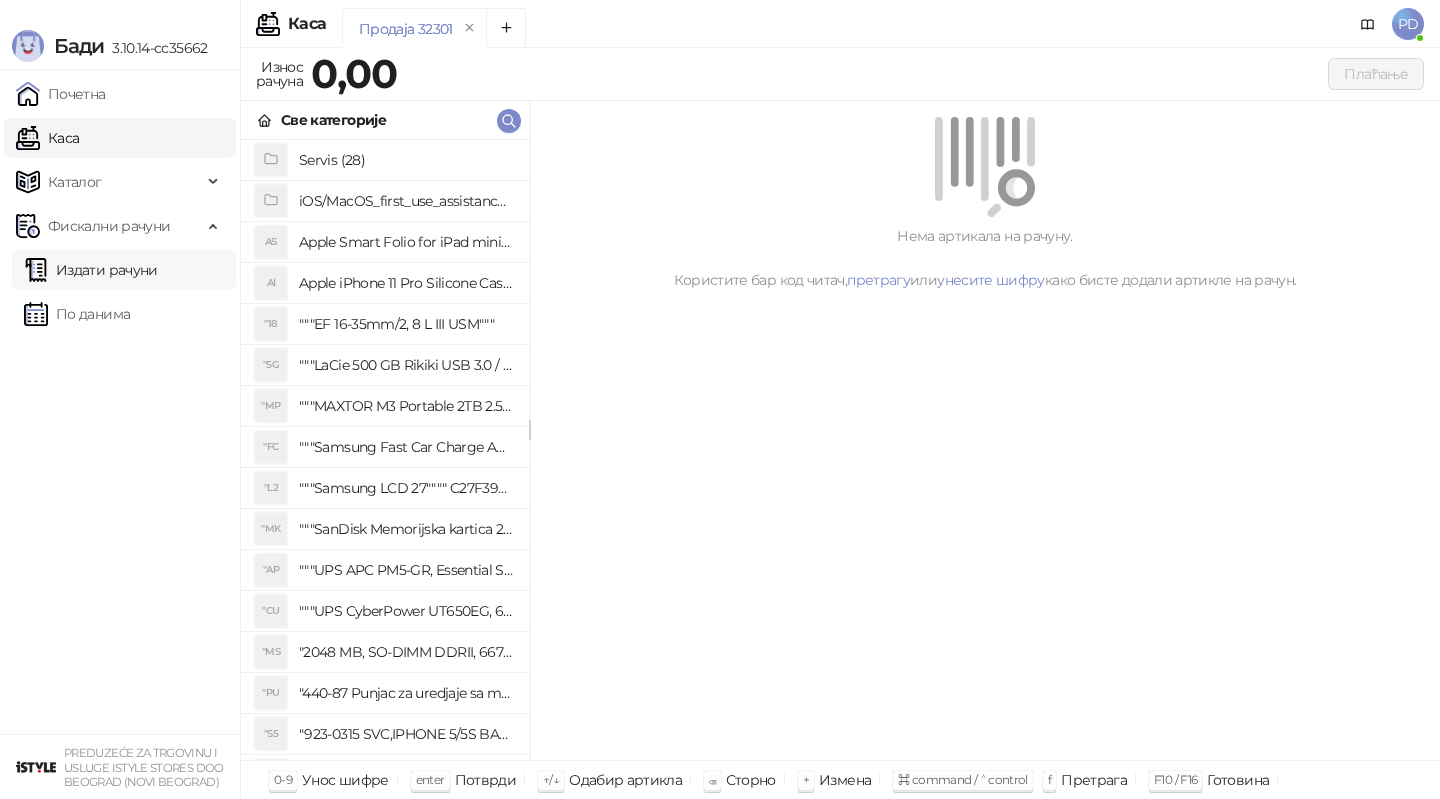 click on "Издати рачуни" at bounding box center (91, 270) 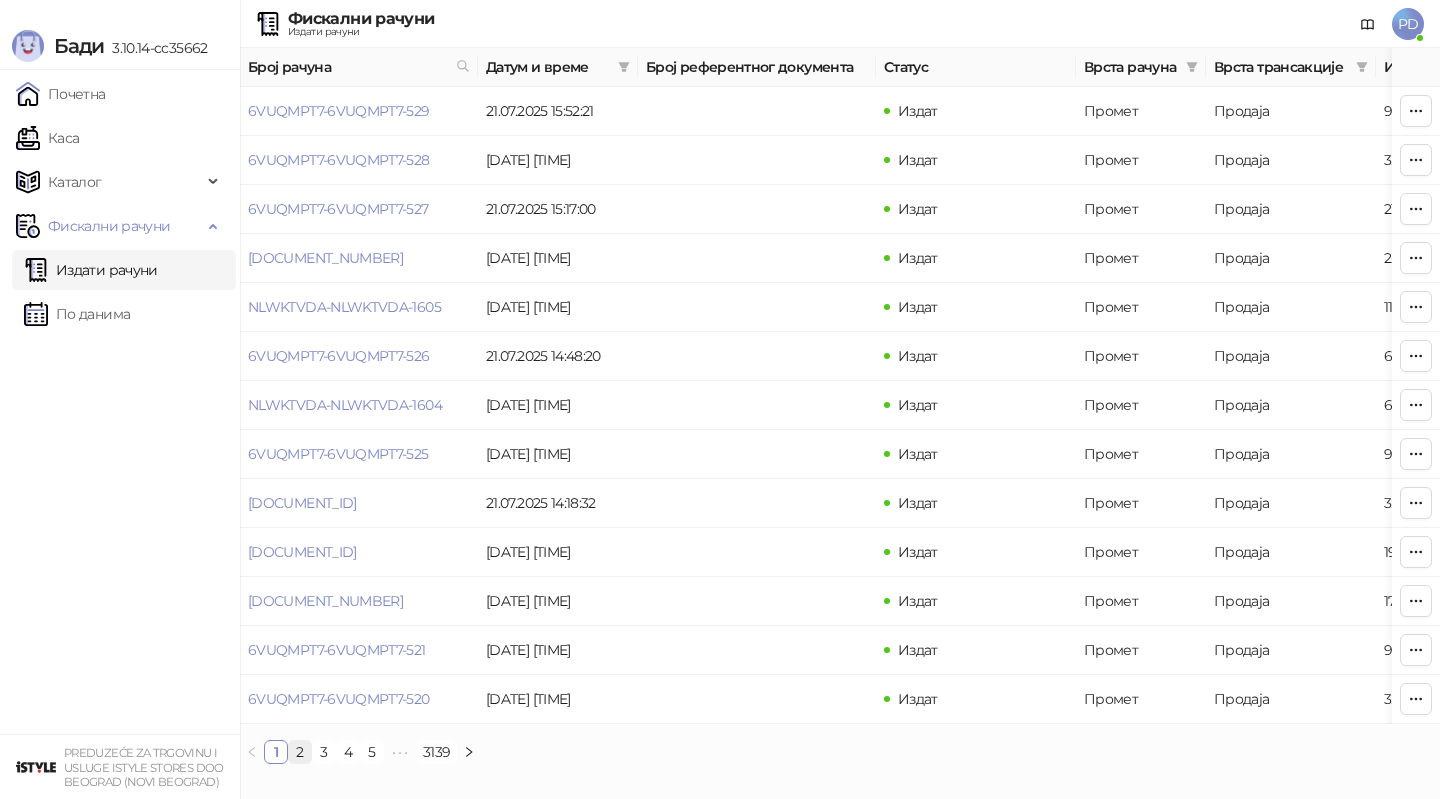 click on "2" at bounding box center [300, 752] 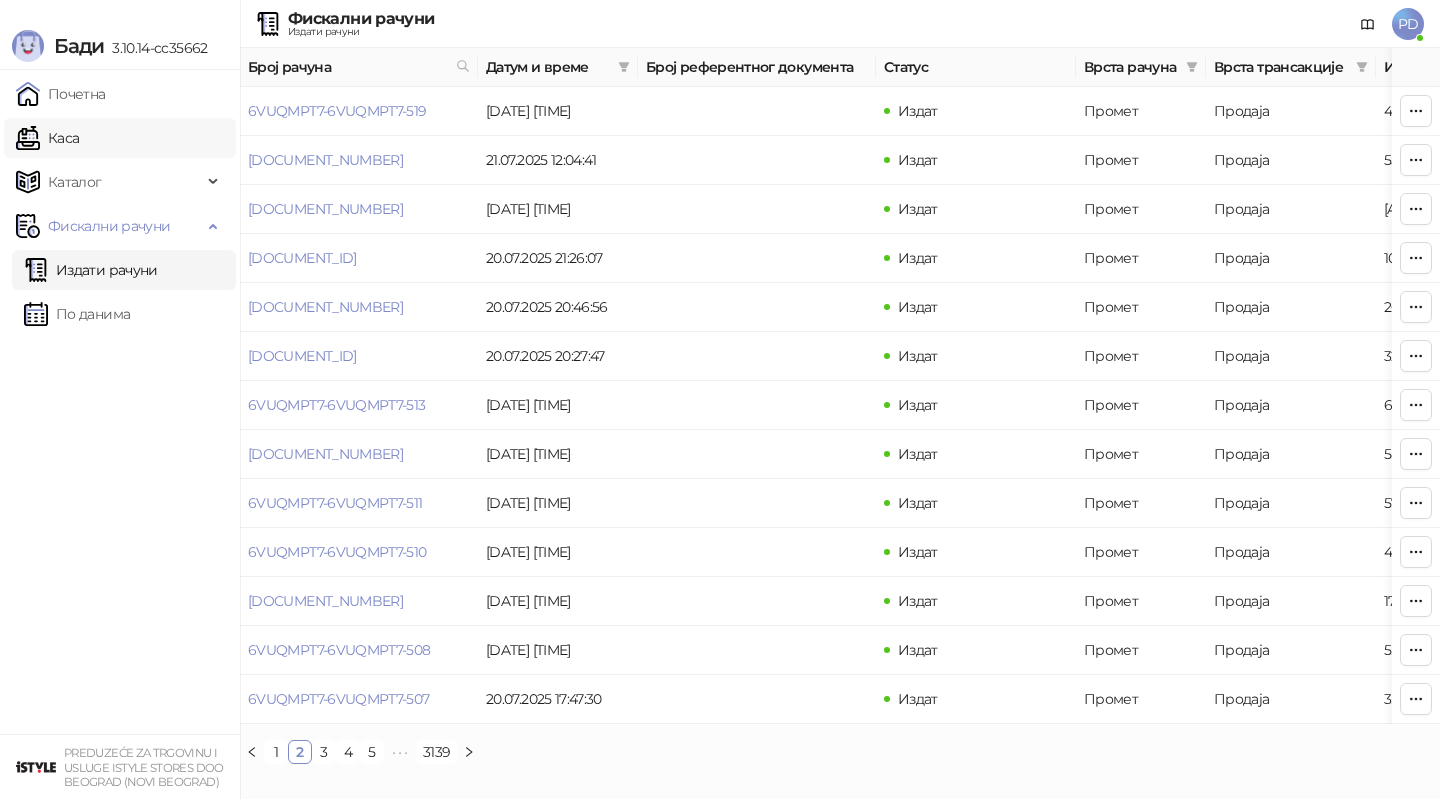 click on "Каса" at bounding box center (47, 138) 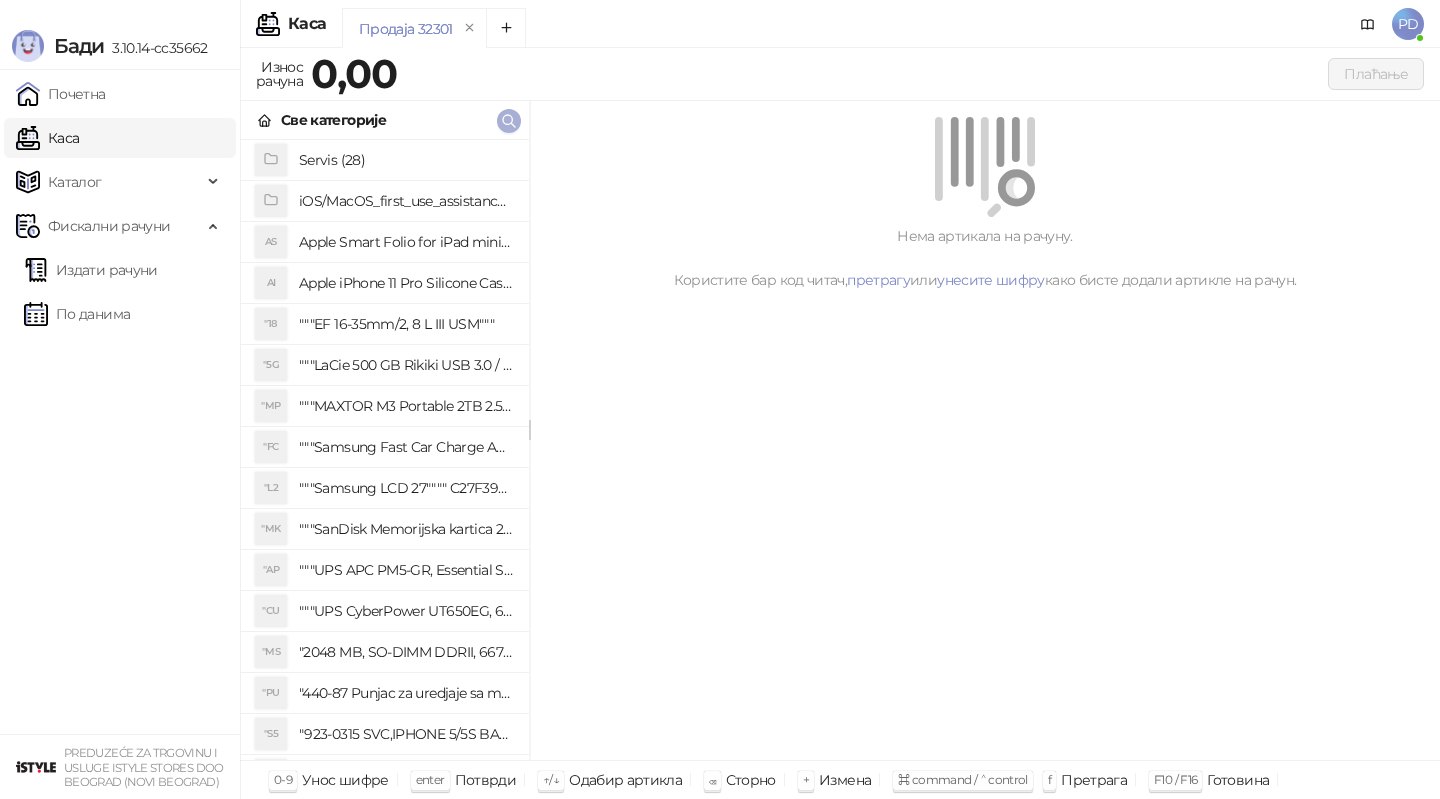 click 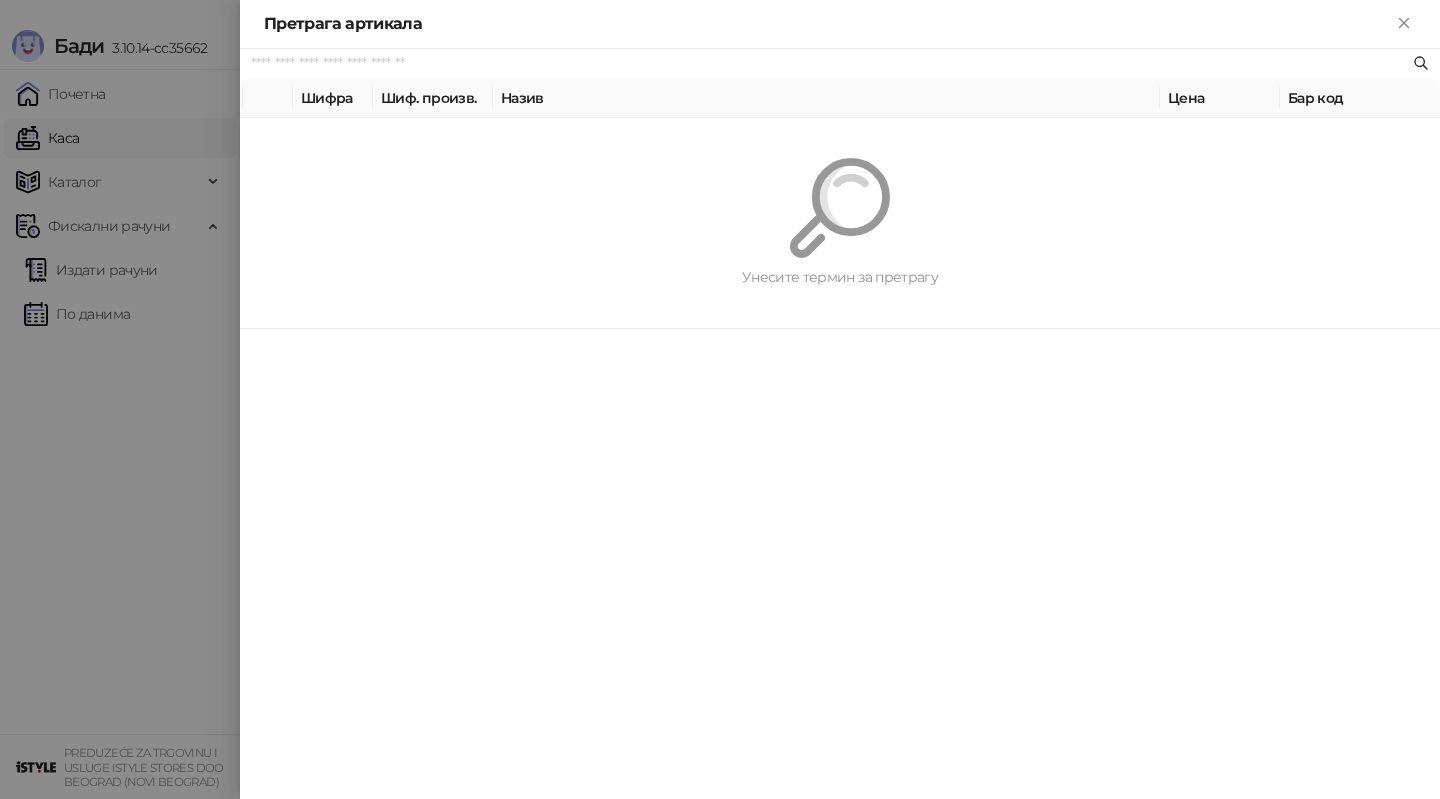 paste on "*********" 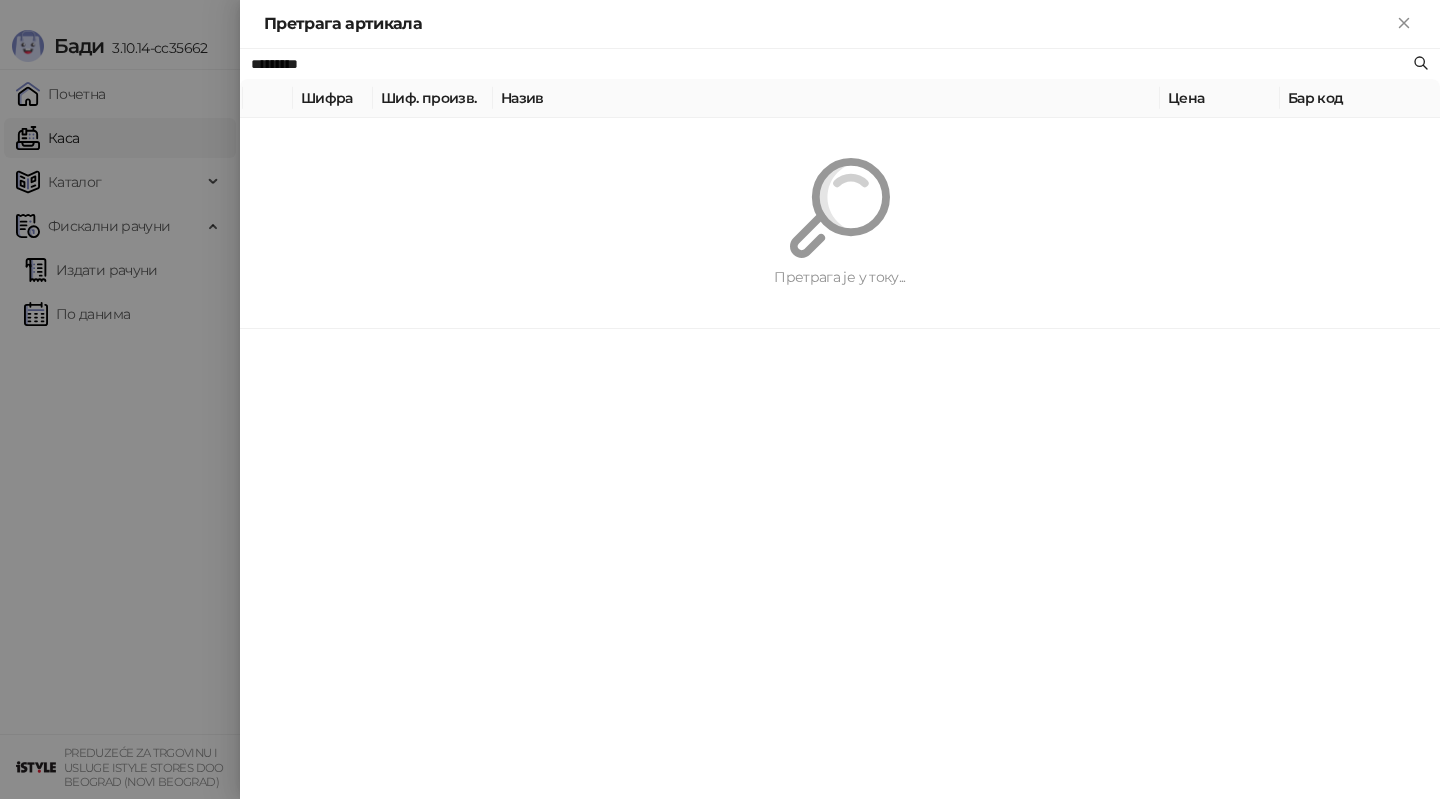 type on "*********" 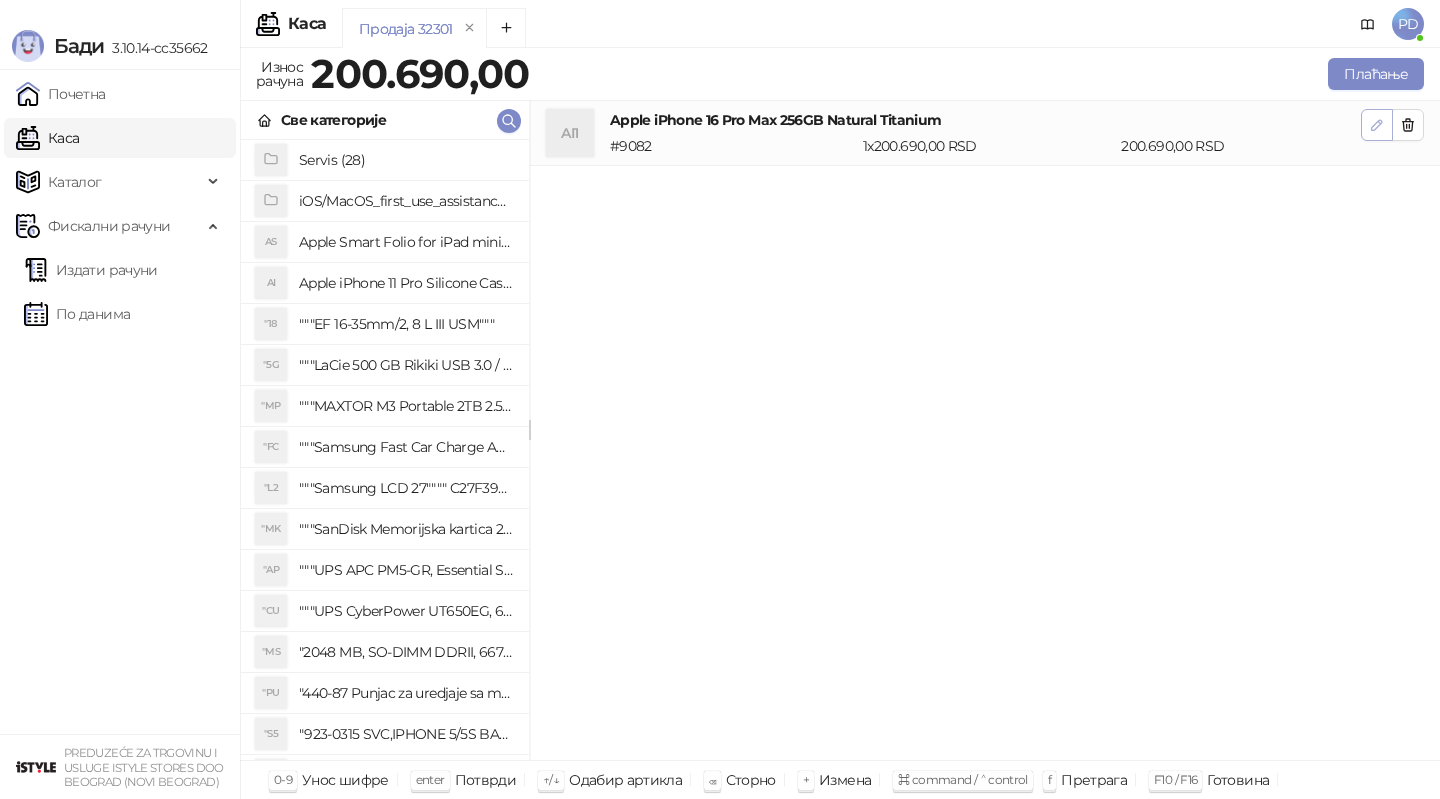click at bounding box center [1377, 125] 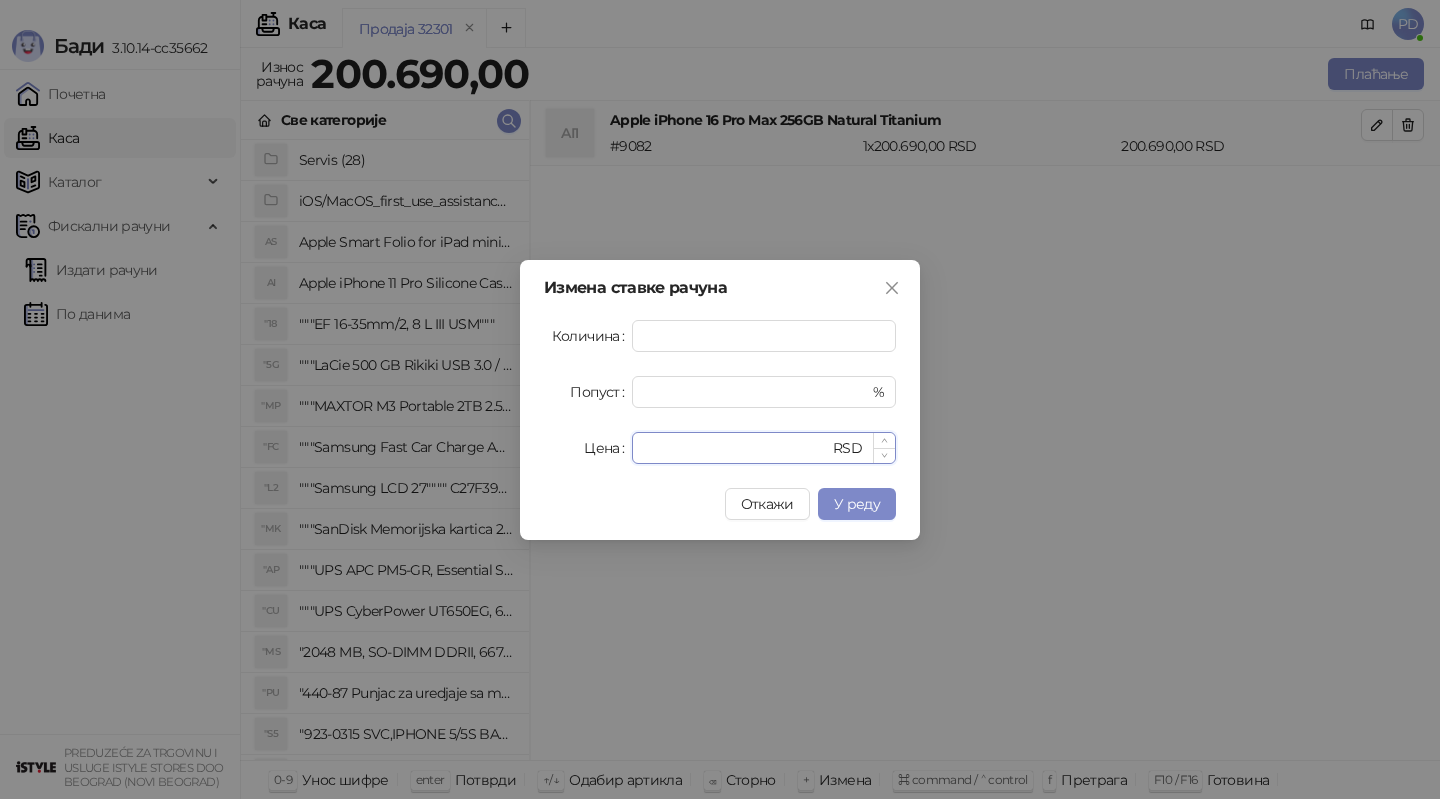 click on "******" at bounding box center (736, 448) 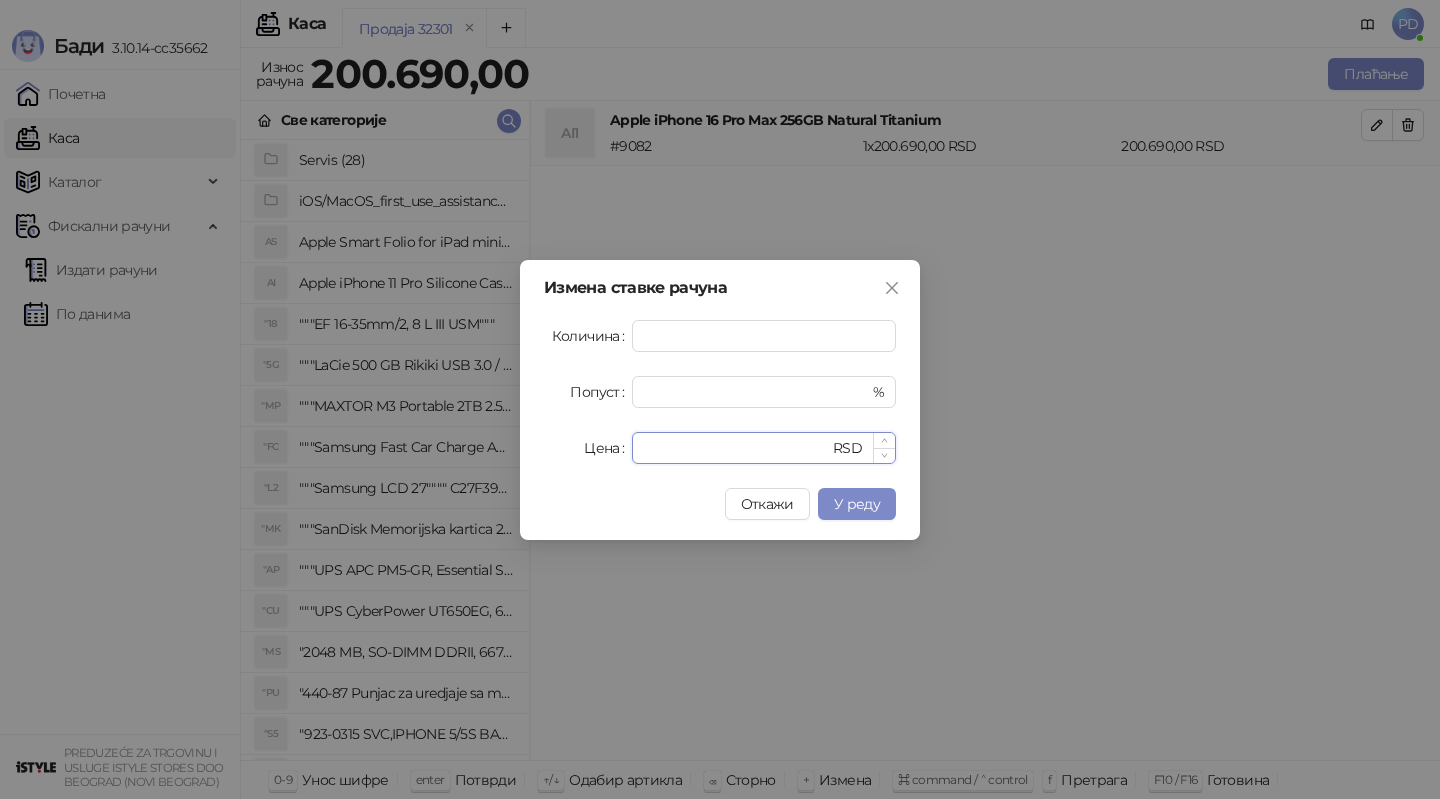 type on "******" 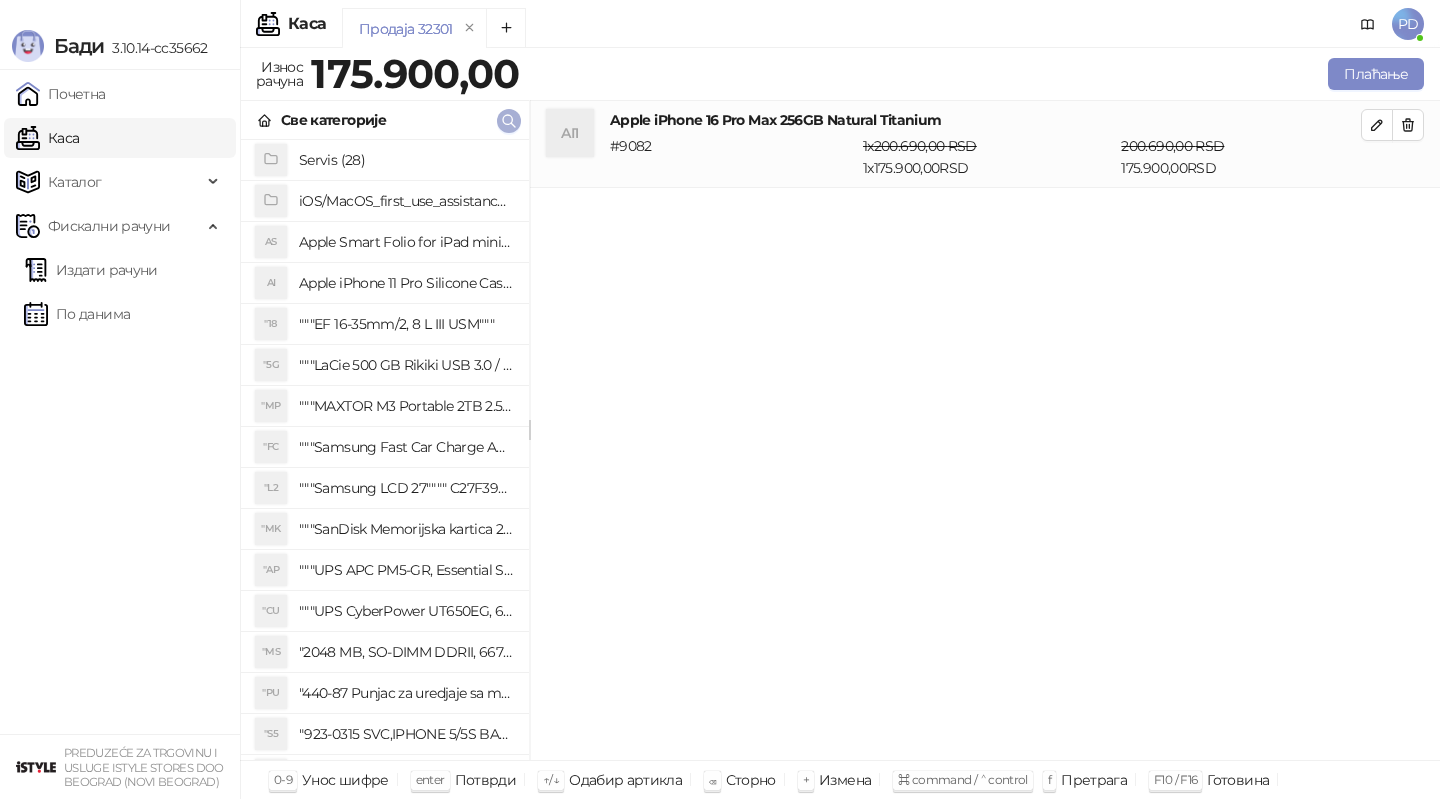 click 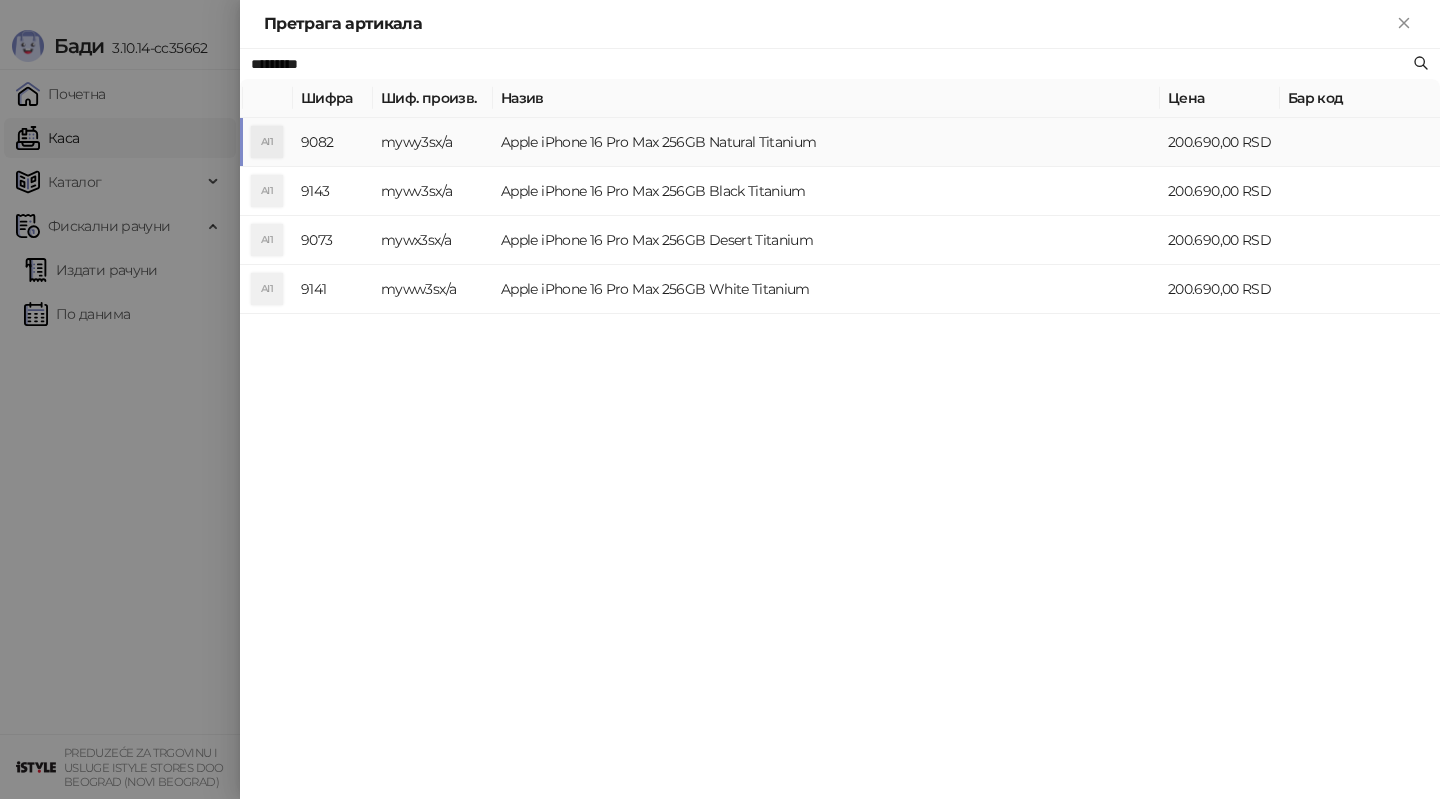 paste 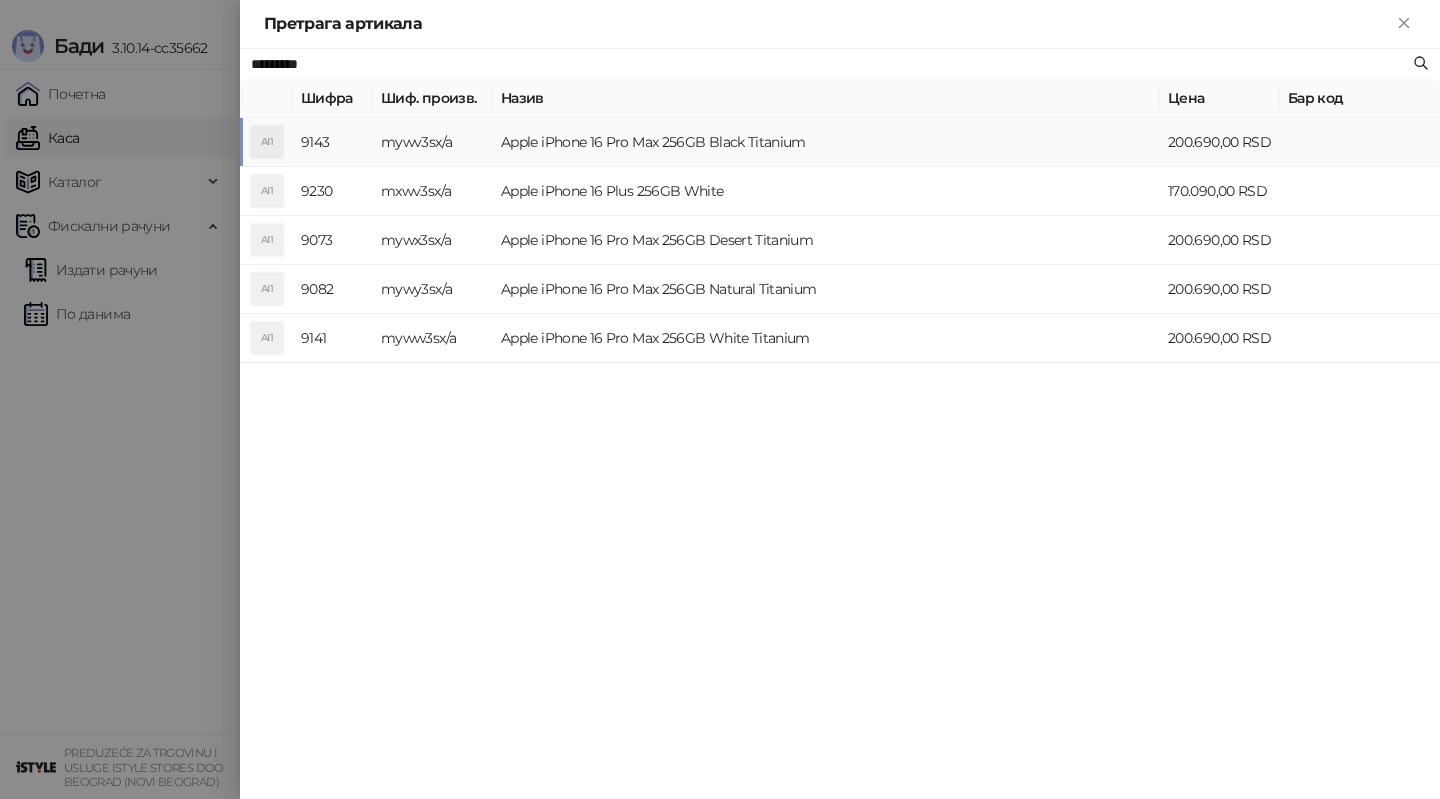 type on "*********" 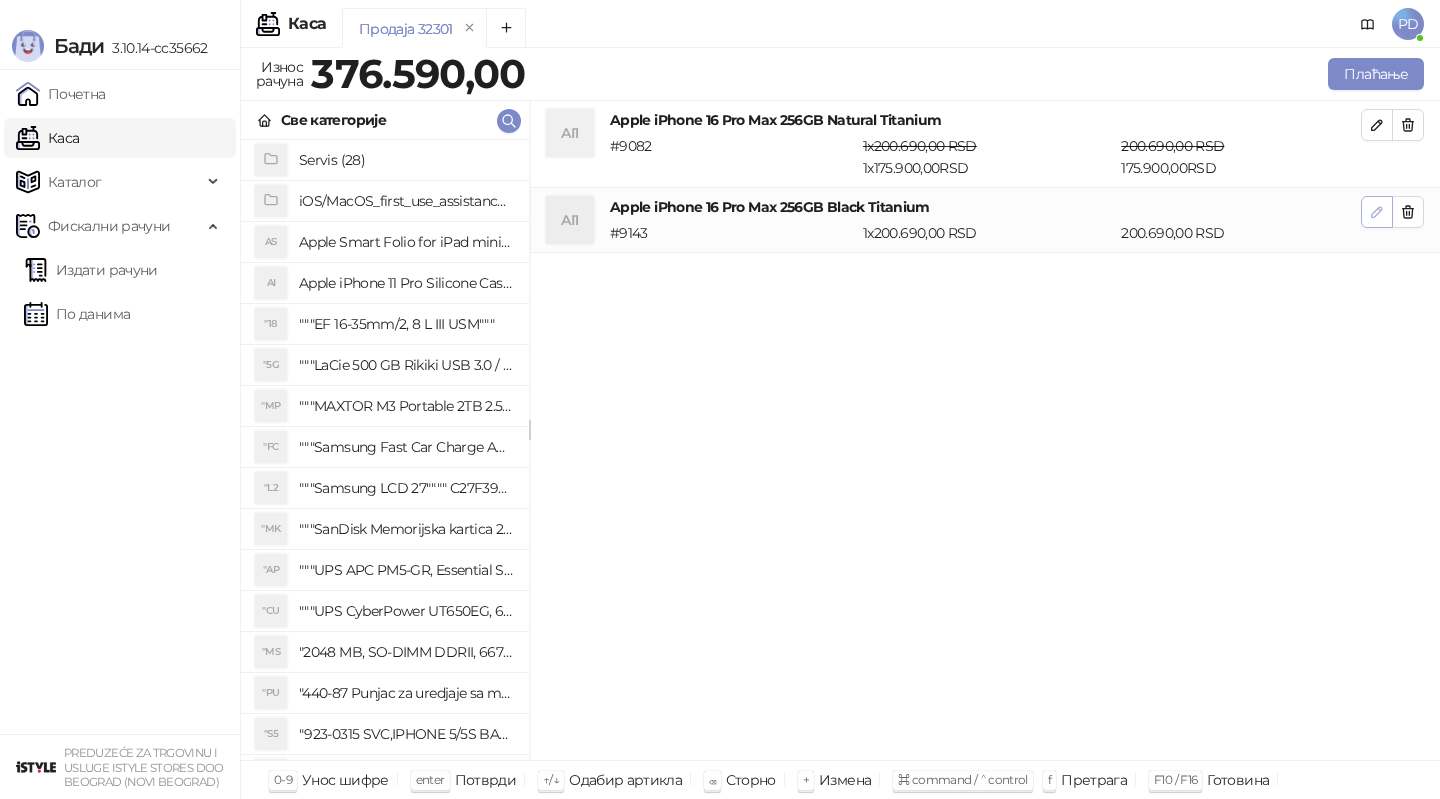 click 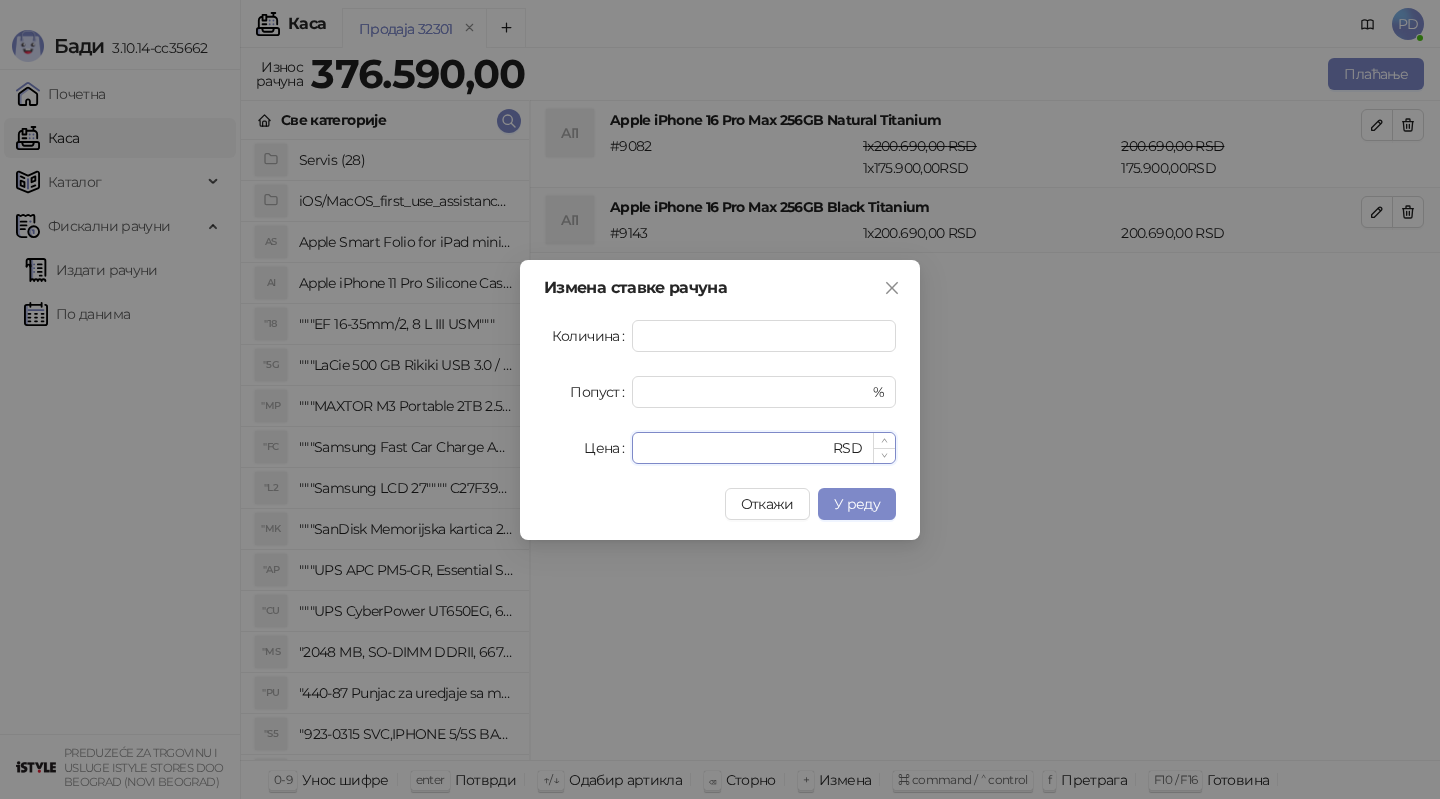 click on "******" at bounding box center (736, 448) 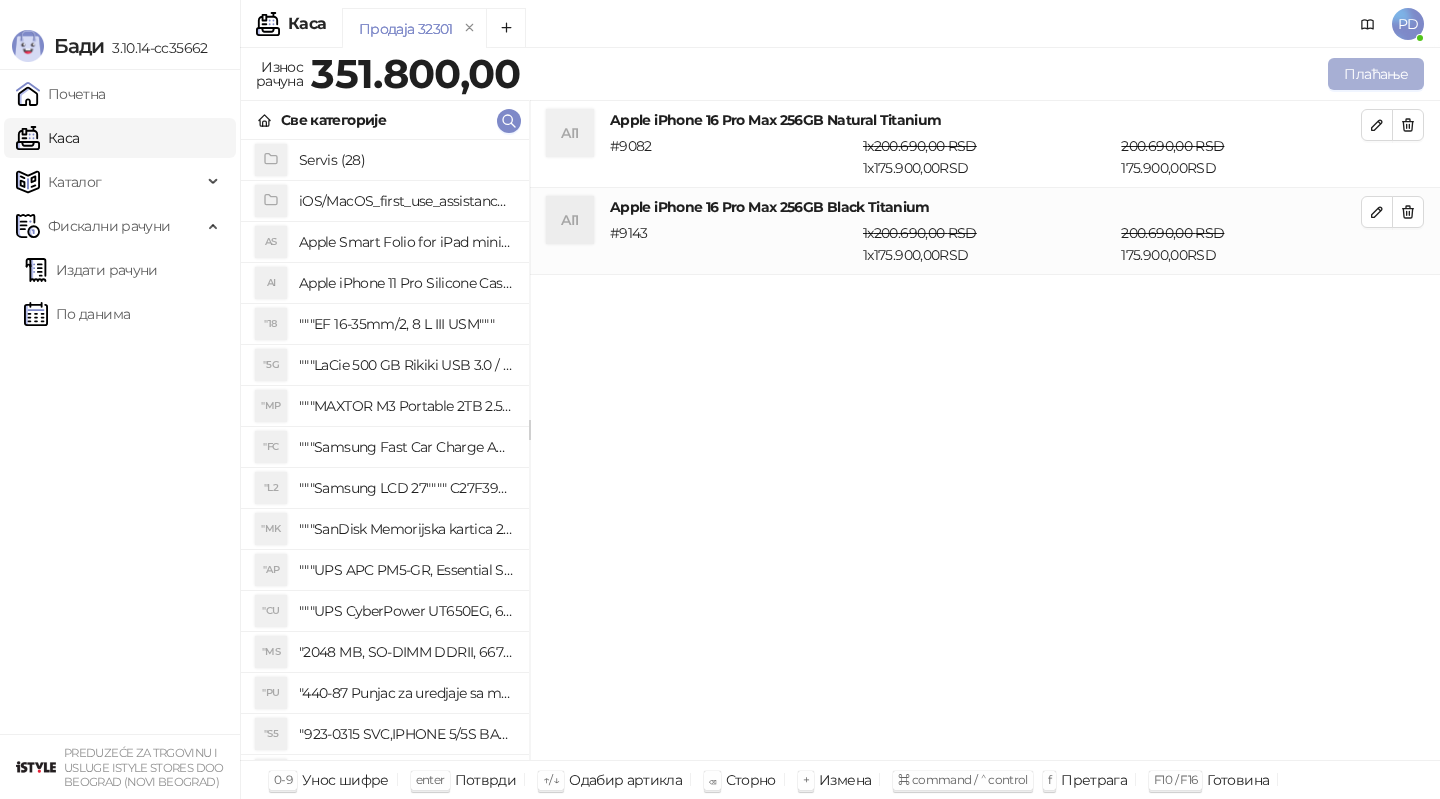 click on "Плаћање" at bounding box center (1376, 74) 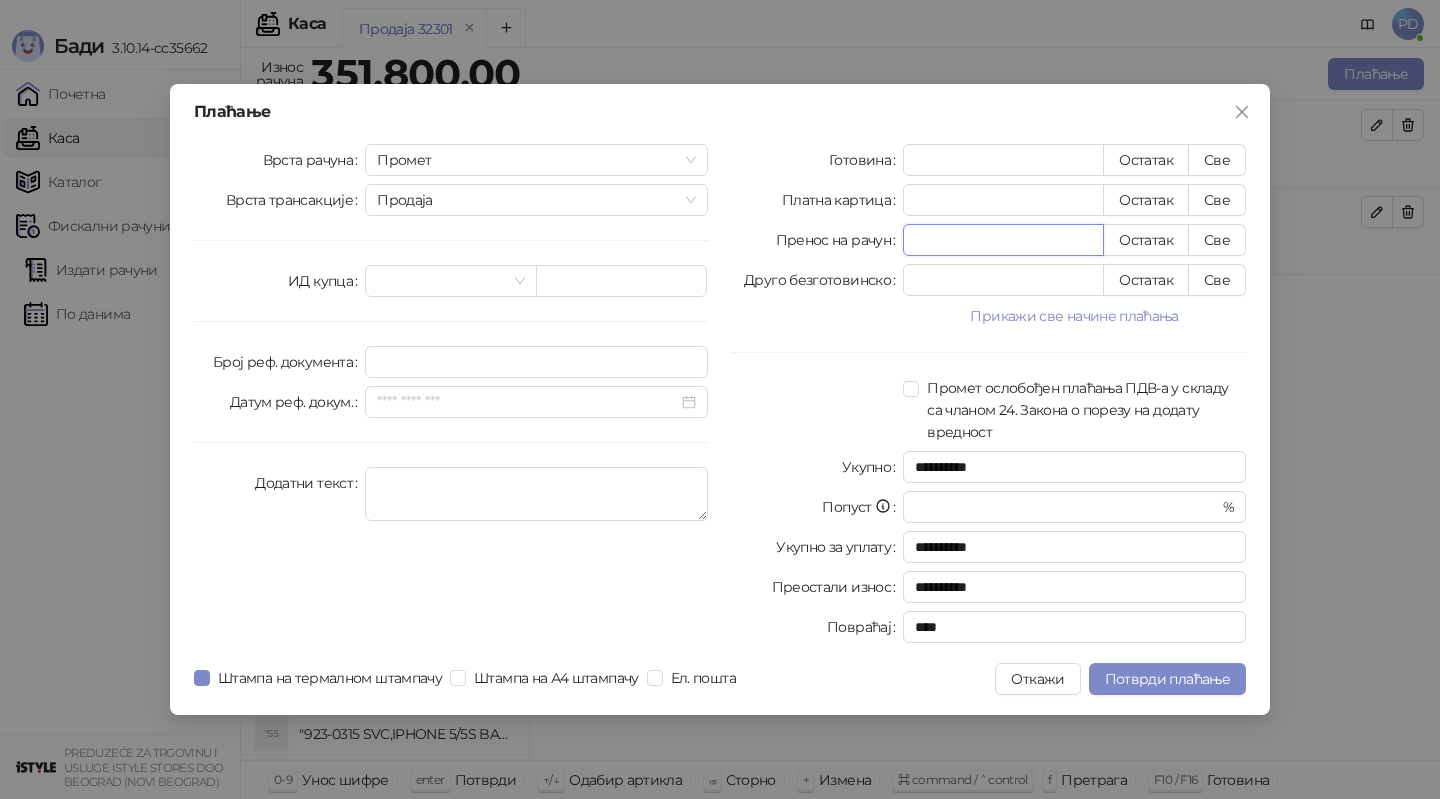click on "*" at bounding box center (1003, 240) 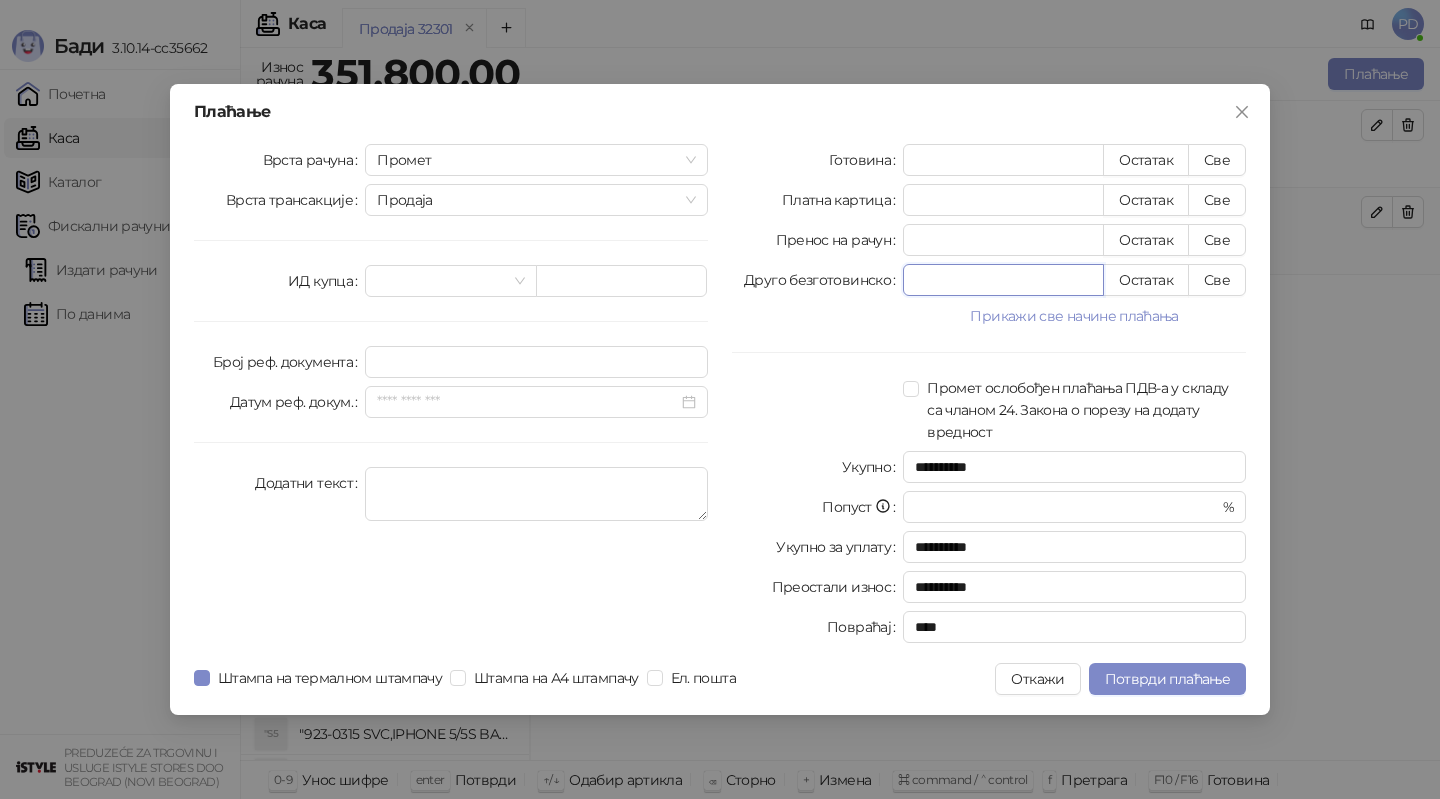 click on "*" at bounding box center (1003, 280) 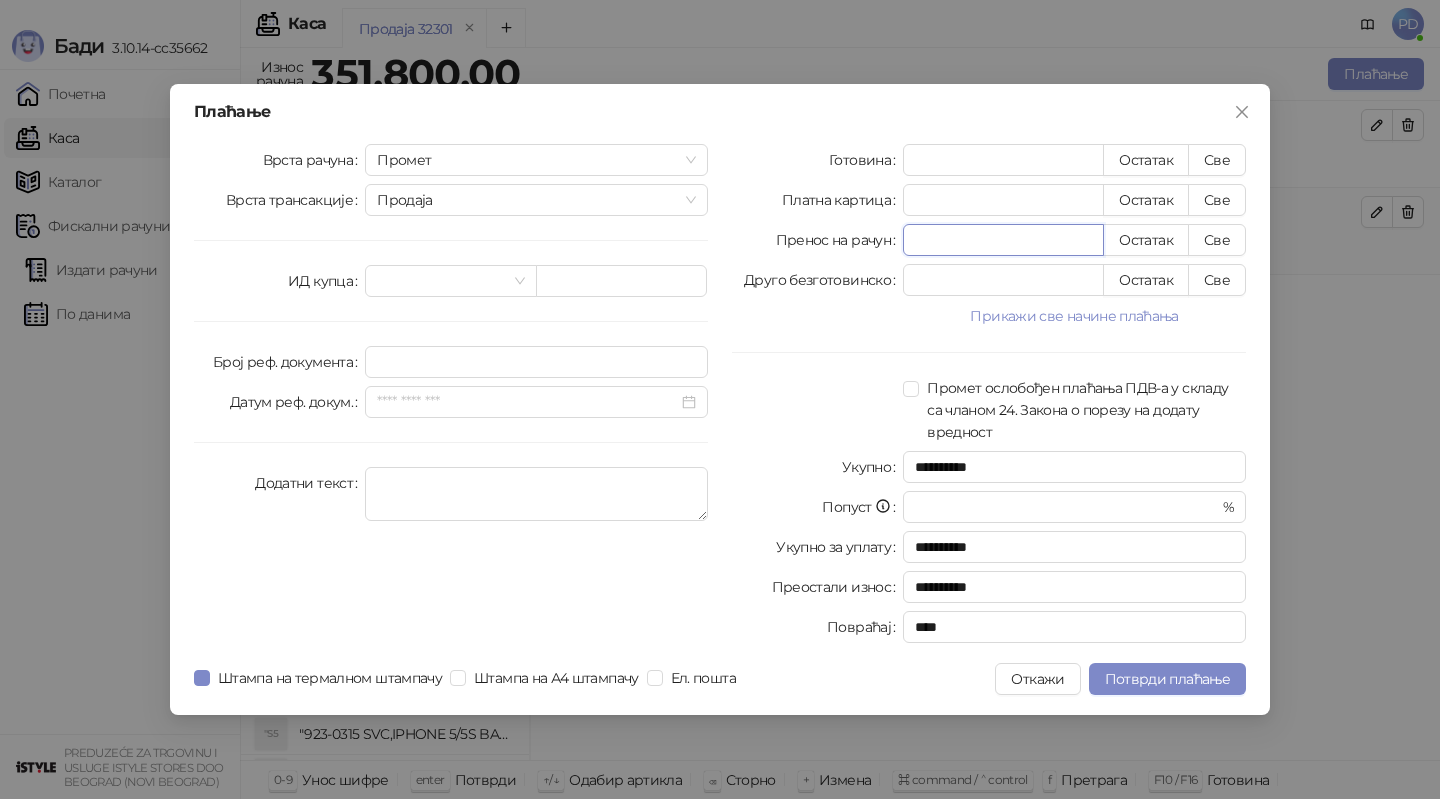 click on "*" at bounding box center [1003, 240] 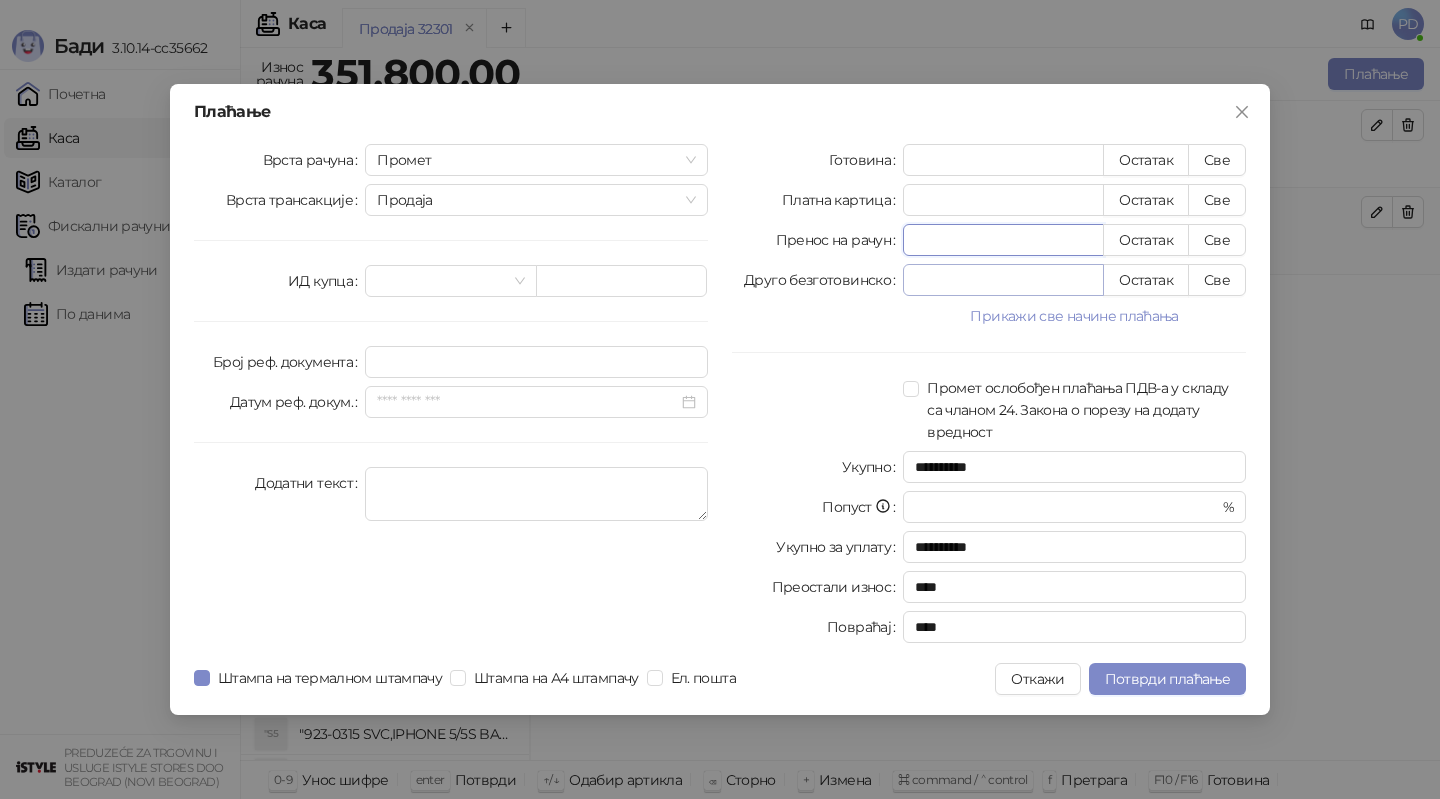 type on "******" 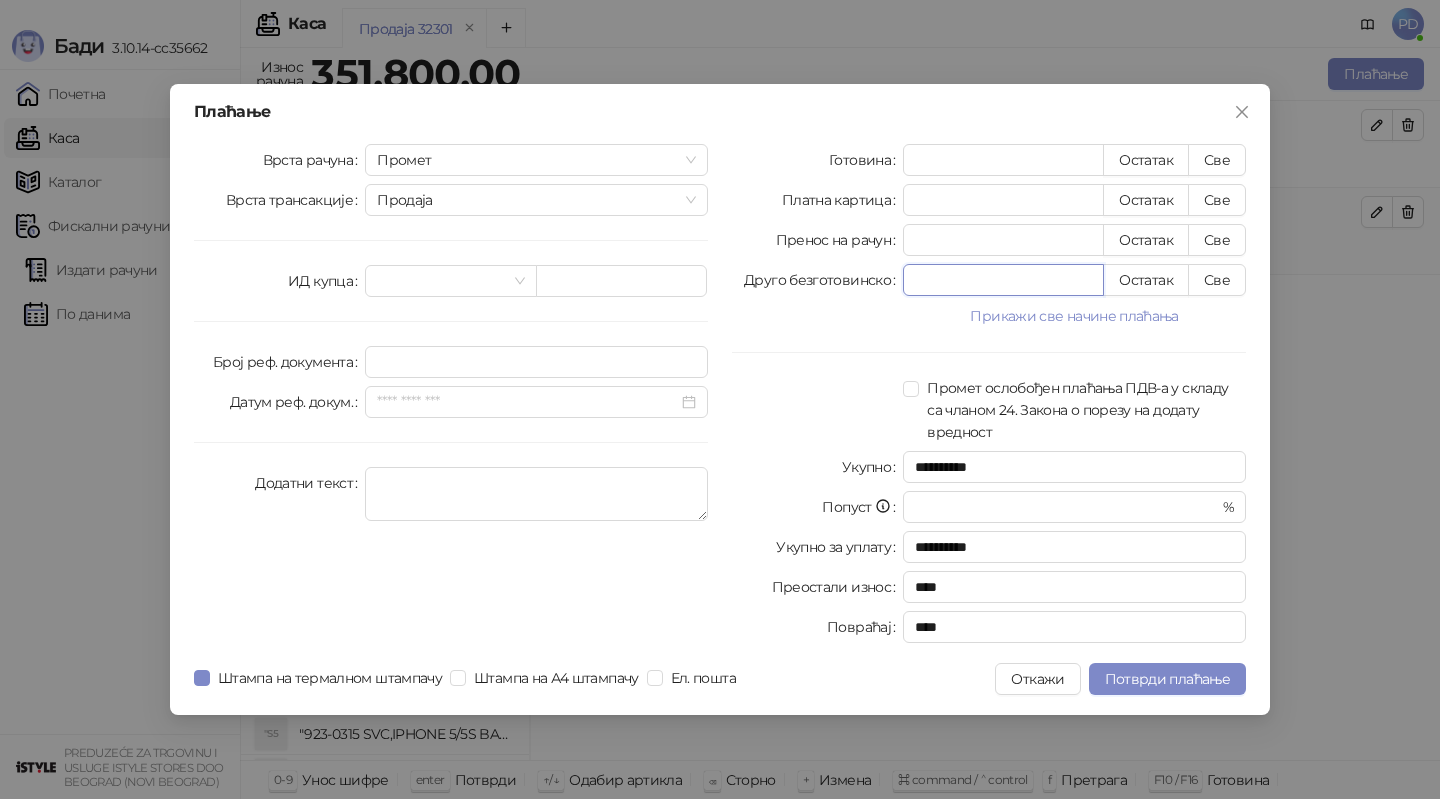 click on "*" at bounding box center [1003, 280] 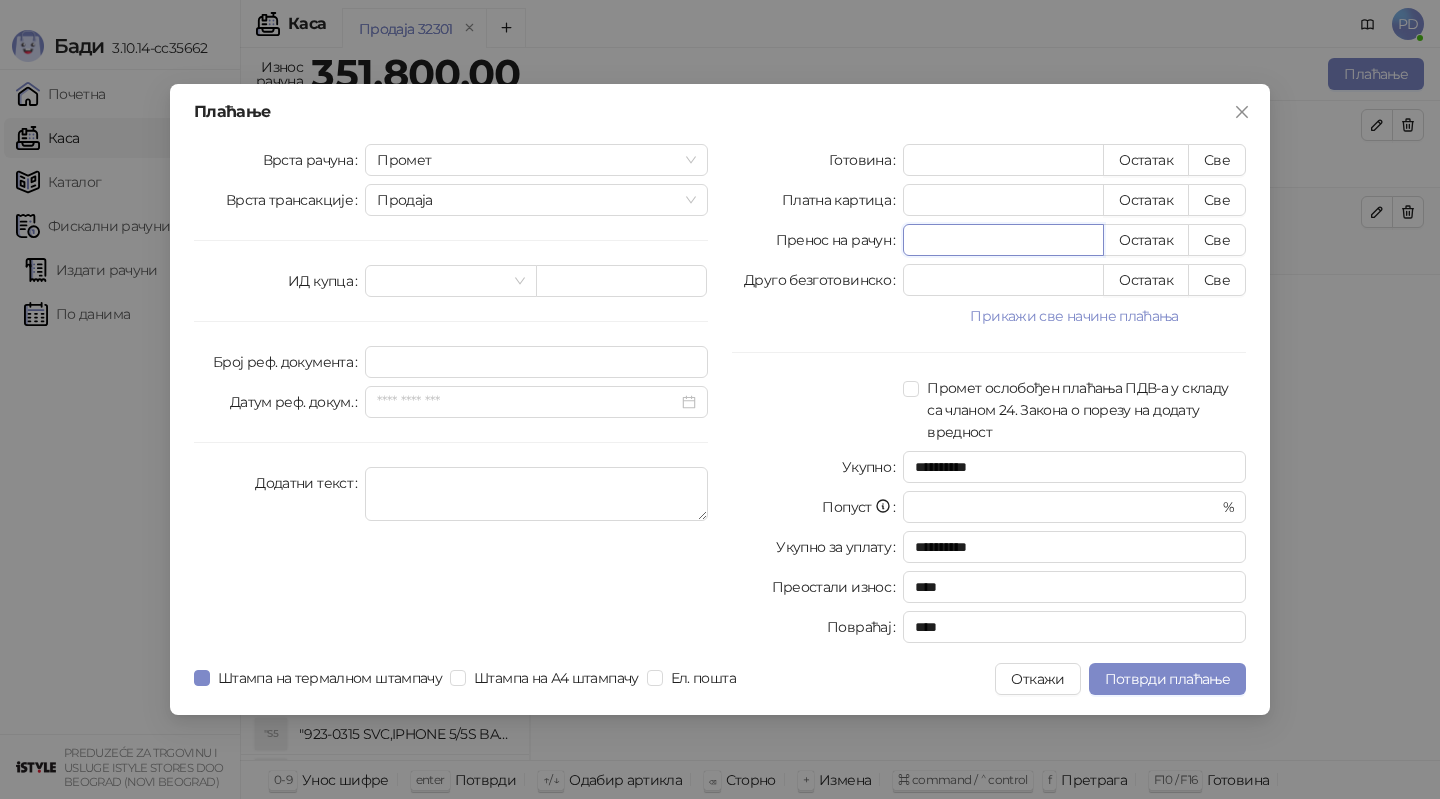 click on "******" at bounding box center [1003, 240] 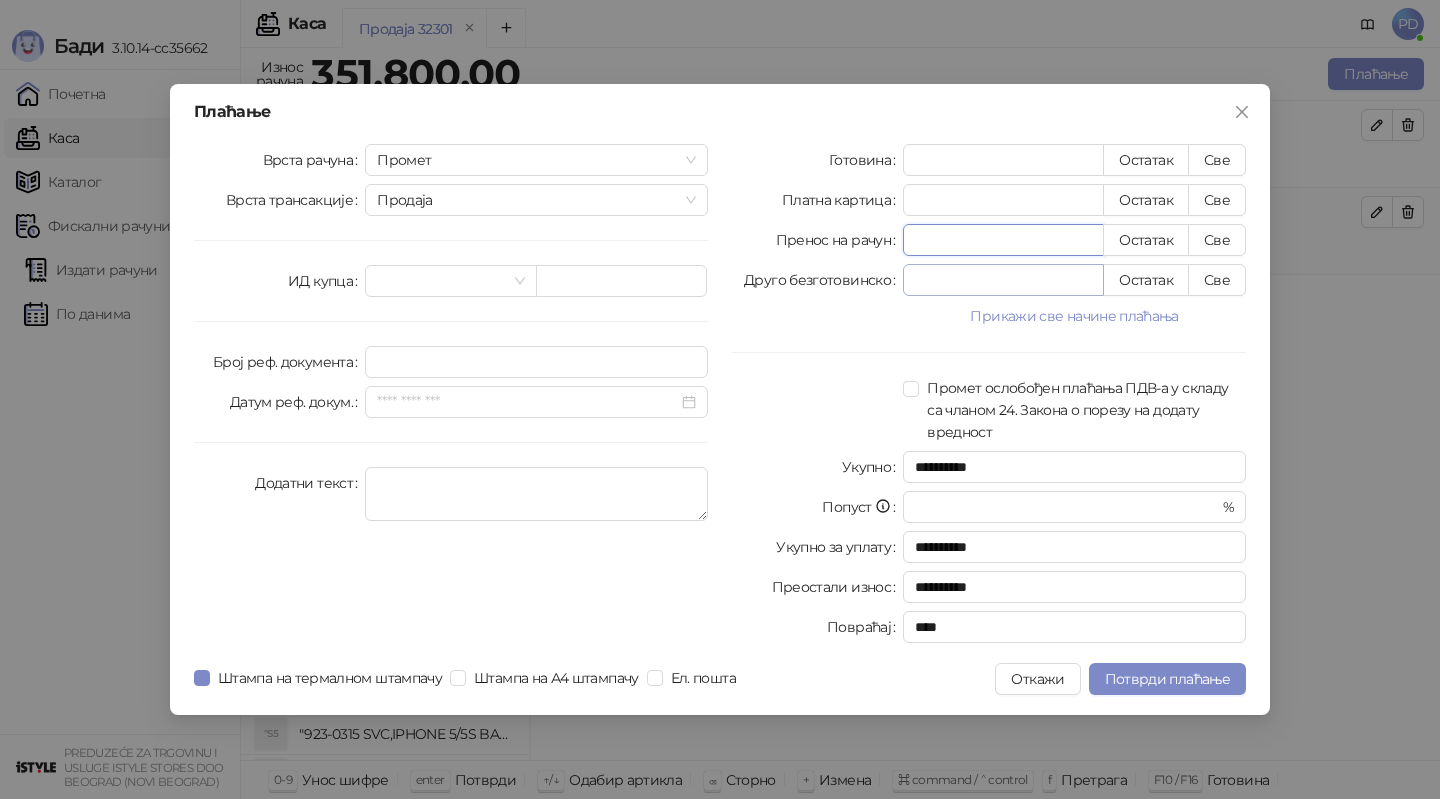 type 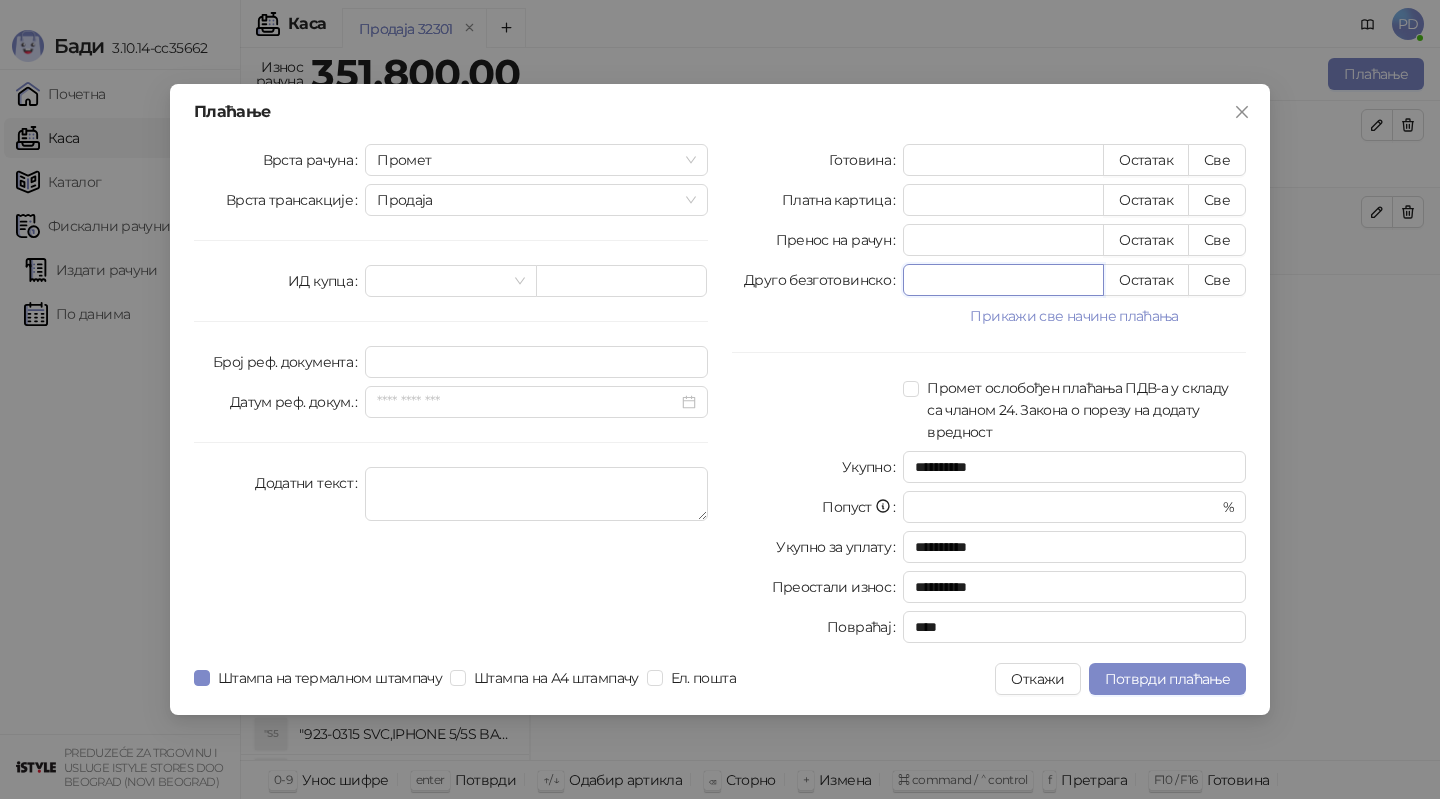 click on "*" at bounding box center [1003, 280] 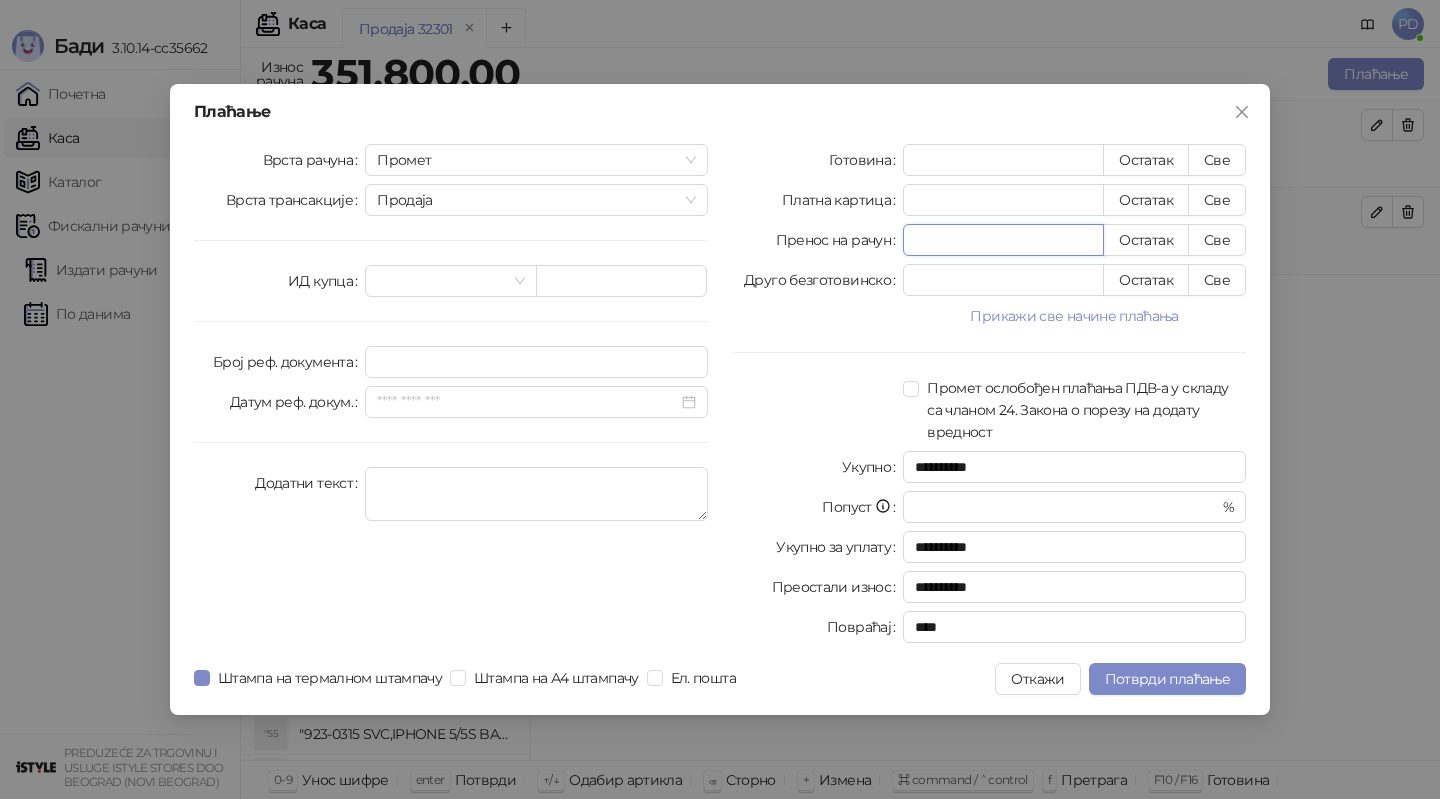 click at bounding box center (1003, 240) 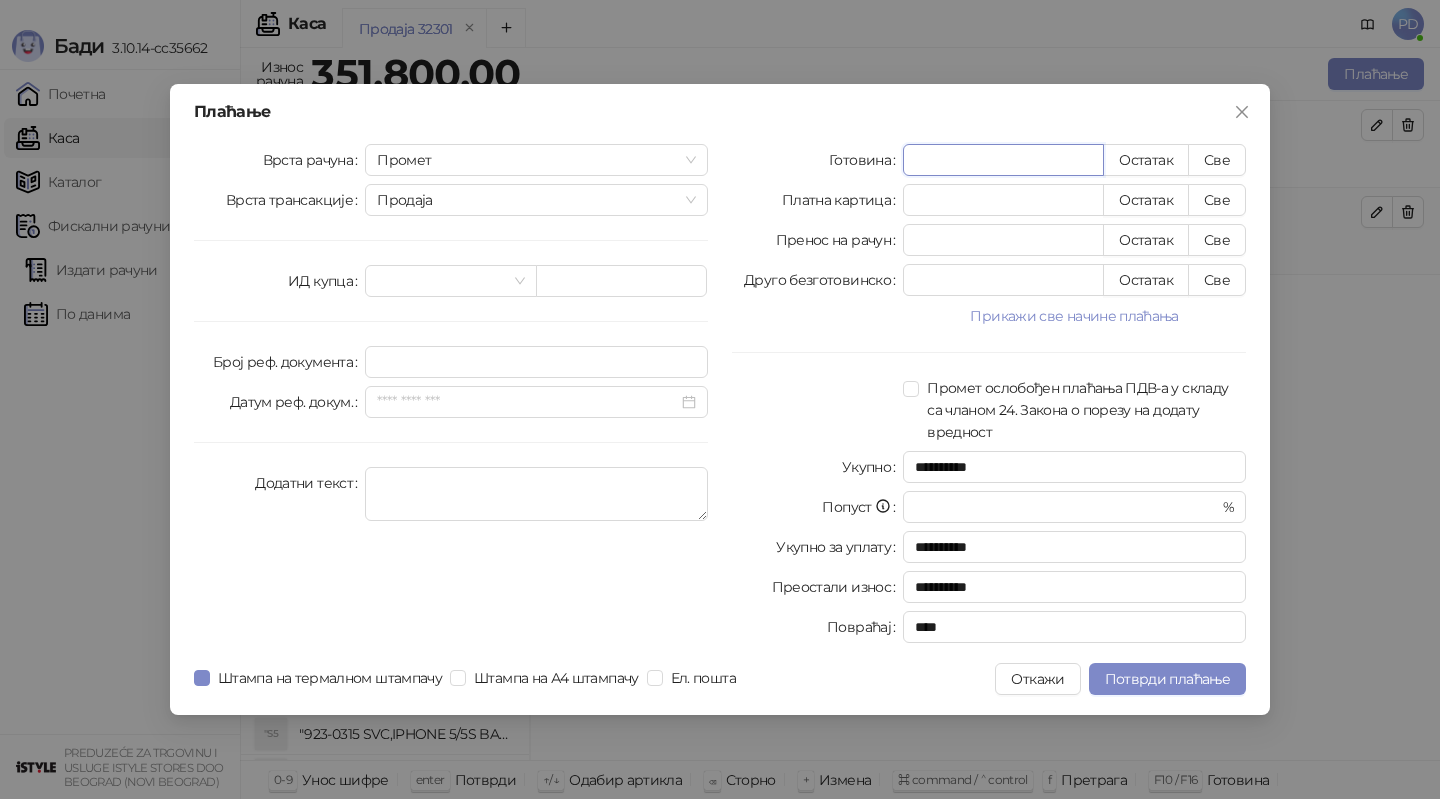 click on "*" at bounding box center (1003, 160) 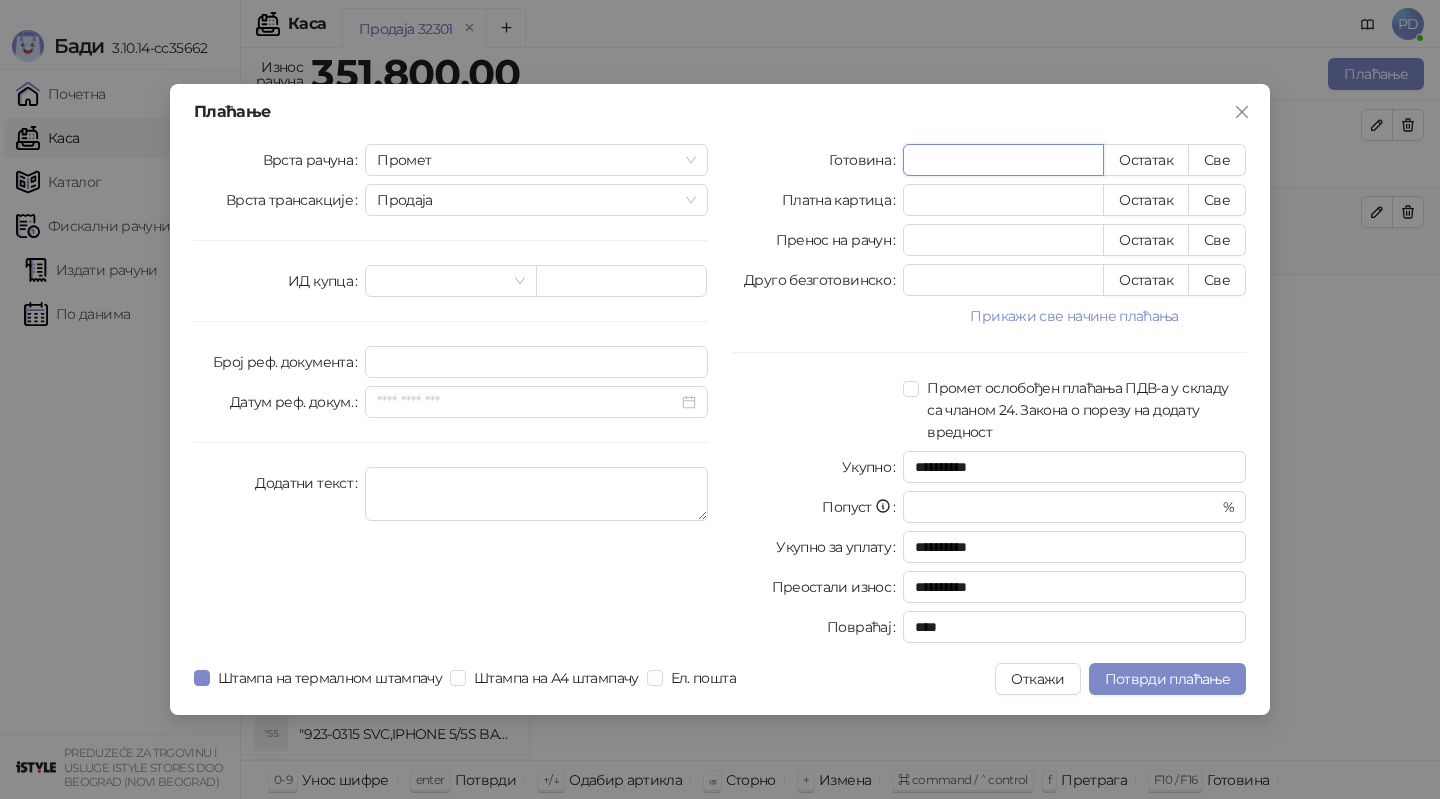 type on "*" 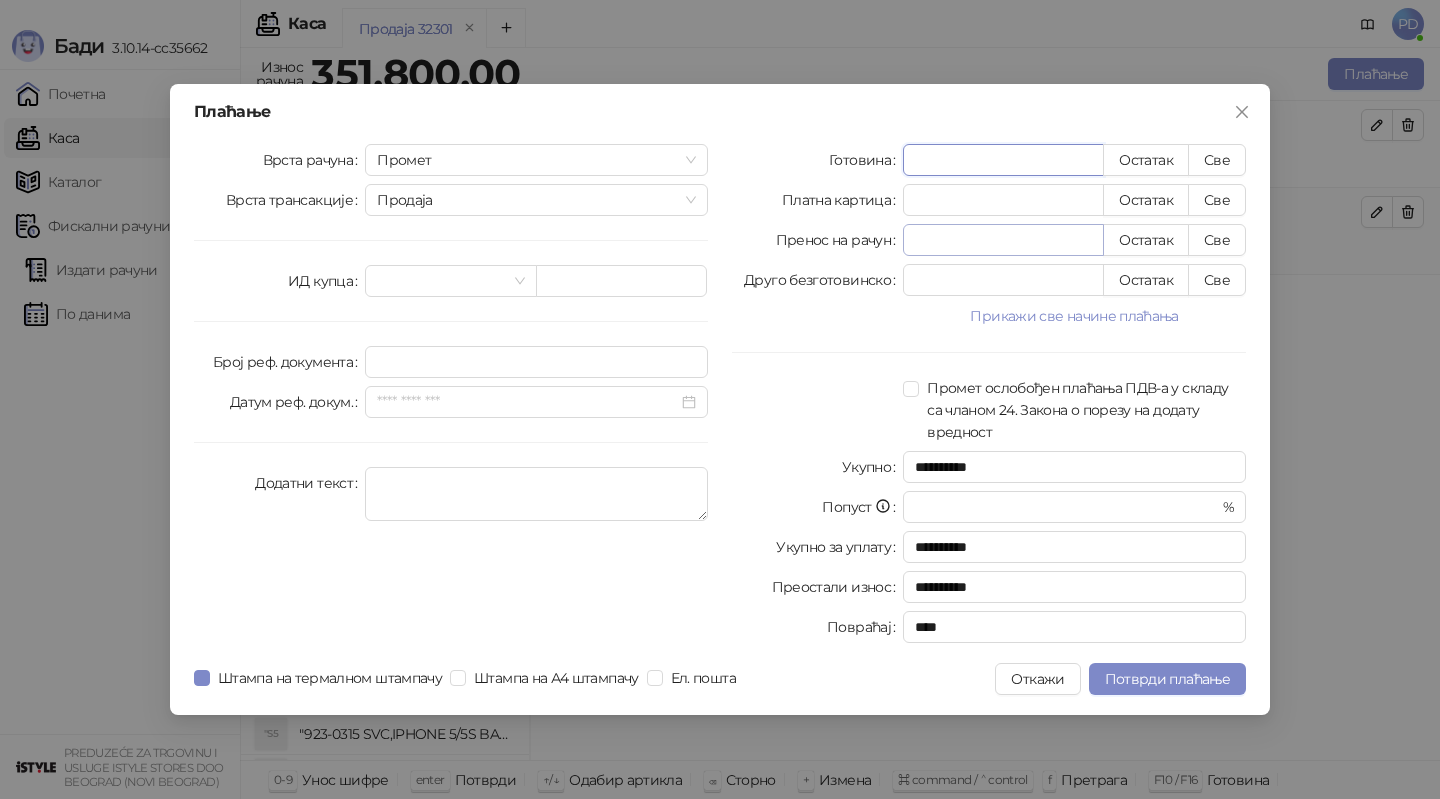type on "*****" 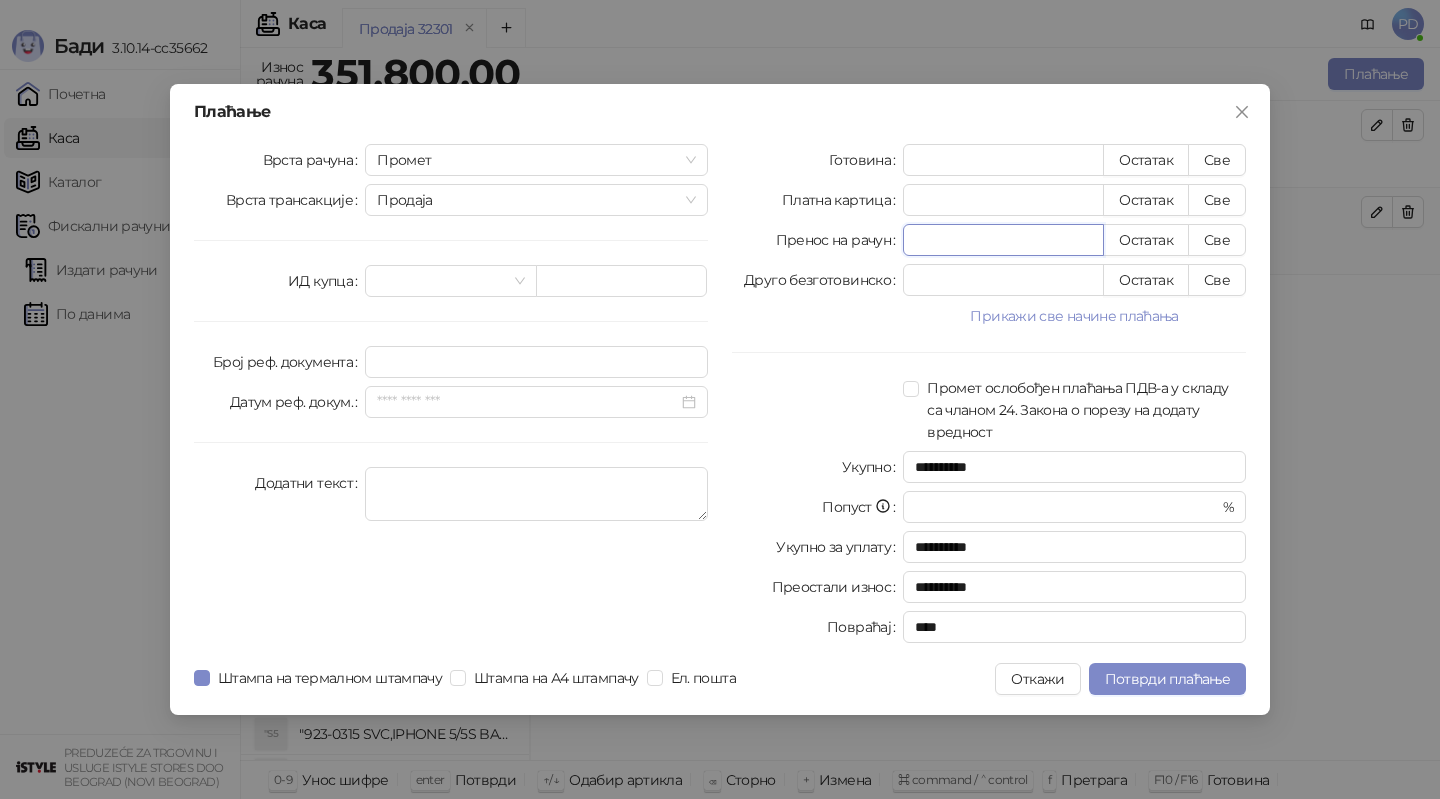 click at bounding box center [1003, 240] 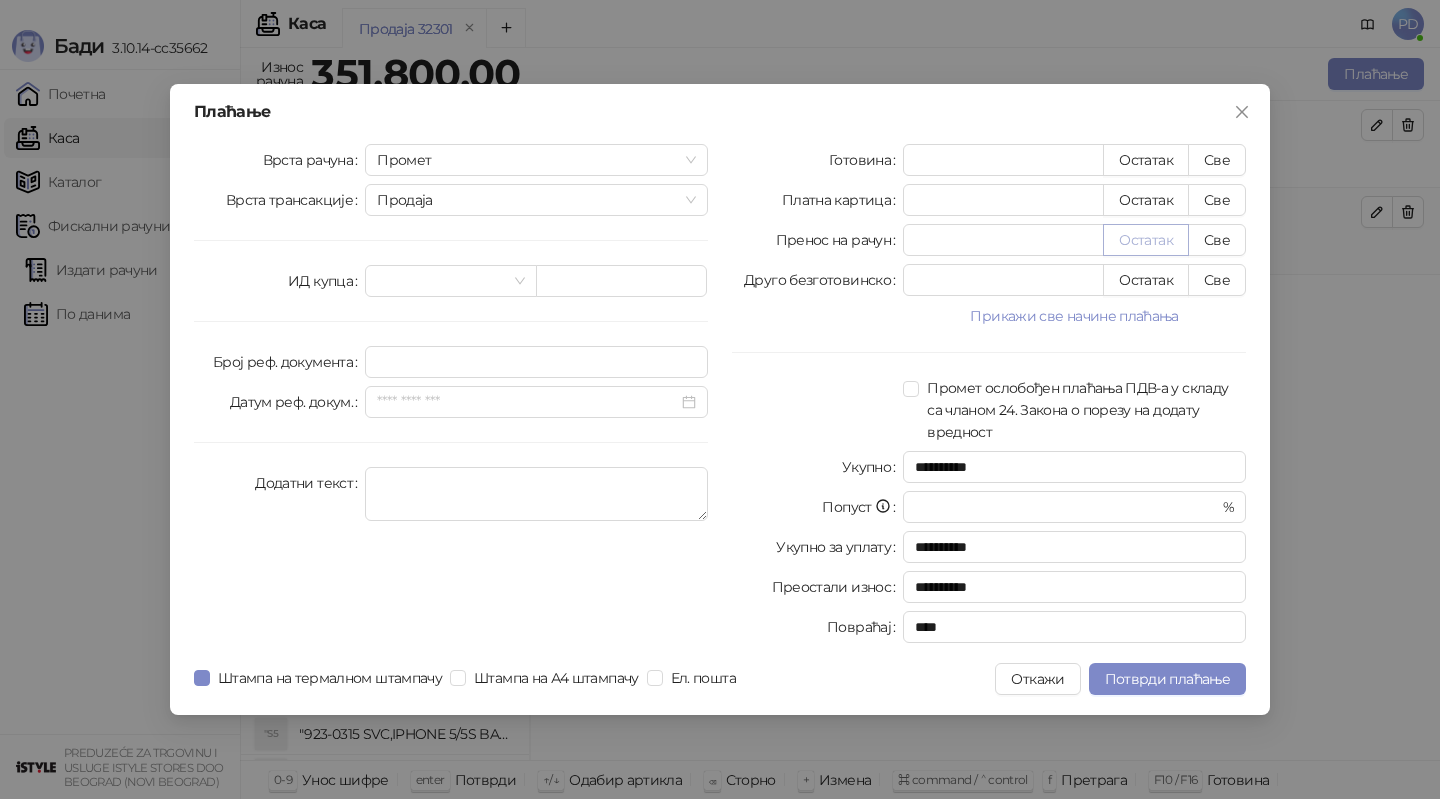 click on "Остатак" at bounding box center [1146, 240] 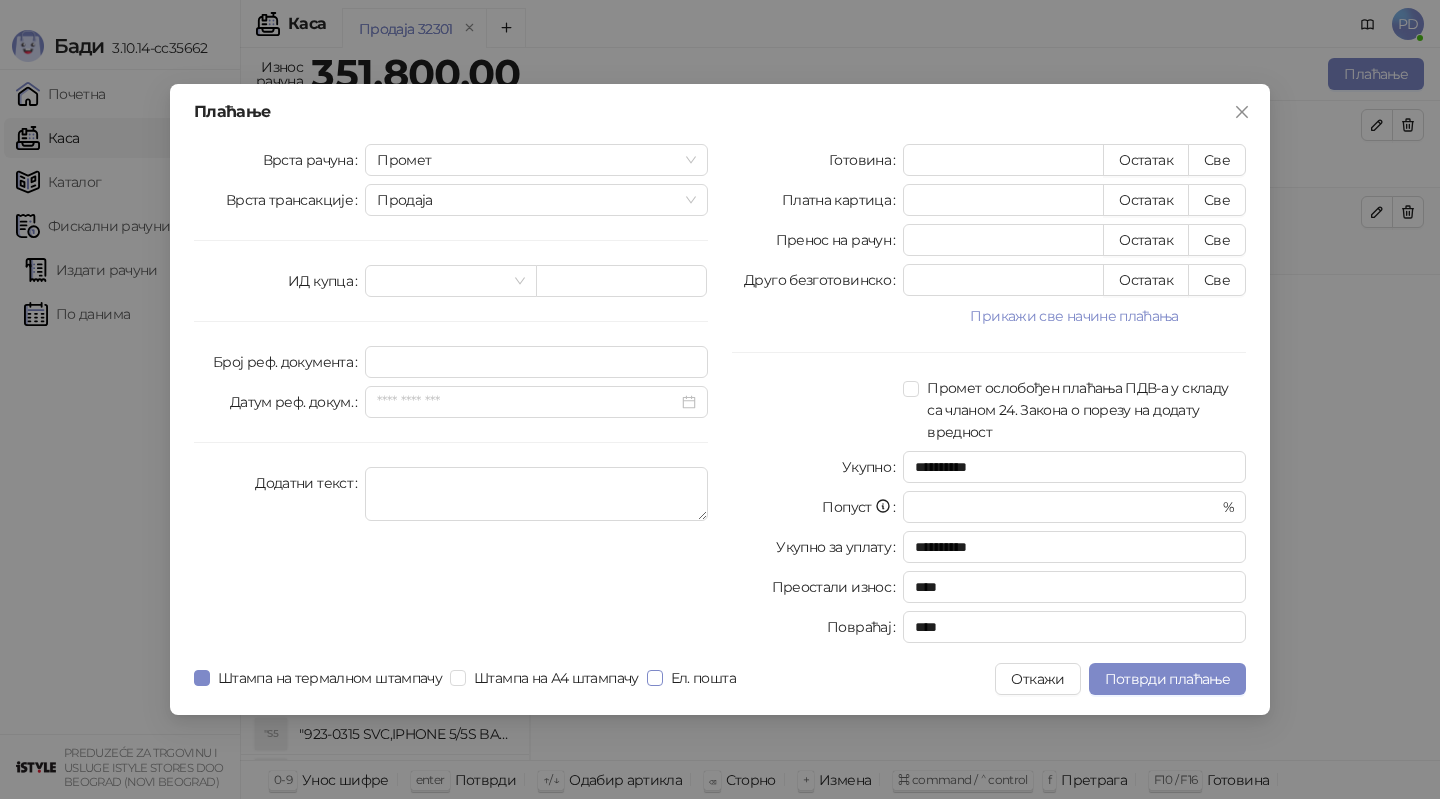 click on "Ел. пошта" at bounding box center (703, 678) 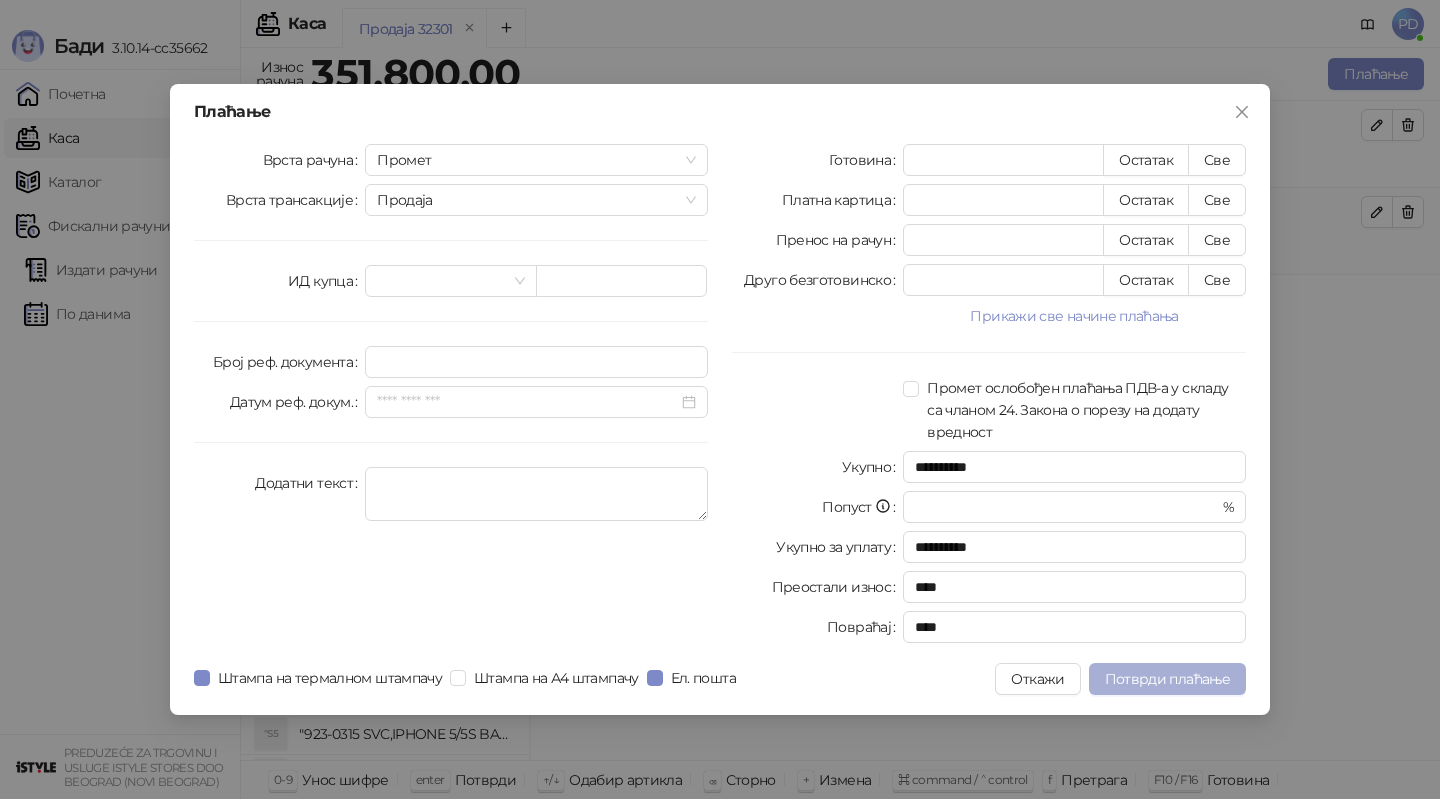 click on "Потврди плаћање" at bounding box center (1167, 679) 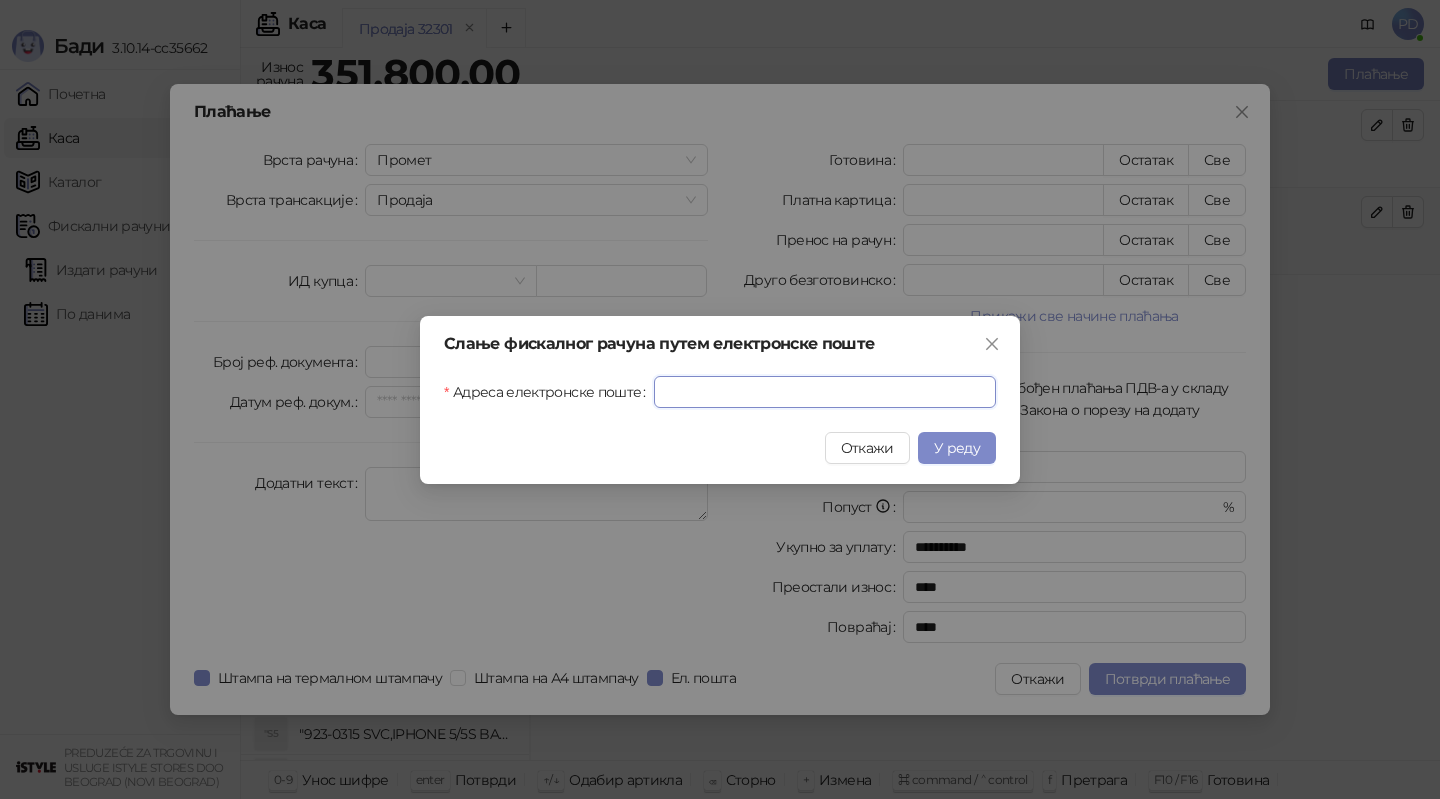 click on "Адреса електронске поште" at bounding box center [825, 392] 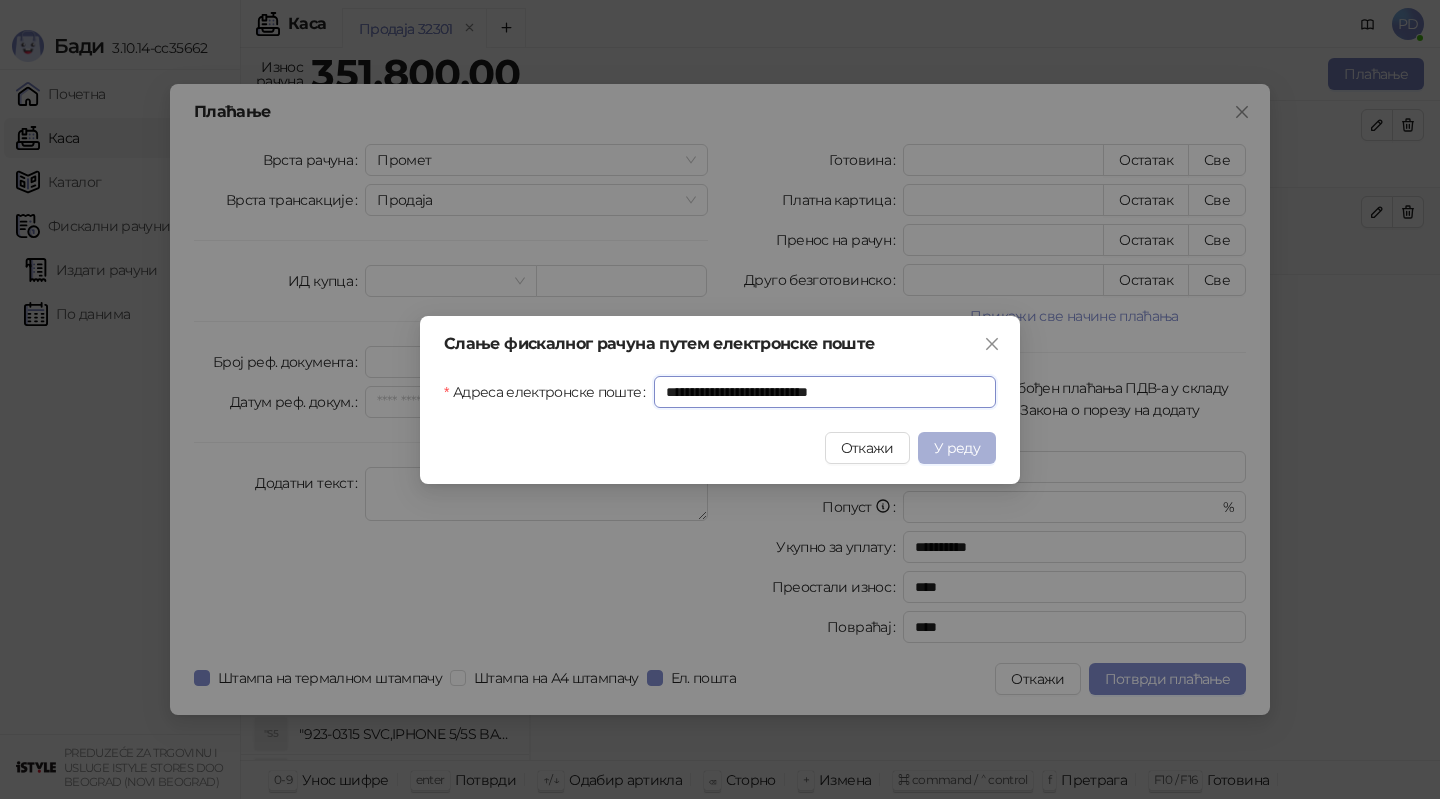 type on "**********" 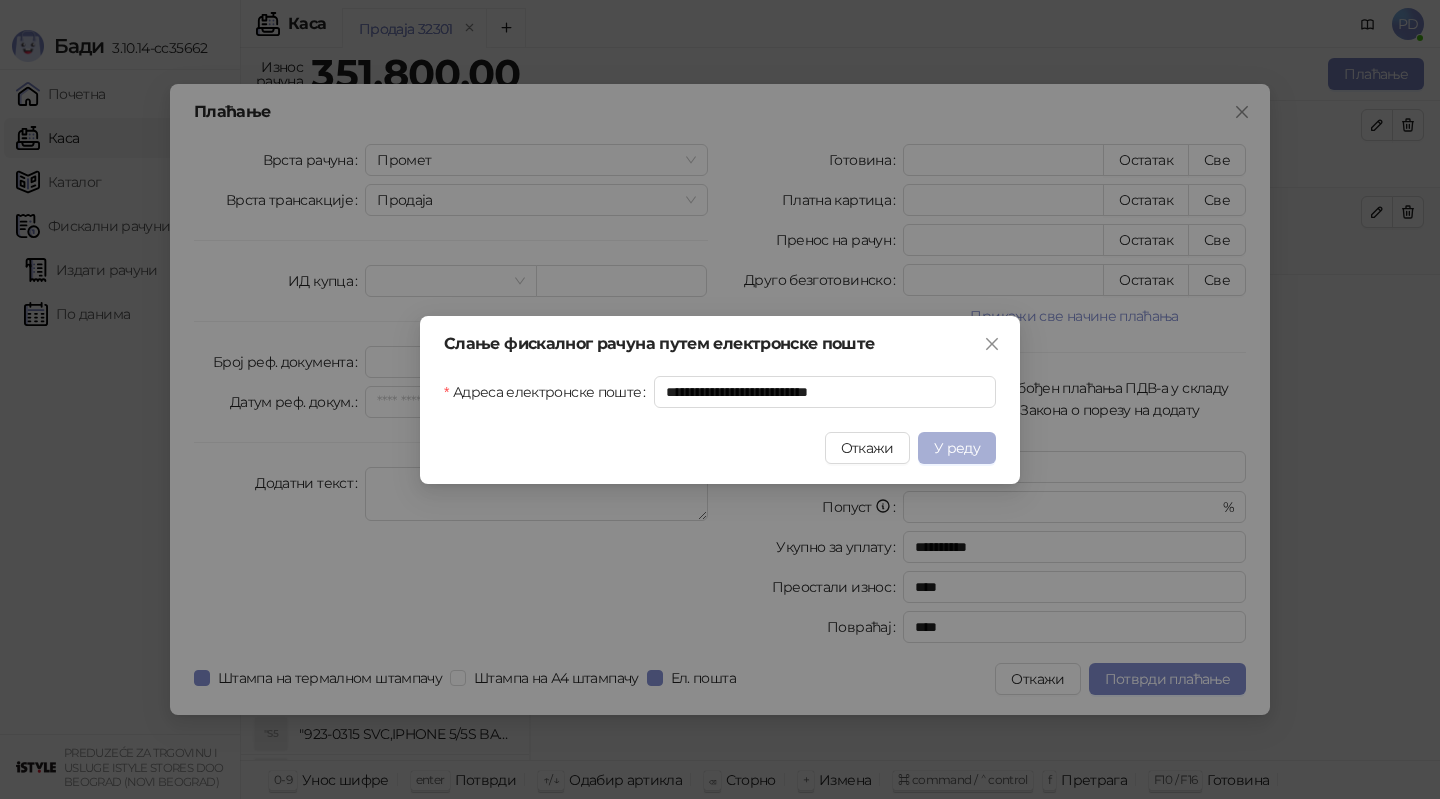 click on "У реду" at bounding box center (957, 448) 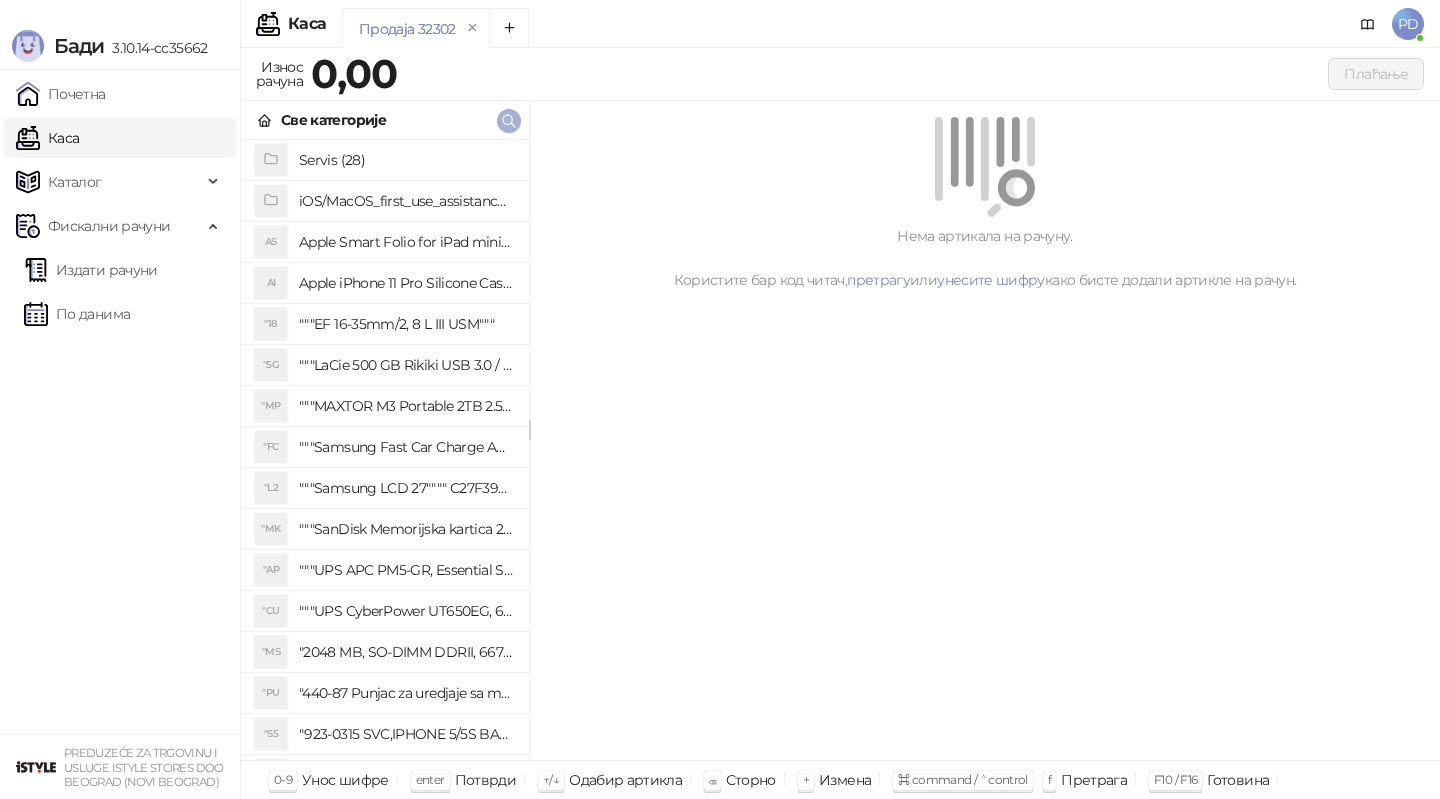 click 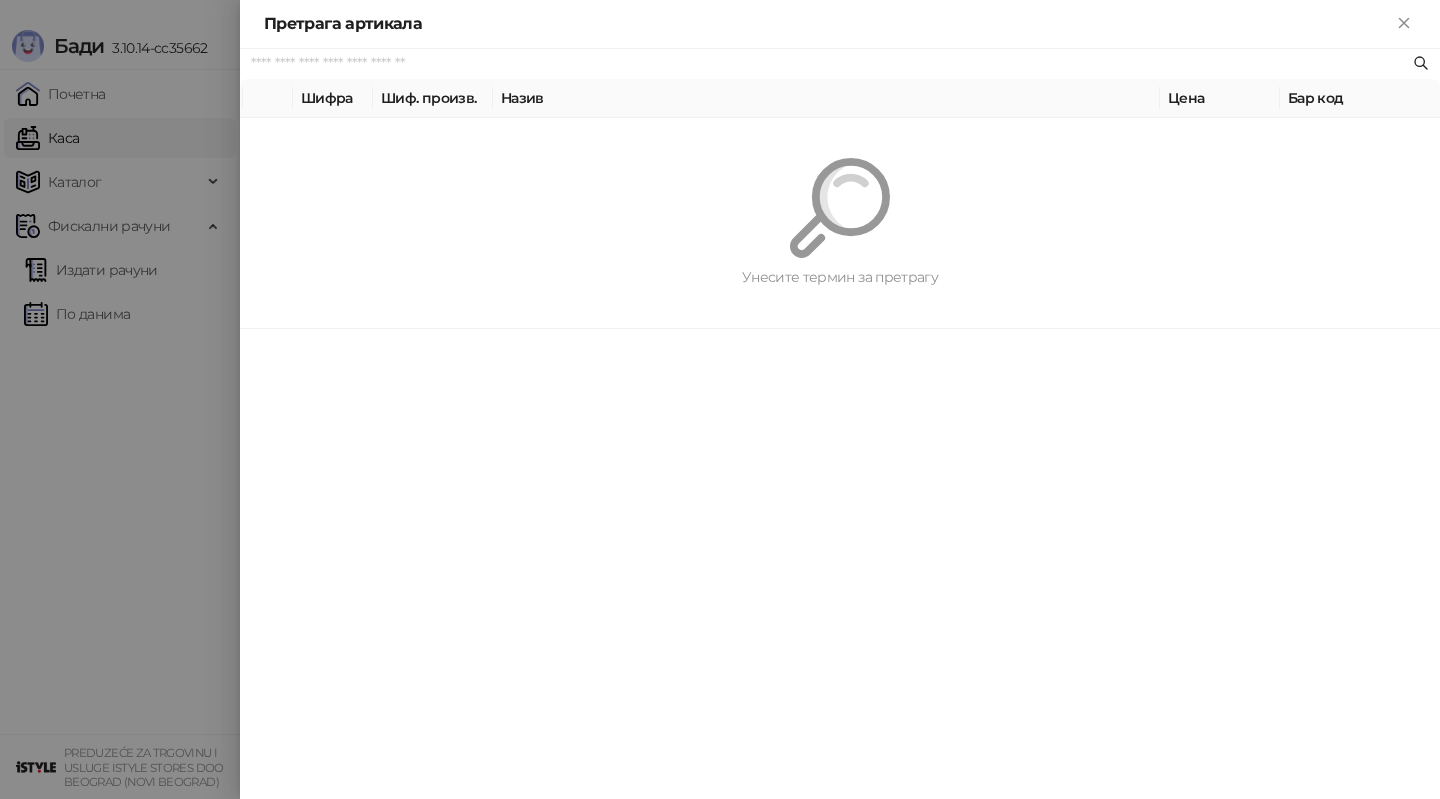 paste on "*********" 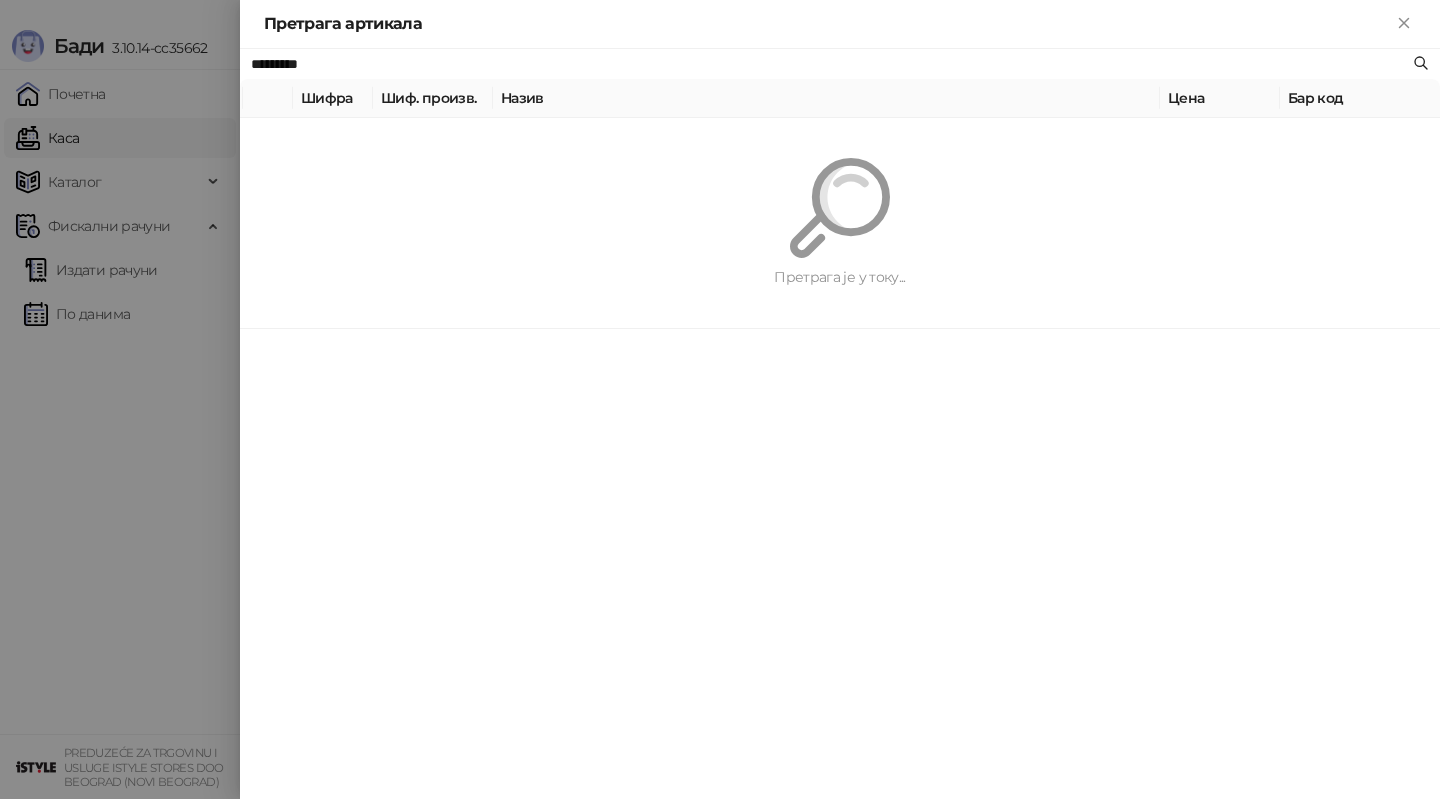 type on "*********" 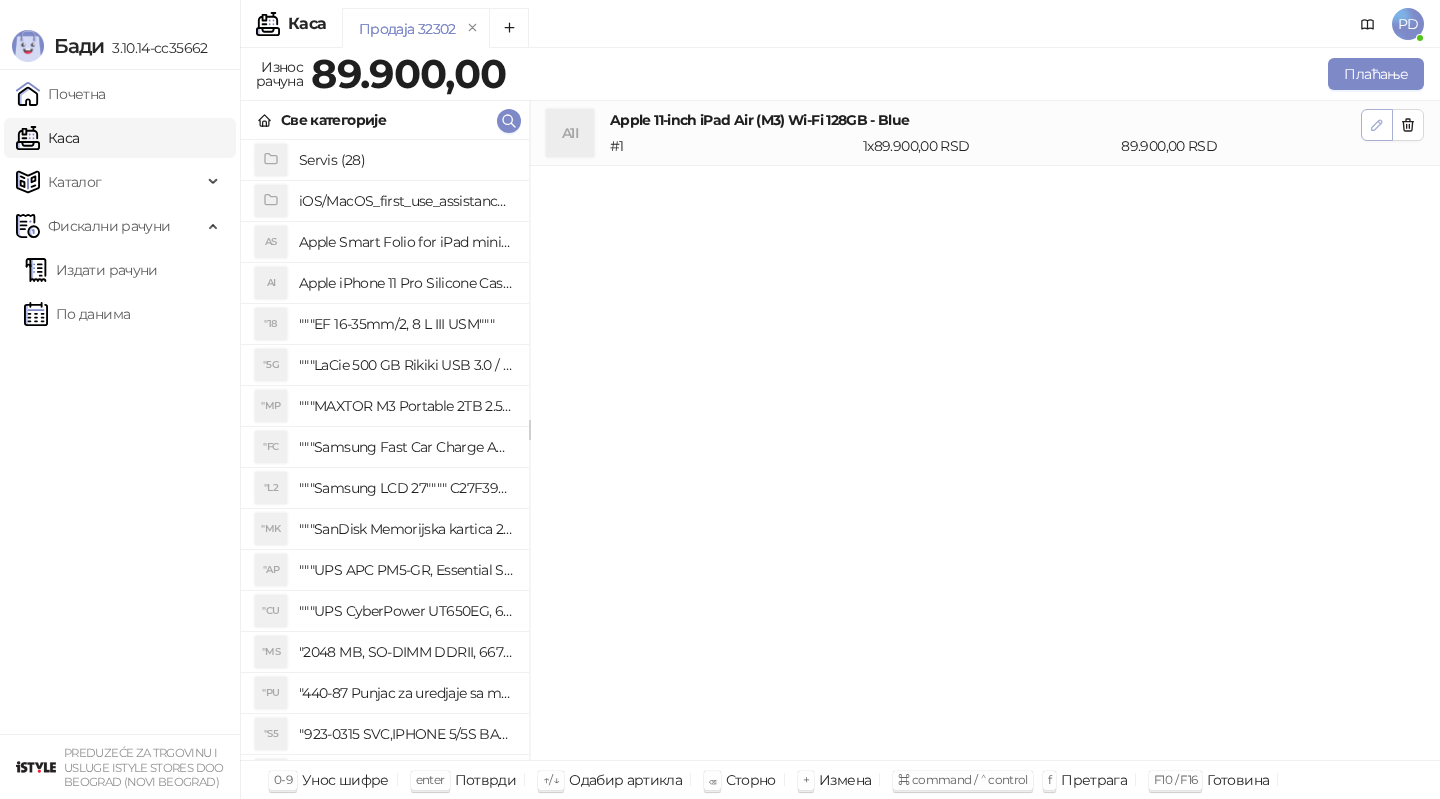 click 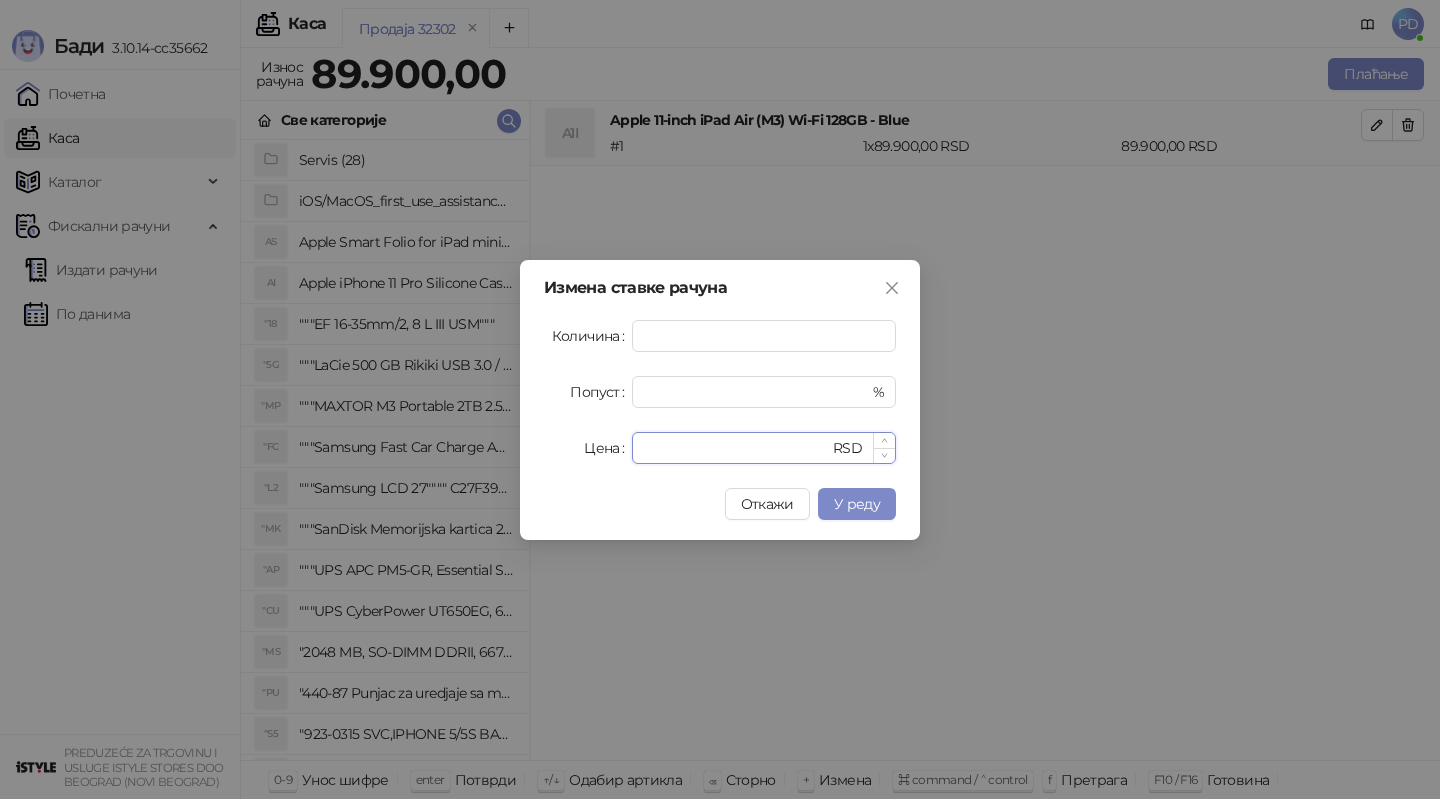 click on "*****" at bounding box center (736, 448) 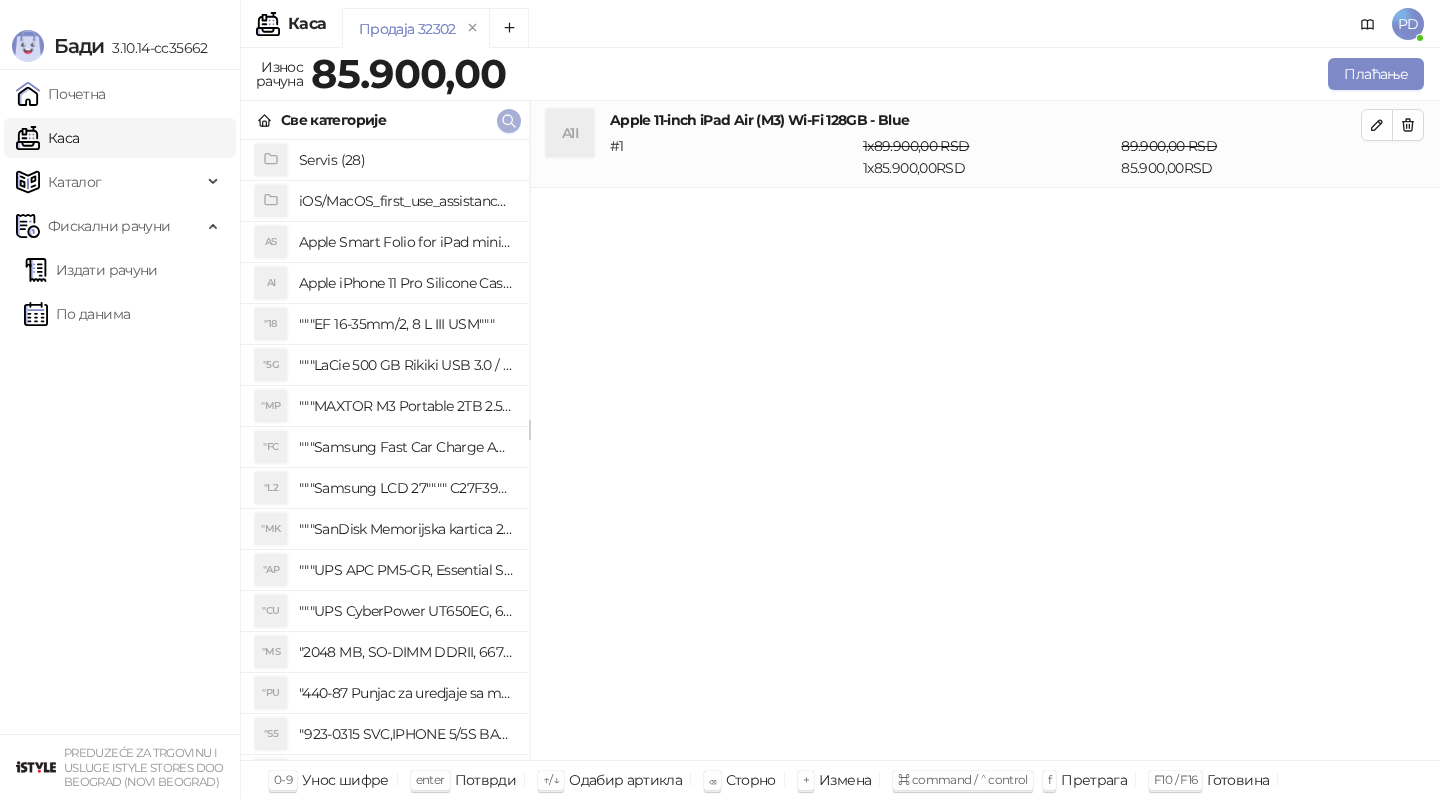 click 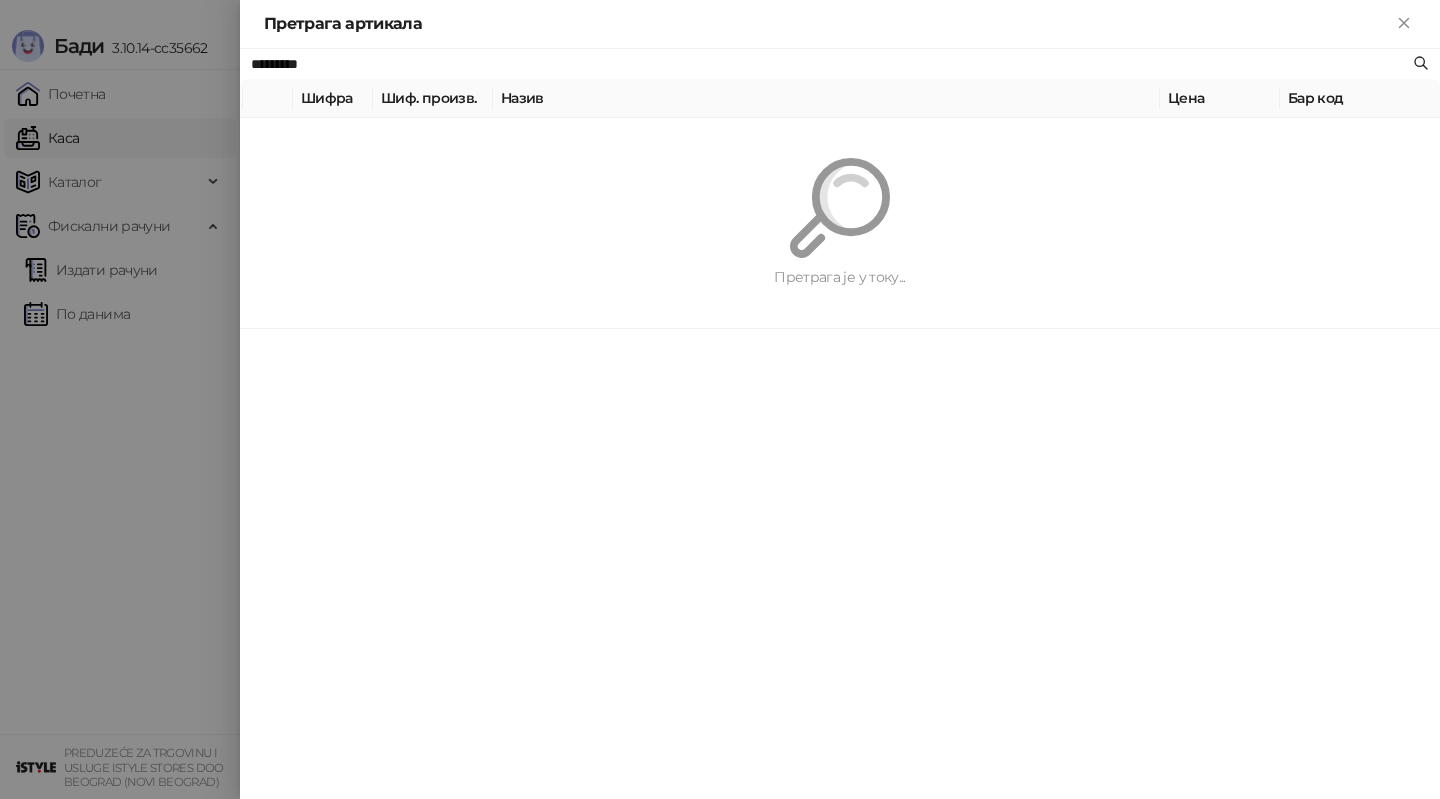paste on "**********" 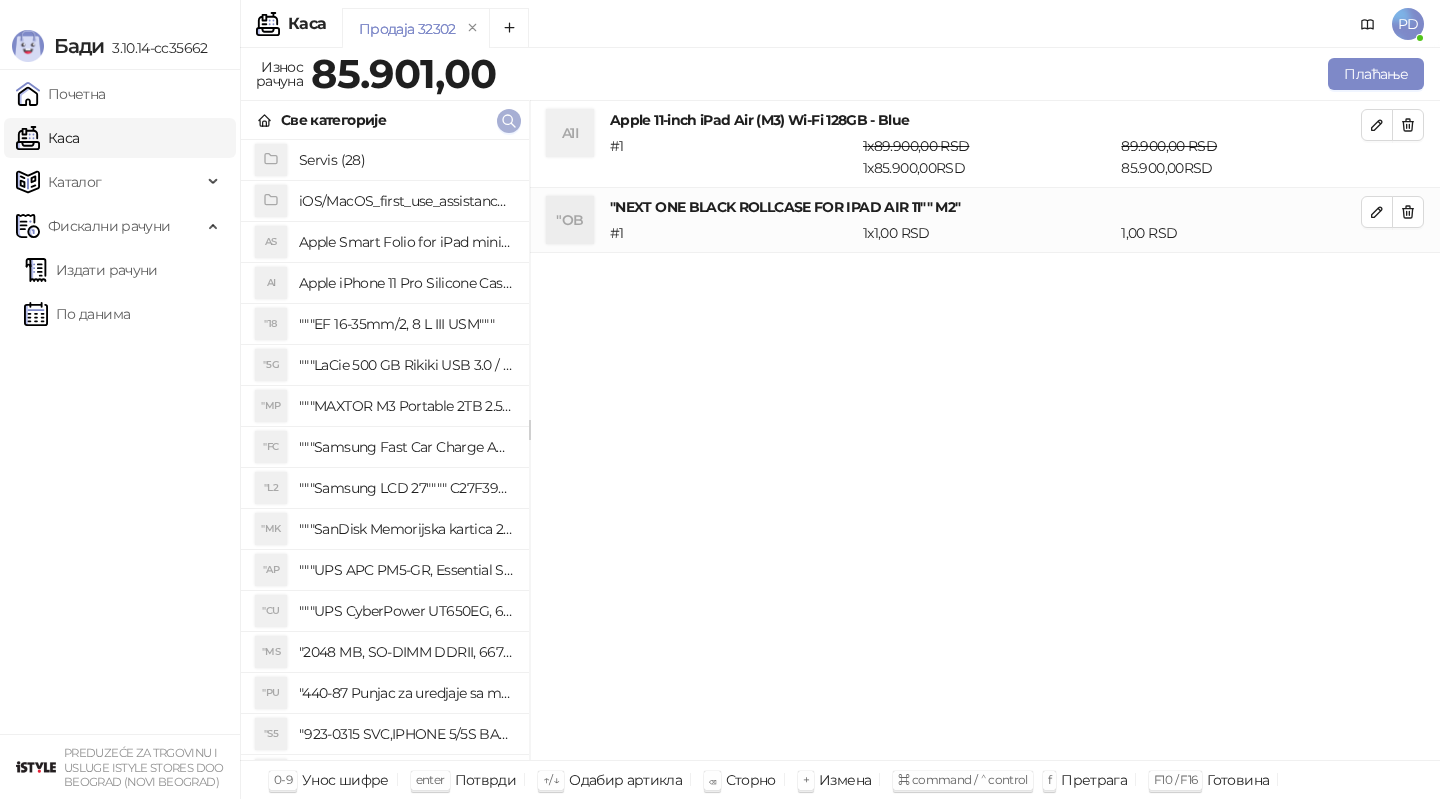 click 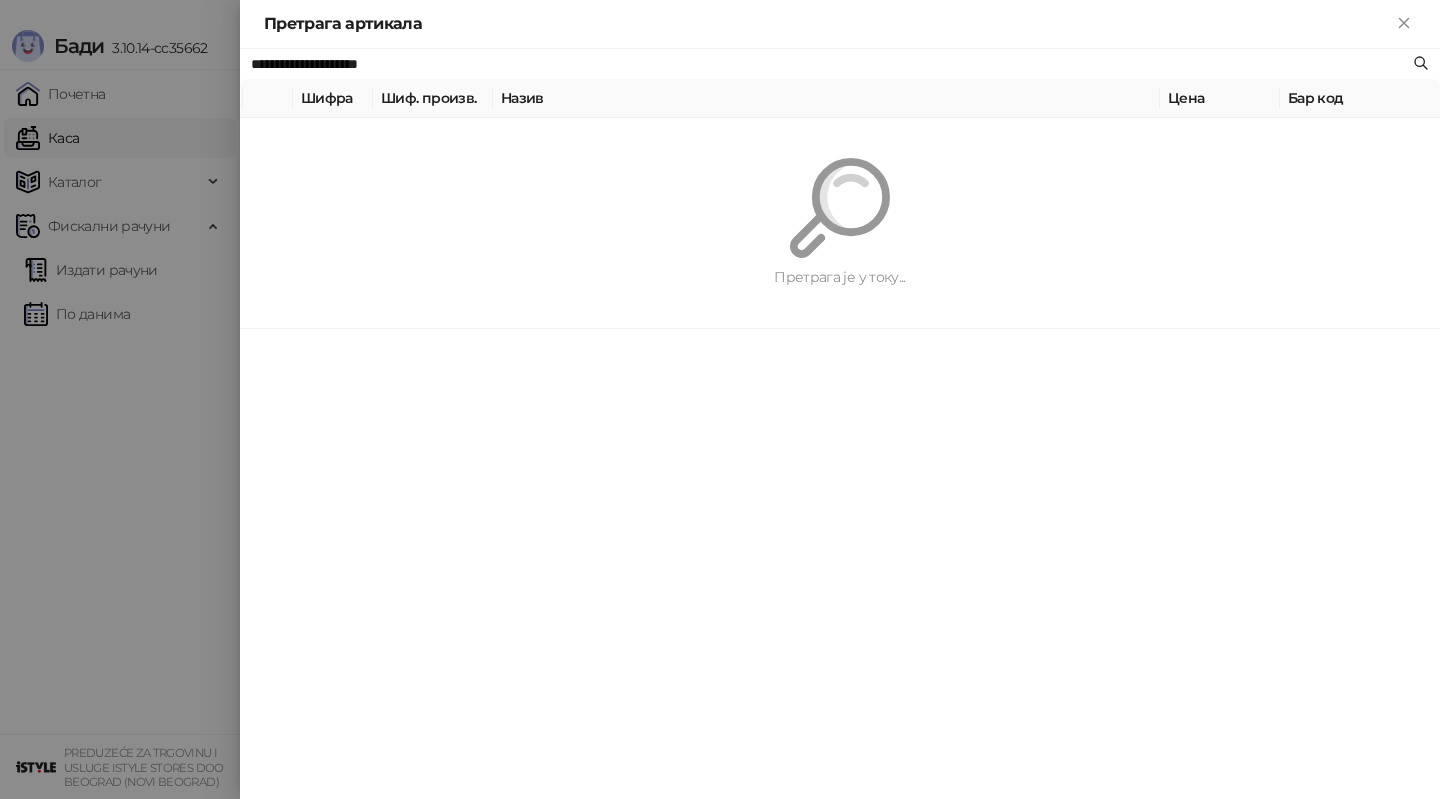 paste on "**" 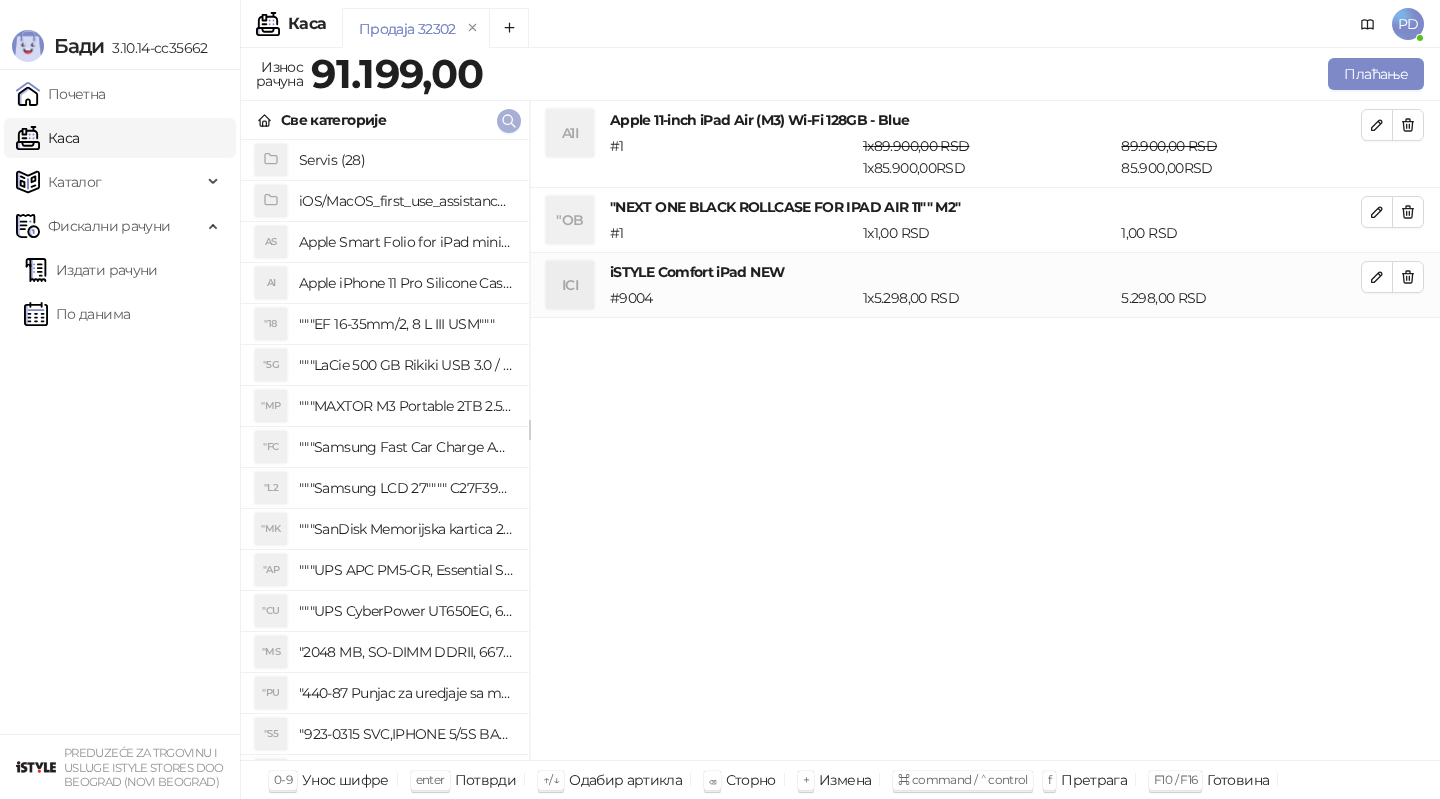 click 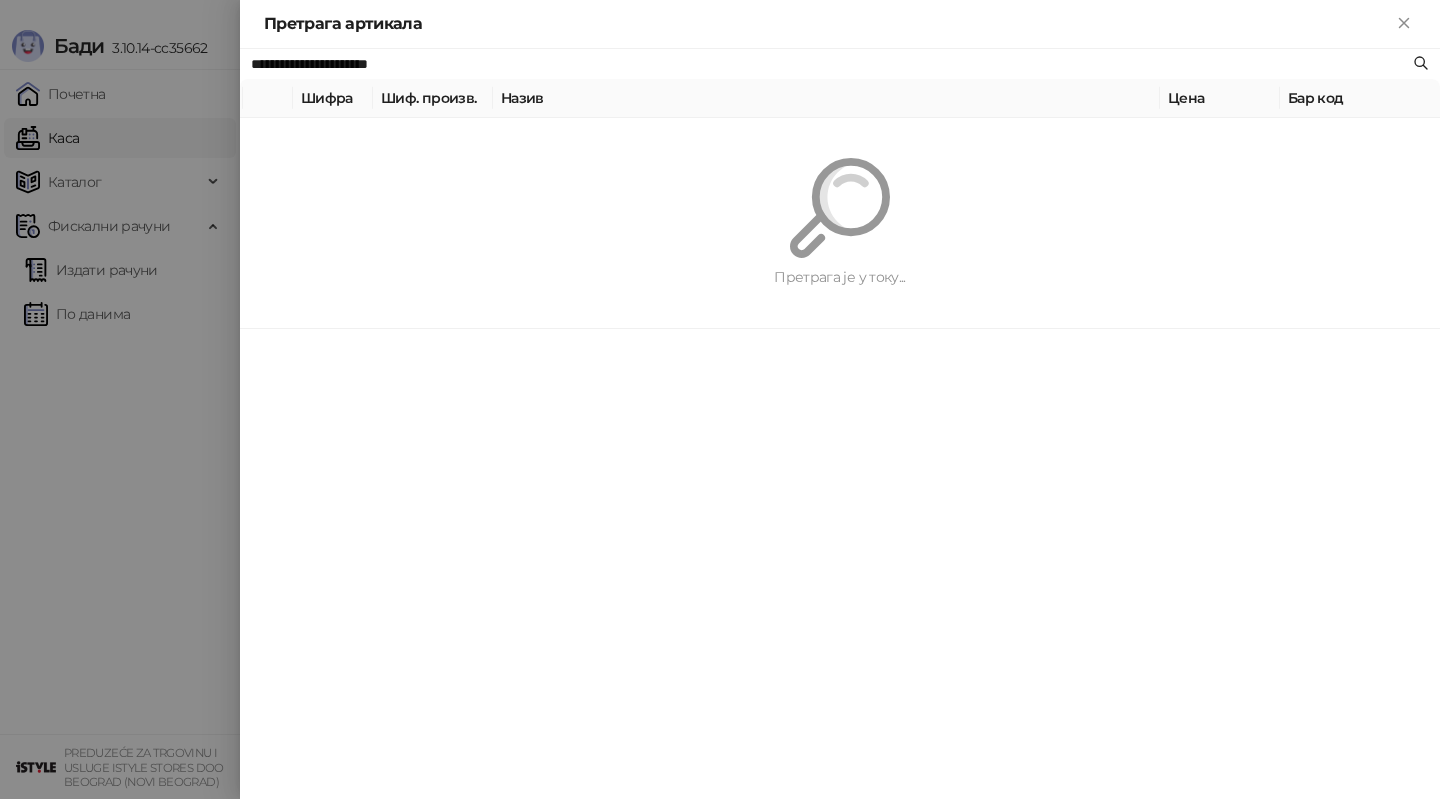 paste 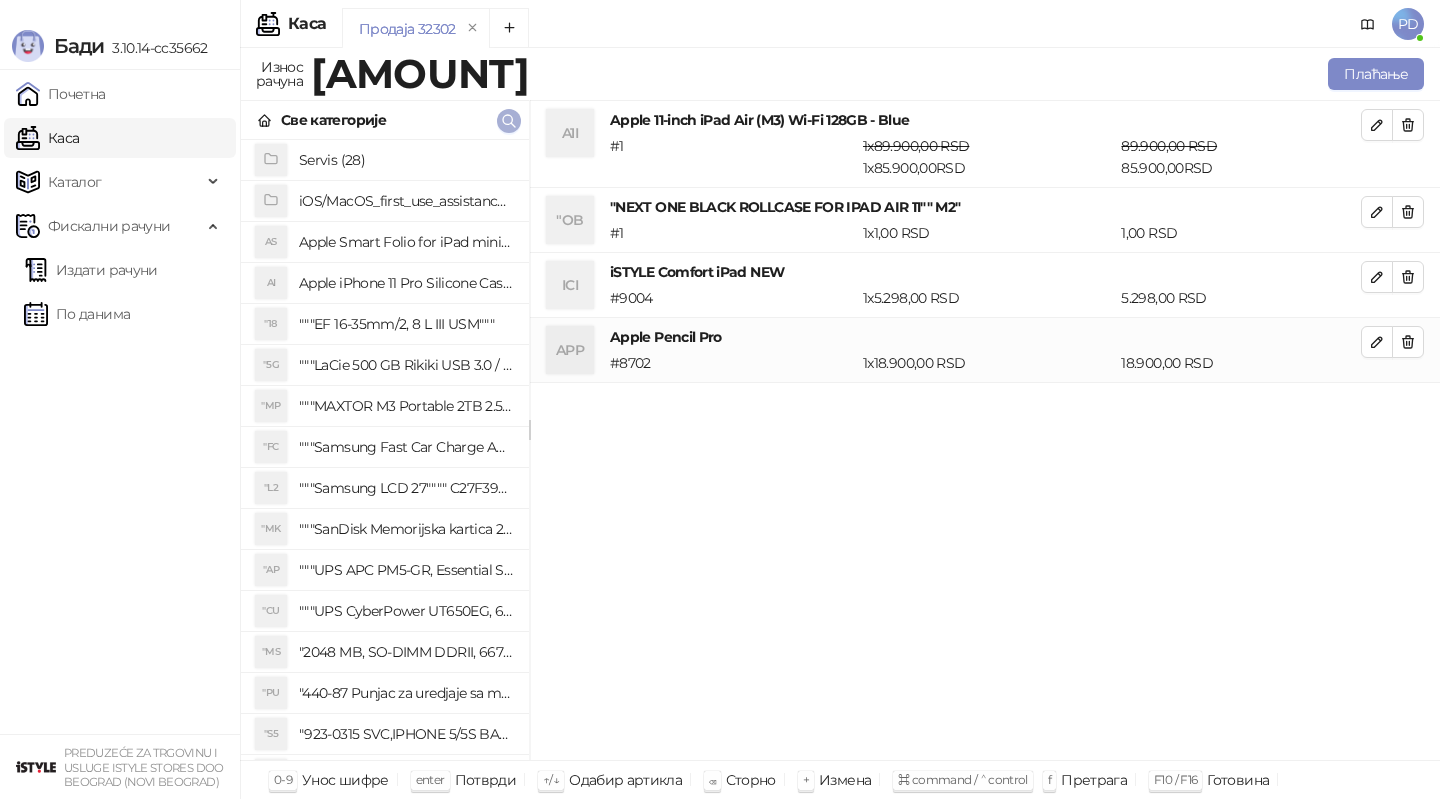 click 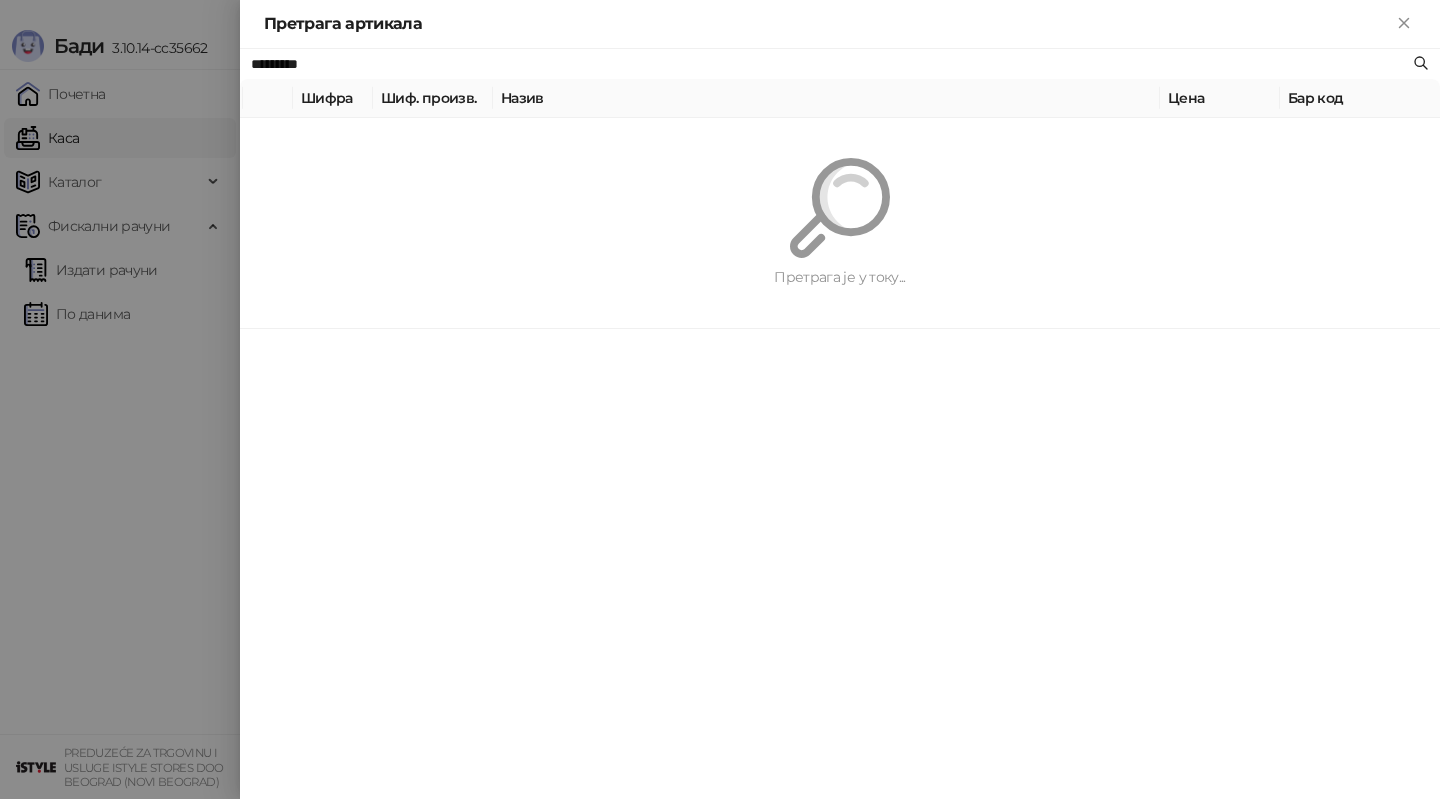 paste 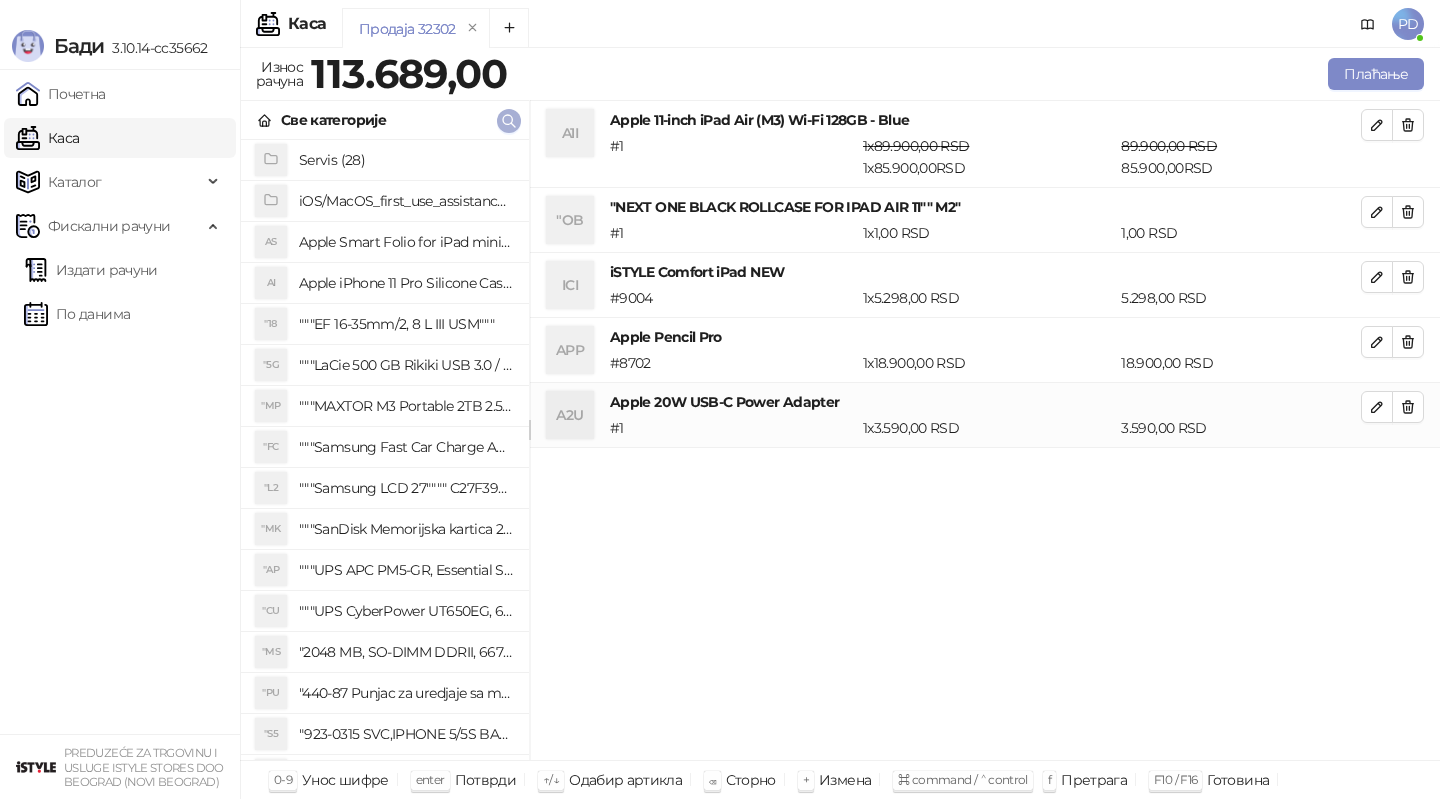 click 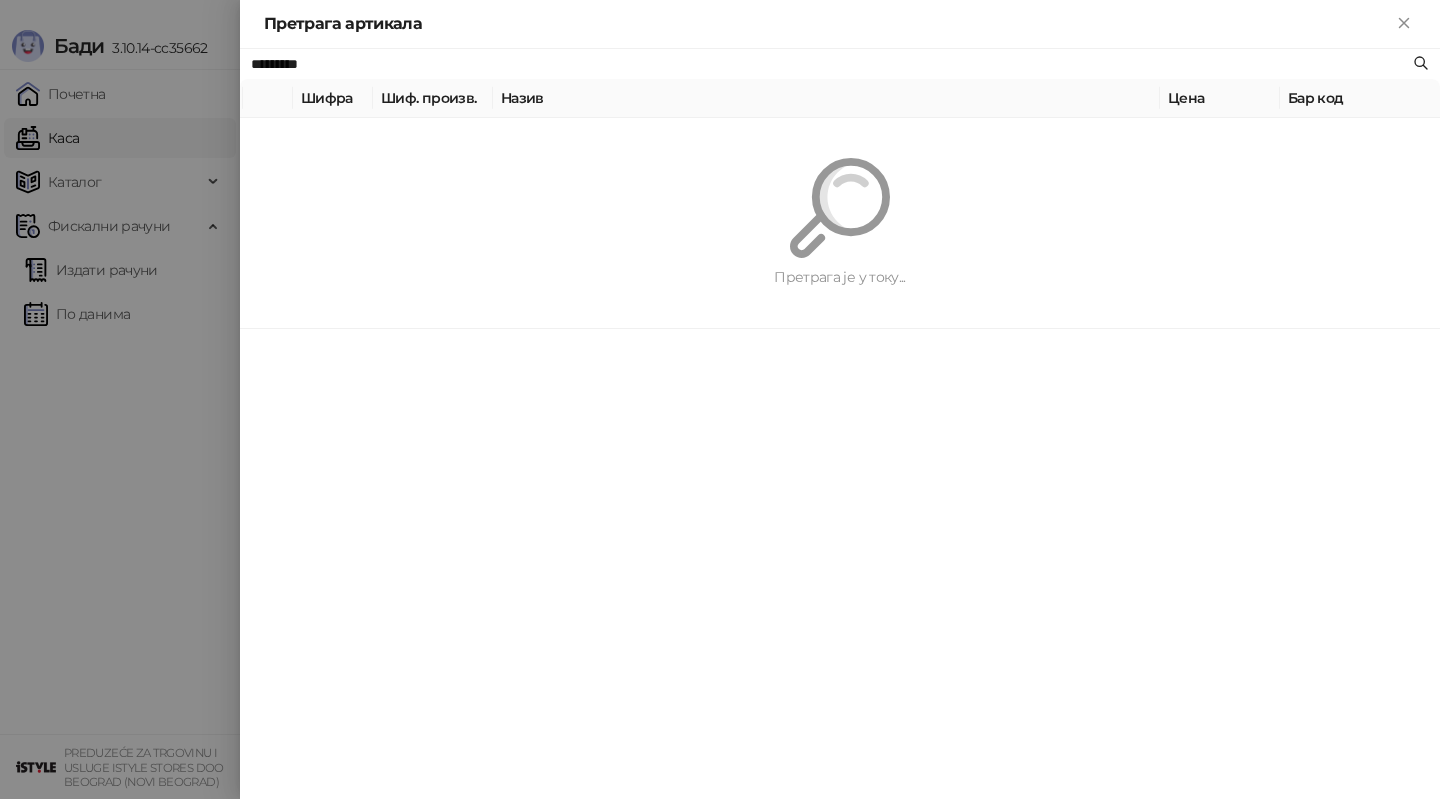paste on "*" 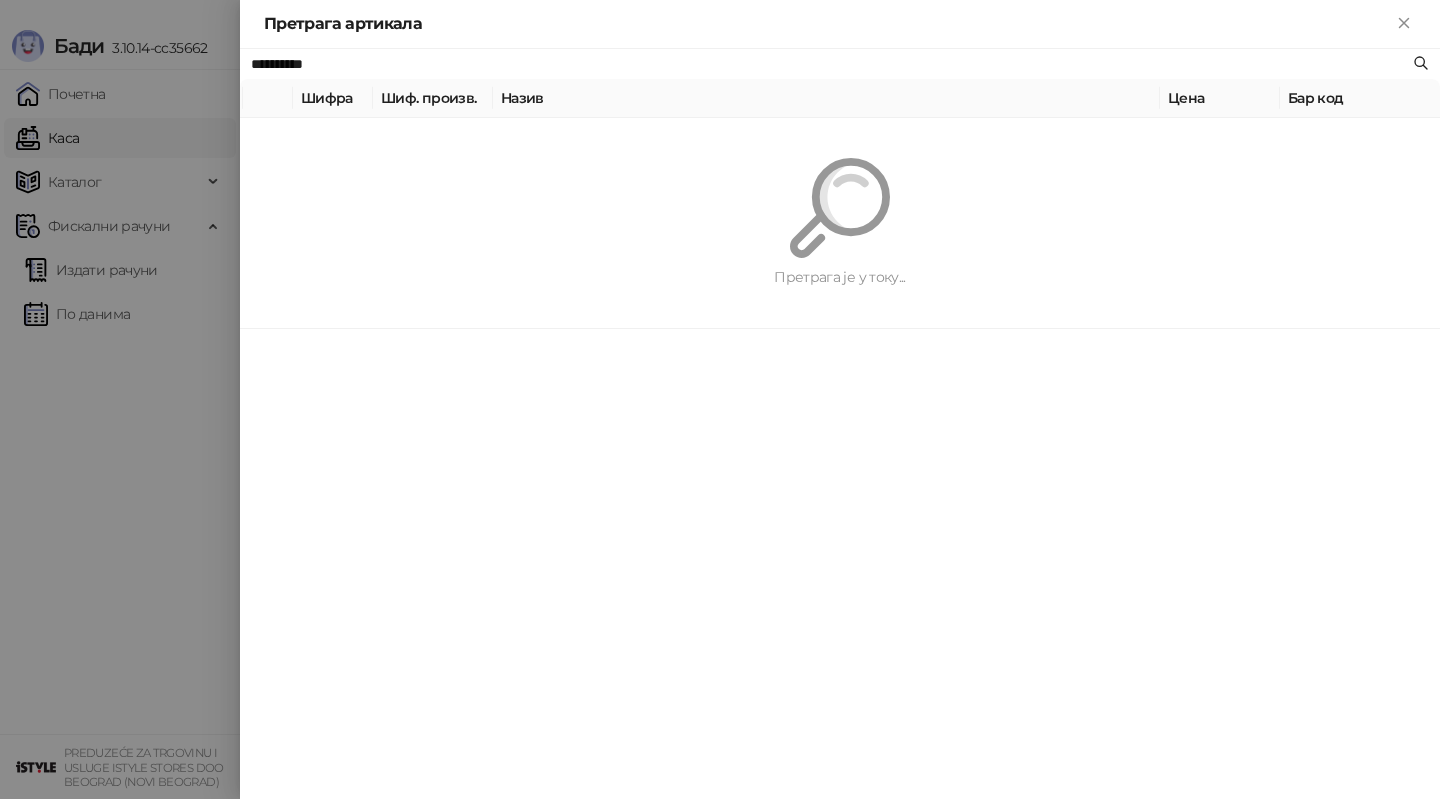 type on "**********" 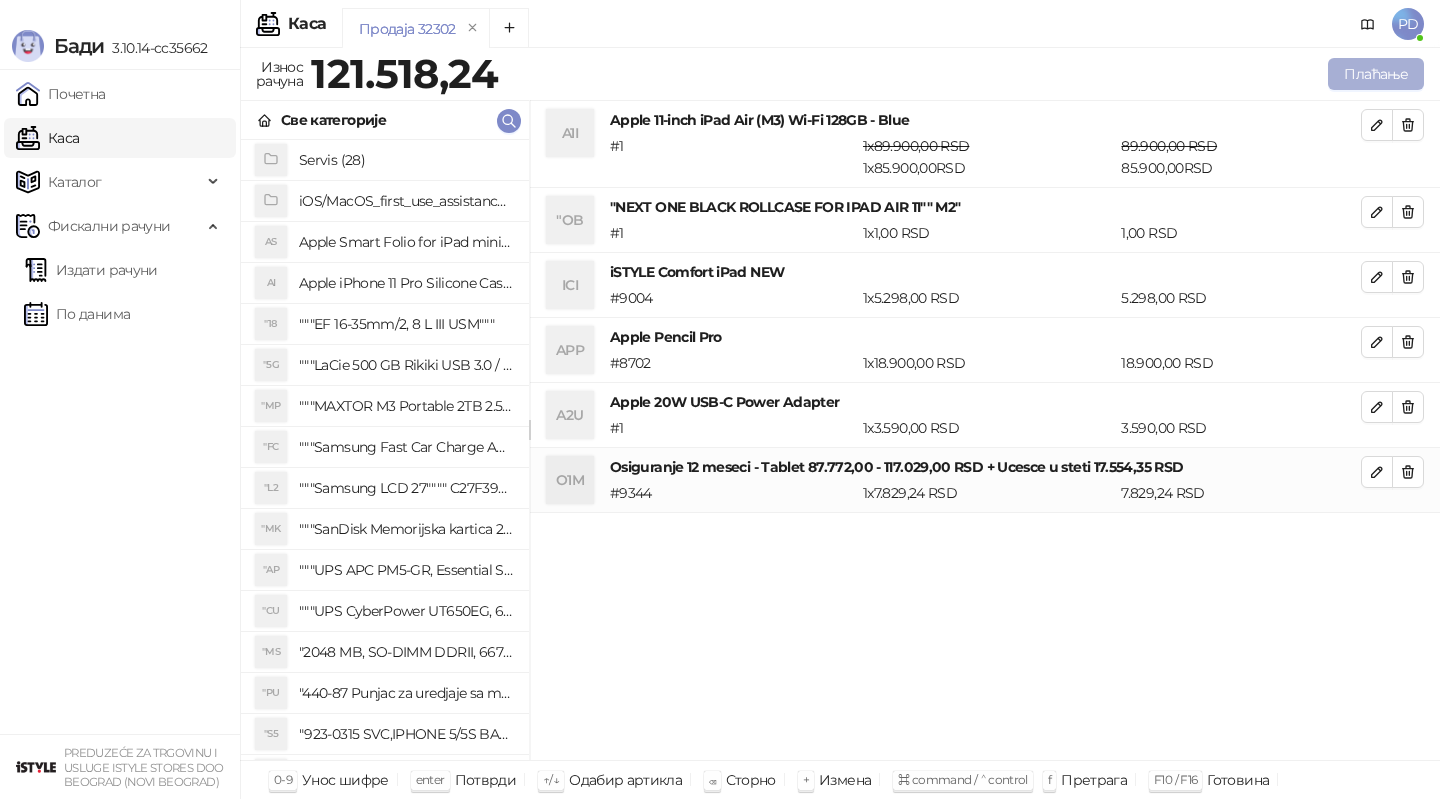 click on "Плаћање" at bounding box center (1376, 74) 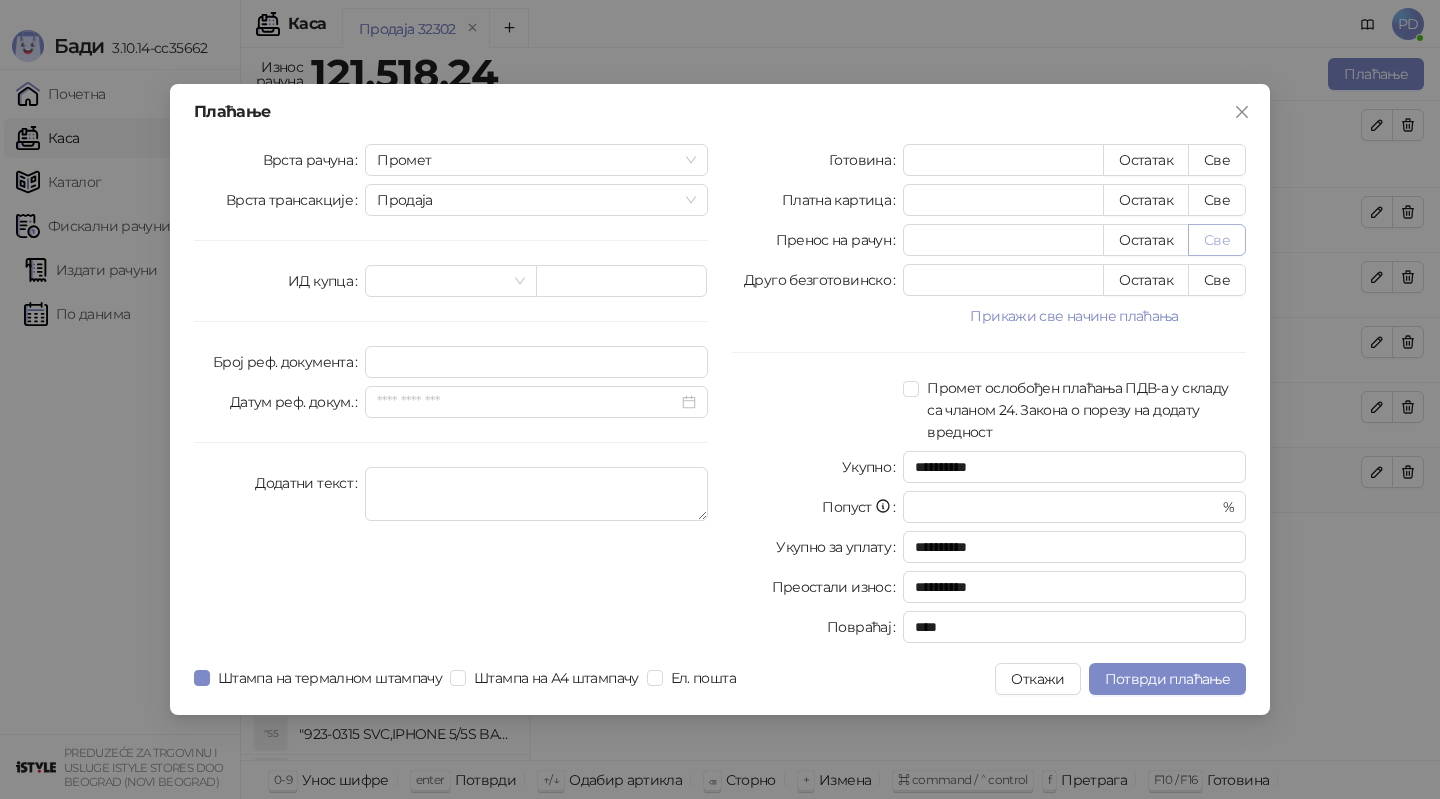 click on "Све" at bounding box center [1217, 240] 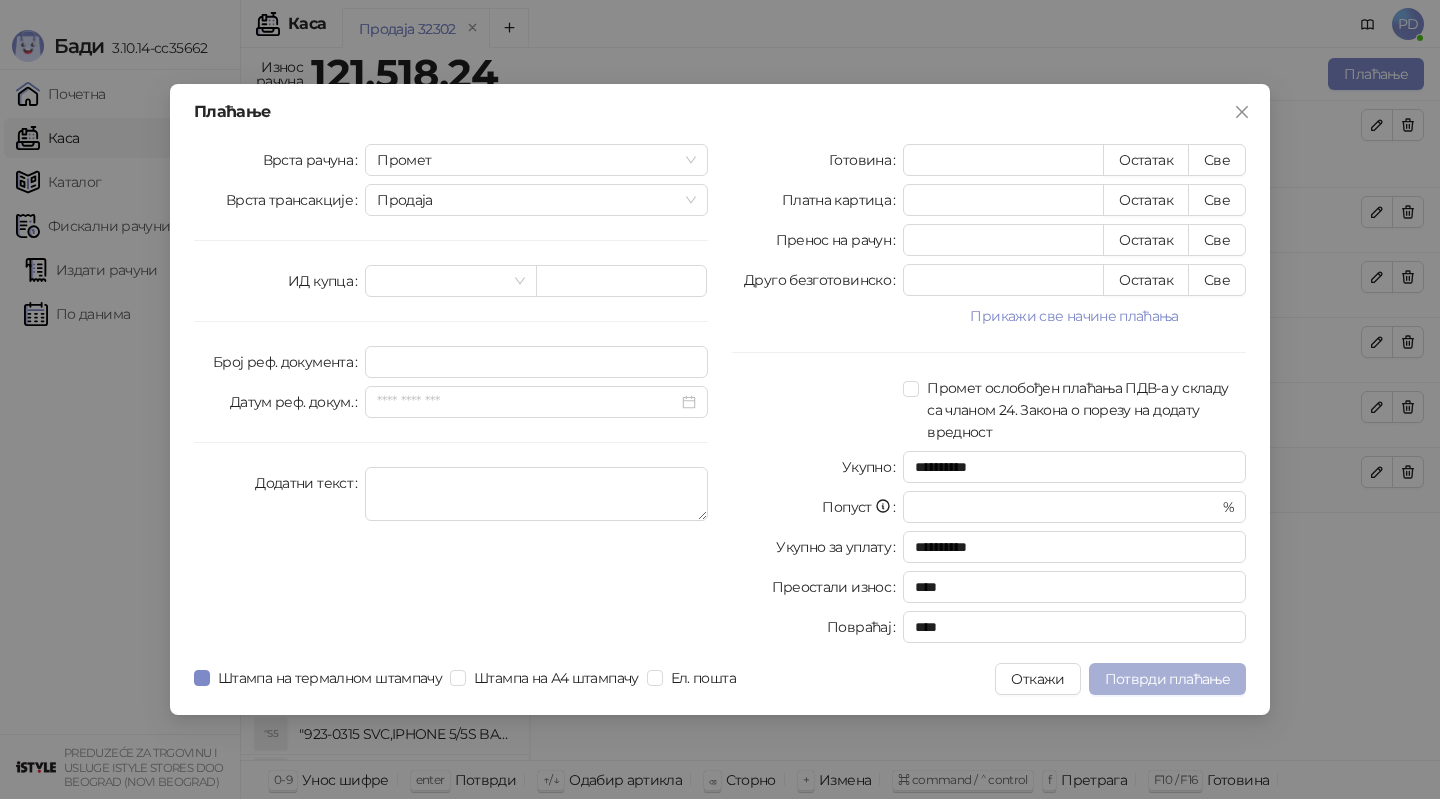 click on "Потврди плаћање" at bounding box center (1167, 679) 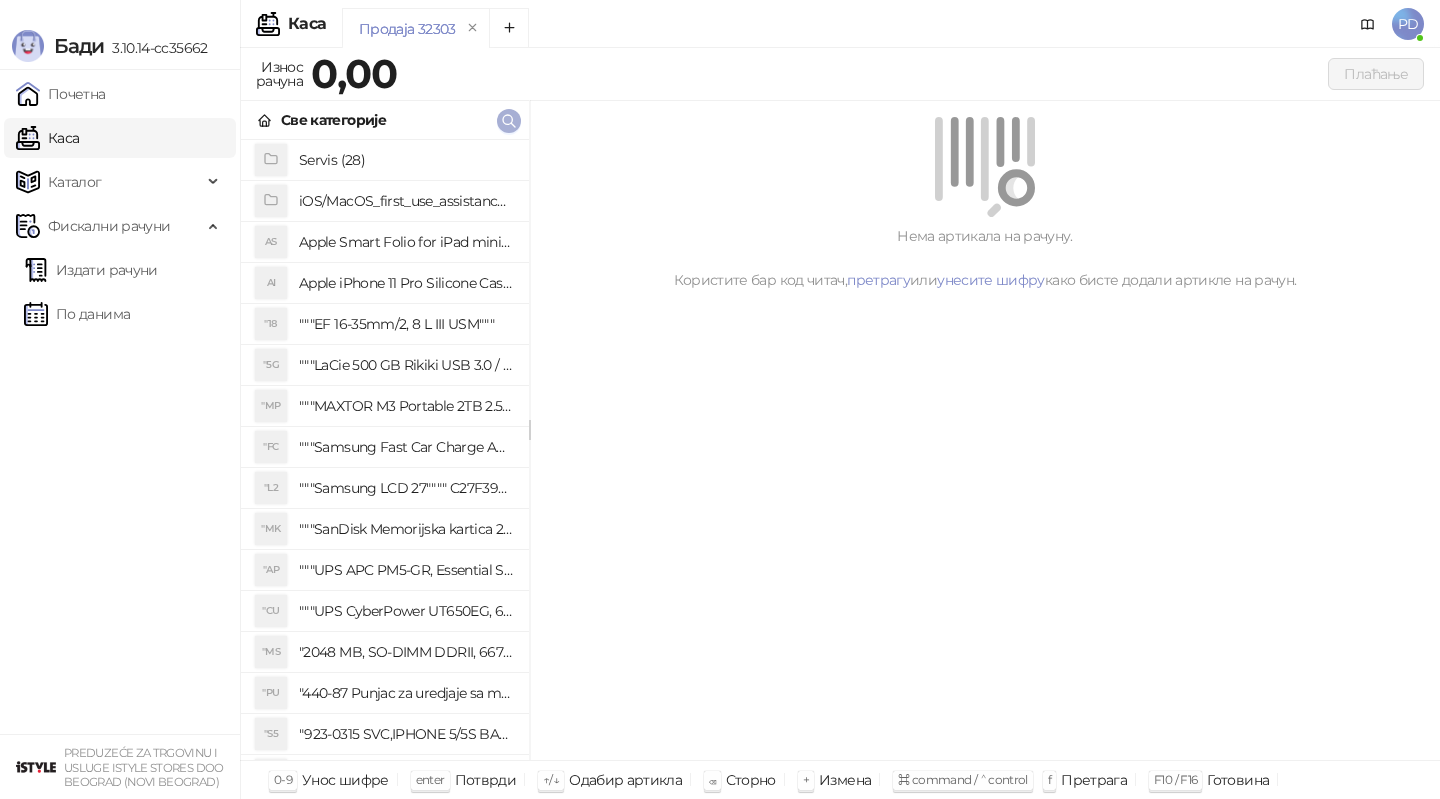 click 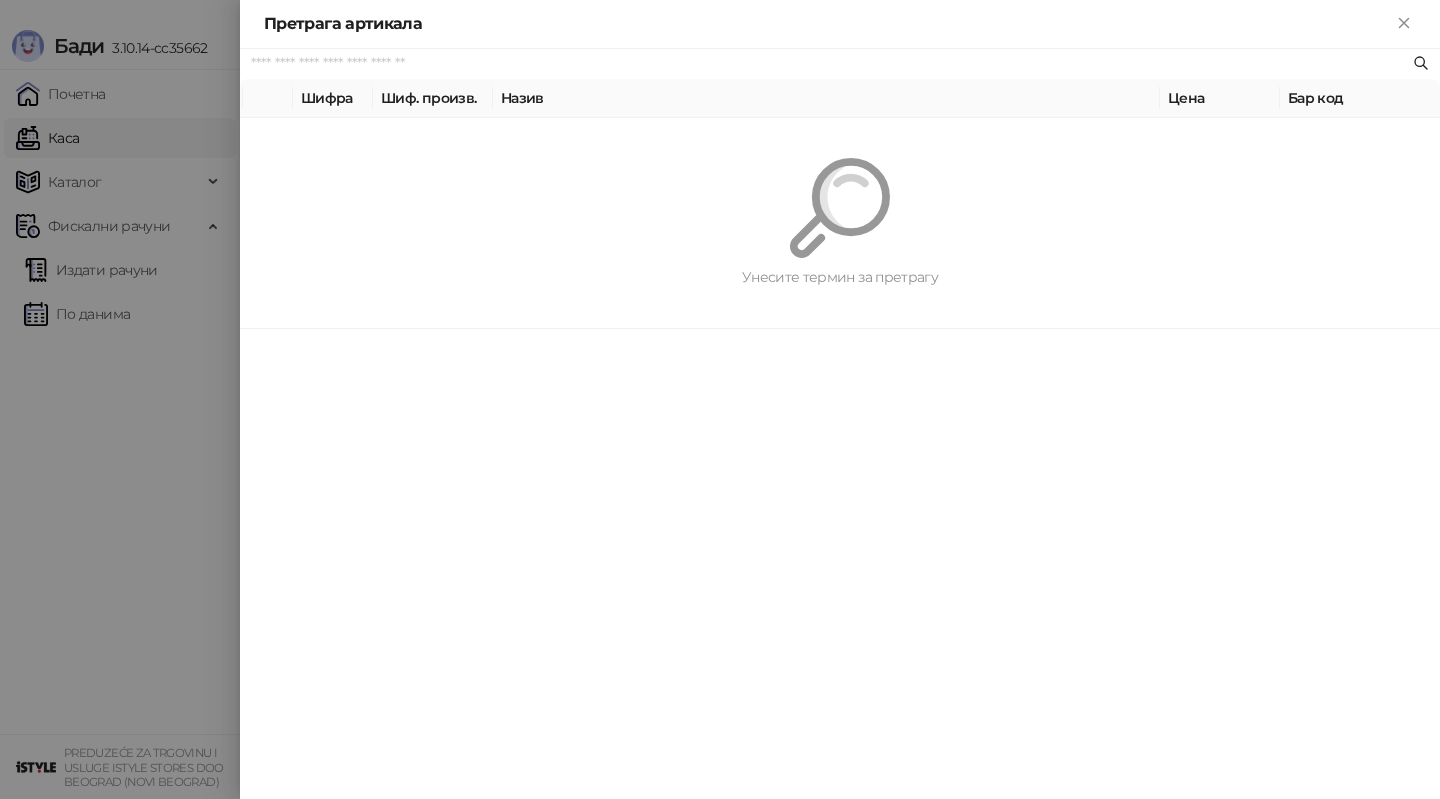 paste on "*********" 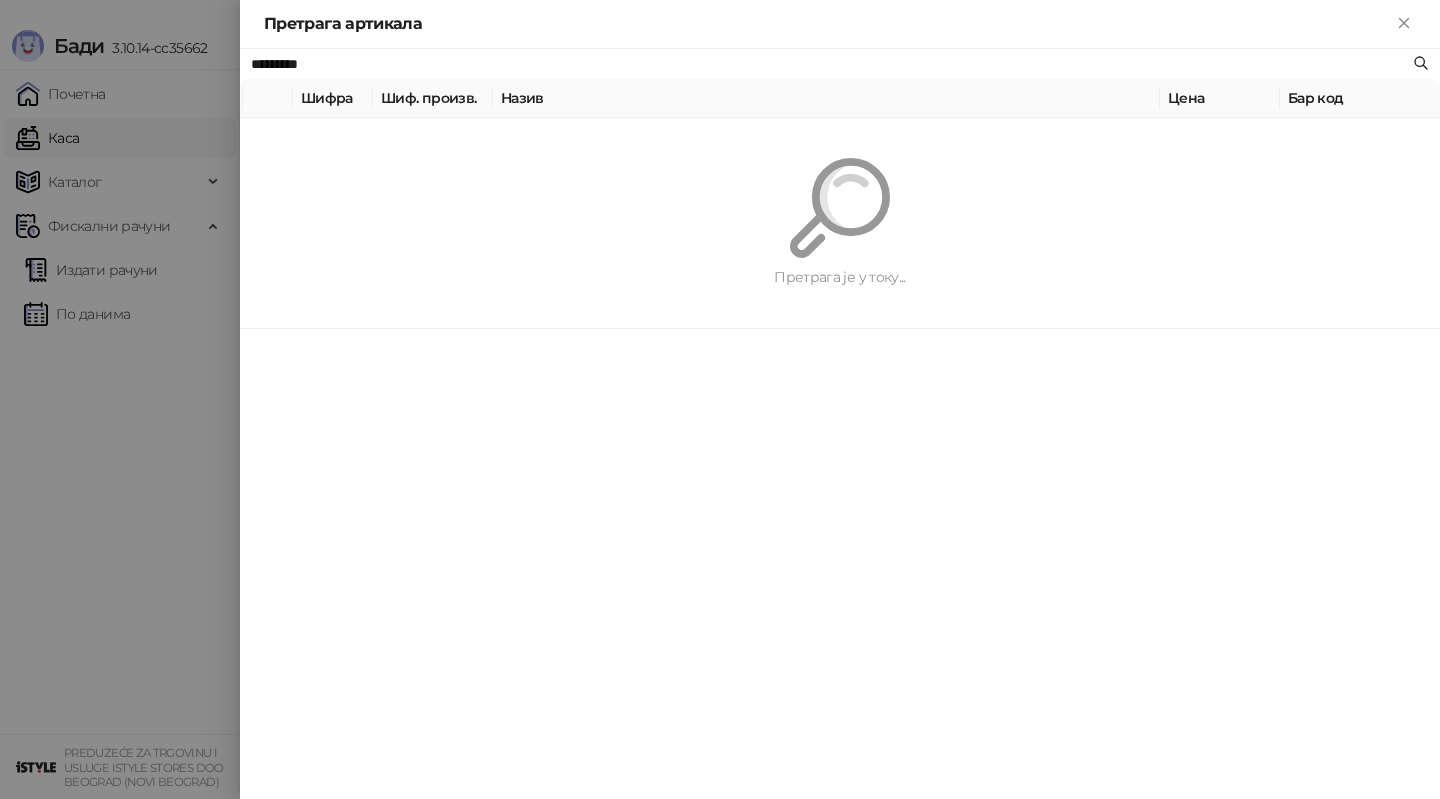 type on "*********" 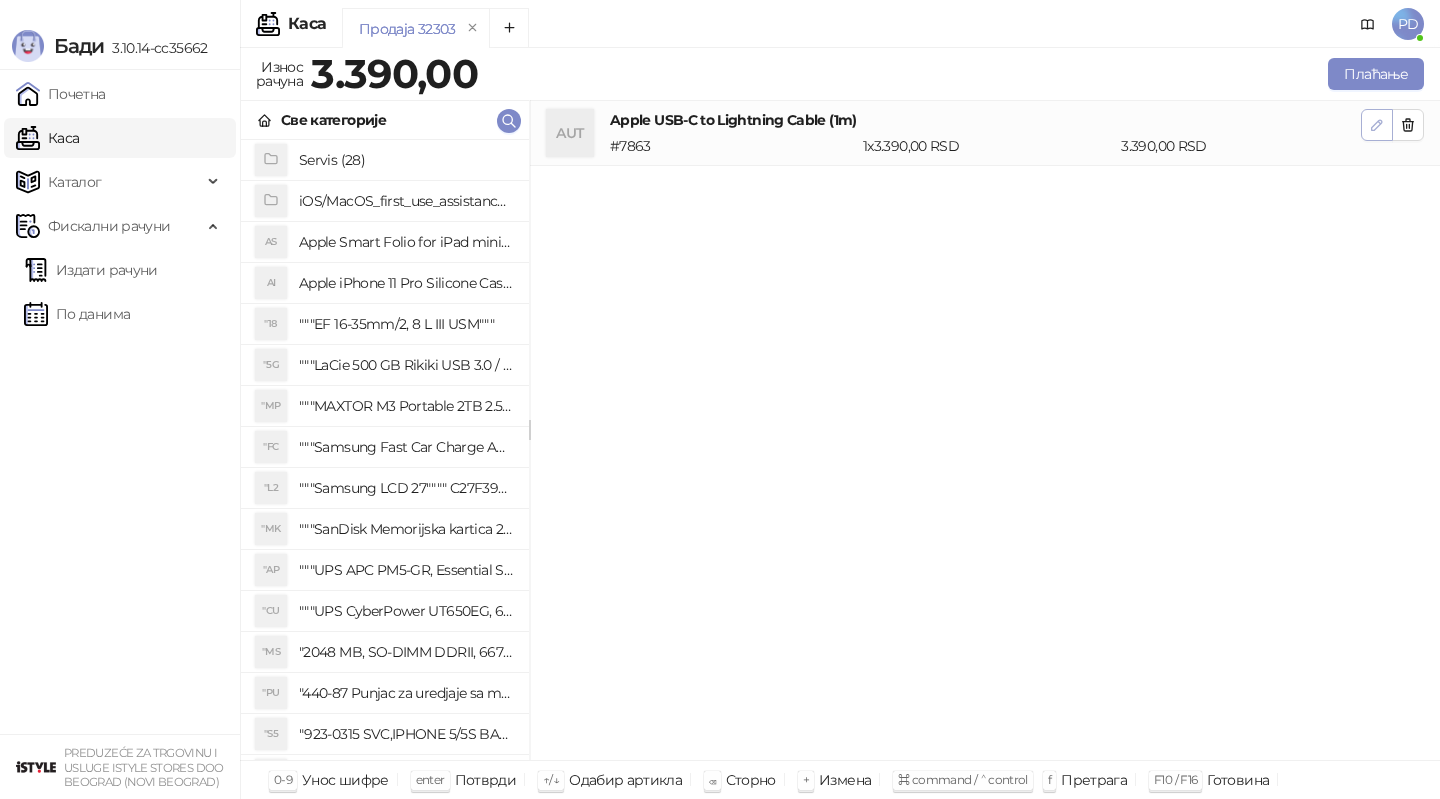 click 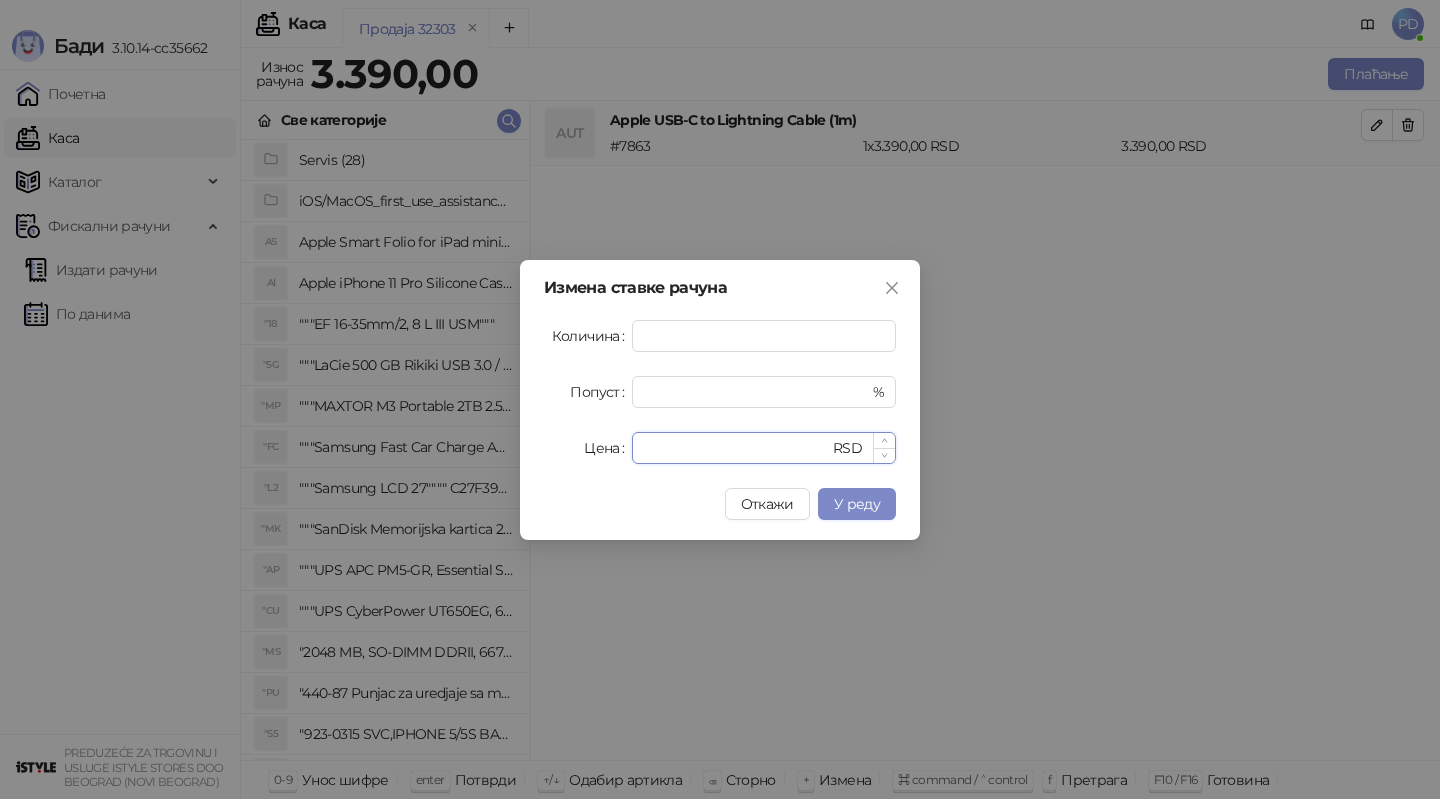 click on "****" at bounding box center (736, 448) 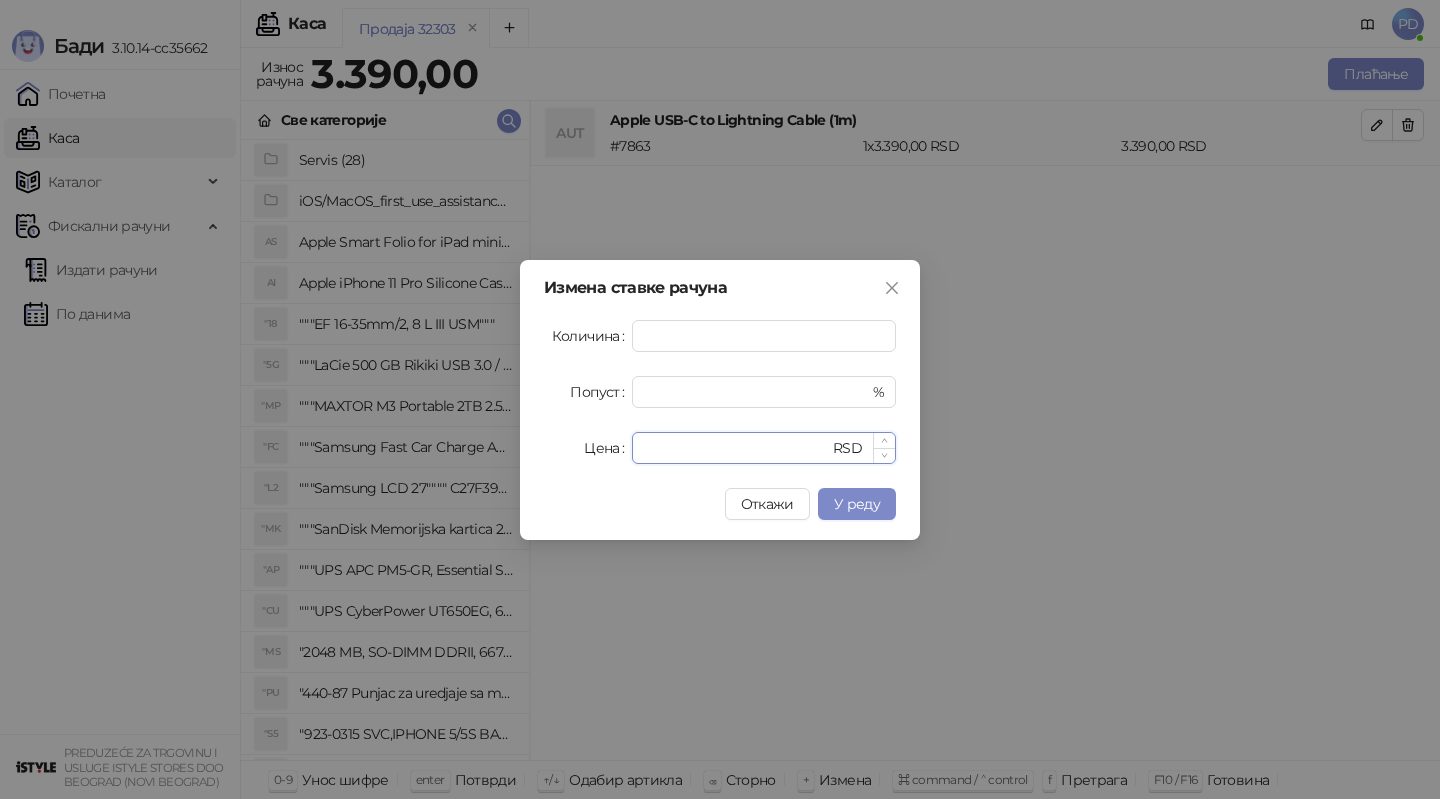 type on "****" 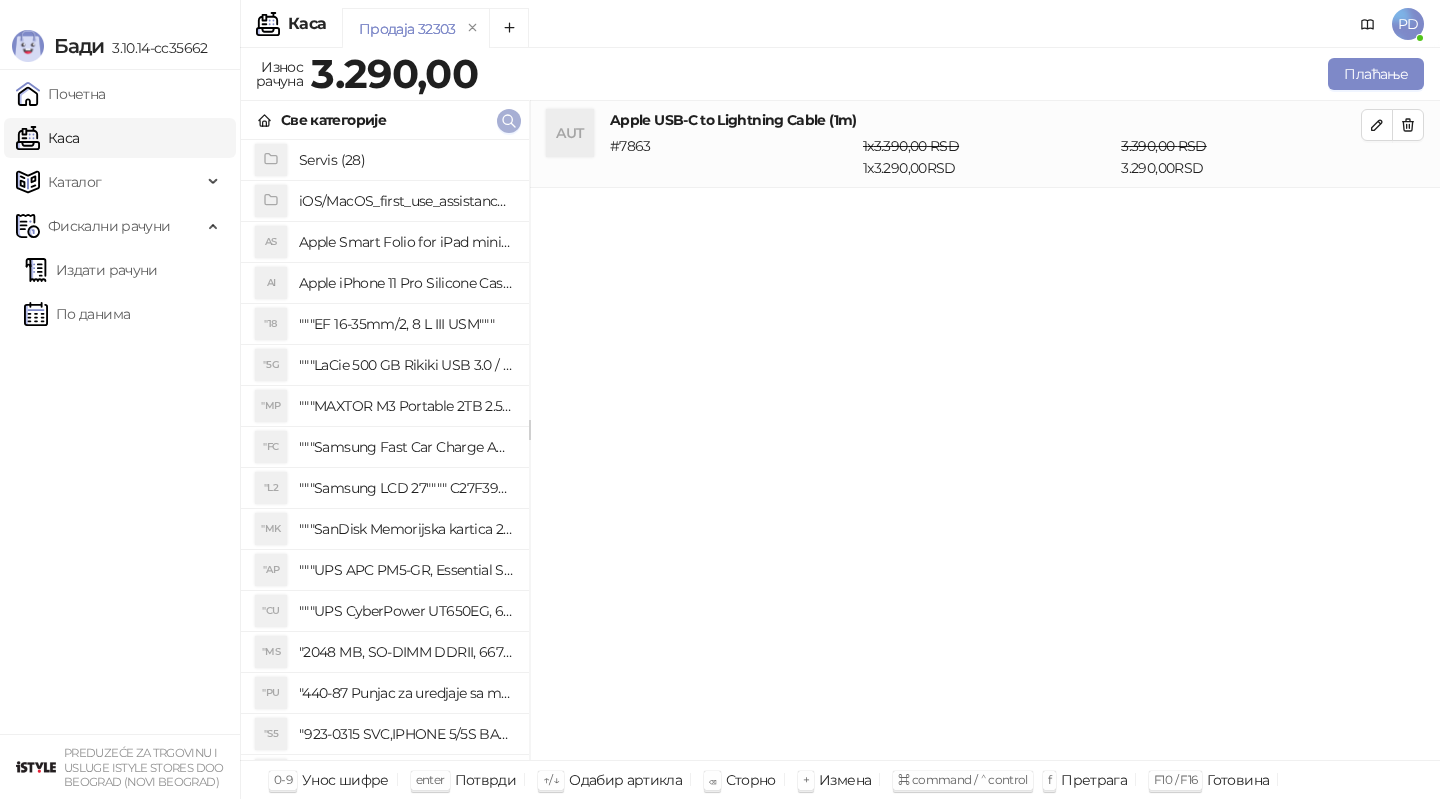 click 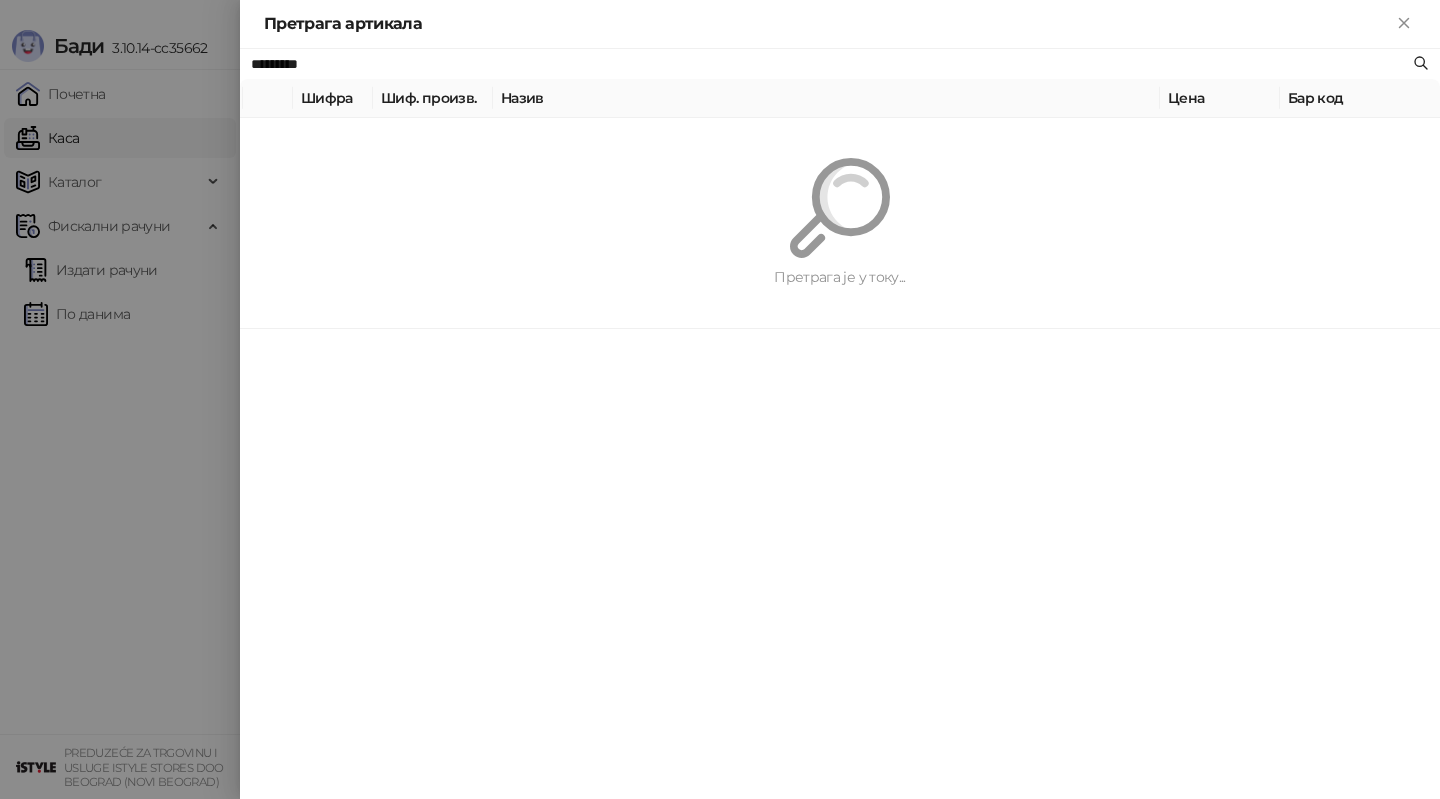 paste on "**********" 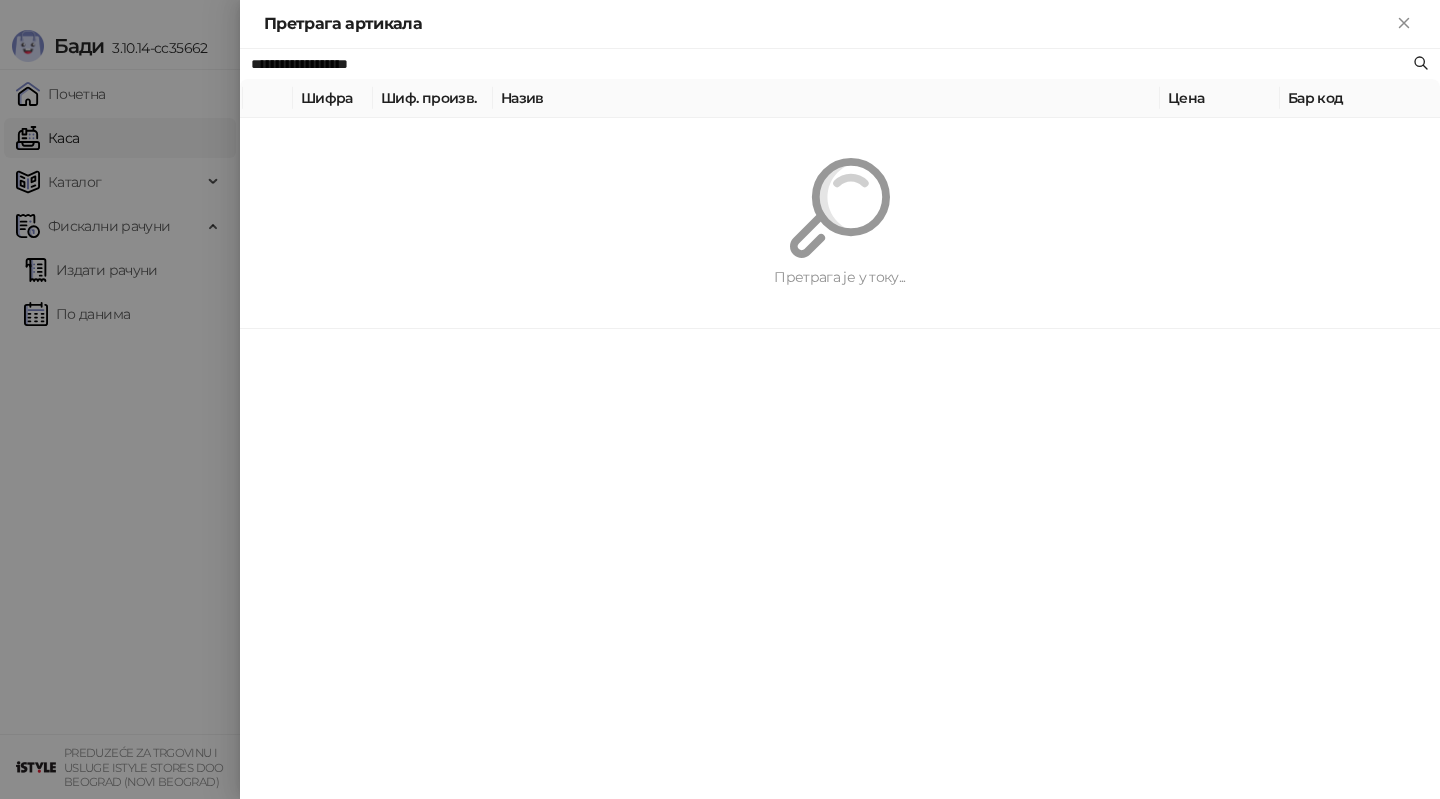 type on "**********" 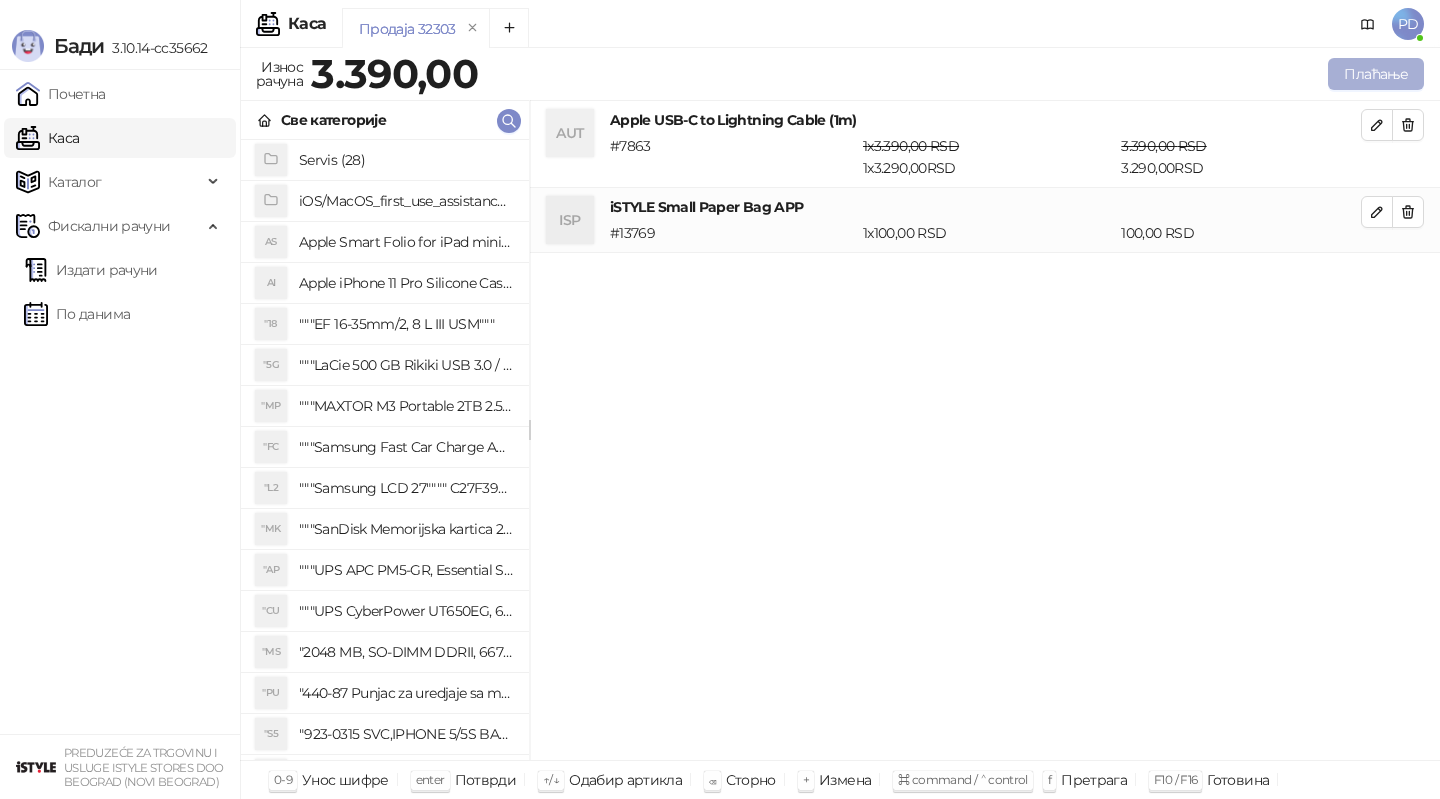 click on "Плаћање" at bounding box center (1376, 74) 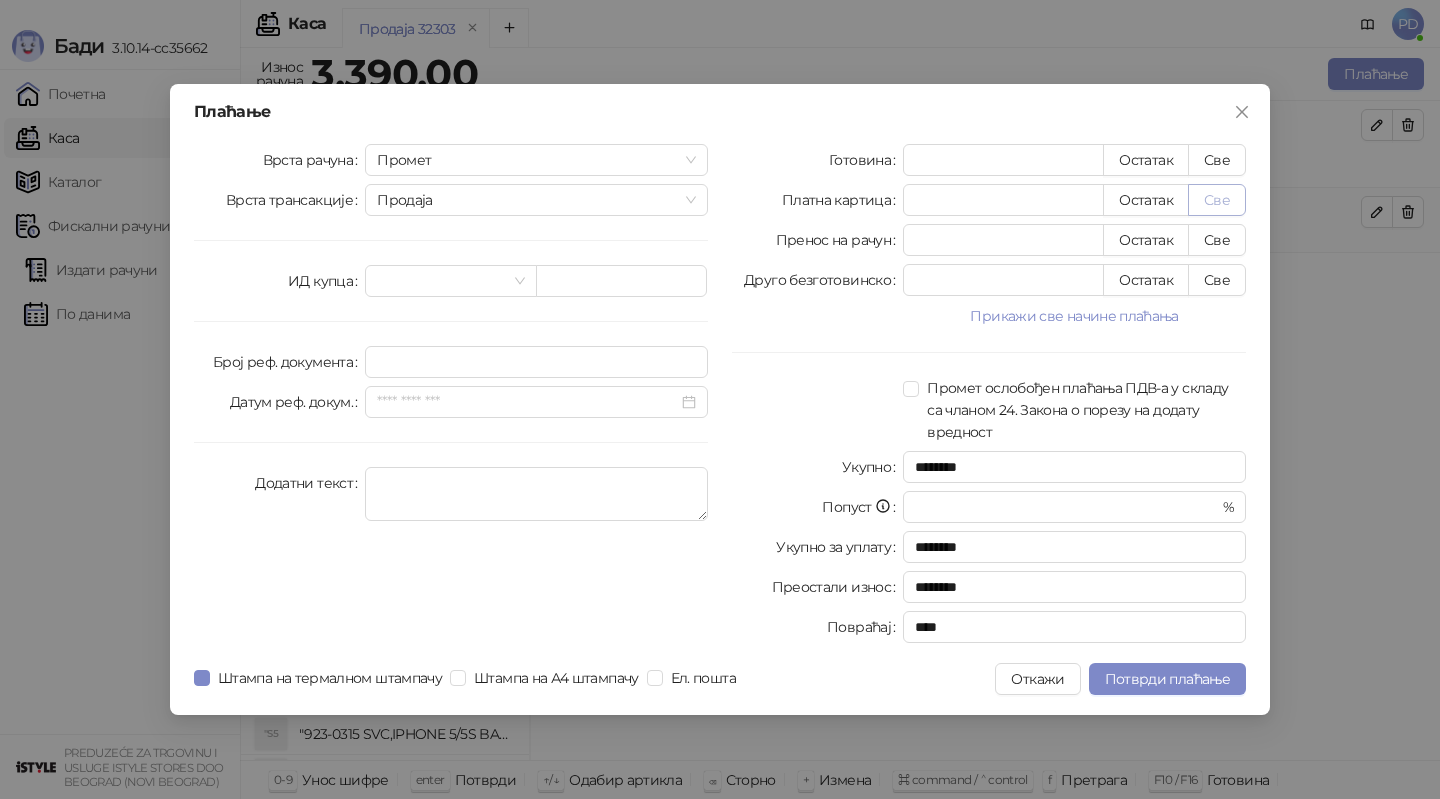 click on "Све" at bounding box center [1217, 200] 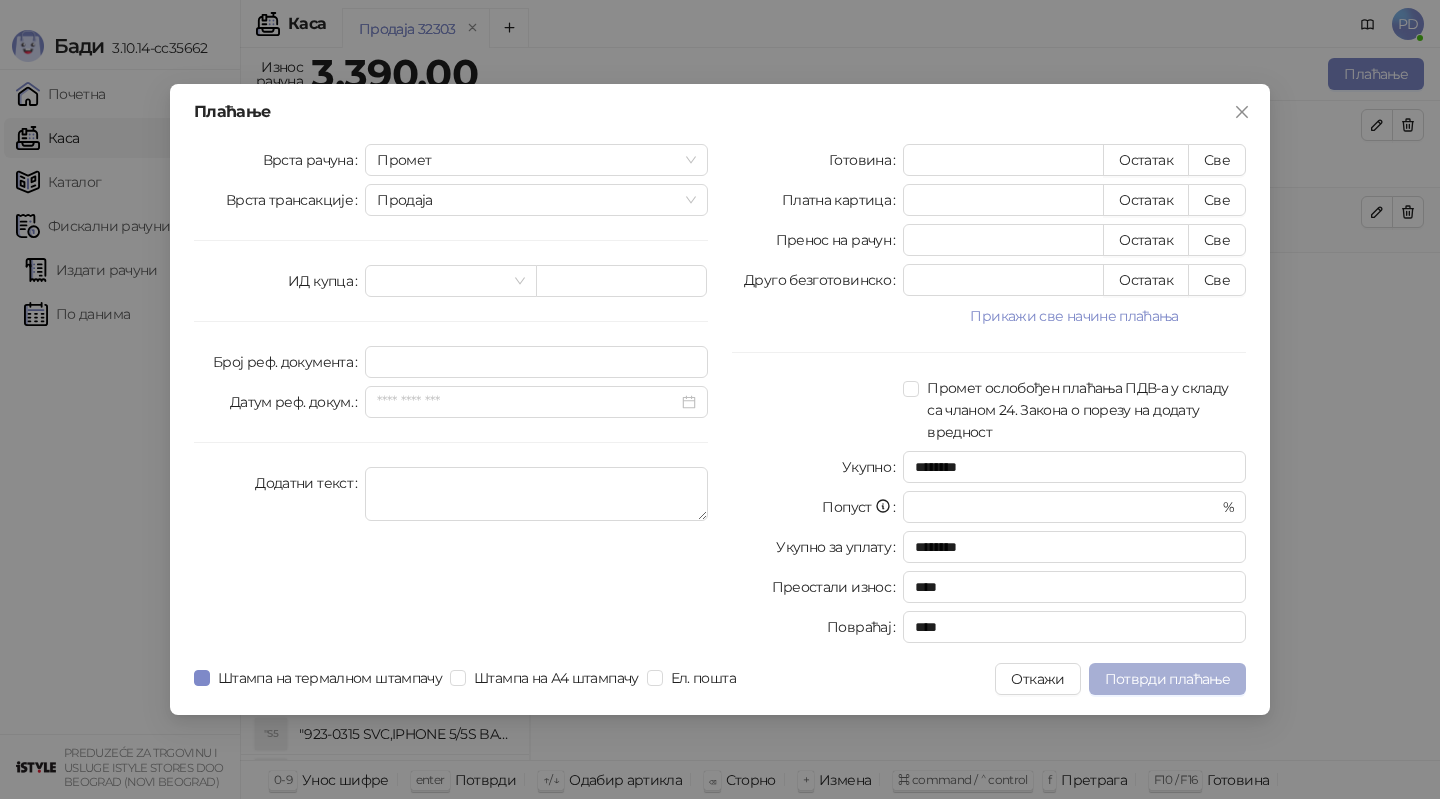 click on "Потврди плаћање" at bounding box center [1167, 679] 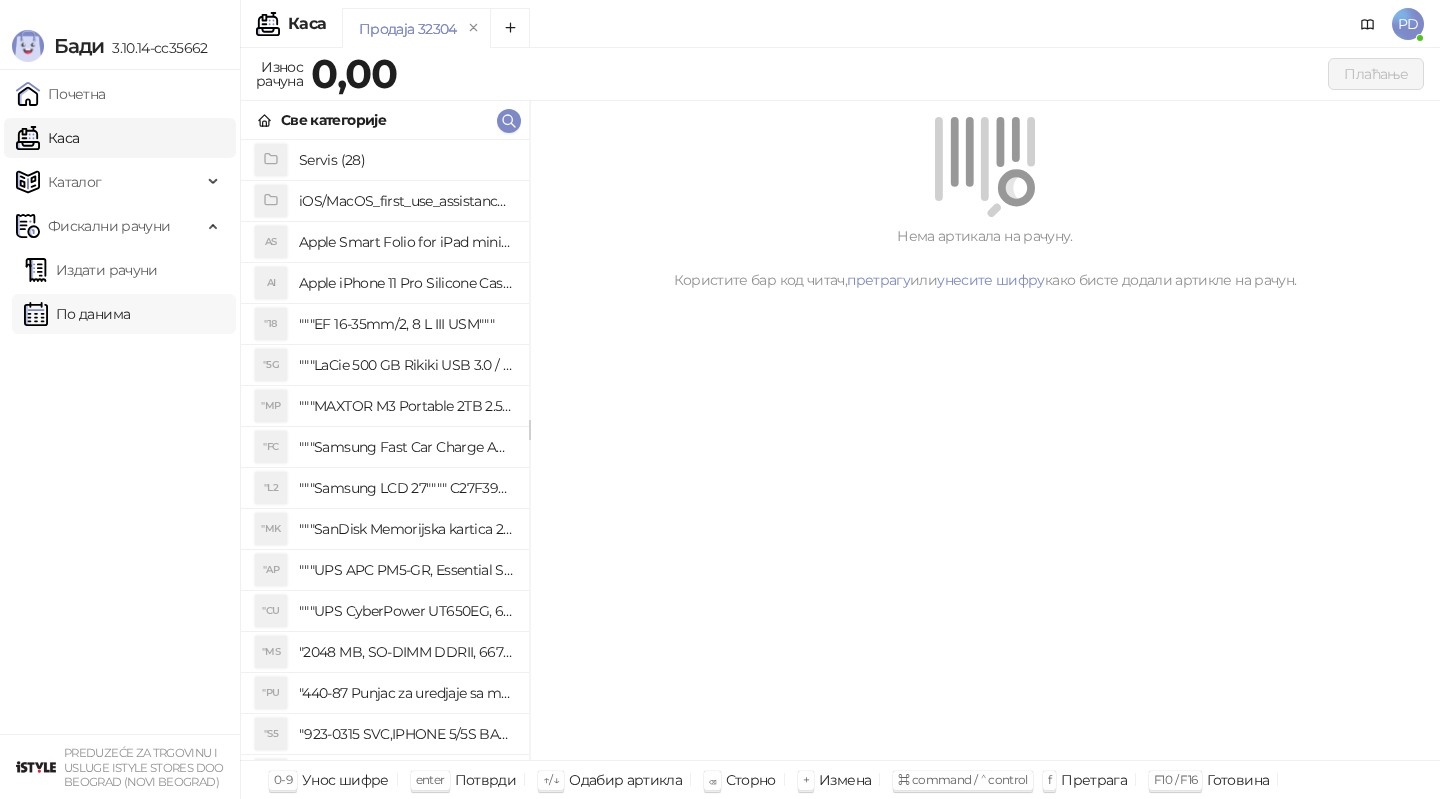 click on "По данима" at bounding box center [77, 314] 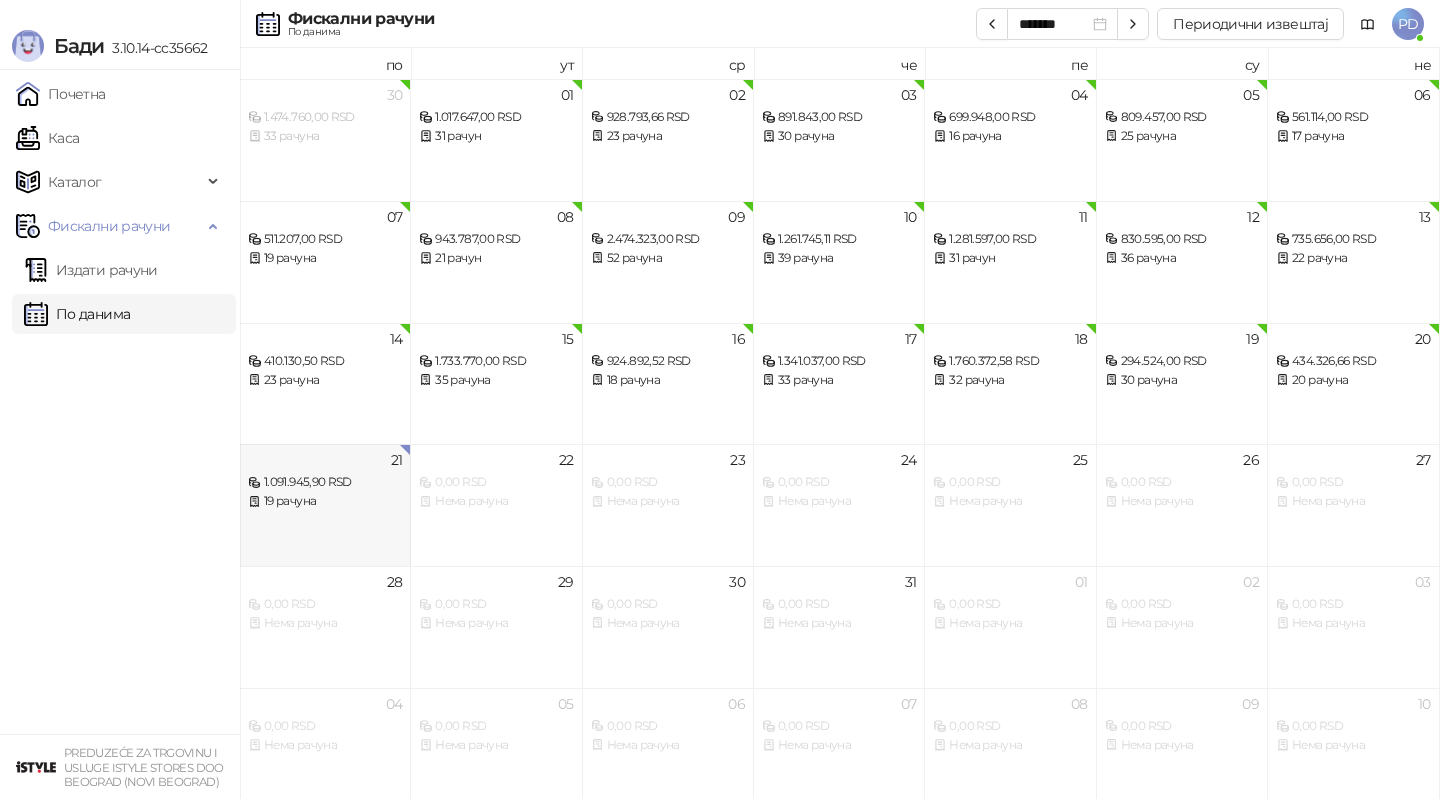 click on "19 рачуна" at bounding box center [325, 501] 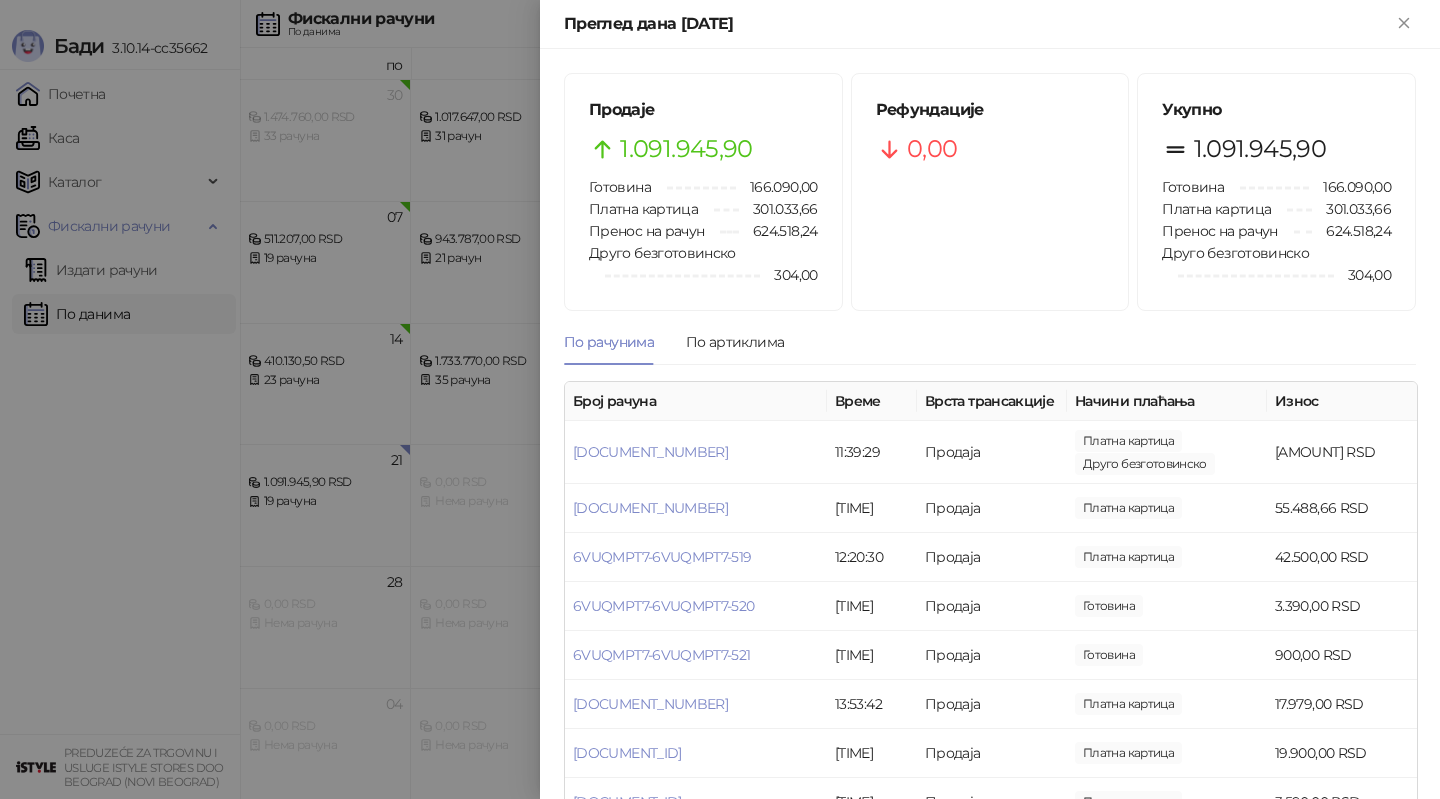click at bounding box center [720, 399] 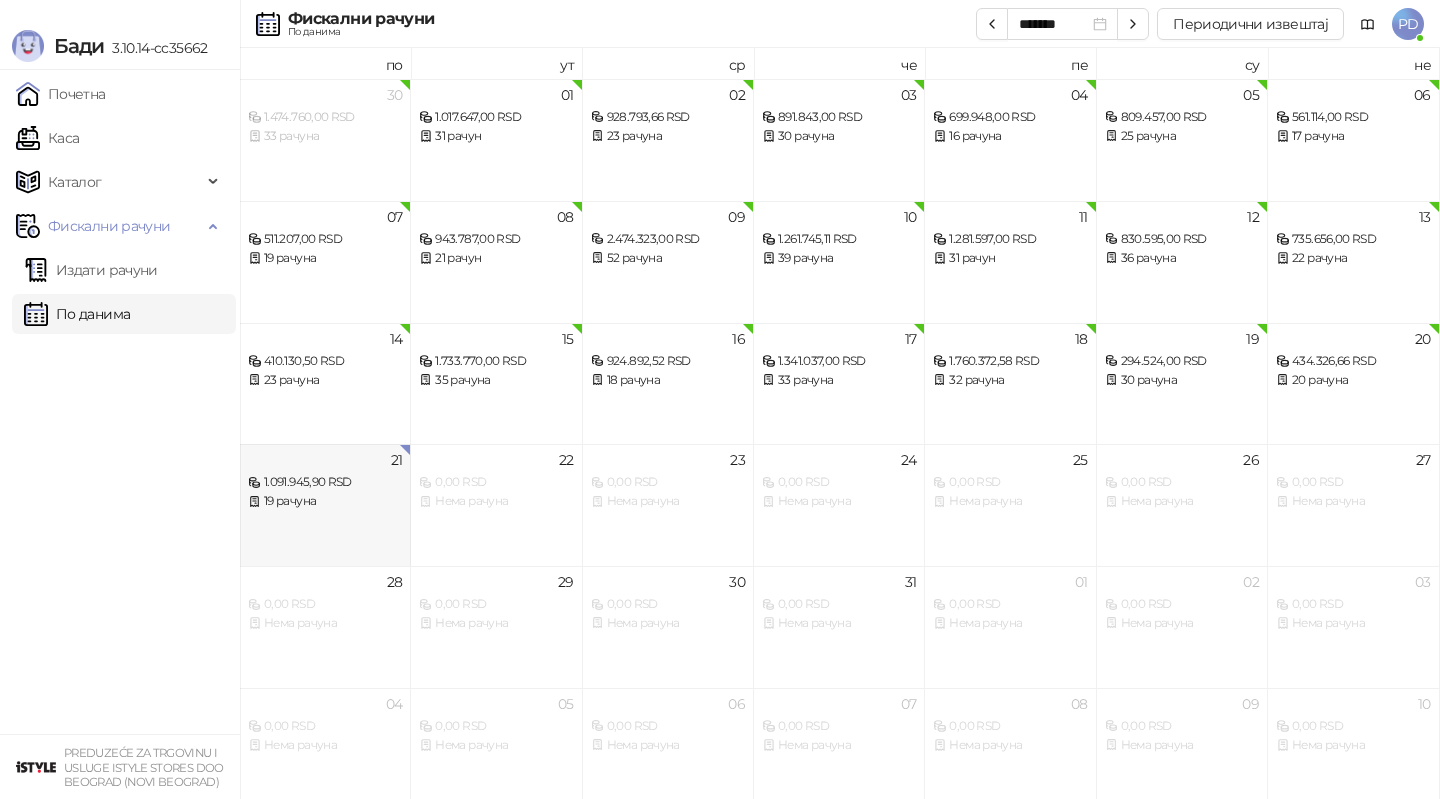 click on "21   1.091.945,90 RSD   19 рачуна" at bounding box center (325, 505) 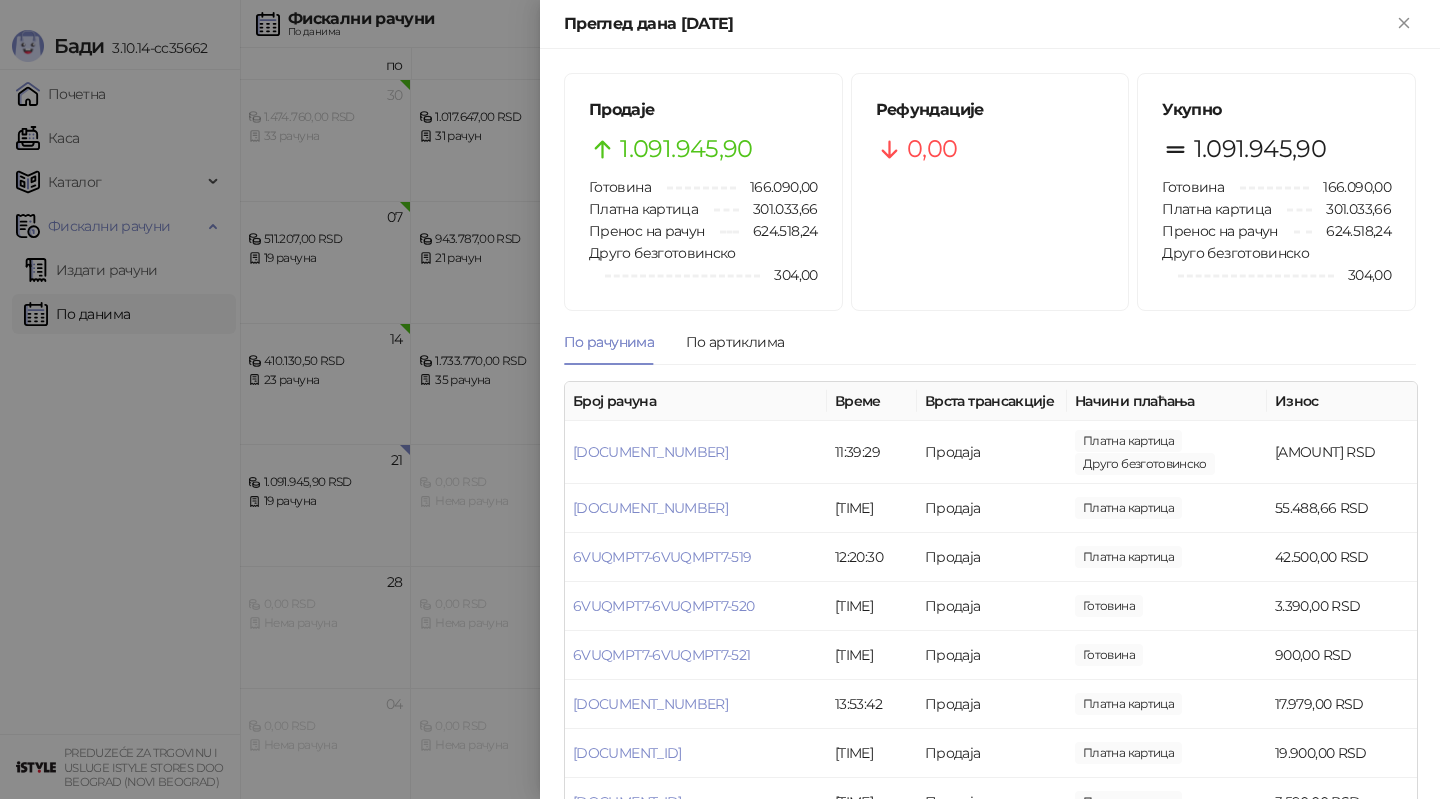 click at bounding box center (720, 399) 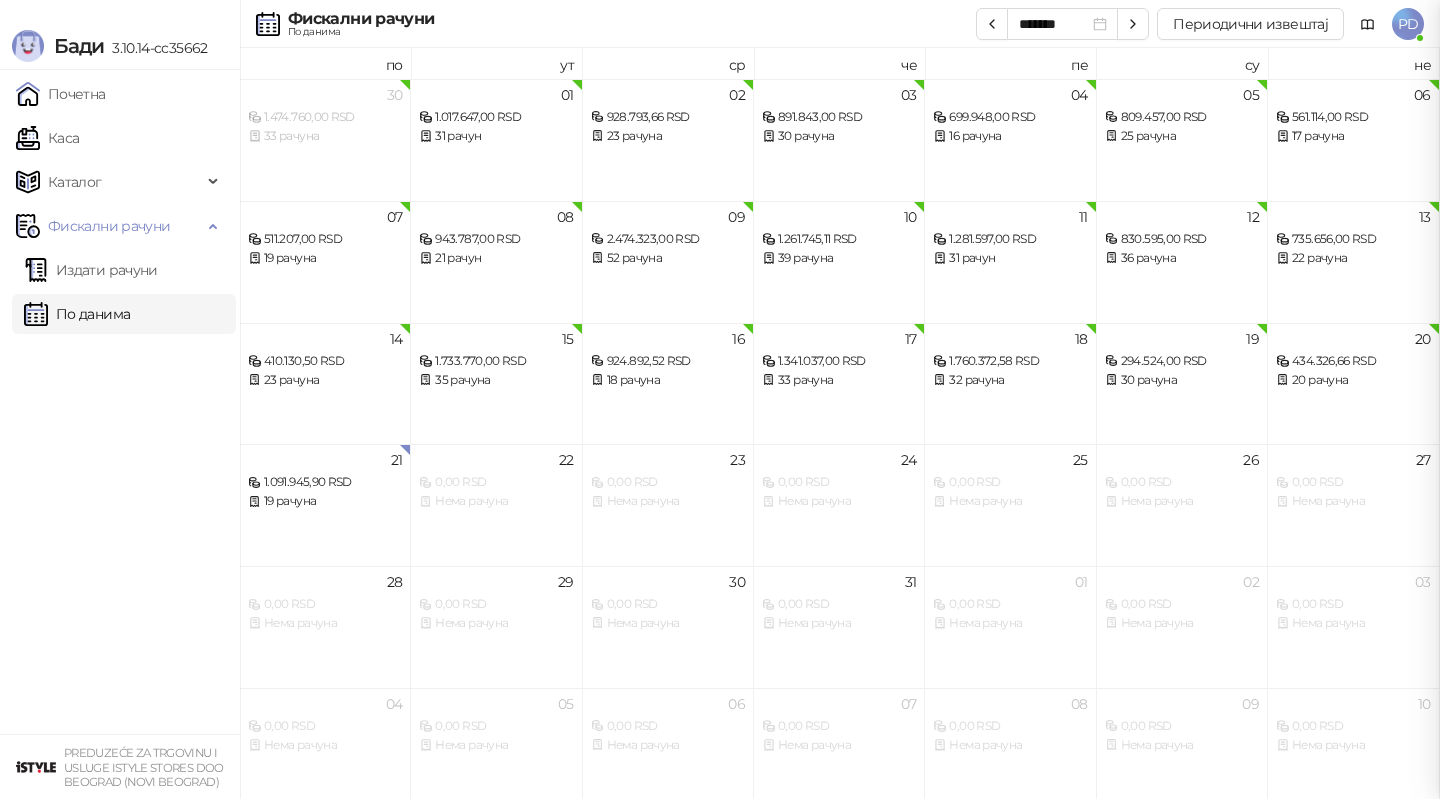 click at bounding box center [720, 399] 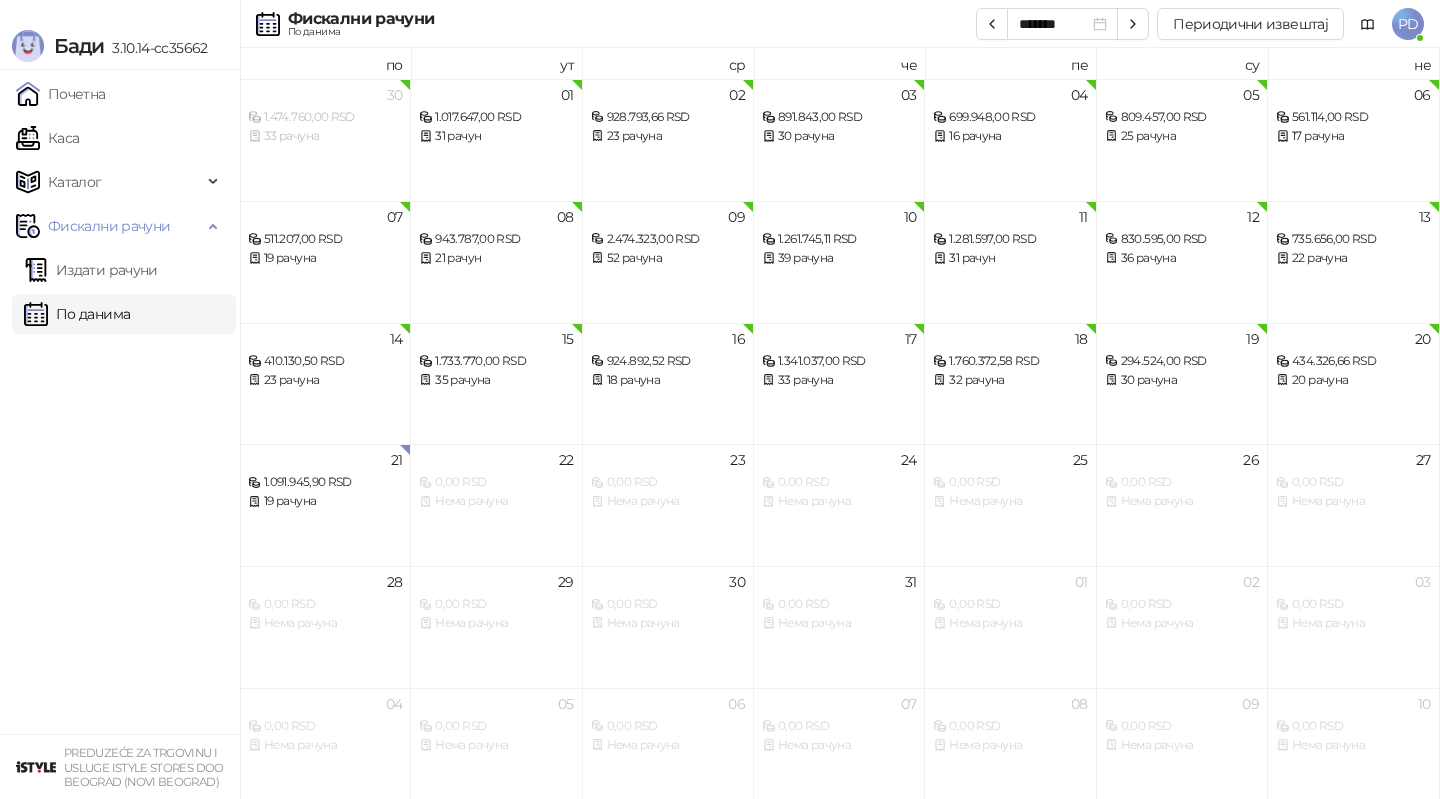 click on "Издати рачуни" at bounding box center [91, 270] 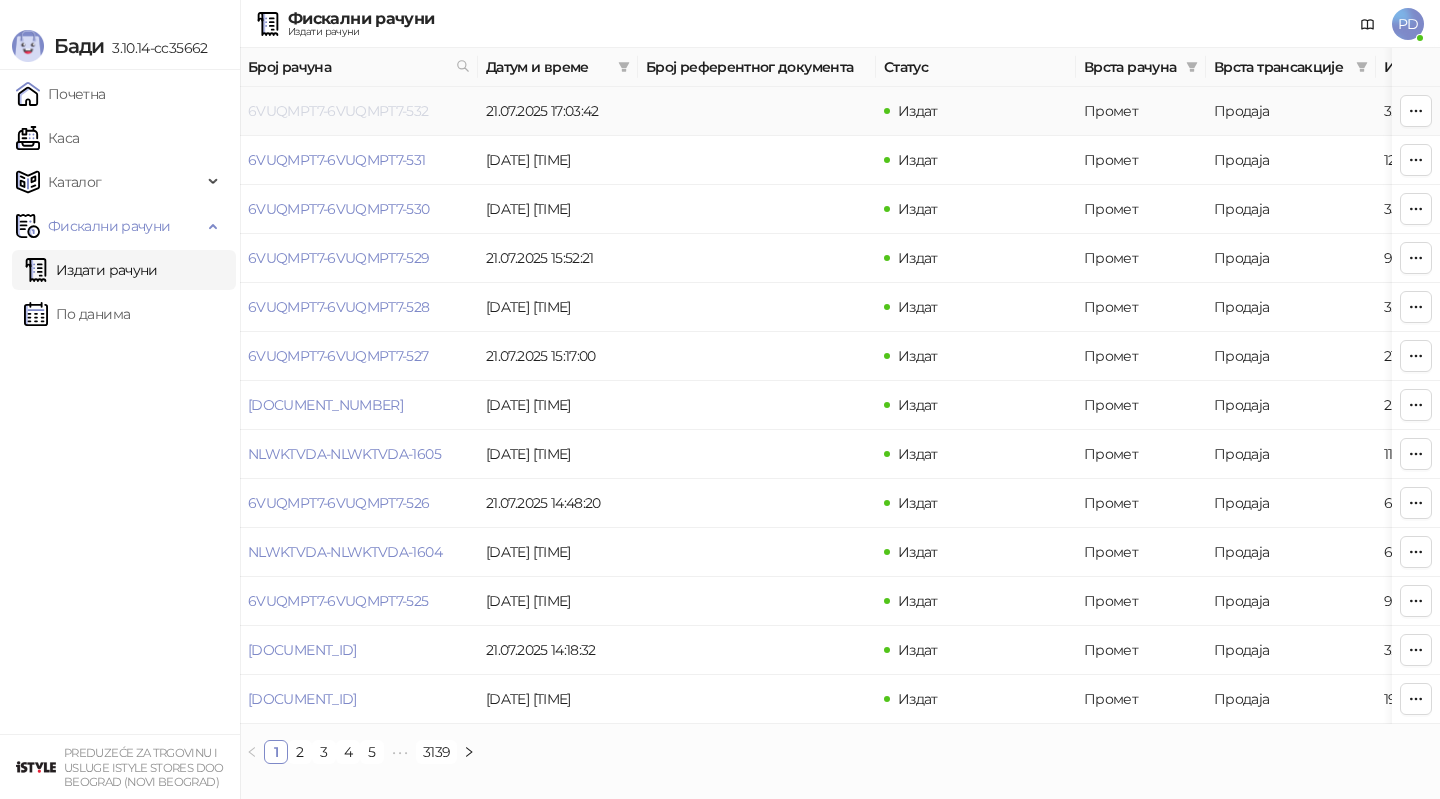 click on "6VUQMPT7-6VUQMPT7-532" at bounding box center (338, 111) 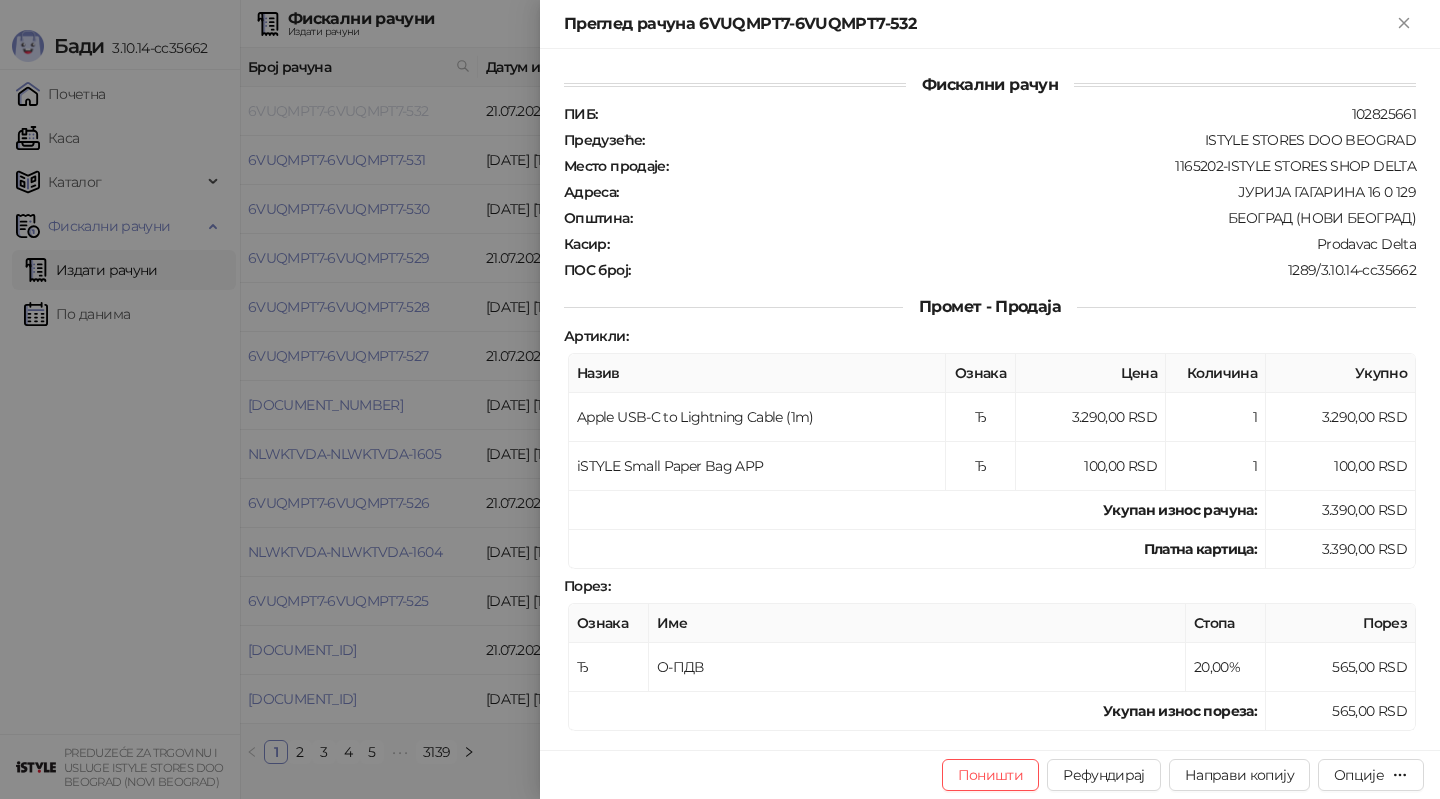 click at bounding box center [720, 399] 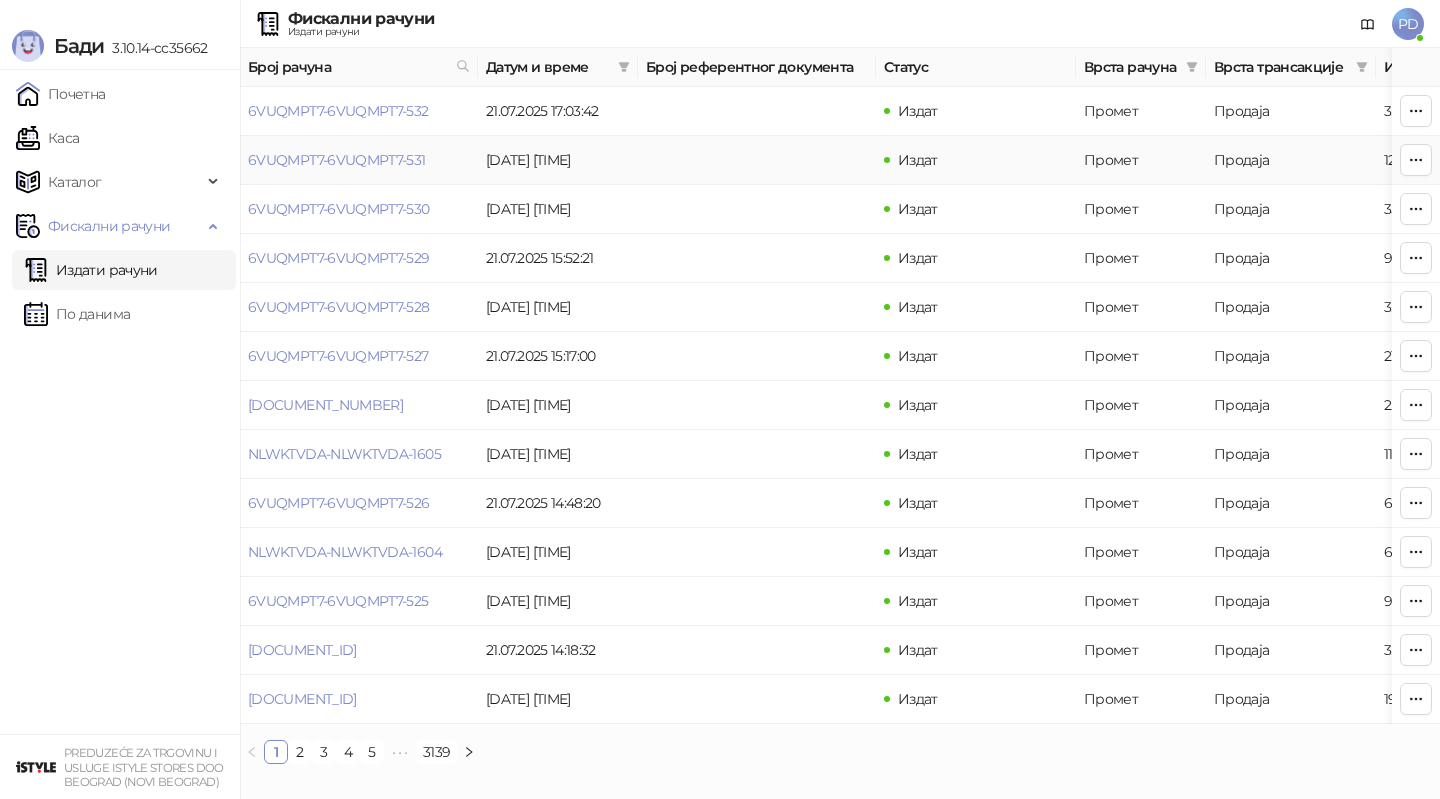 click on "6VUQMPT7-6VUQMPT7-531" at bounding box center (359, 160) 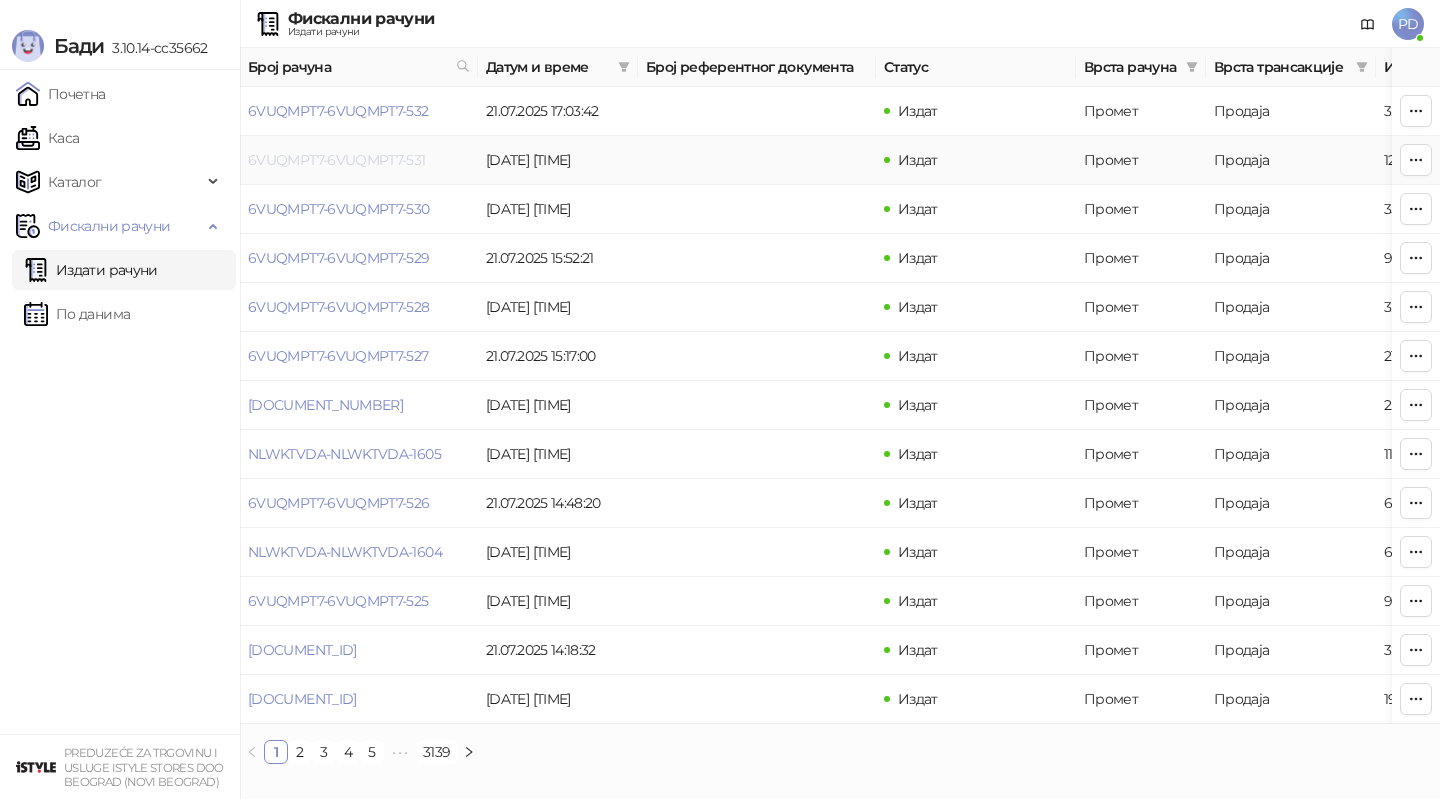 click on "6VUQMPT7-6VUQMPT7-531" at bounding box center [337, 160] 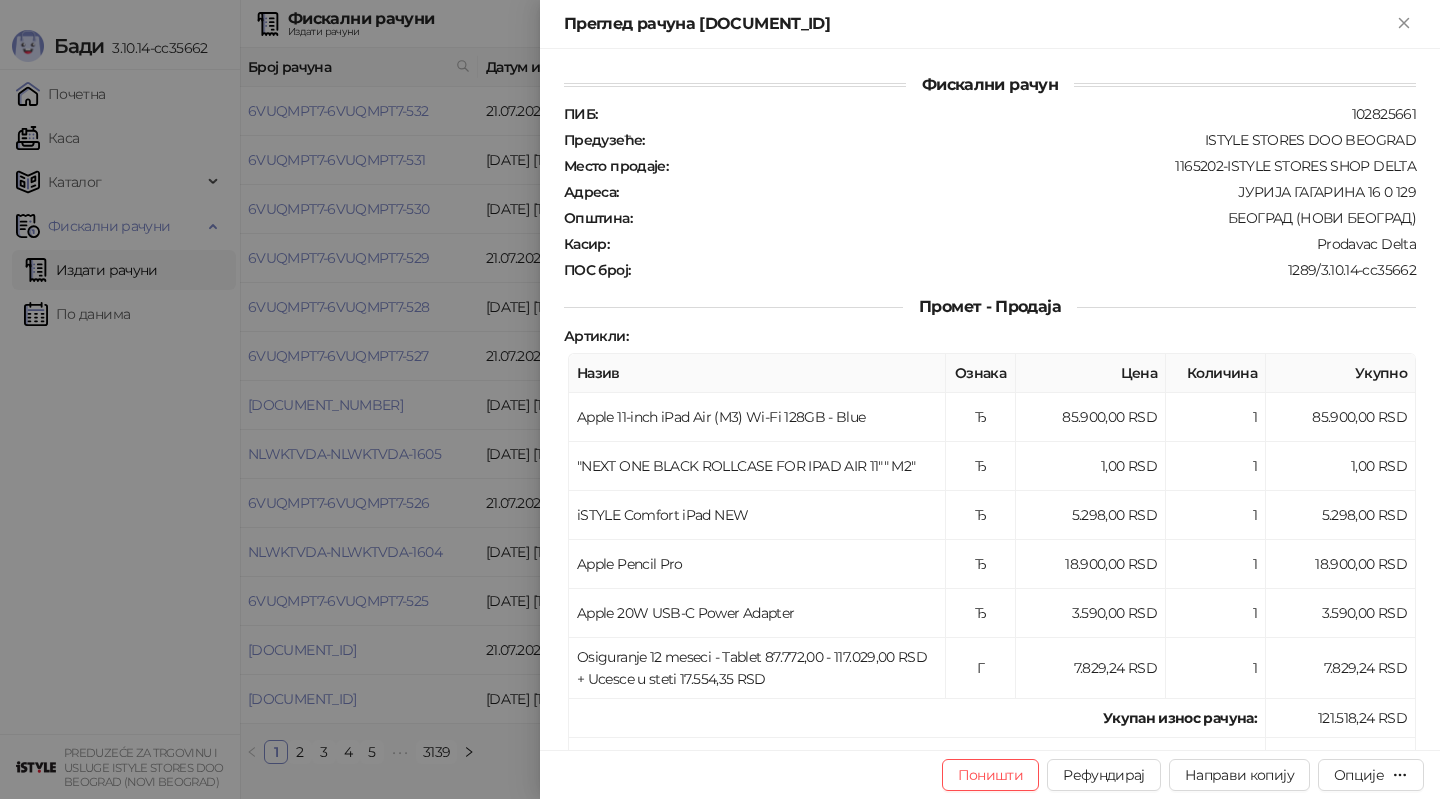 click at bounding box center (720, 399) 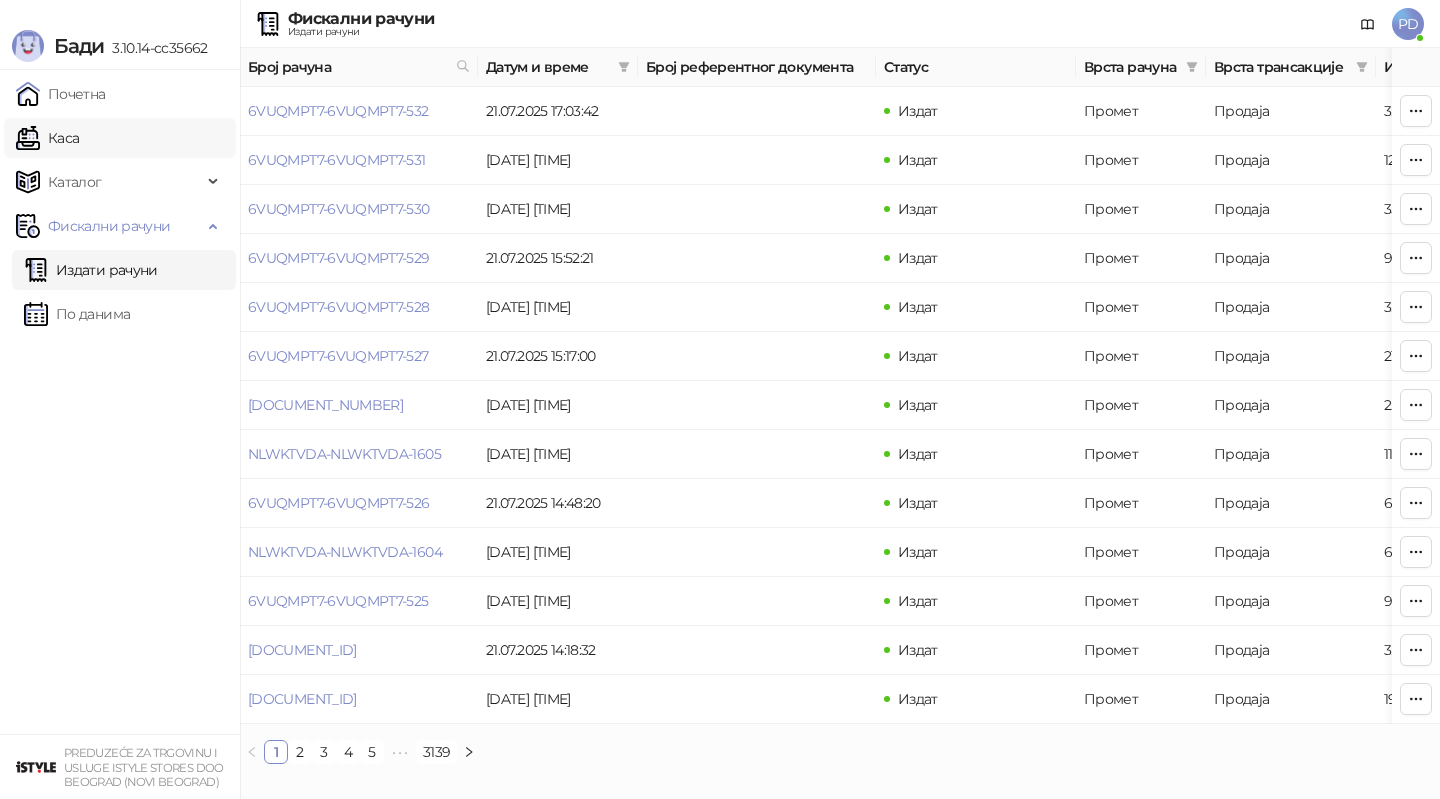click on "Каса" at bounding box center [47, 138] 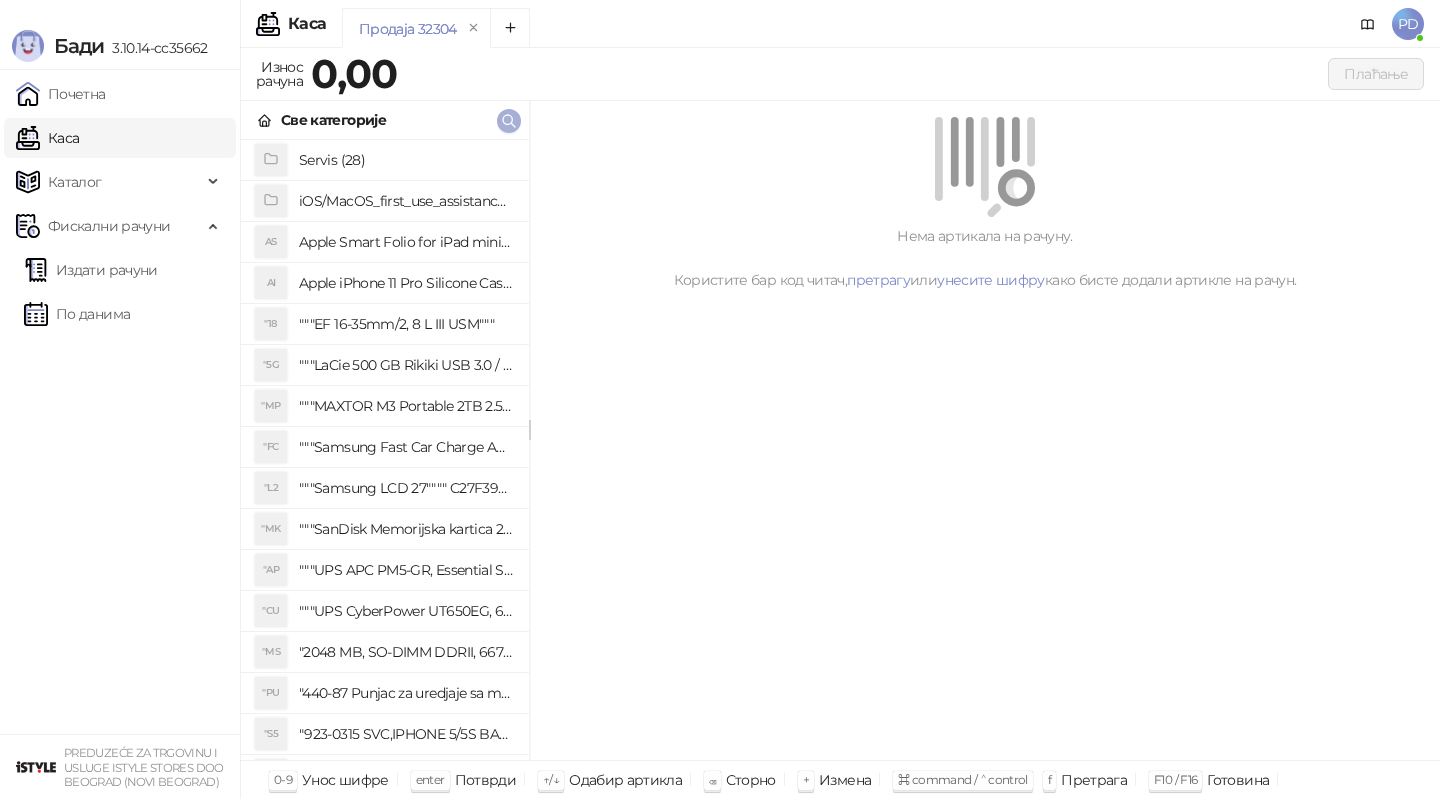 click at bounding box center [509, 121] 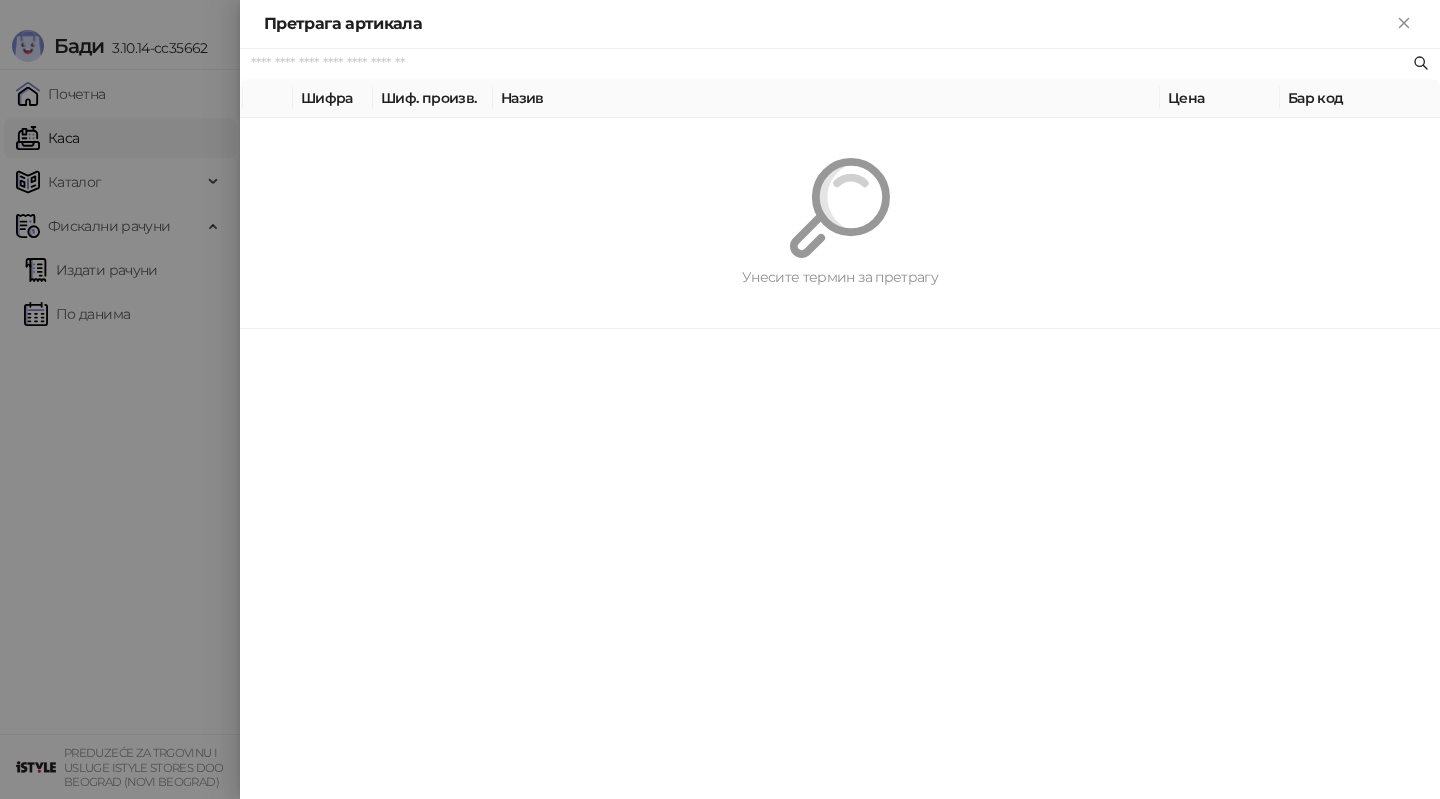 paste on "*********" 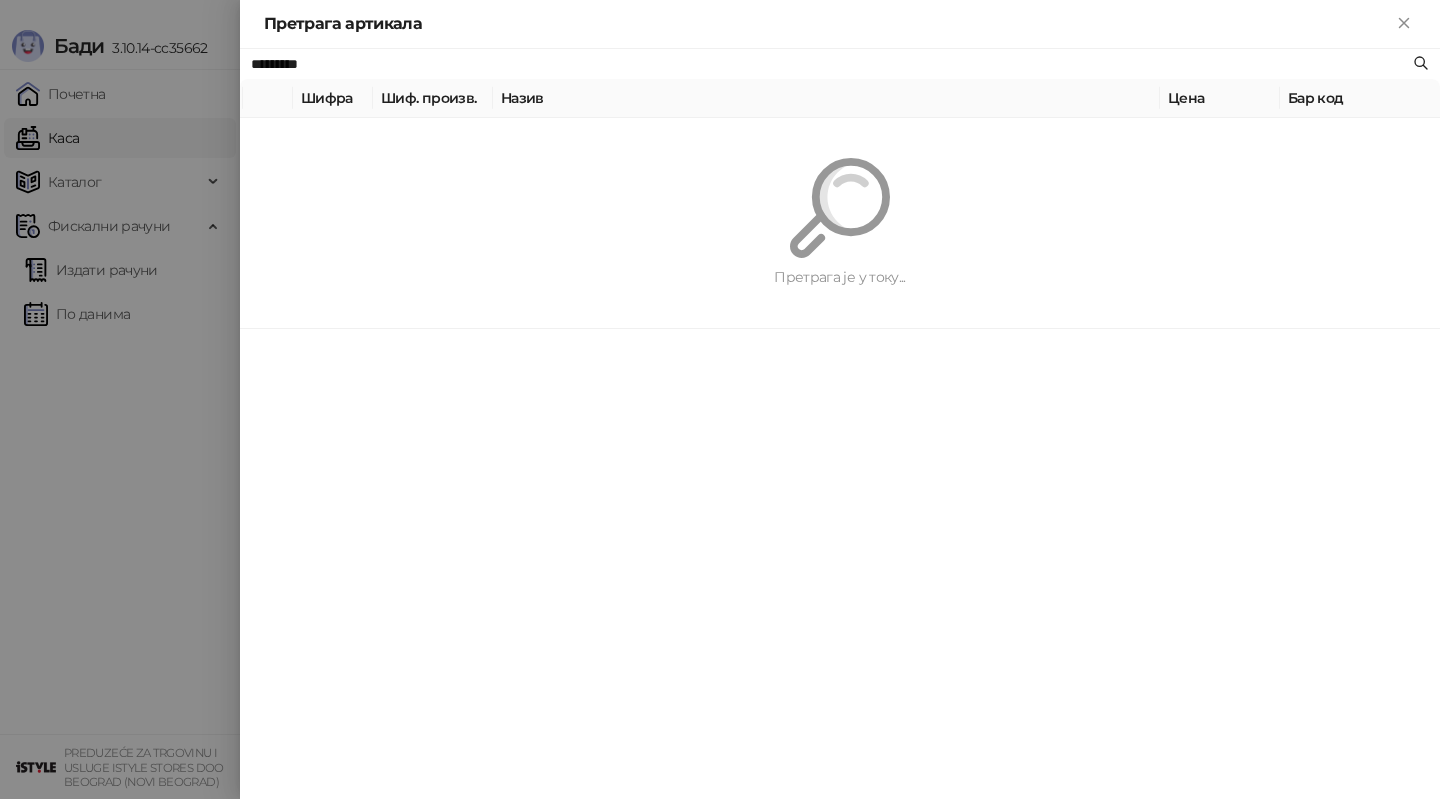 type on "*********" 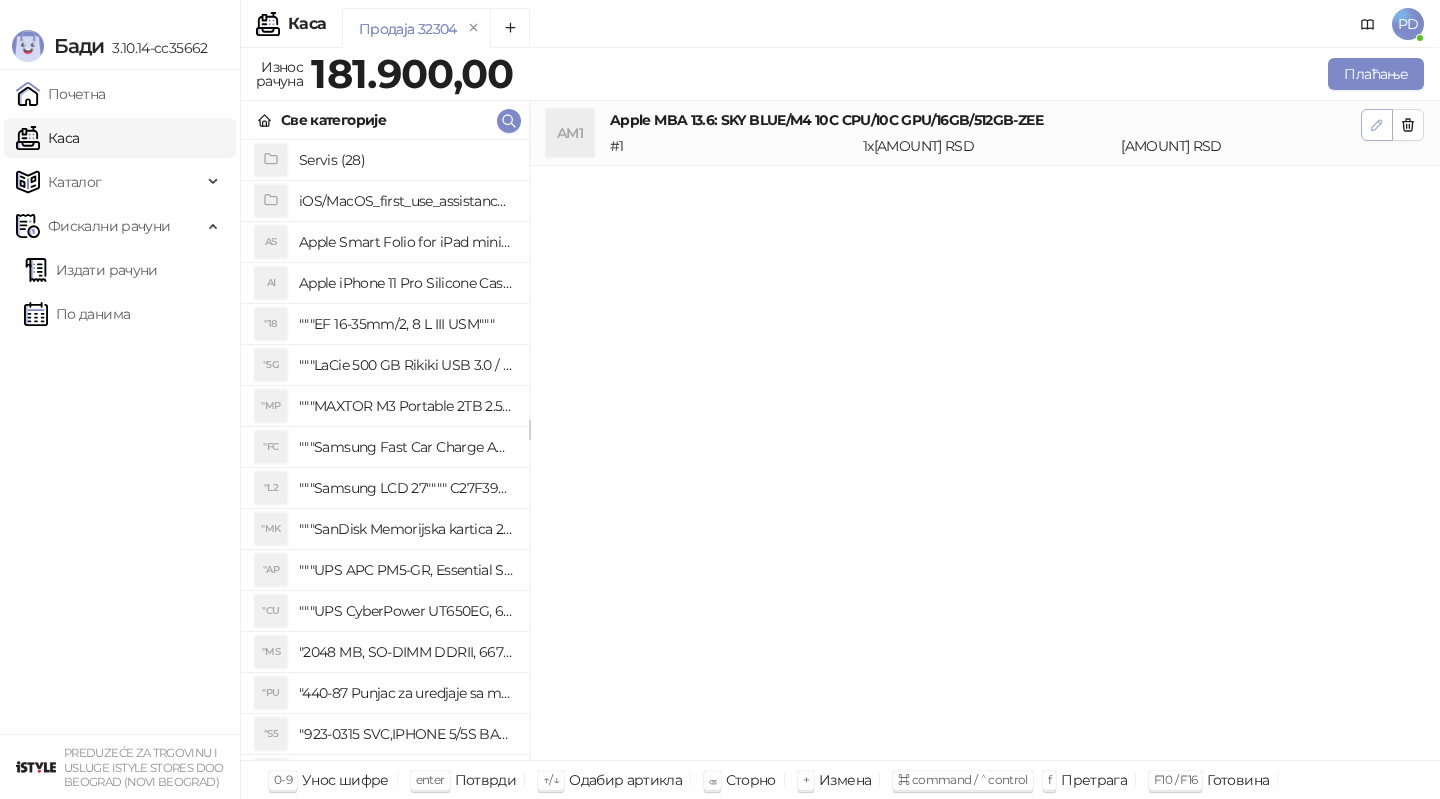 click at bounding box center [1377, 125] 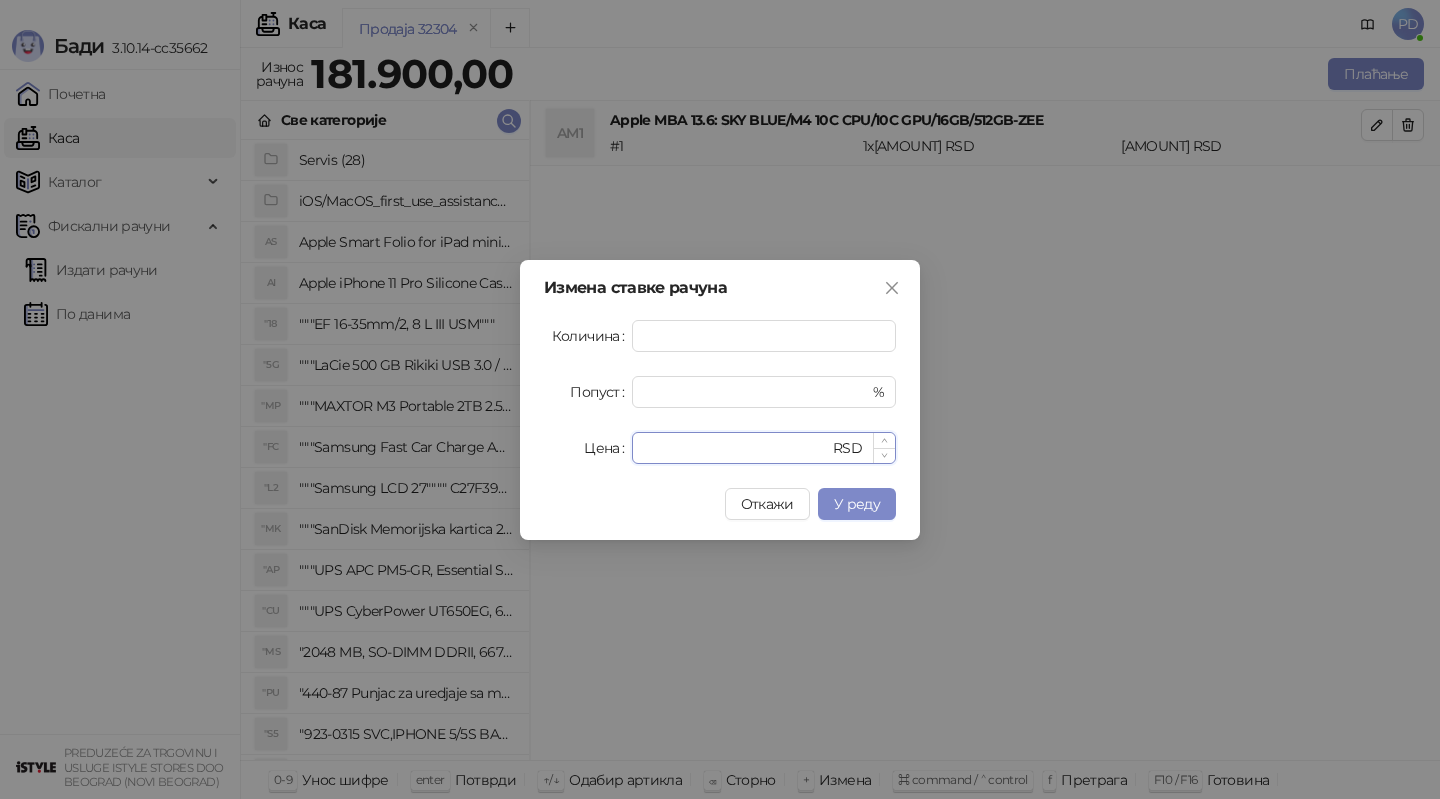 click on "******" at bounding box center (736, 448) 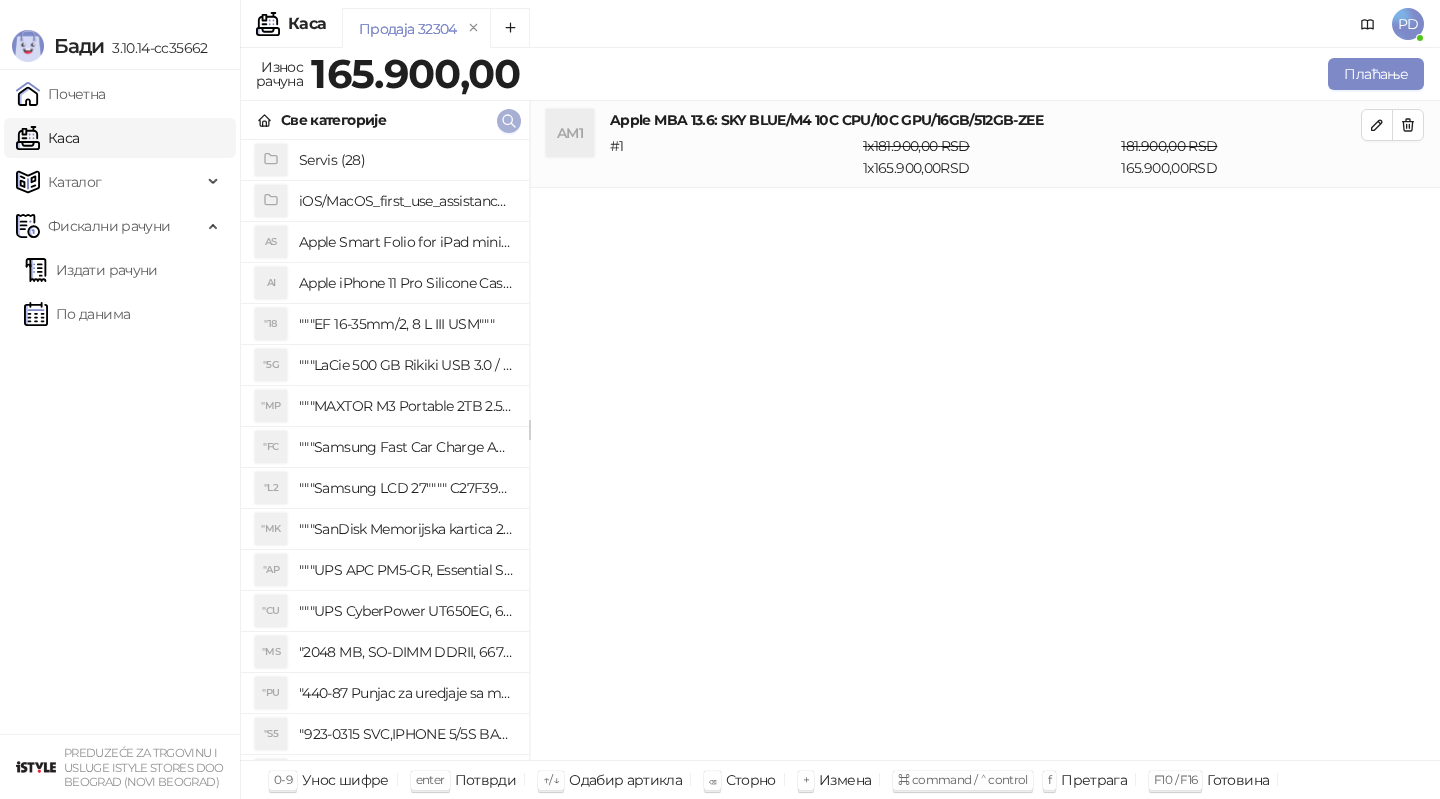 click 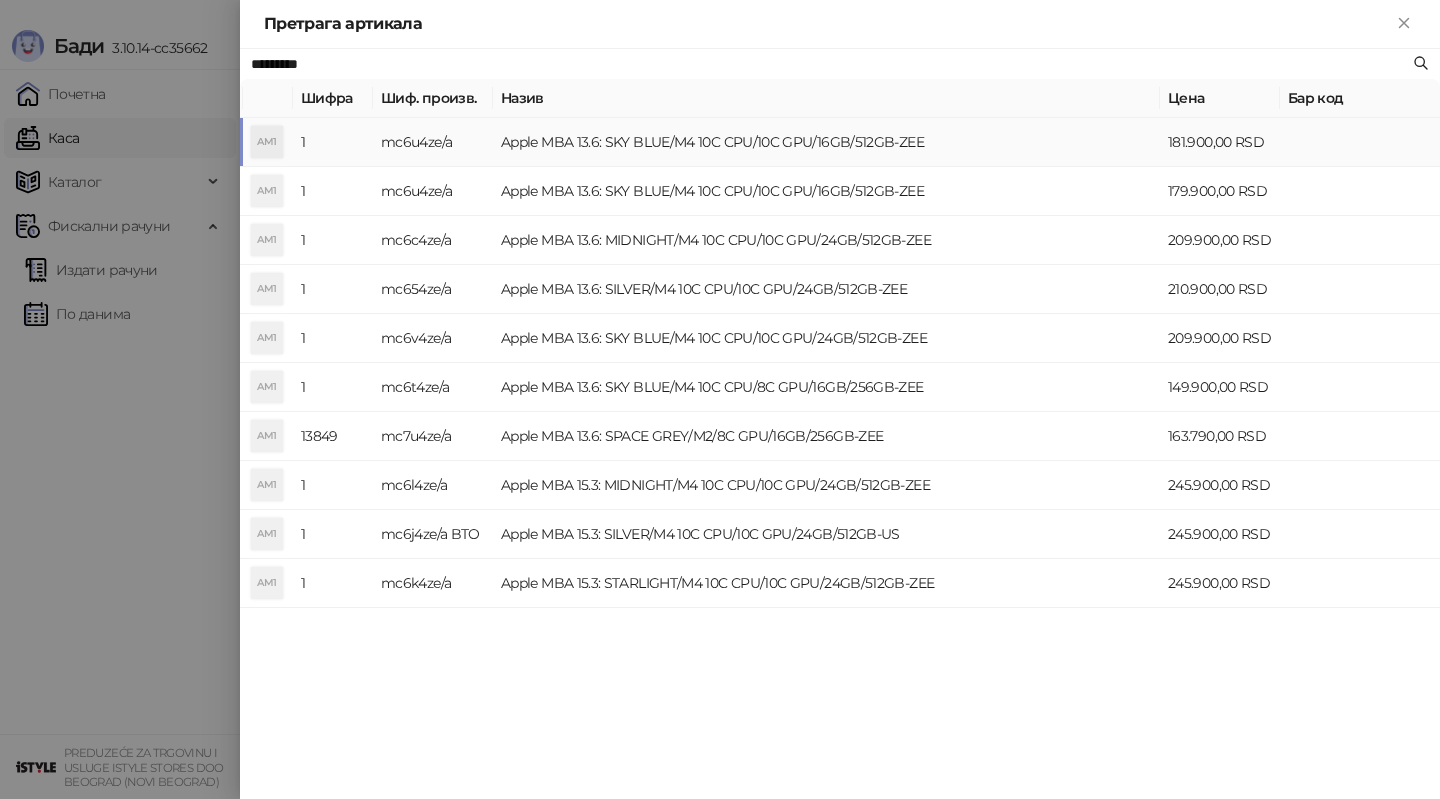 paste on "*********" 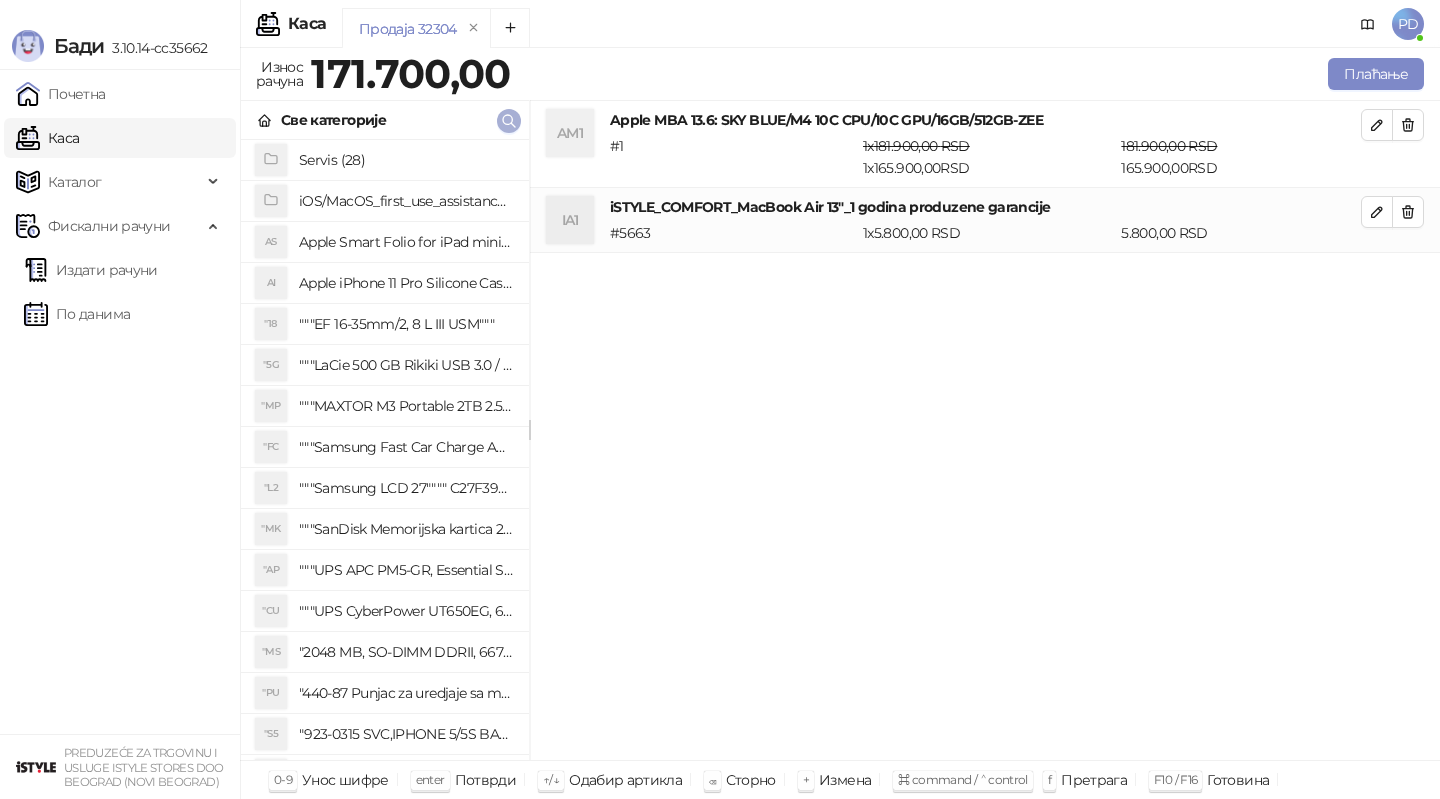 click at bounding box center [509, 121] 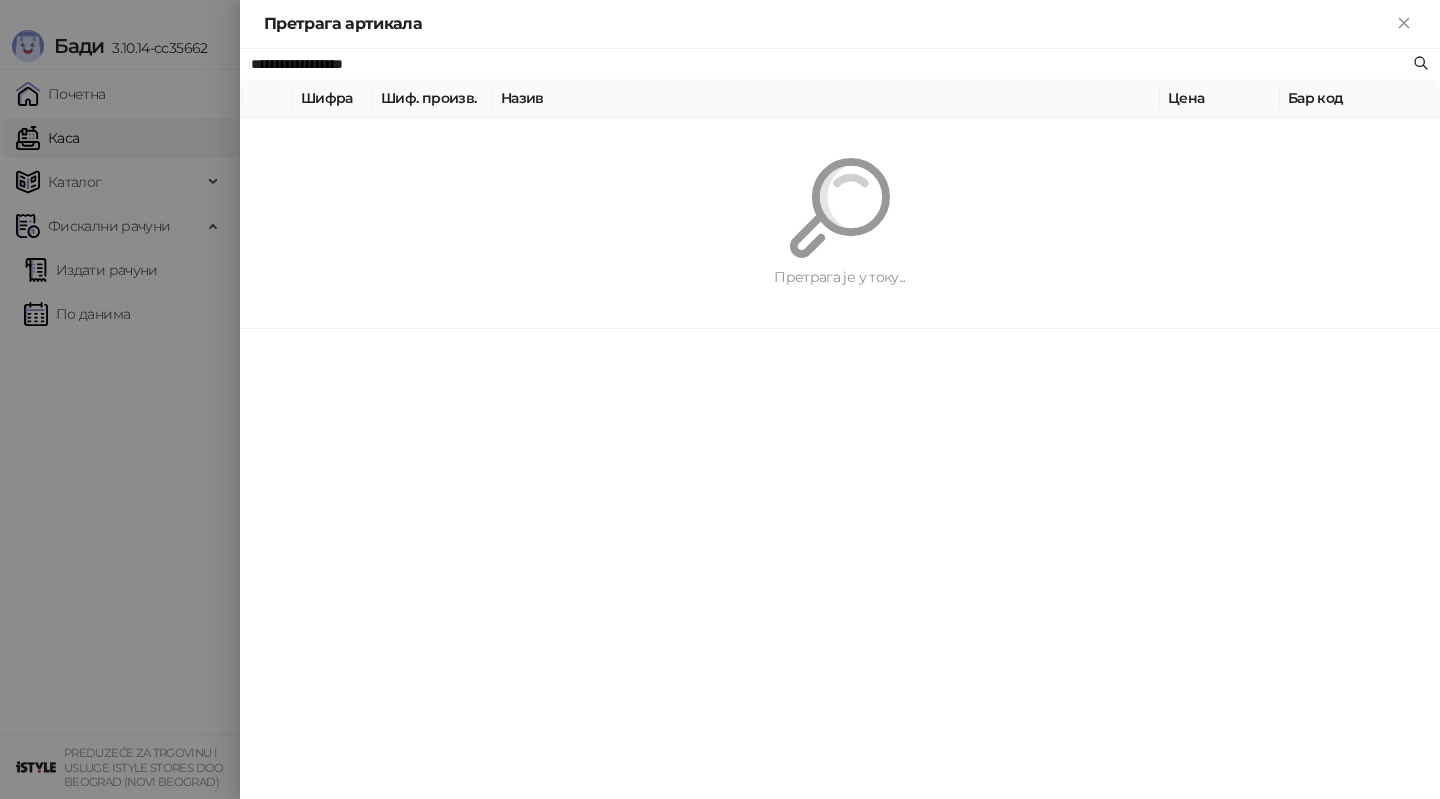 paste on "****" 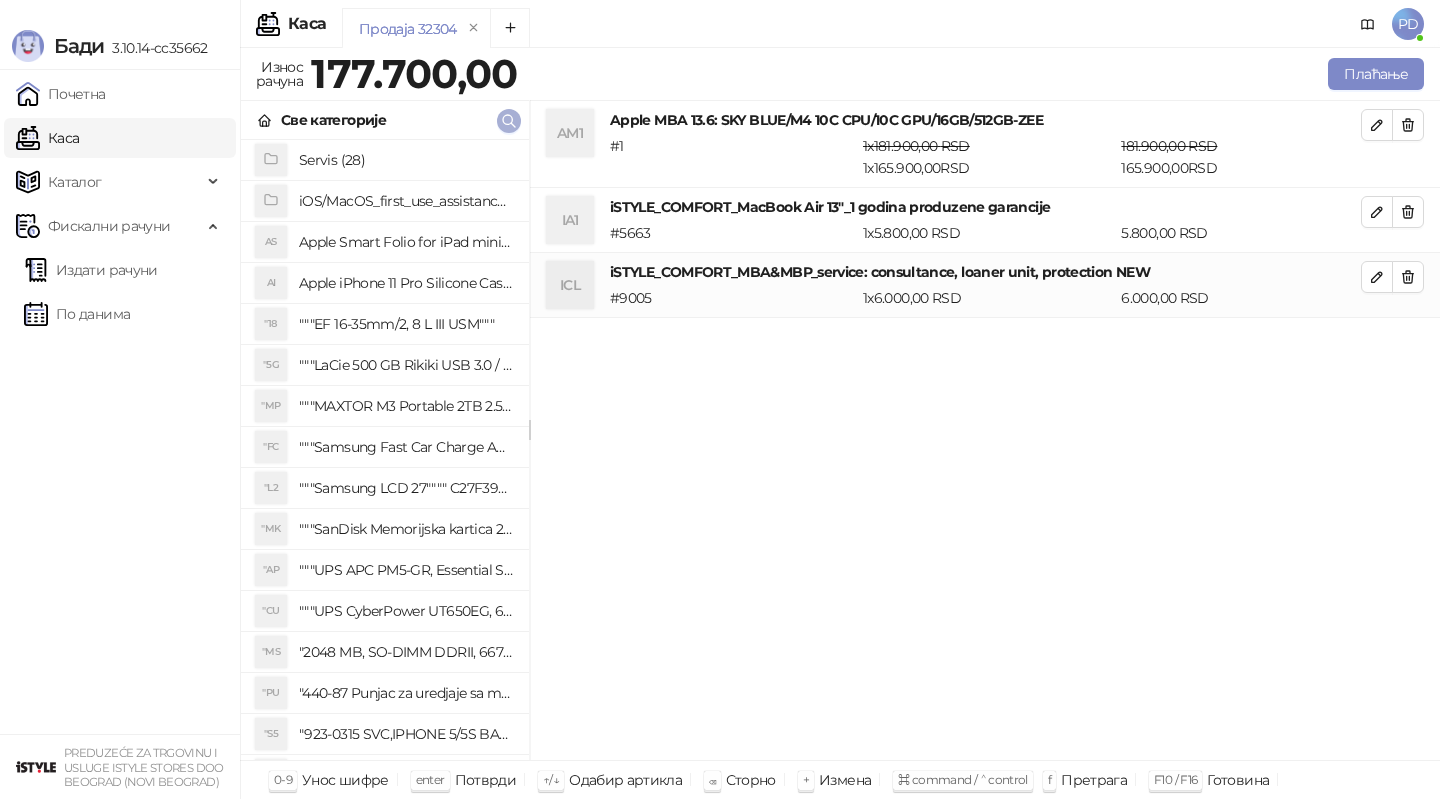 click 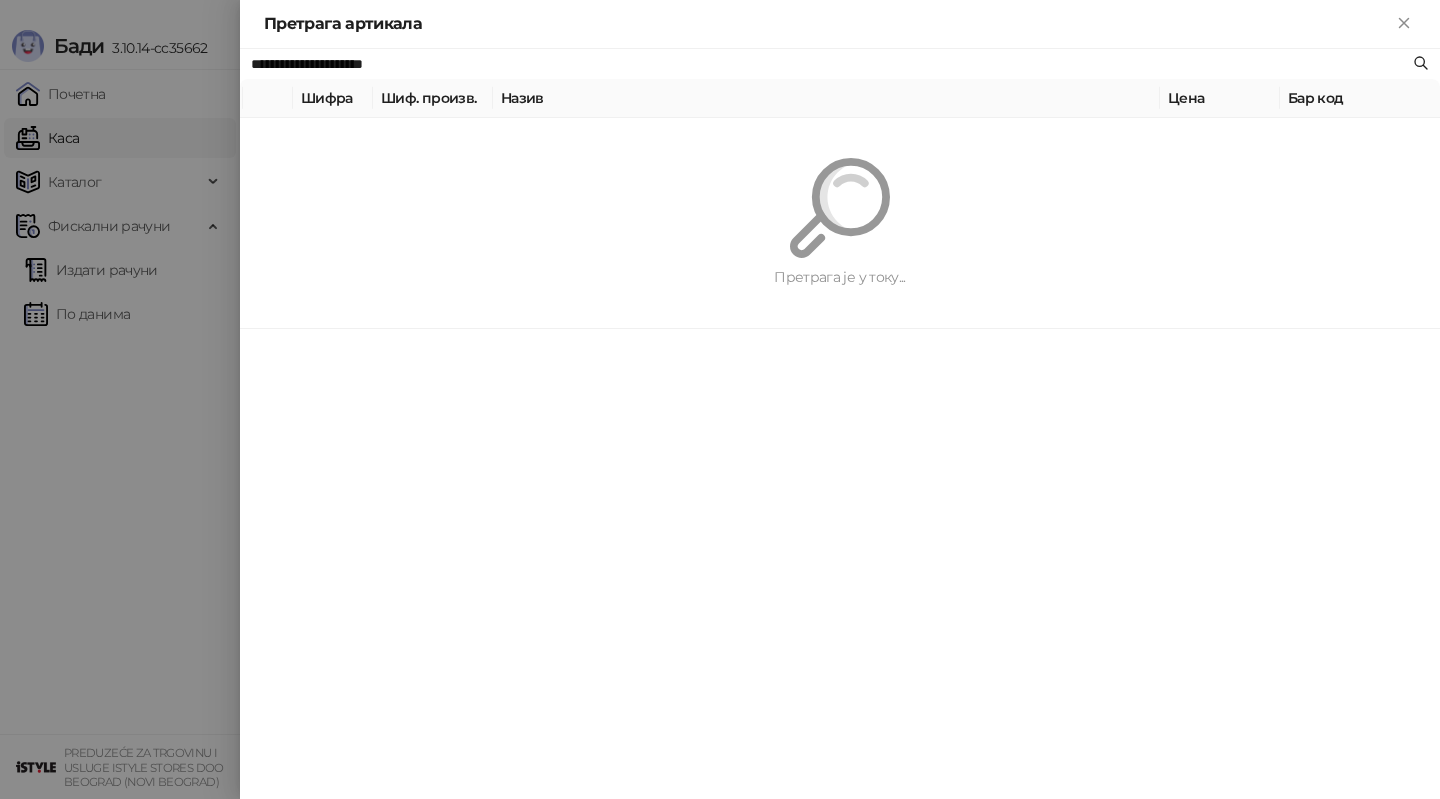 paste 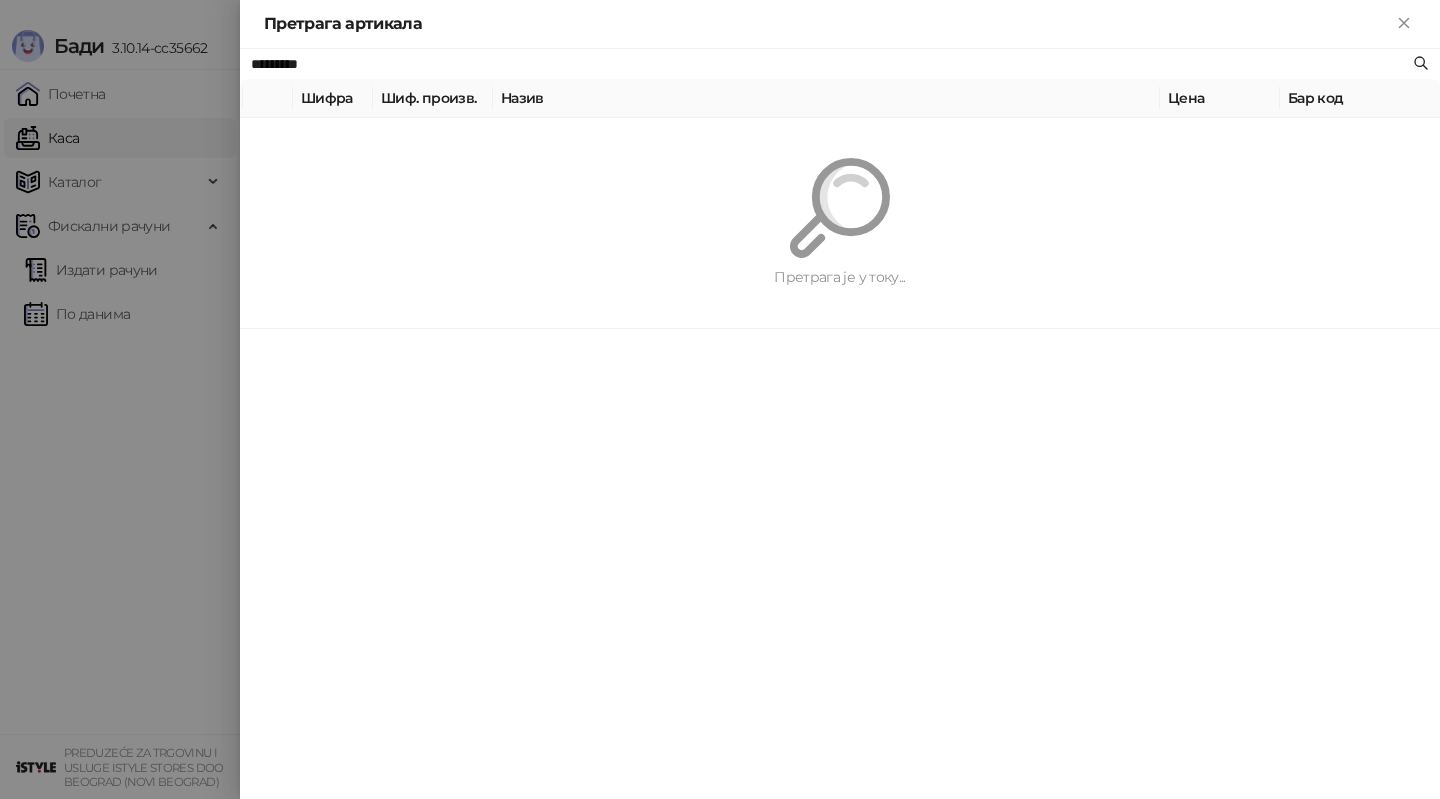 type on "*********" 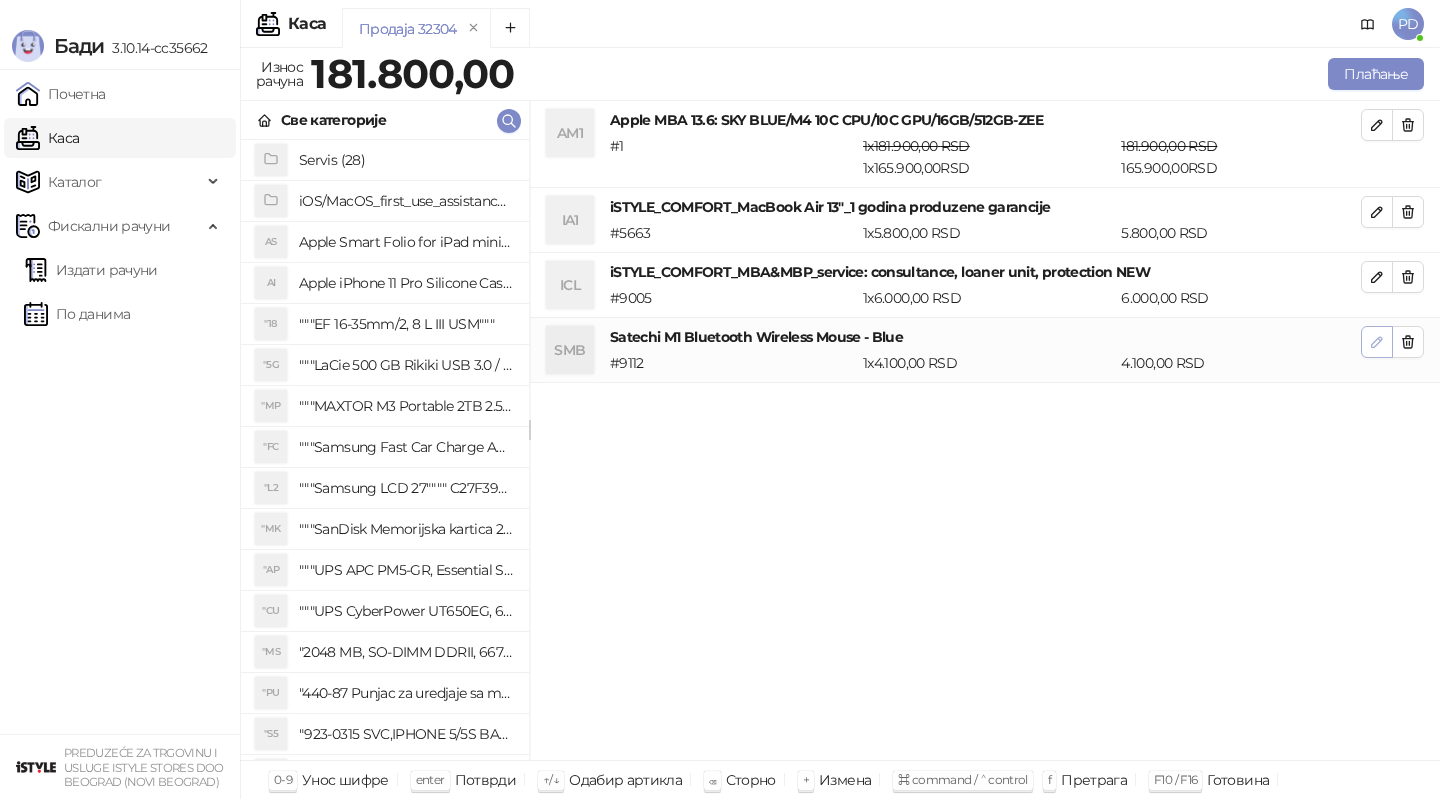 click 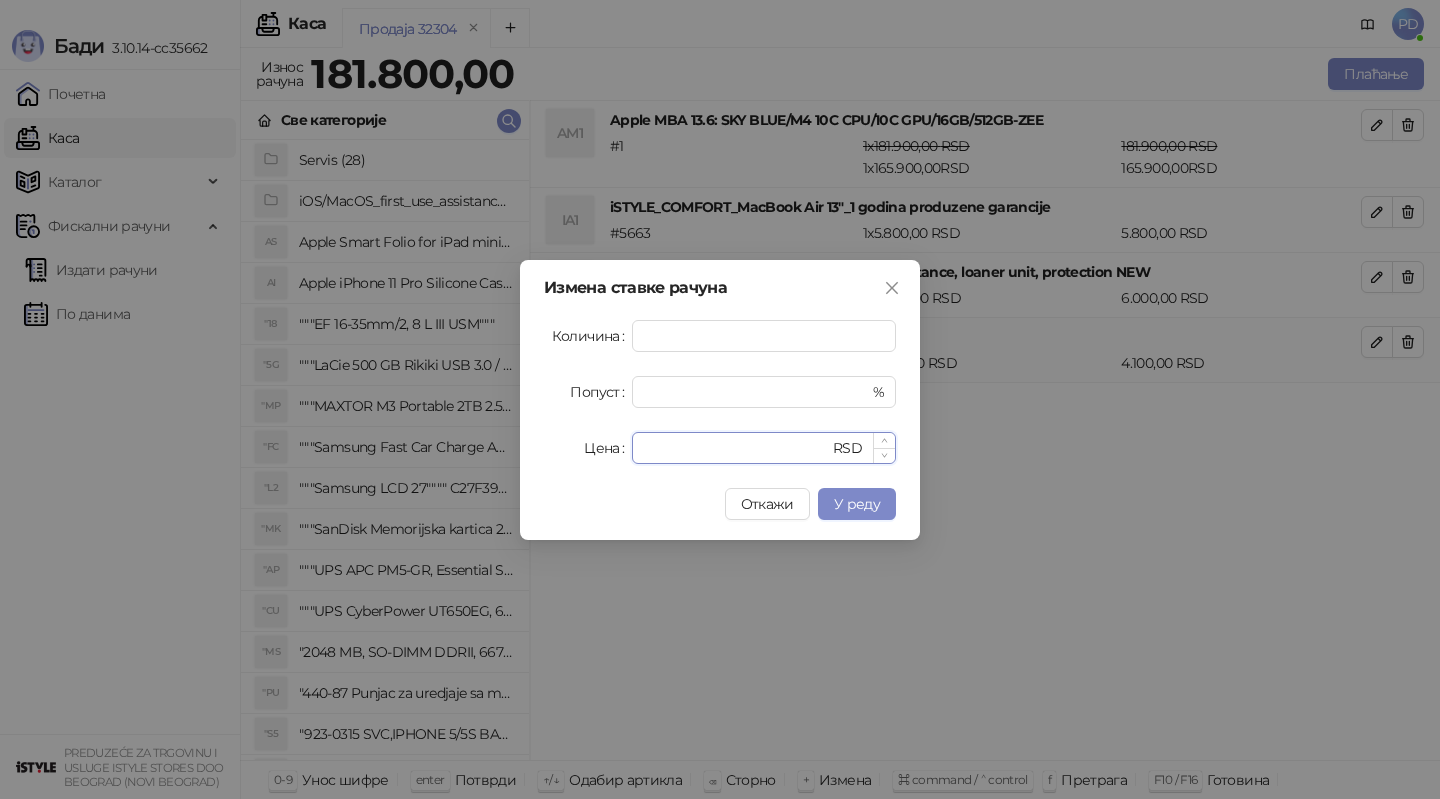 click on "****" at bounding box center [736, 448] 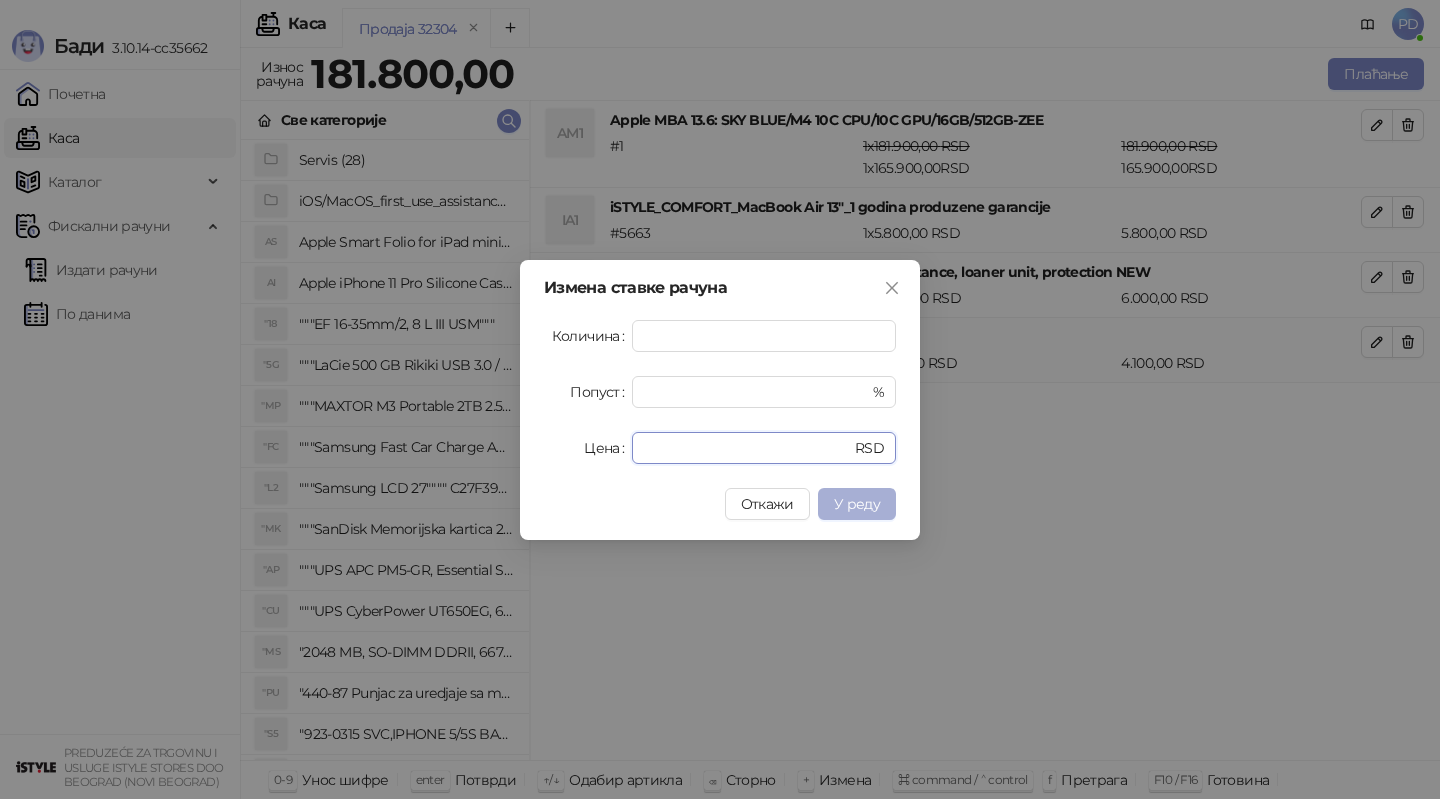 type on "****" 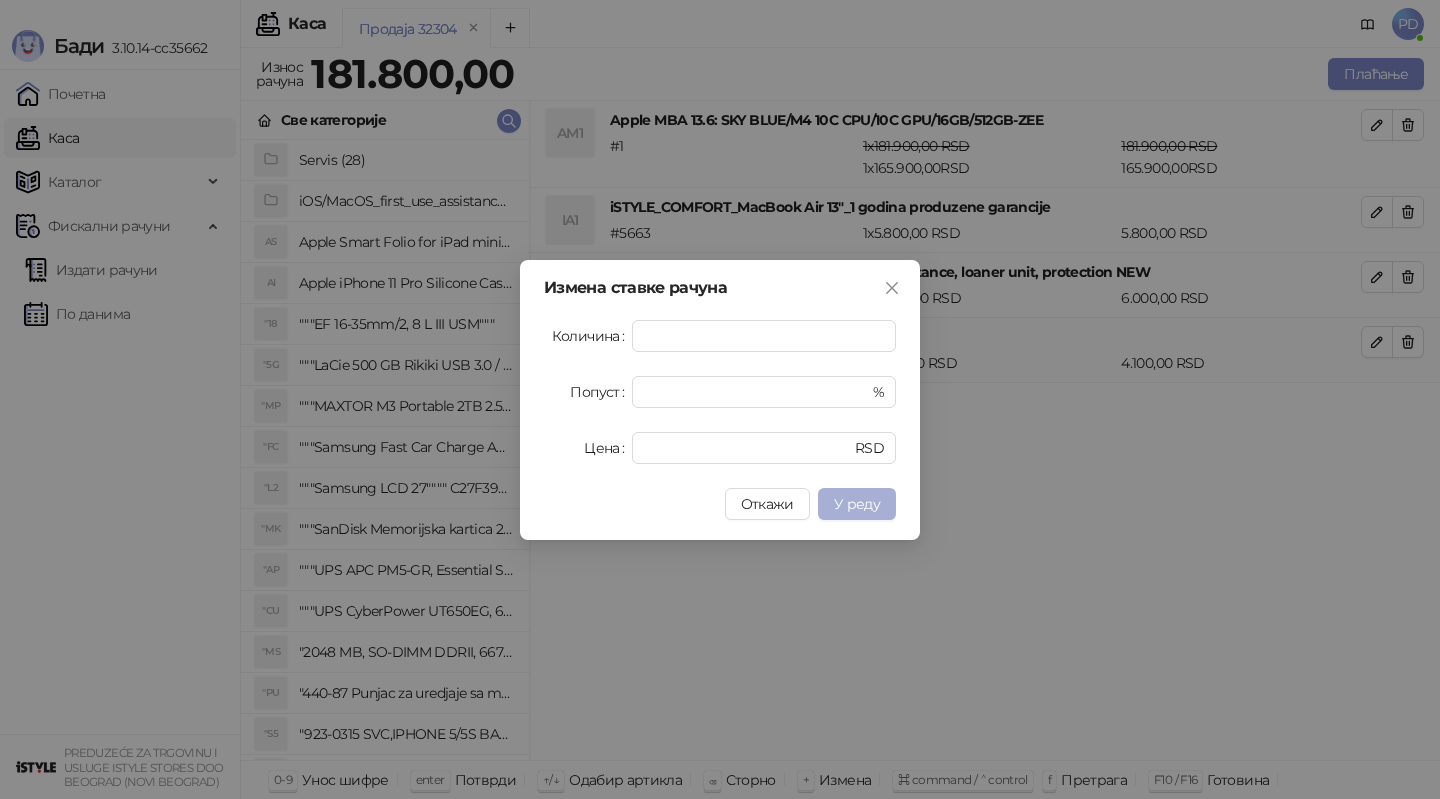 click on "У реду" at bounding box center (857, 504) 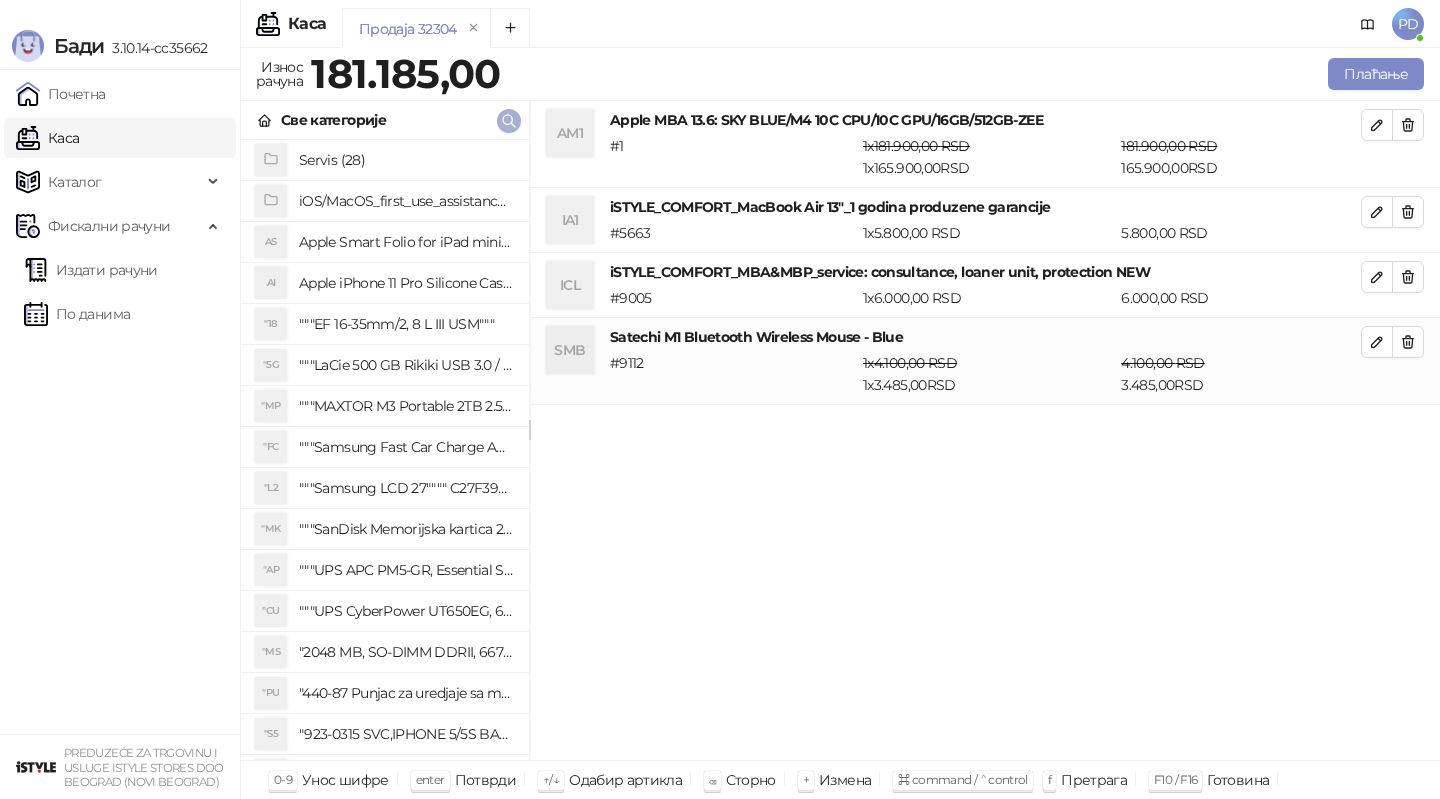click 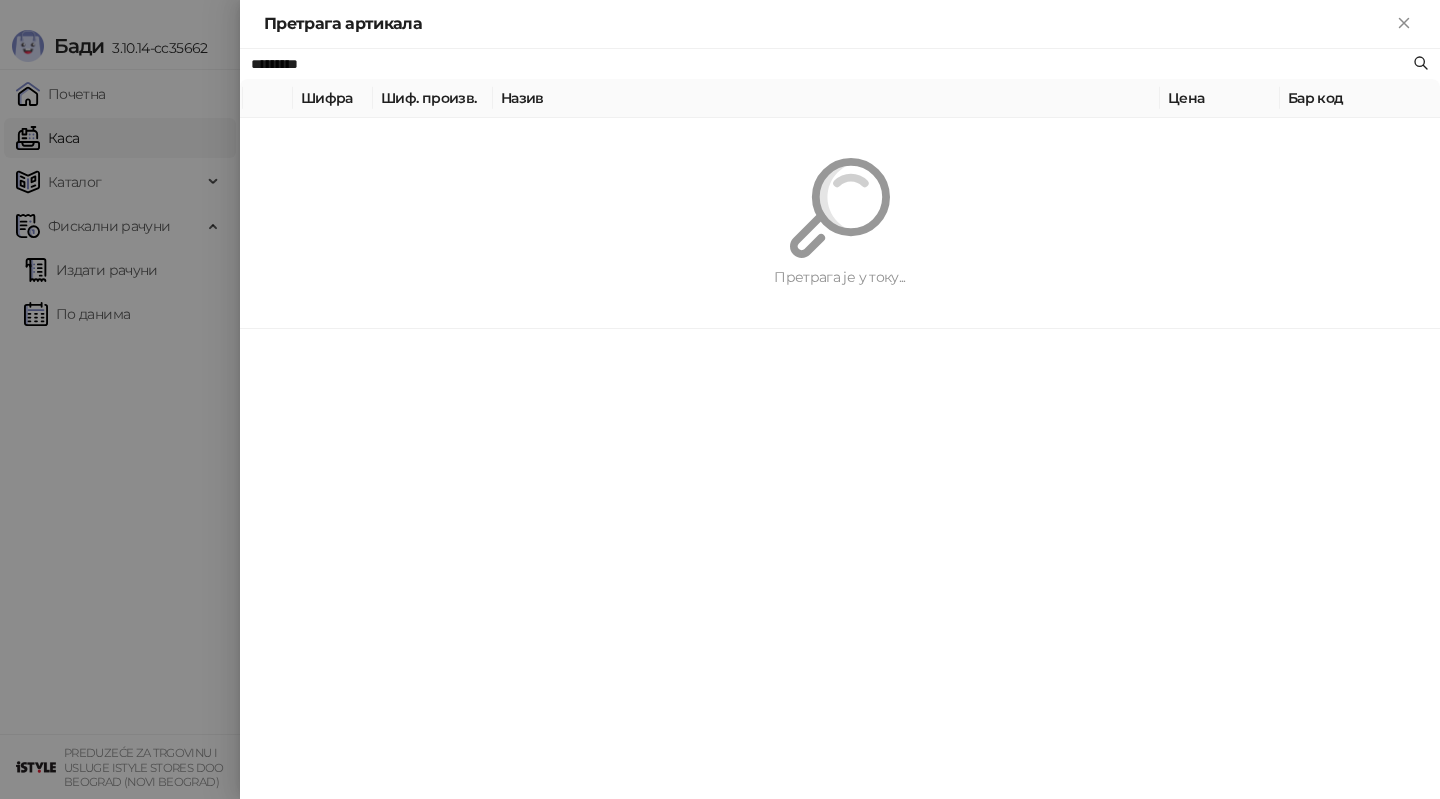 paste on "**********" 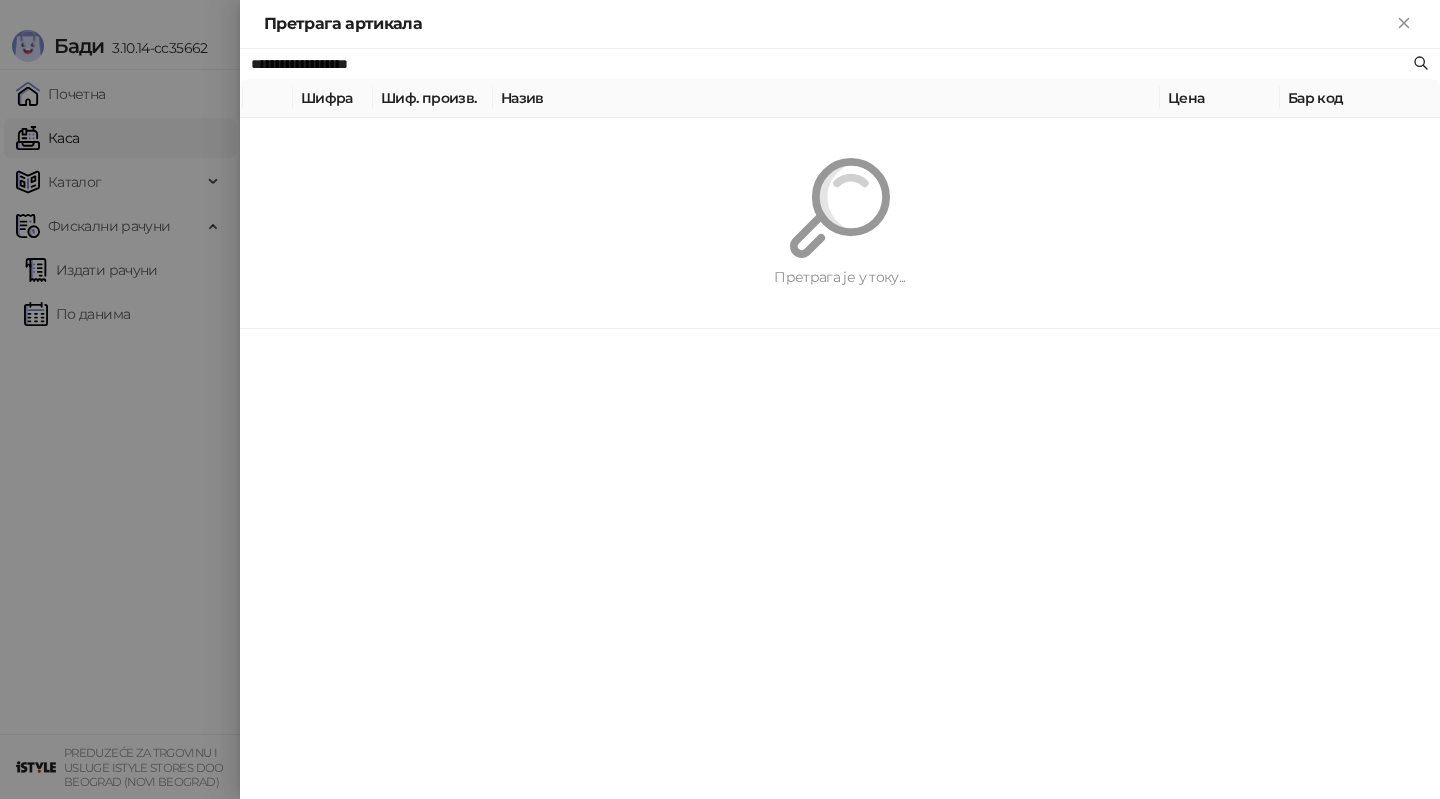 type on "**********" 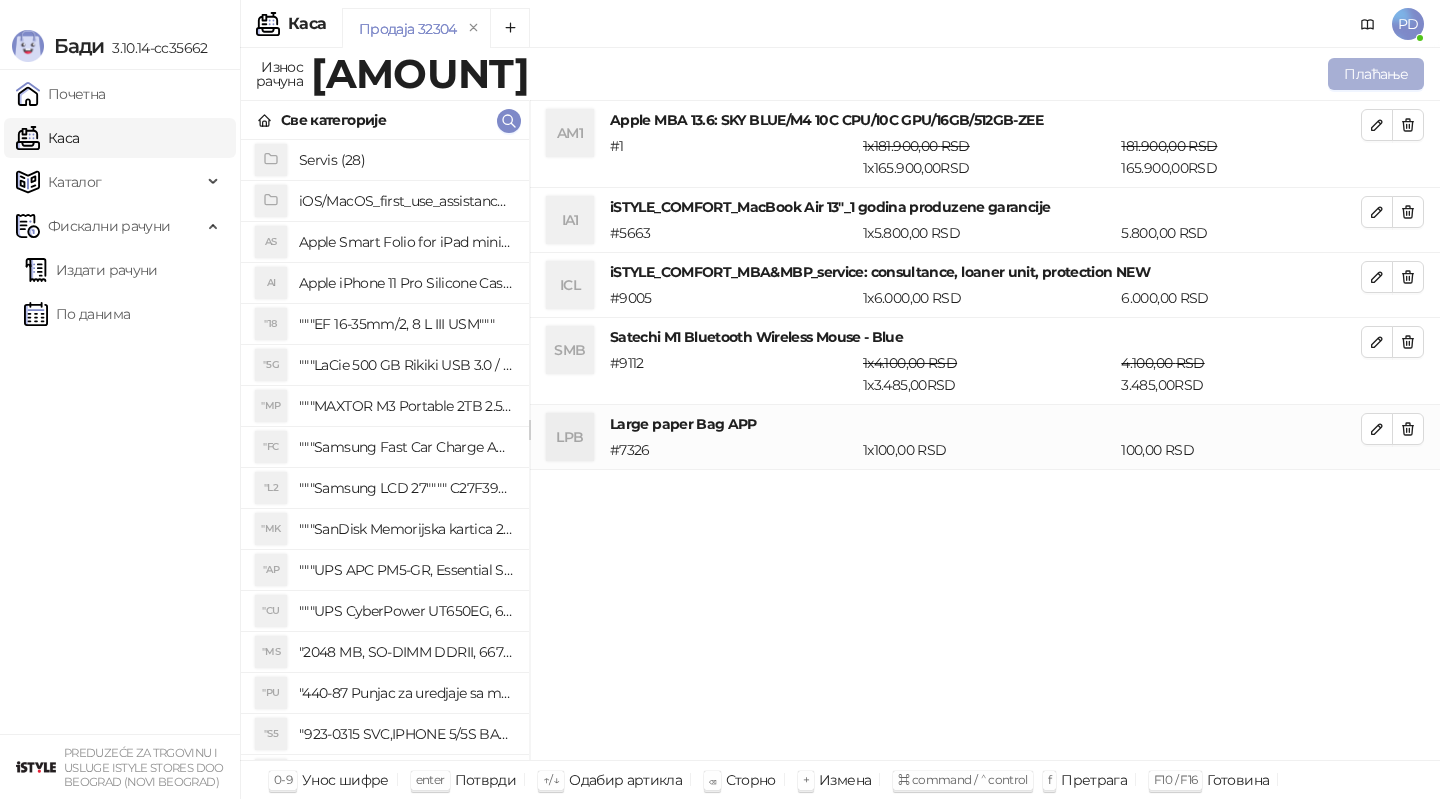 click on "Плаћање" at bounding box center (1376, 74) 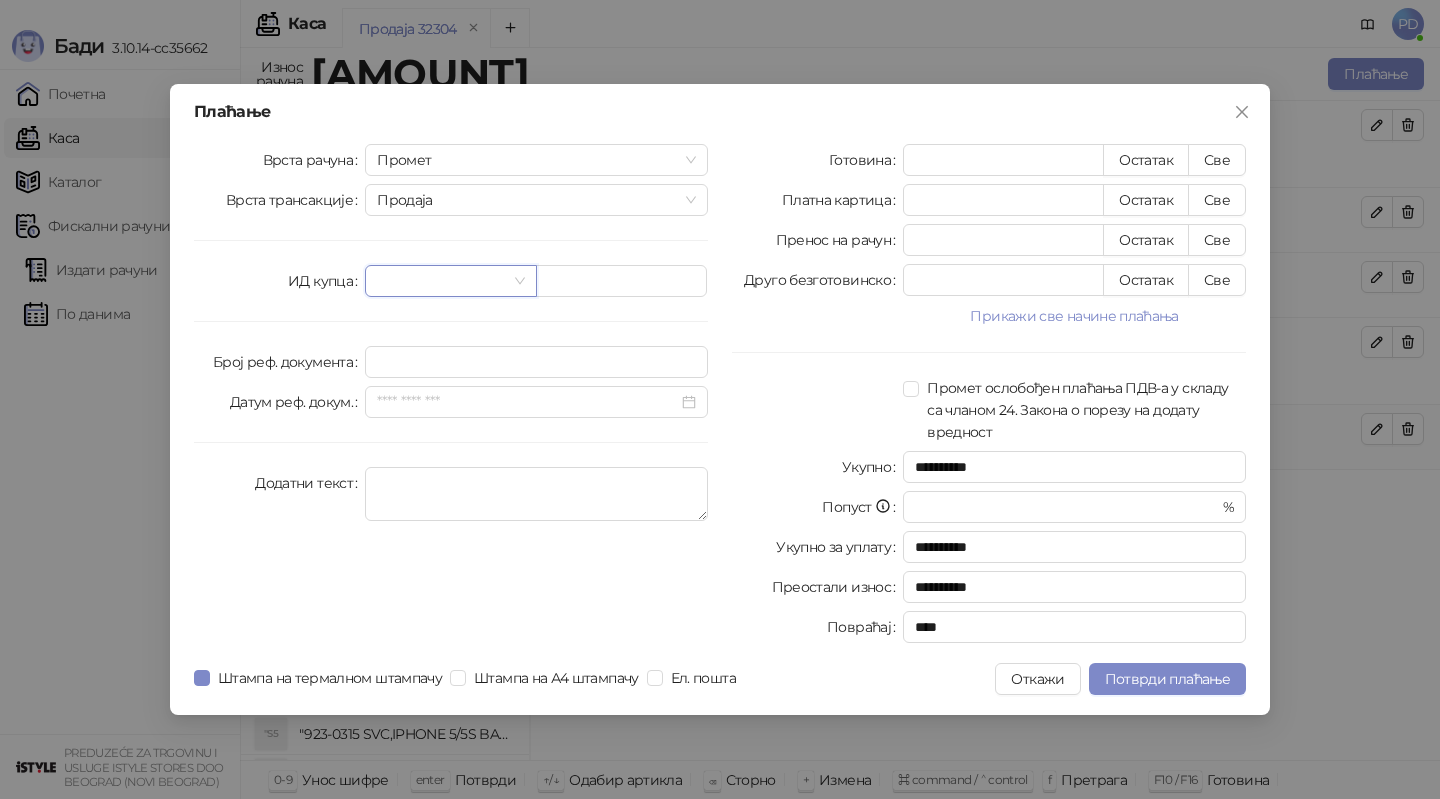 click at bounding box center [441, 281] 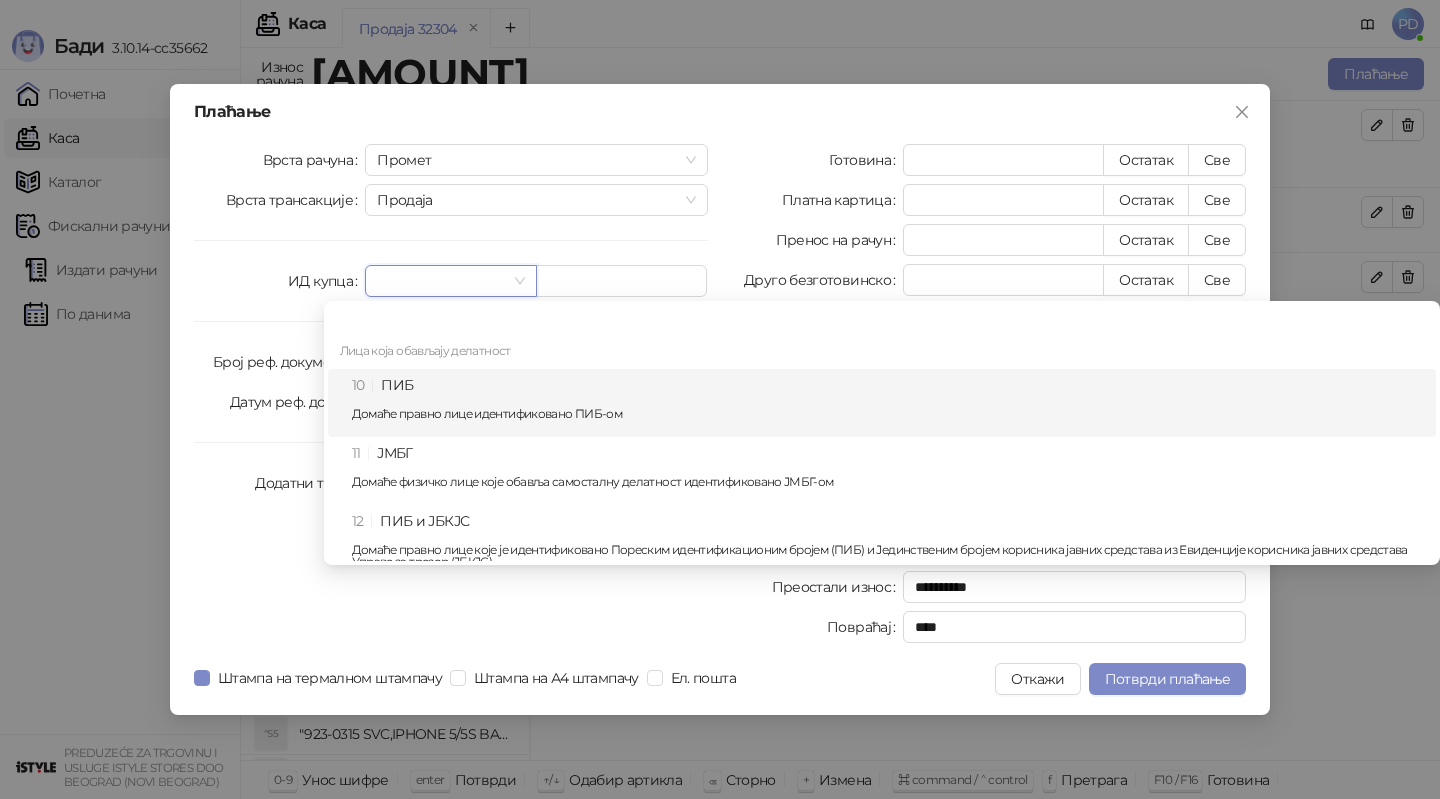click on "10 ПИБ Домаће правно лице идентификовано ПИБ-ом" at bounding box center [888, 403] 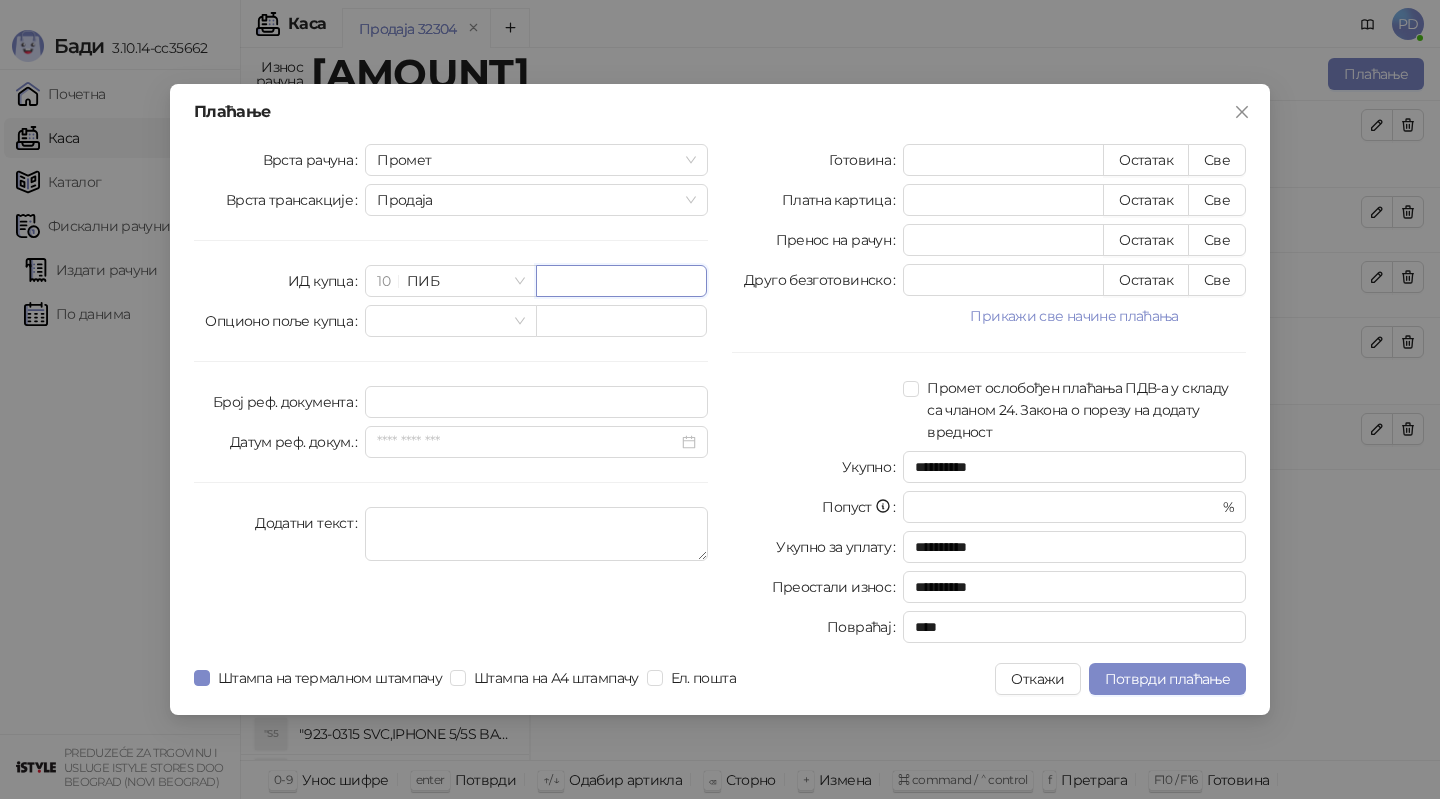 paste on "*********" 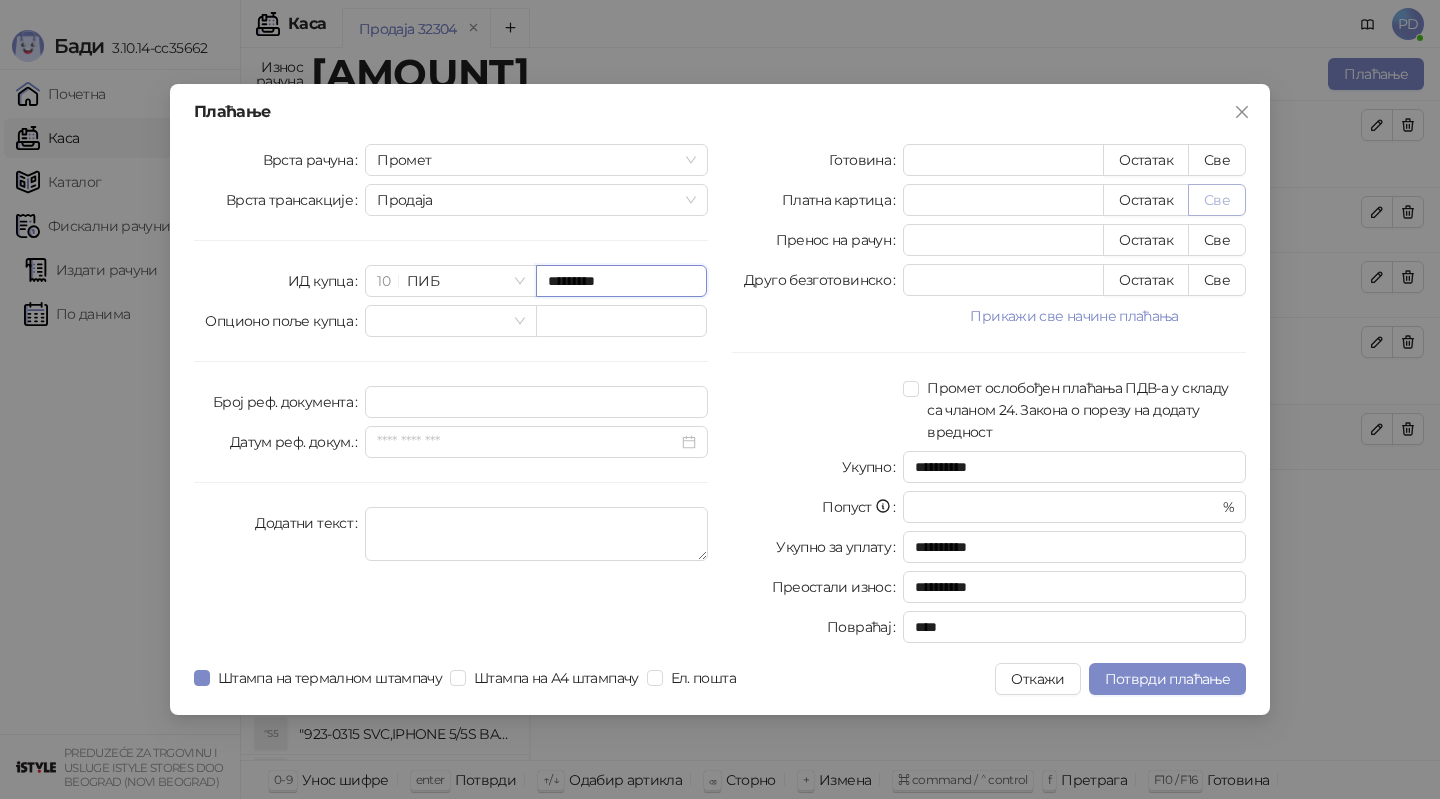 type on "*********" 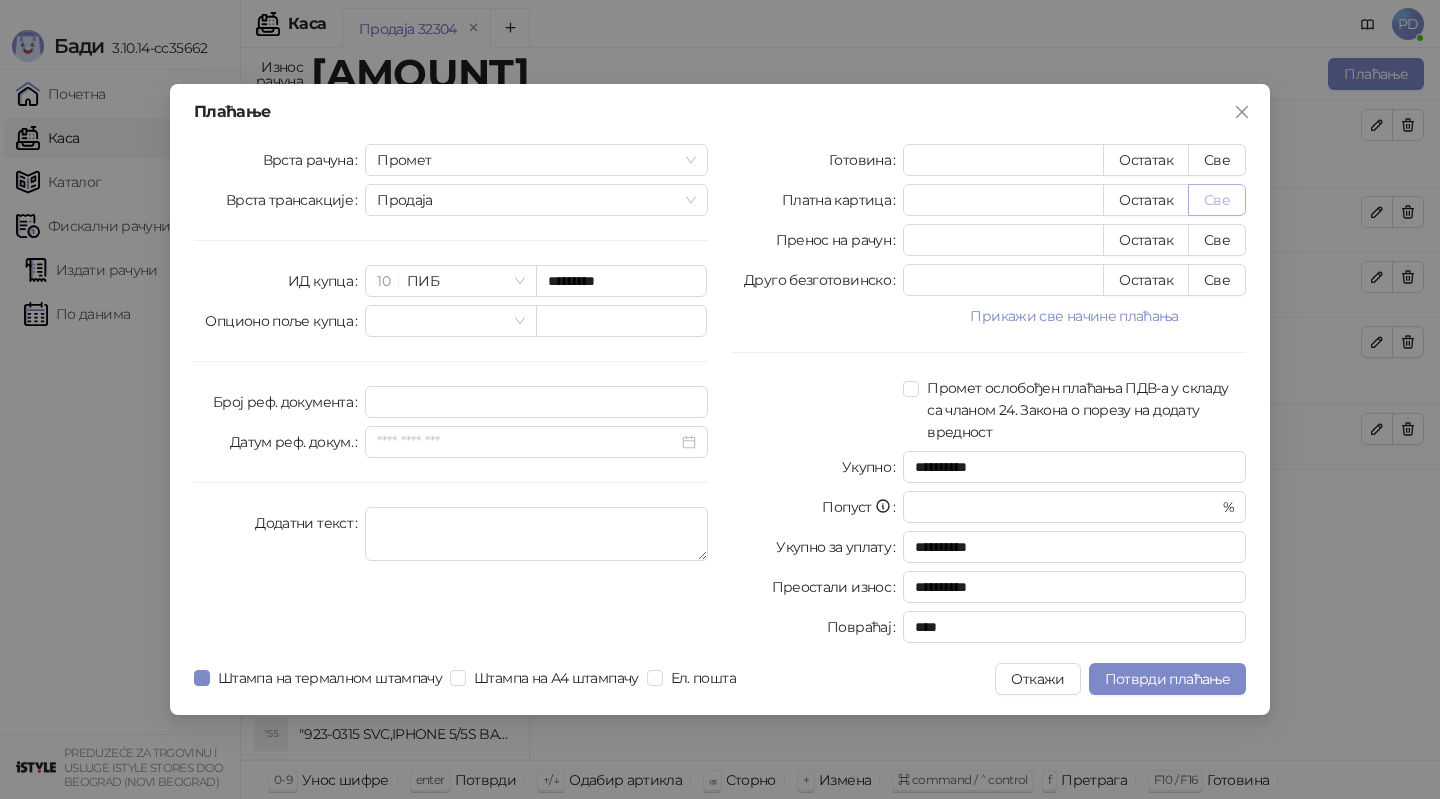 click on "Све" at bounding box center (1217, 200) 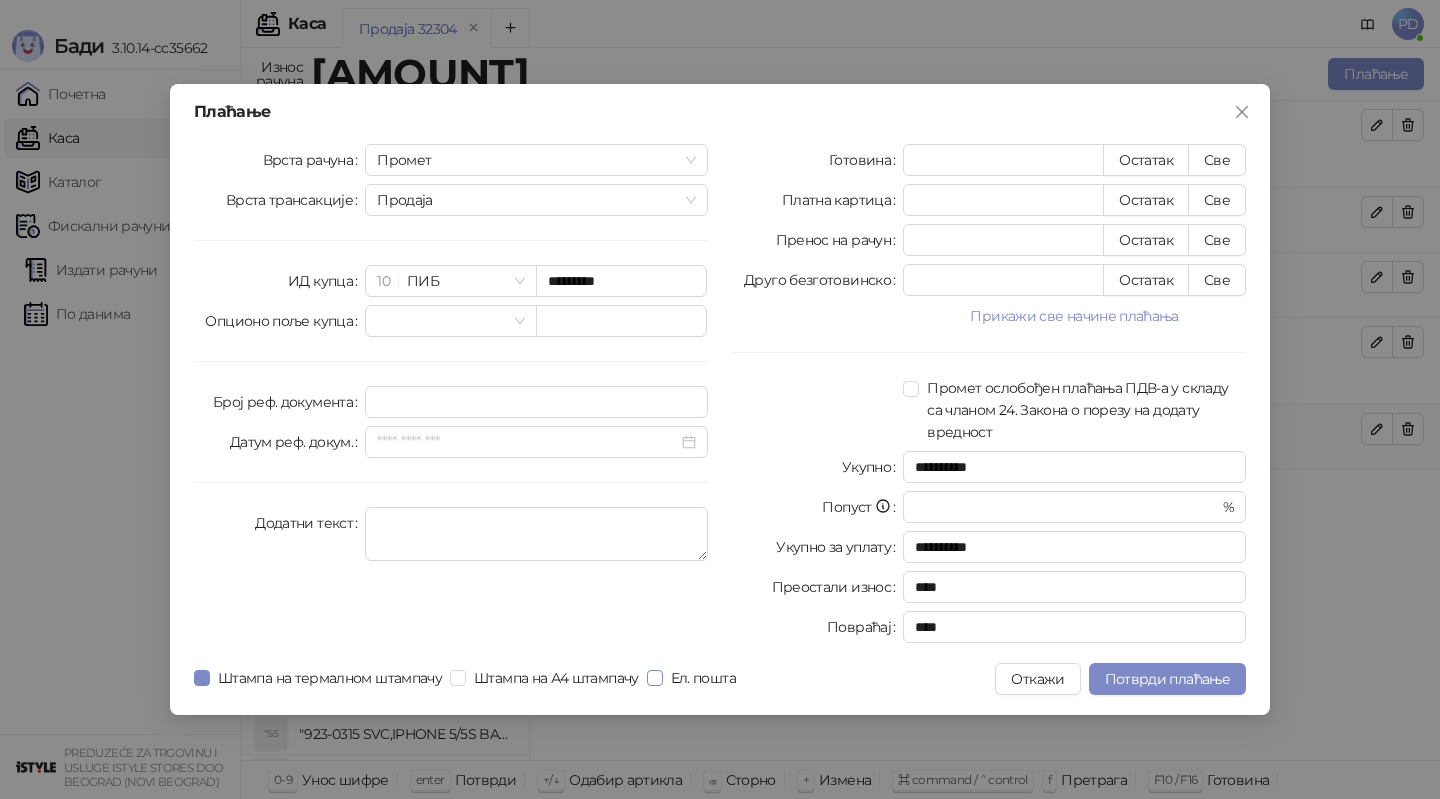 click on "Ел. пошта" at bounding box center [703, 678] 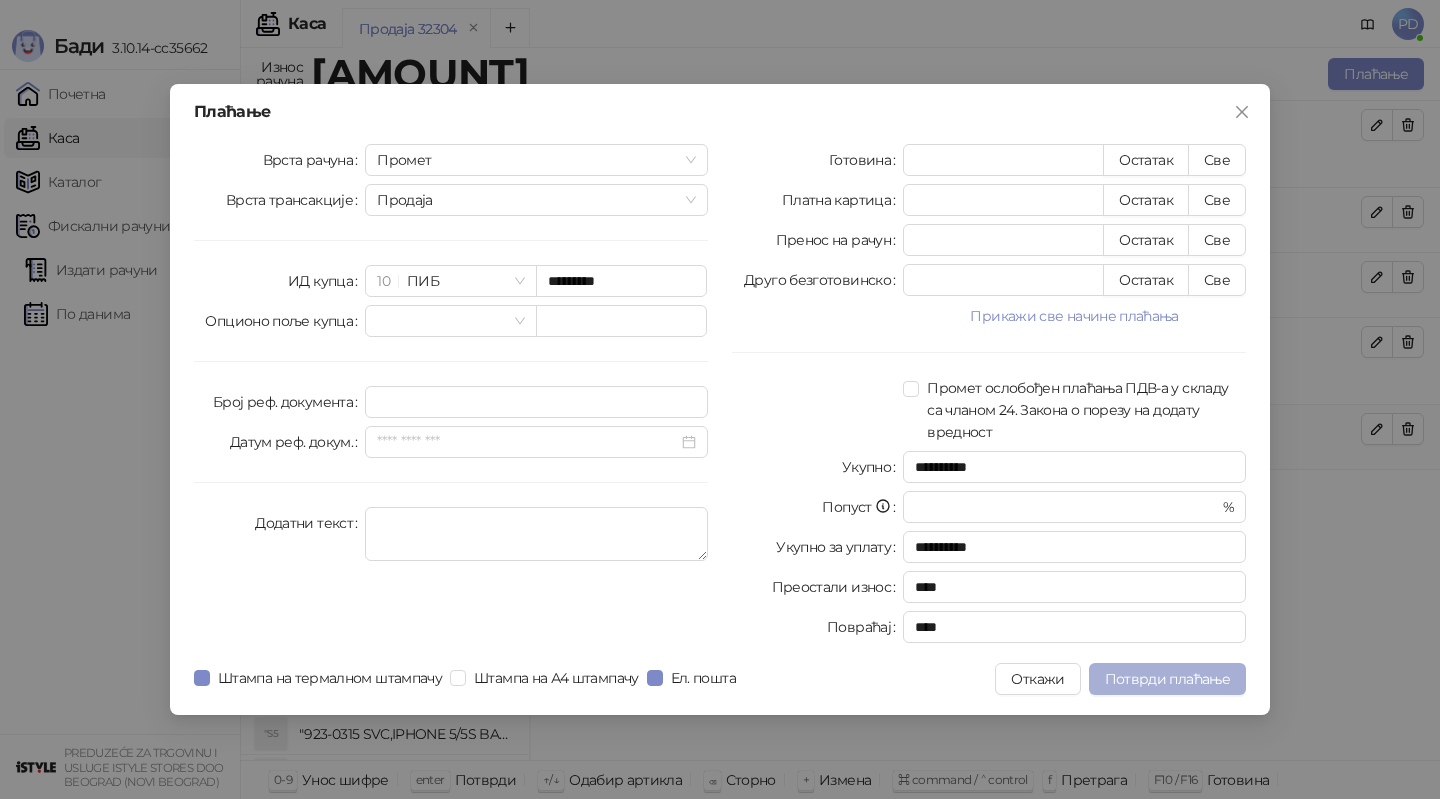click on "Потврди плаћање" at bounding box center (1167, 679) 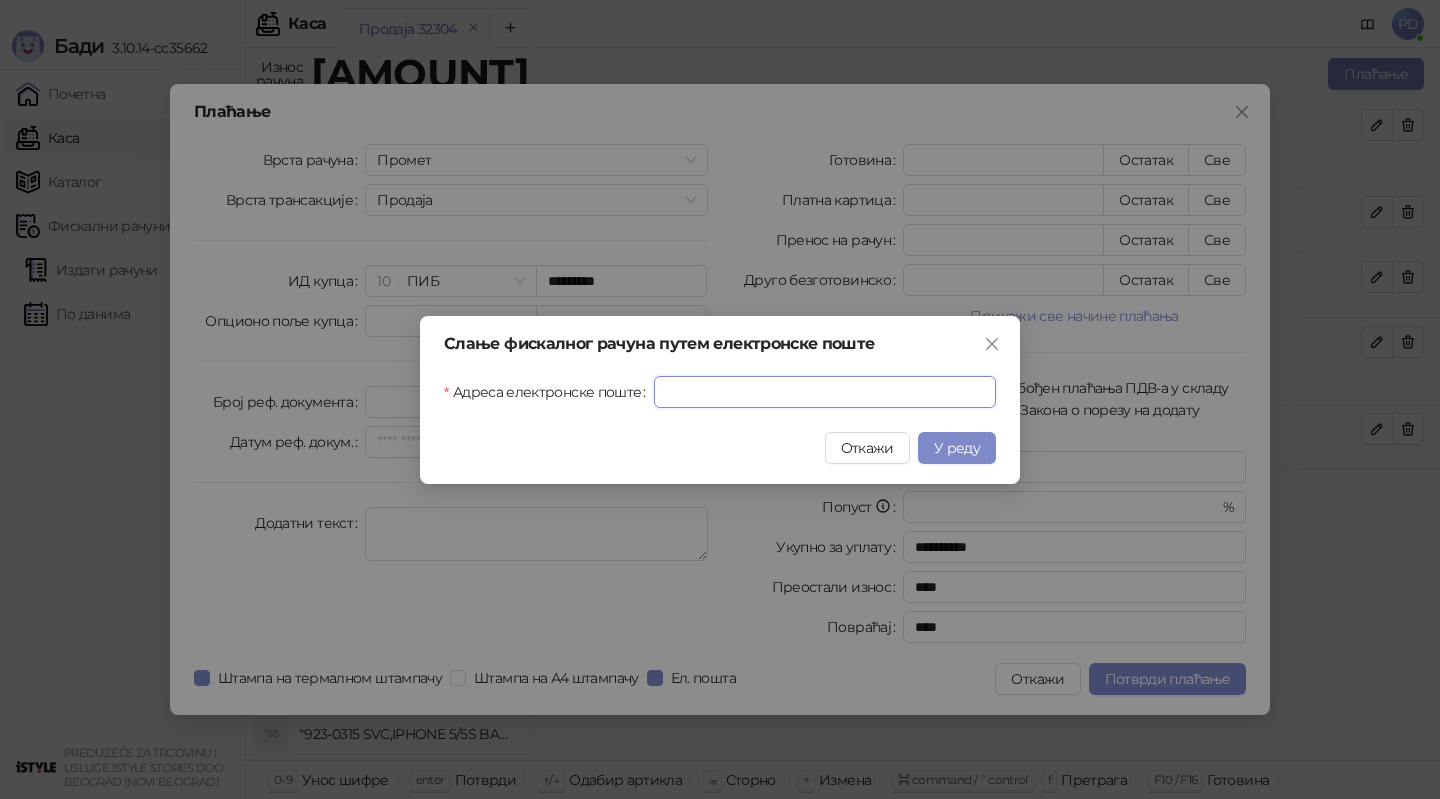 click on "Адреса електронске поште" at bounding box center (825, 392) 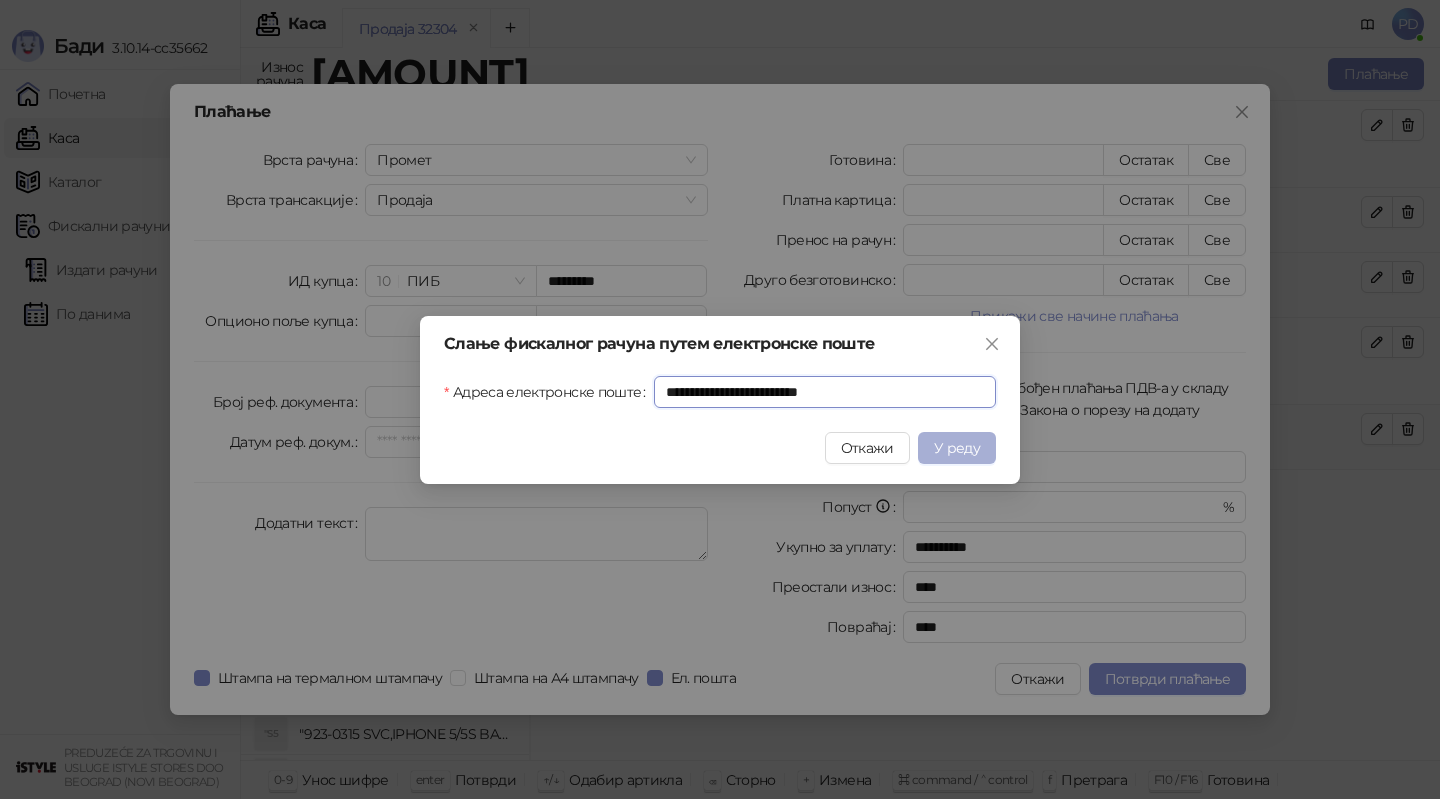 type on "**********" 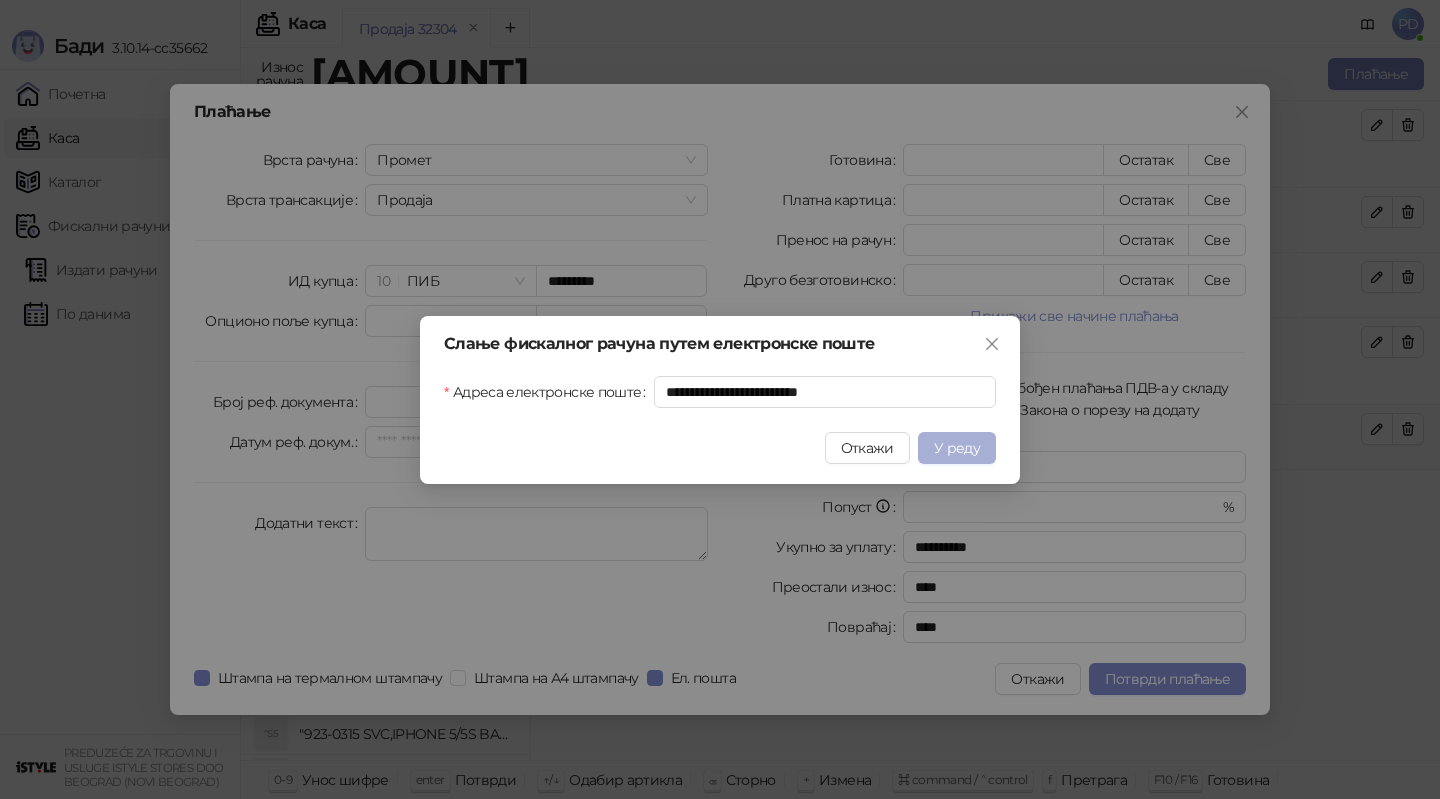 click on "У реду" at bounding box center [957, 448] 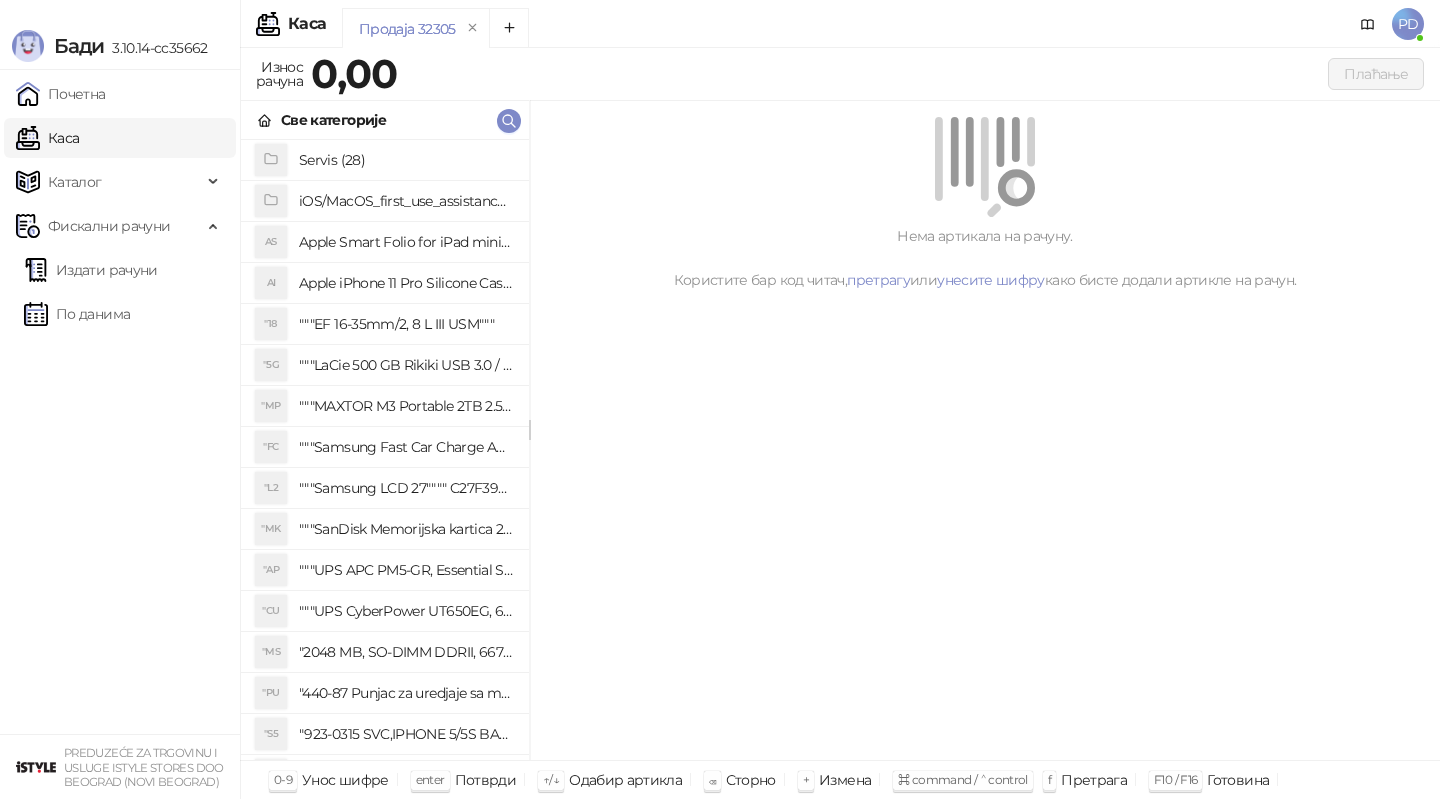 click on "Издати рачуни По данима" at bounding box center [120, 292] 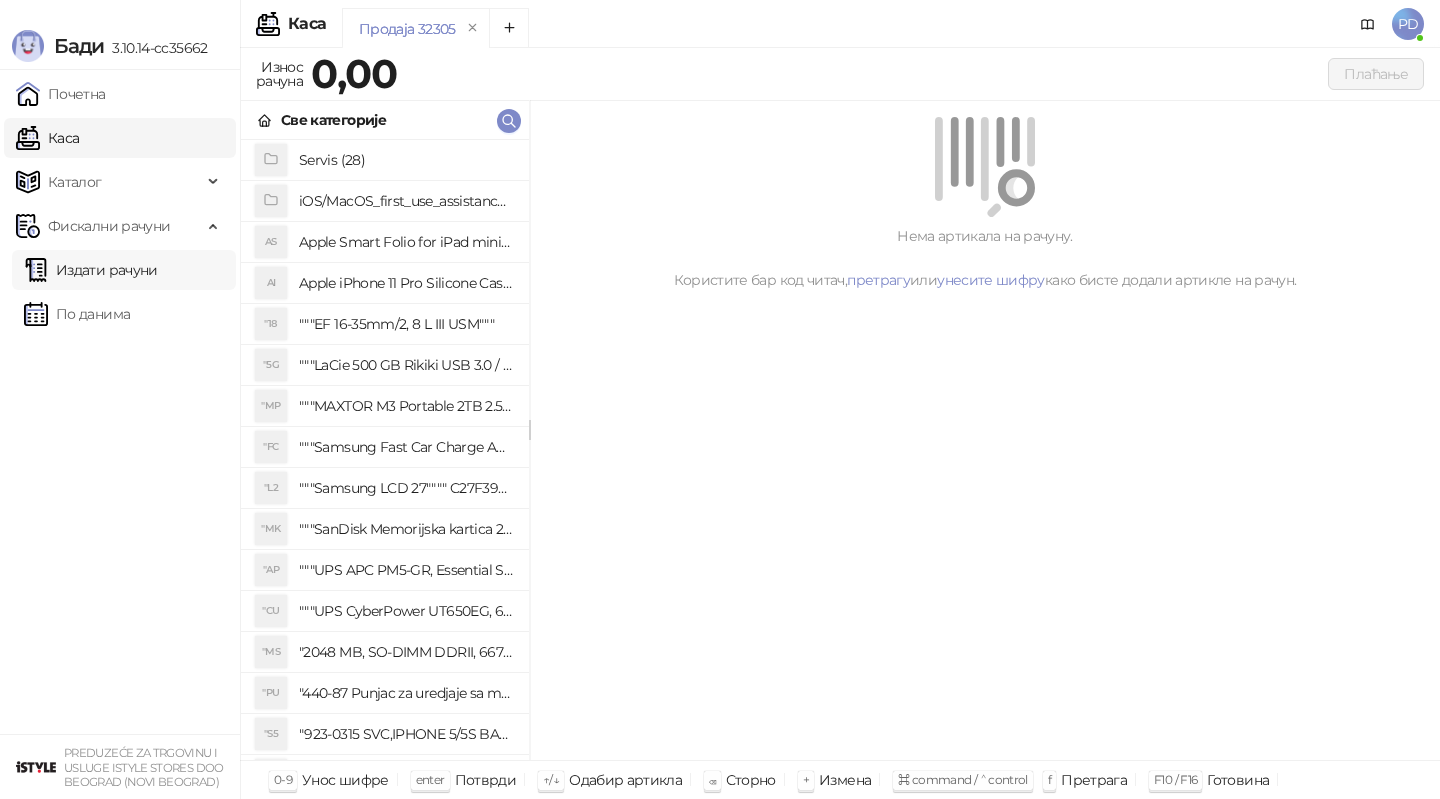 click on "Издати рачуни" at bounding box center [91, 270] 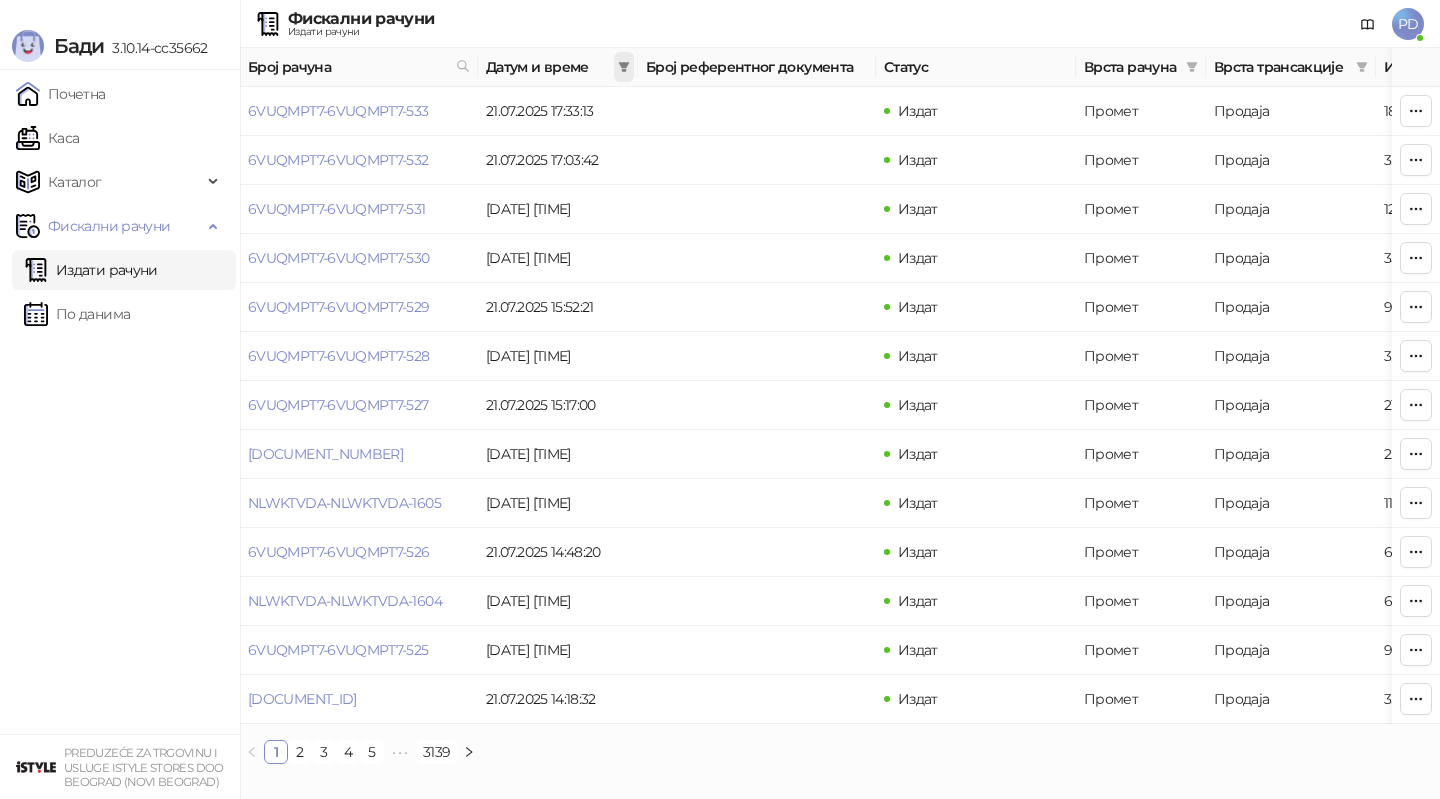 click 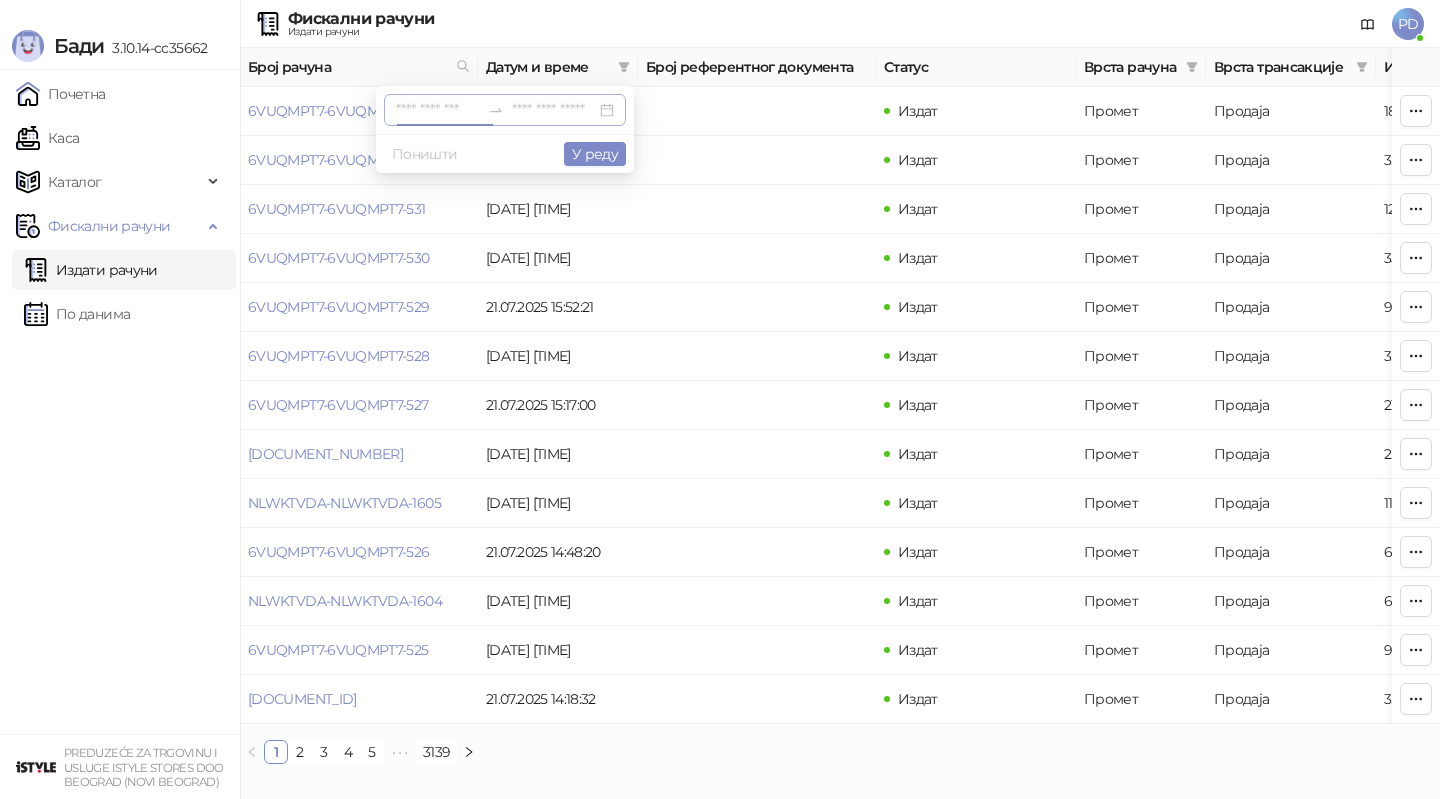click at bounding box center [438, 110] 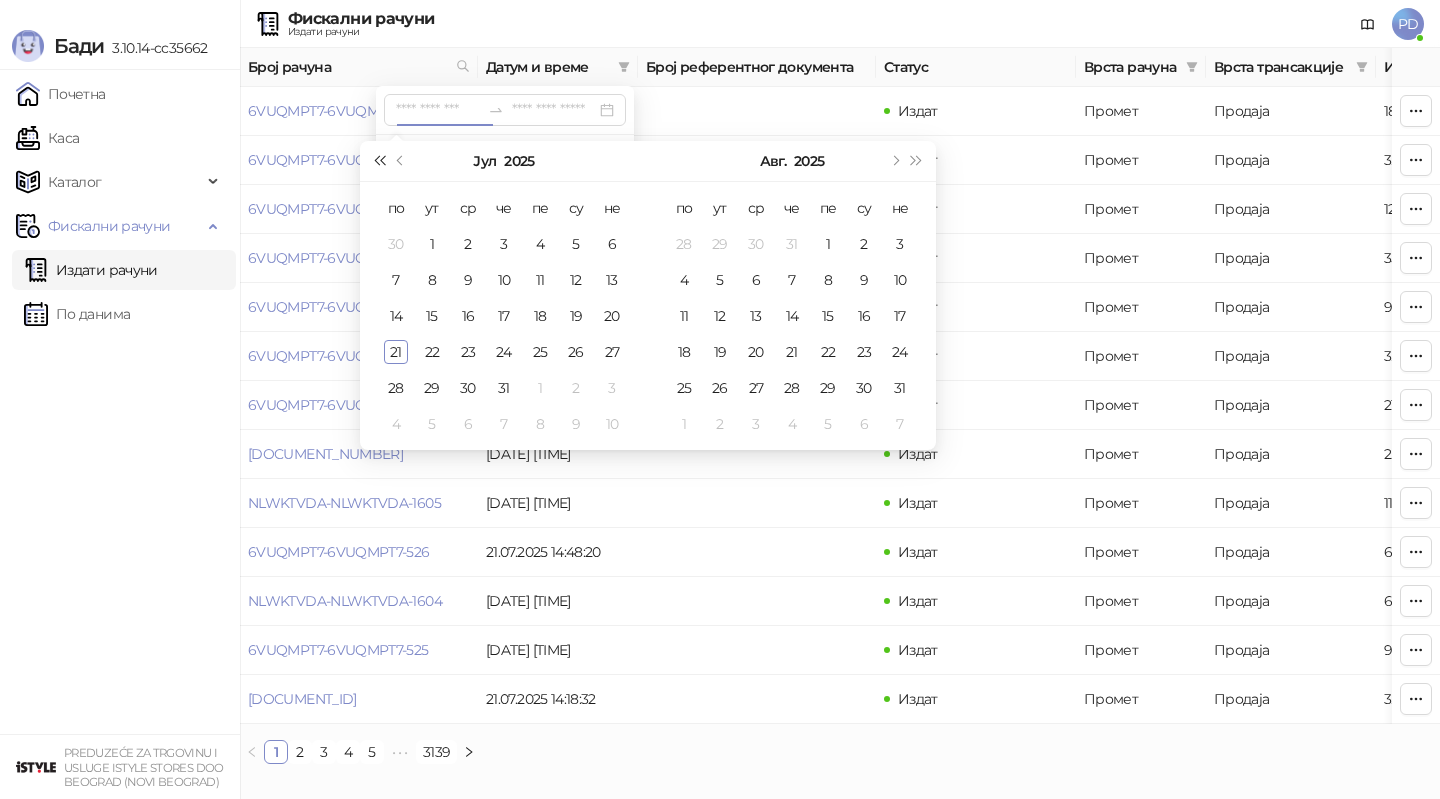 click at bounding box center (379, 161) 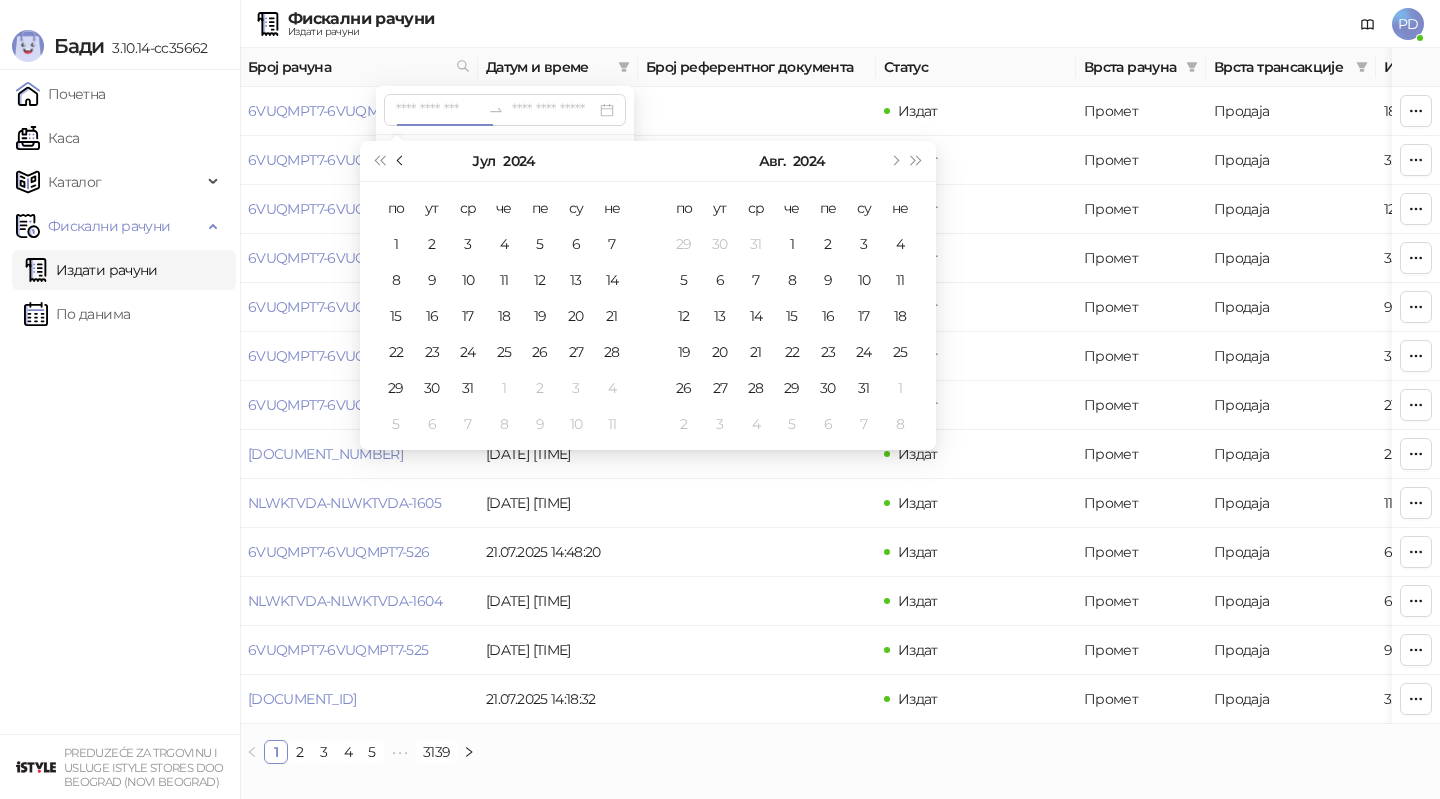 click at bounding box center [401, 161] 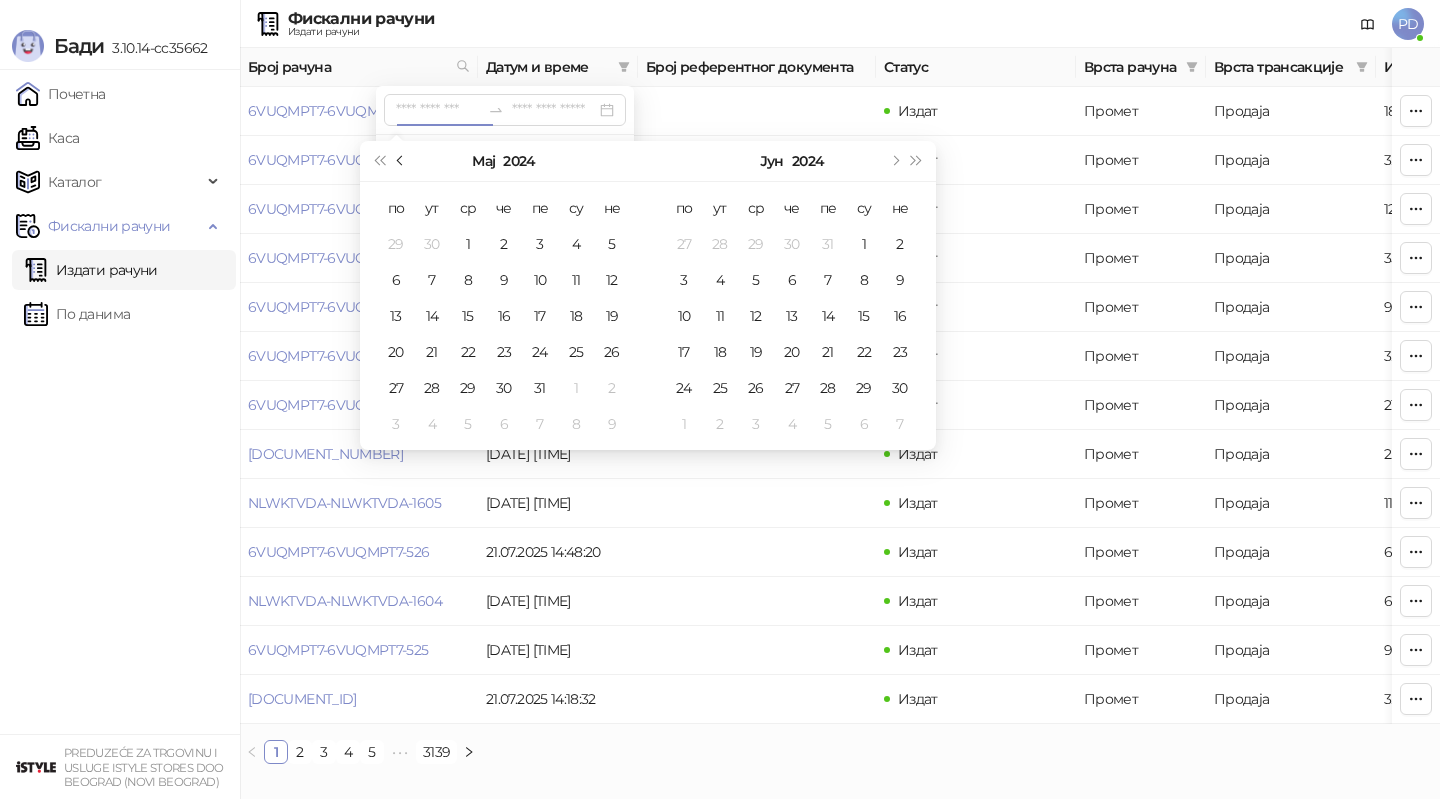 click at bounding box center (401, 161) 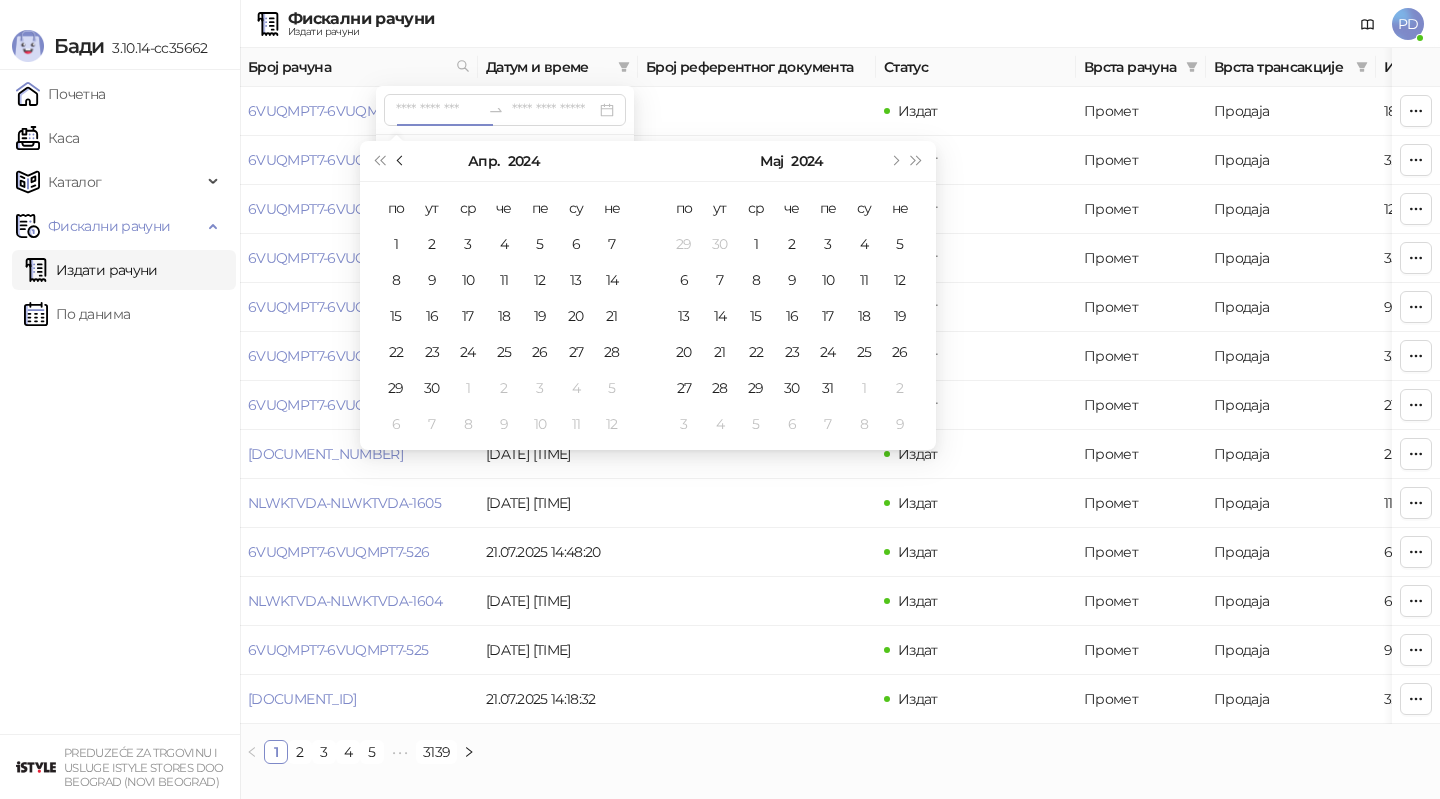click at bounding box center (401, 161) 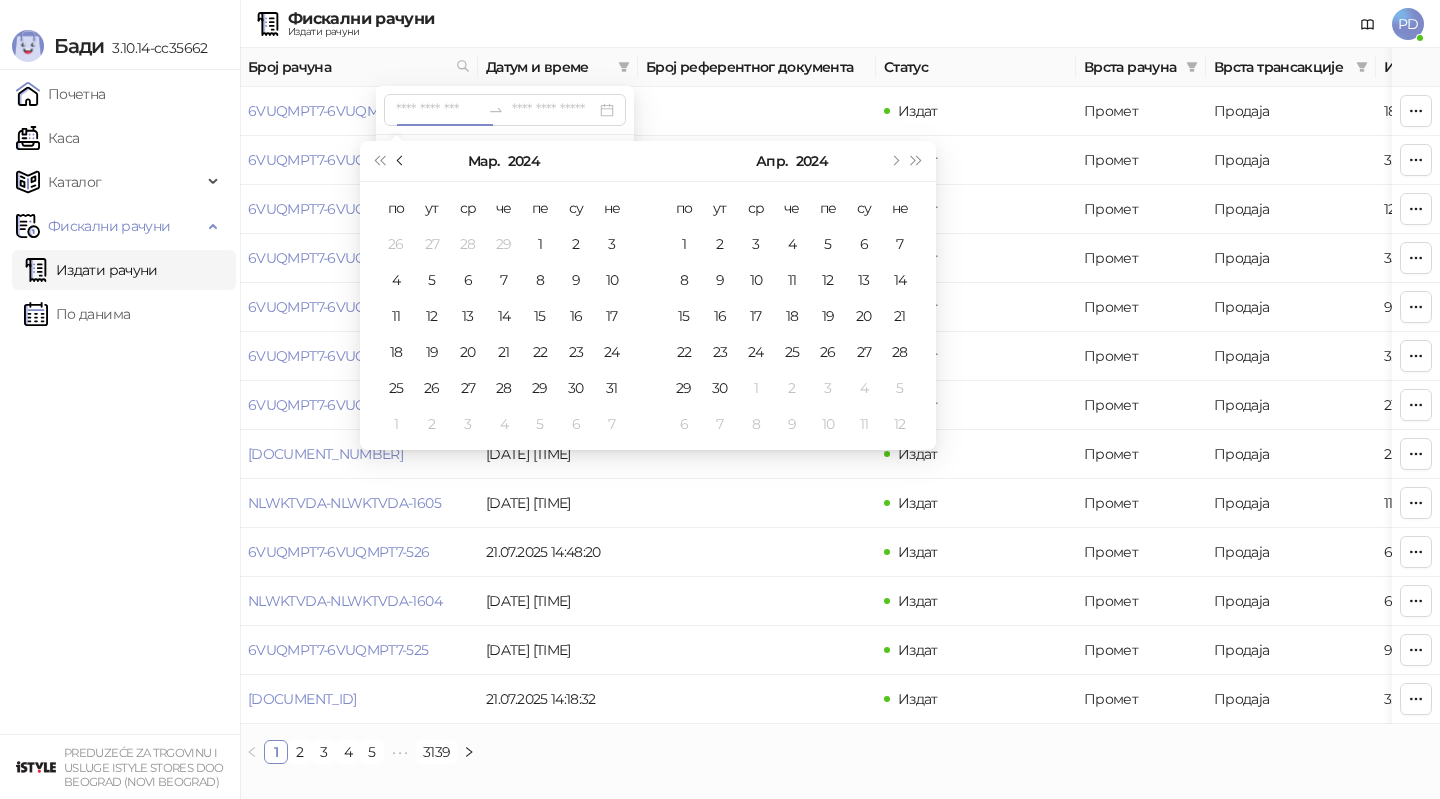 click at bounding box center [401, 161] 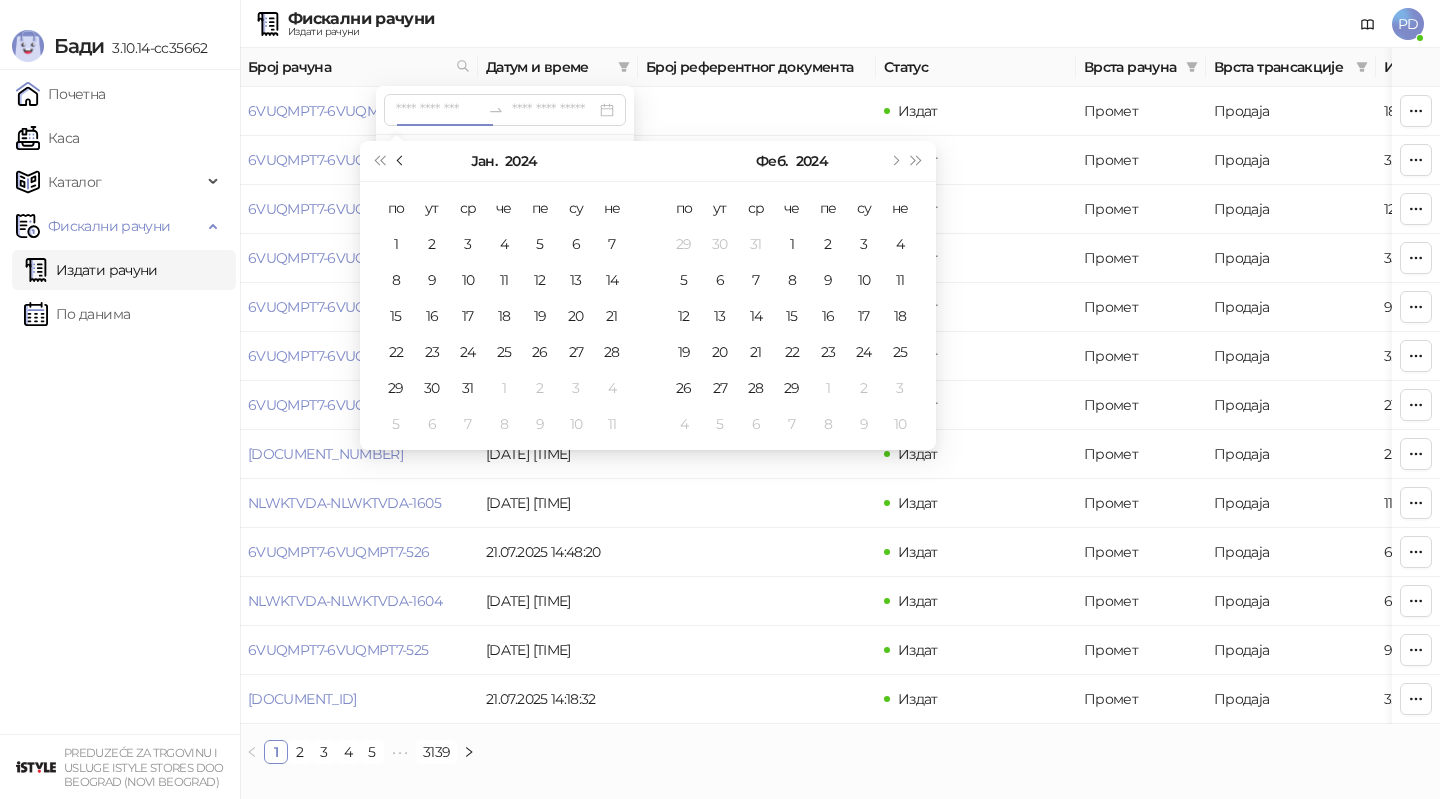 click at bounding box center [401, 161] 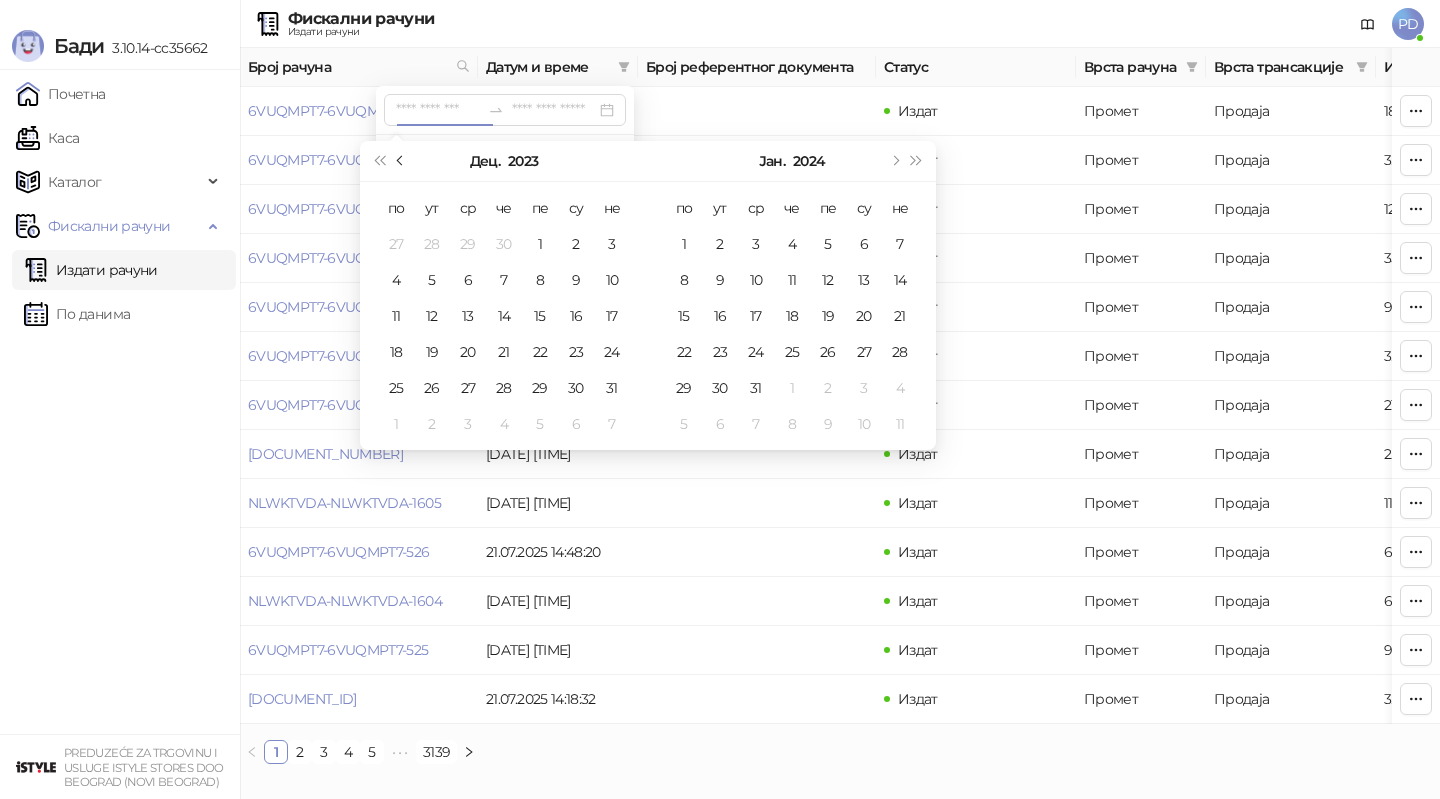 click at bounding box center (401, 161) 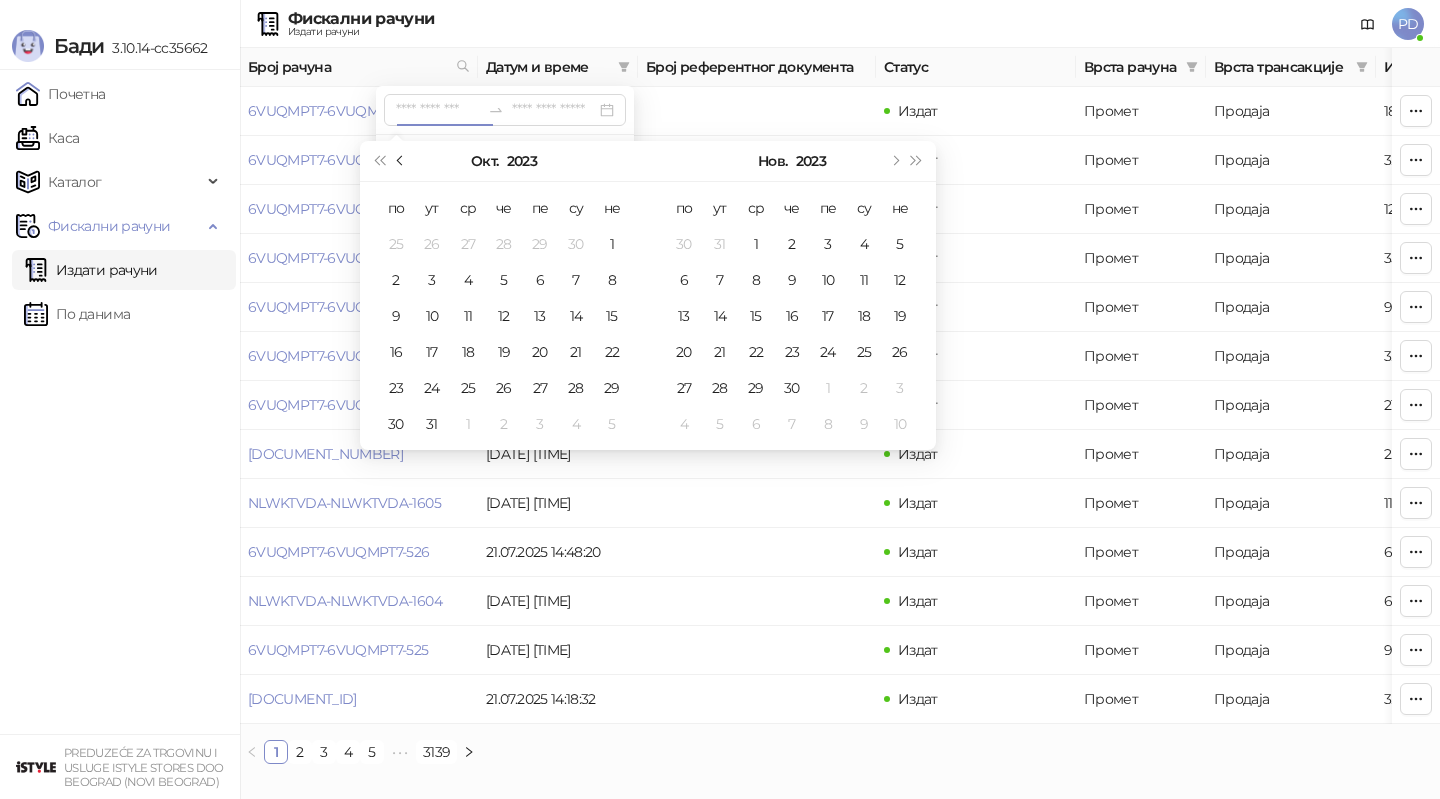 click at bounding box center [401, 161] 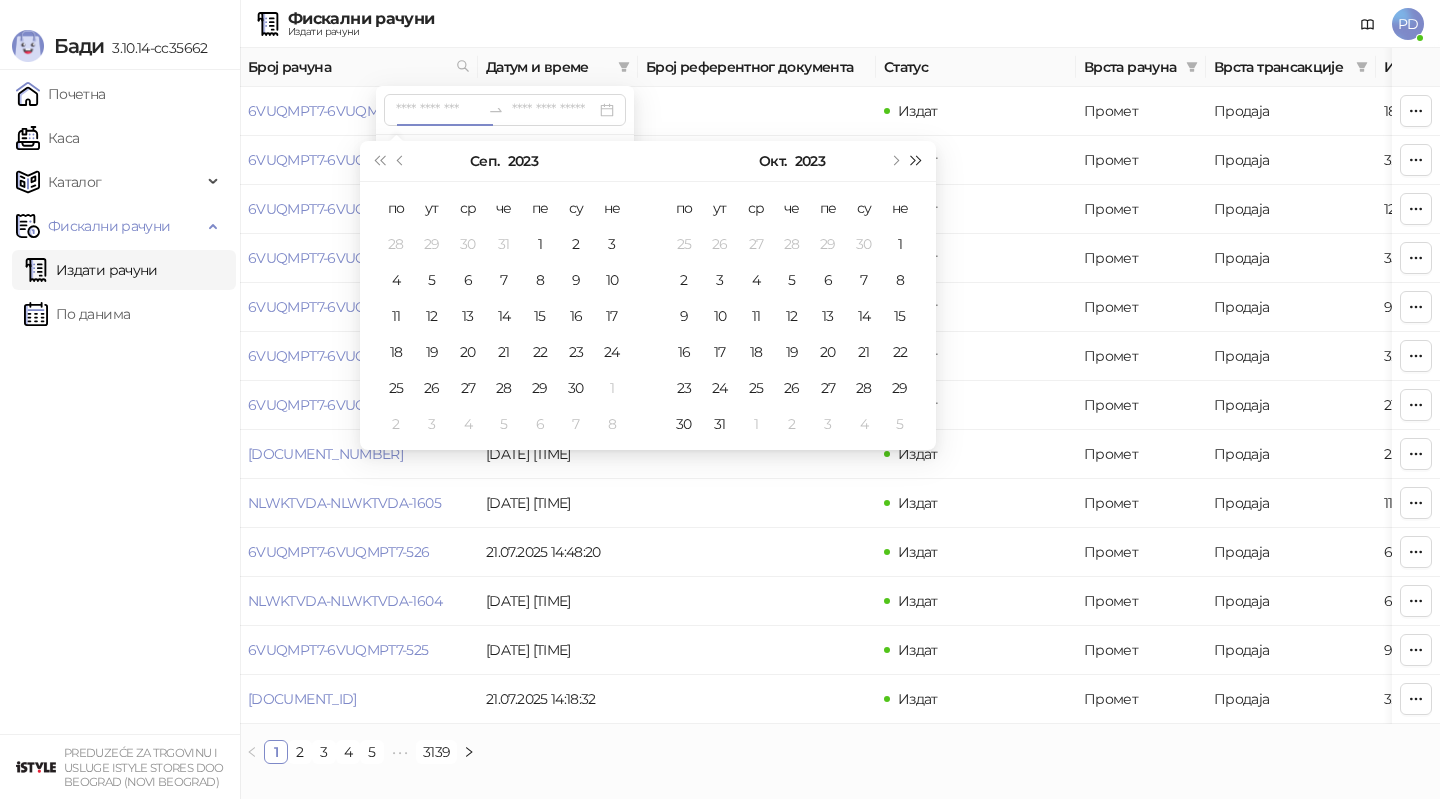 click at bounding box center [917, 161] 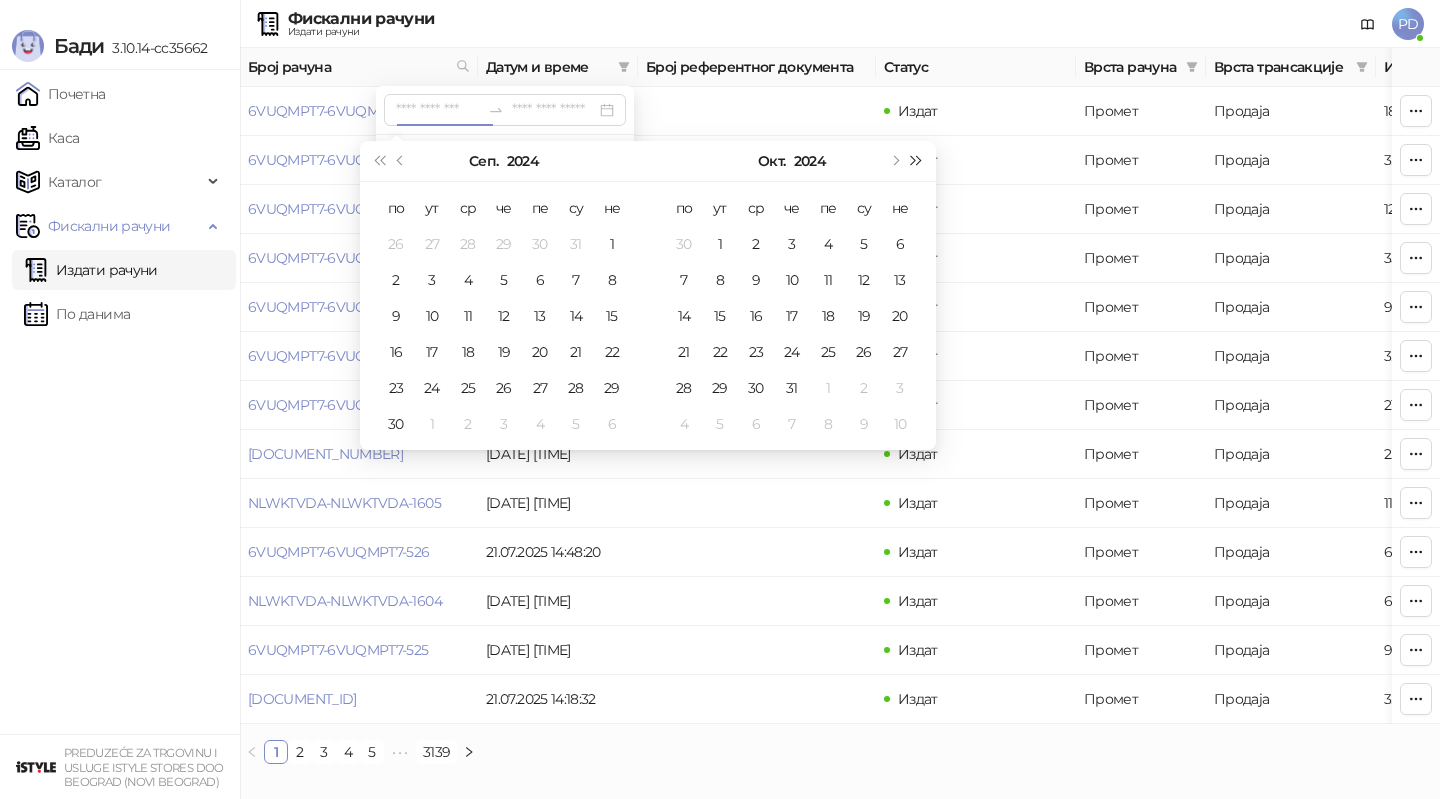 click at bounding box center (917, 161) 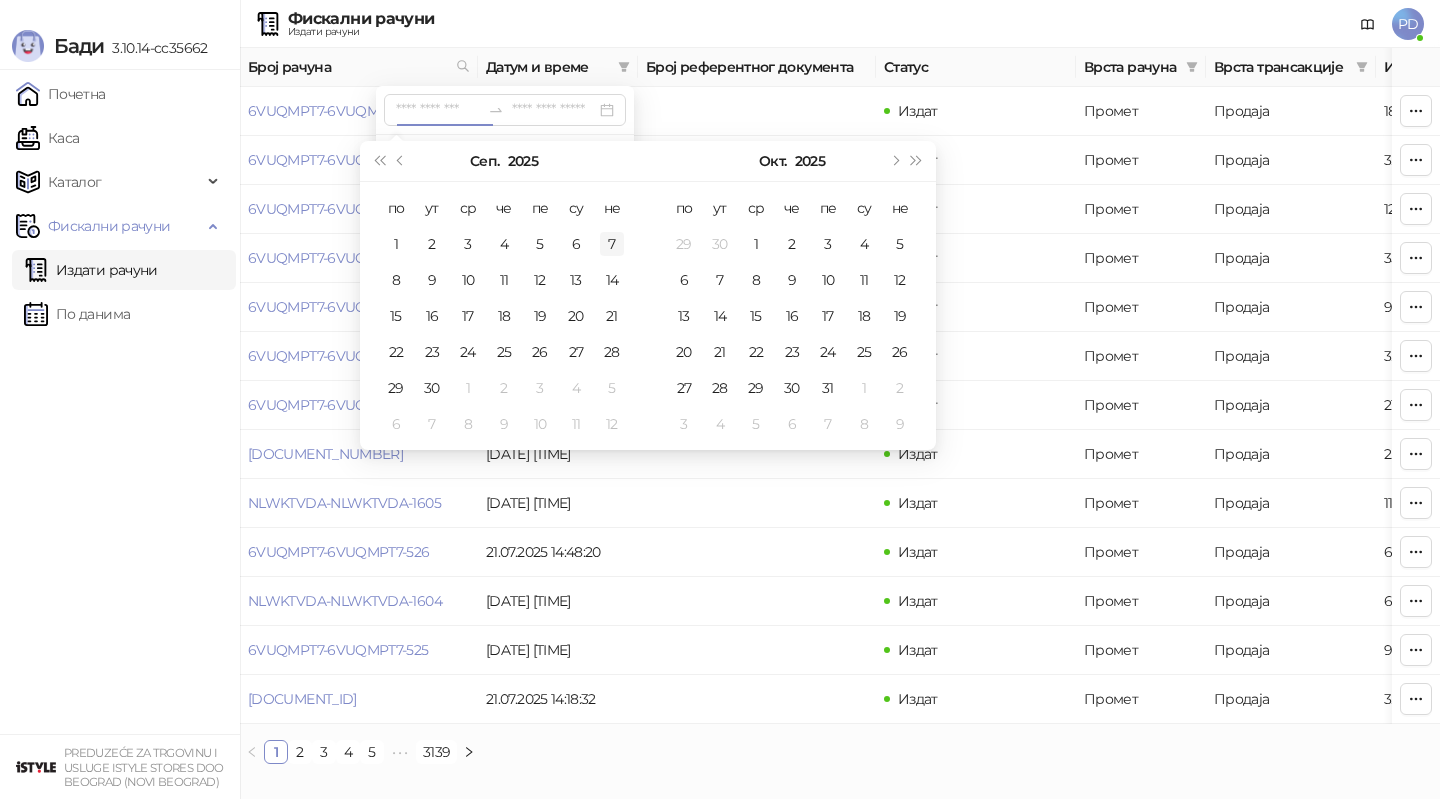 type on "**********" 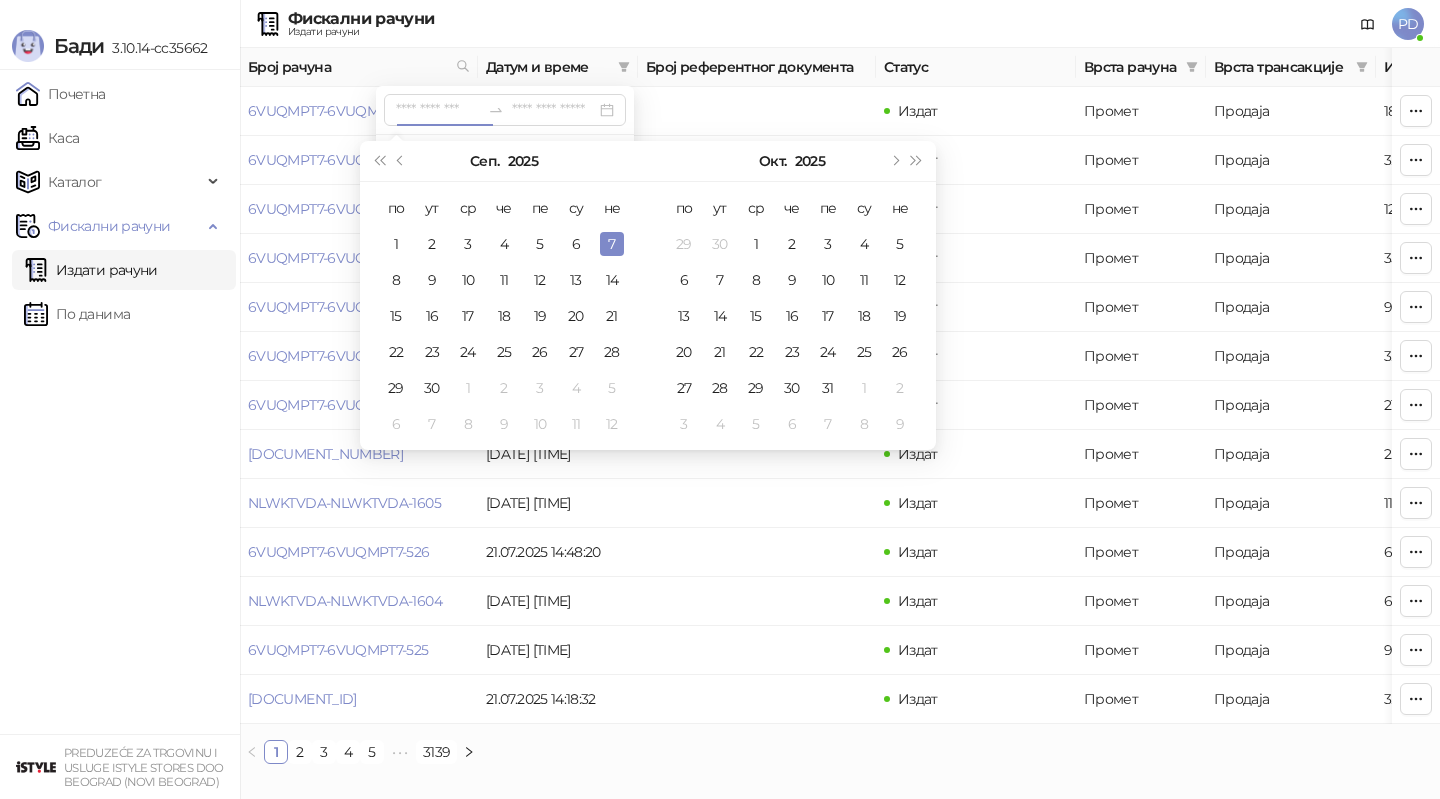 type on "**********" 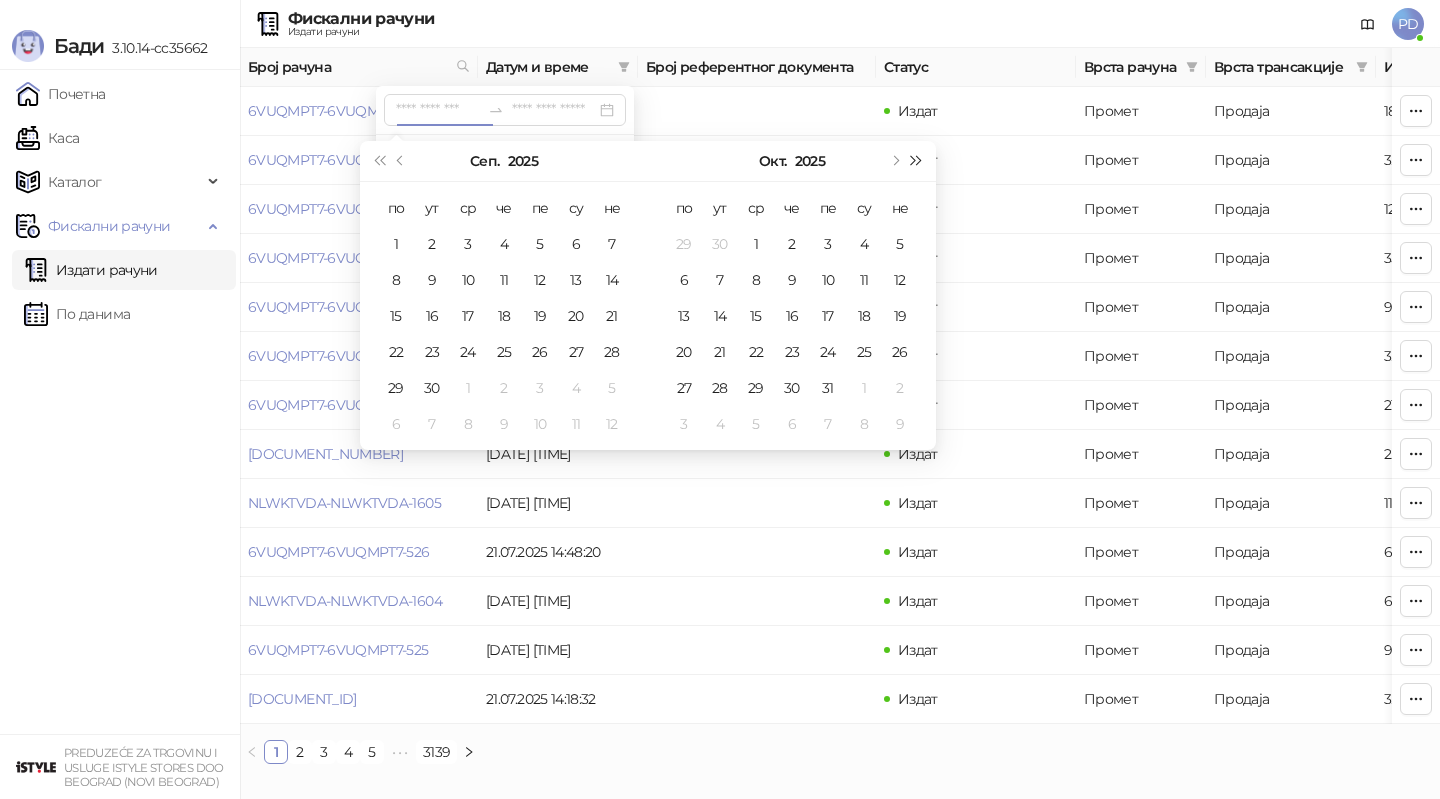 click at bounding box center (917, 161) 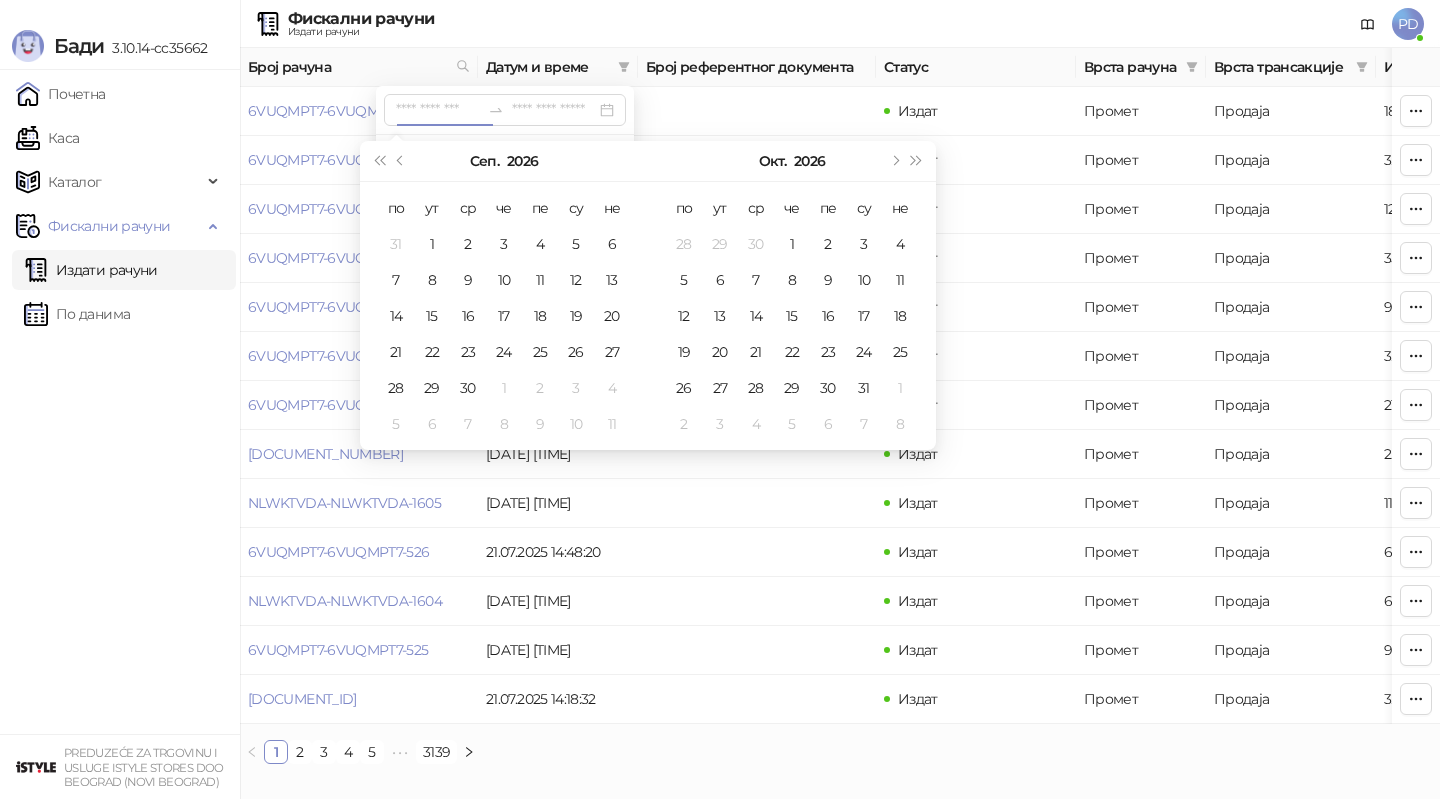 type on "**********" 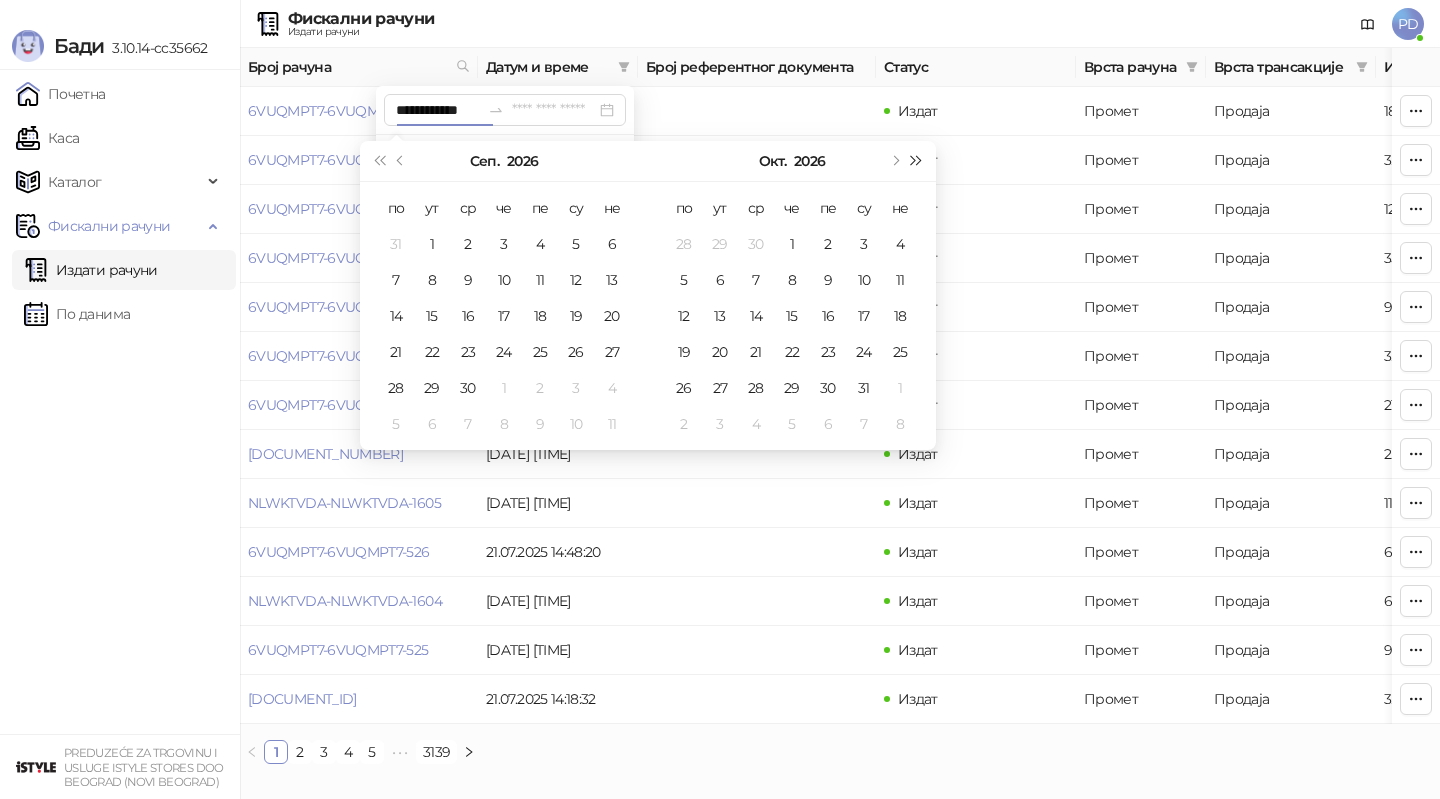 type on "**********" 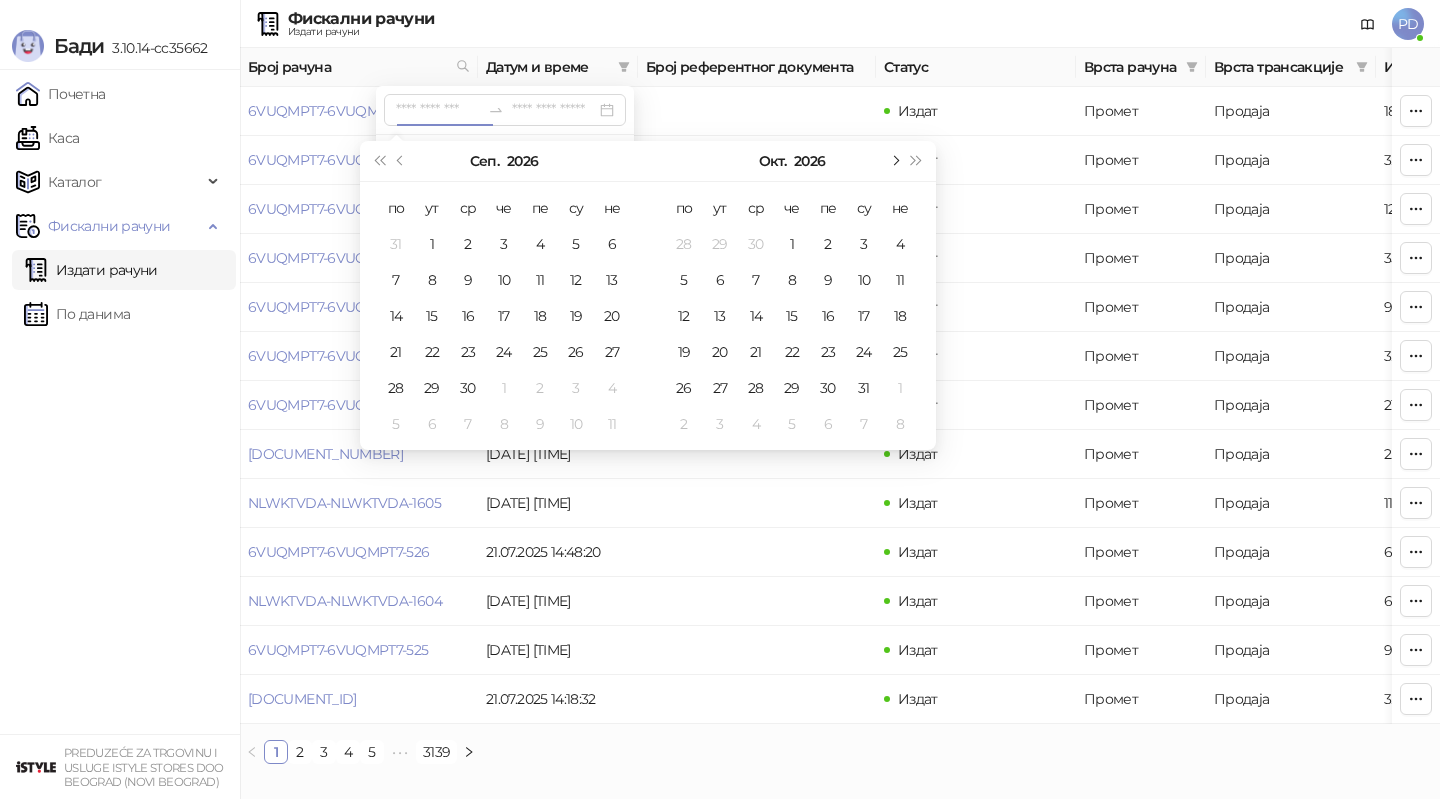 click at bounding box center (894, 161) 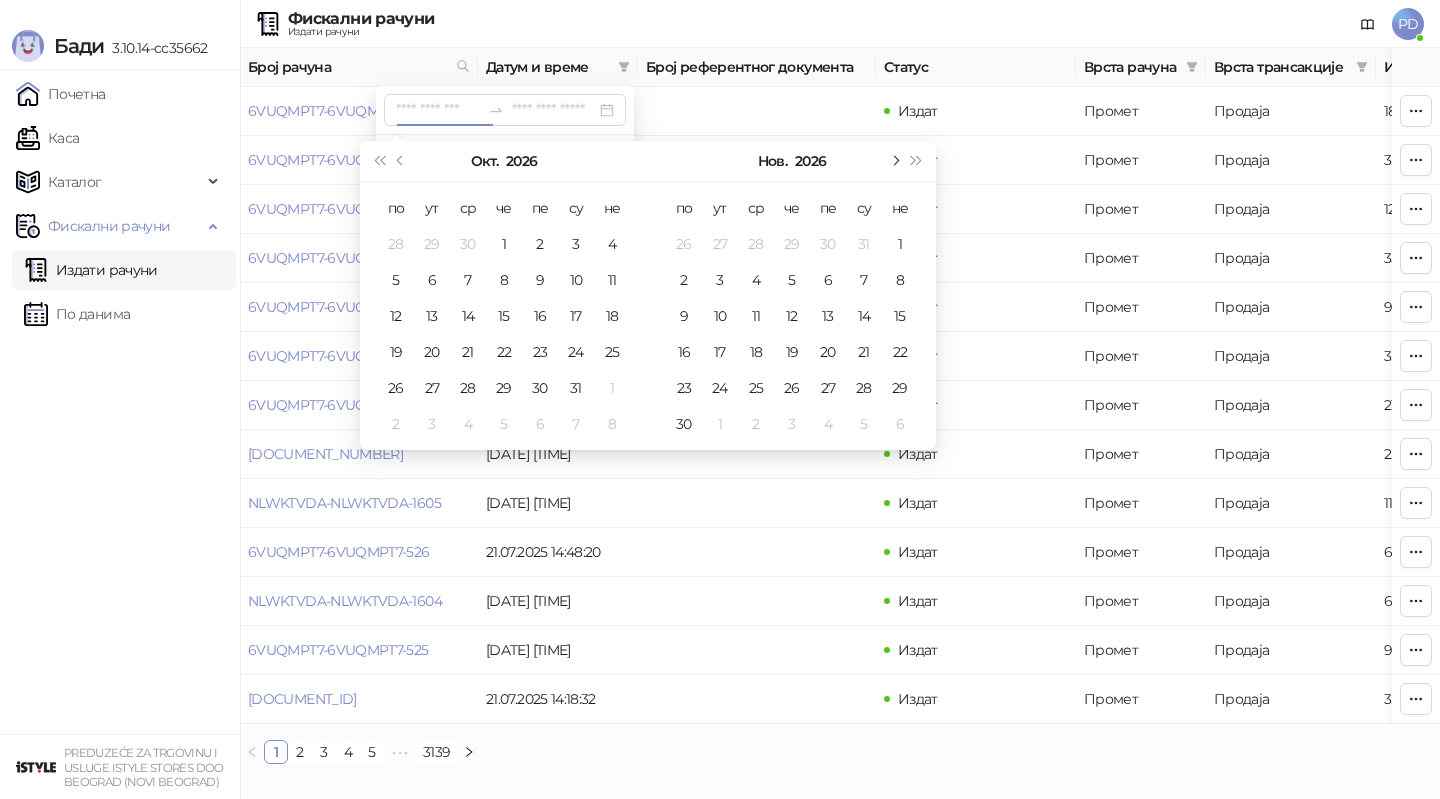 click at bounding box center (894, 161) 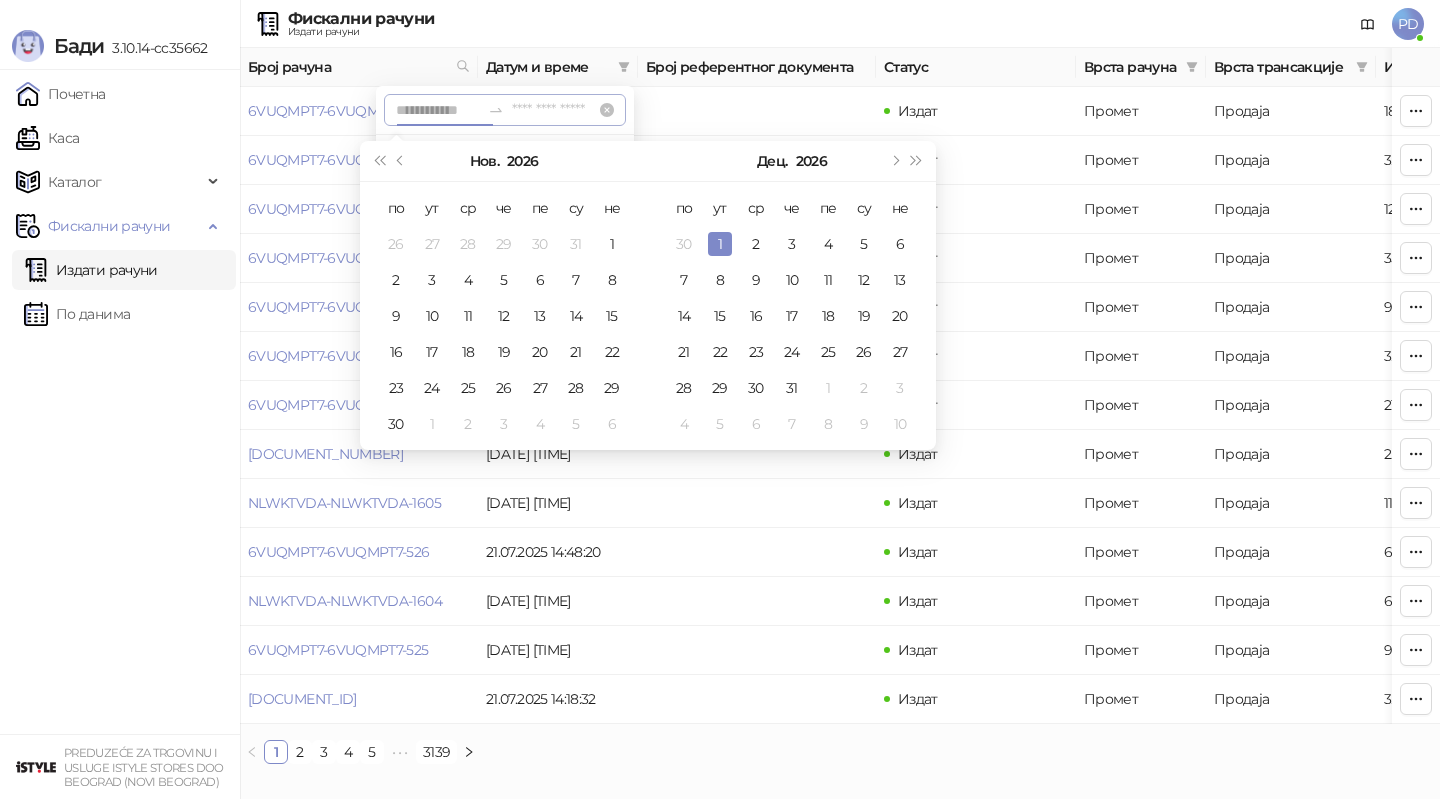 type on "**********" 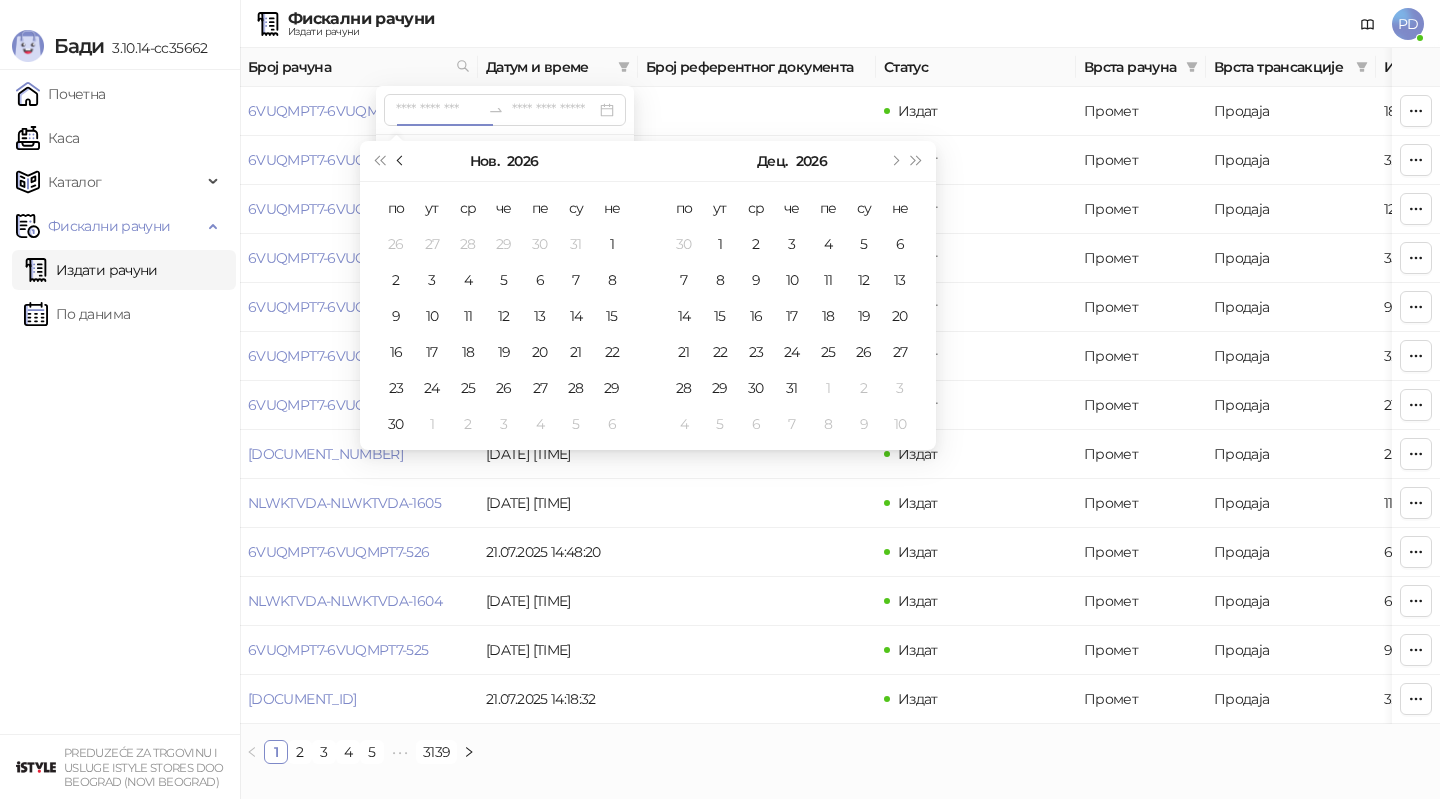 click at bounding box center (401, 161) 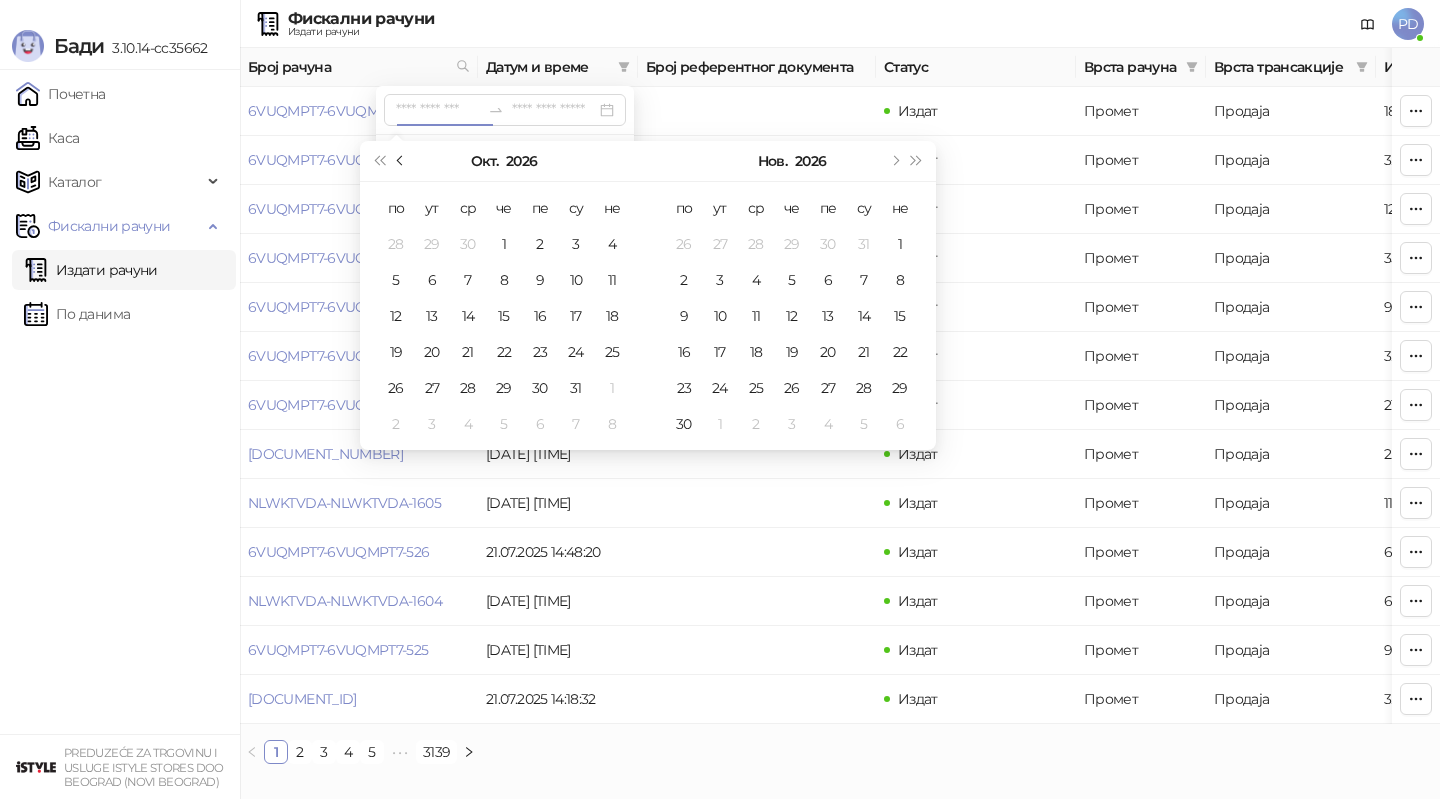 click at bounding box center (401, 161) 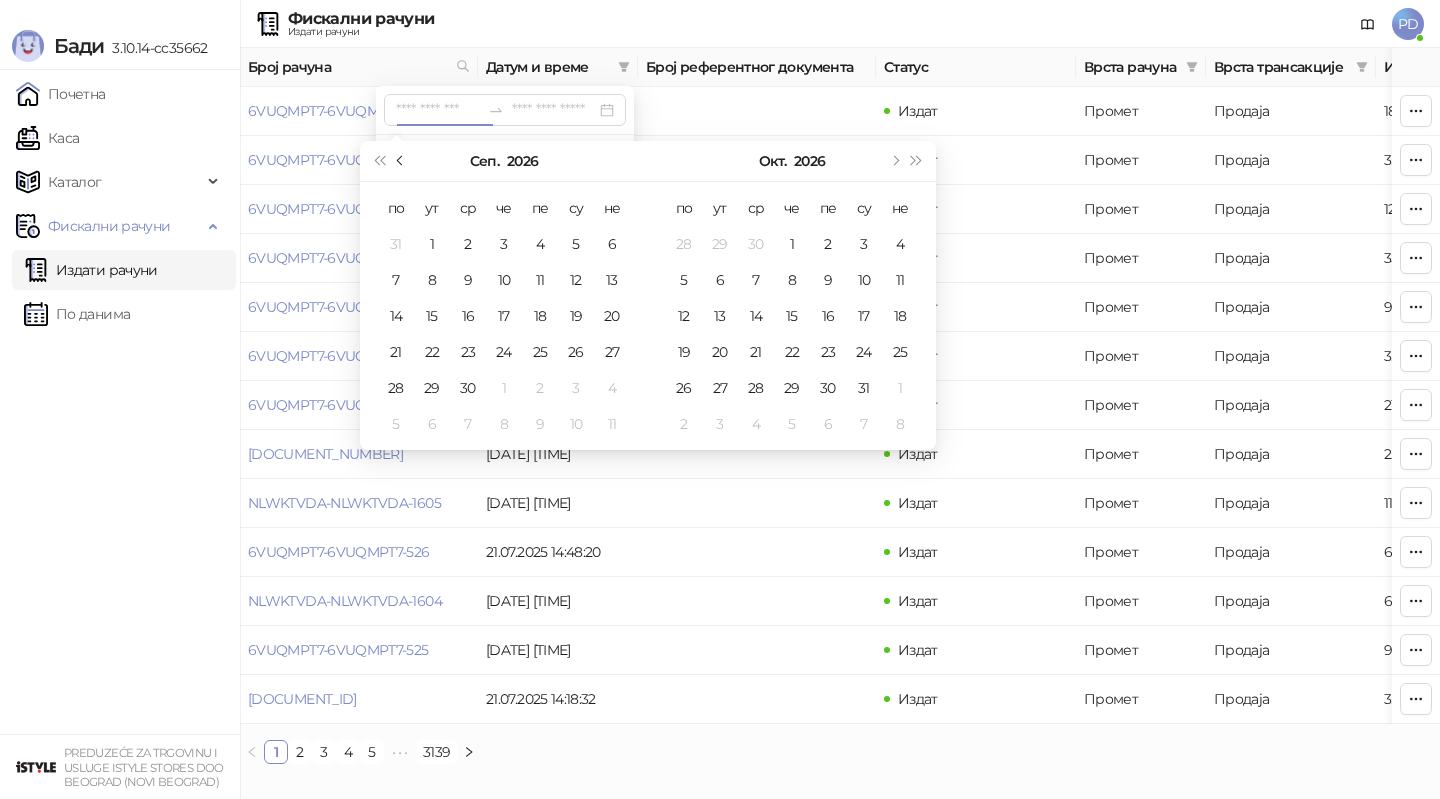 click at bounding box center [401, 161] 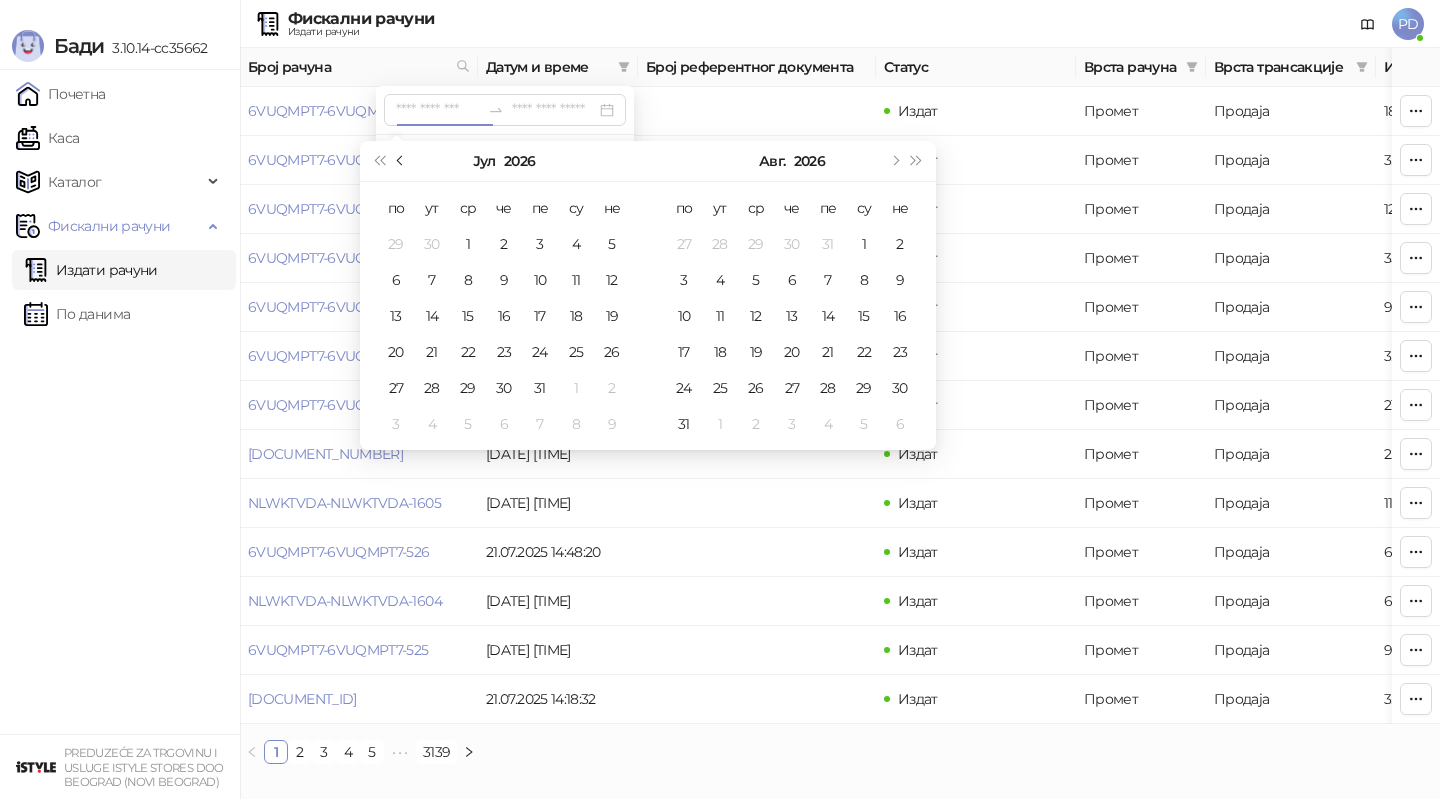 click at bounding box center [401, 161] 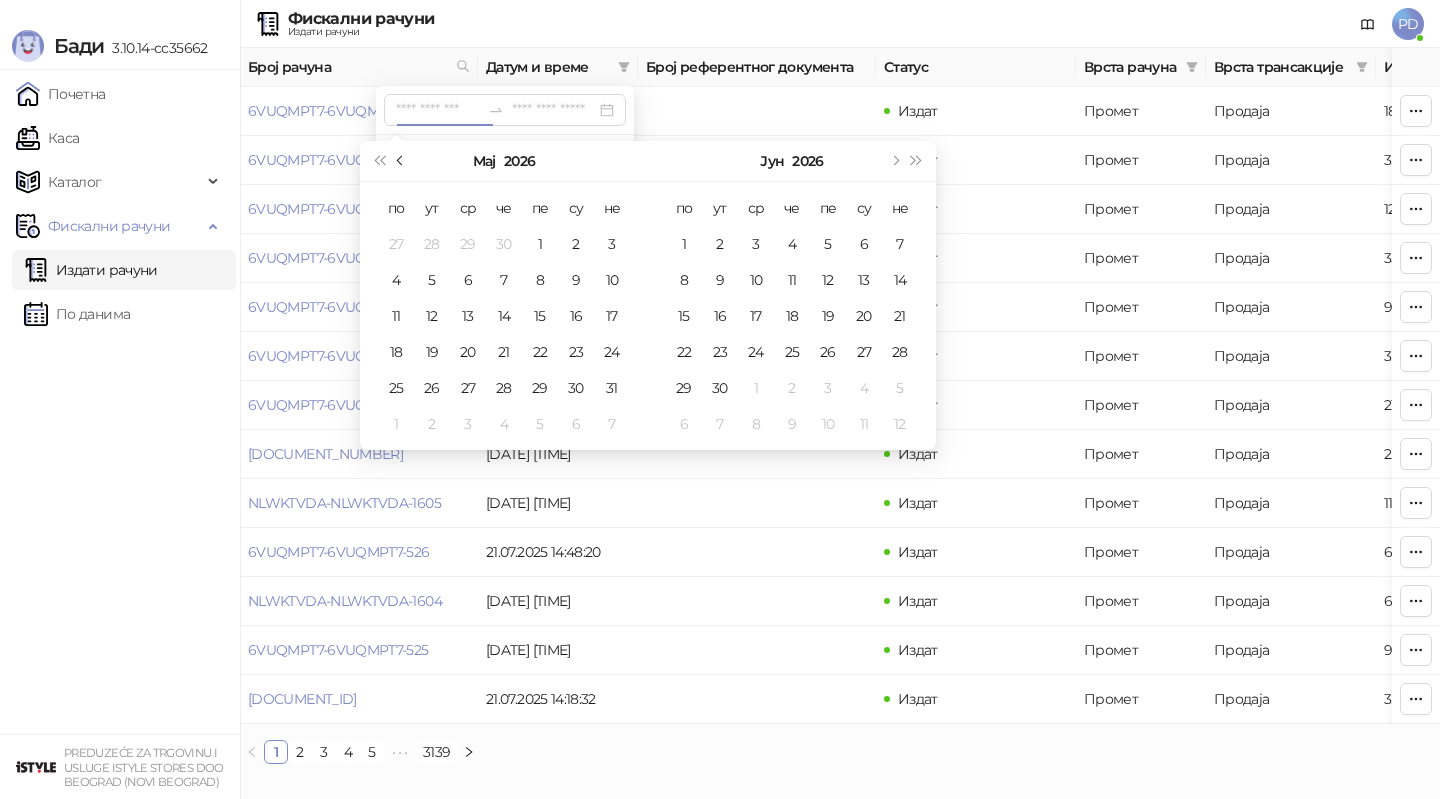 click at bounding box center (401, 161) 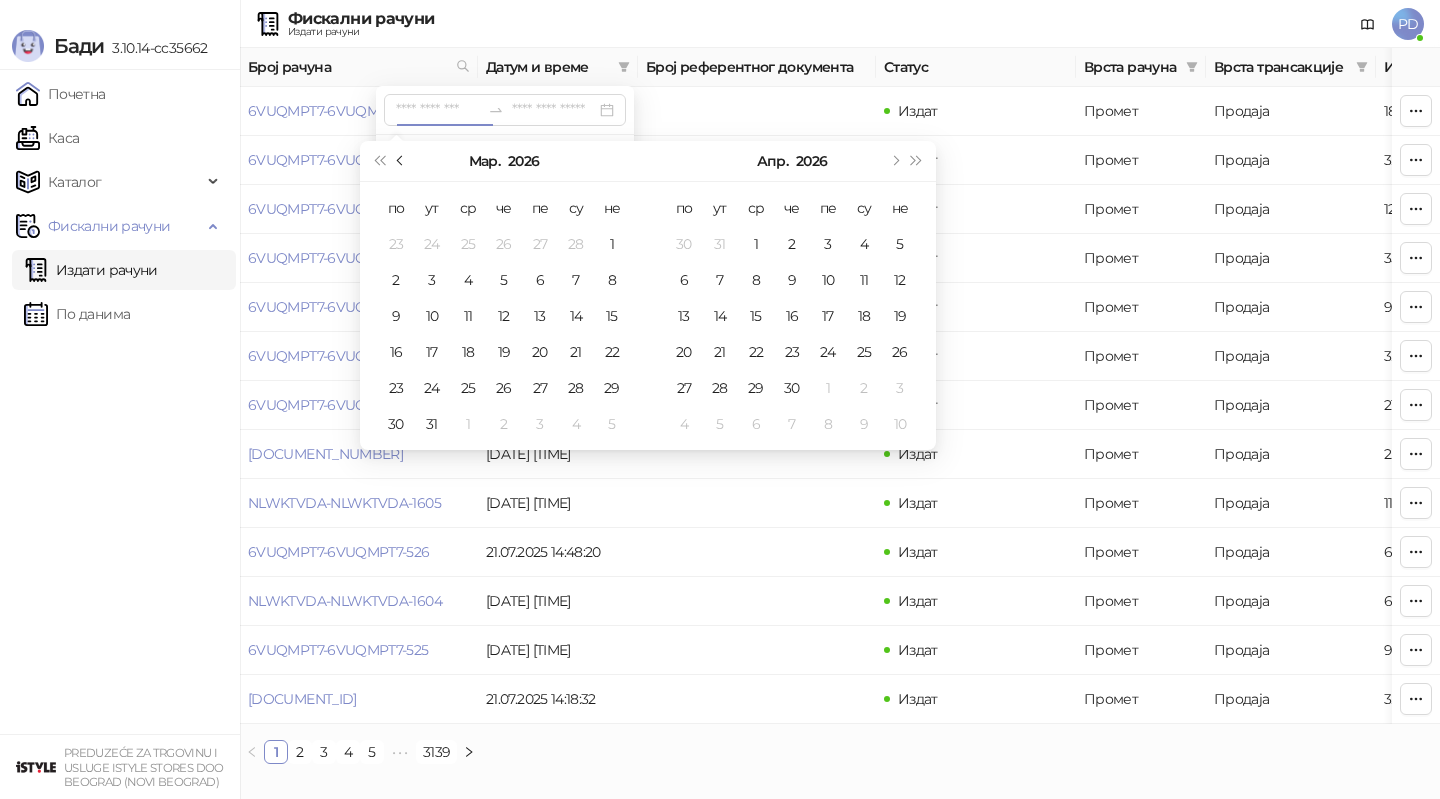 click at bounding box center (401, 161) 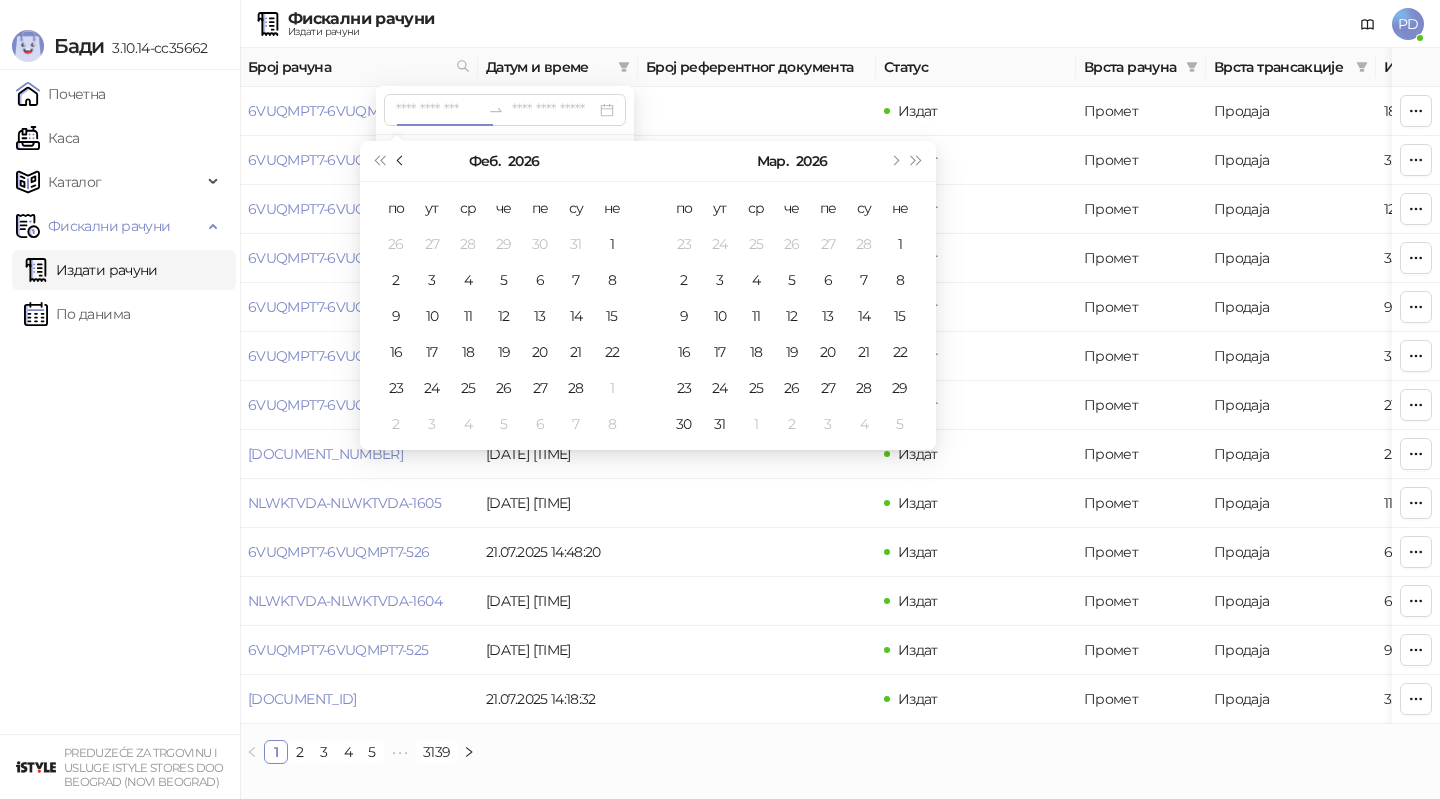 click at bounding box center [401, 161] 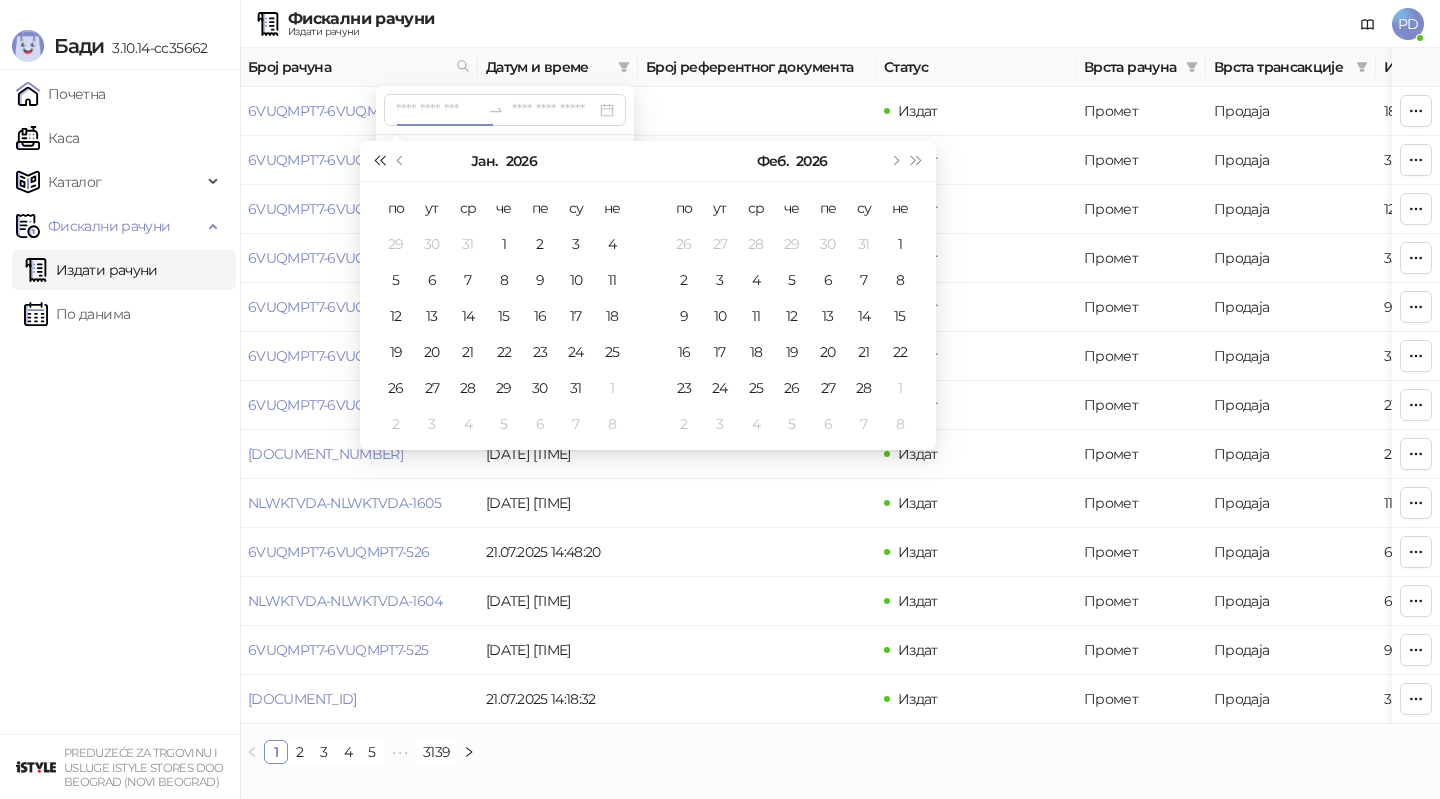 click at bounding box center [379, 161] 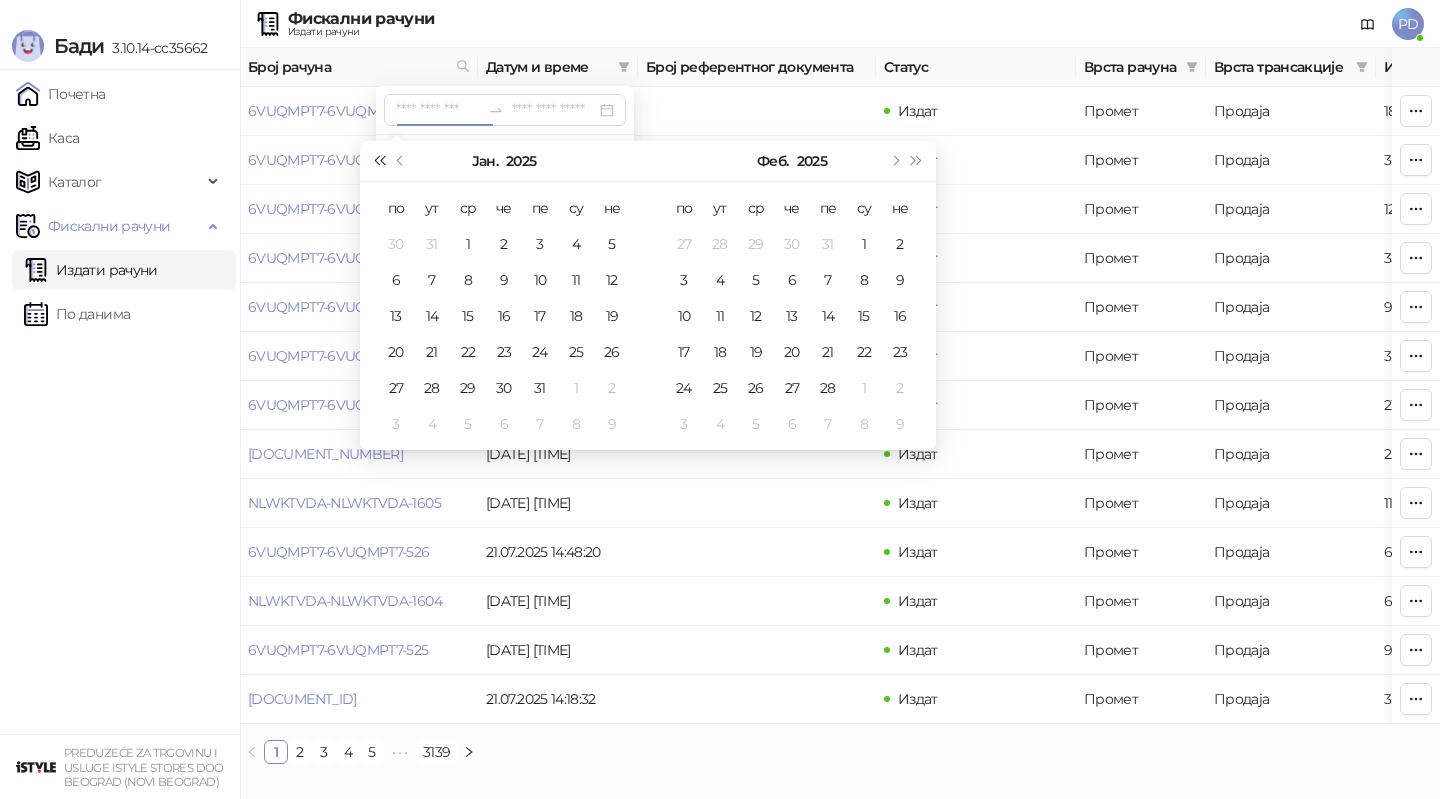 click at bounding box center (379, 161) 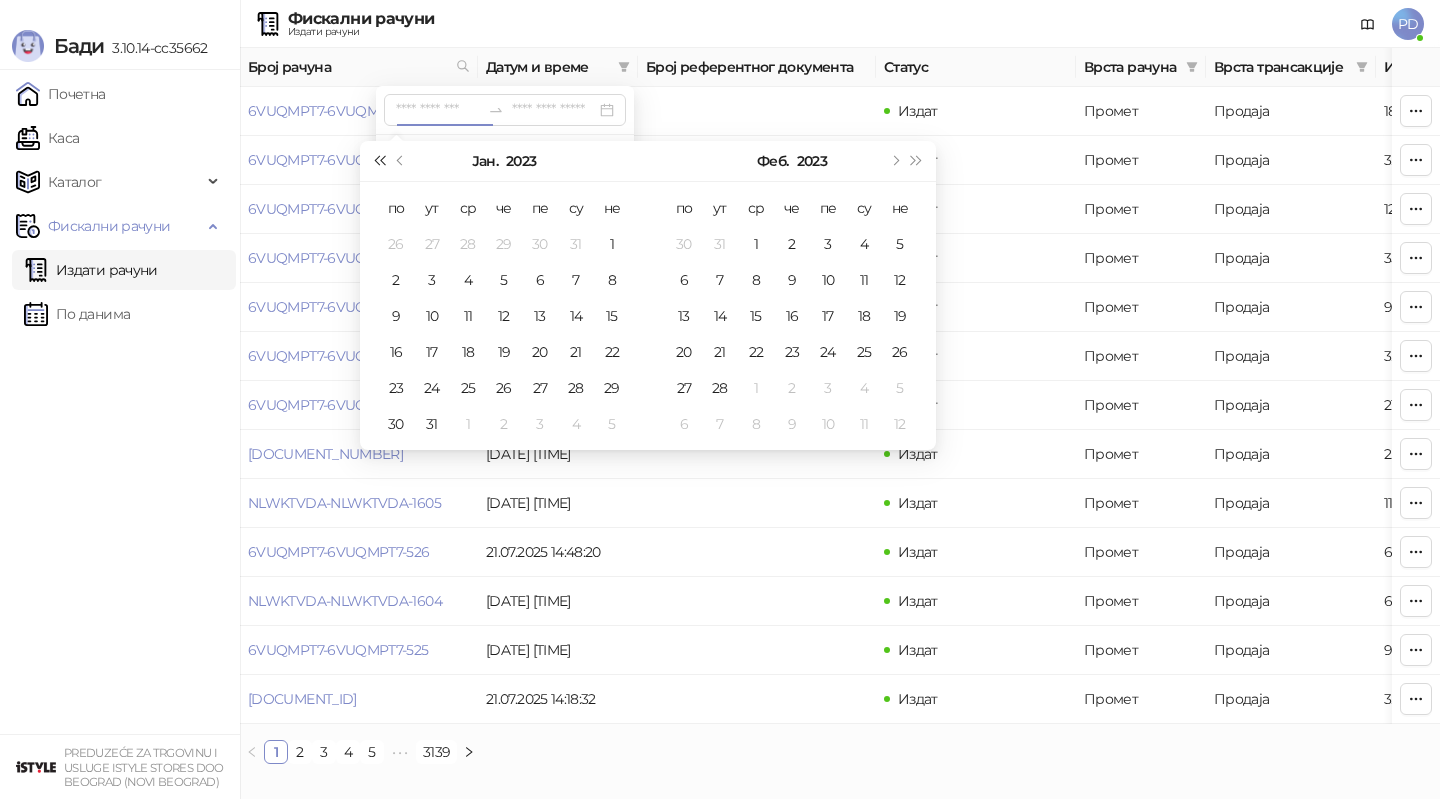 click at bounding box center [379, 161] 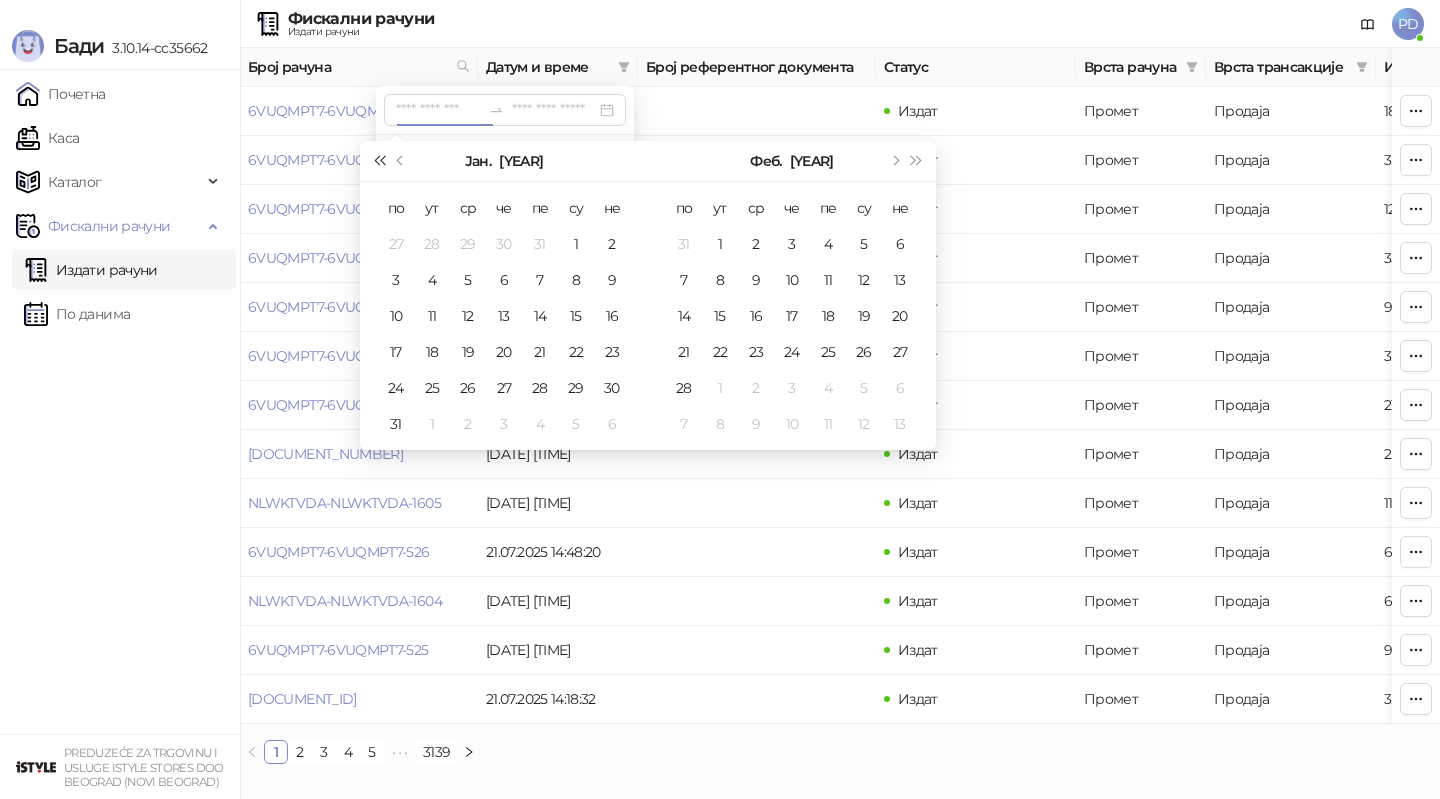 click at bounding box center (379, 161) 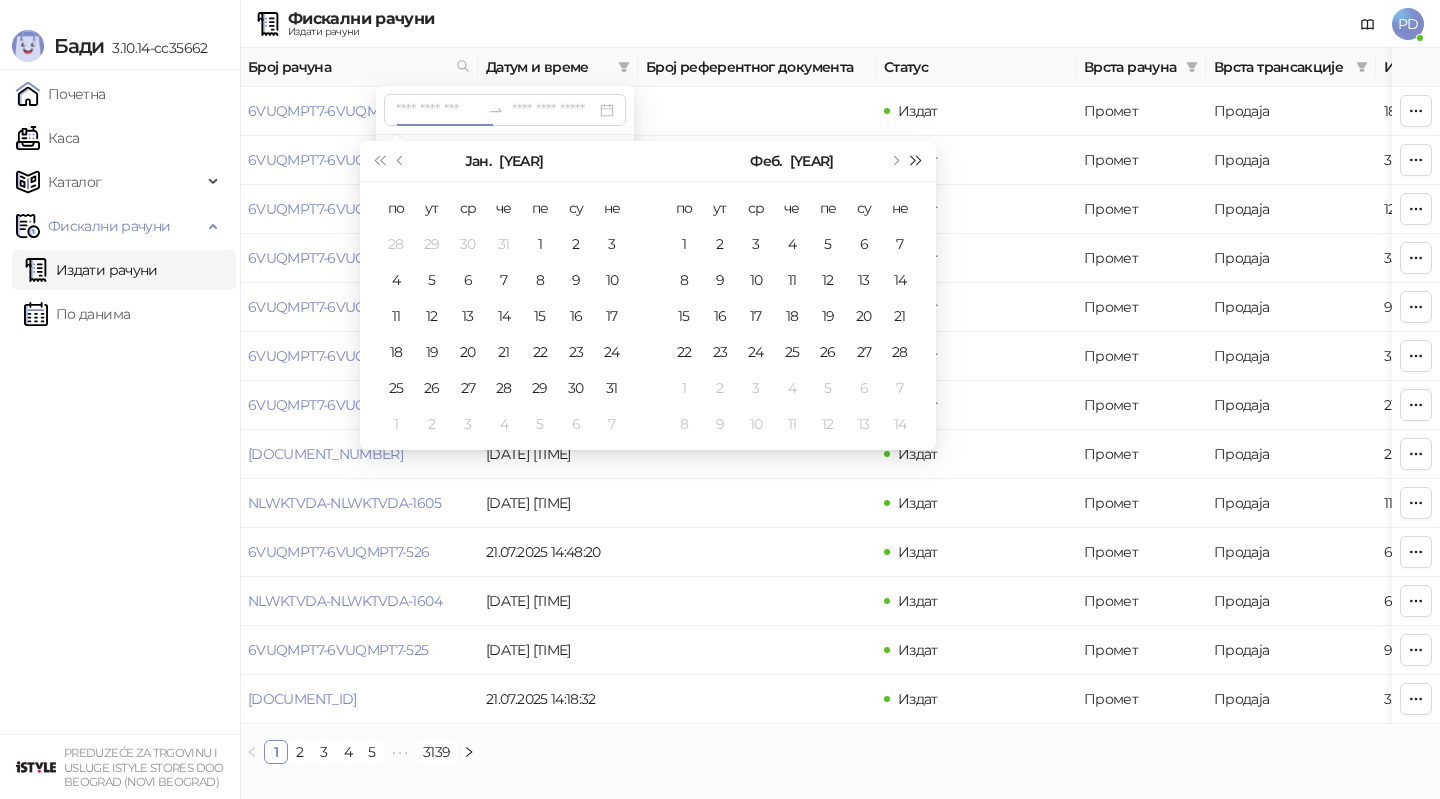 click at bounding box center [917, 161] 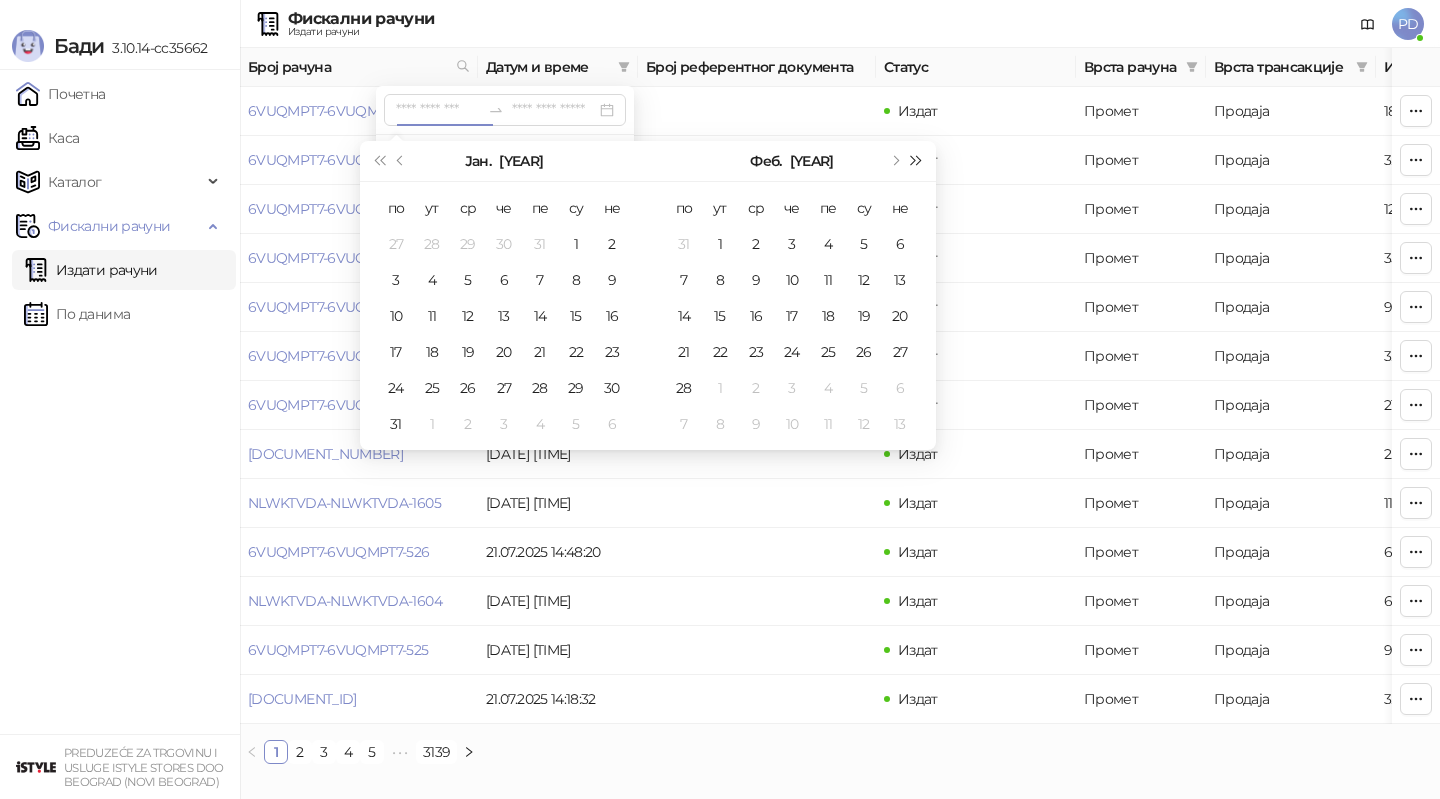click at bounding box center [917, 161] 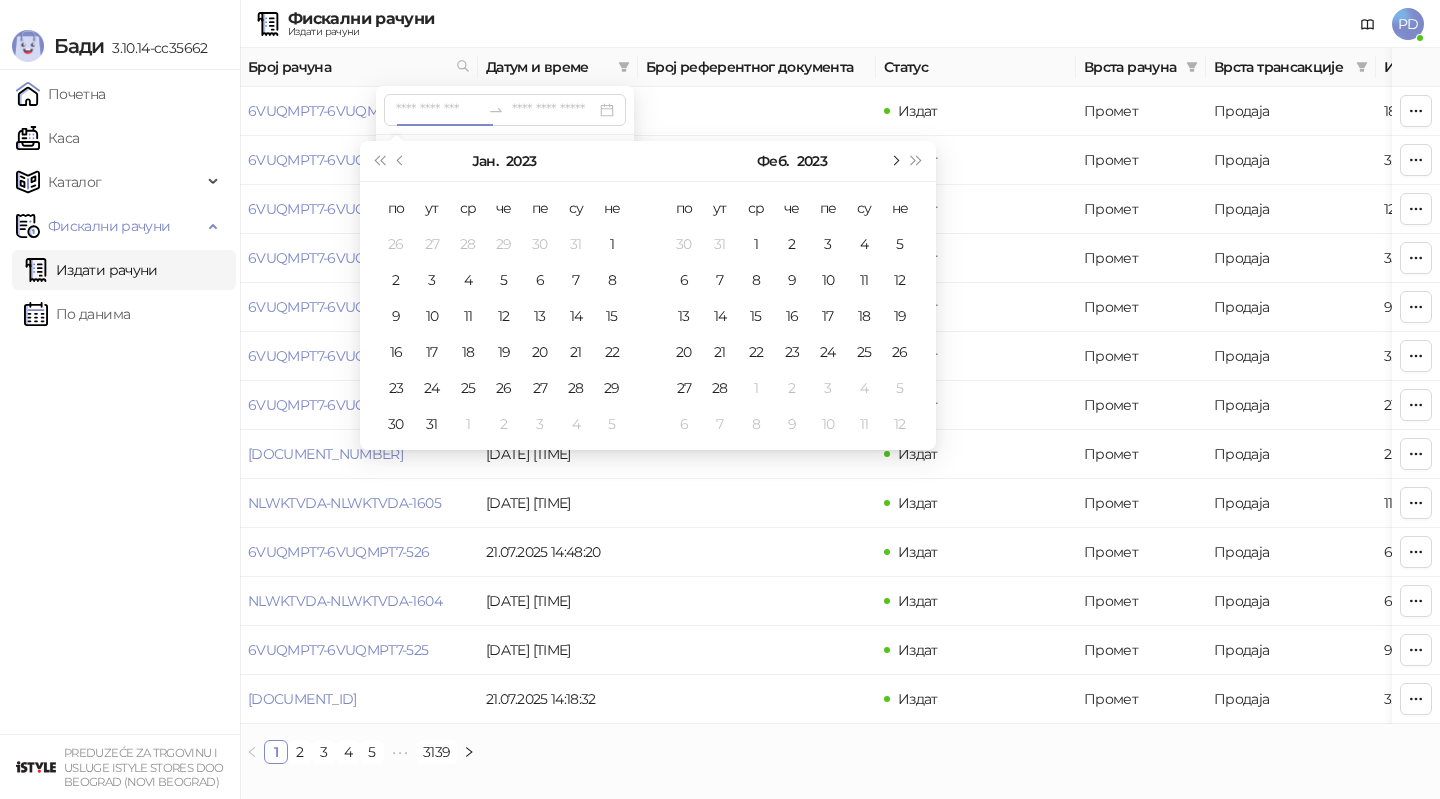 click at bounding box center (894, 161) 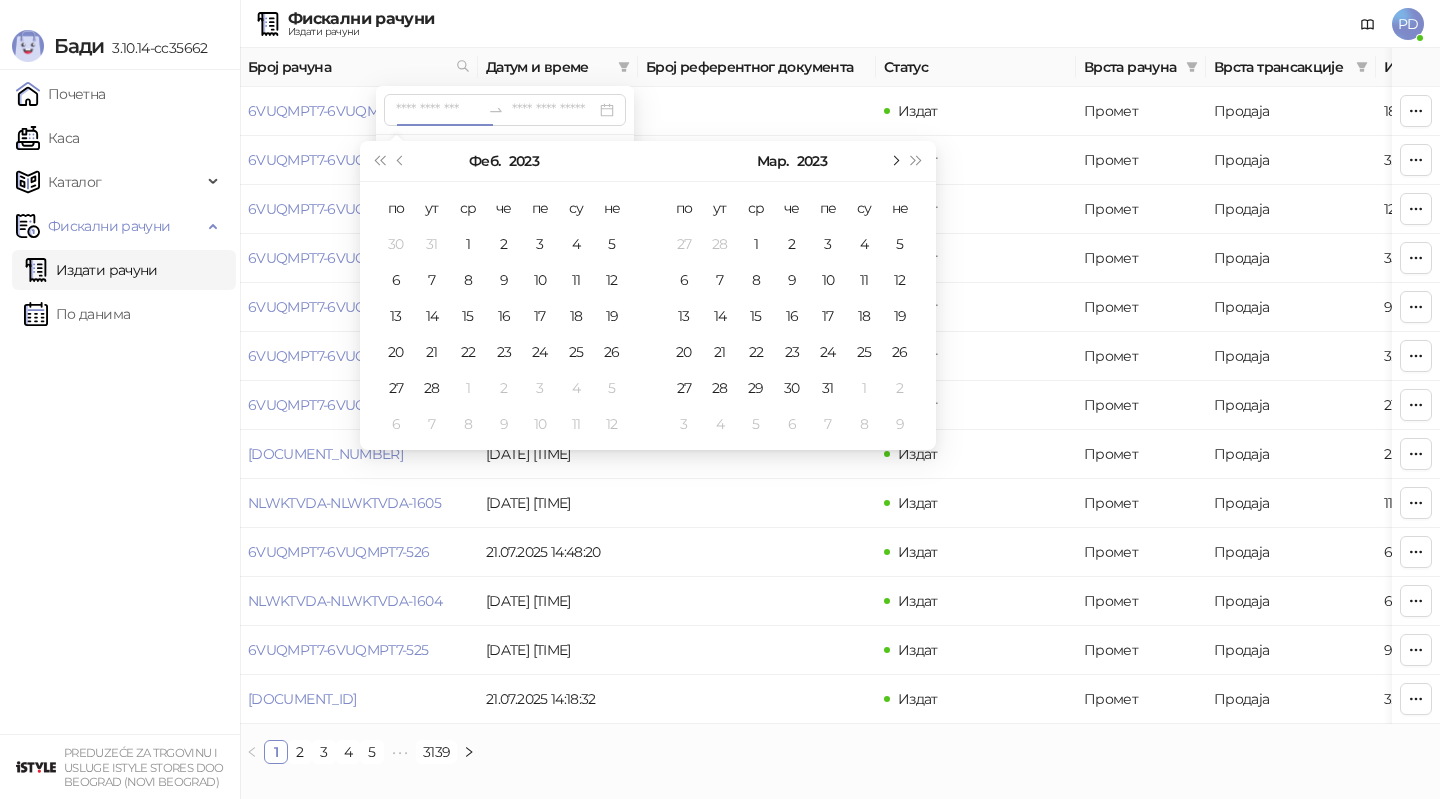 click at bounding box center [894, 161] 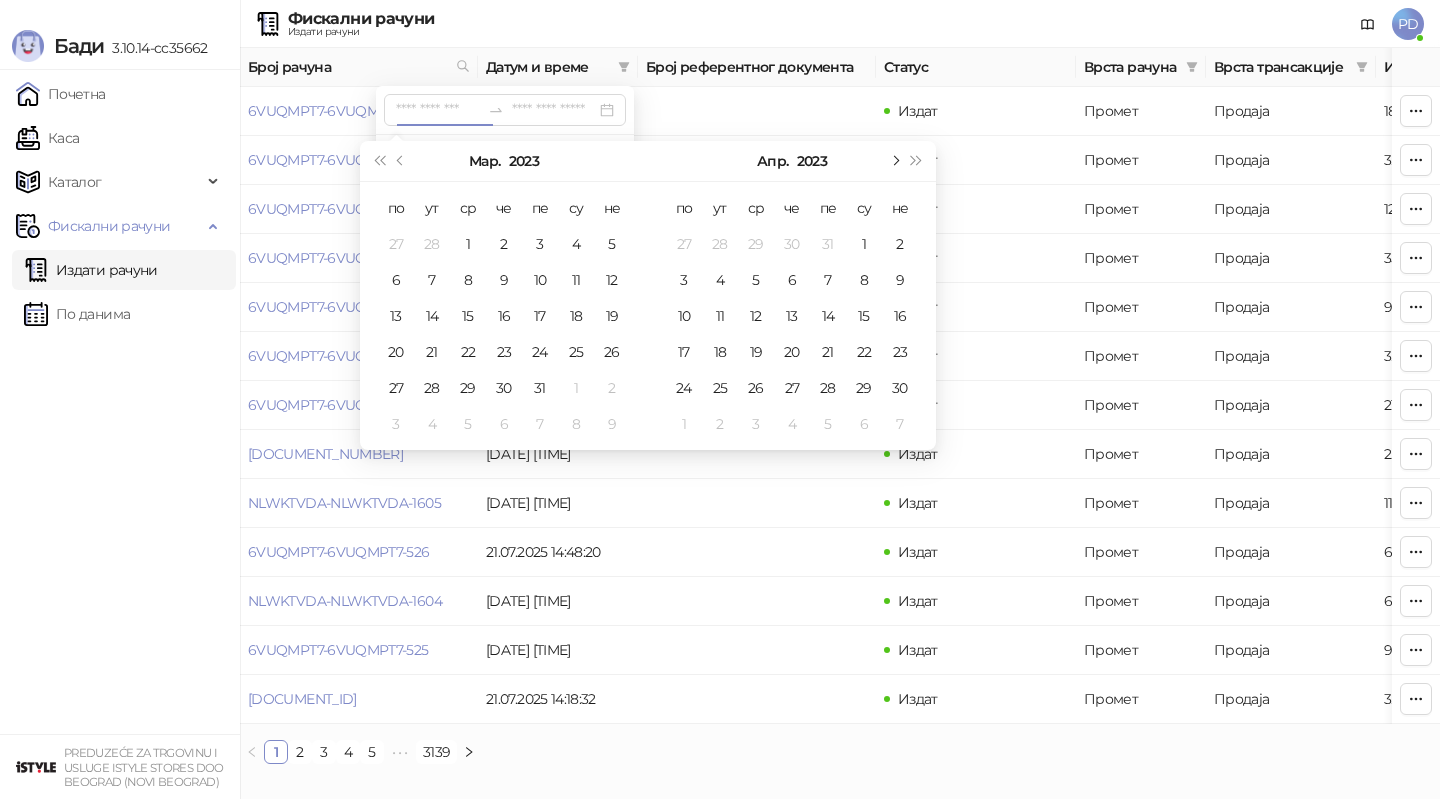 click at bounding box center (894, 161) 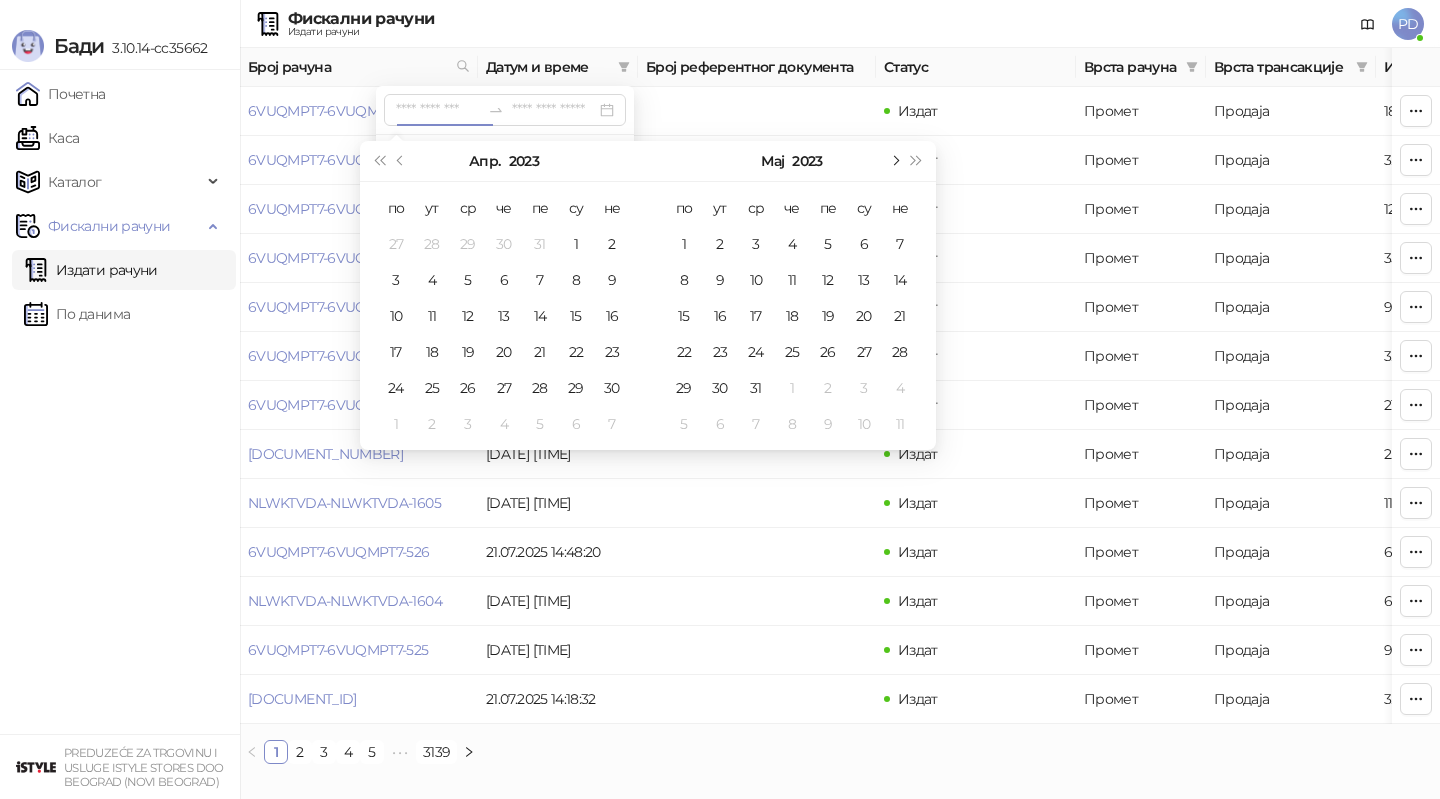 click at bounding box center [894, 161] 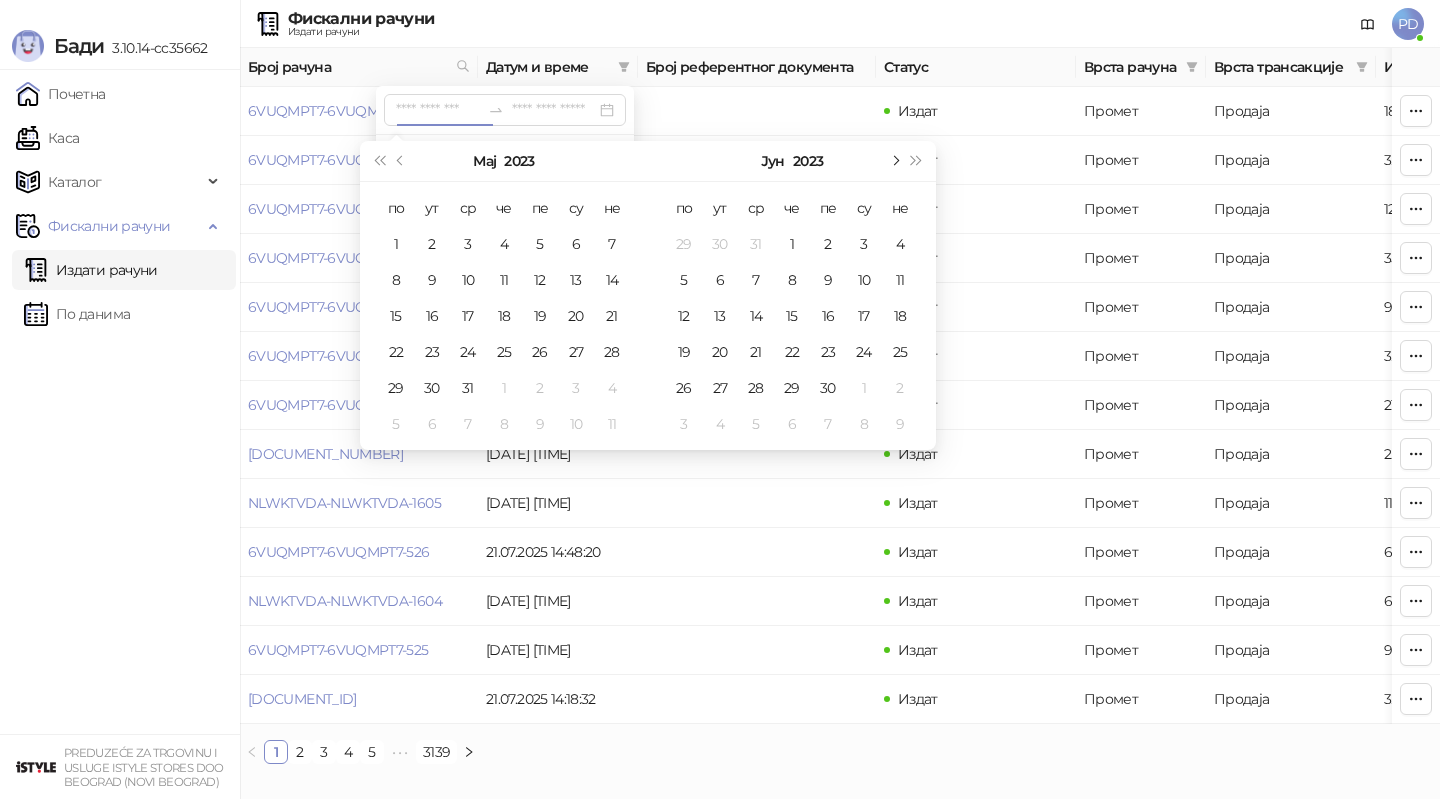 click at bounding box center [894, 161] 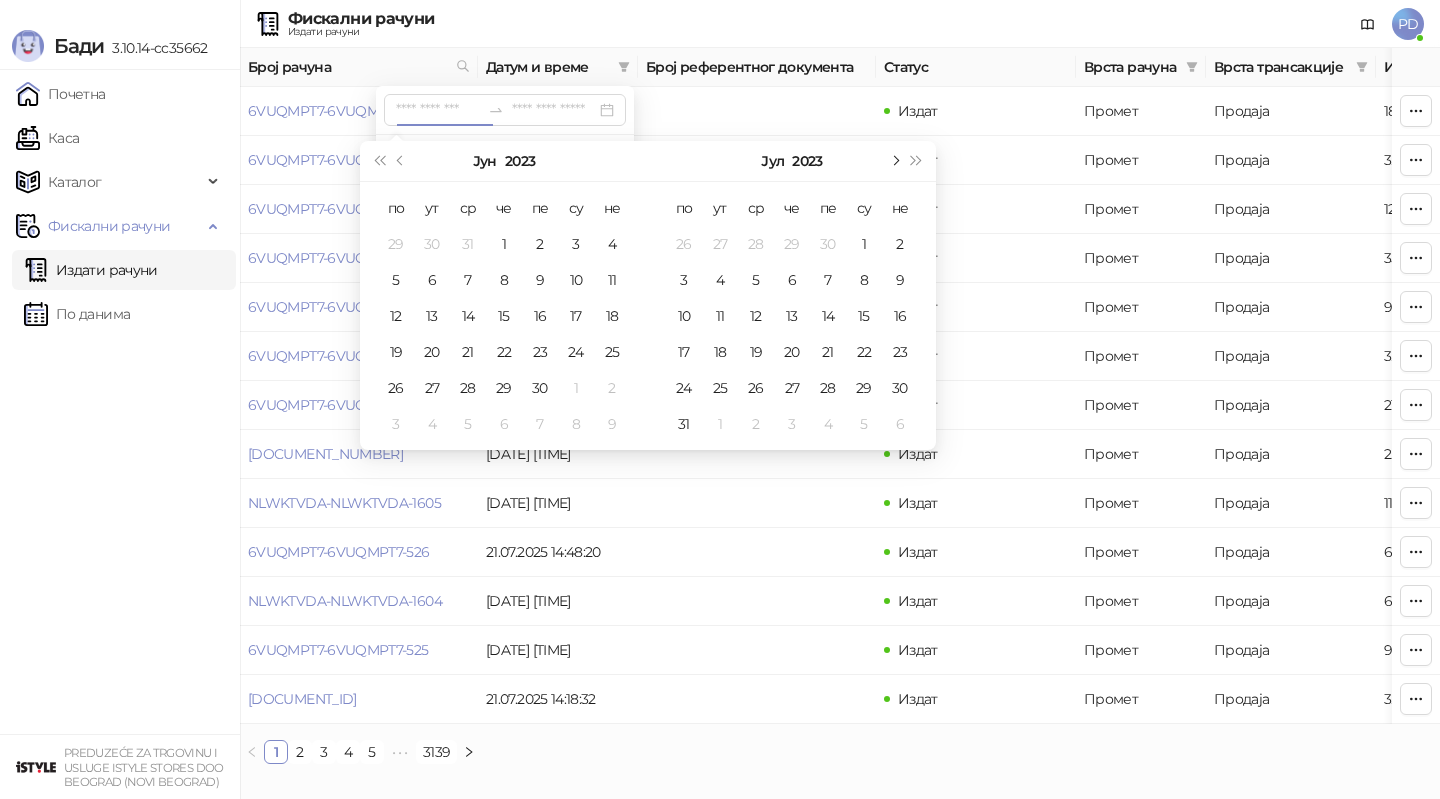 click at bounding box center (894, 161) 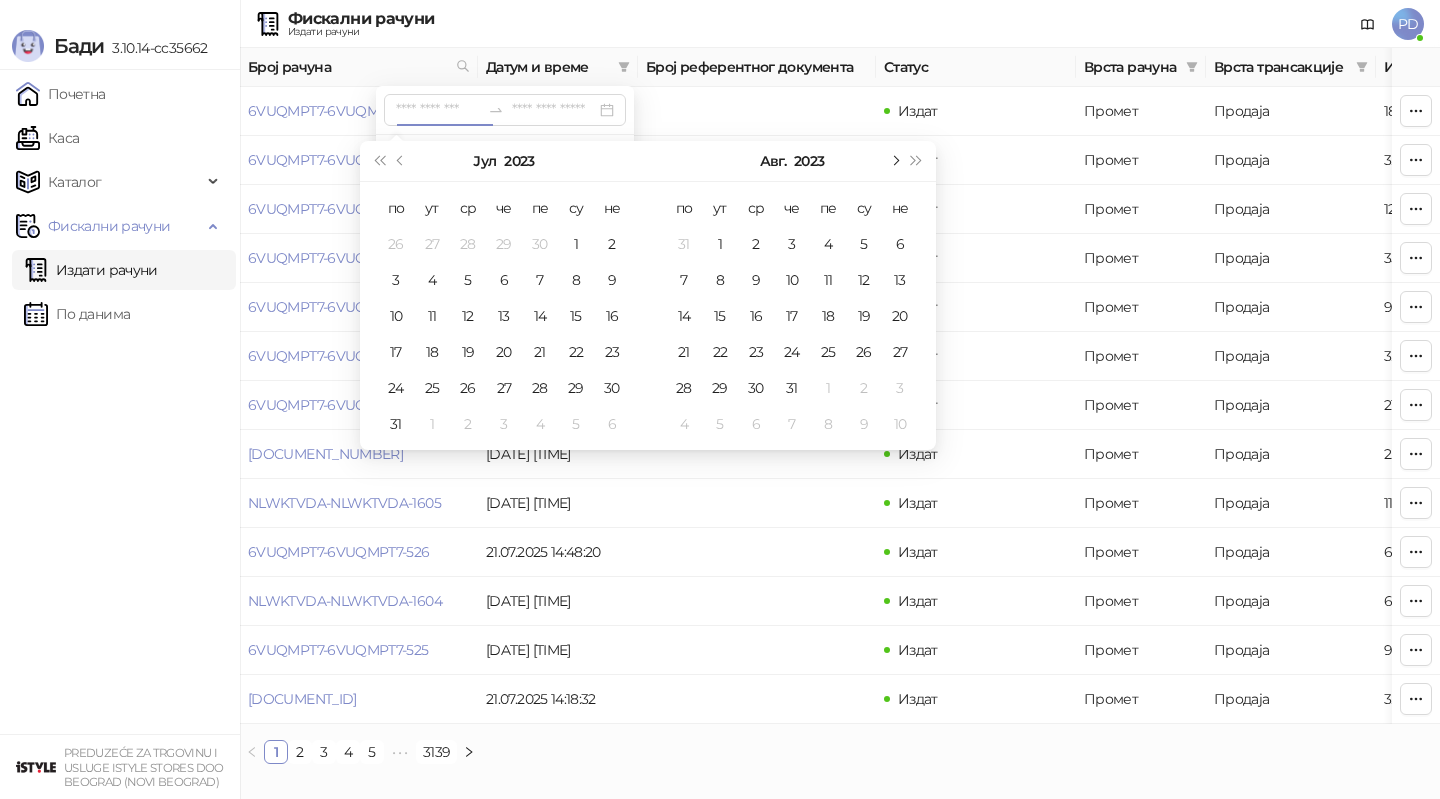 click at bounding box center [894, 161] 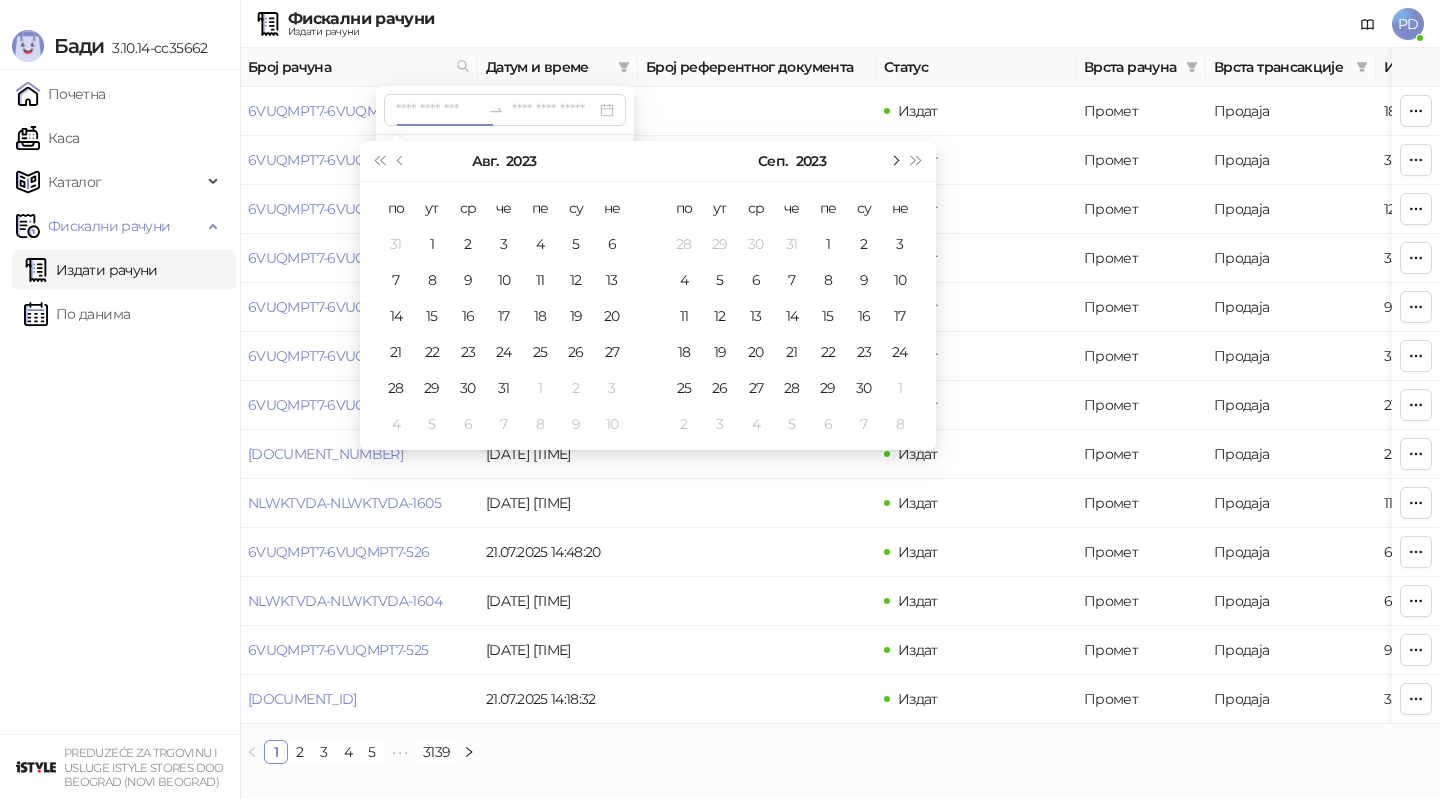 click at bounding box center [894, 161] 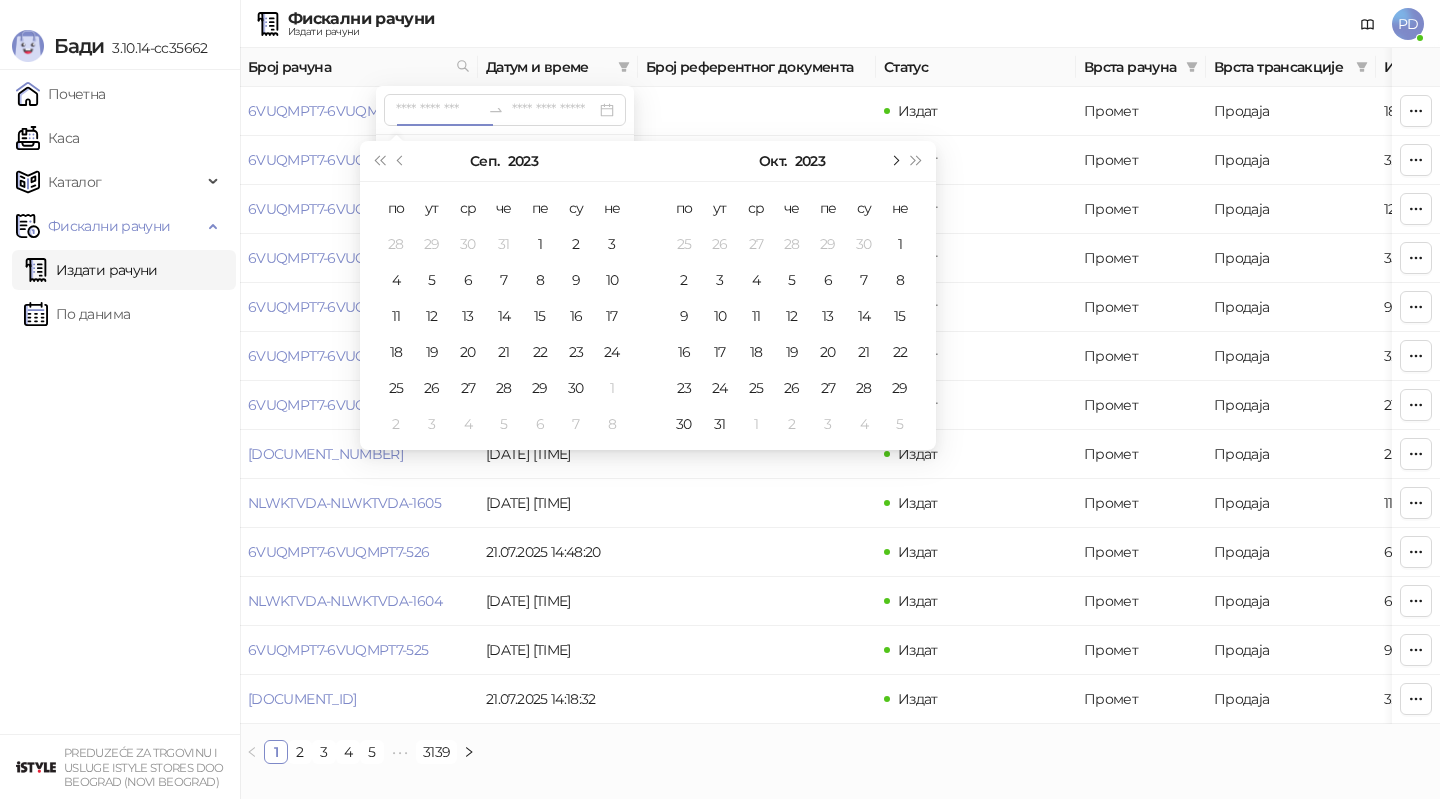 click at bounding box center [894, 161] 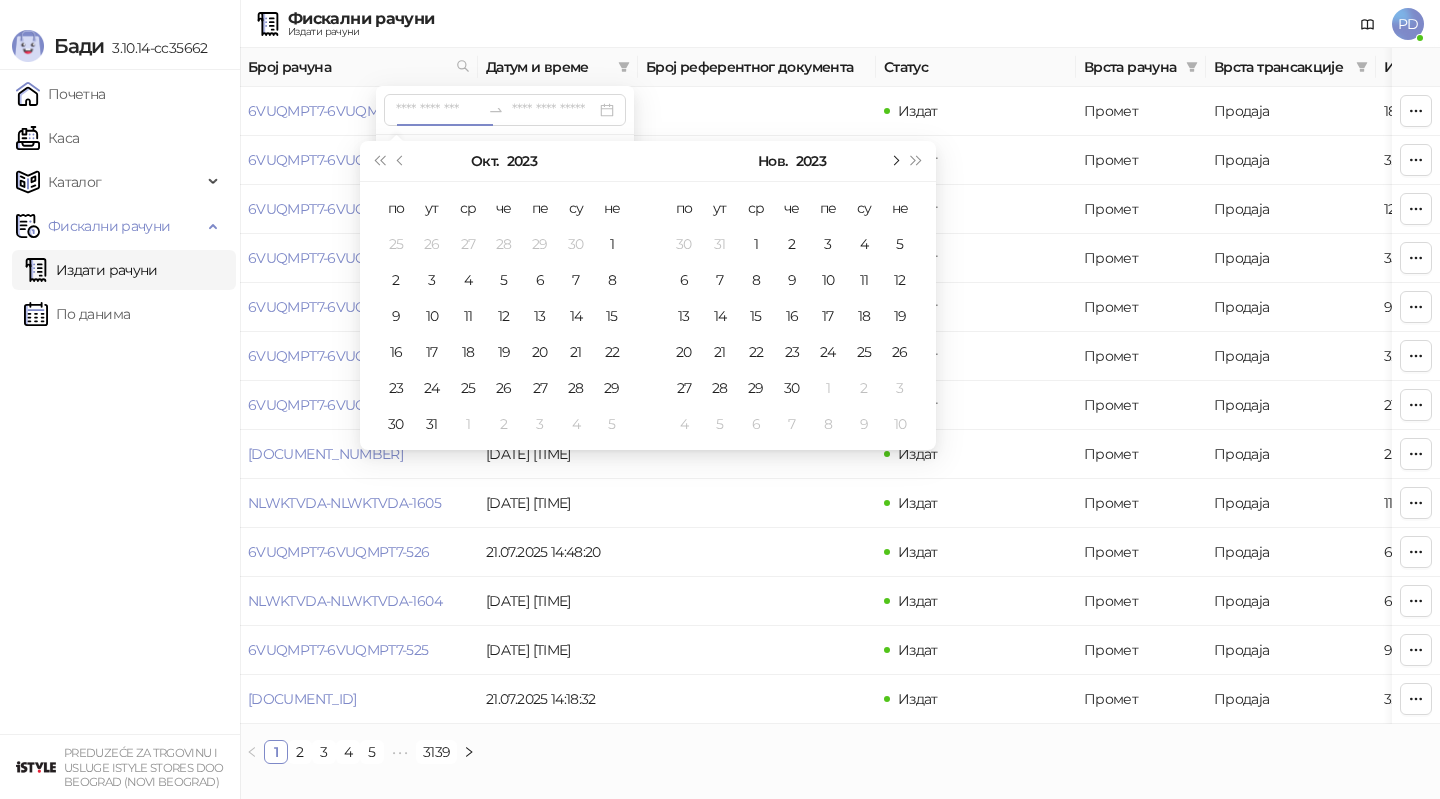 click at bounding box center (894, 161) 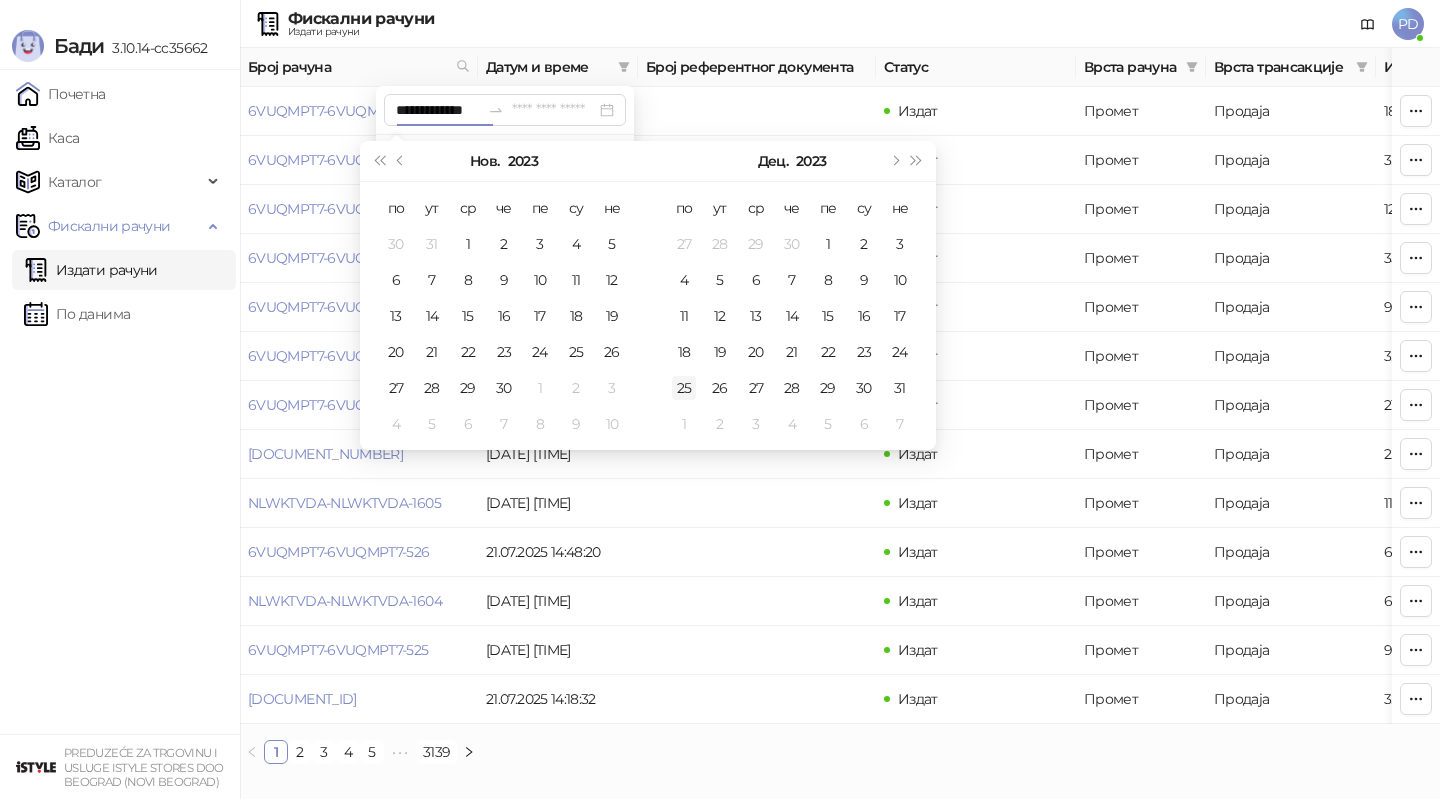 type on "**********" 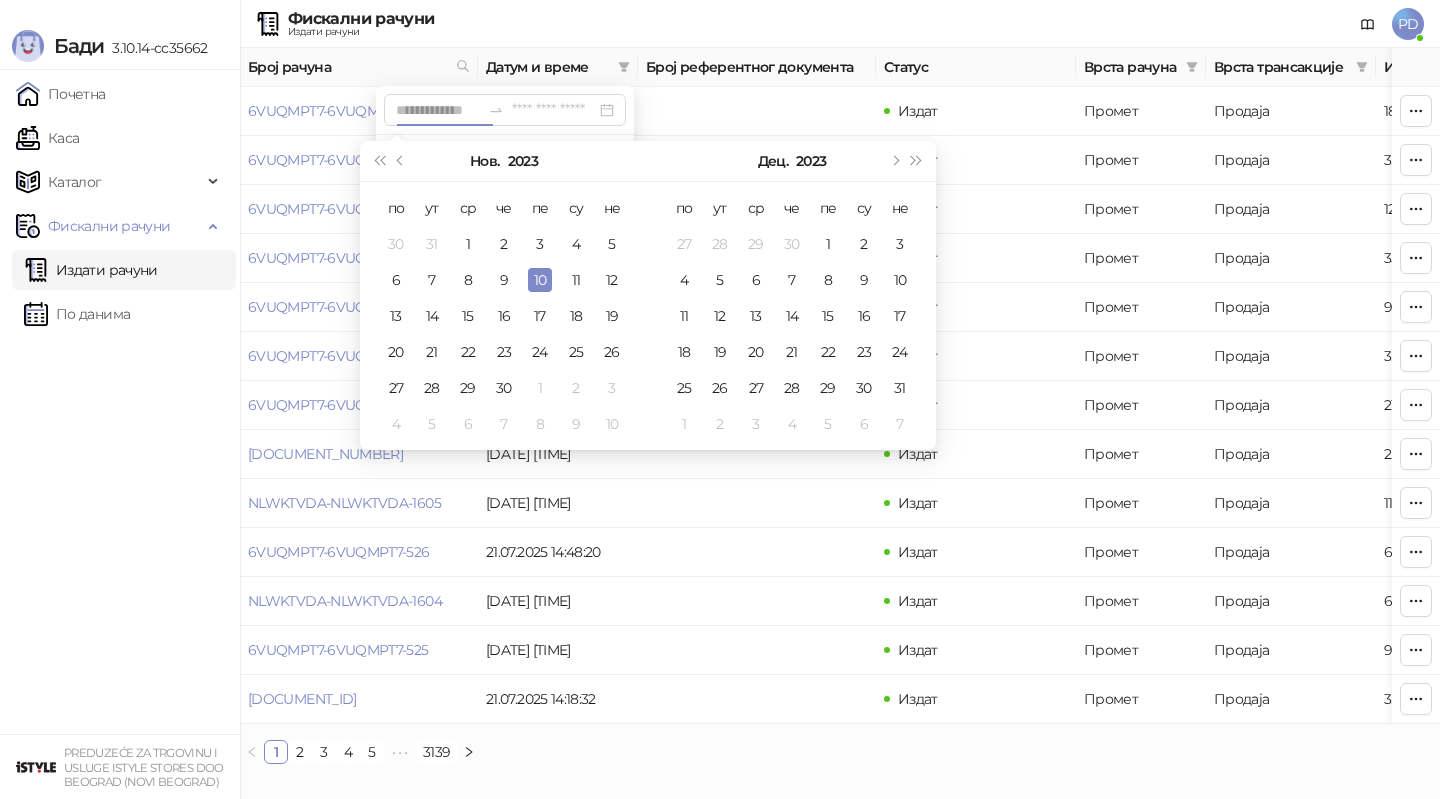 type on "**********" 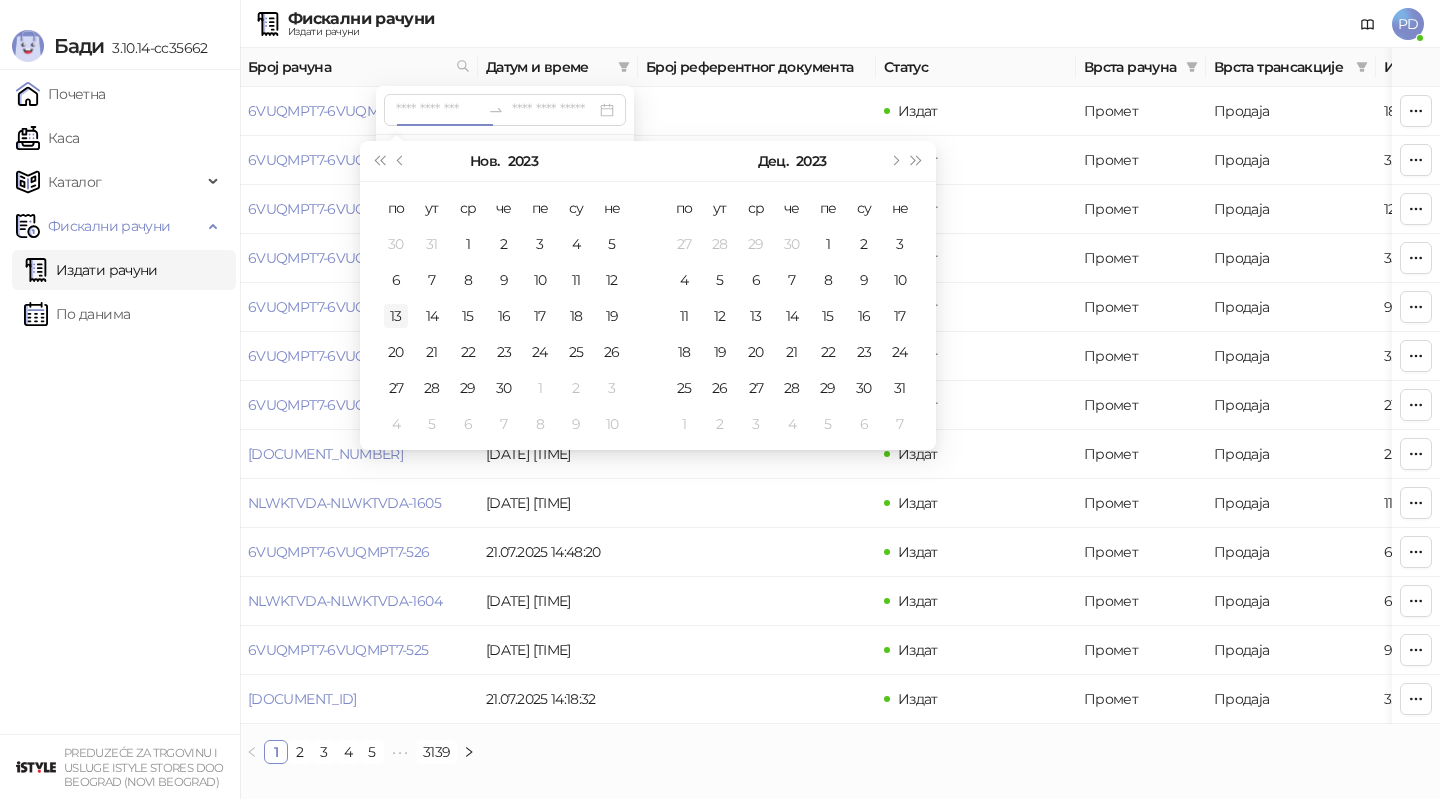 type on "**********" 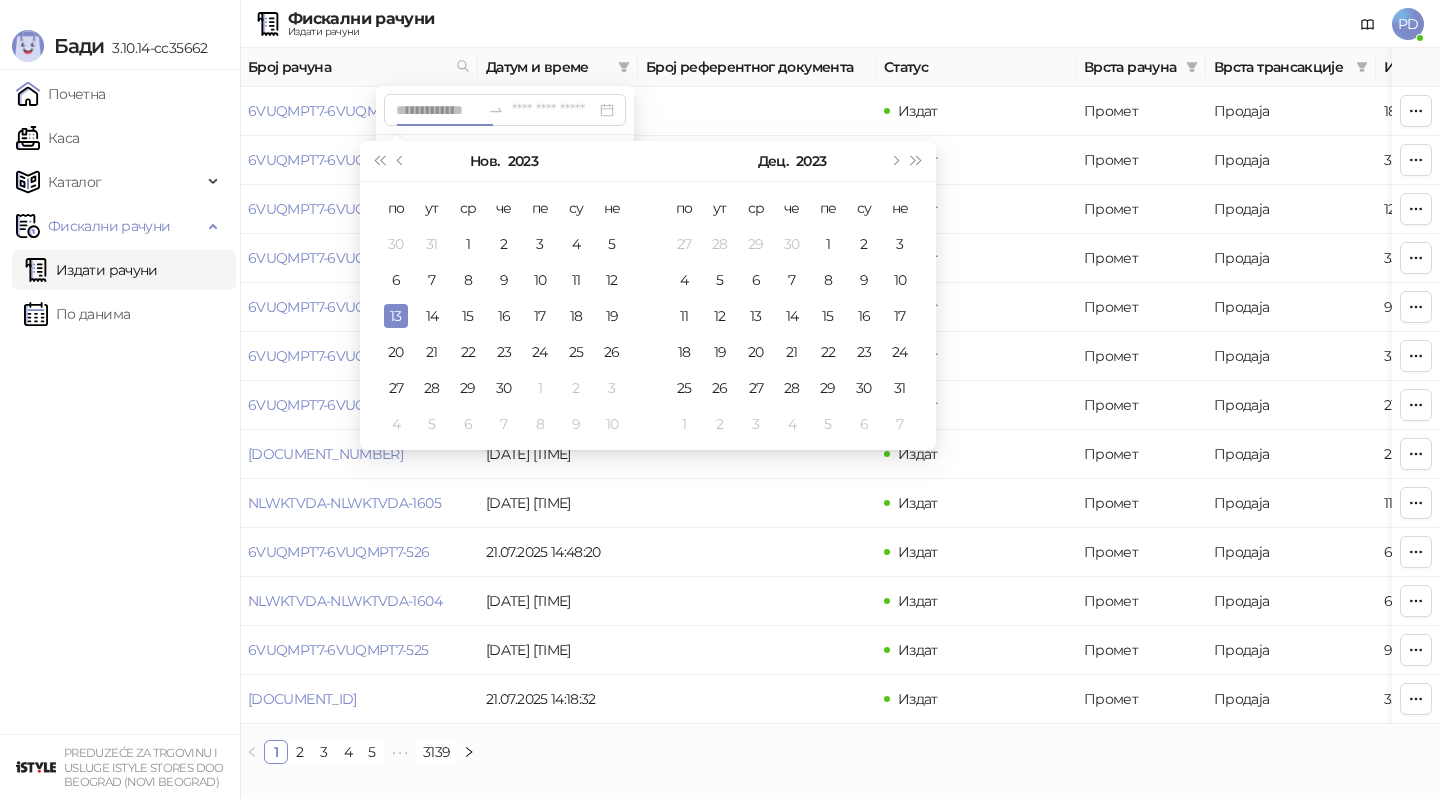 click on "13" at bounding box center (396, 316) 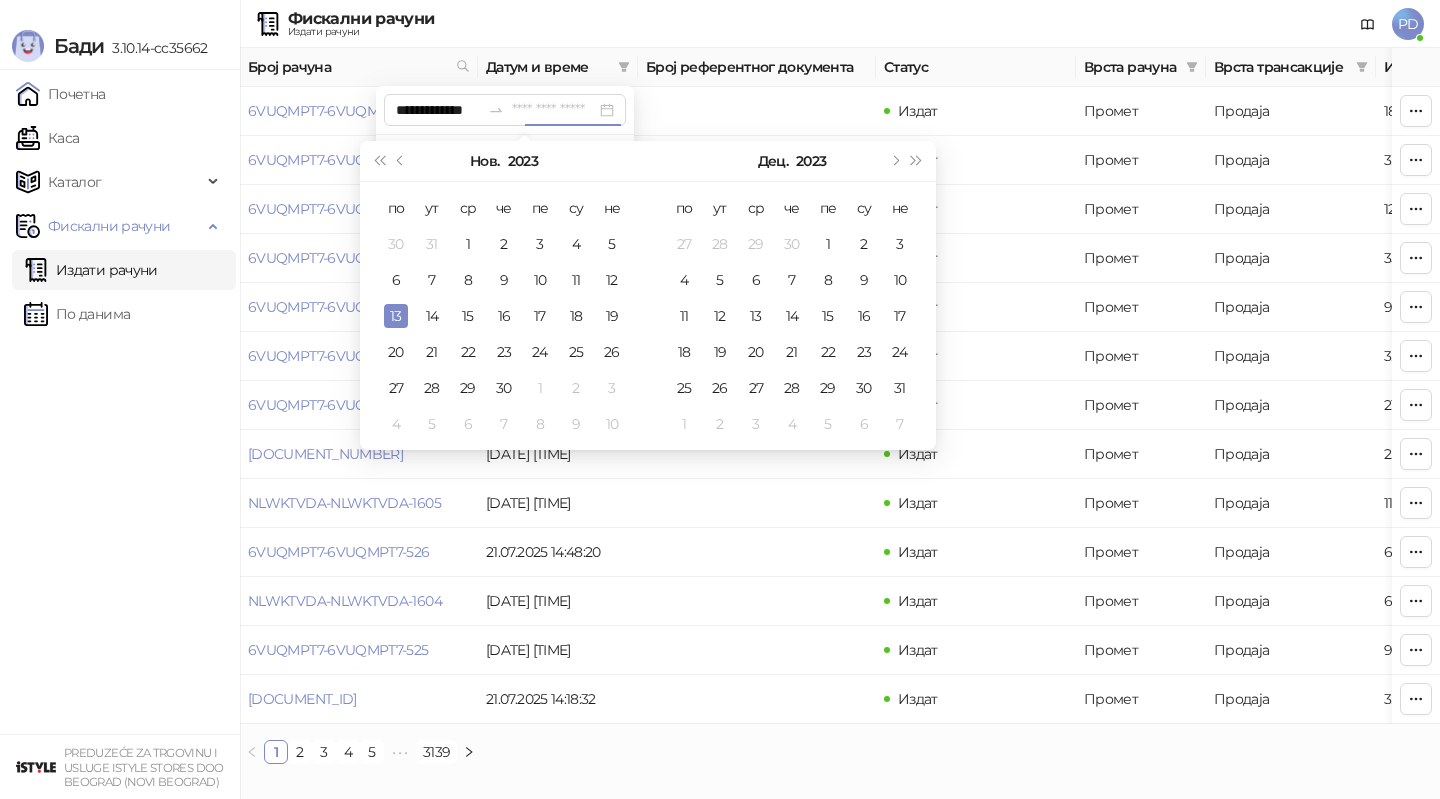 click on "13" at bounding box center (396, 316) 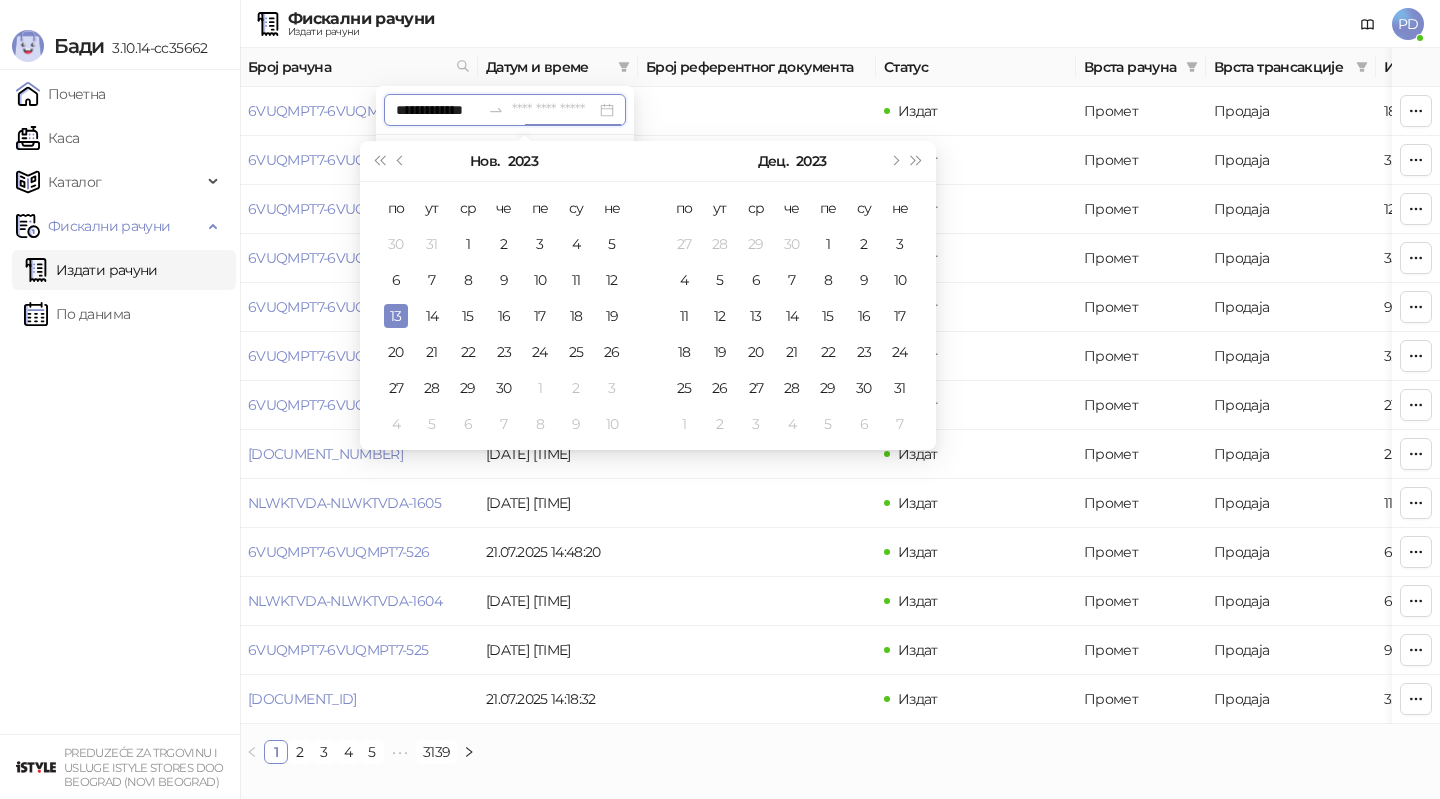 type on "**********" 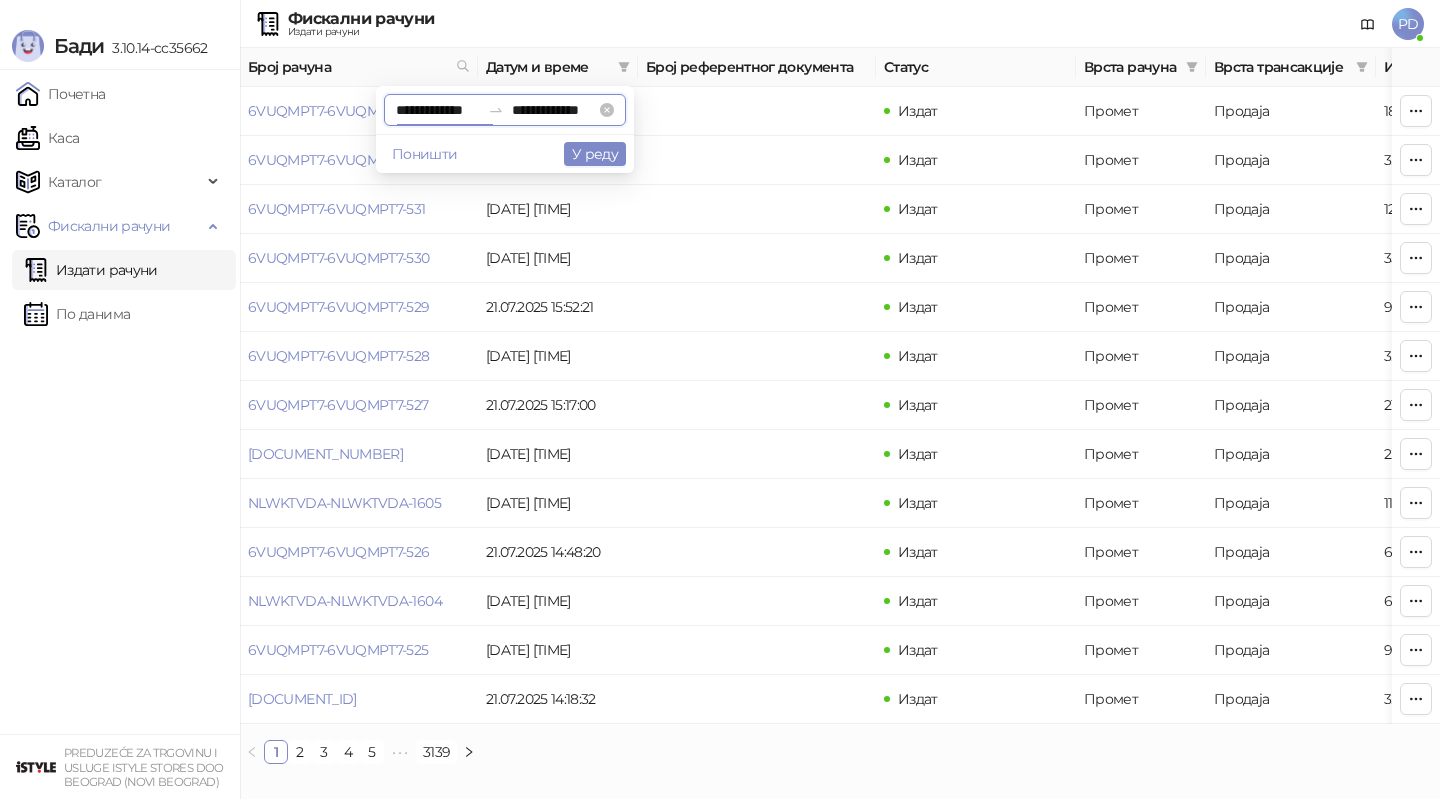 click on "**********" at bounding box center (438, 110) 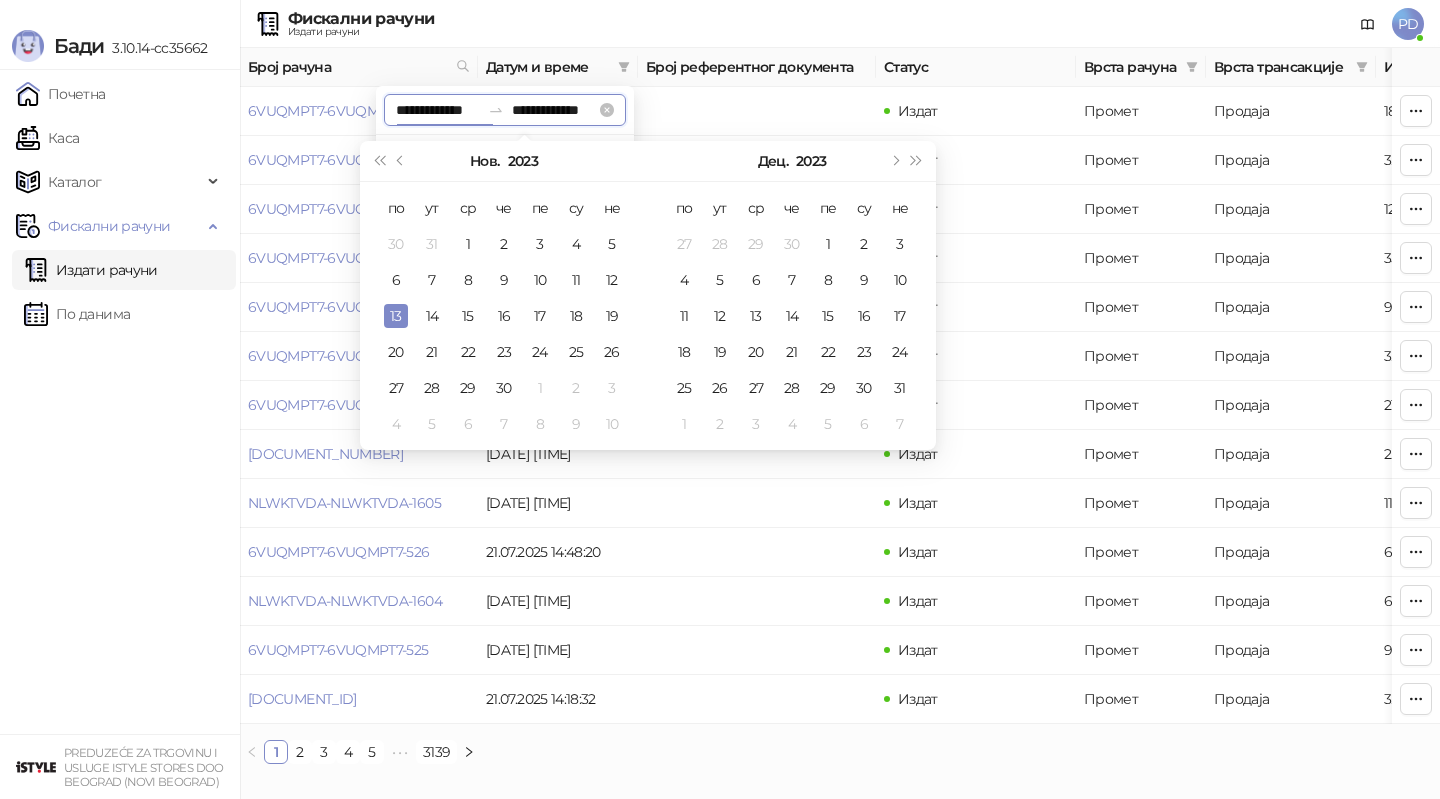 click on "**********" at bounding box center (438, 110) 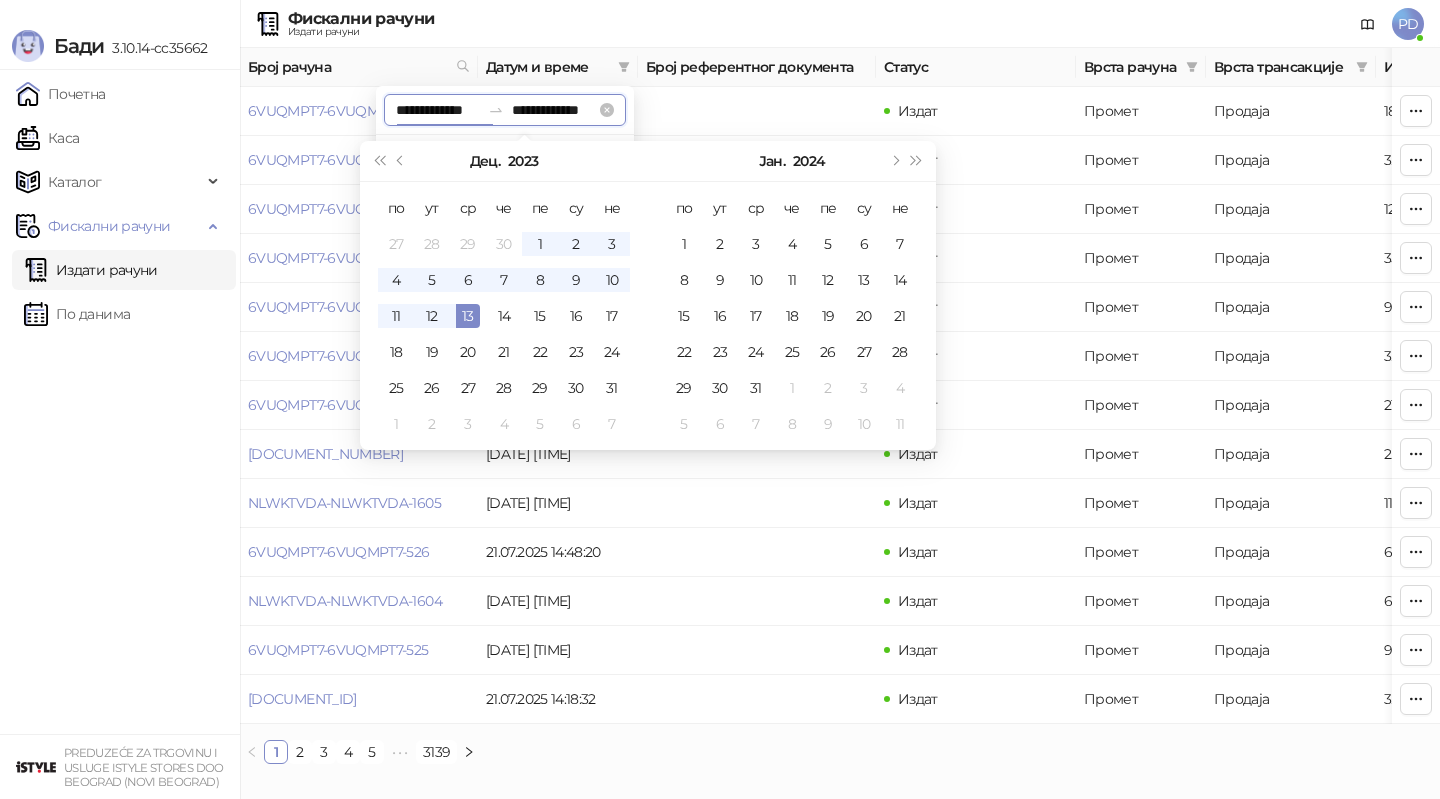 type on "**********" 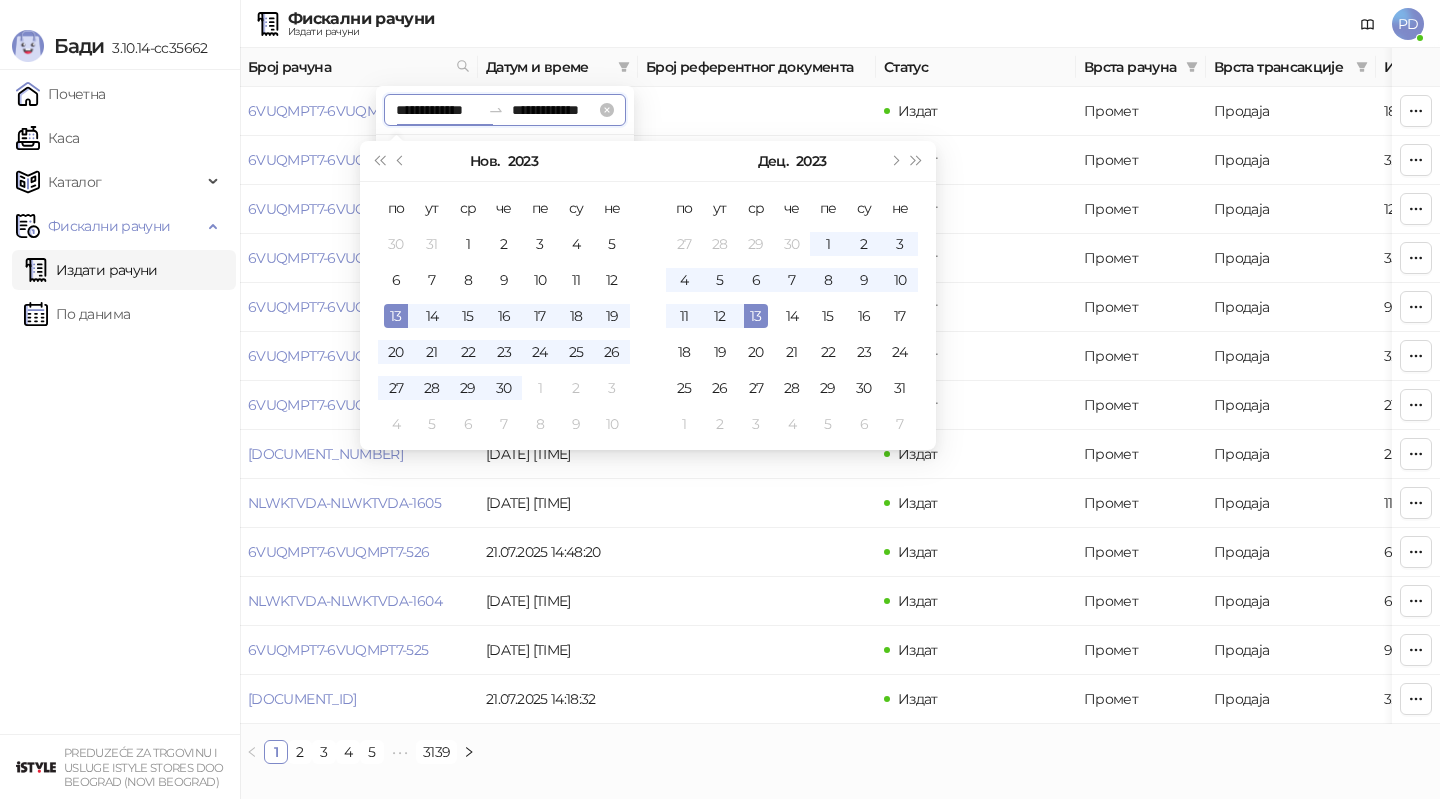 click on "**********" at bounding box center (554, 110) 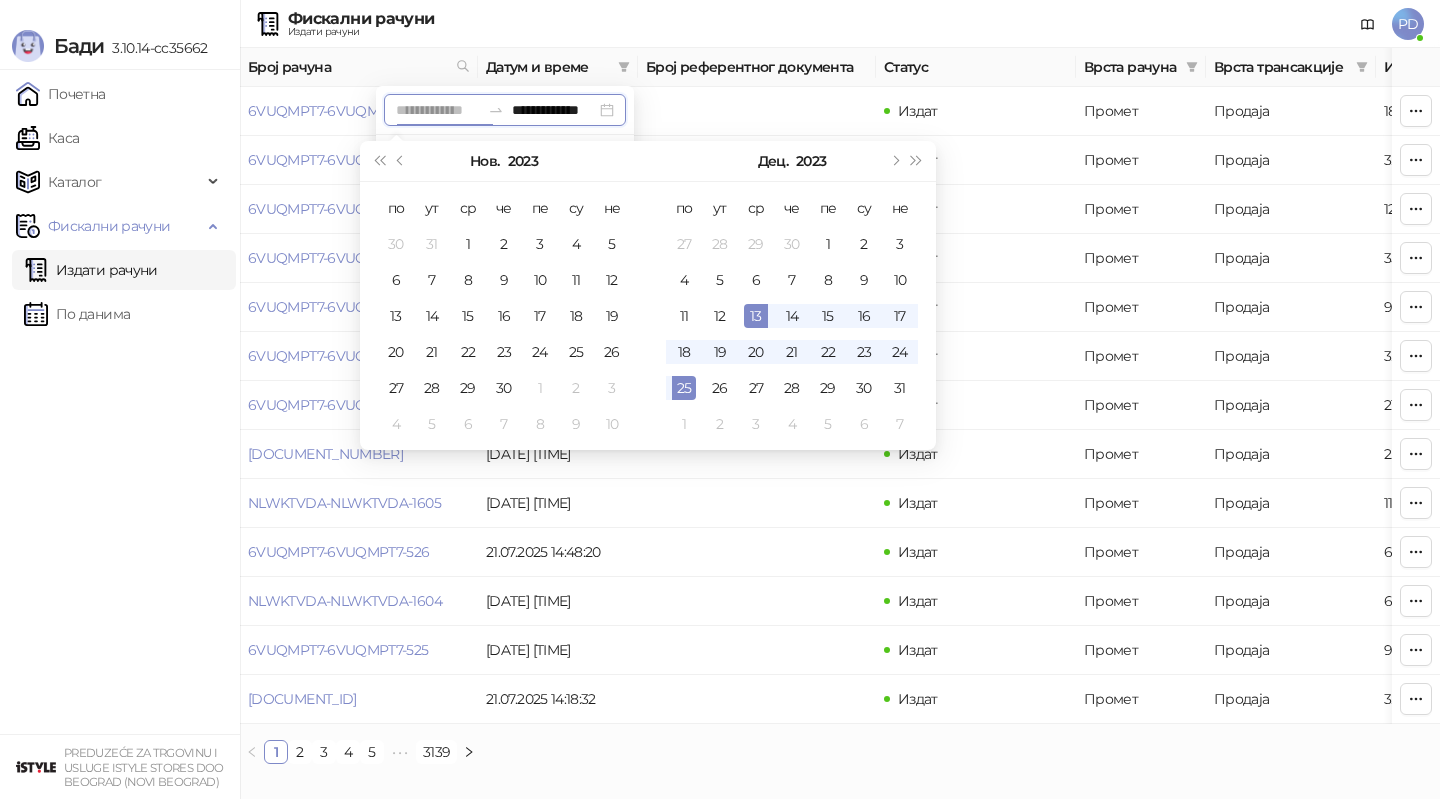type on "**********" 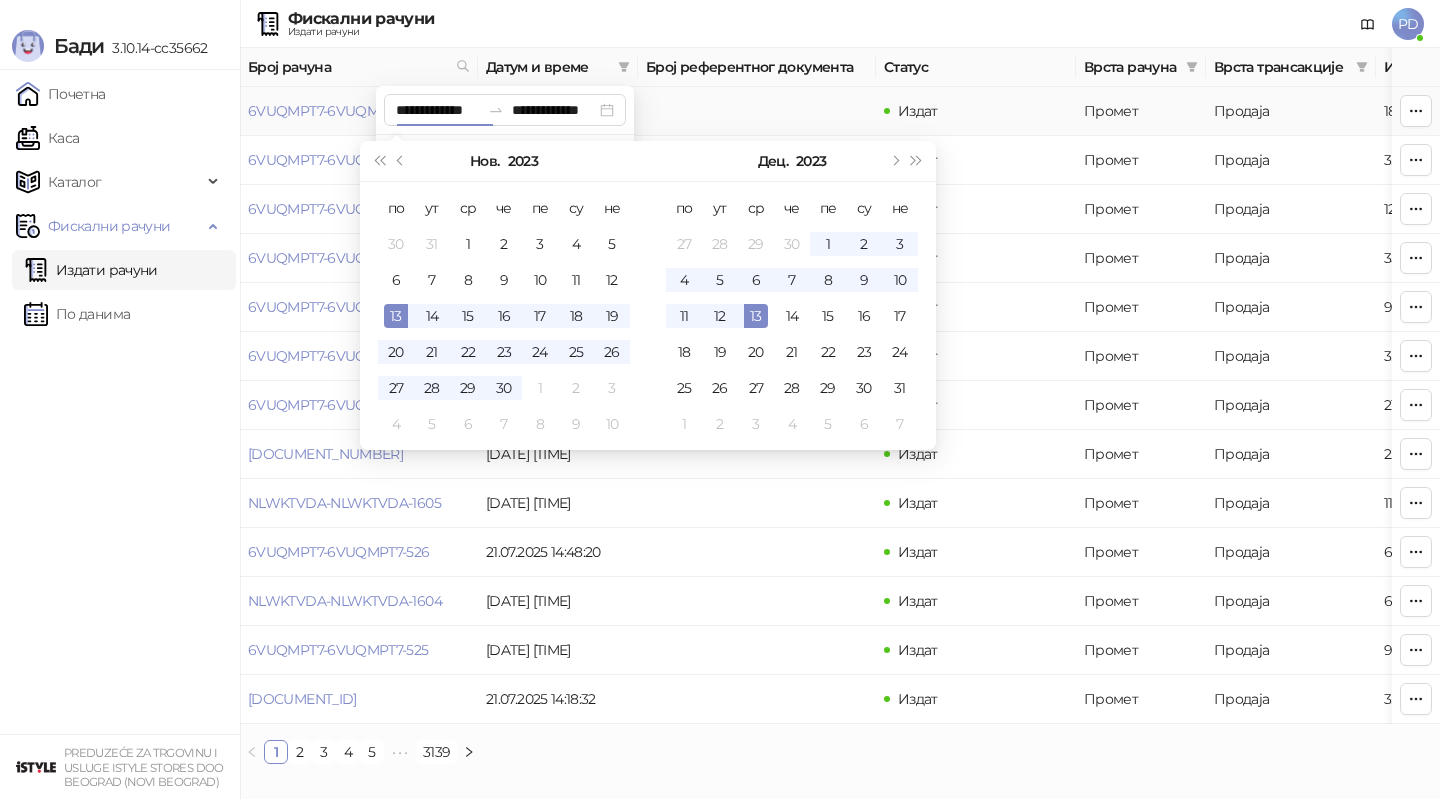click at bounding box center [757, 111] 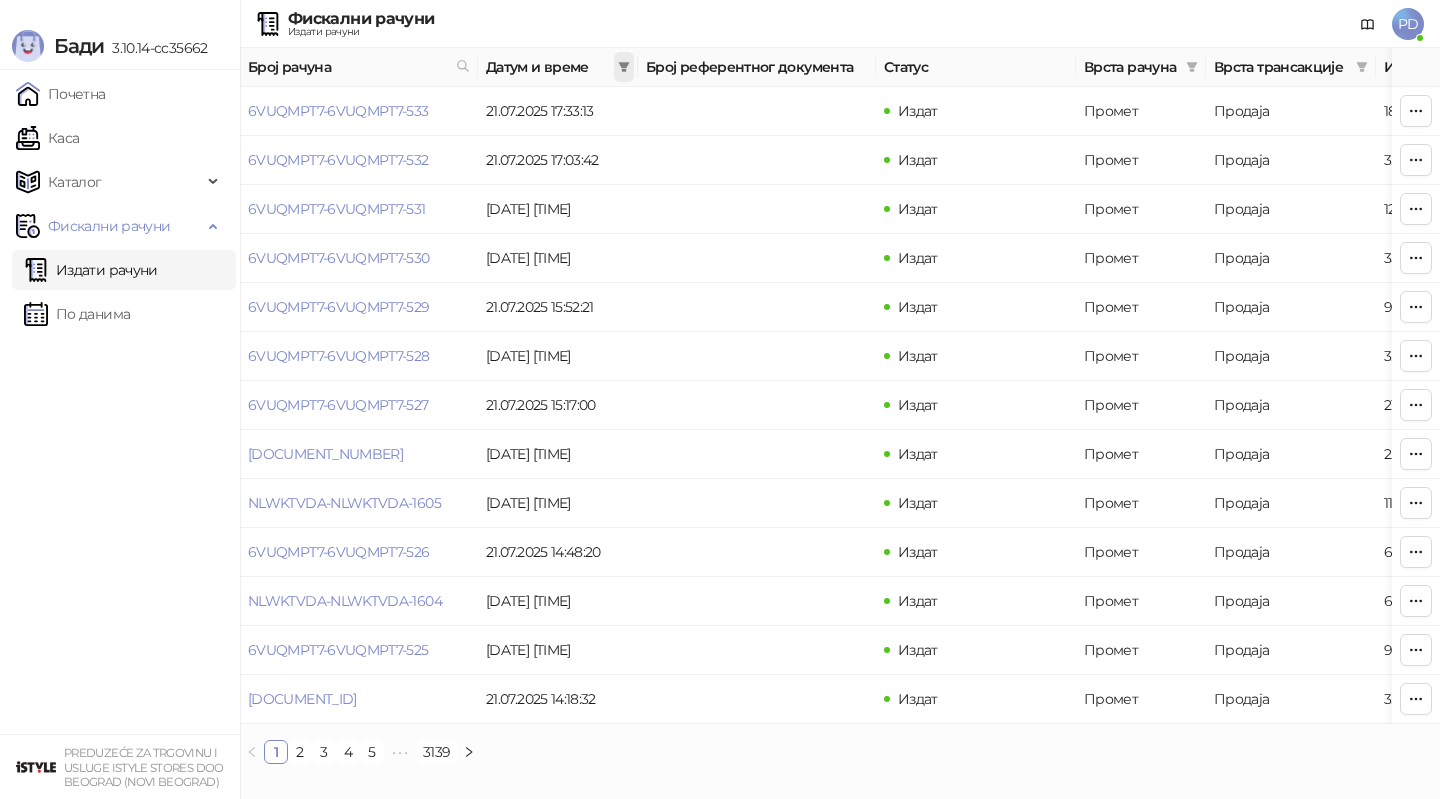 click at bounding box center (624, 67) 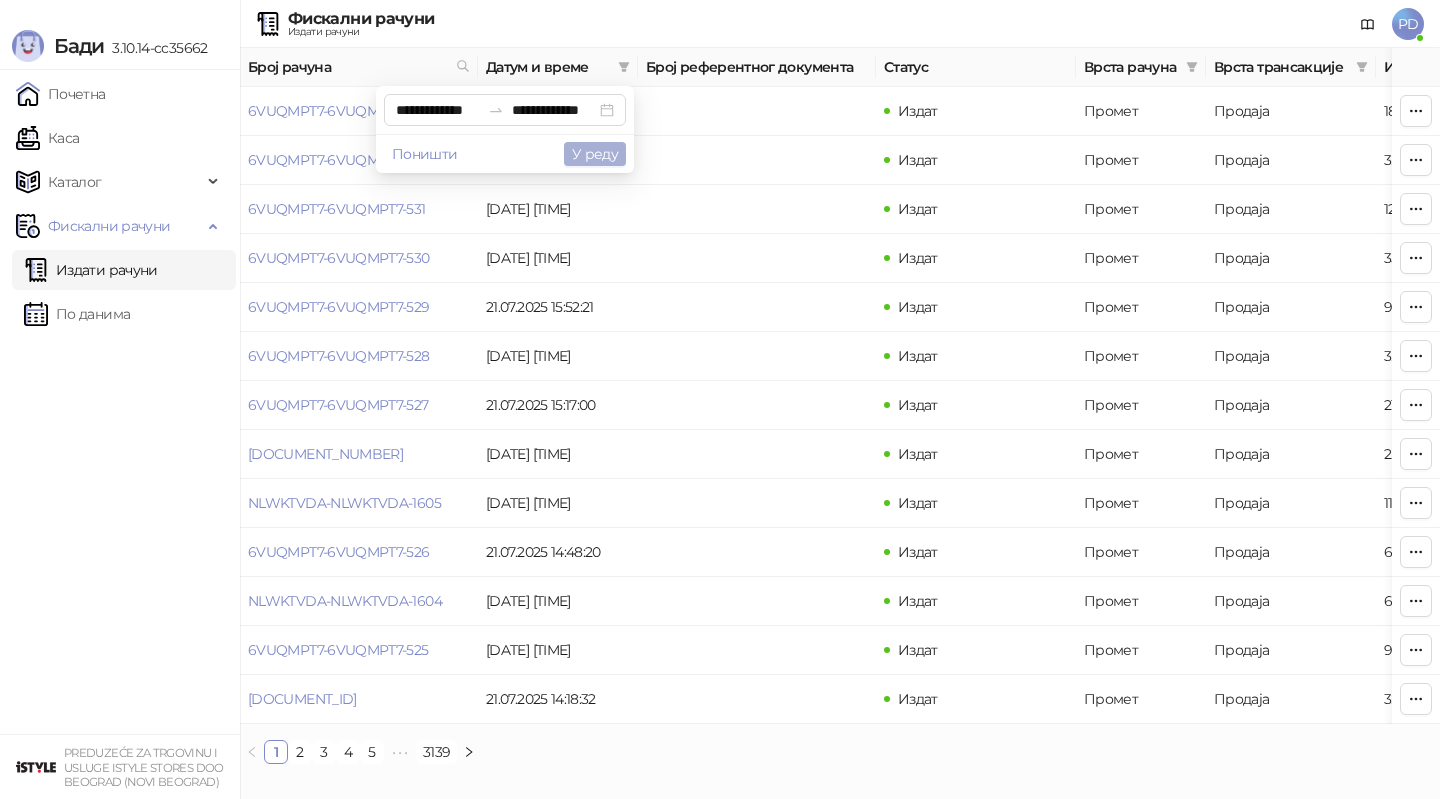 click on "У реду" at bounding box center (595, 154) 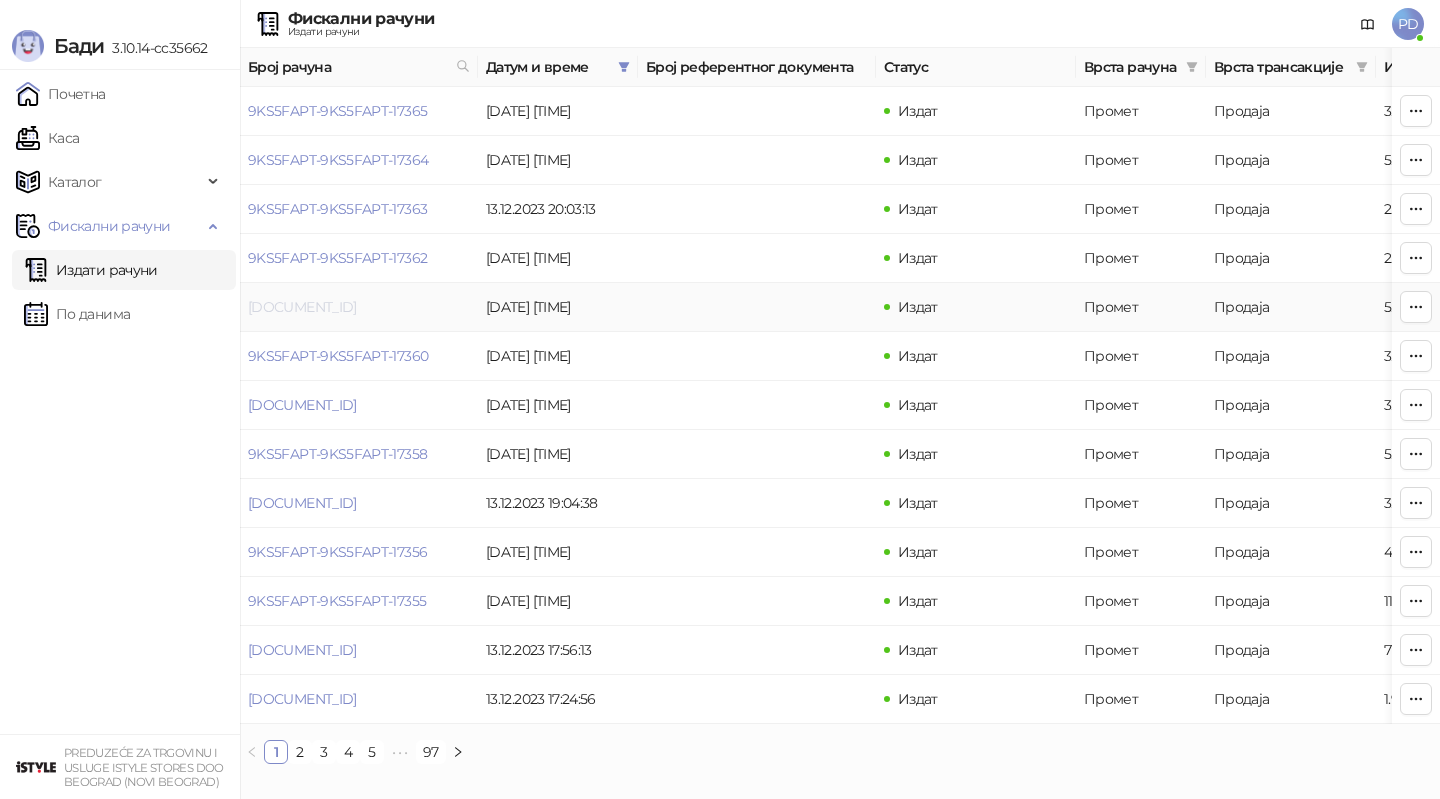 click on "[DOCUMENT_ID]" at bounding box center [302, 307] 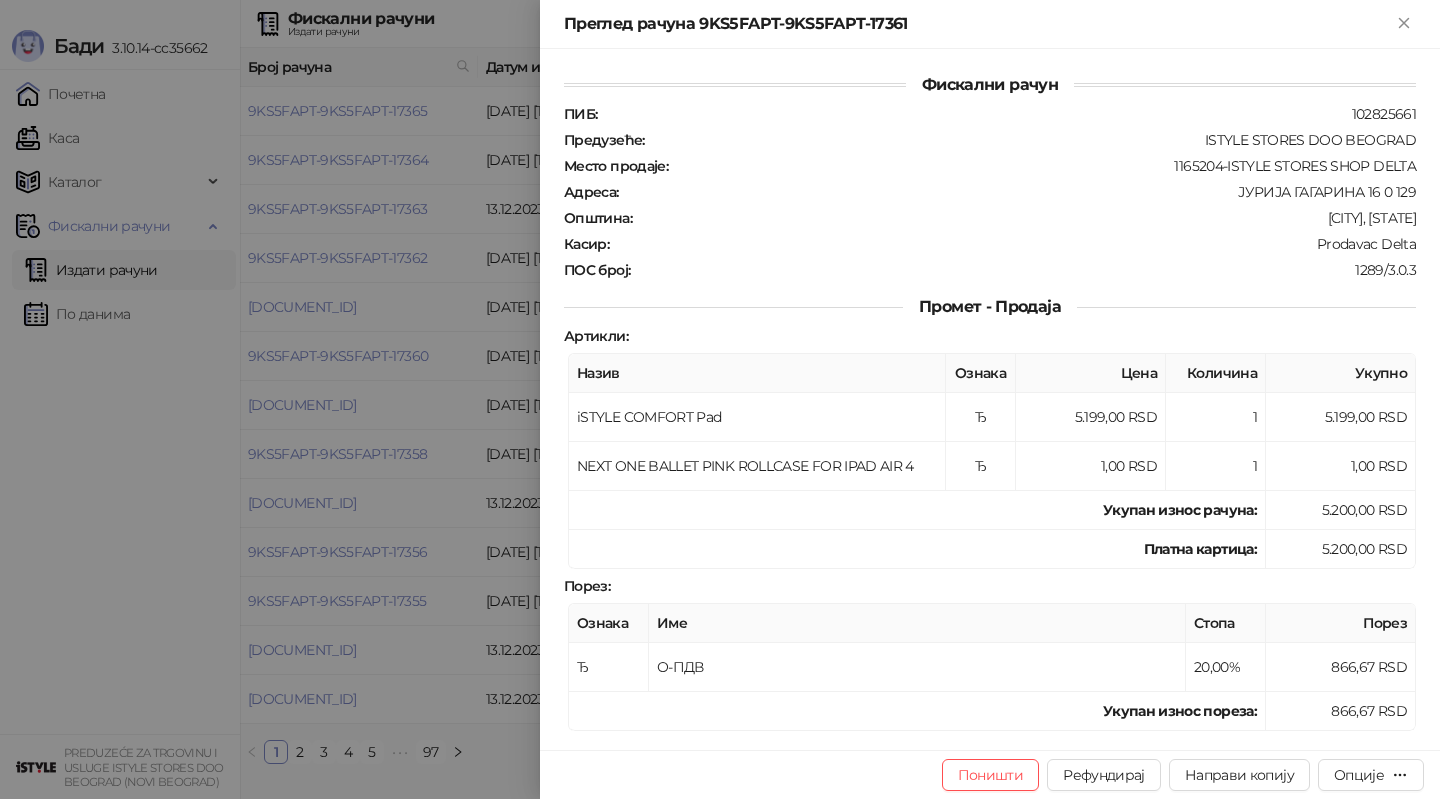 click at bounding box center (720, 399) 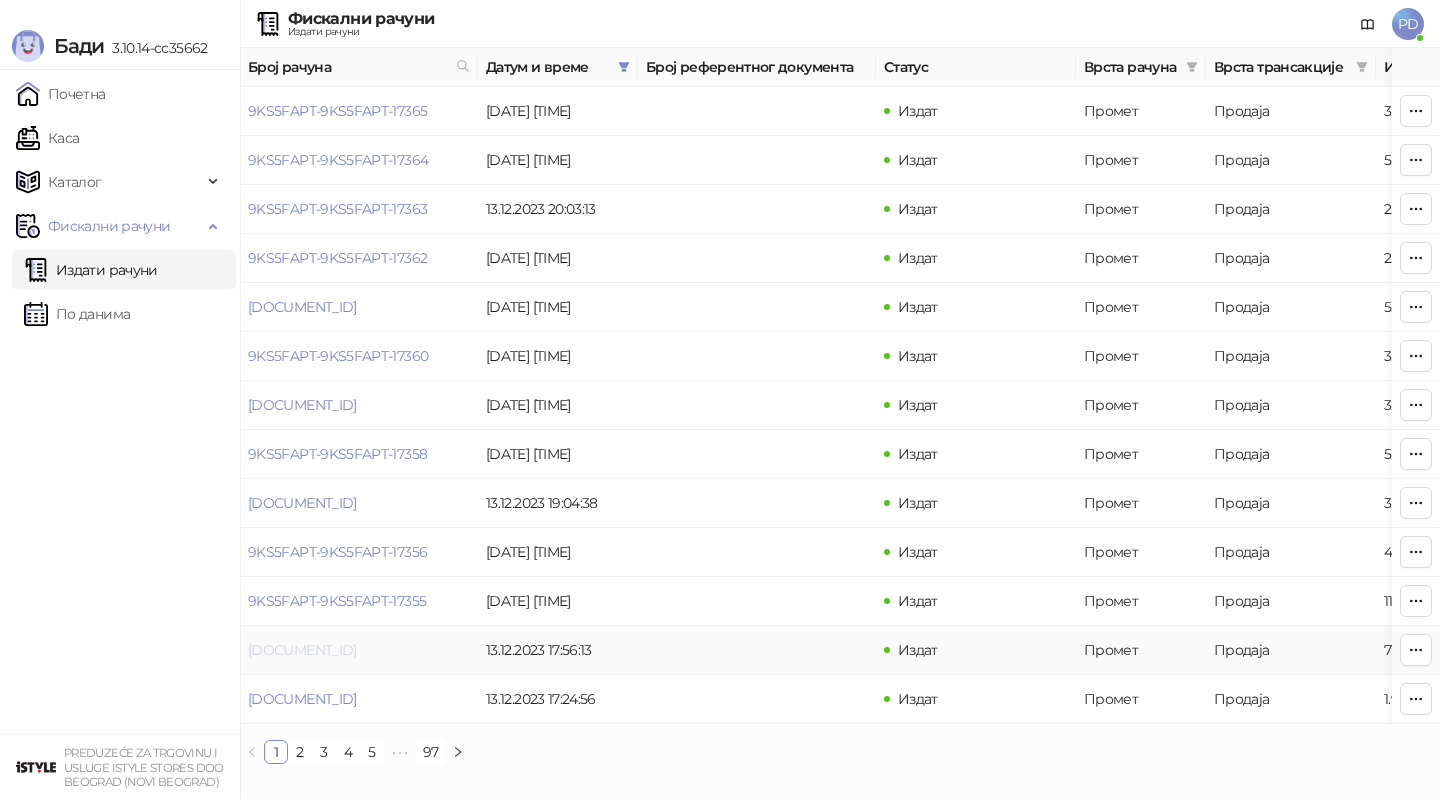 click on "[DOCUMENT_ID]" at bounding box center (302, 650) 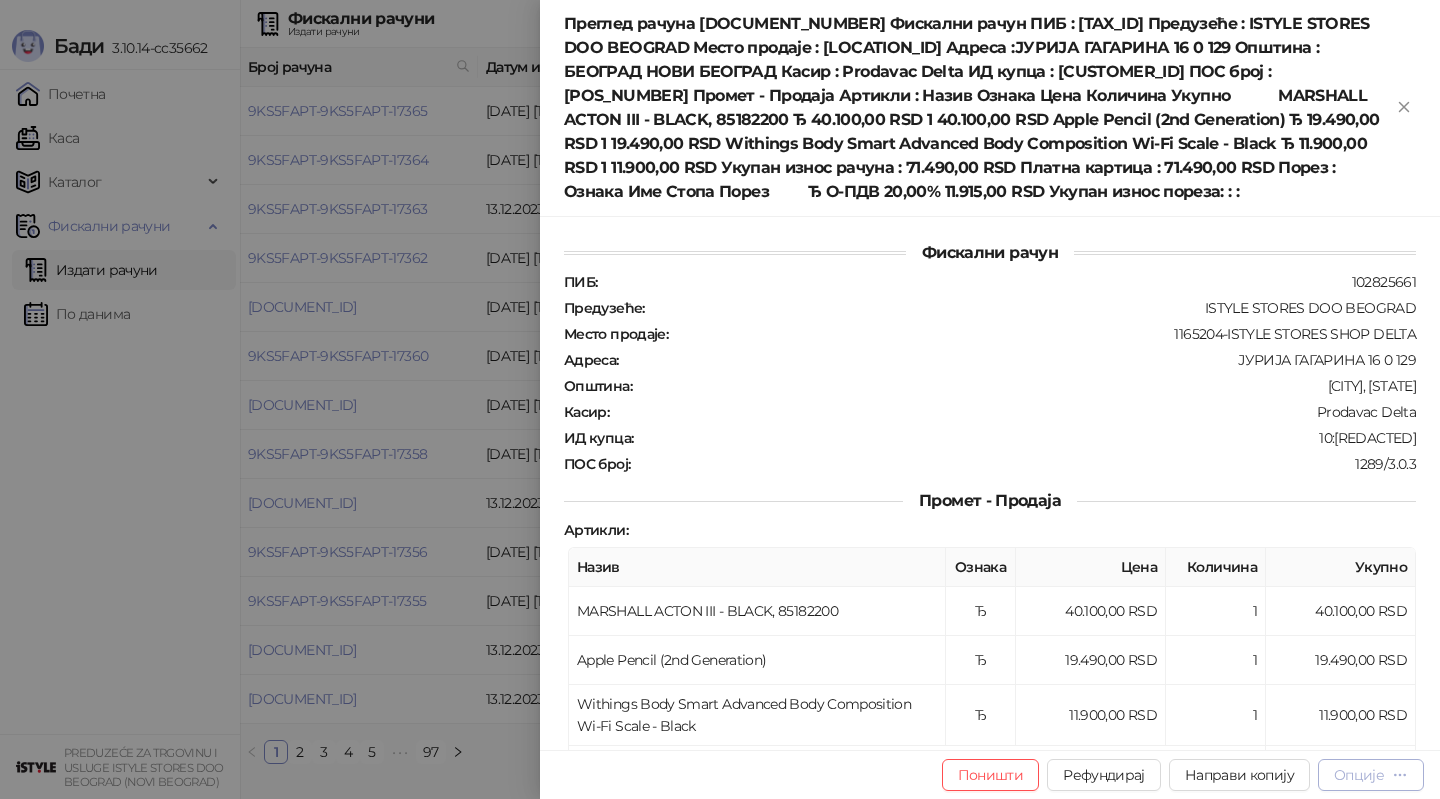 click 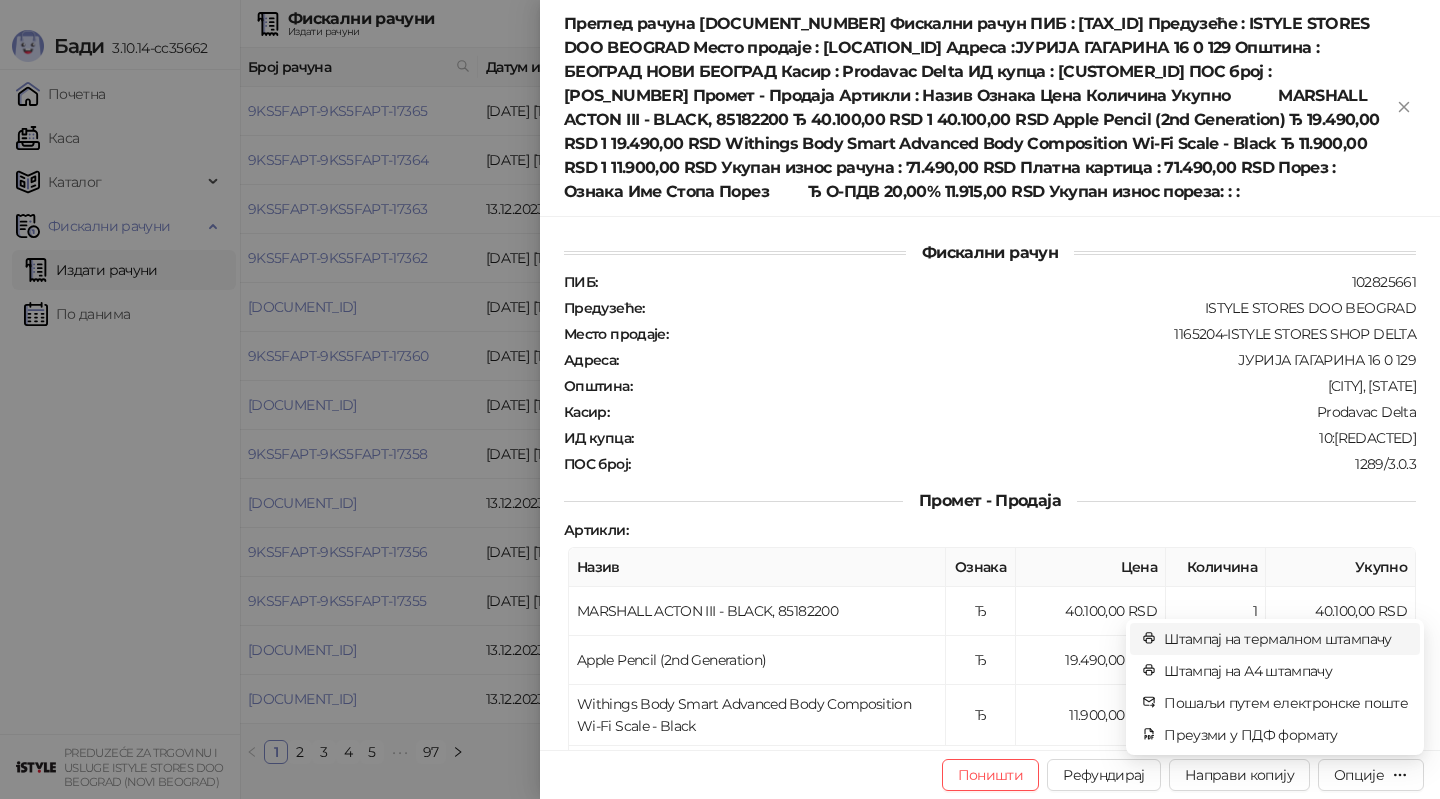click on "Штампај на термалном штампачу" at bounding box center (1286, 639) 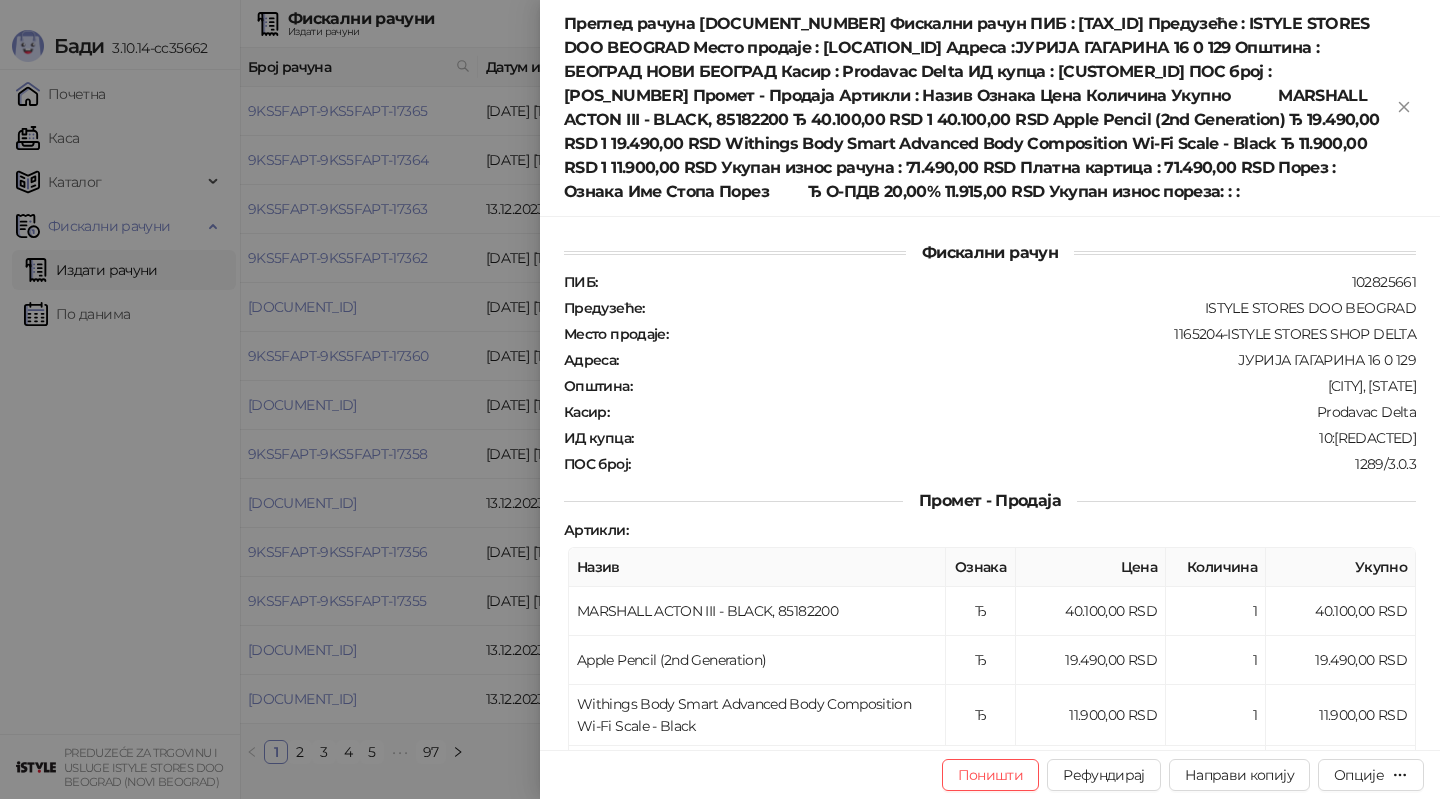 click at bounding box center (720, 399) 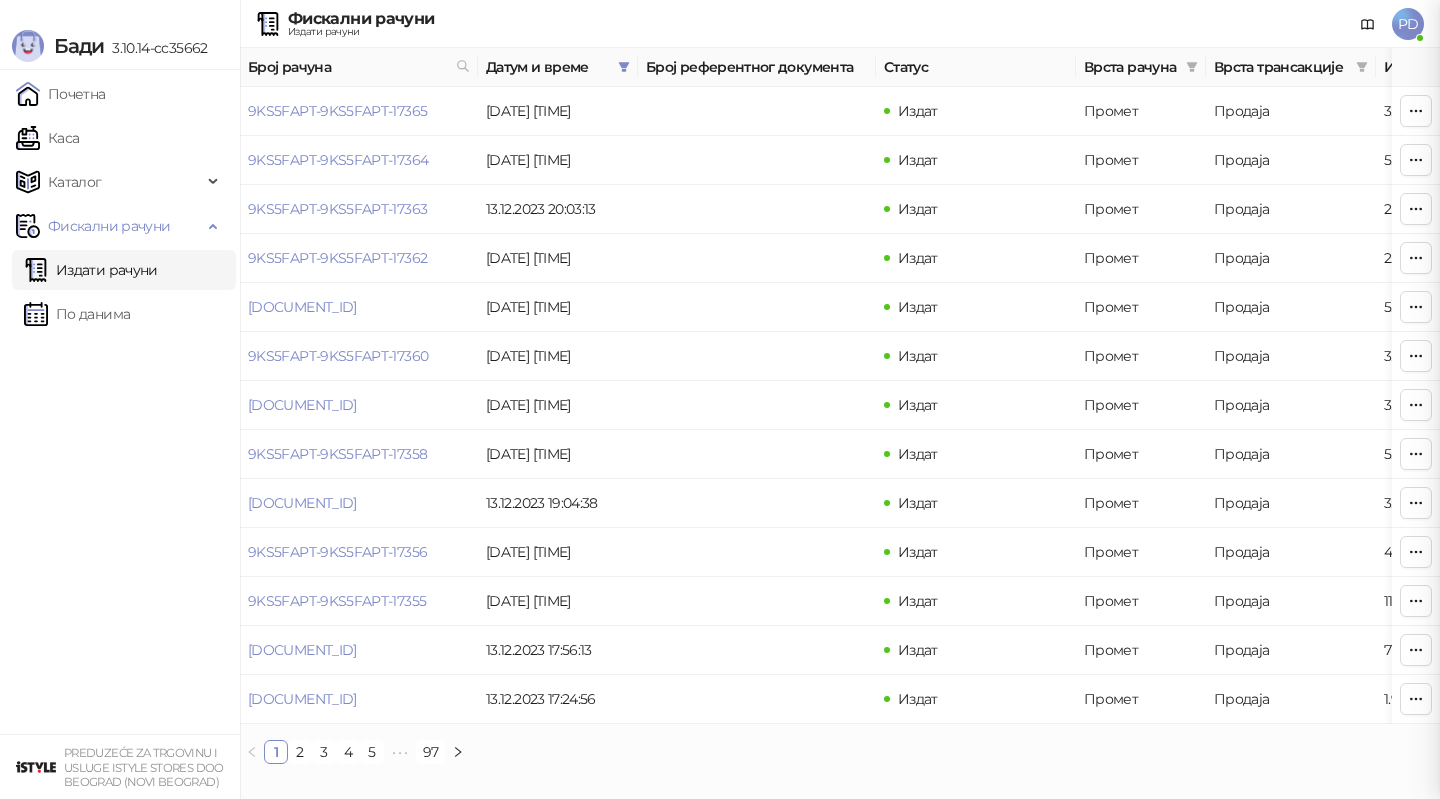 click at bounding box center (720, 399) 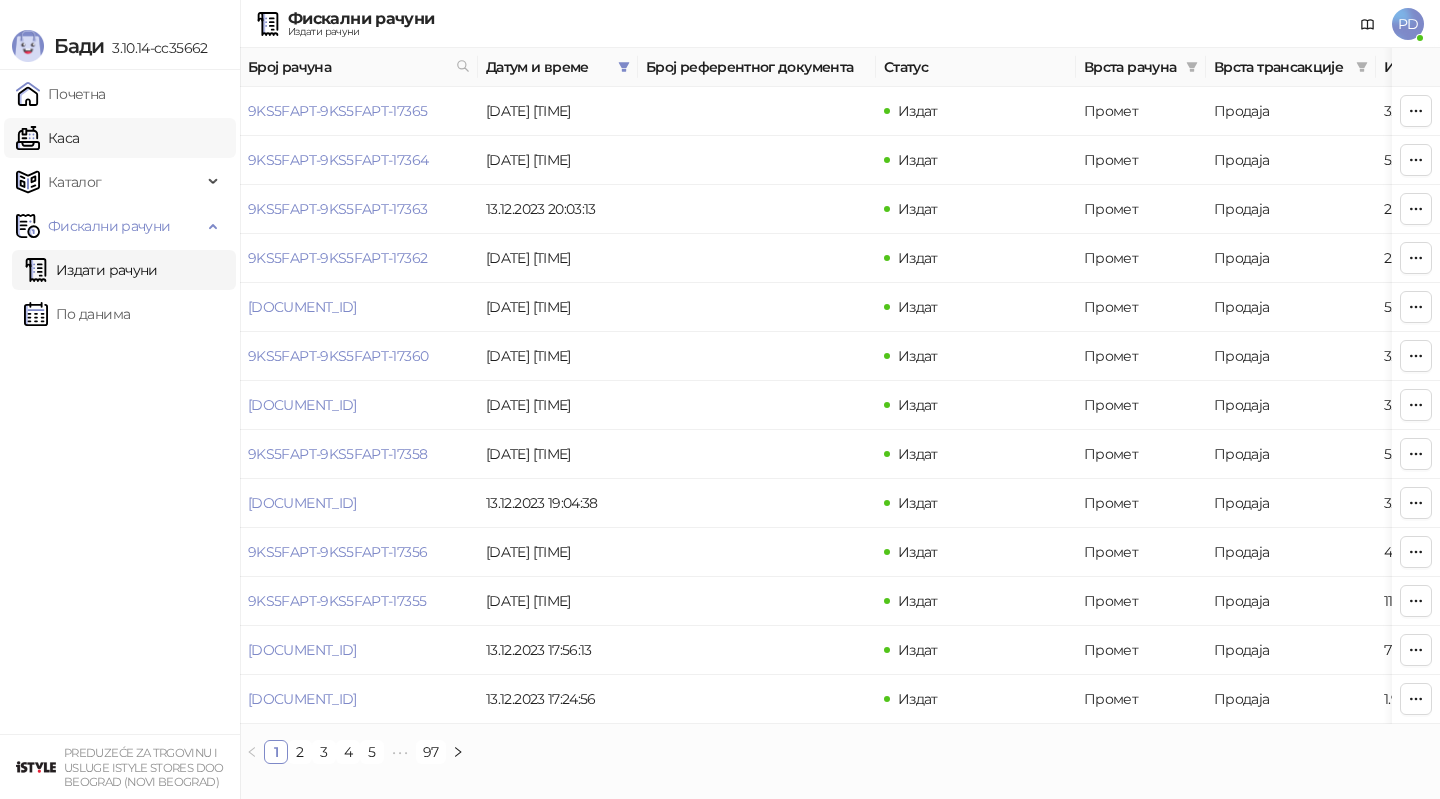 click on "Каса" at bounding box center [47, 138] 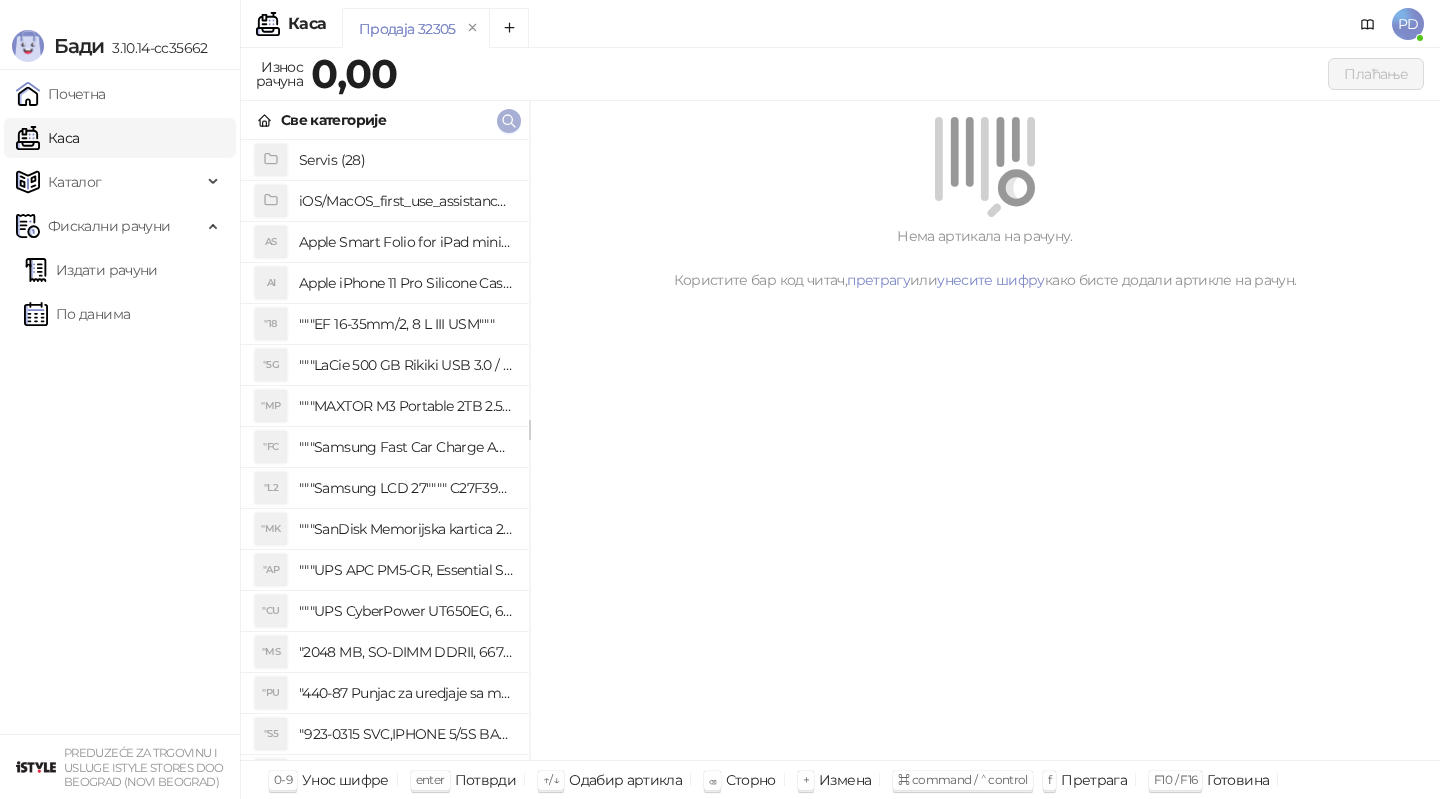 click 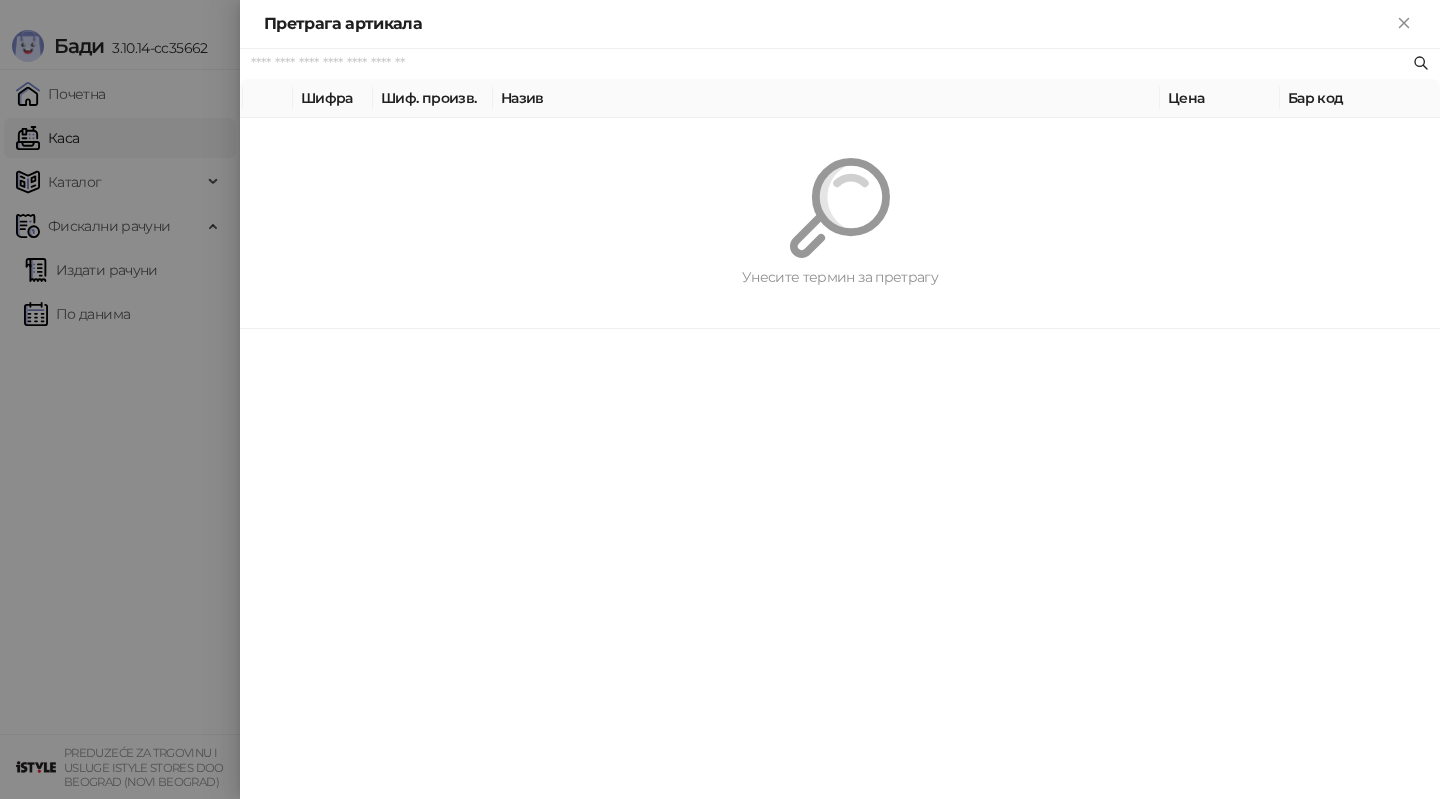 paste on "*********" 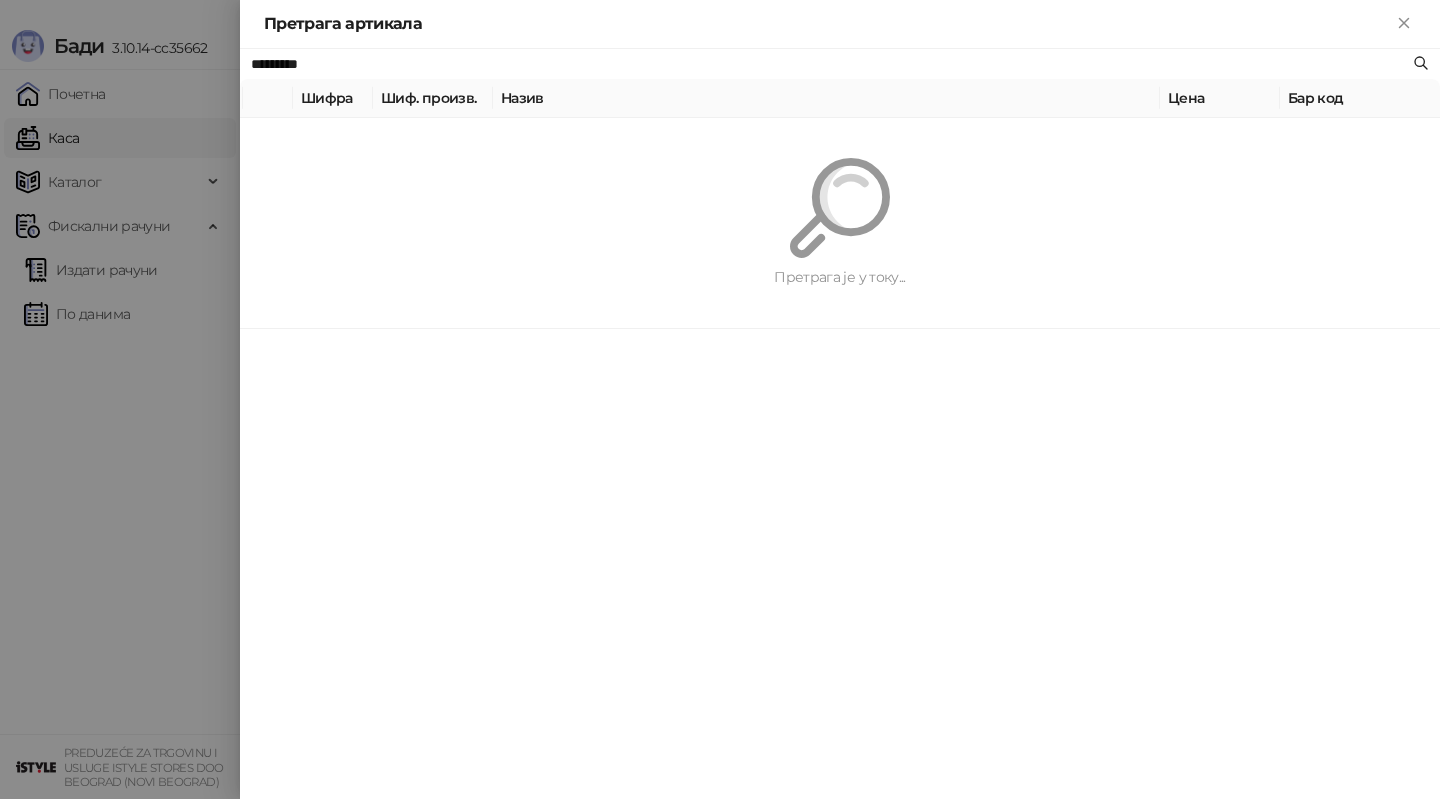 type on "*********" 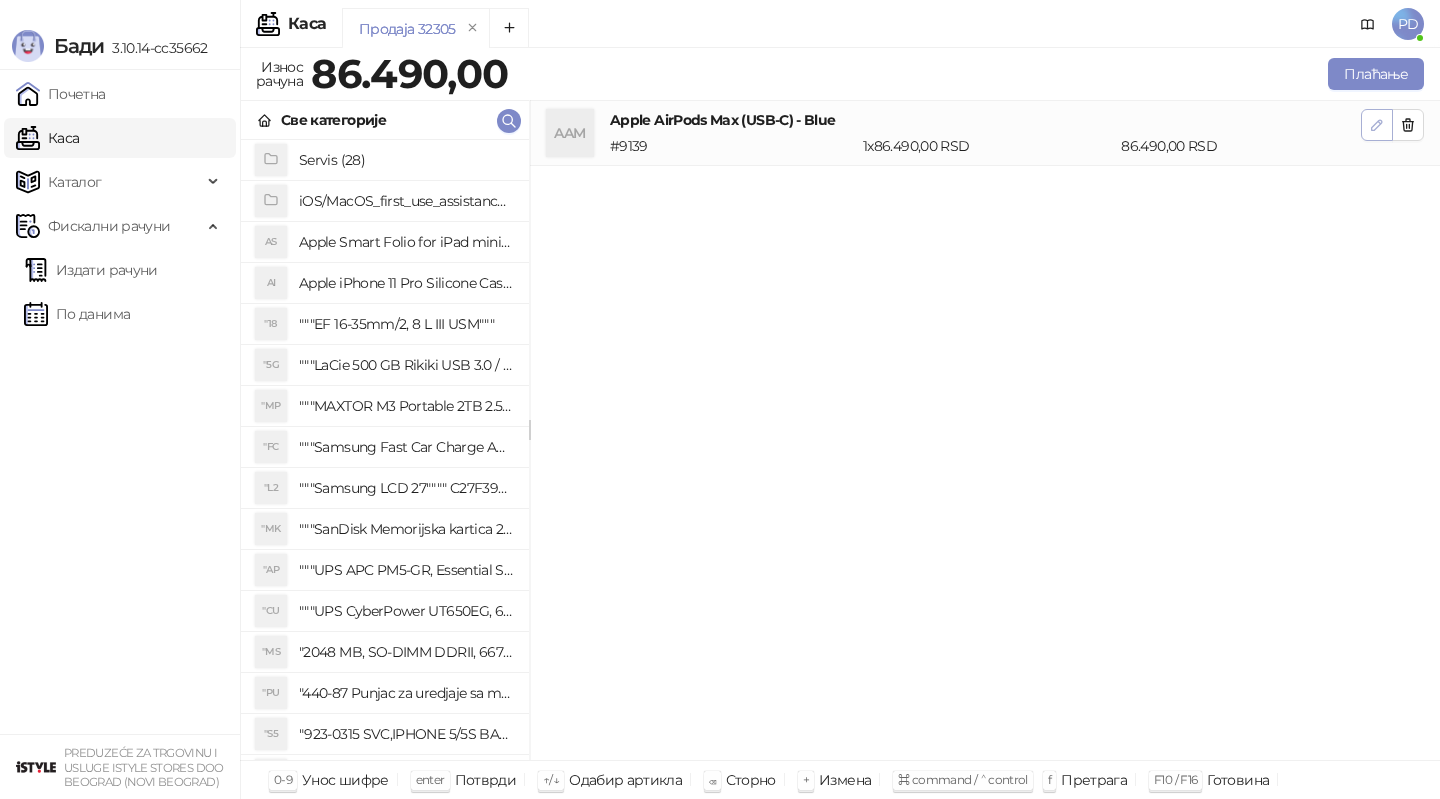click 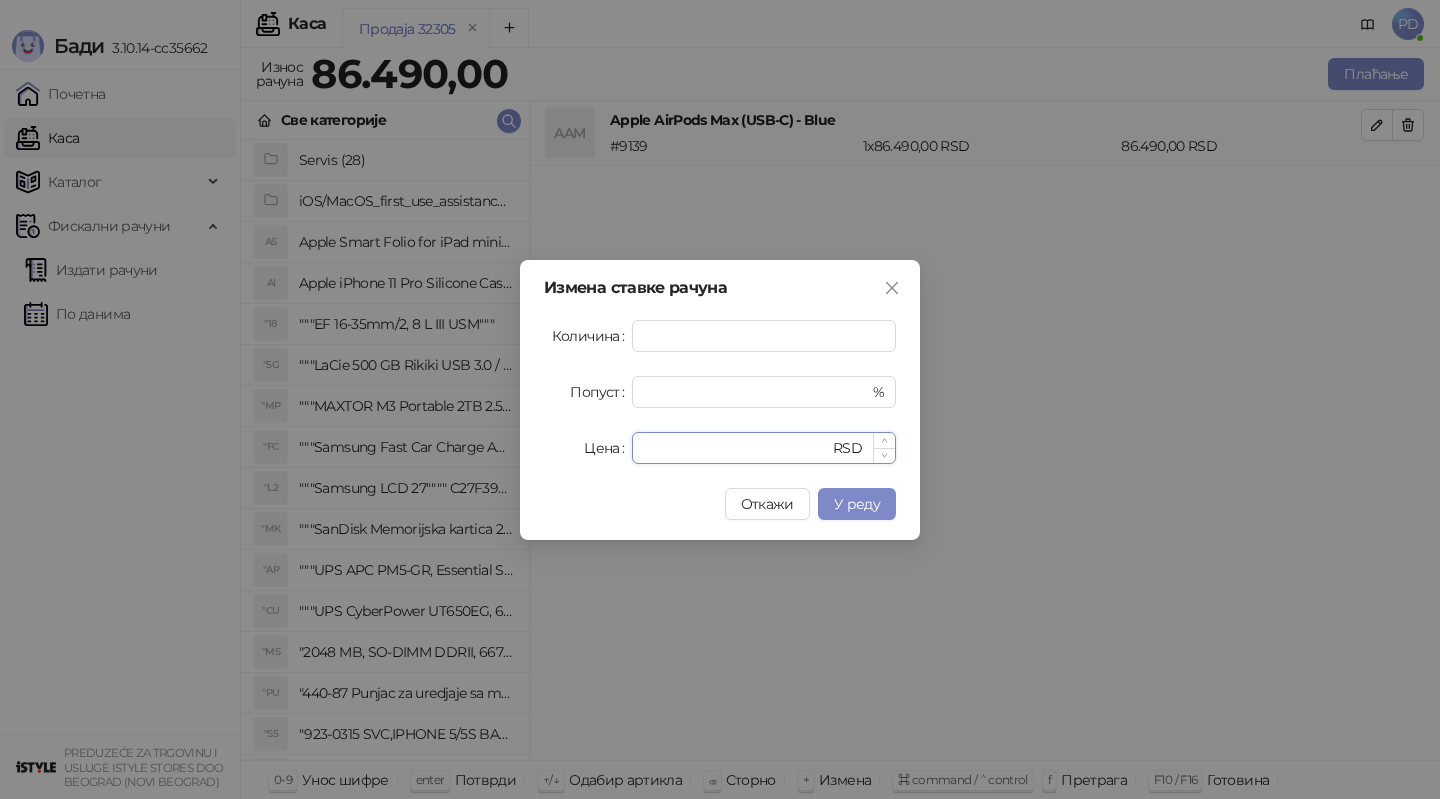 click on "*****" at bounding box center (736, 448) 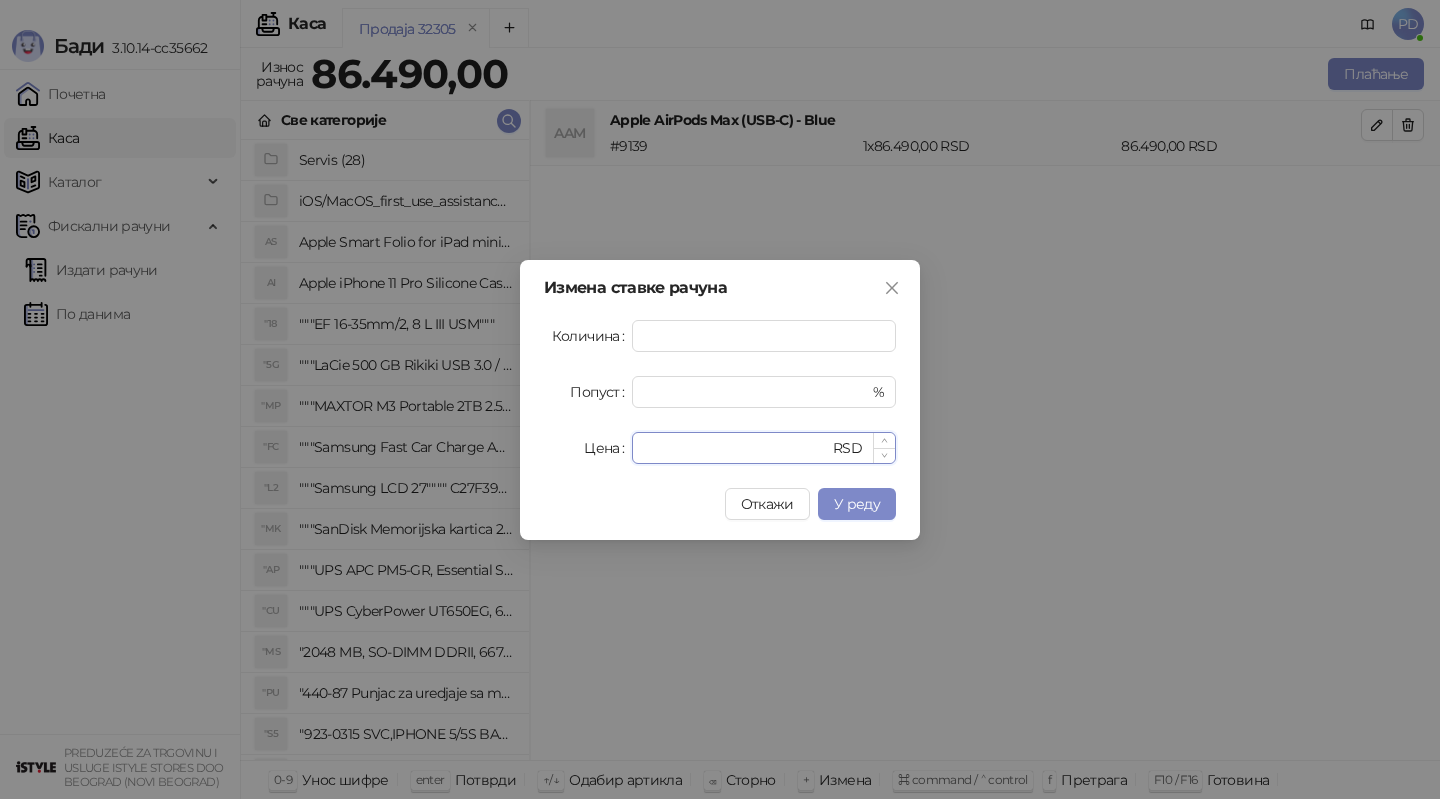 type on "*****" 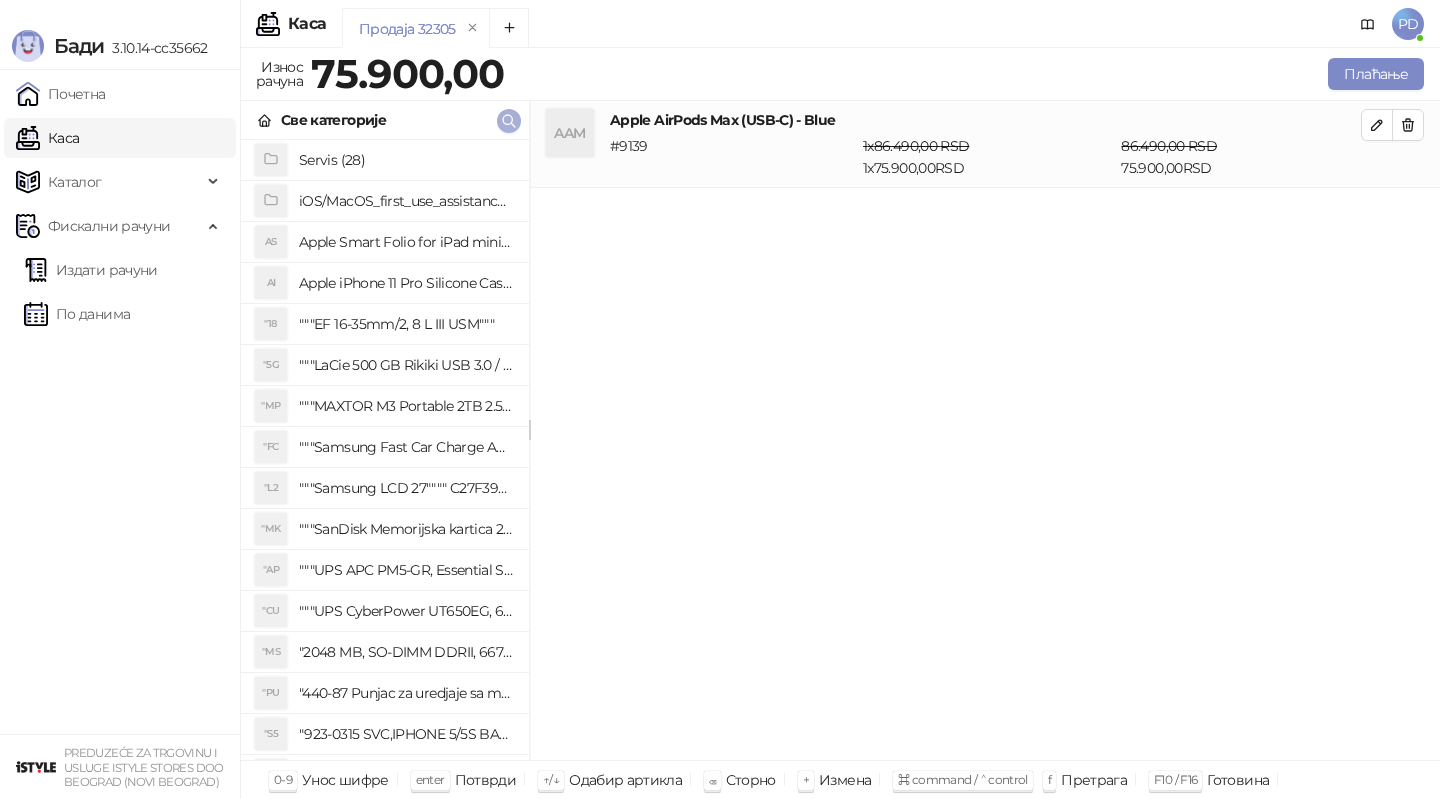 click 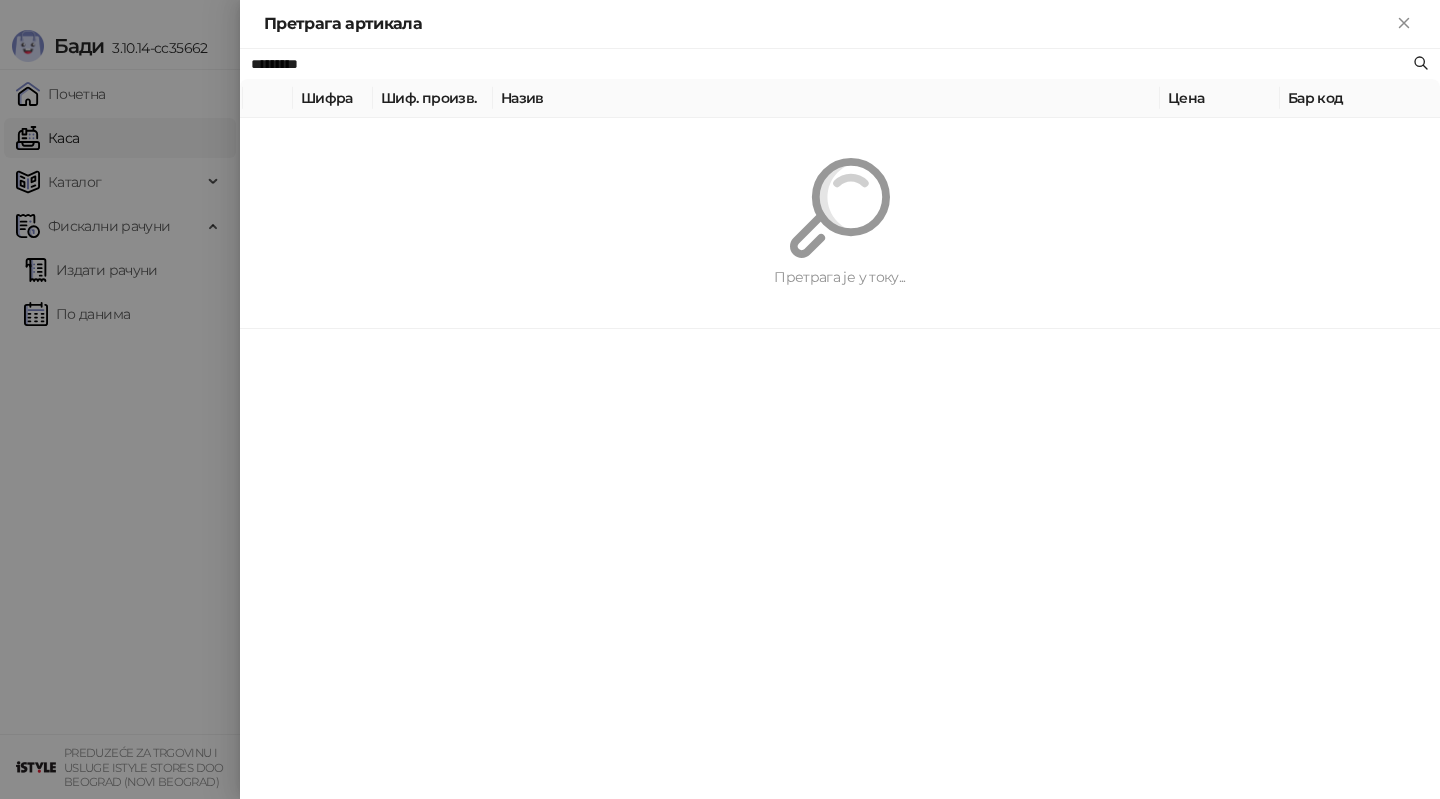 paste 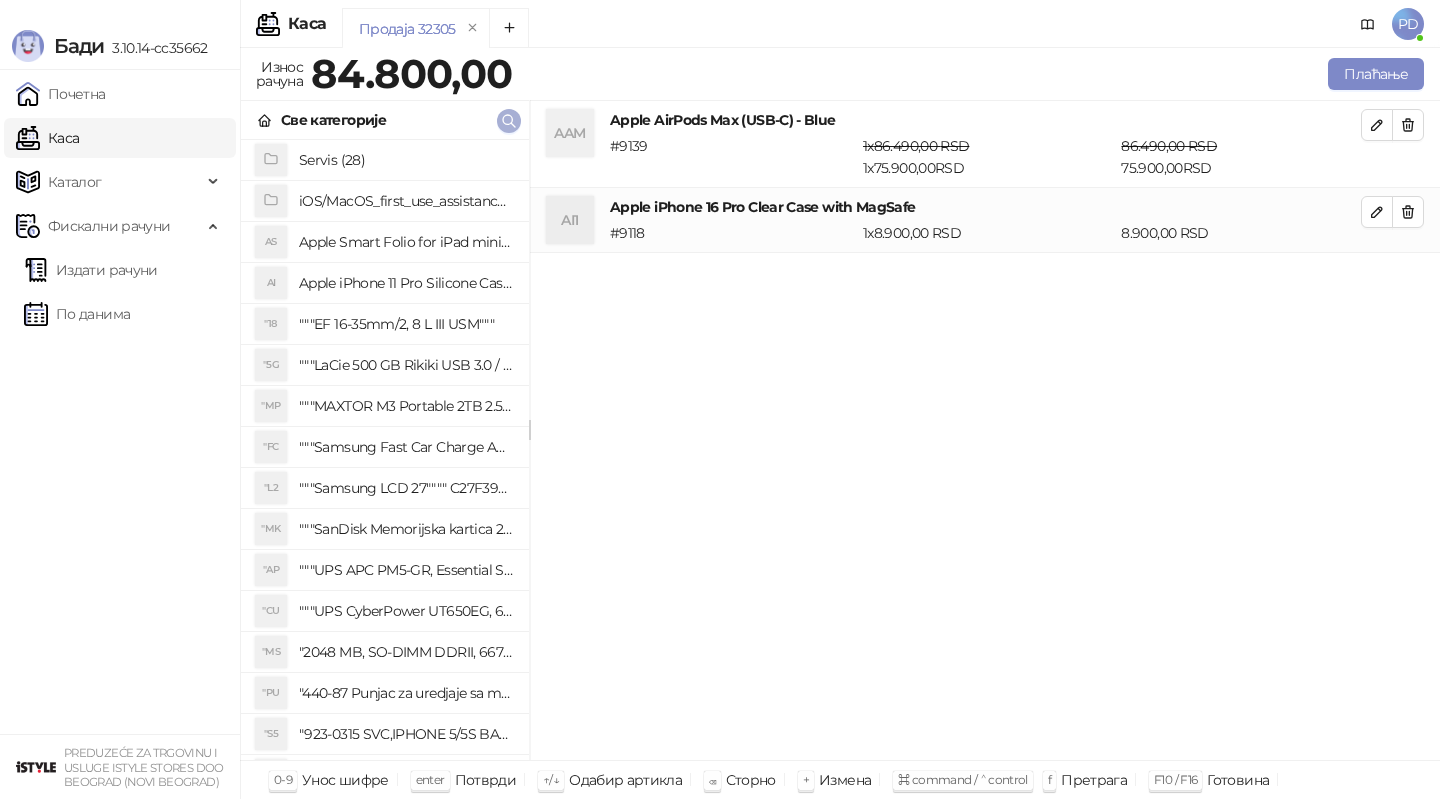 click 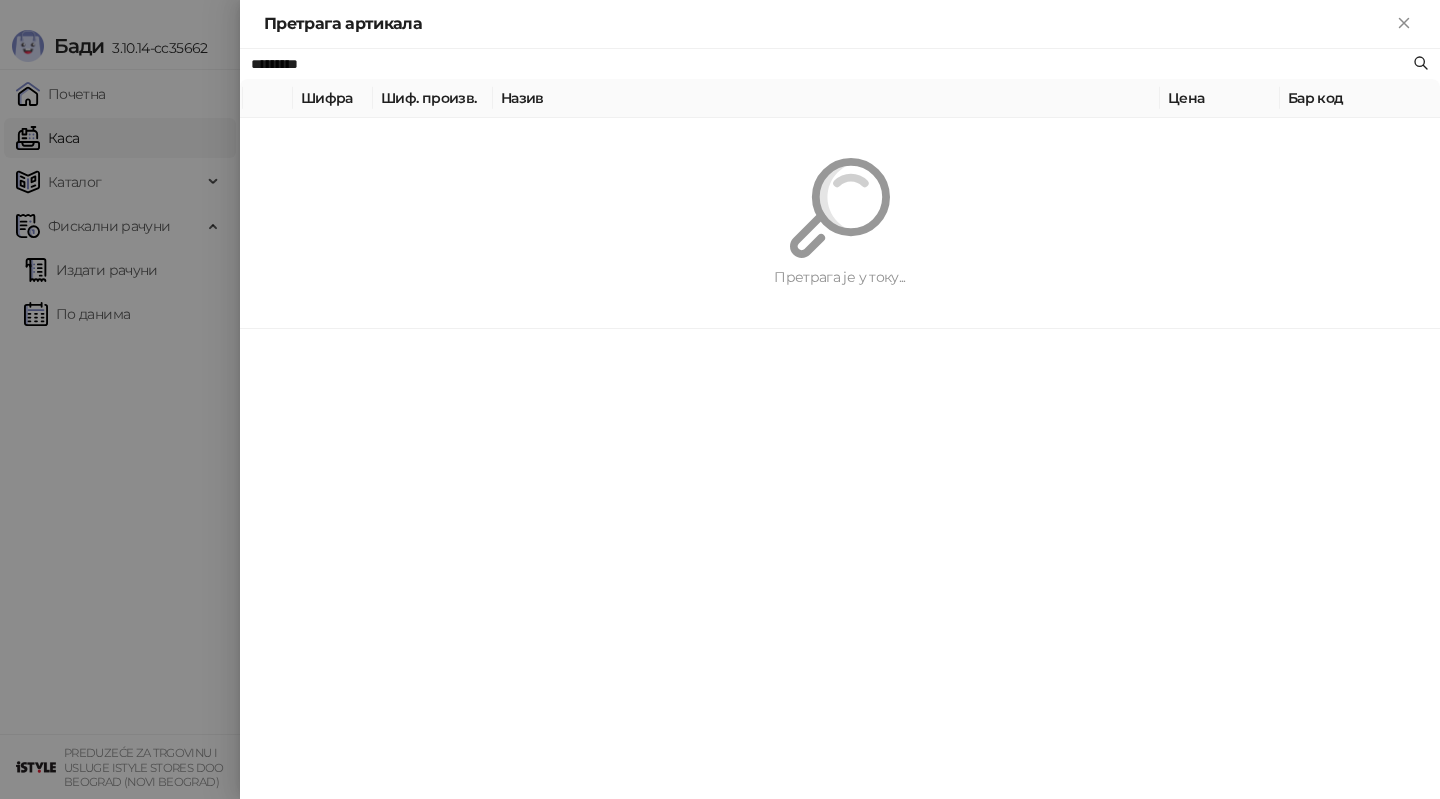 paste 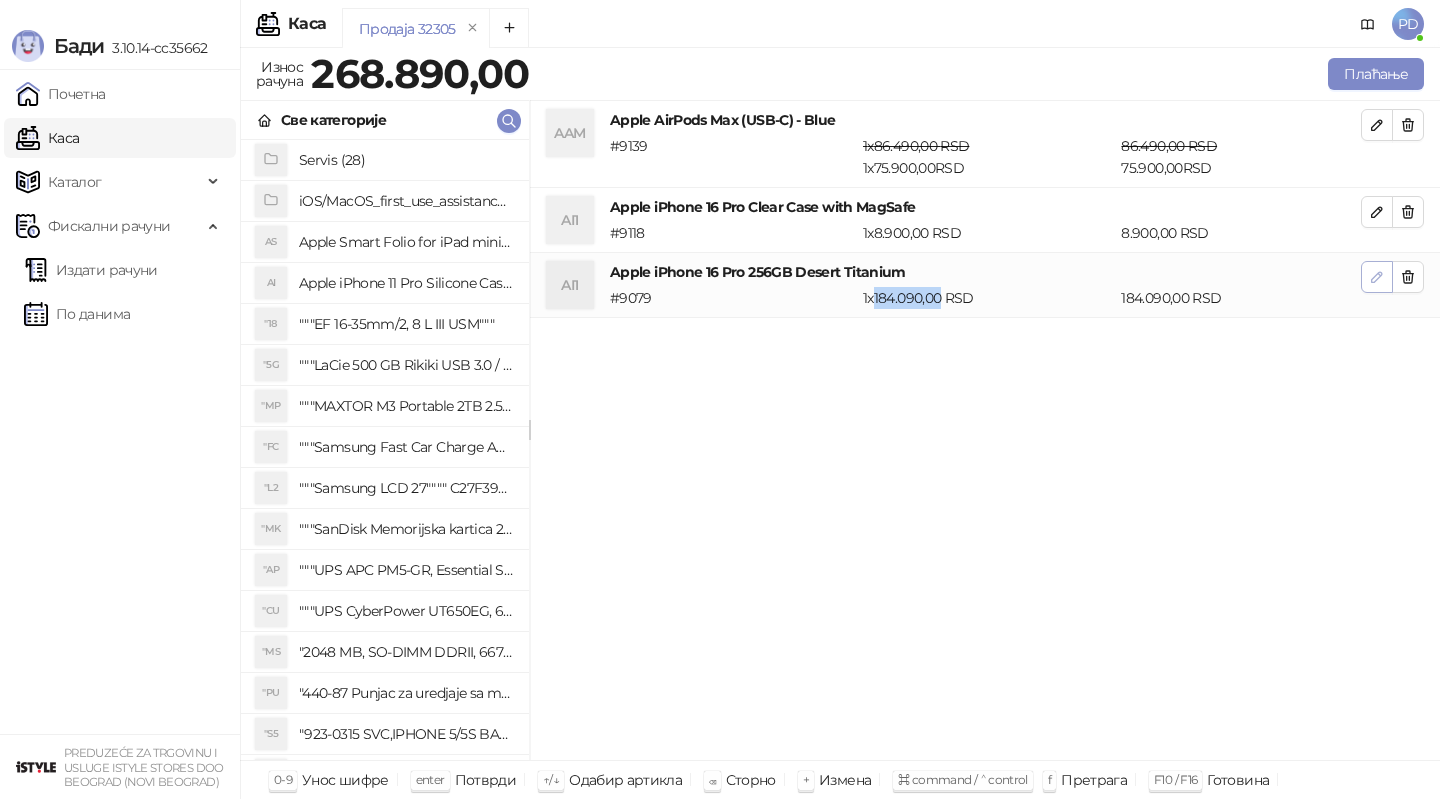 click at bounding box center (1377, 276) 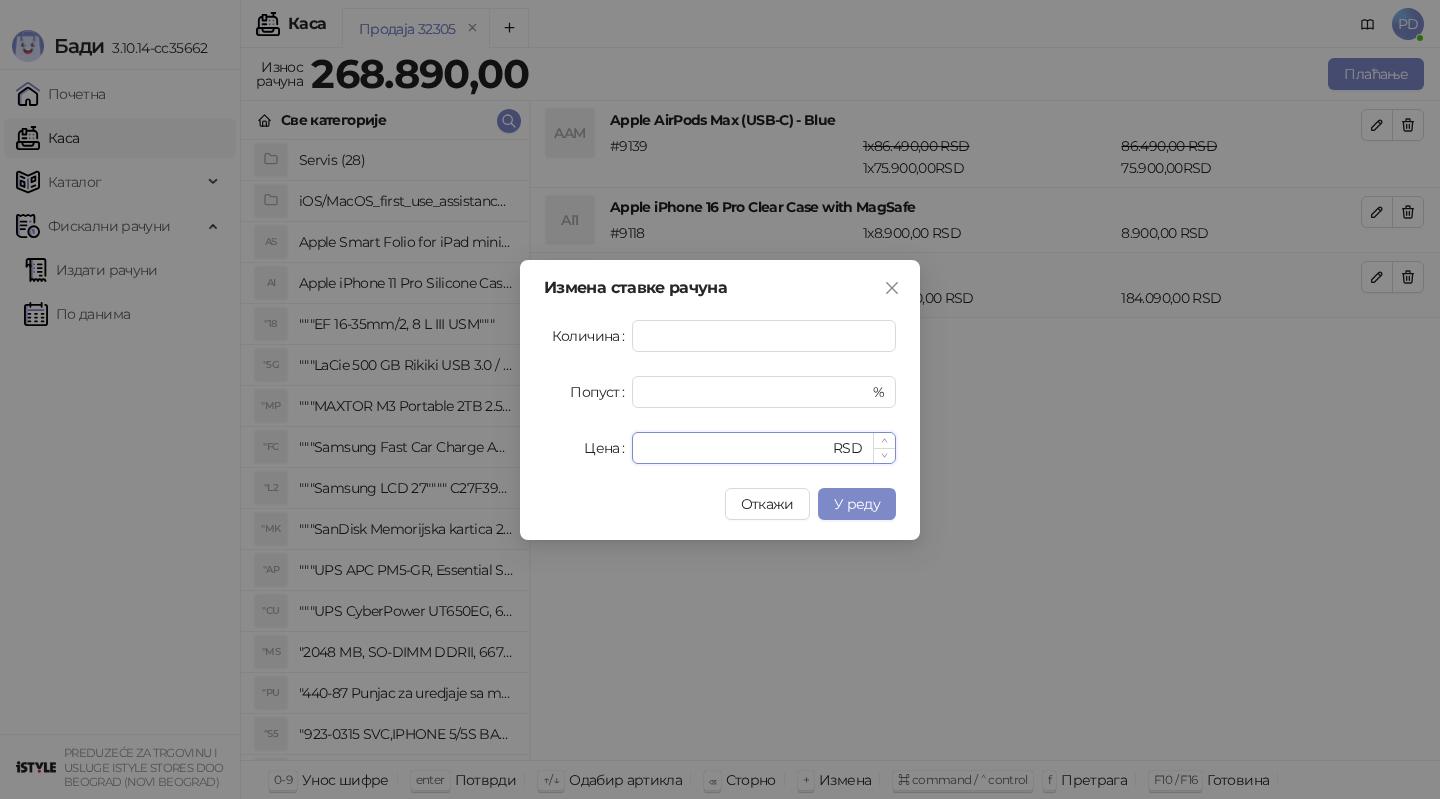 click on "******" at bounding box center [736, 448] 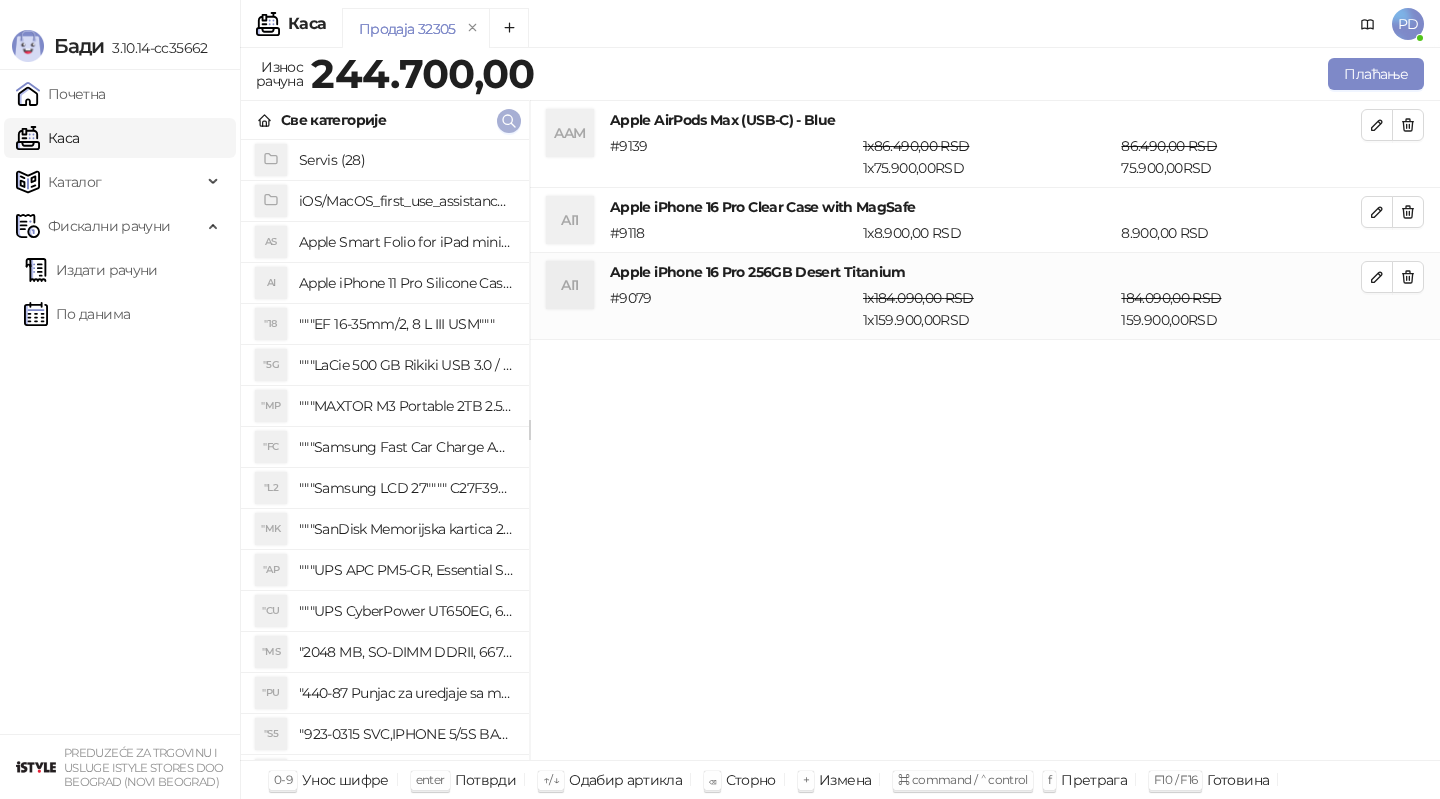 click 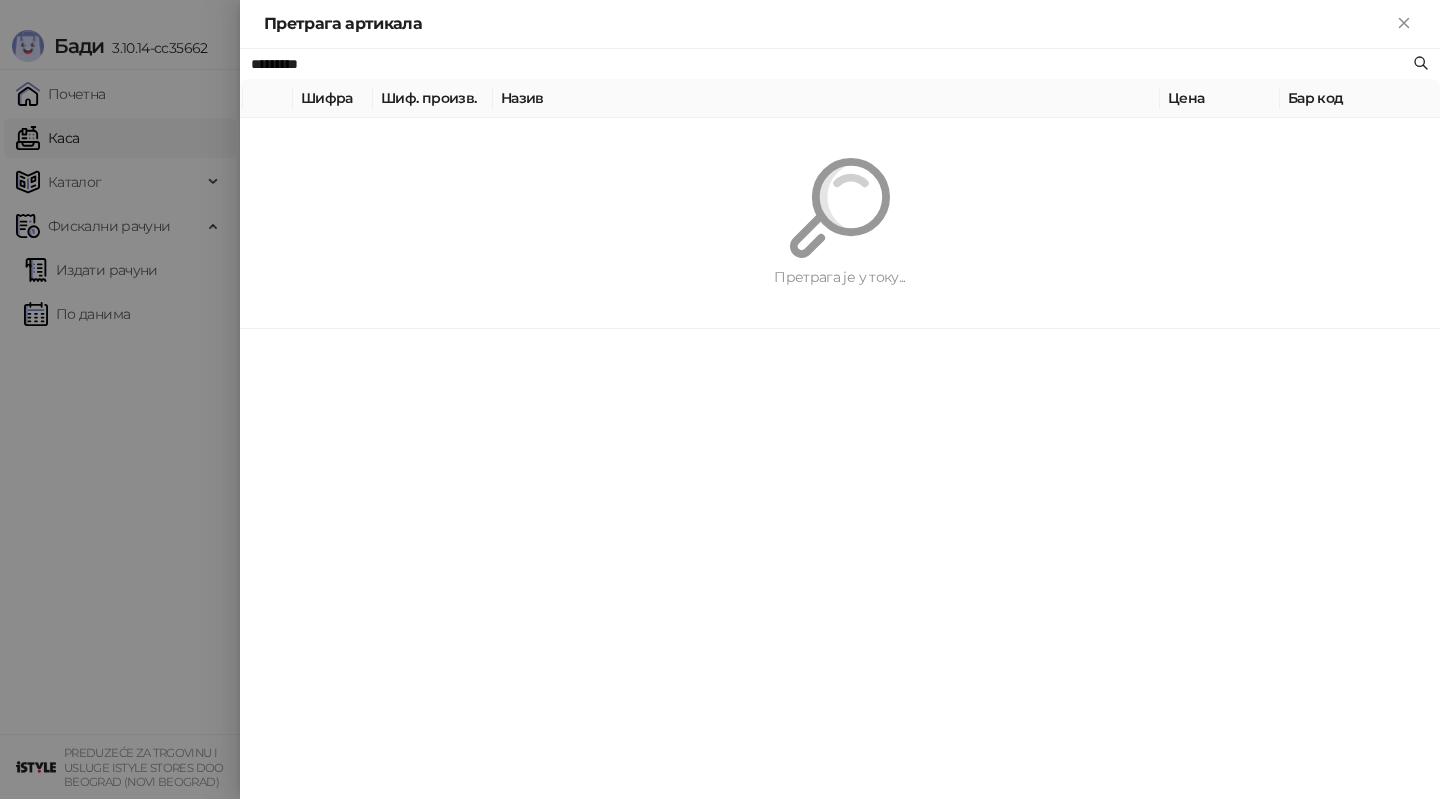 paste 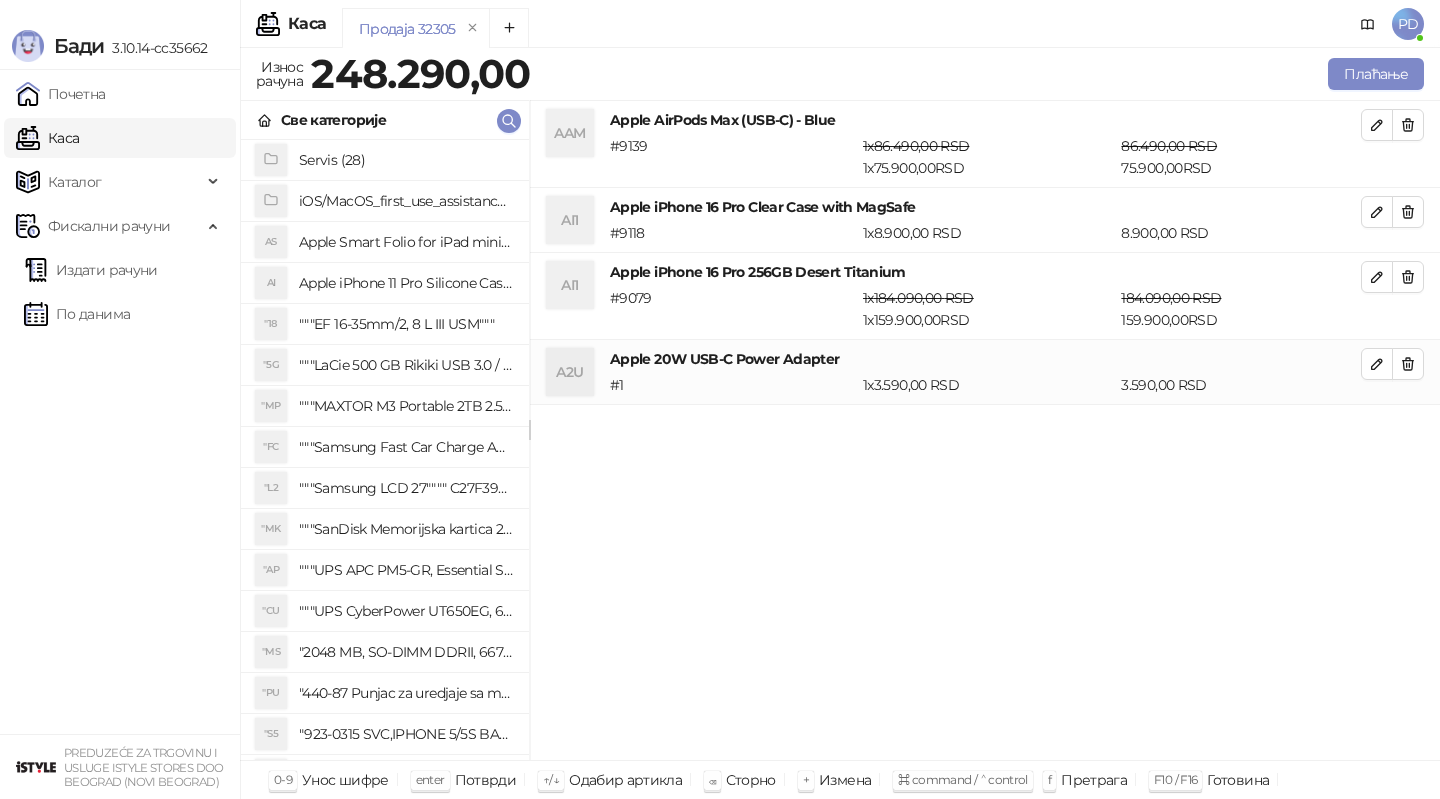 click 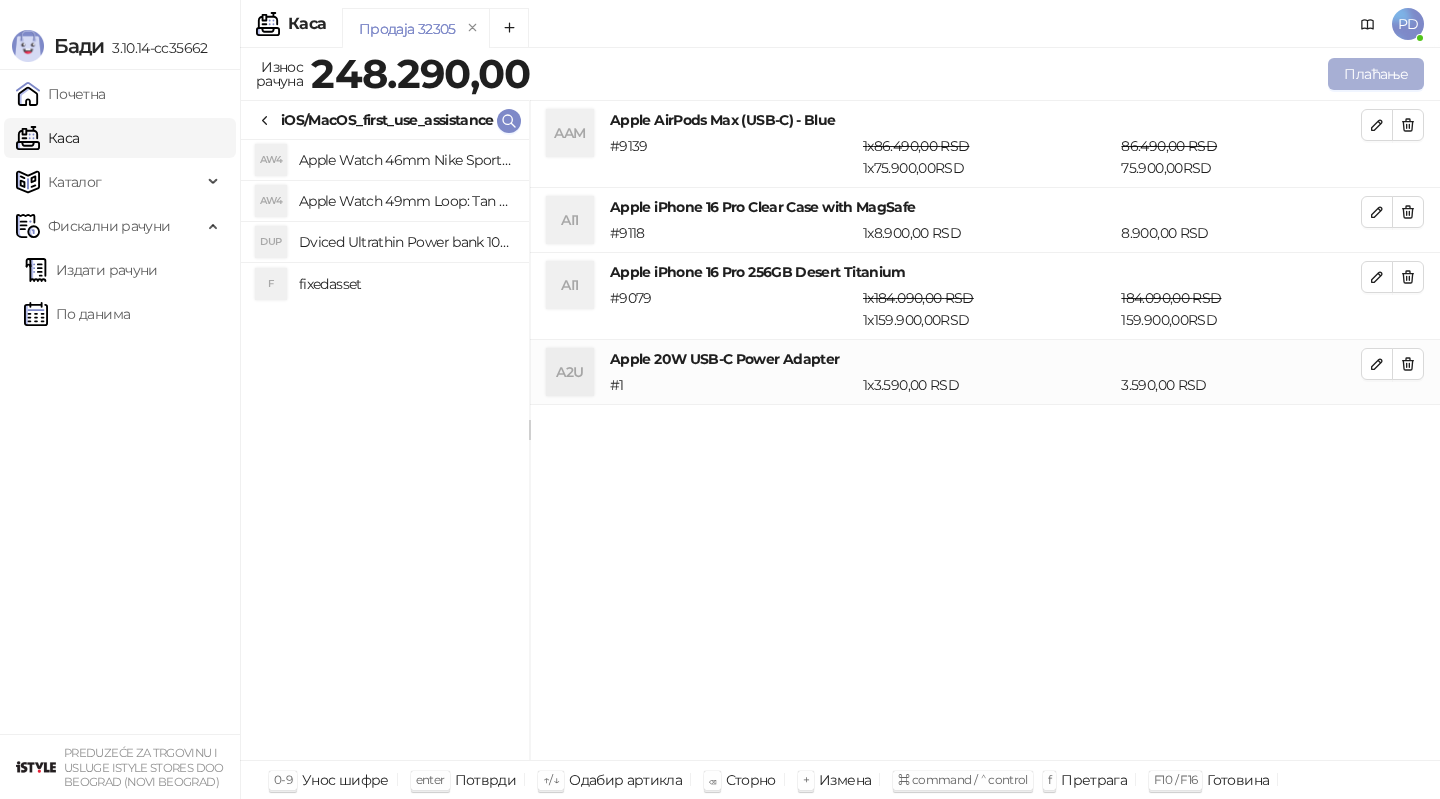 click on "Плаћање" at bounding box center (1376, 74) 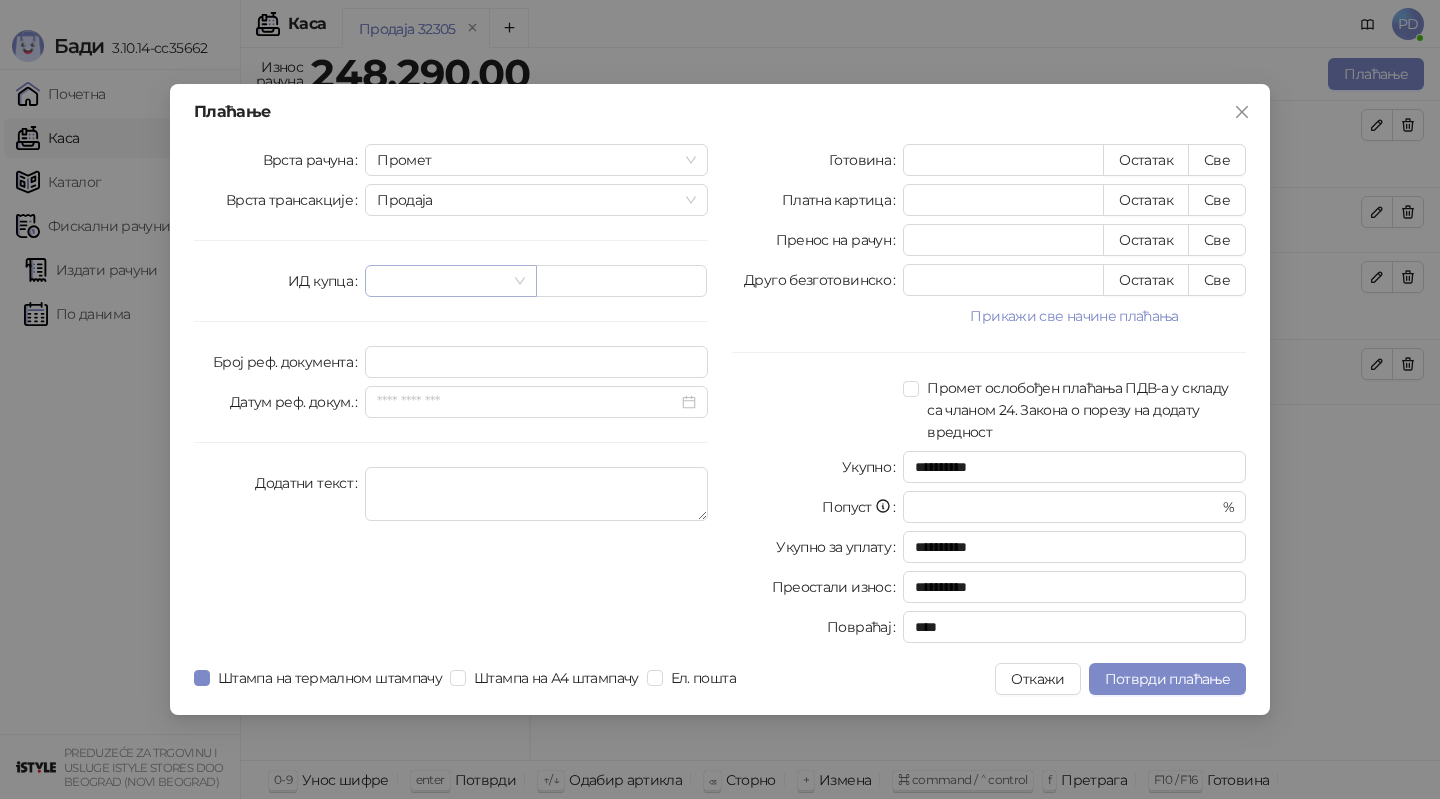 click at bounding box center [441, 281] 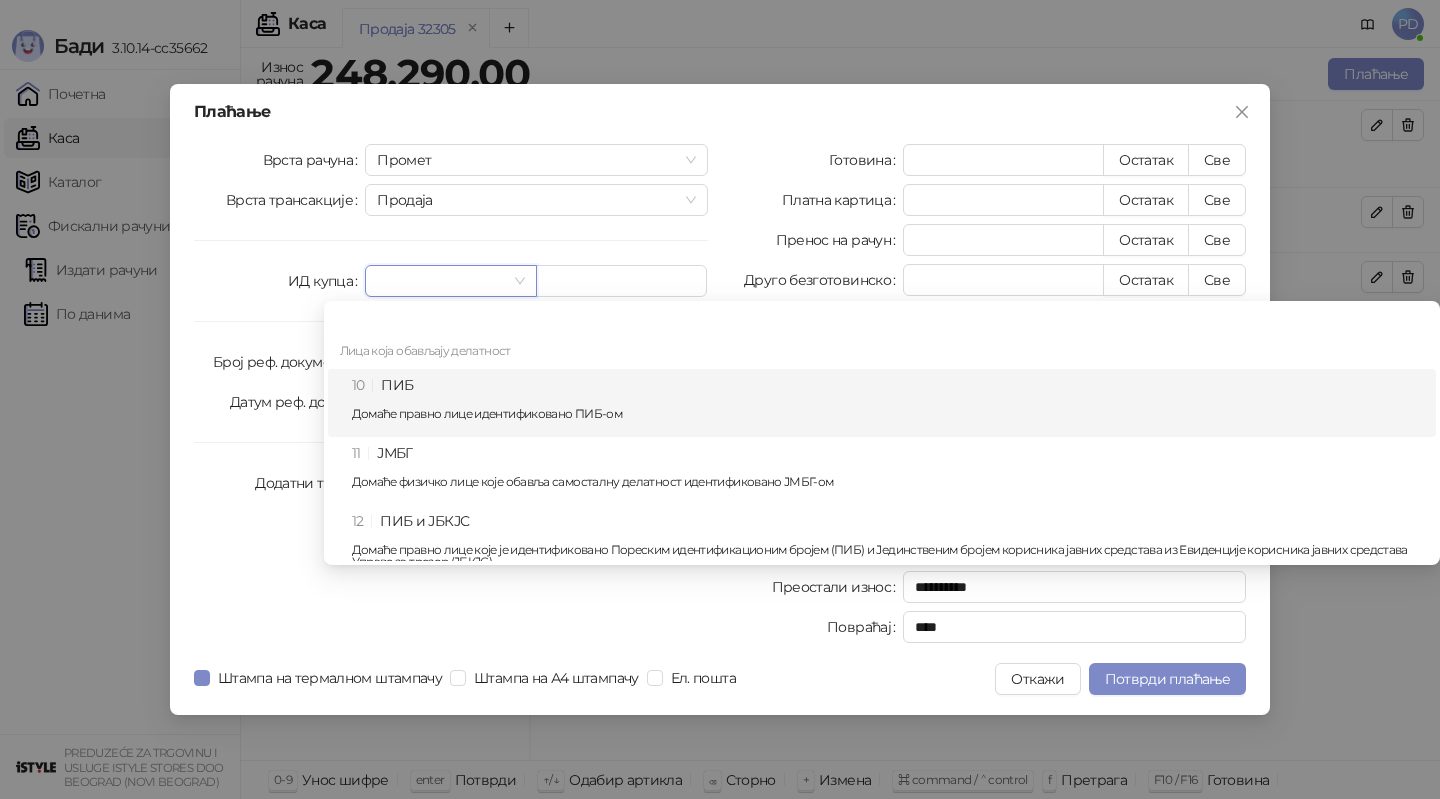 click on "10 ПИБ Домаће правно лице идентификовано ПИБ-ом" at bounding box center [888, 403] 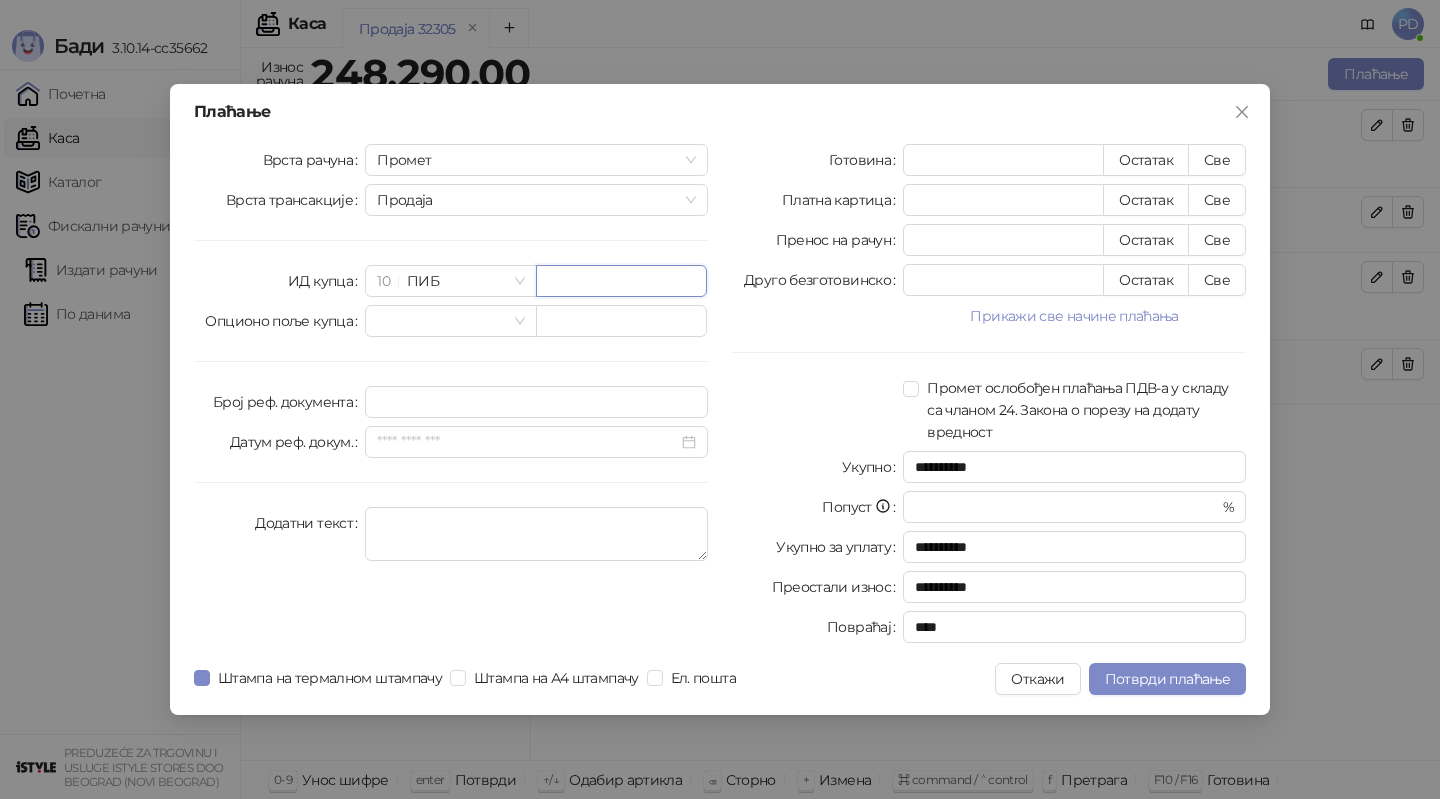 paste on "*********" 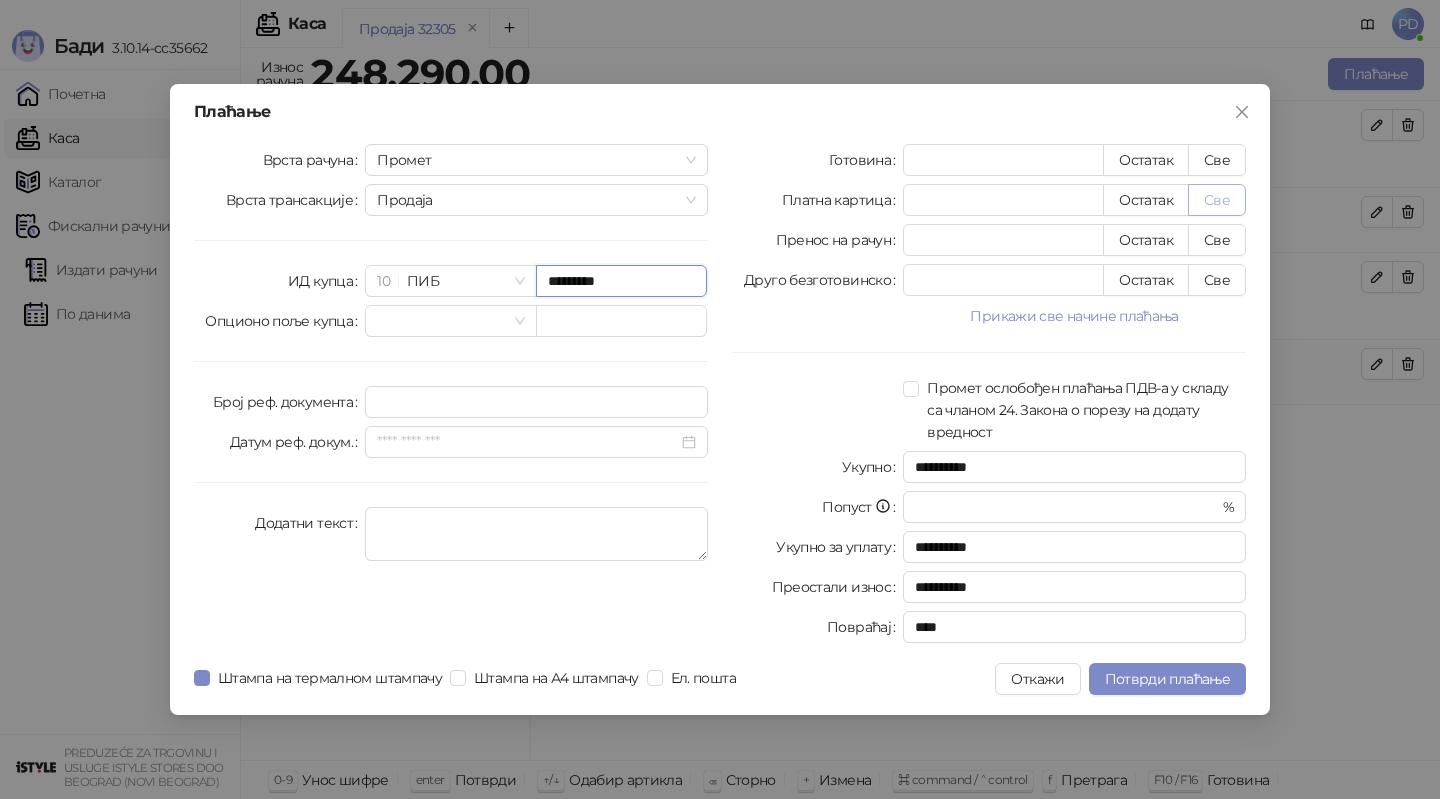 type on "*********" 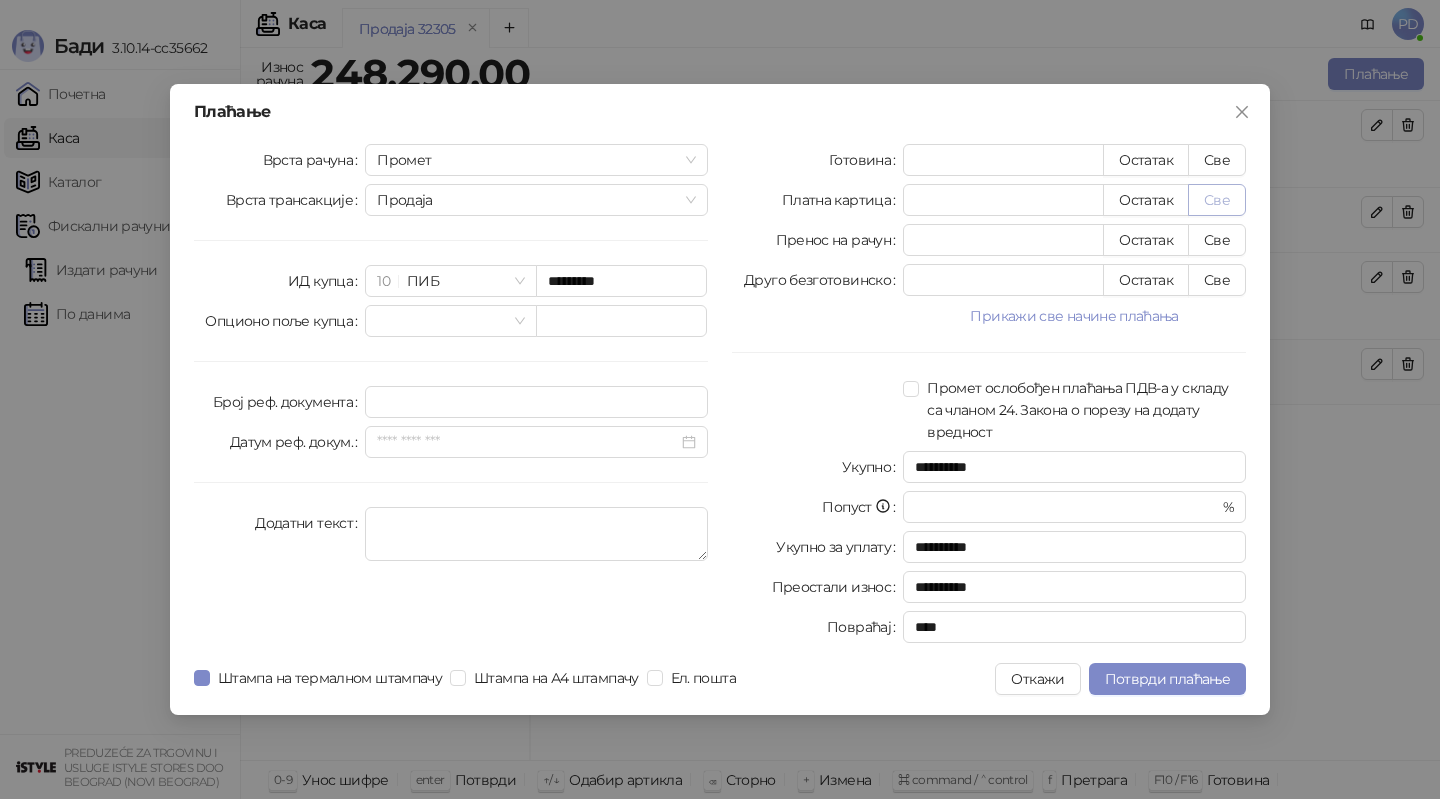 click on "Све" at bounding box center (1217, 200) 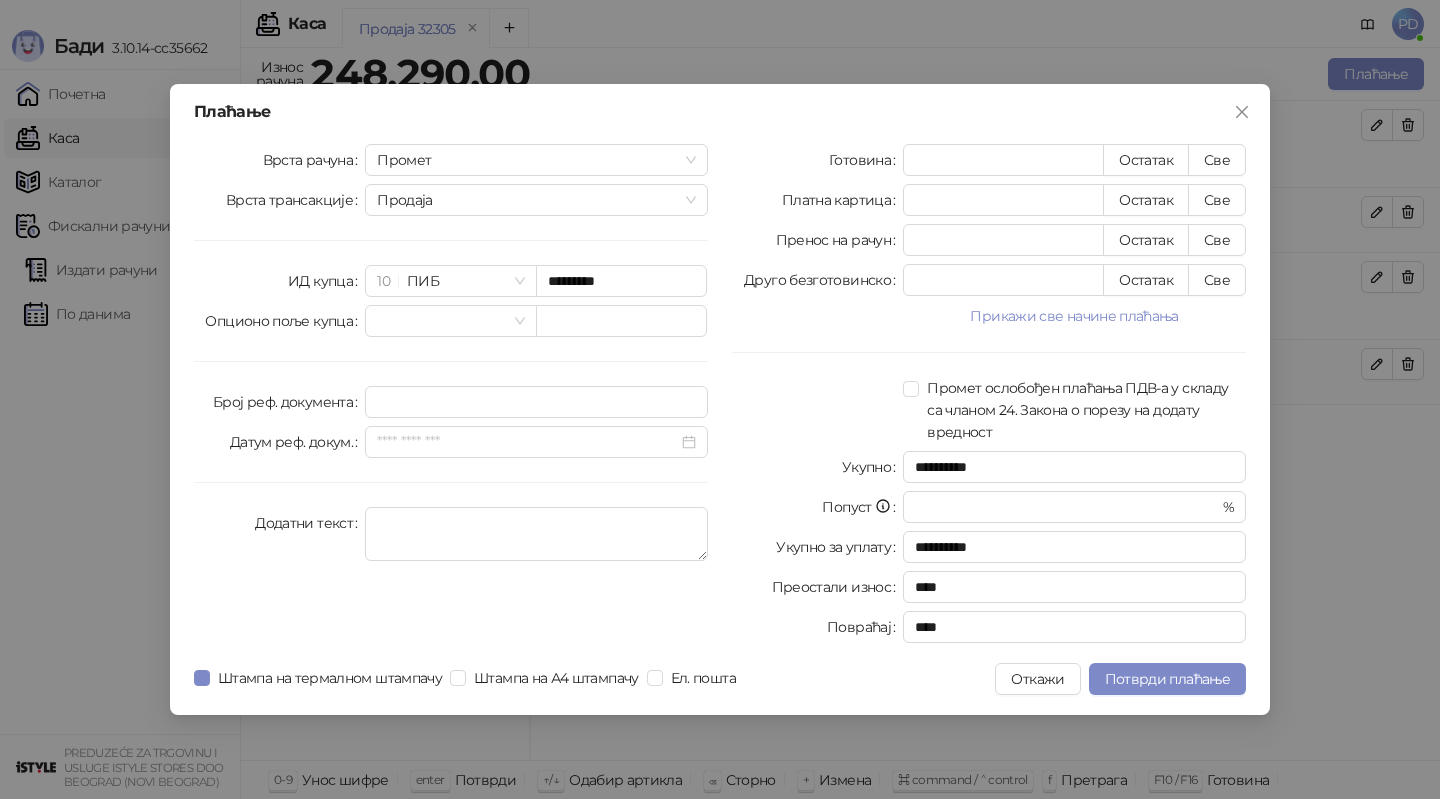 click on "**********" at bounding box center (720, 399) 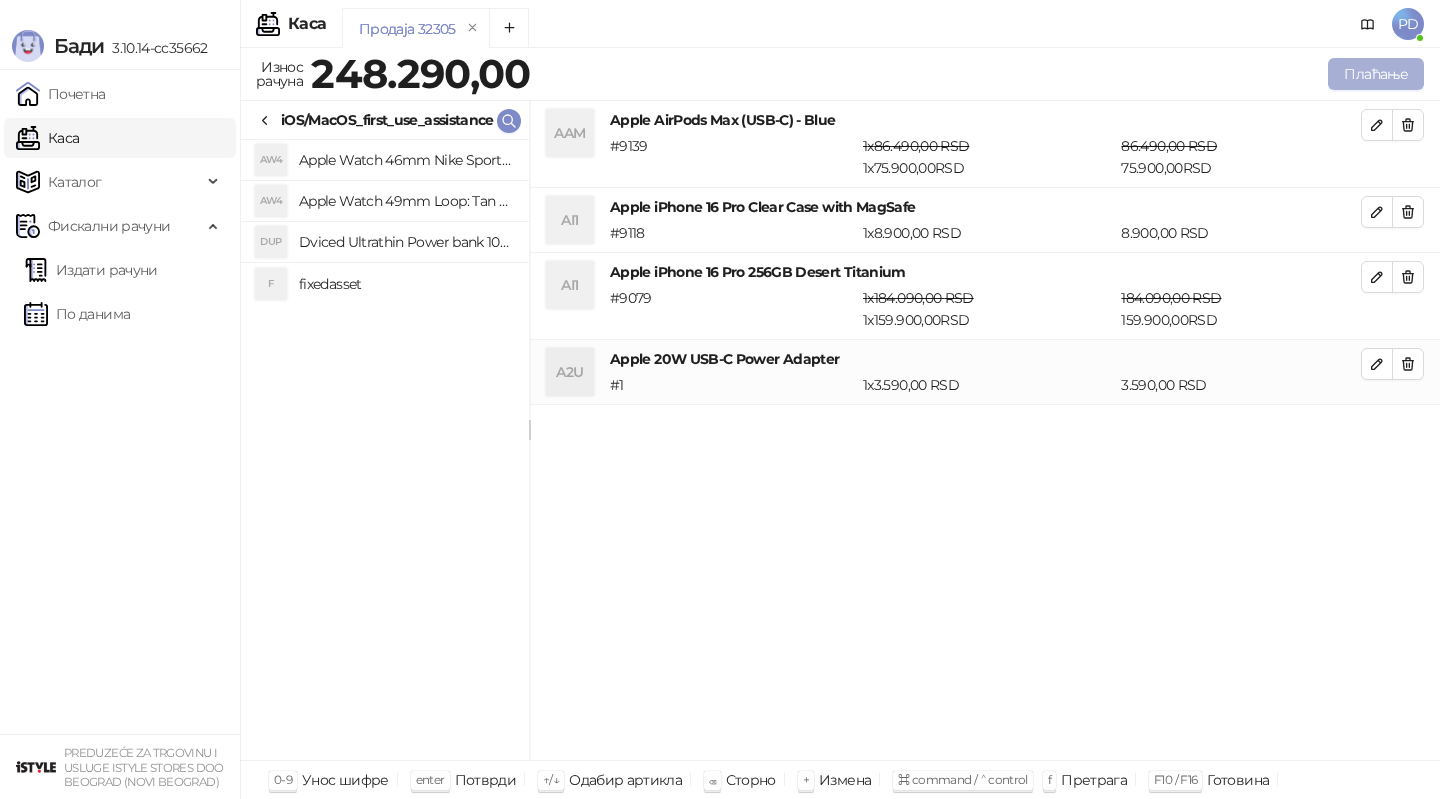 click on "Плаћање" at bounding box center (1376, 74) 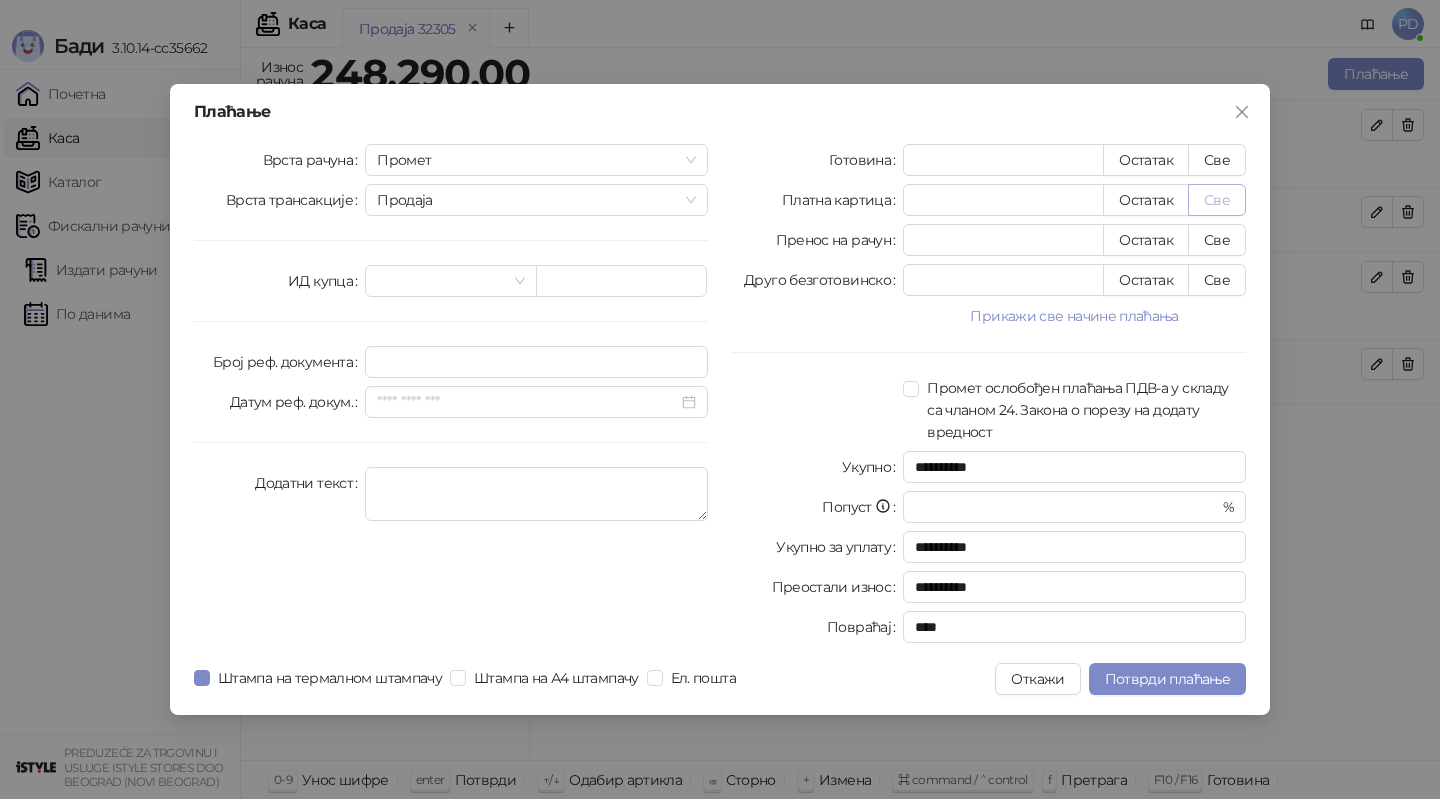 click on "Све" at bounding box center (1217, 200) 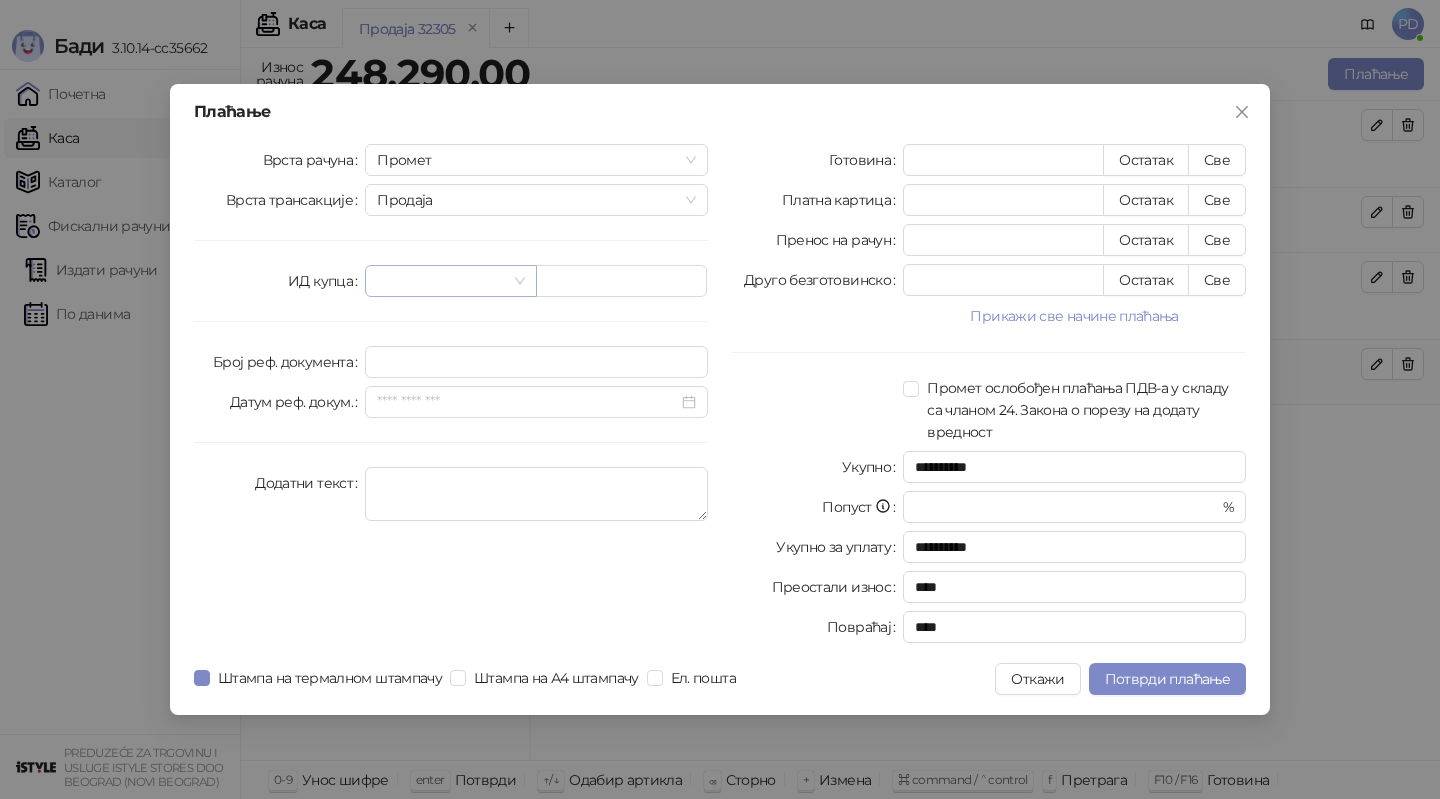 click at bounding box center [441, 281] 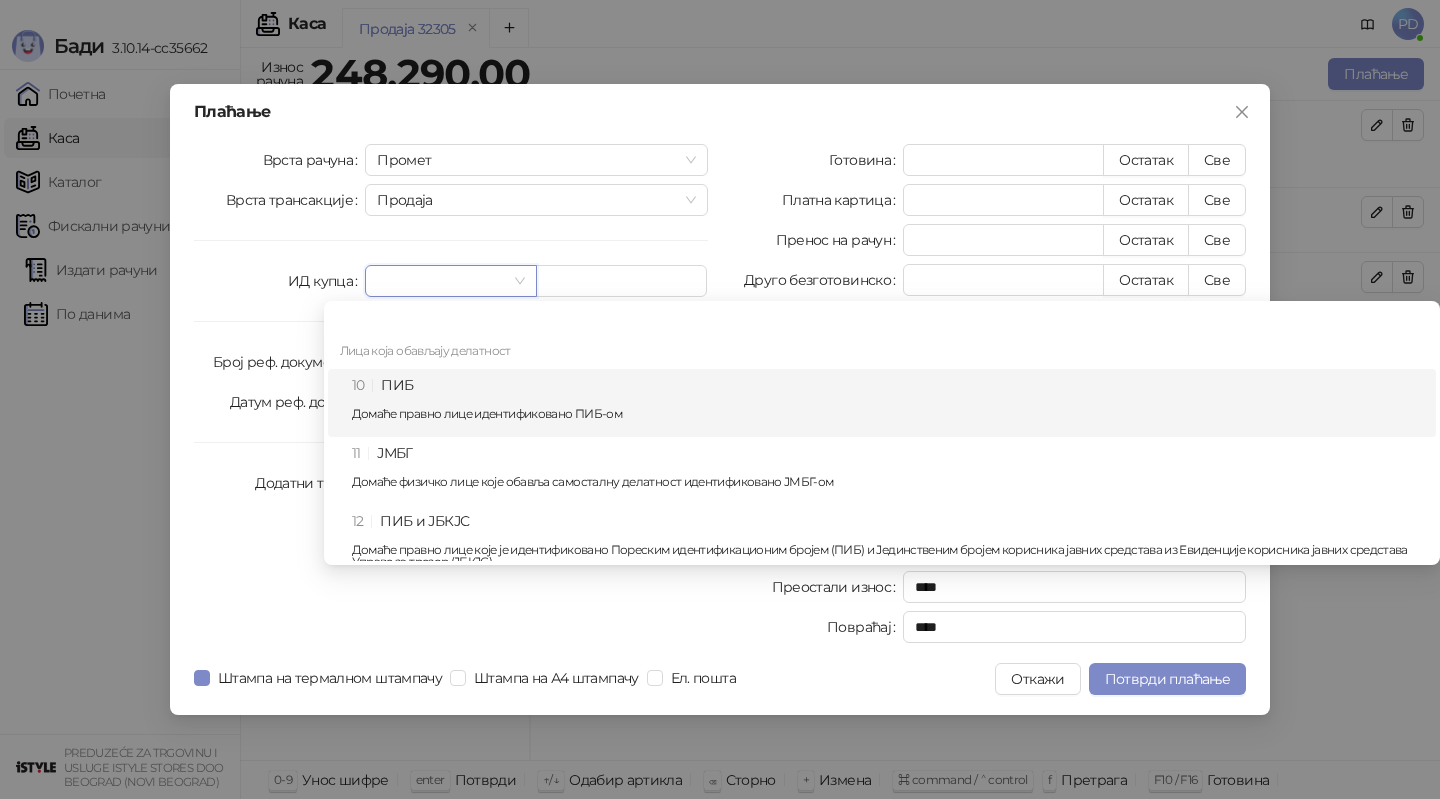 click on "10 ПИБ Домаће правно лице идентификовано ПИБ-ом" at bounding box center (888, 403) 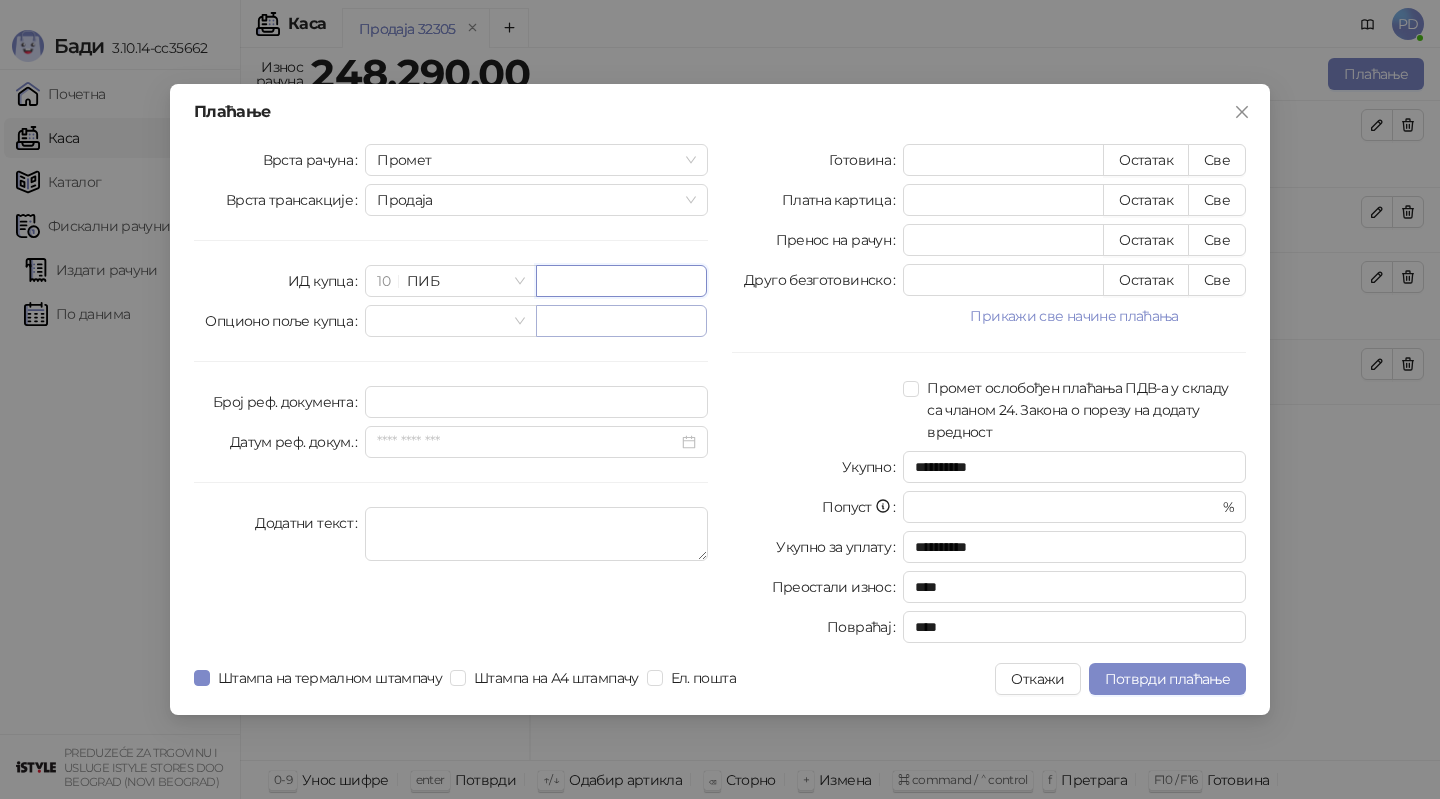 paste on "*********" 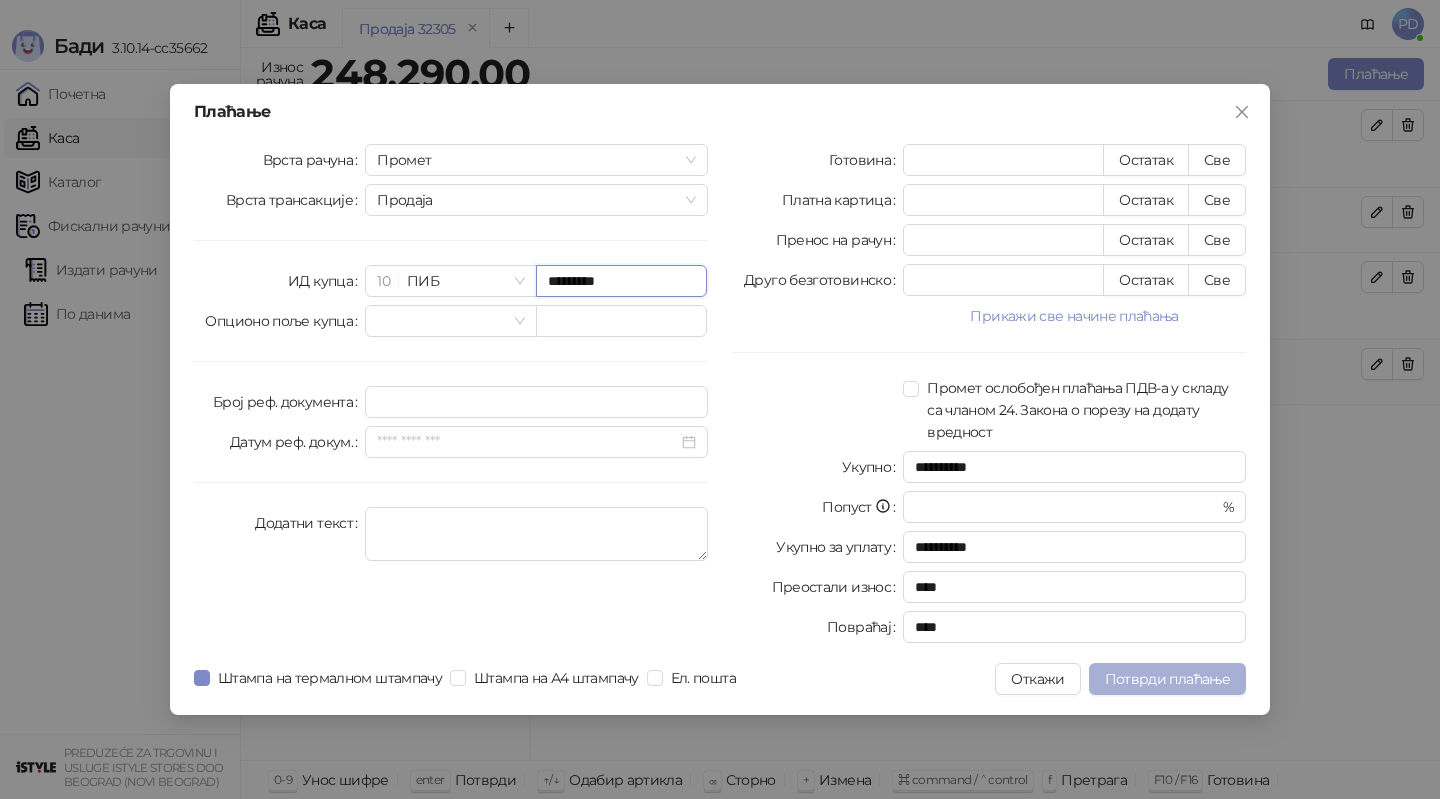 type on "*********" 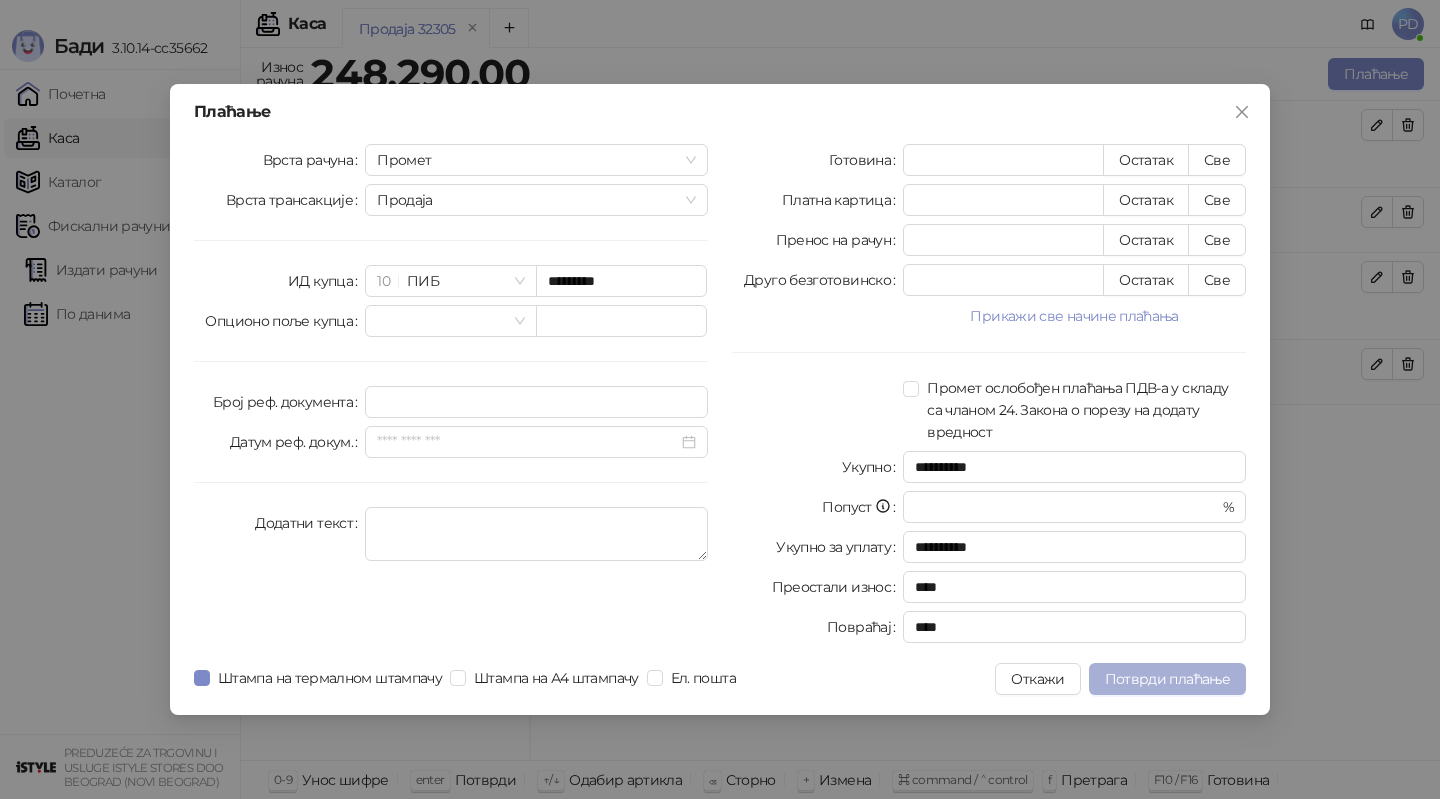 click on "Потврди плаћање" at bounding box center [1167, 679] 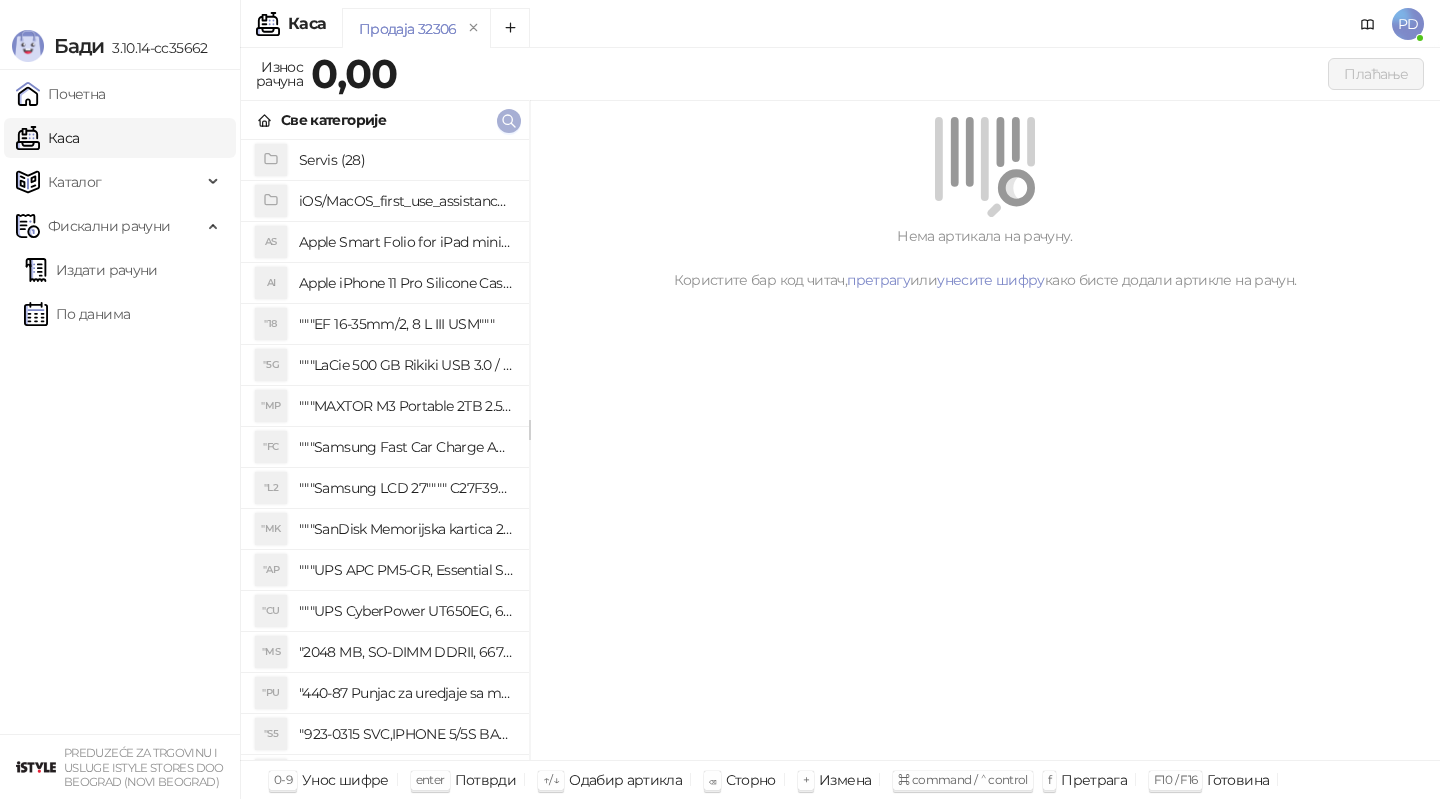 click 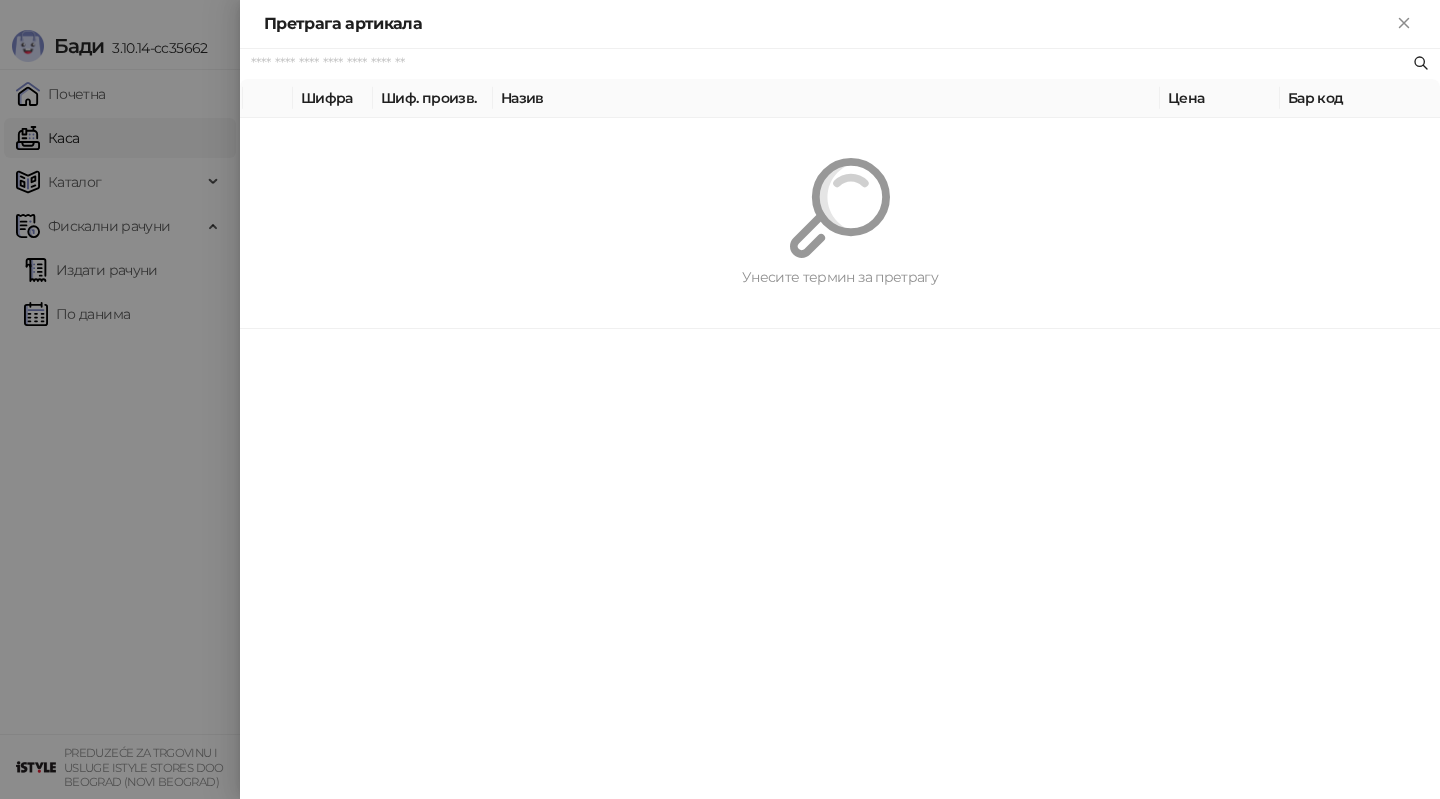 click at bounding box center [720, 399] 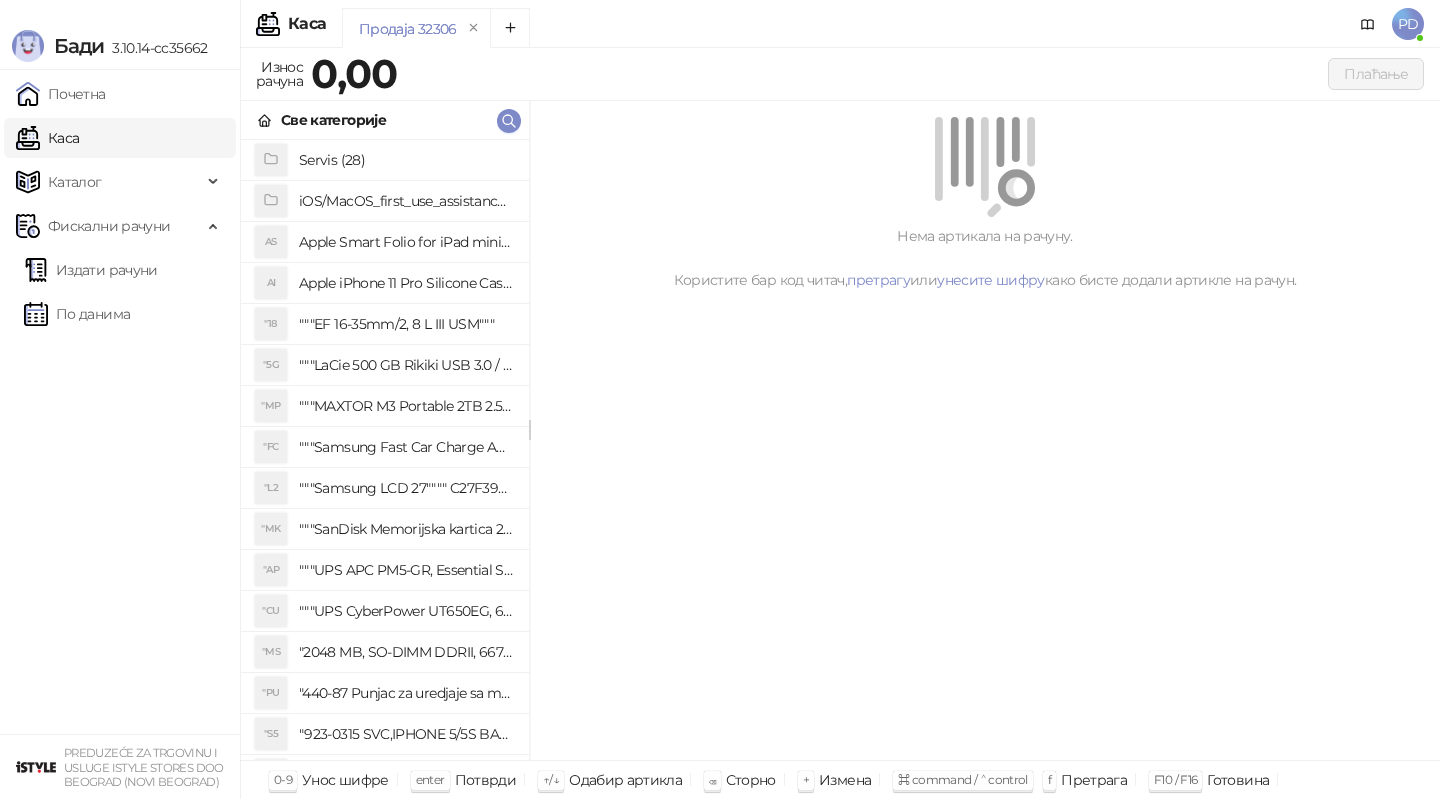 click on "По данима" at bounding box center (77, 314) 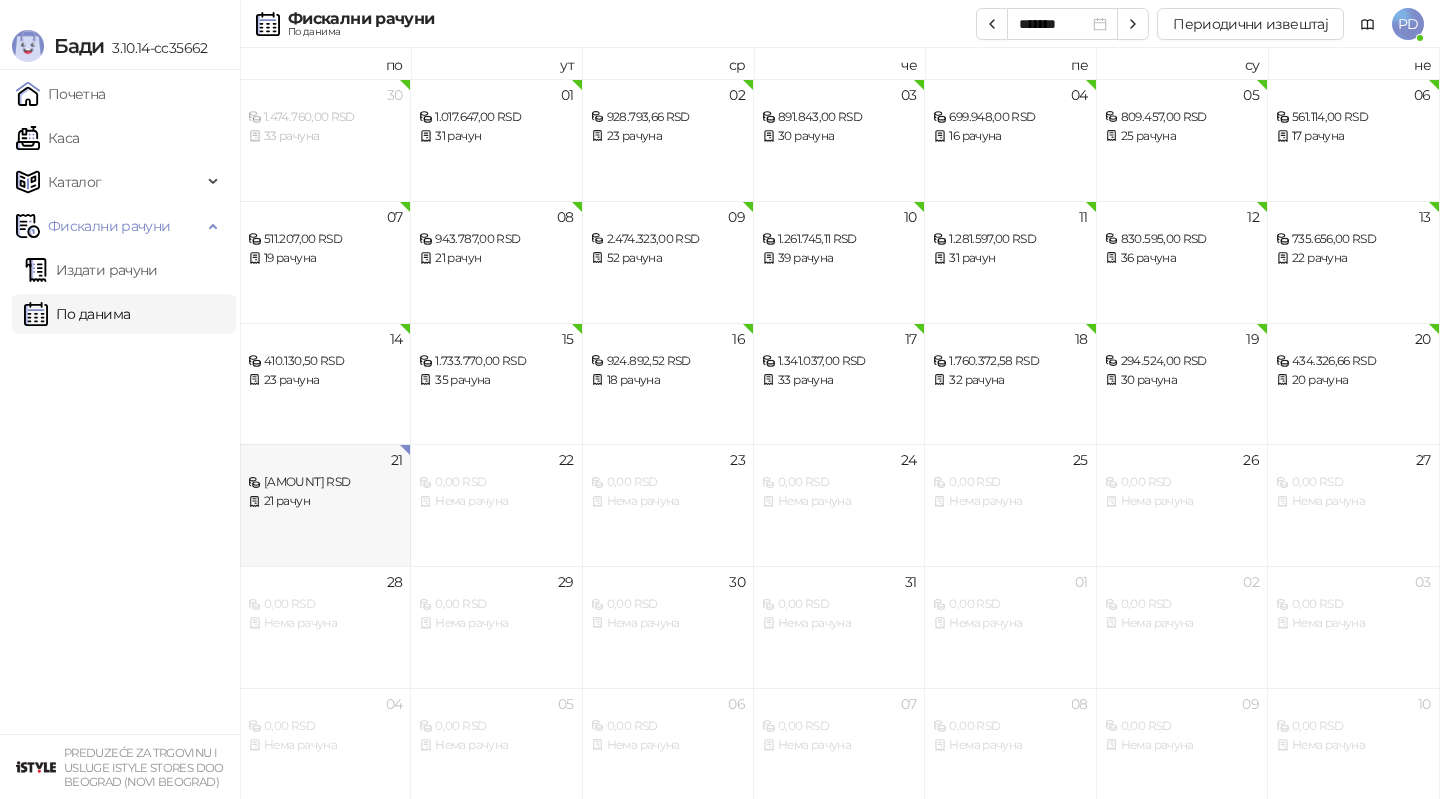 click on "21 рачун" at bounding box center [325, 501] 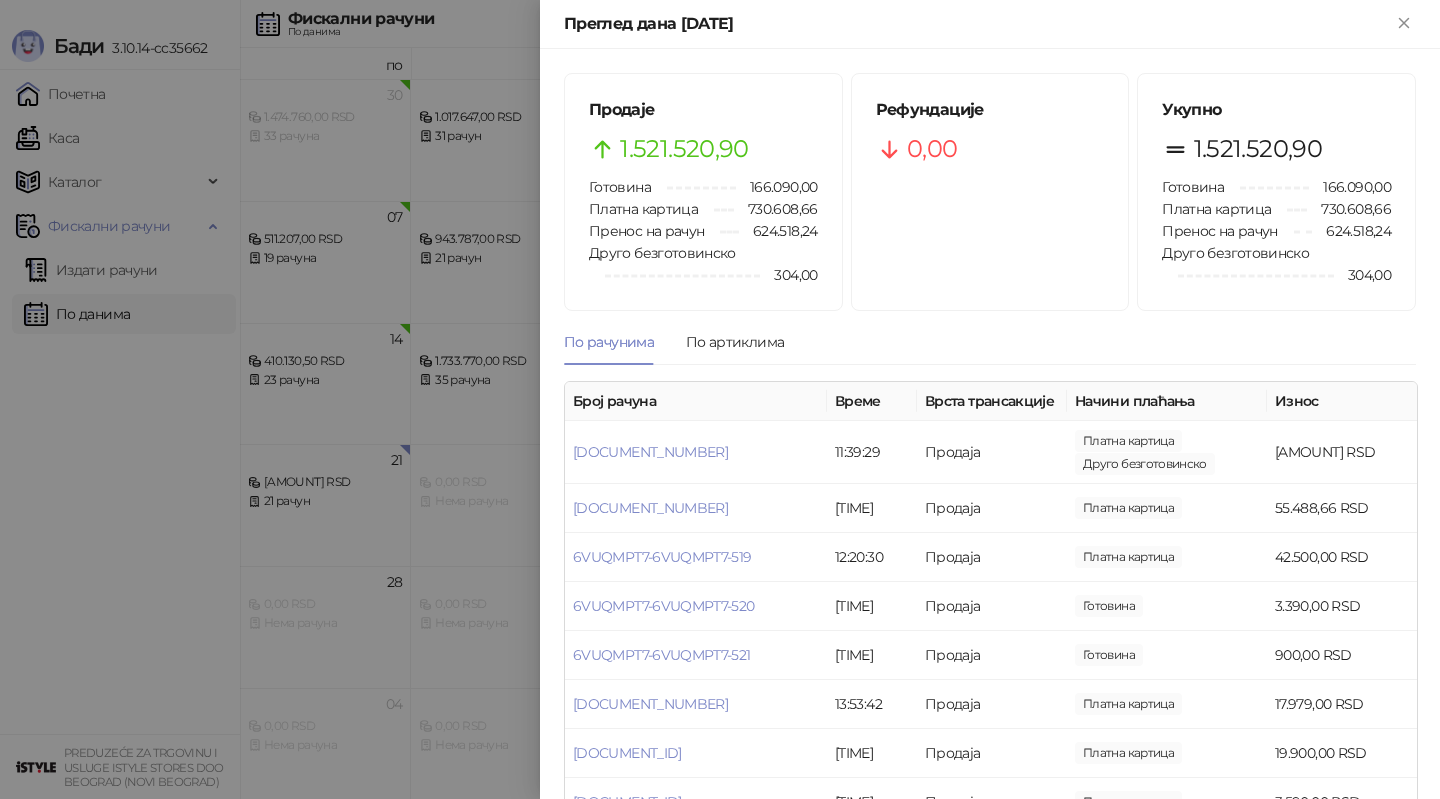 click at bounding box center [720, 399] 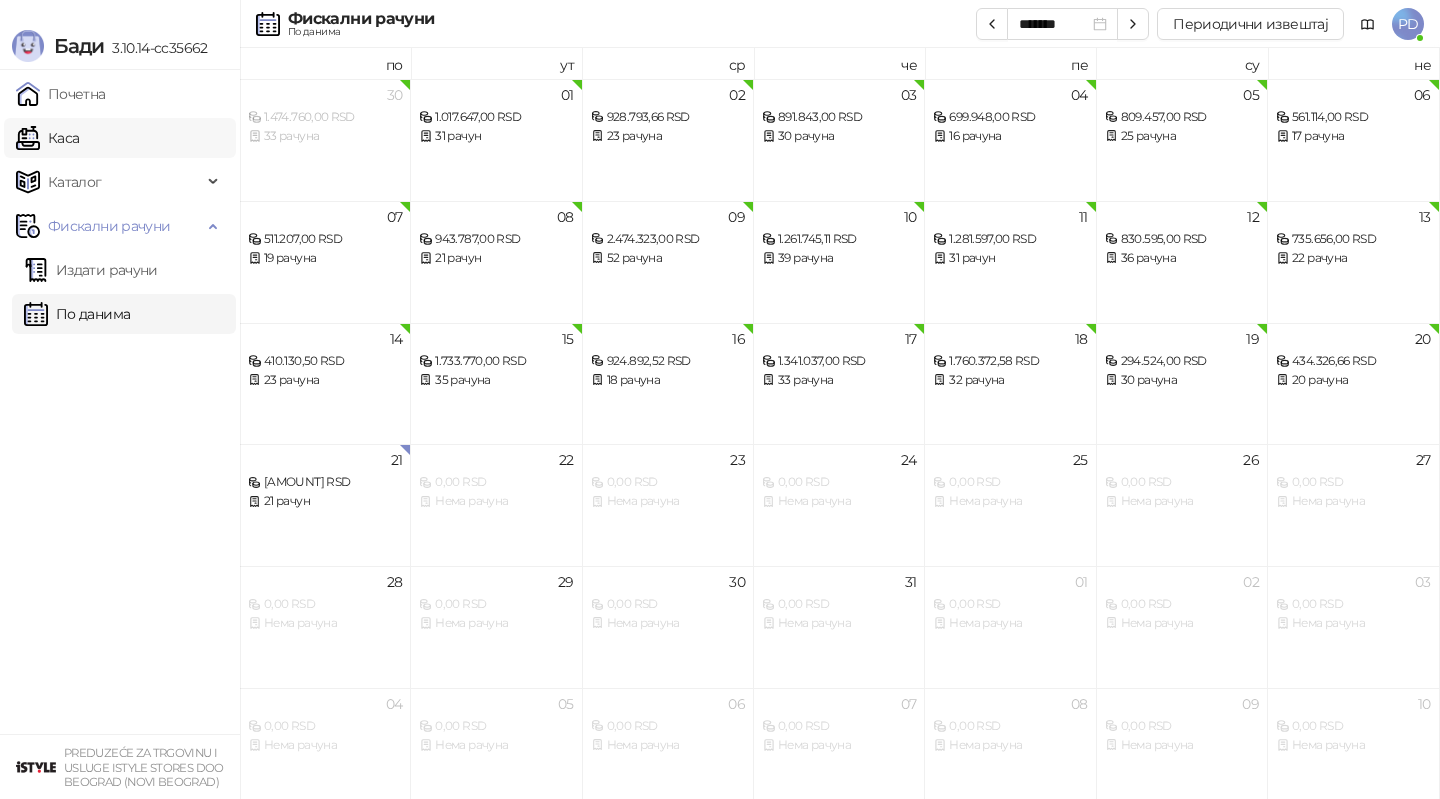 click on "Каса" at bounding box center (47, 138) 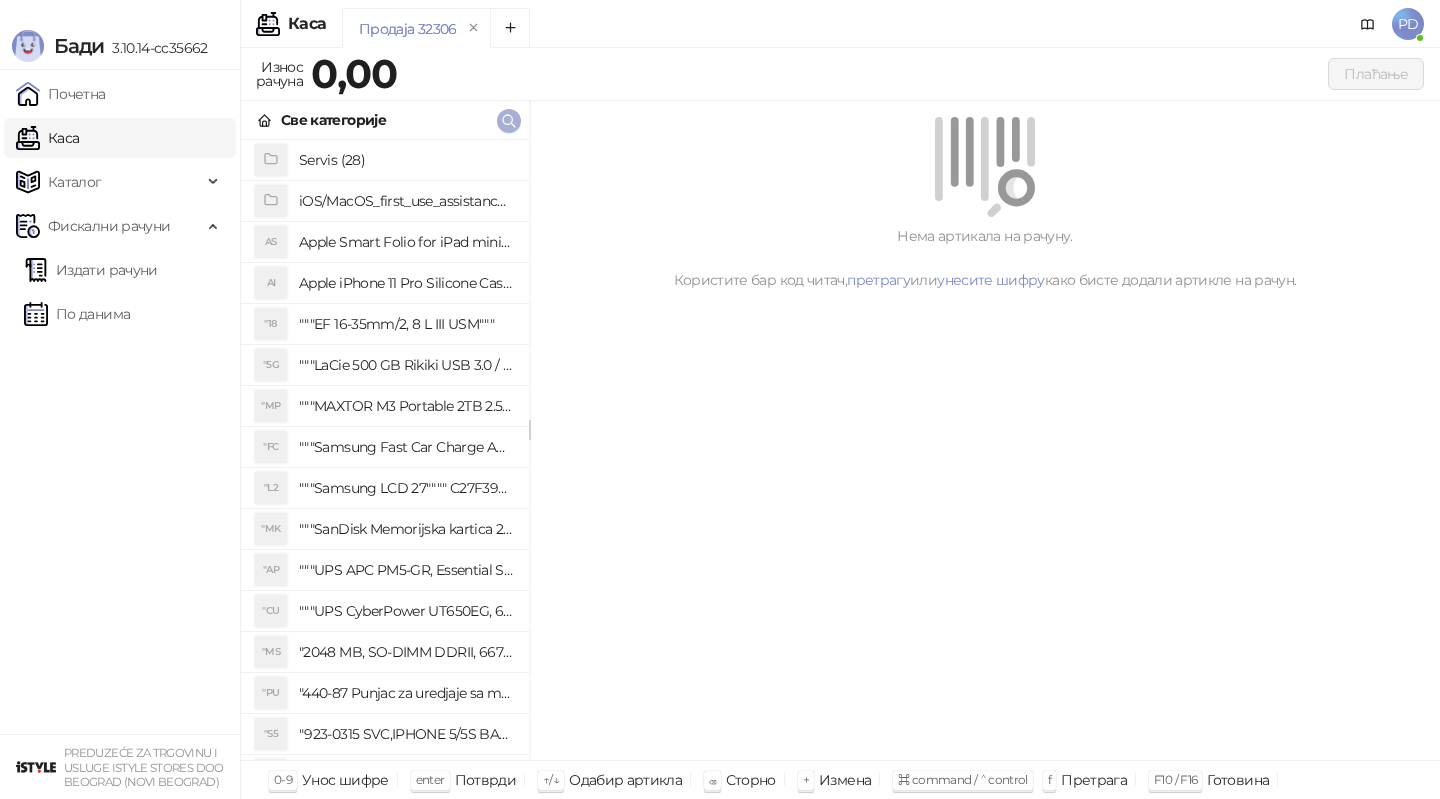 click 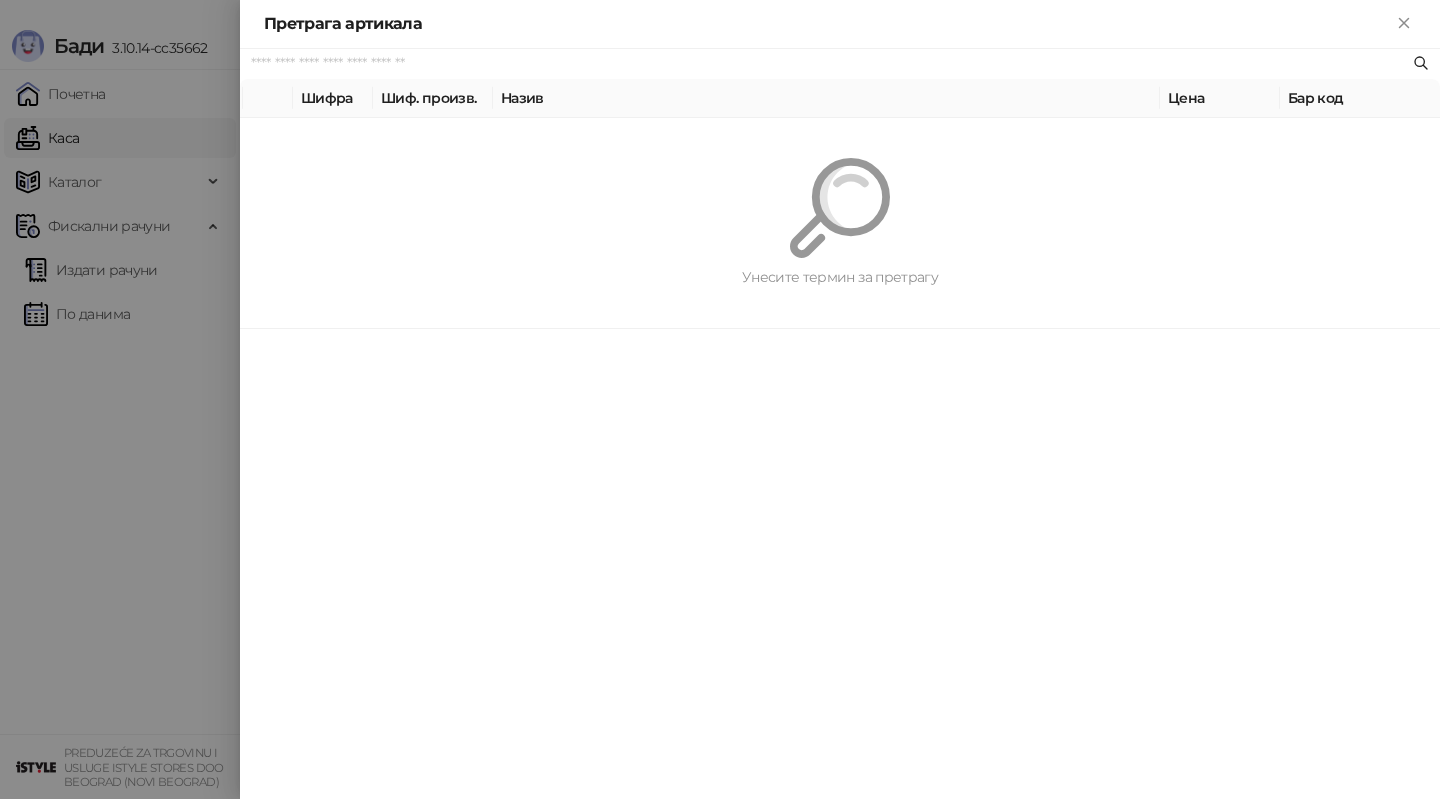 paste on "**********" 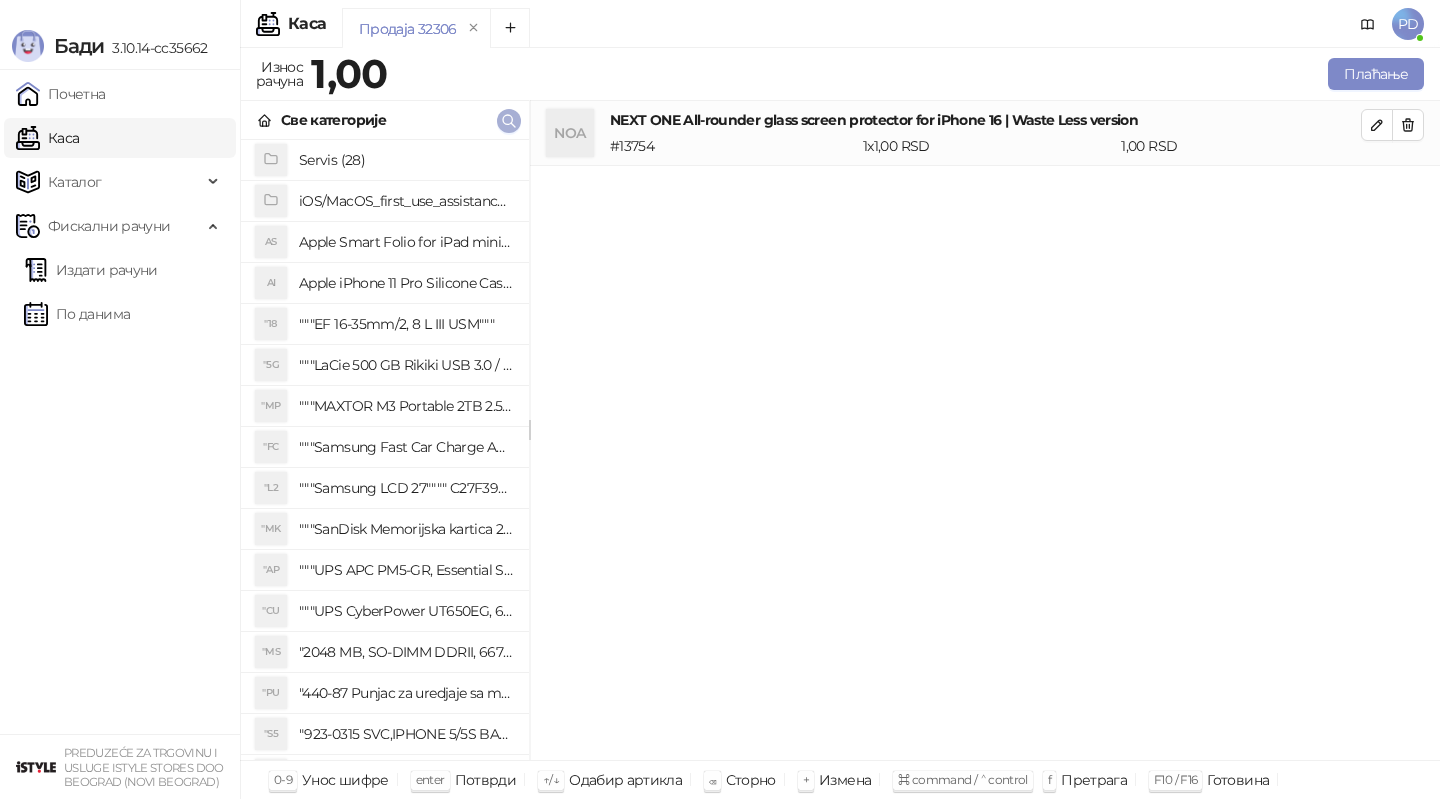 click at bounding box center (509, 121) 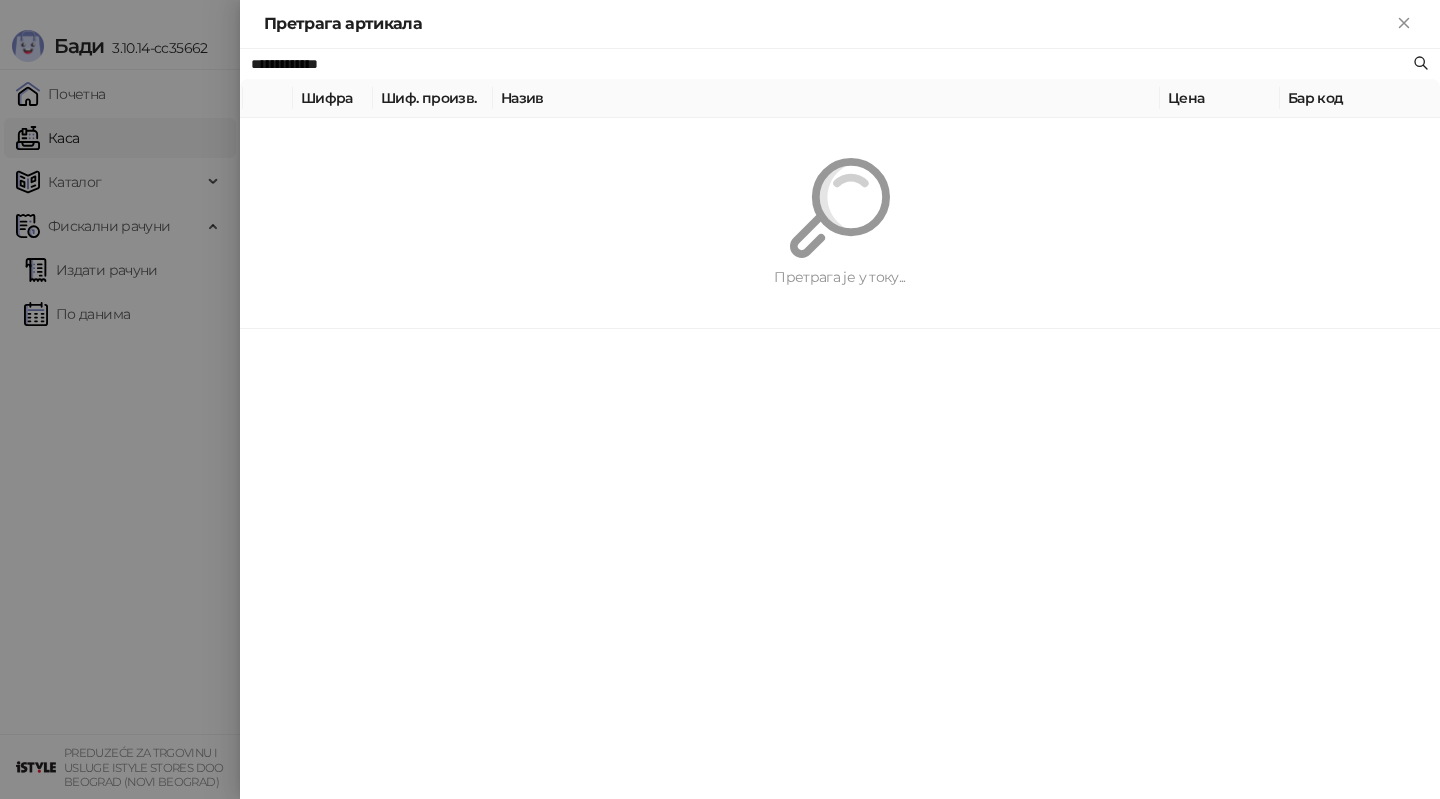 paste on "**********" 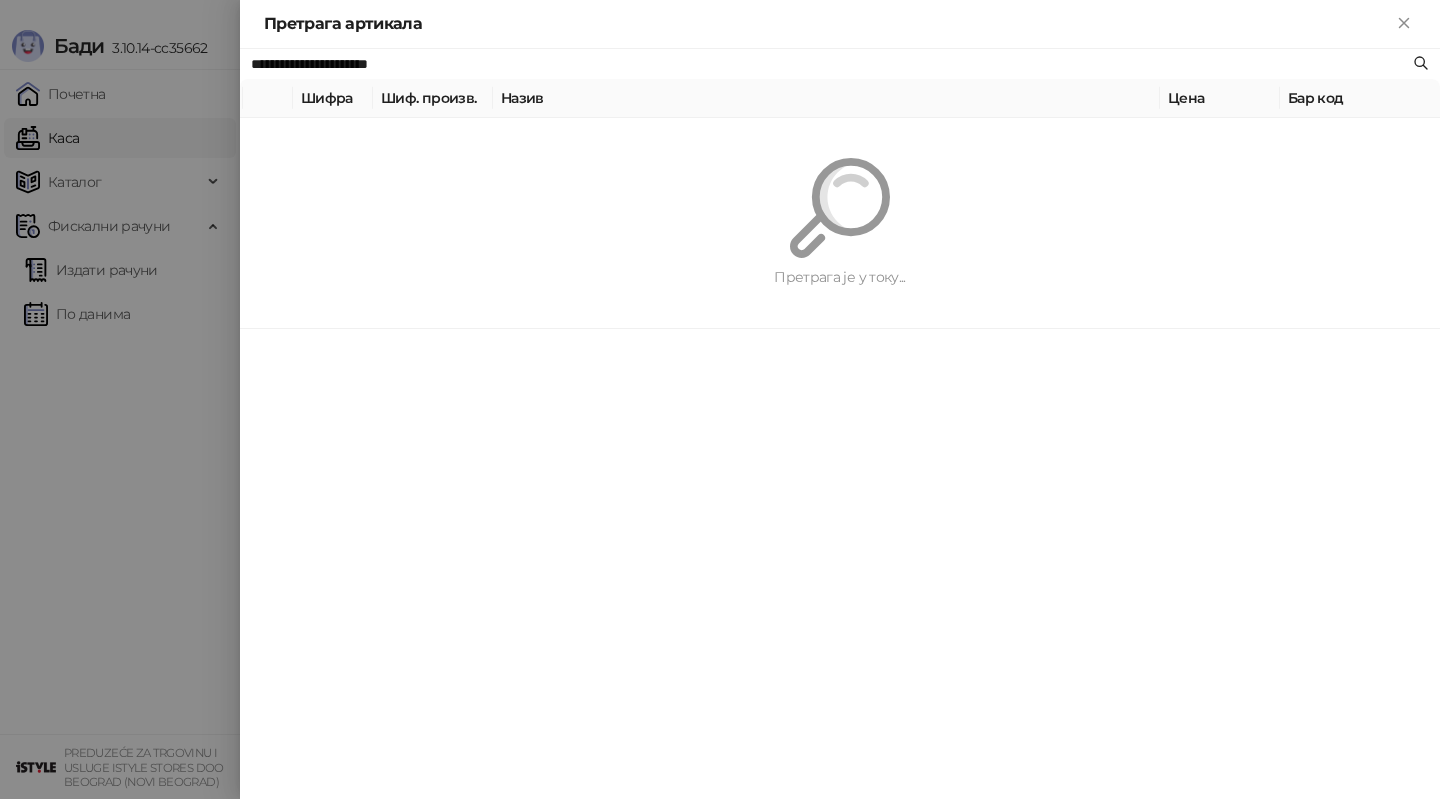 type on "**********" 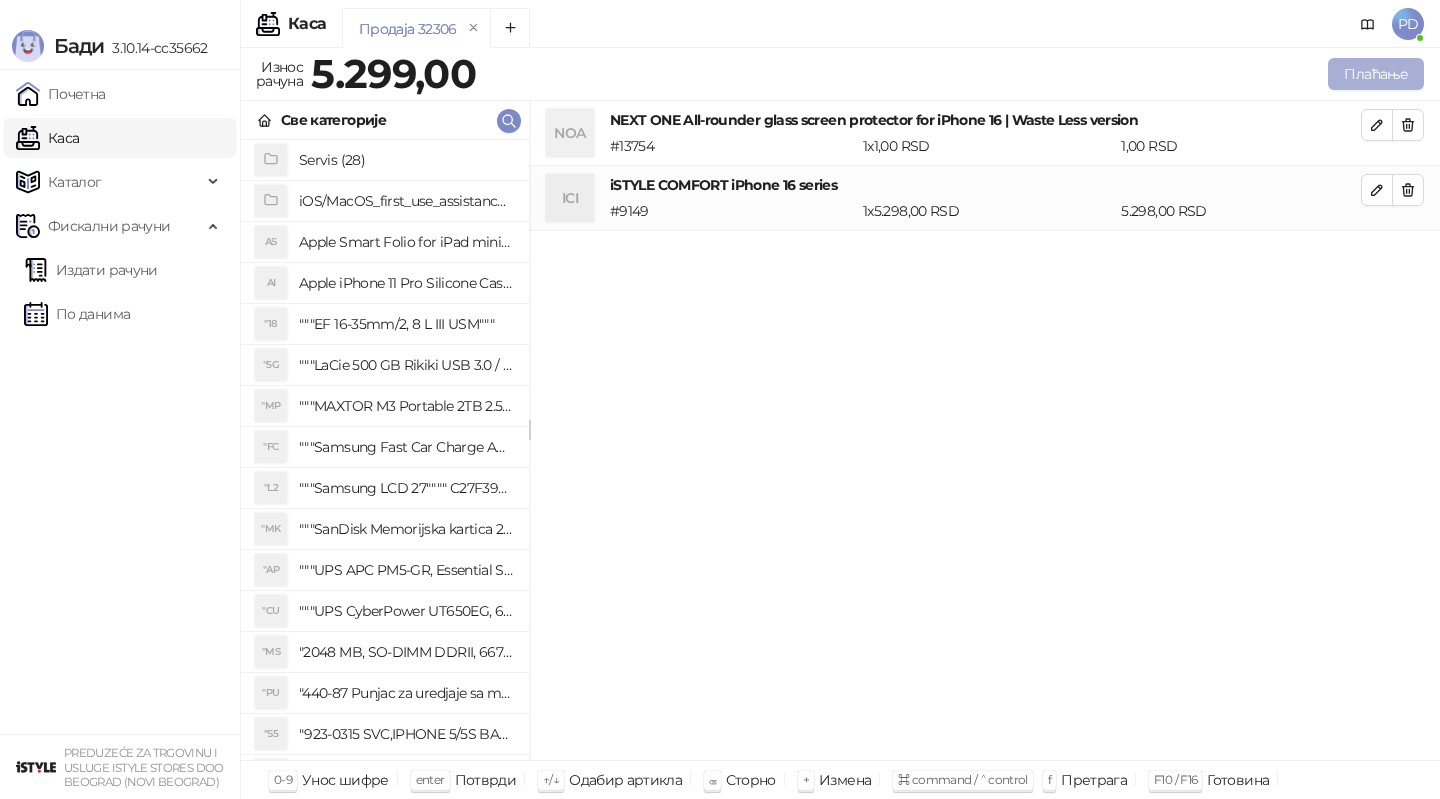 click on "Плаћање" at bounding box center [1376, 74] 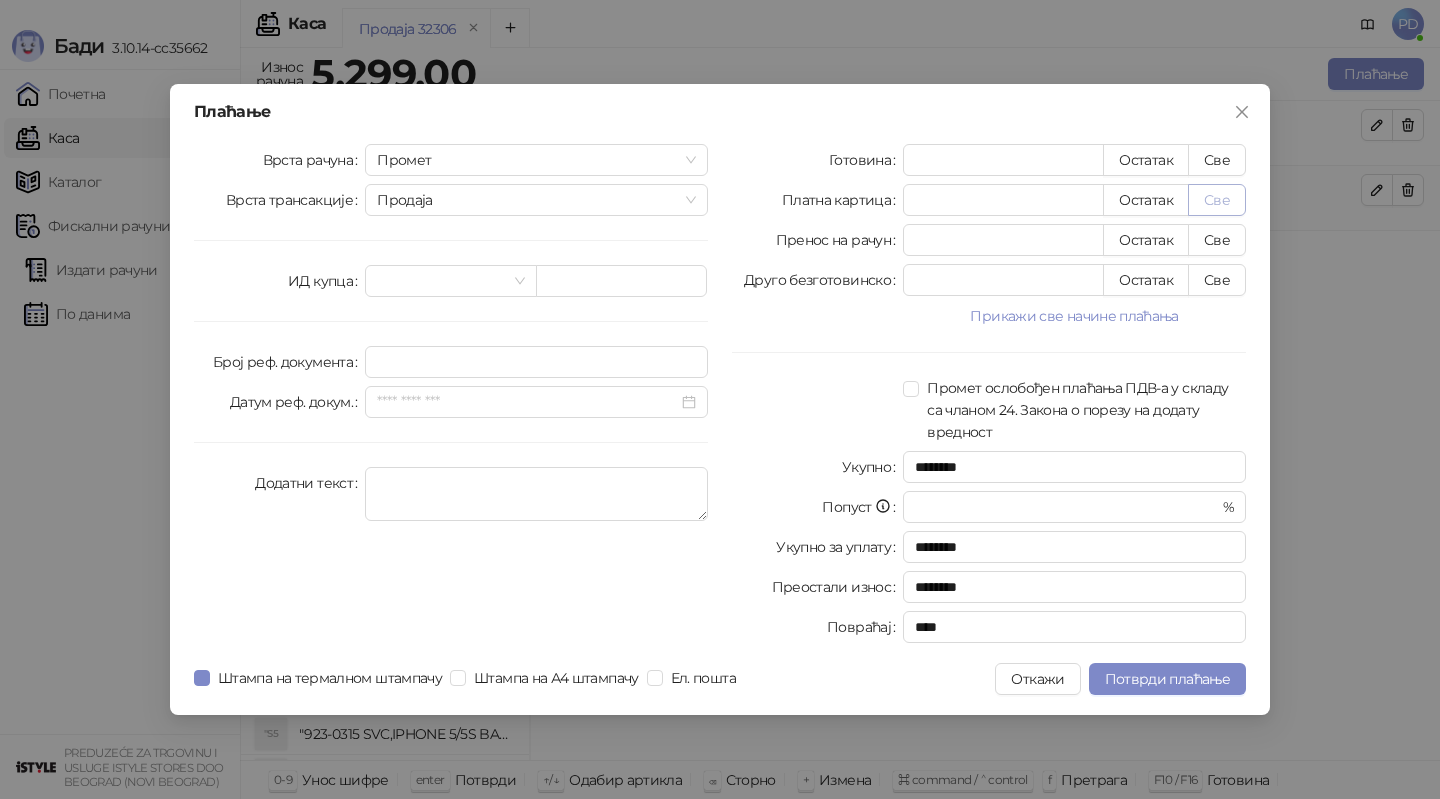 click on "Све" at bounding box center [1217, 200] 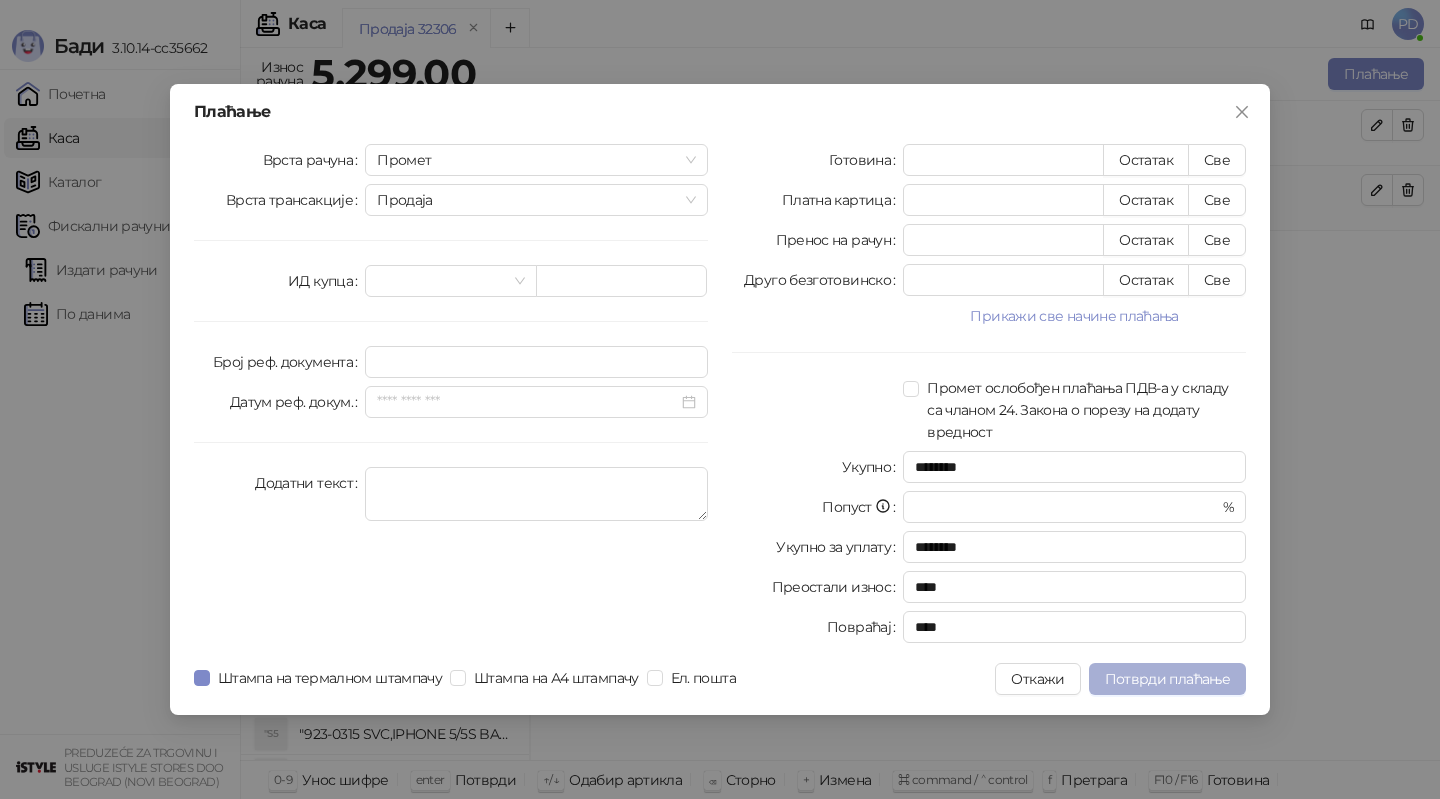 click on "Потврди плаћање" at bounding box center (1167, 679) 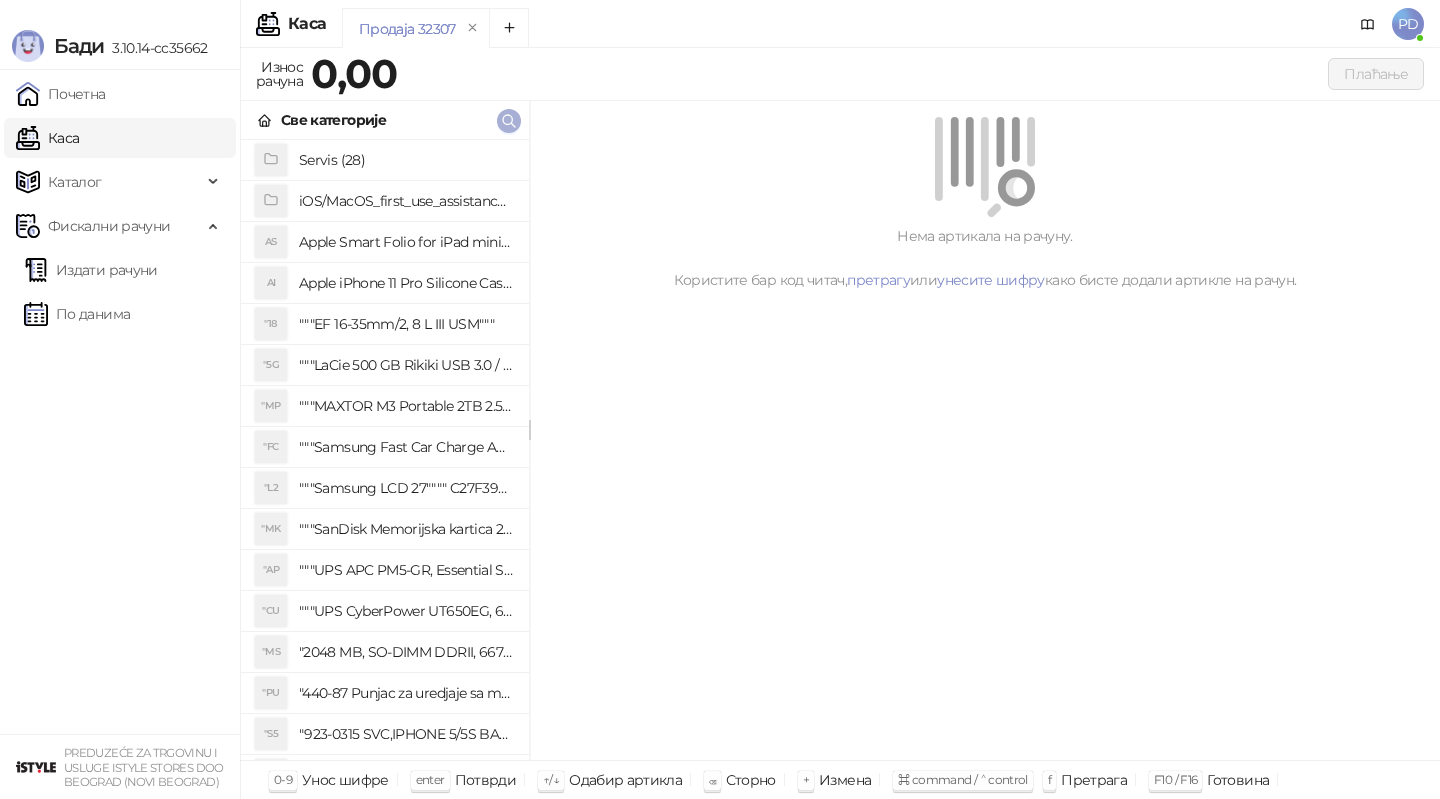 click 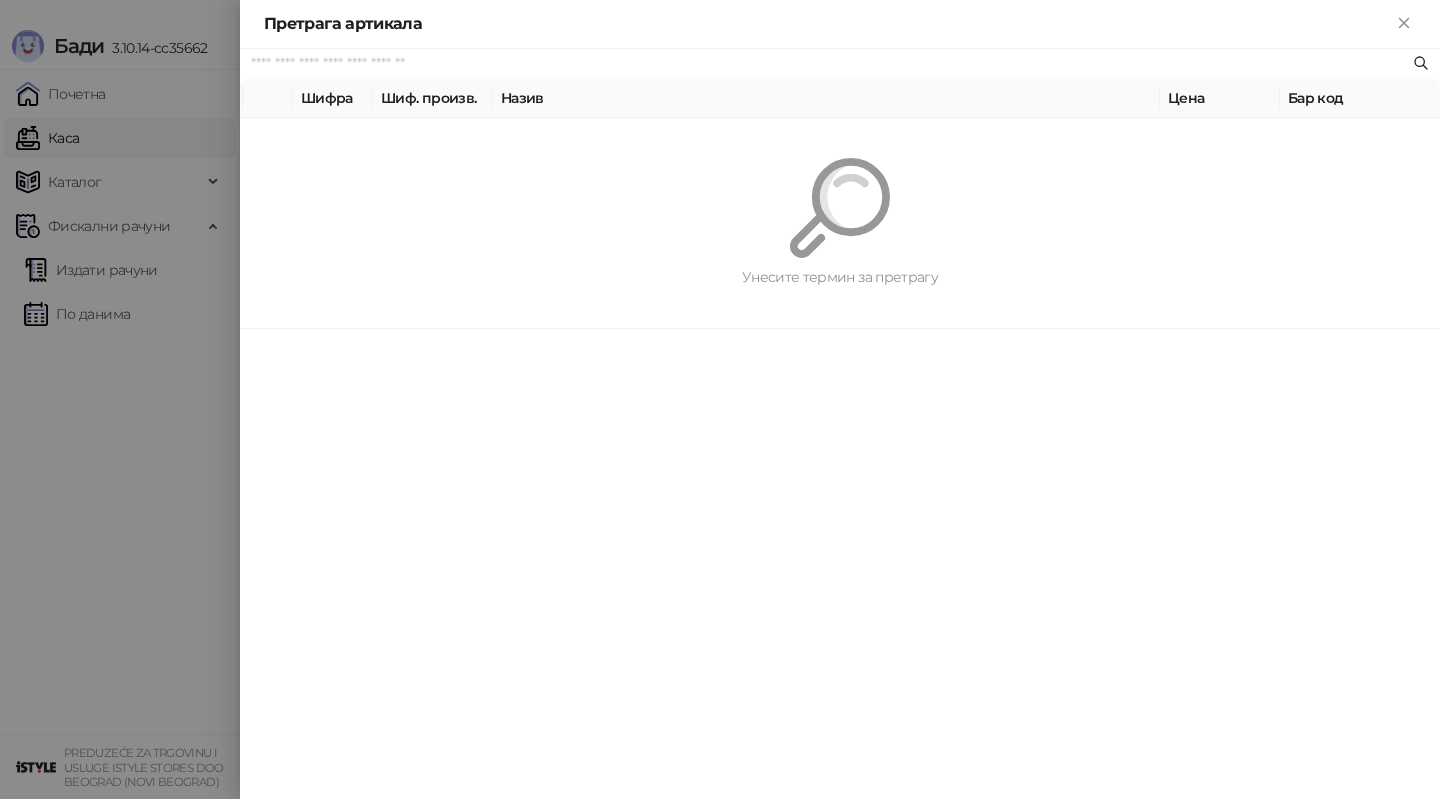 paste on "*********" 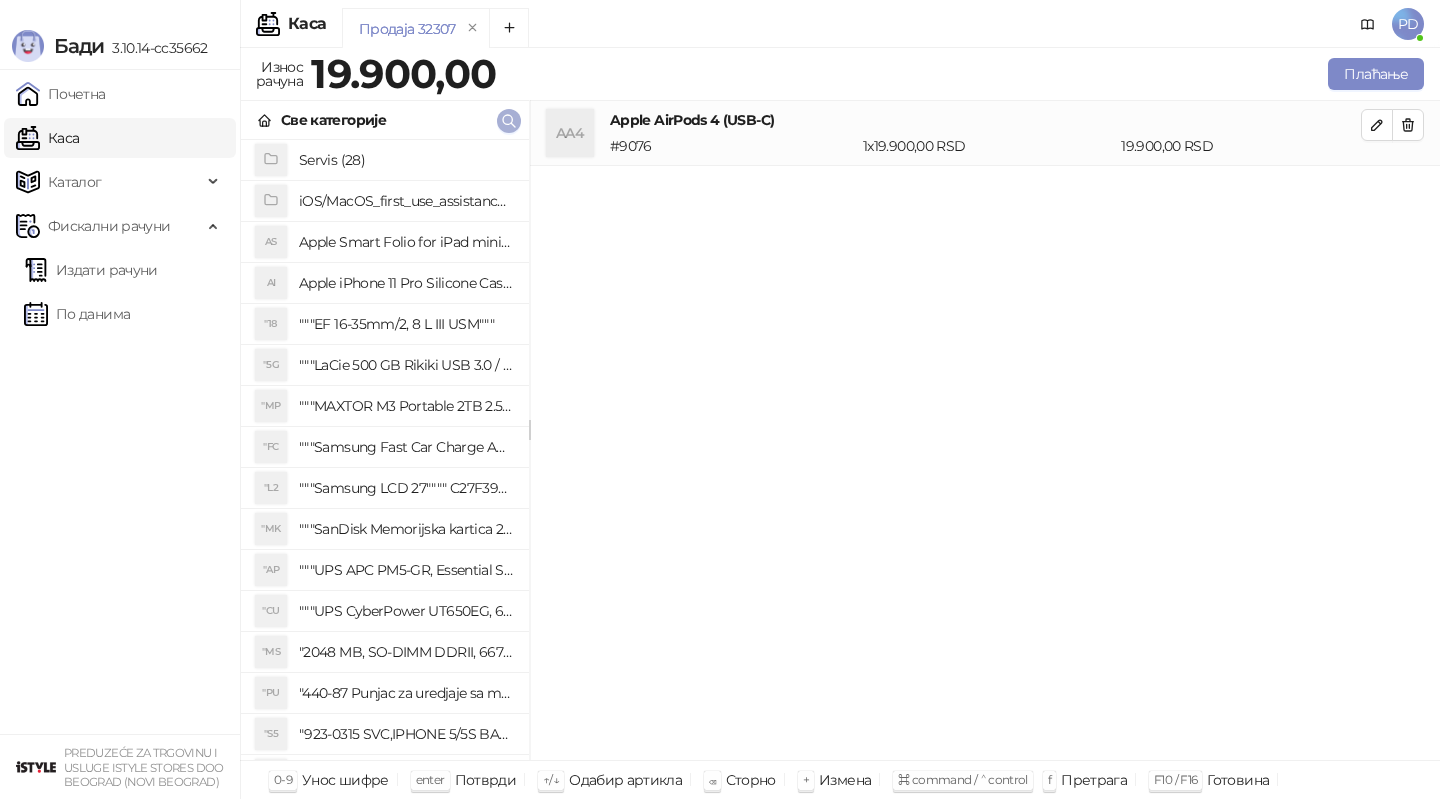 click 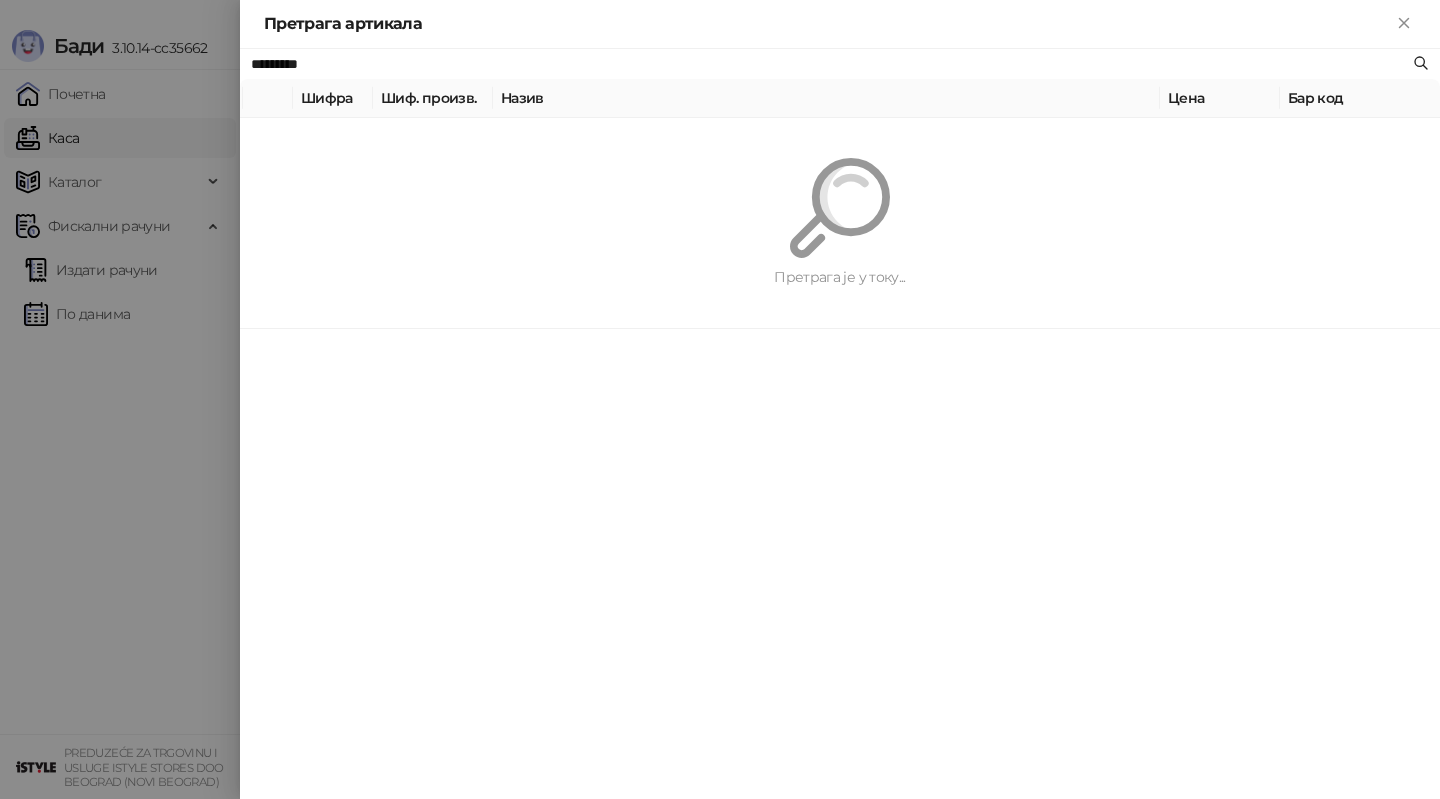 paste on "**" 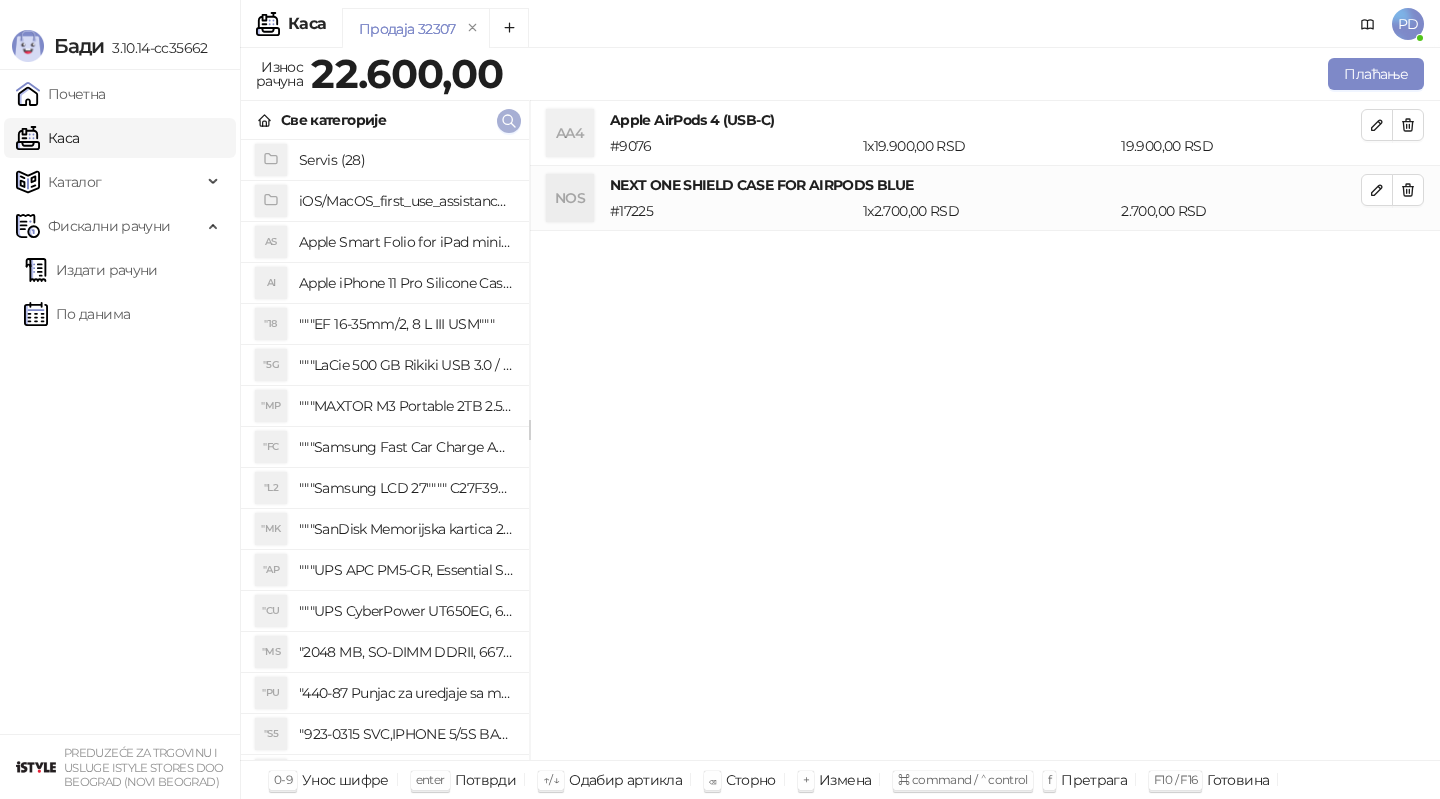 click 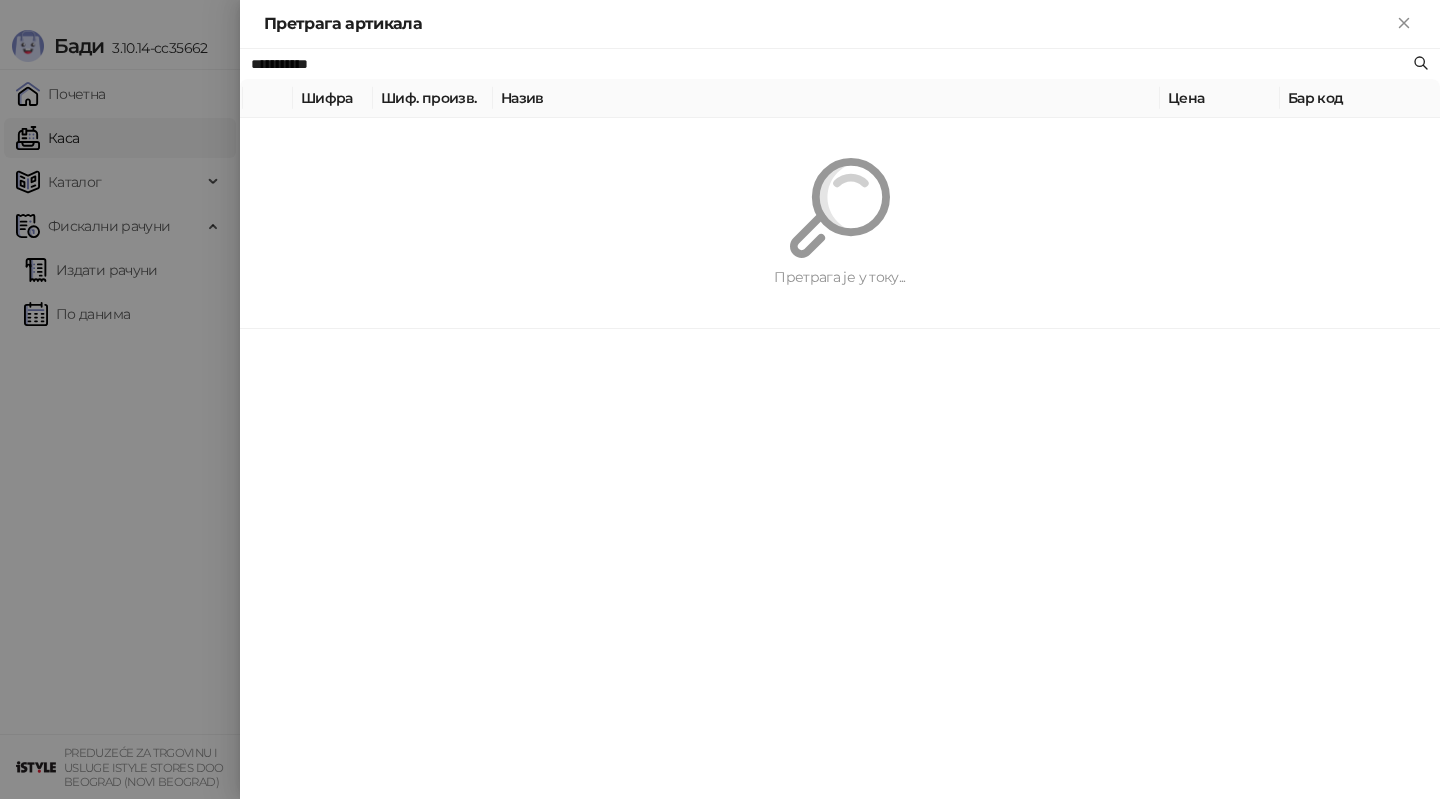 paste on "********" 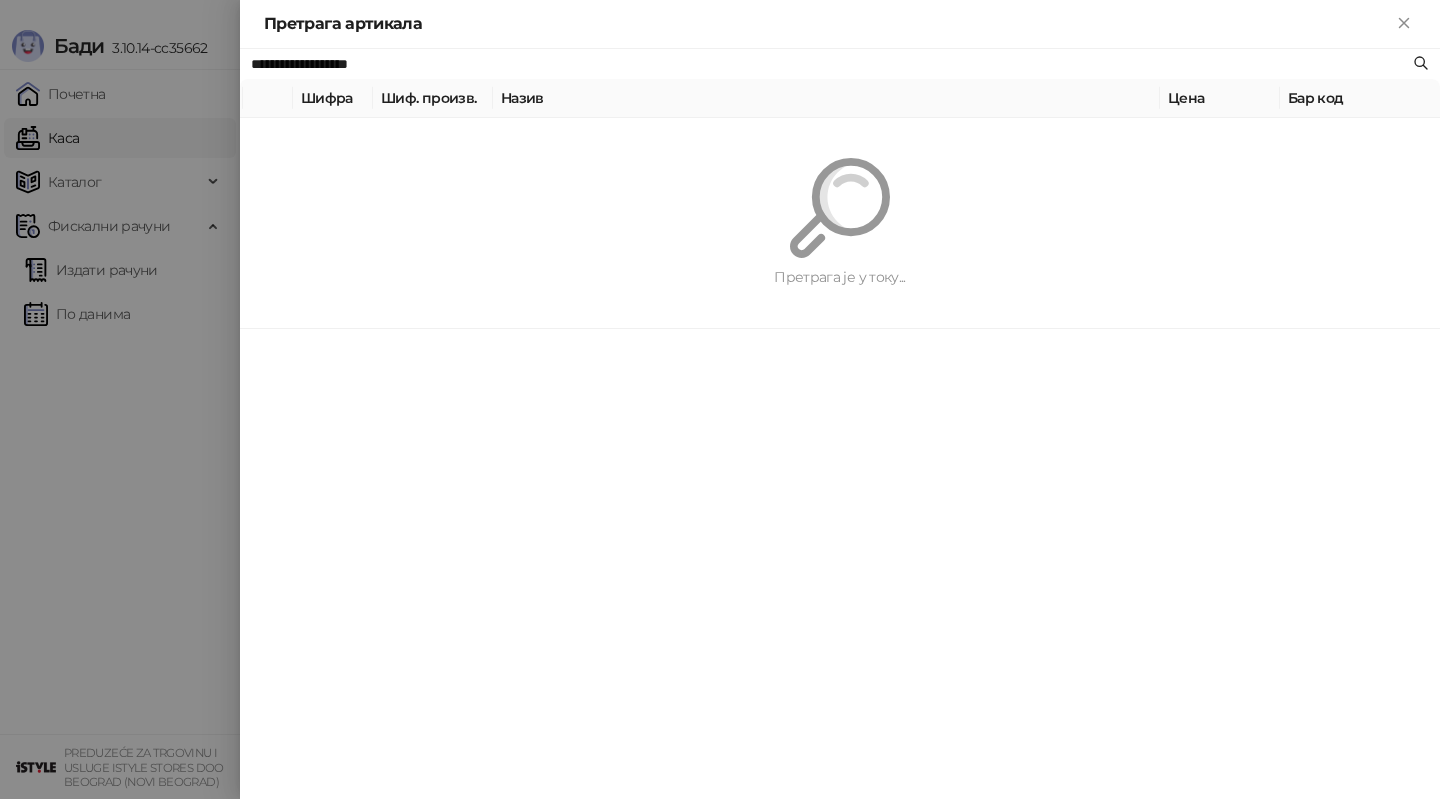 type on "**********" 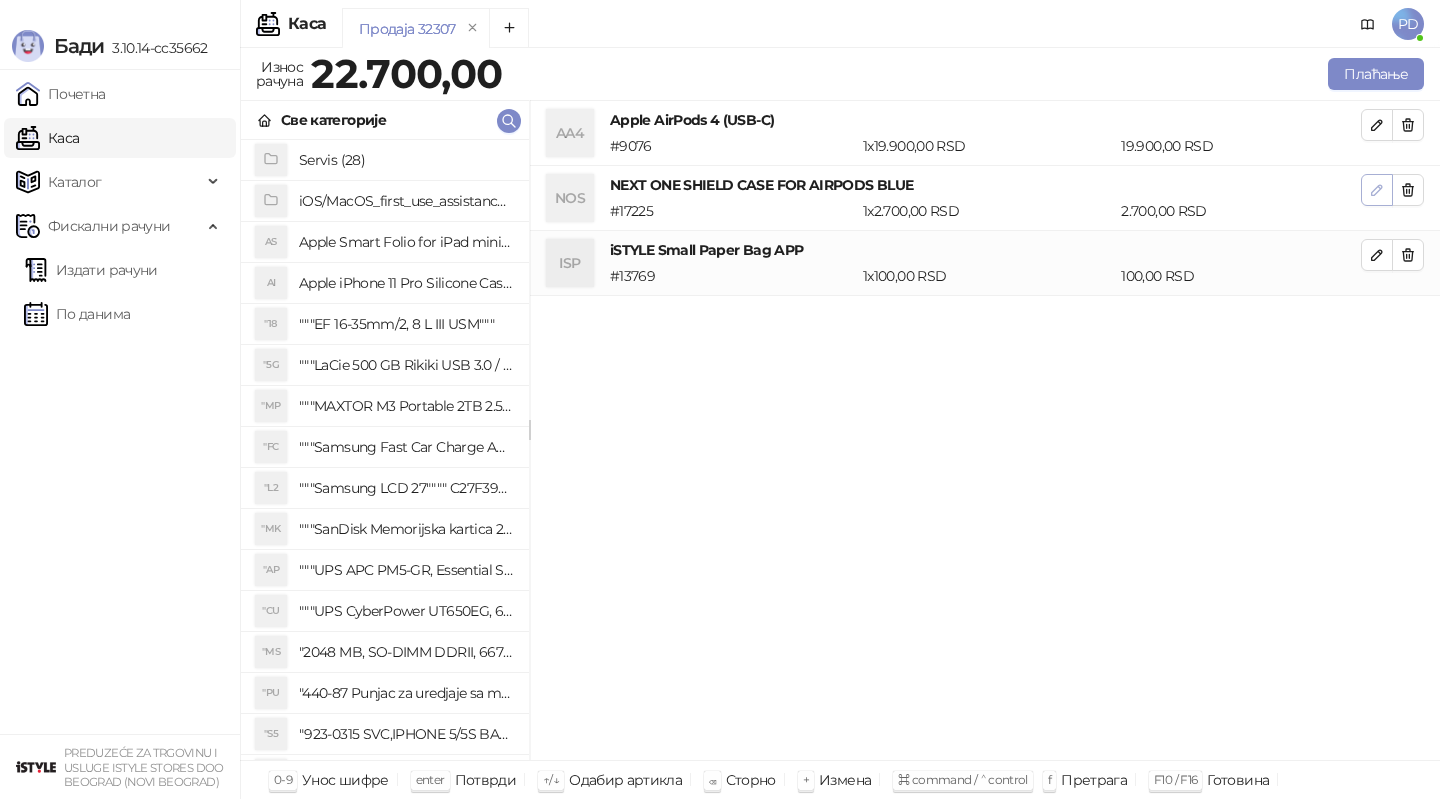 click at bounding box center [1377, 190] 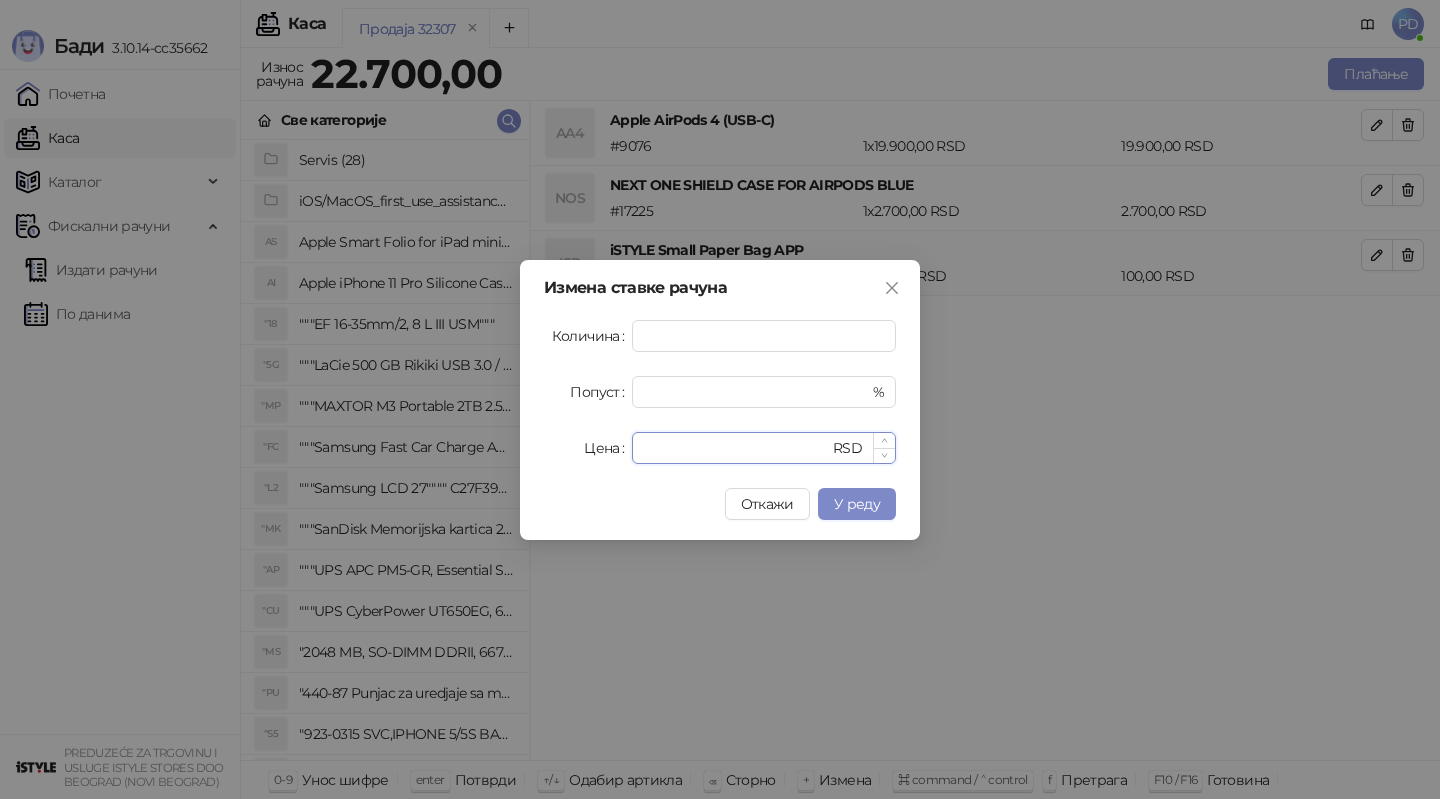 click on "****" at bounding box center (736, 448) 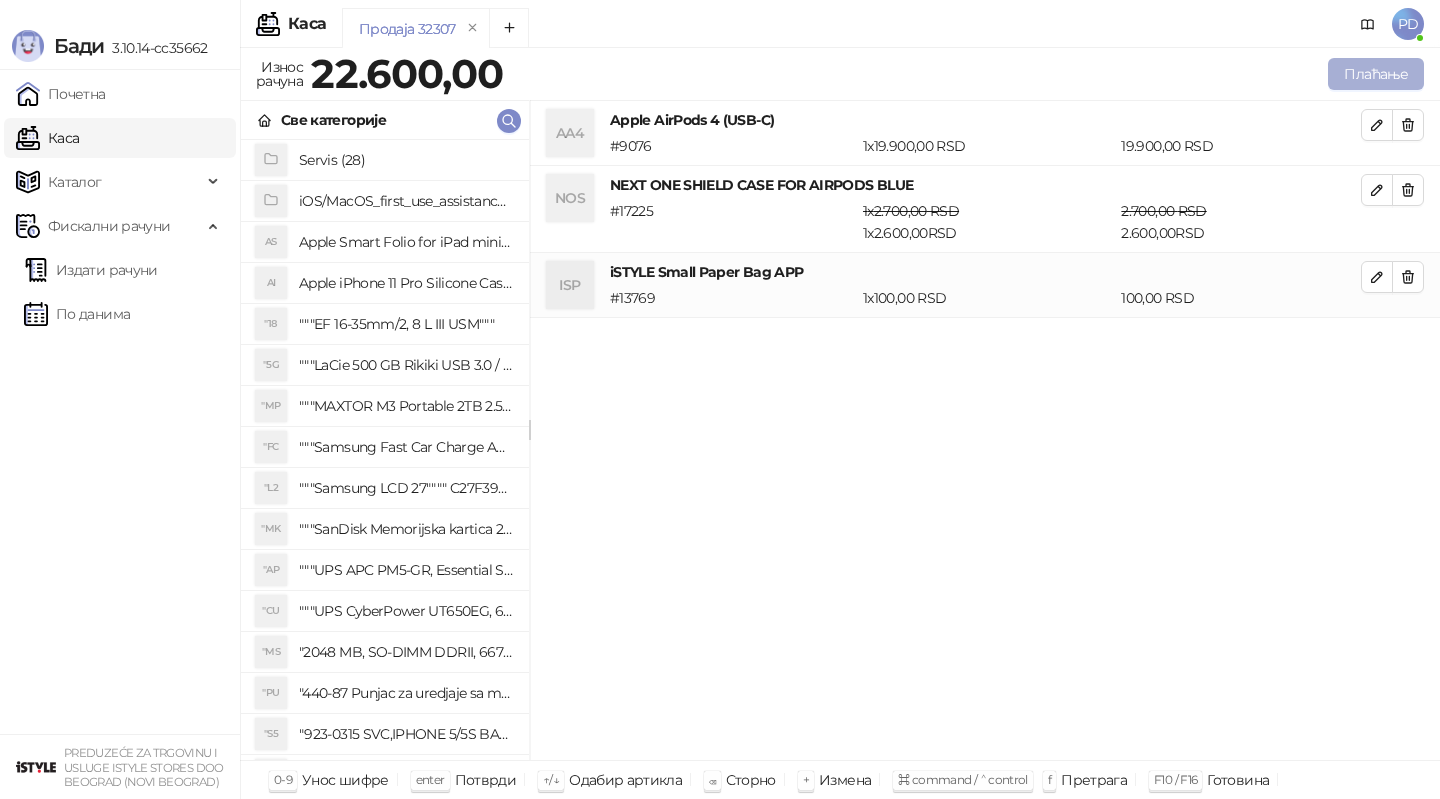 click on "Плаћање" at bounding box center (1376, 74) 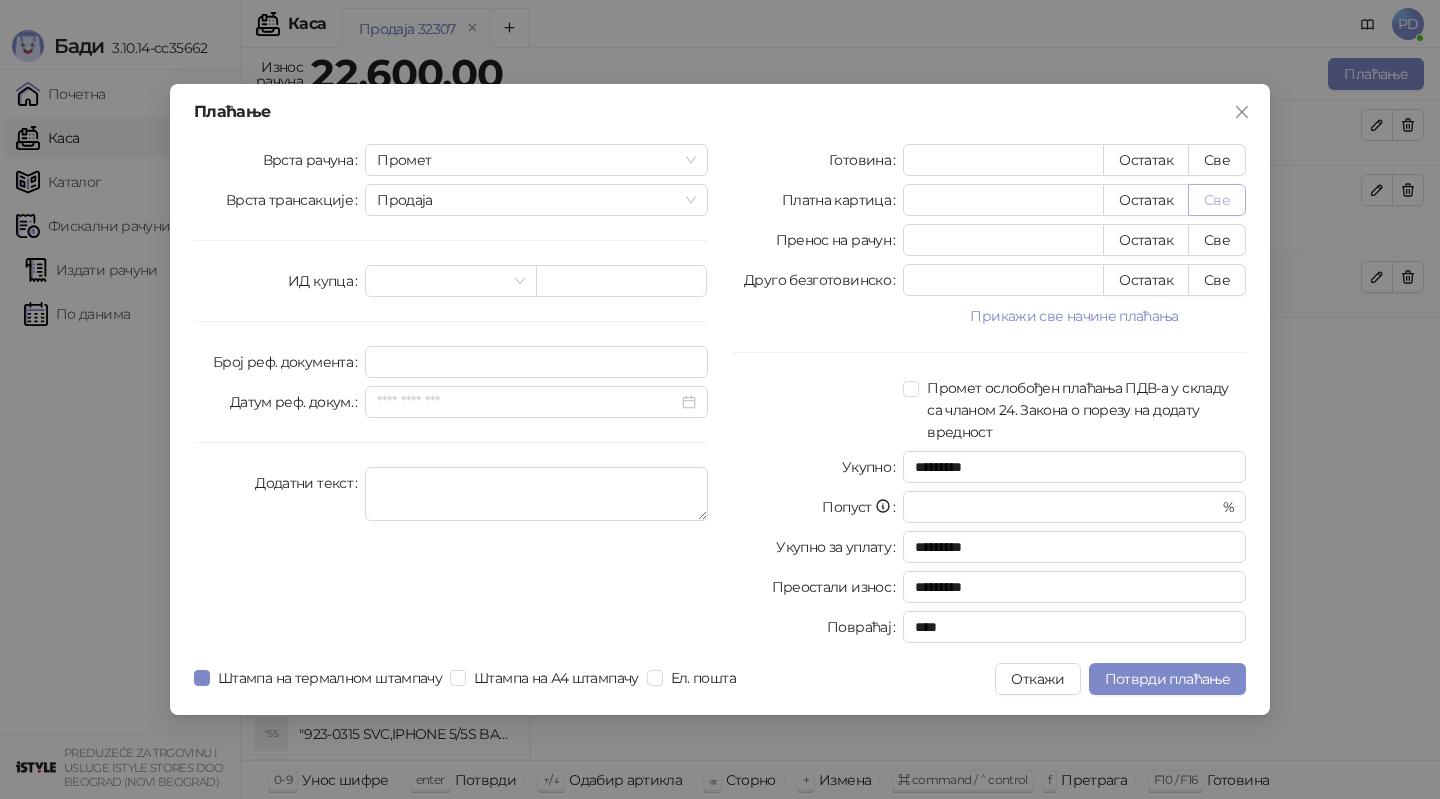 click on "Све" at bounding box center (1217, 200) 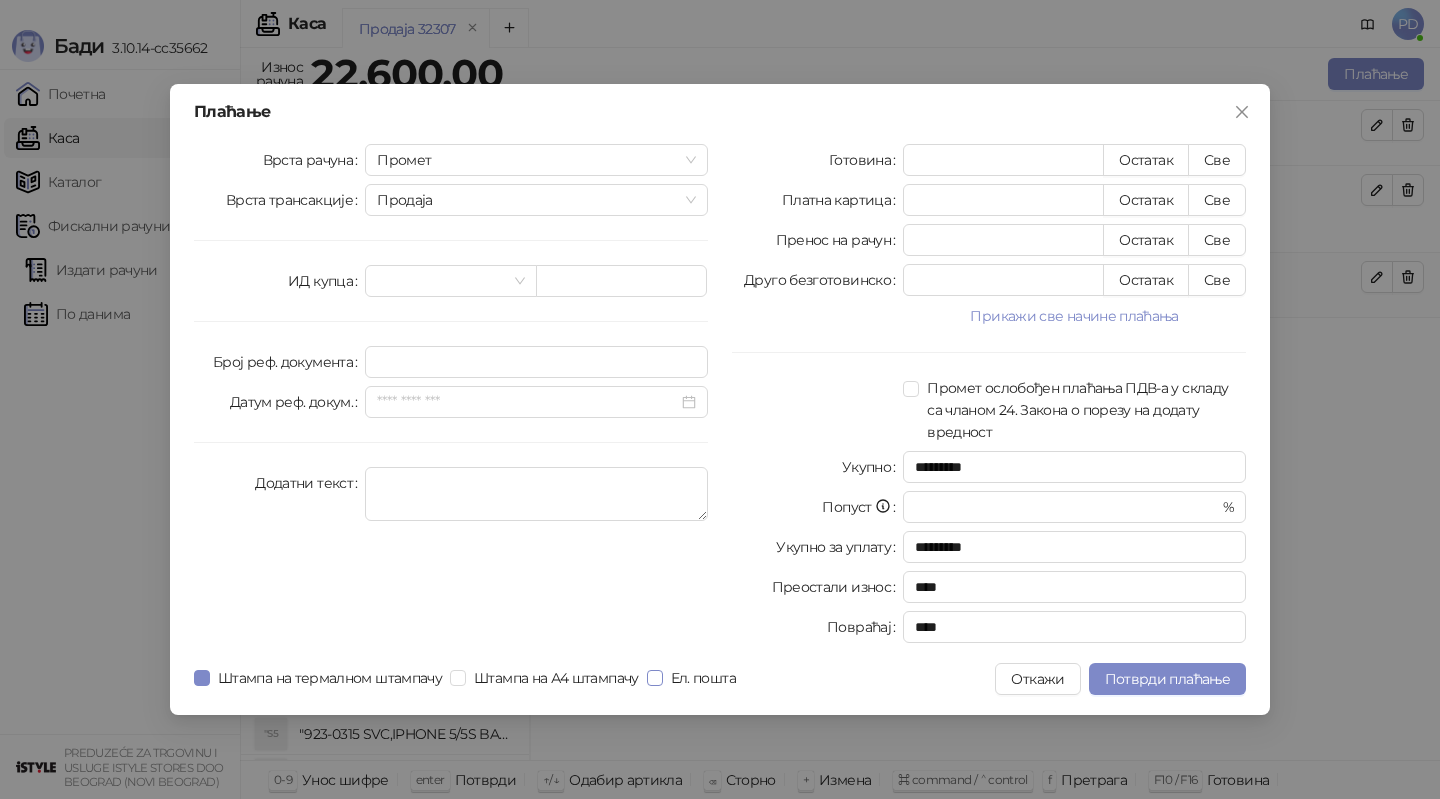 click on "Ел. пошта" at bounding box center [703, 678] 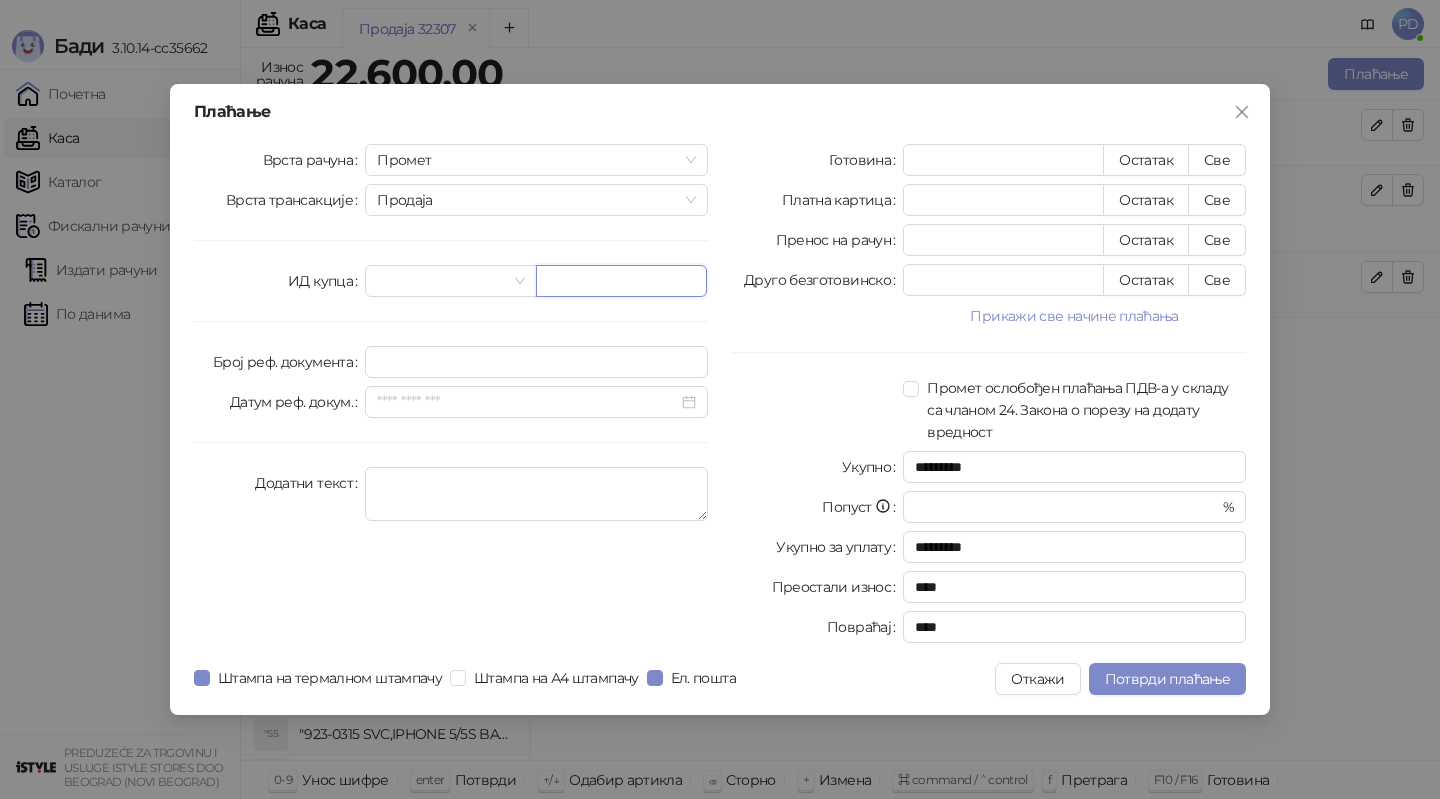 click at bounding box center (621, 281) 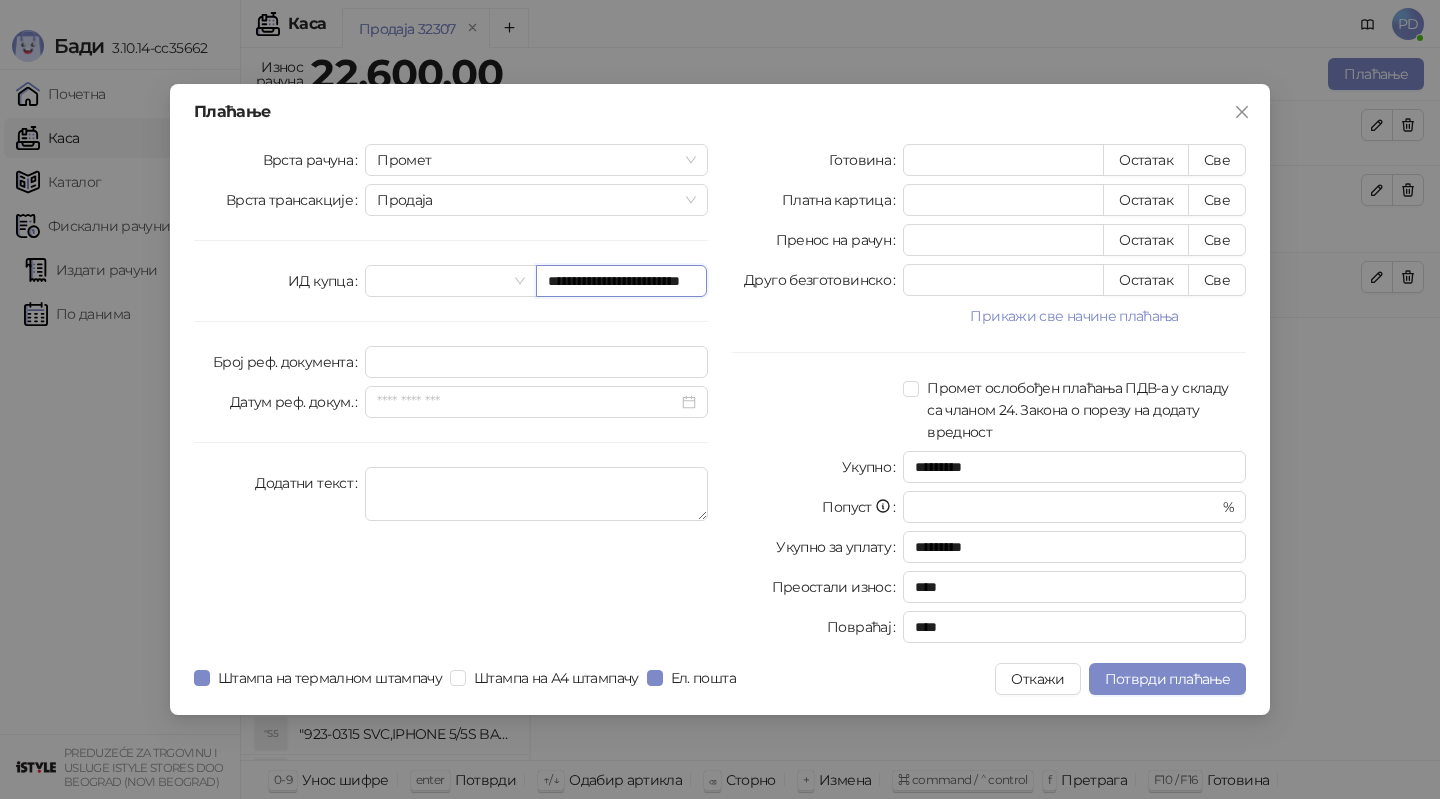 scroll, scrollTop: 0, scrollLeft: 58, axis: horizontal 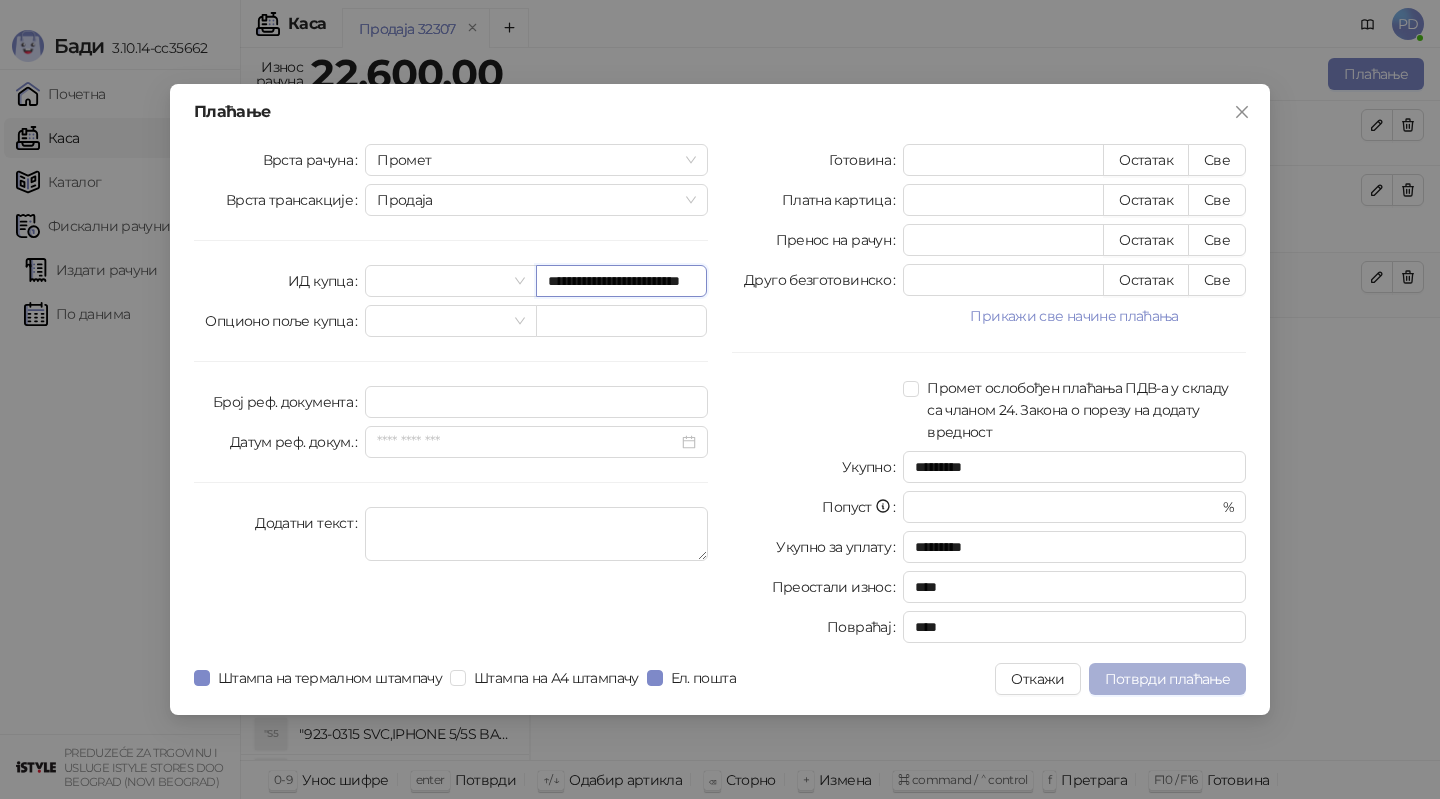 type on "**********" 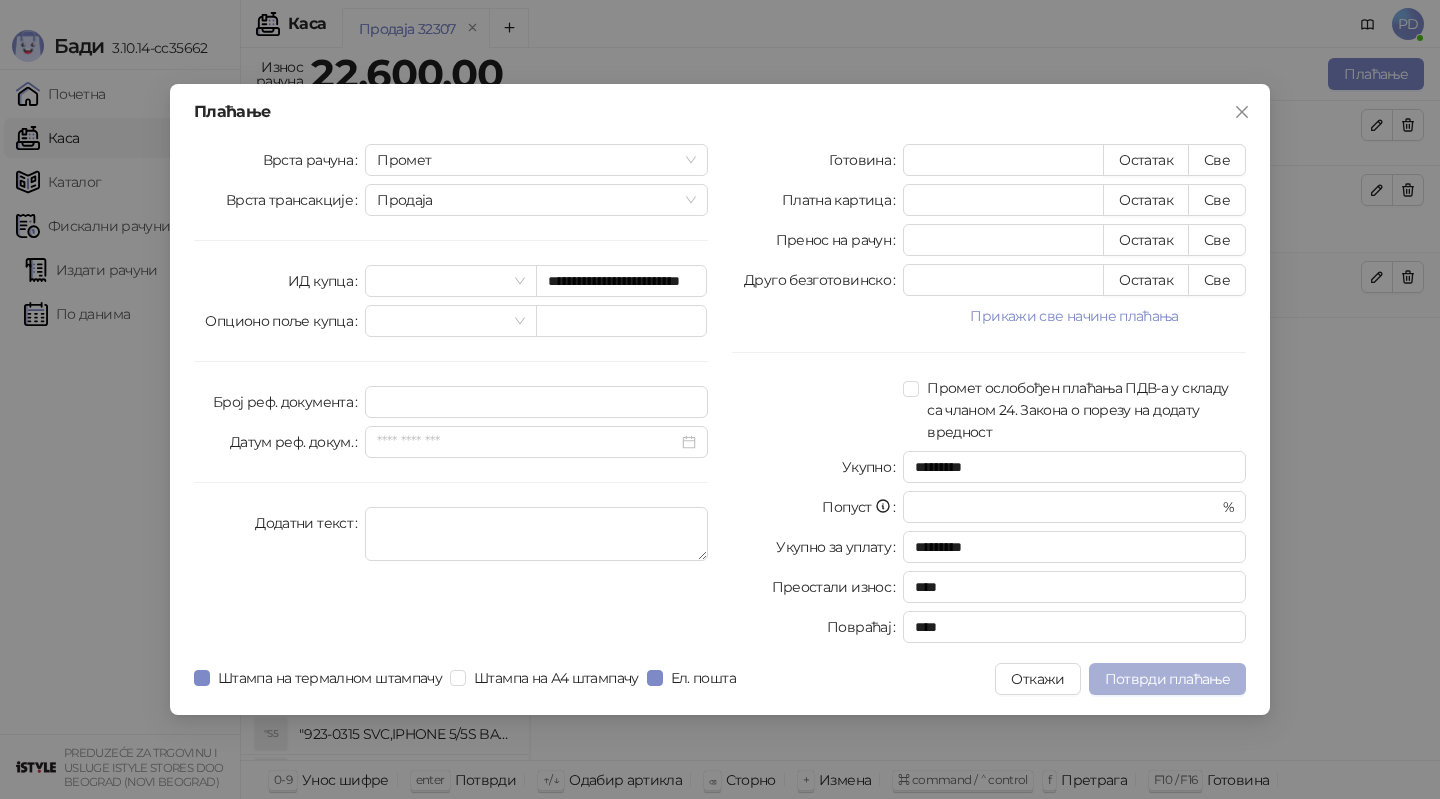 click on "Потврди плаћање" at bounding box center (1167, 679) 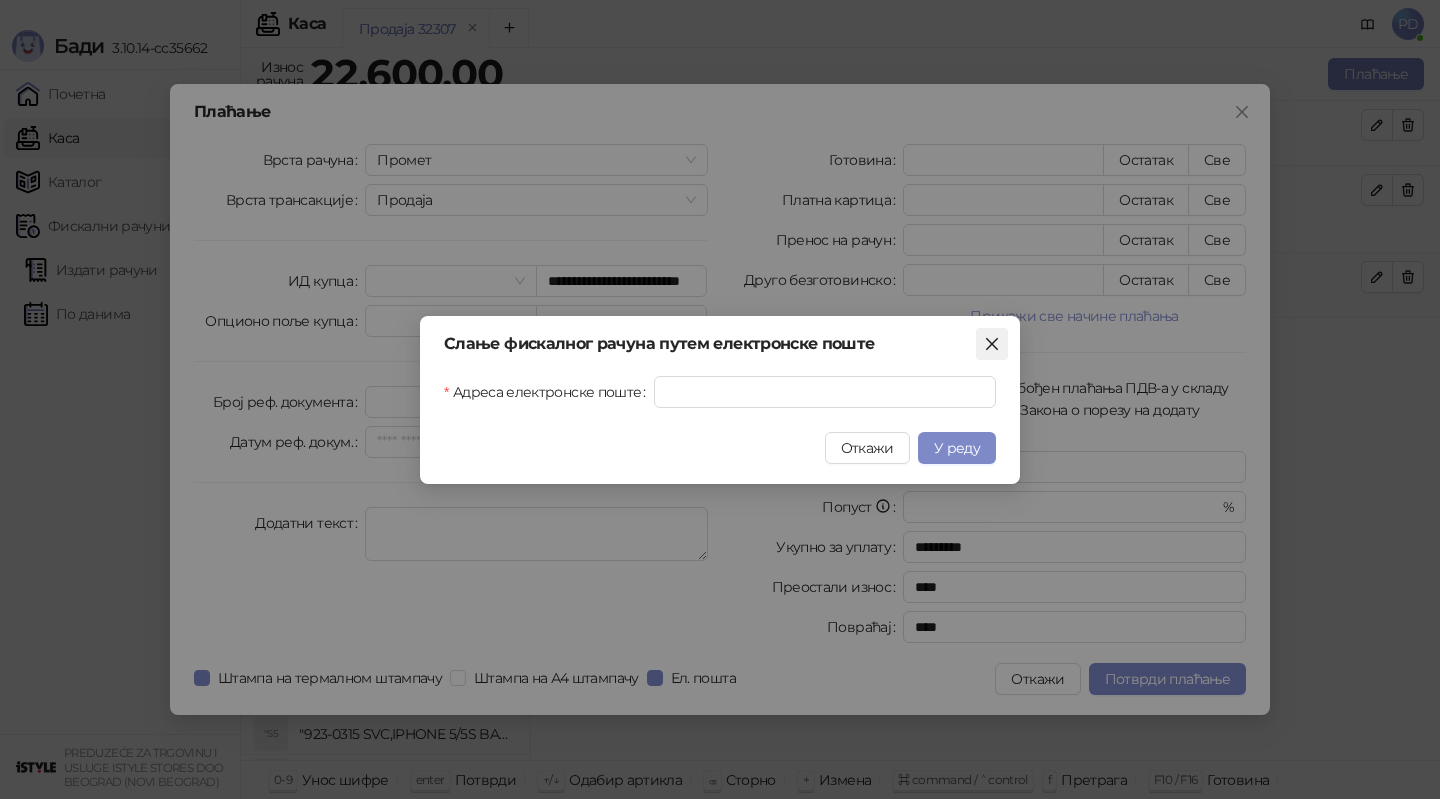 click 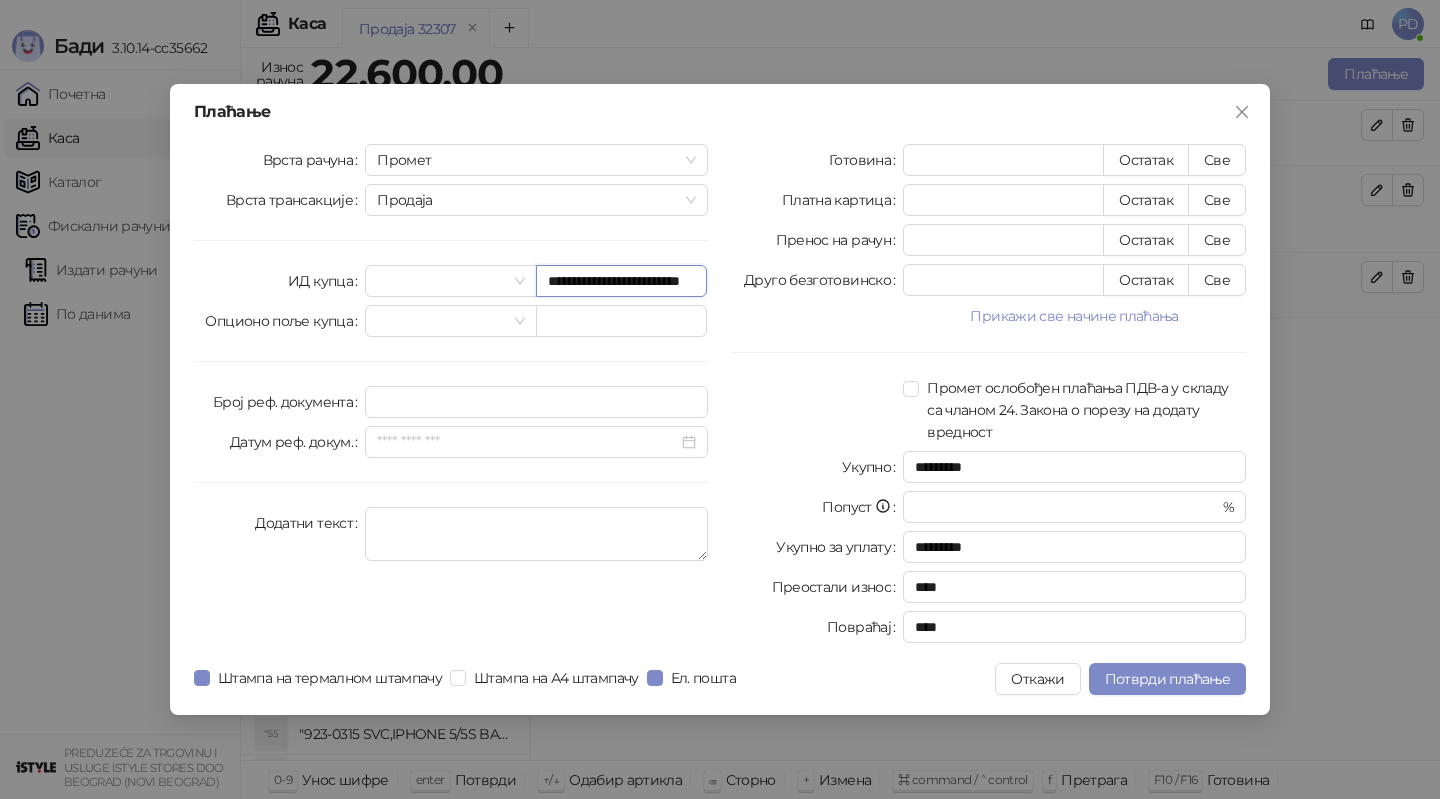 click on "**********" at bounding box center (621, 281) 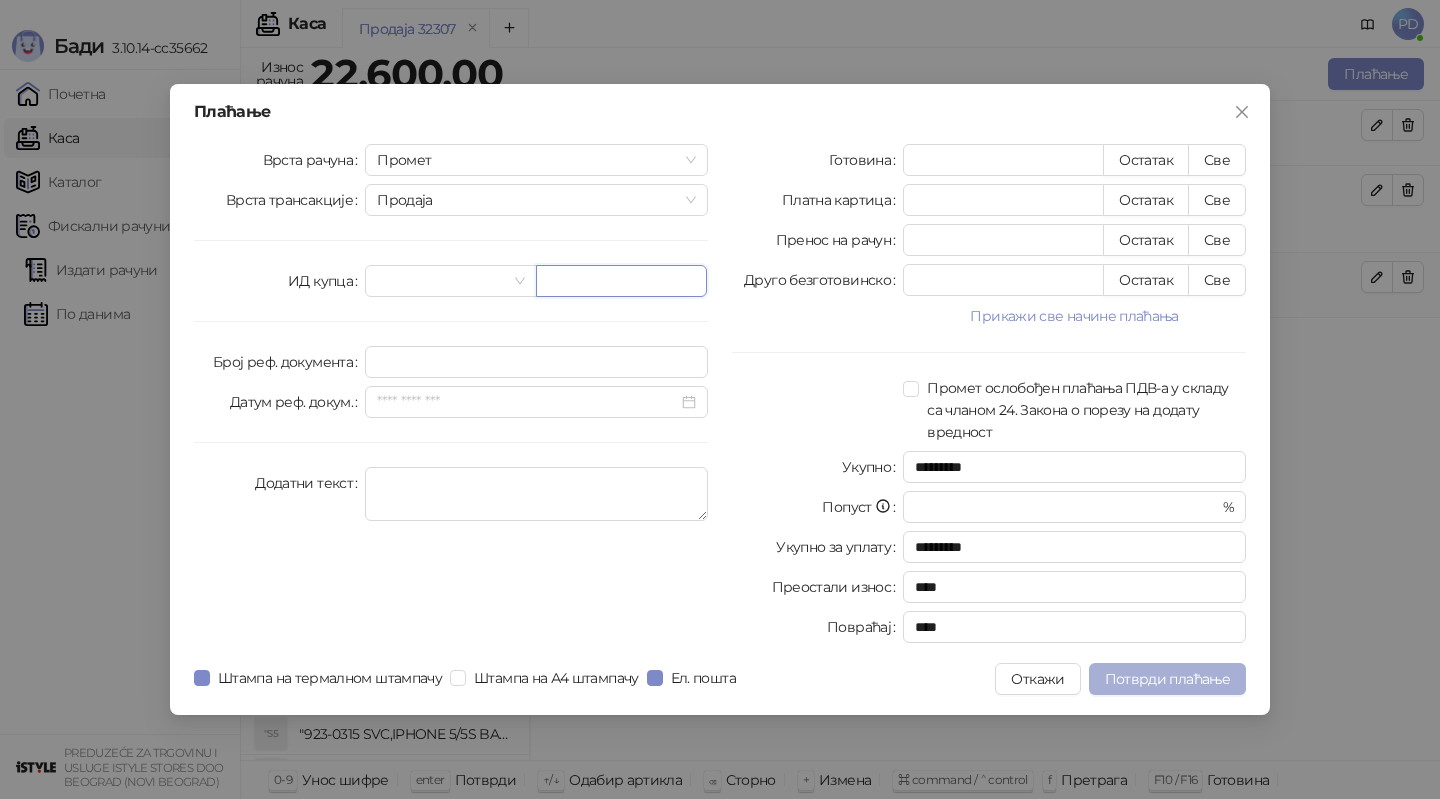 type 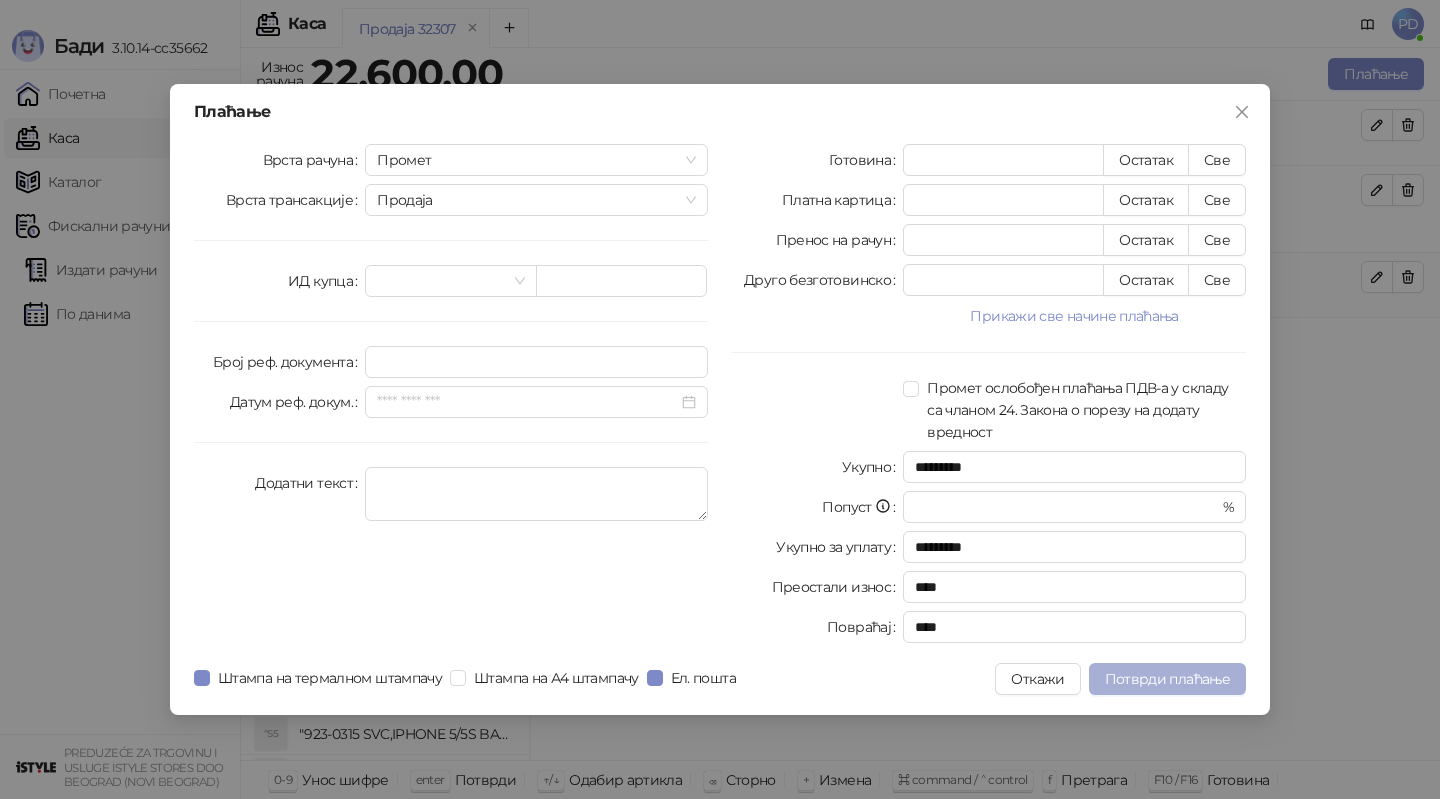 click on "Потврди плаћање" at bounding box center (1167, 679) 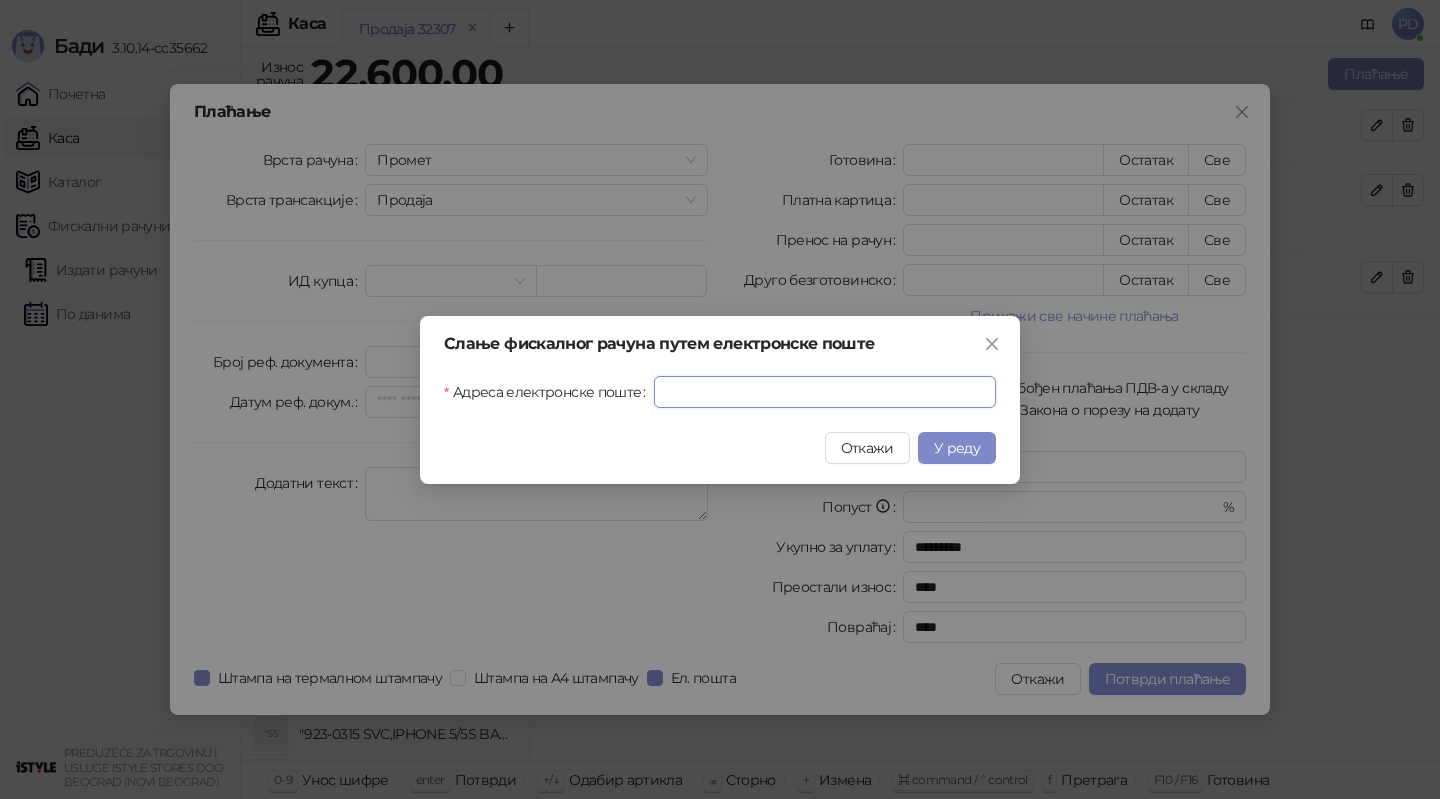 click on "Адреса електронске поште" at bounding box center [825, 392] 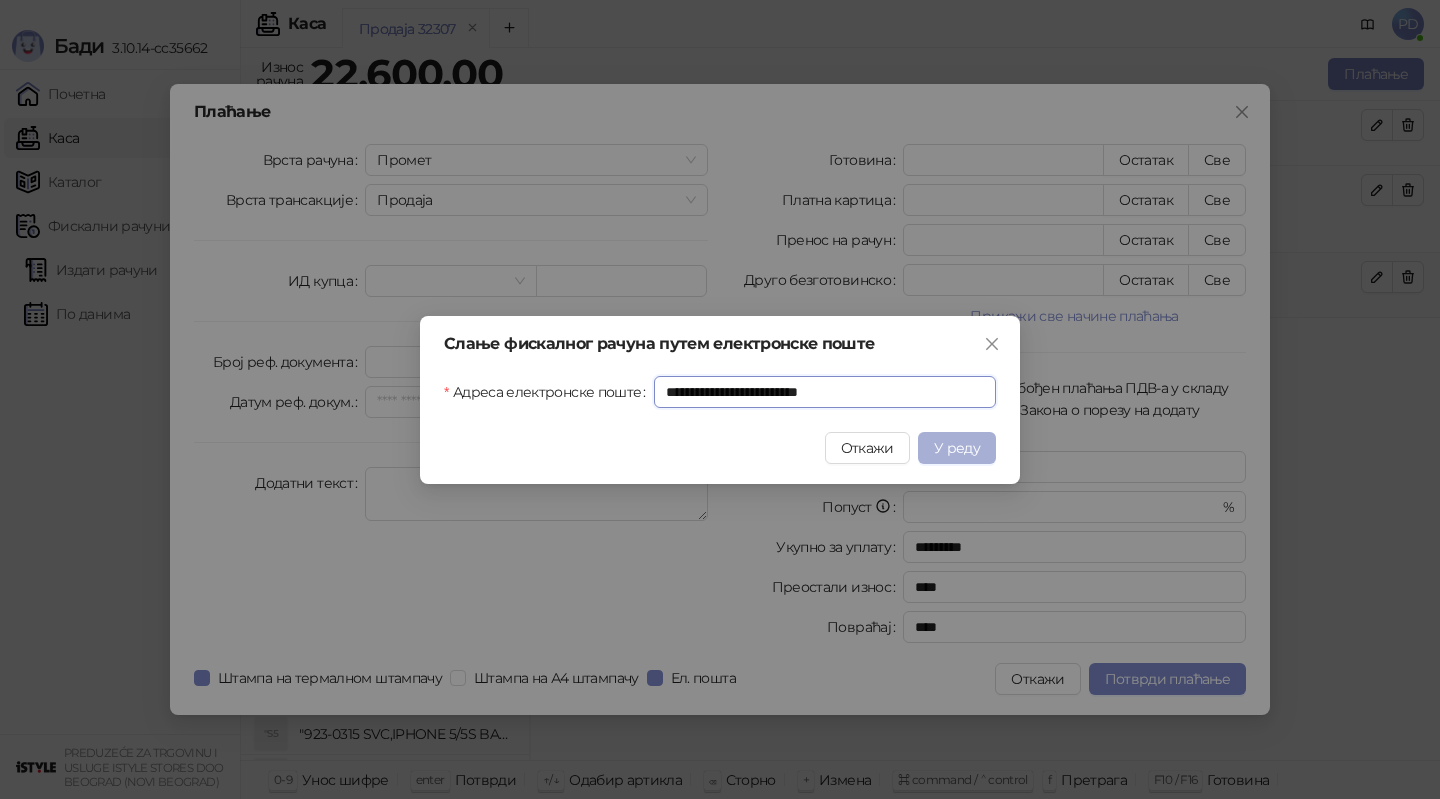 type on "**********" 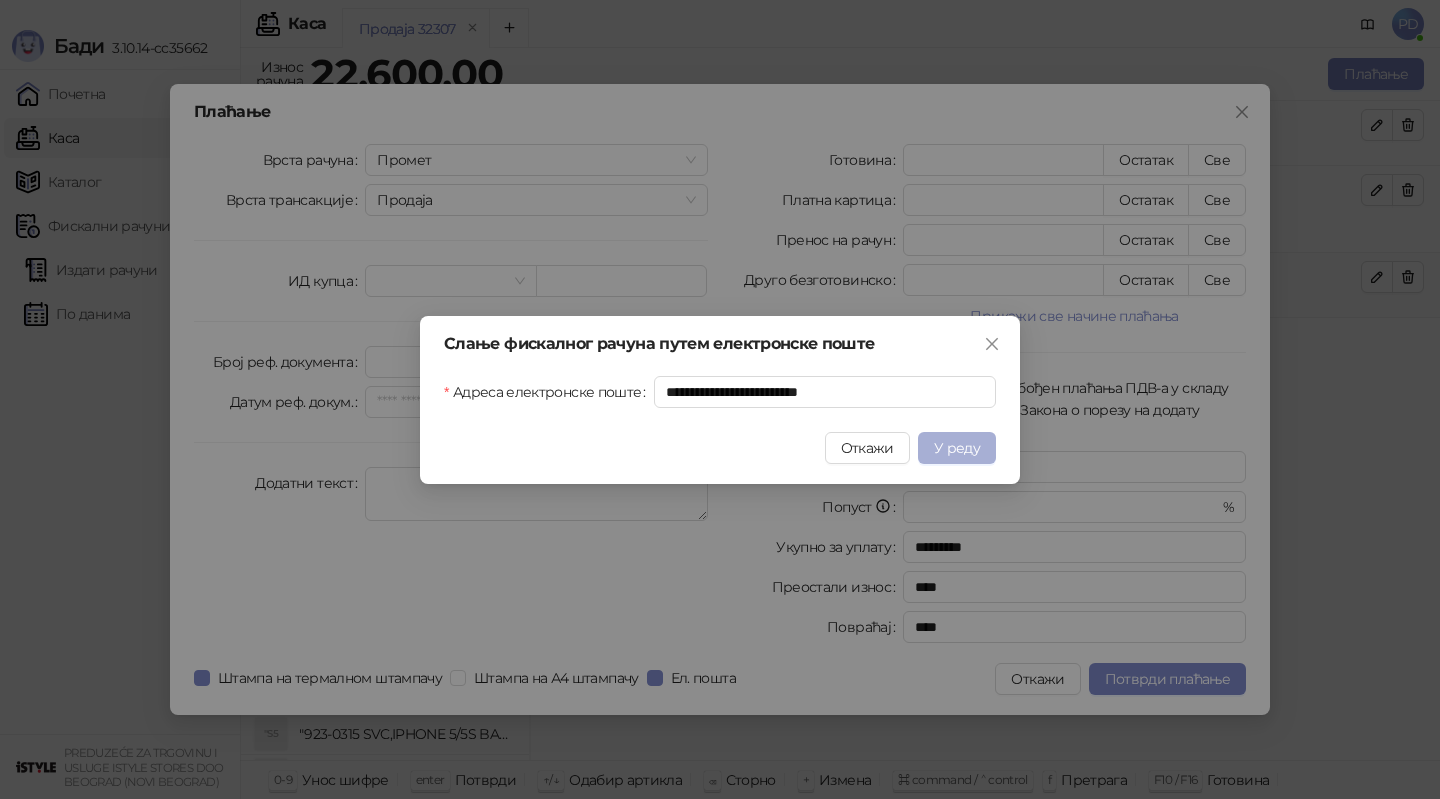 click on "У реду" at bounding box center (957, 448) 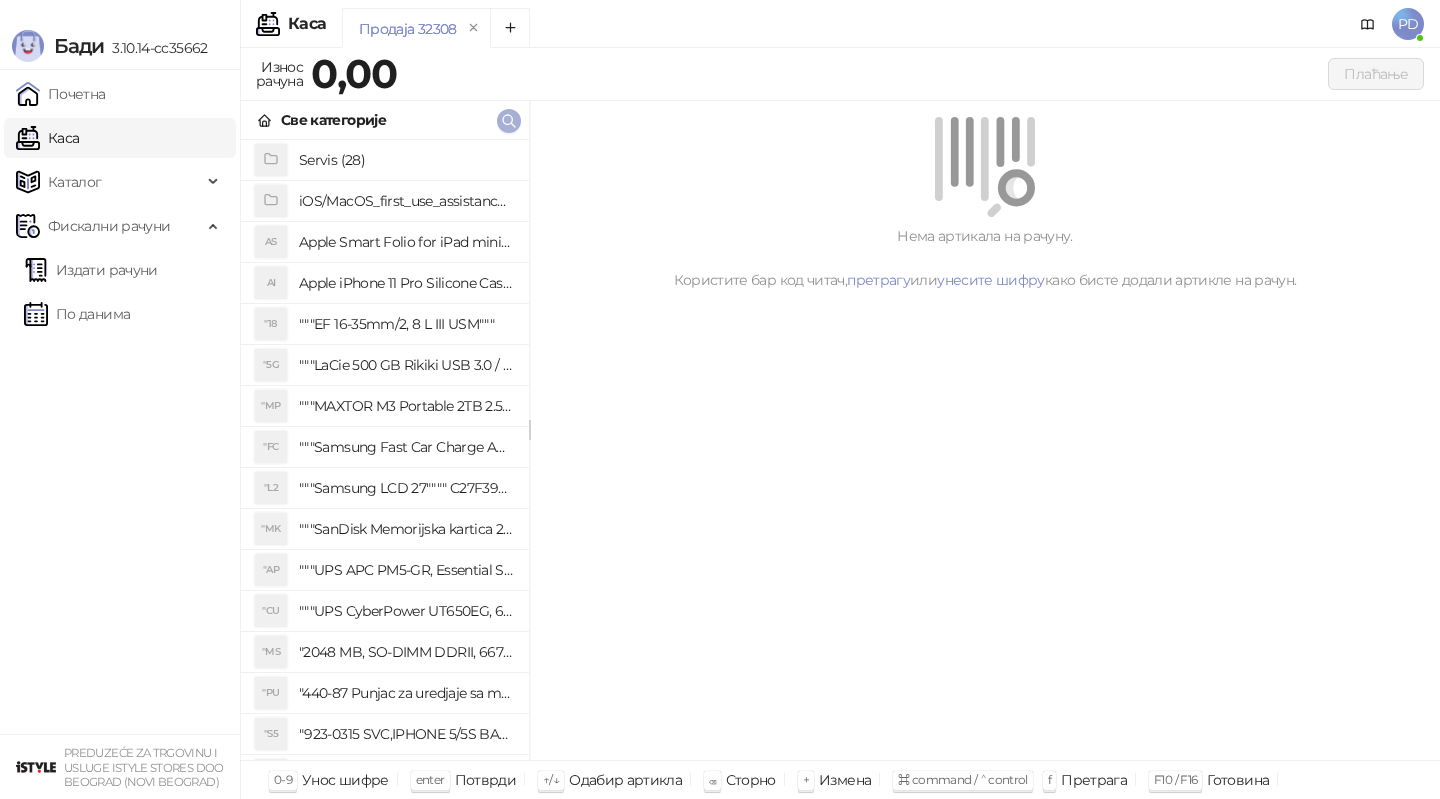 click at bounding box center [509, 121] 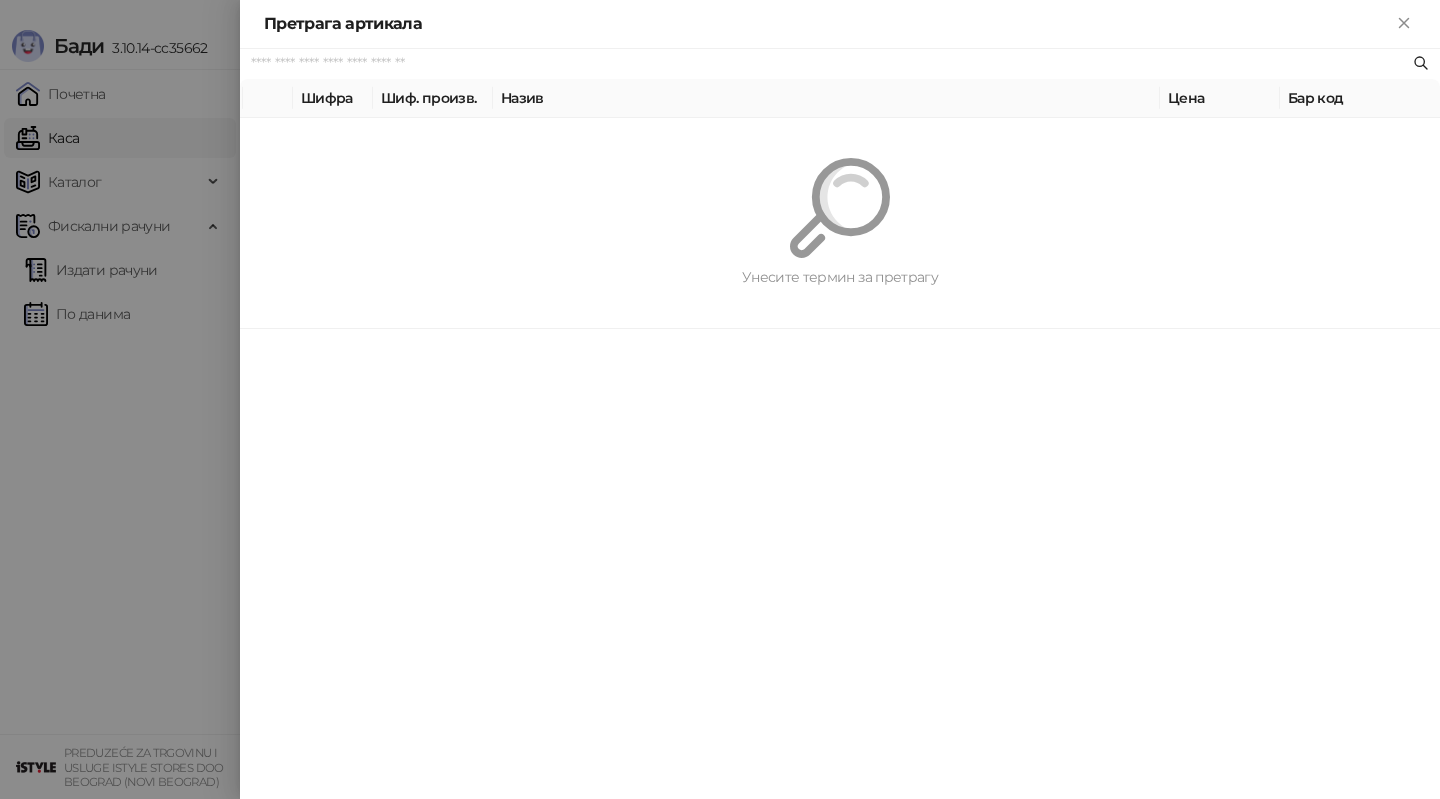 paste on "*********" 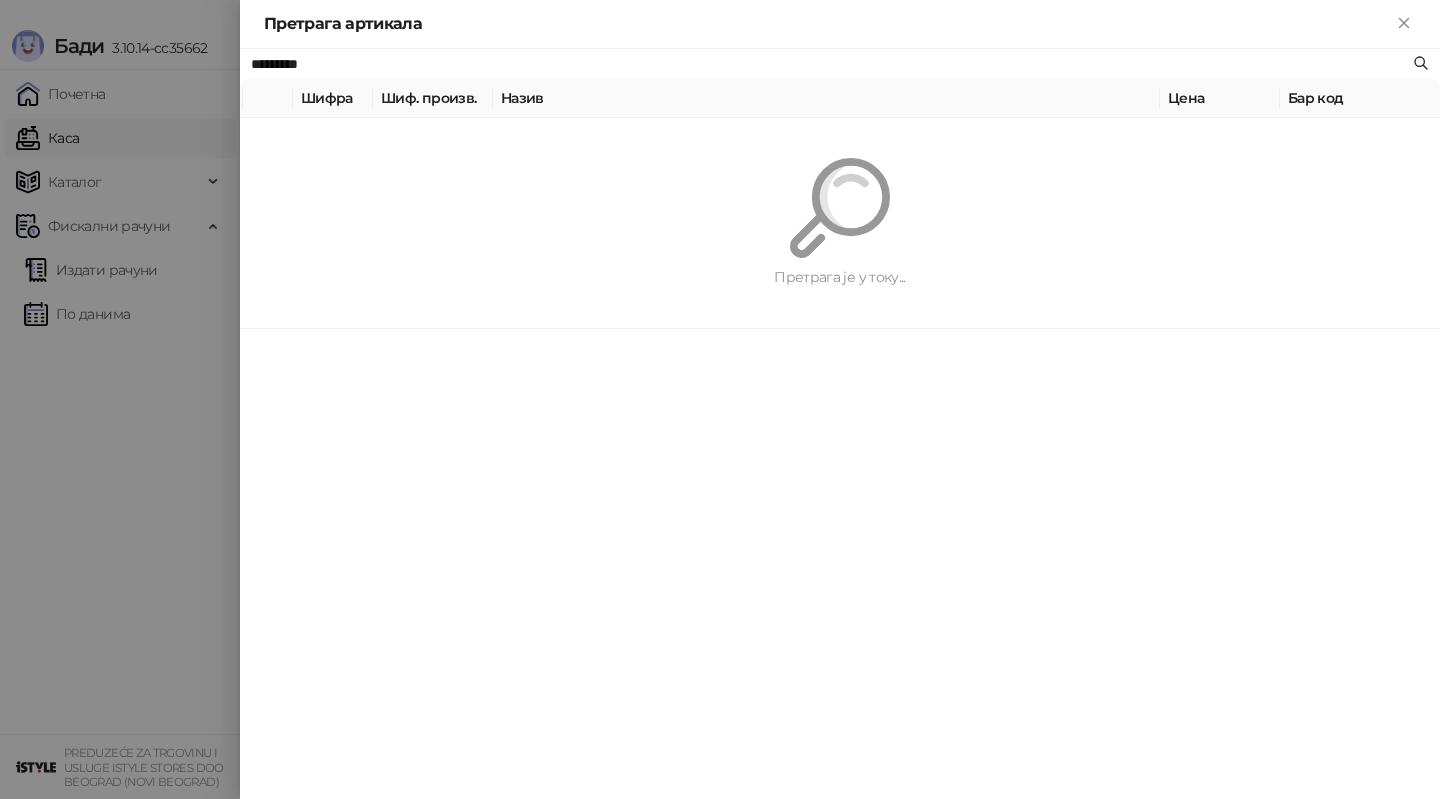 type on "*********" 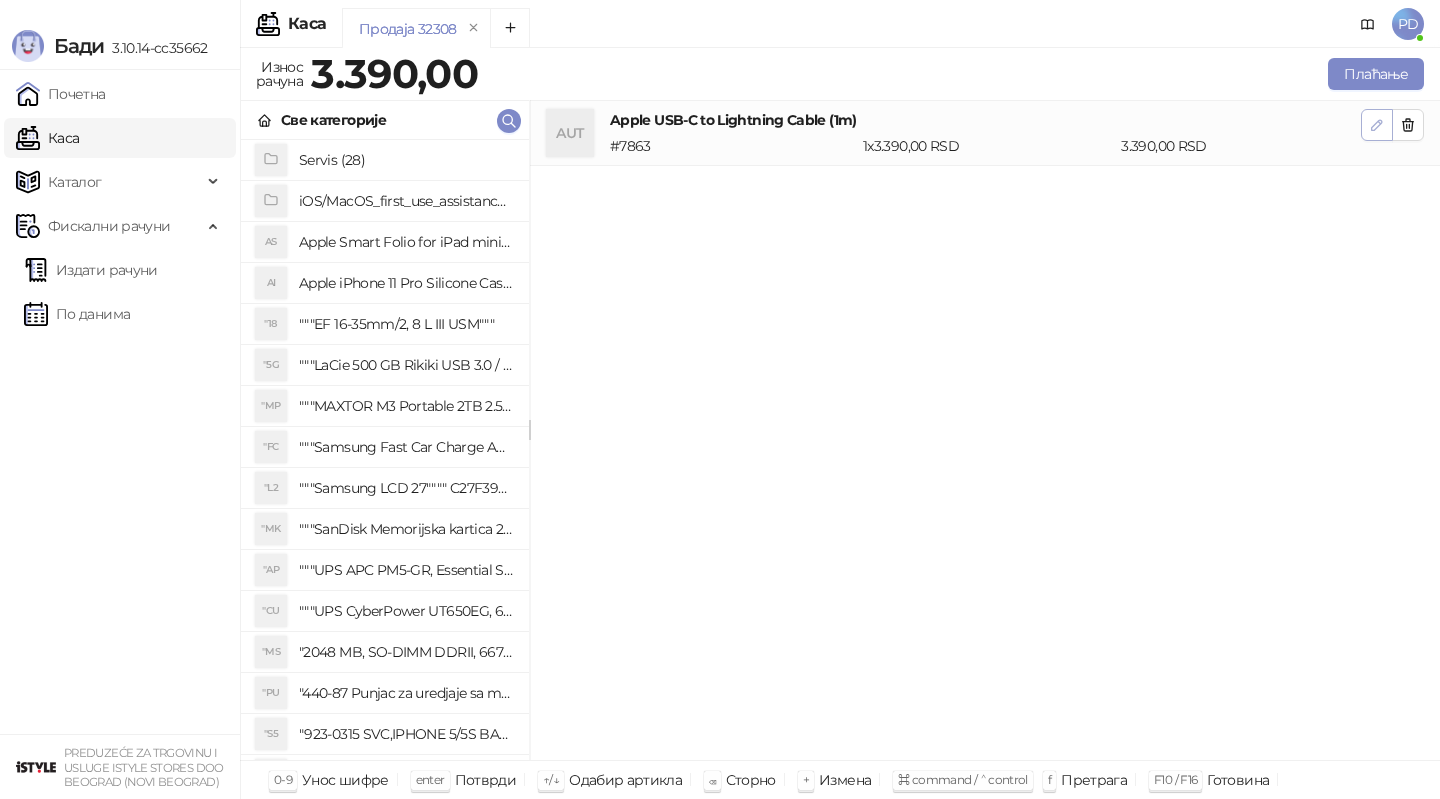 click at bounding box center (1377, 125) 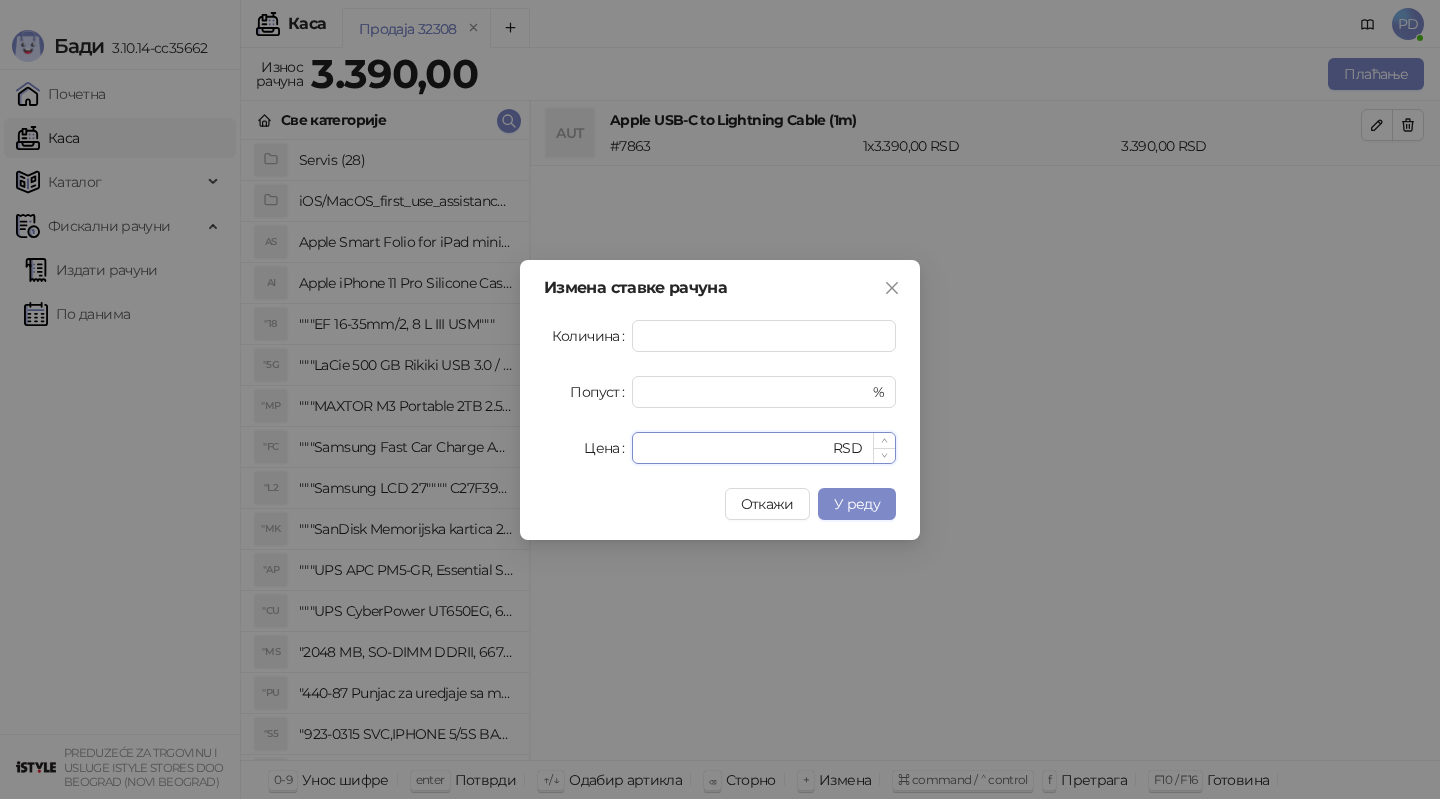 click on "****" at bounding box center (736, 448) 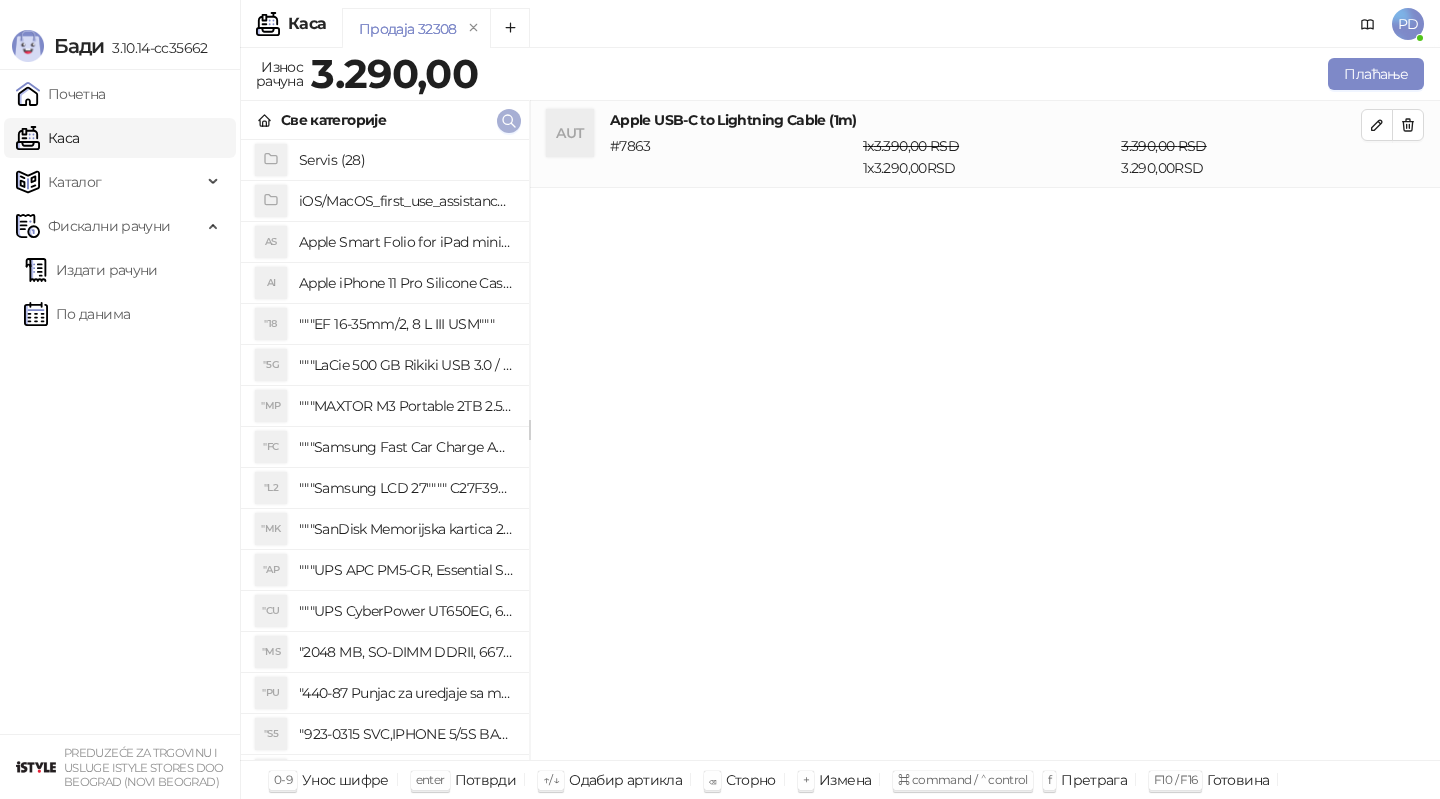 click 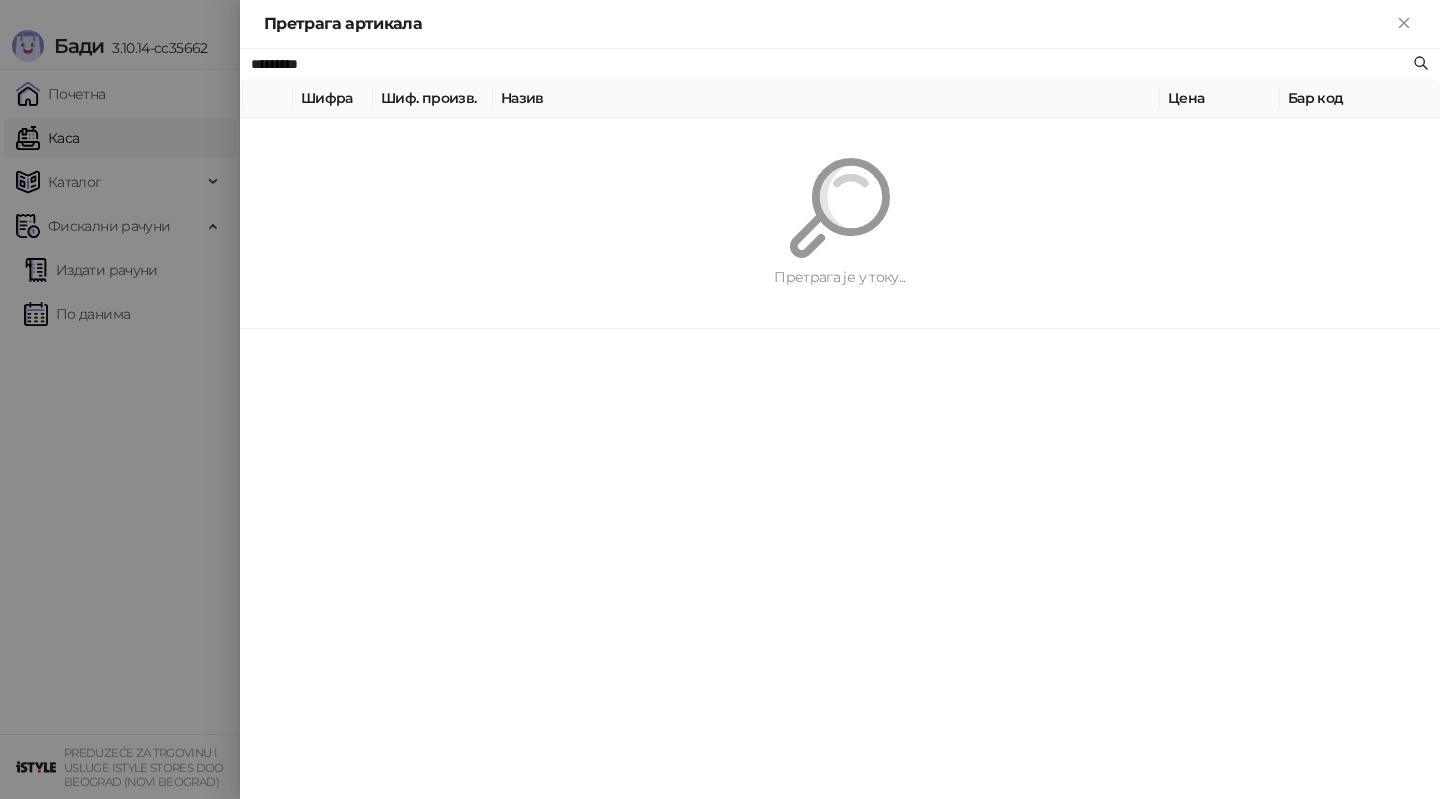 paste on "**********" 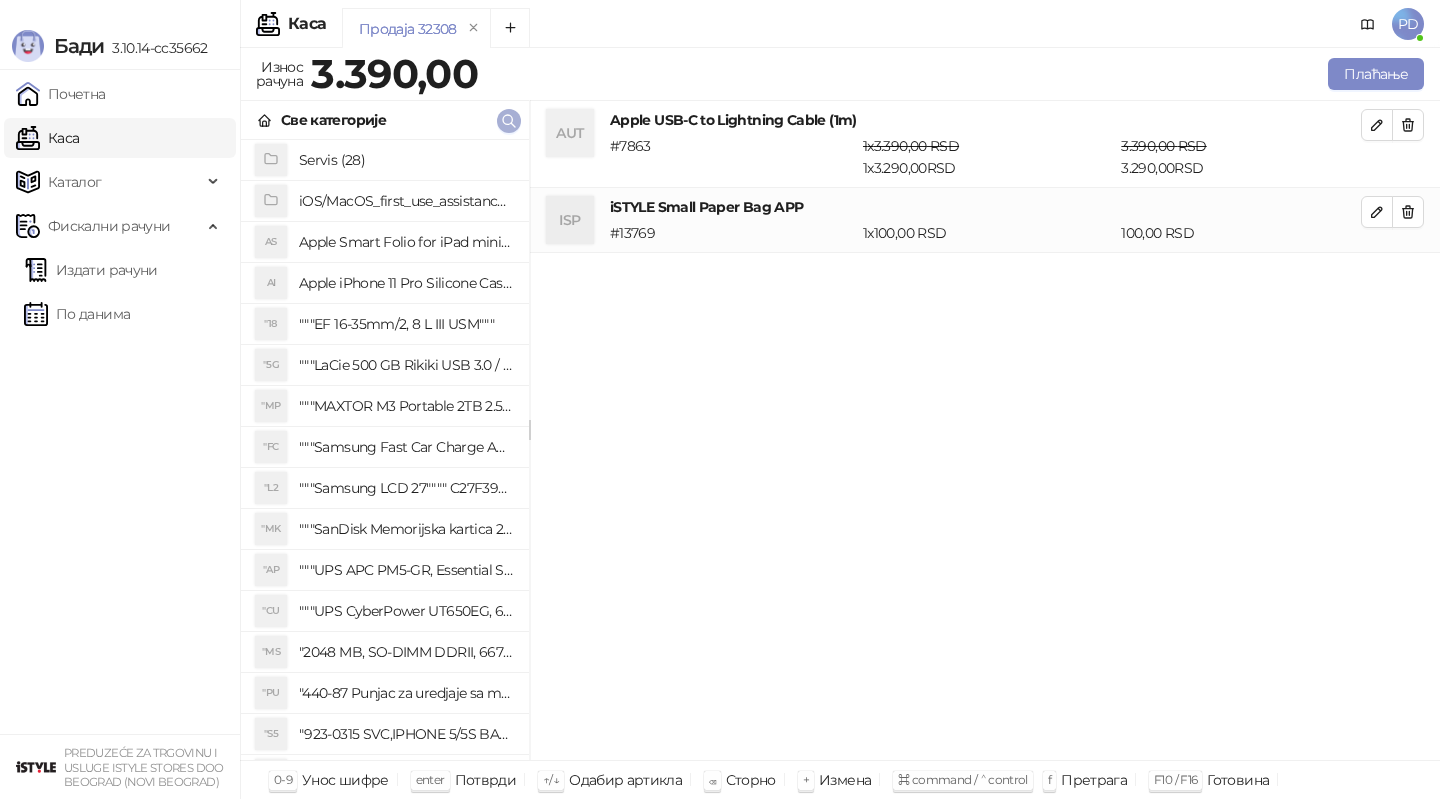 click 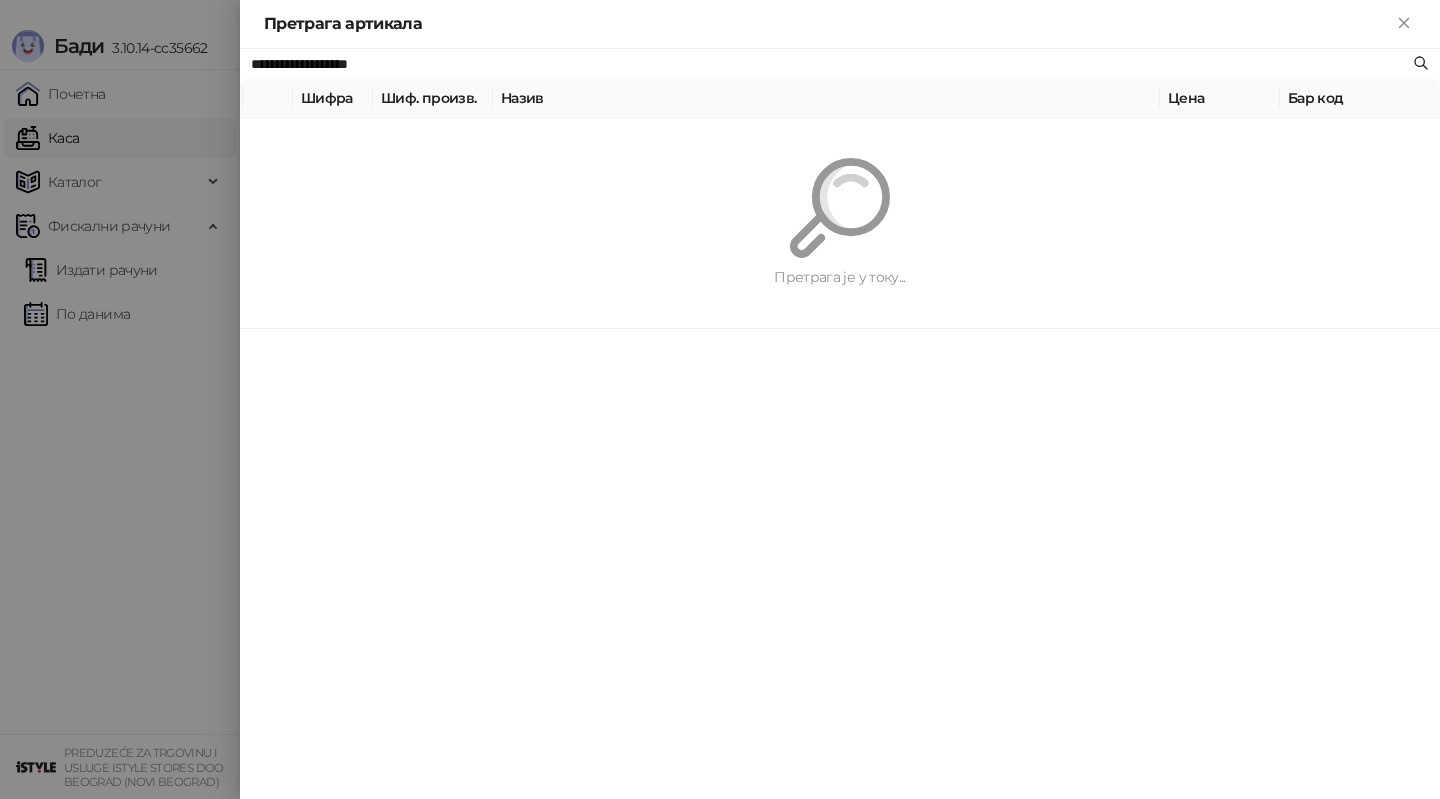 paste 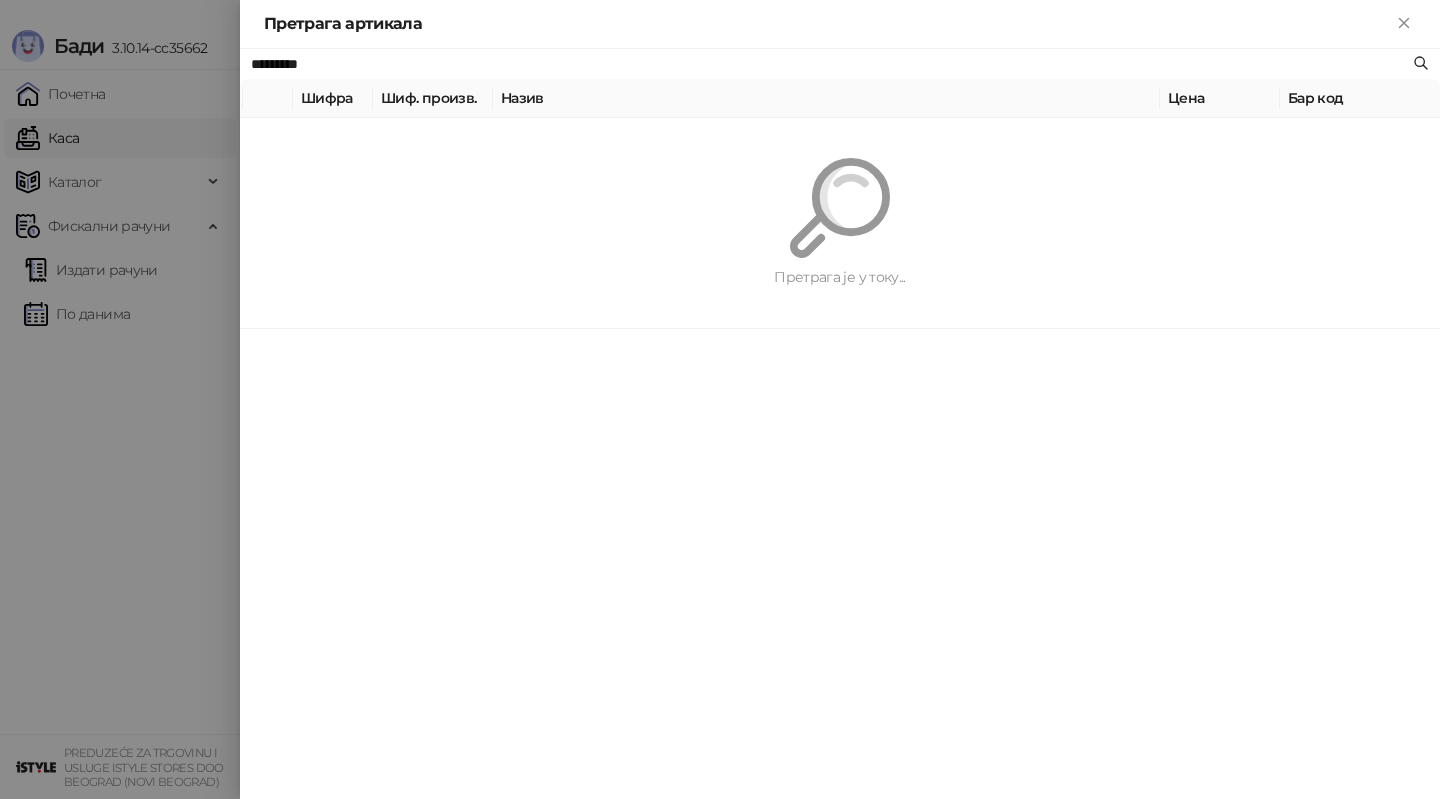 type on "*********" 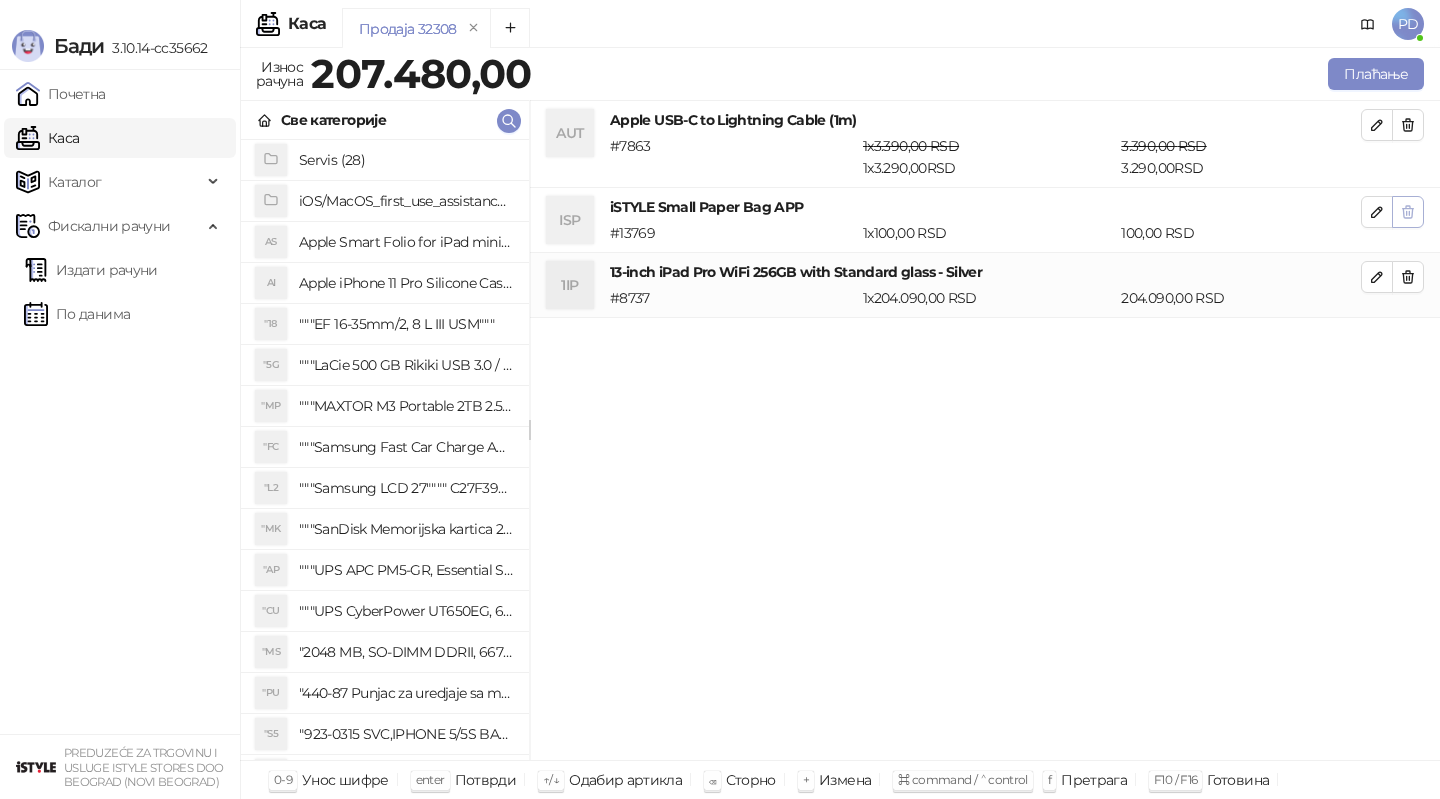 click 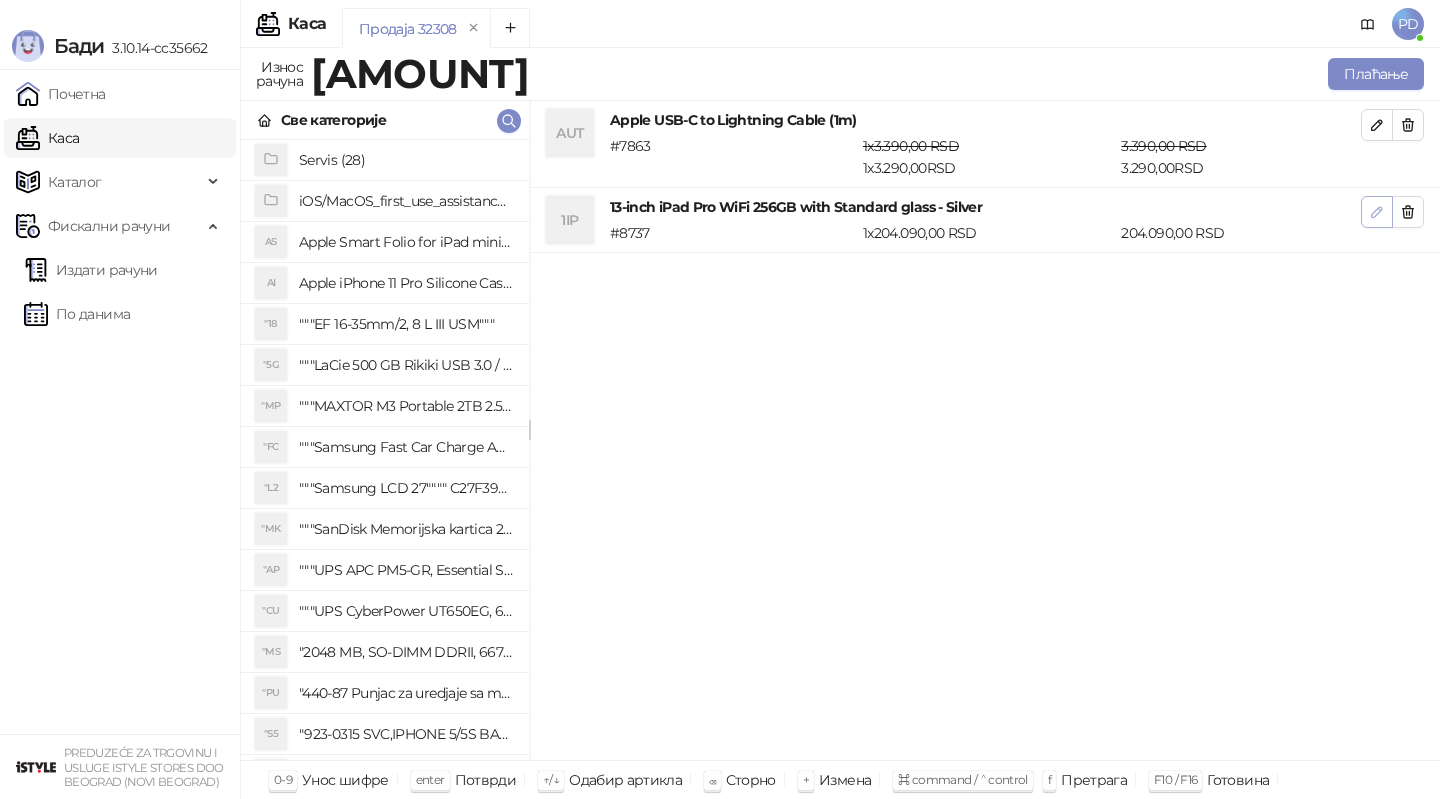 click 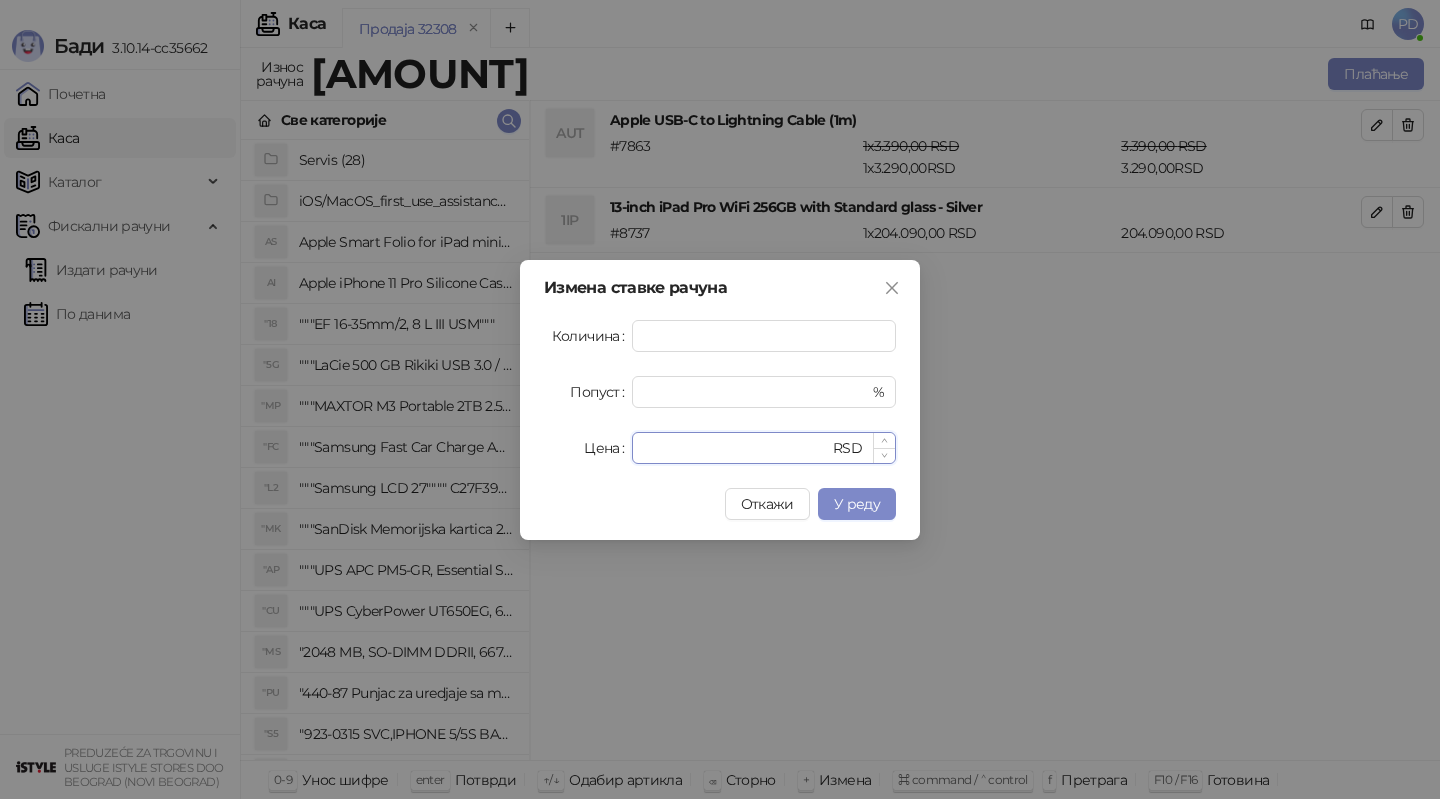 click on "******" at bounding box center (736, 448) 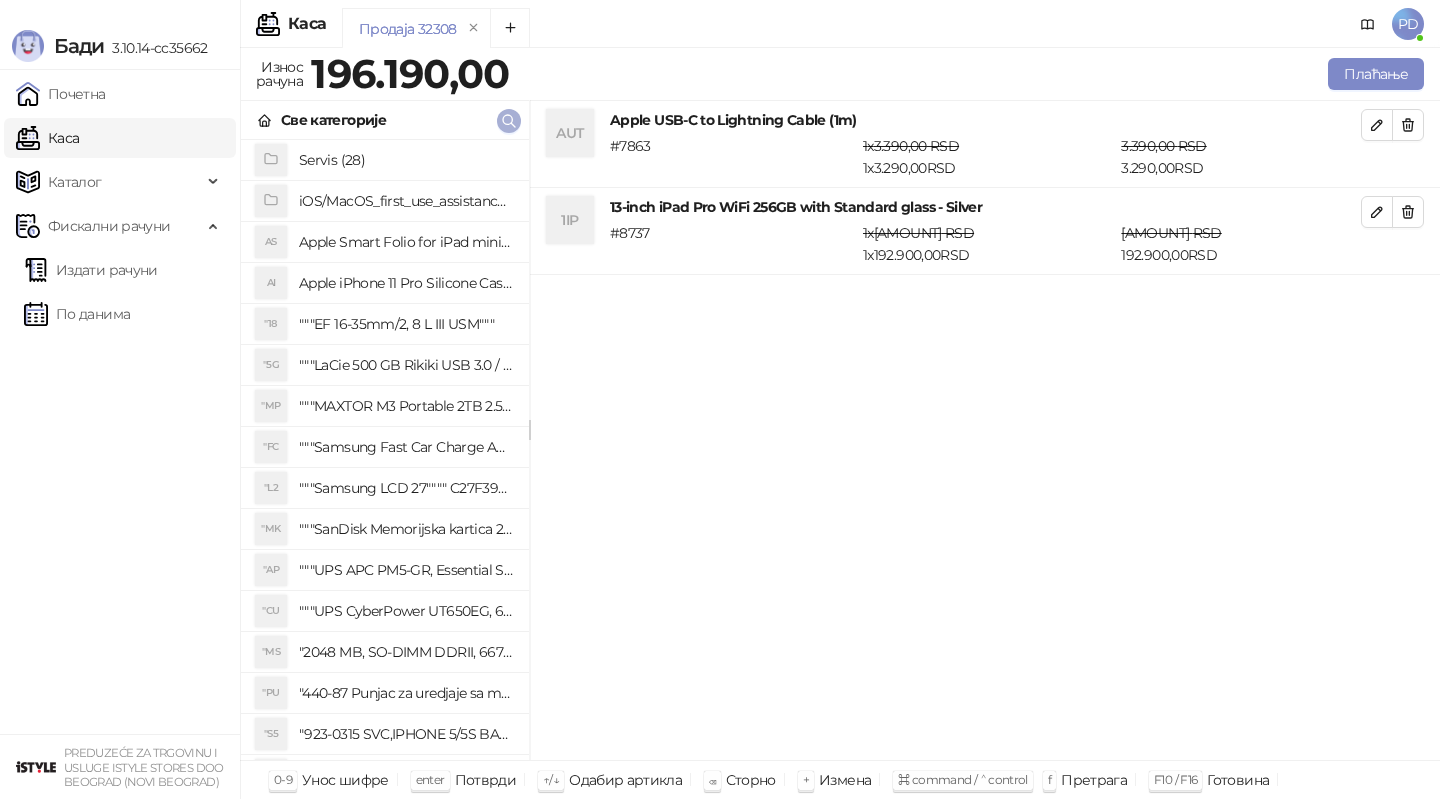 click 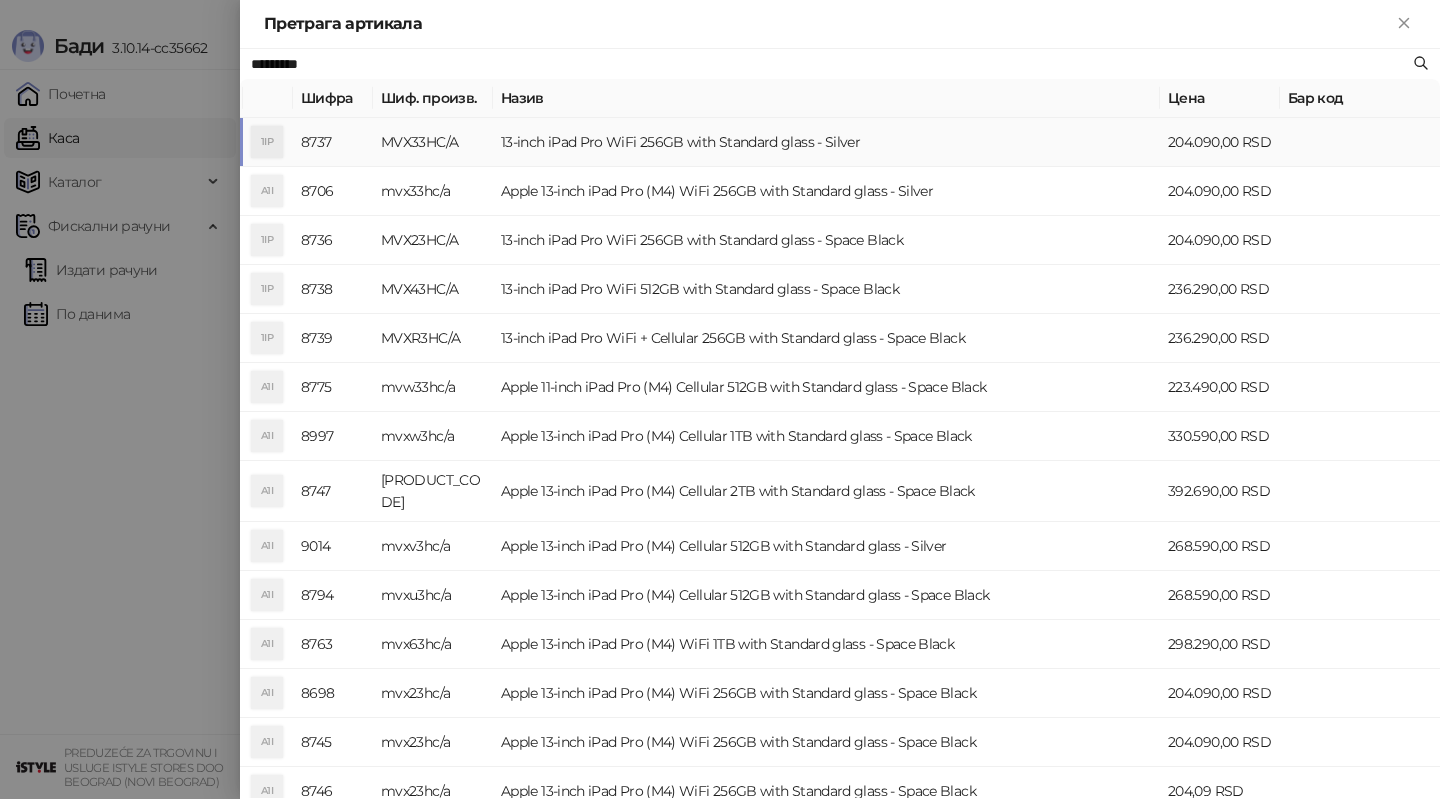 paste 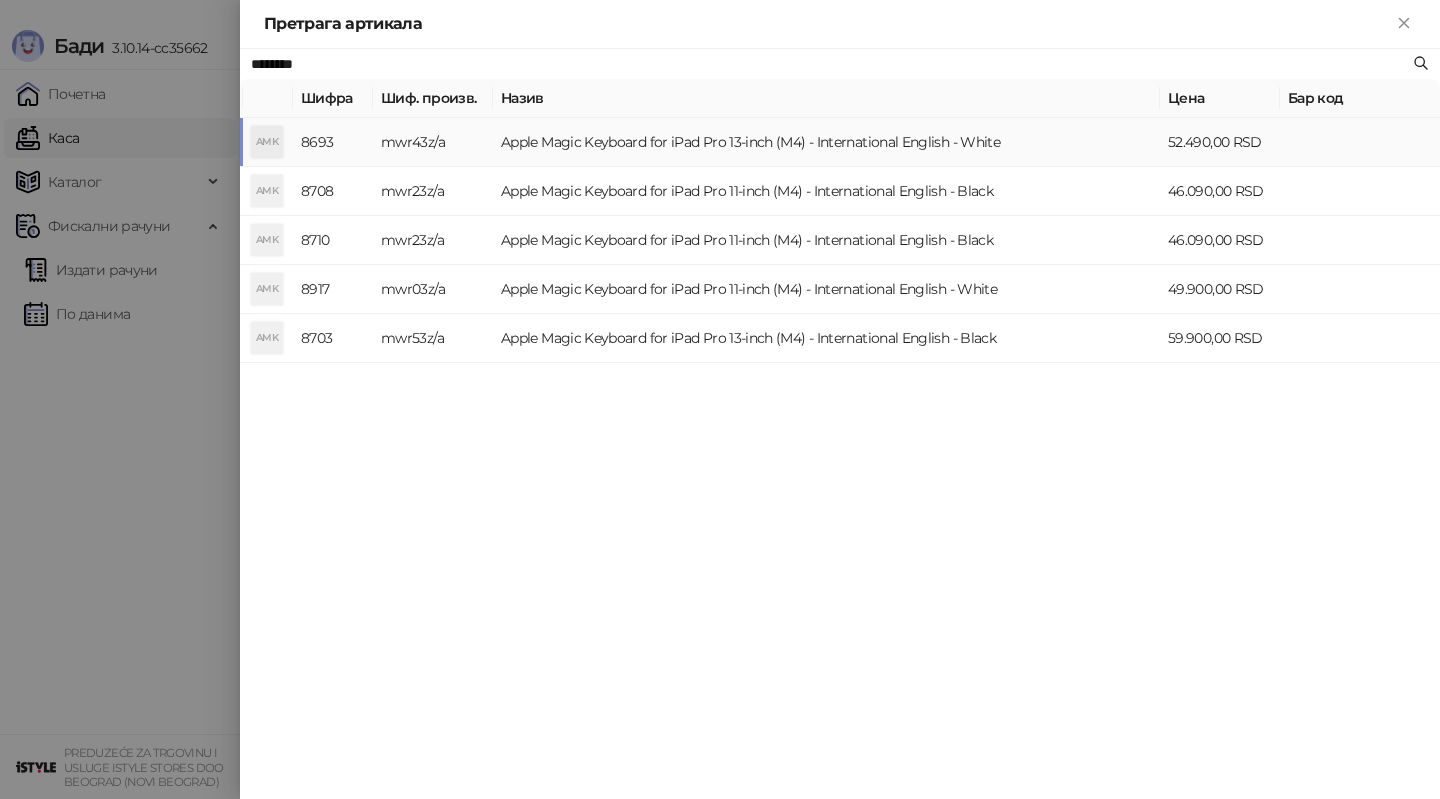 type on "********" 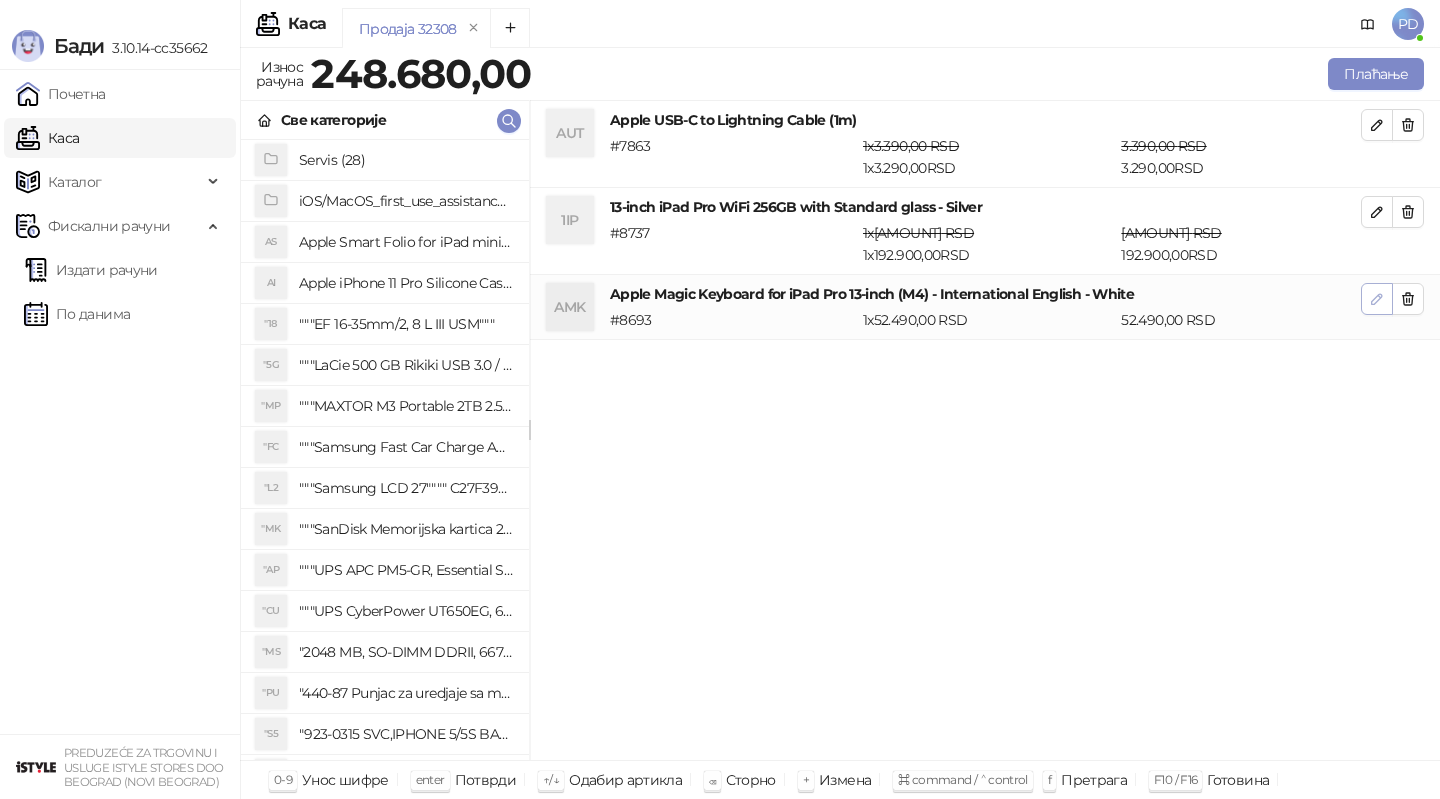 click at bounding box center [1377, 299] 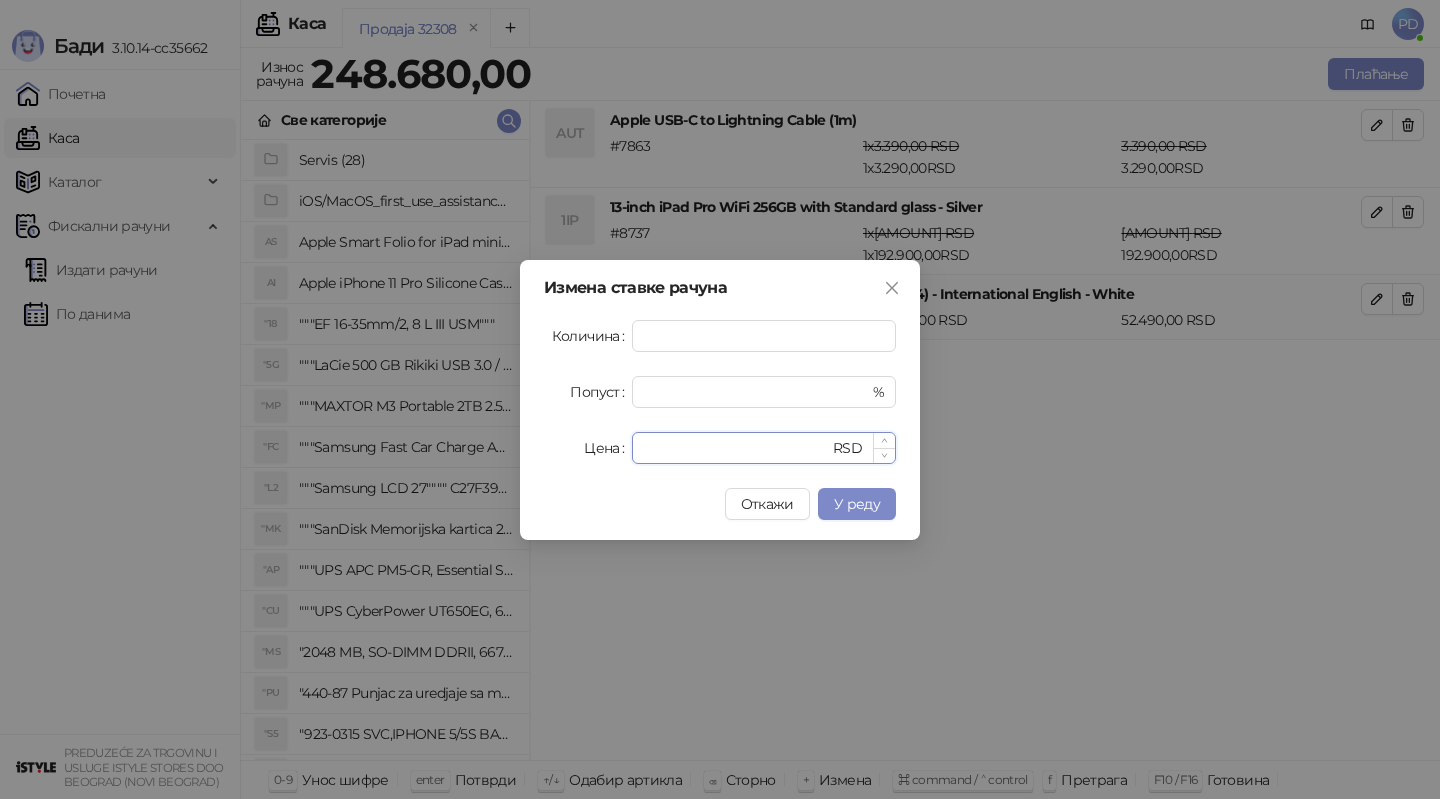 click on "*****" at bounding box center [736, 448] 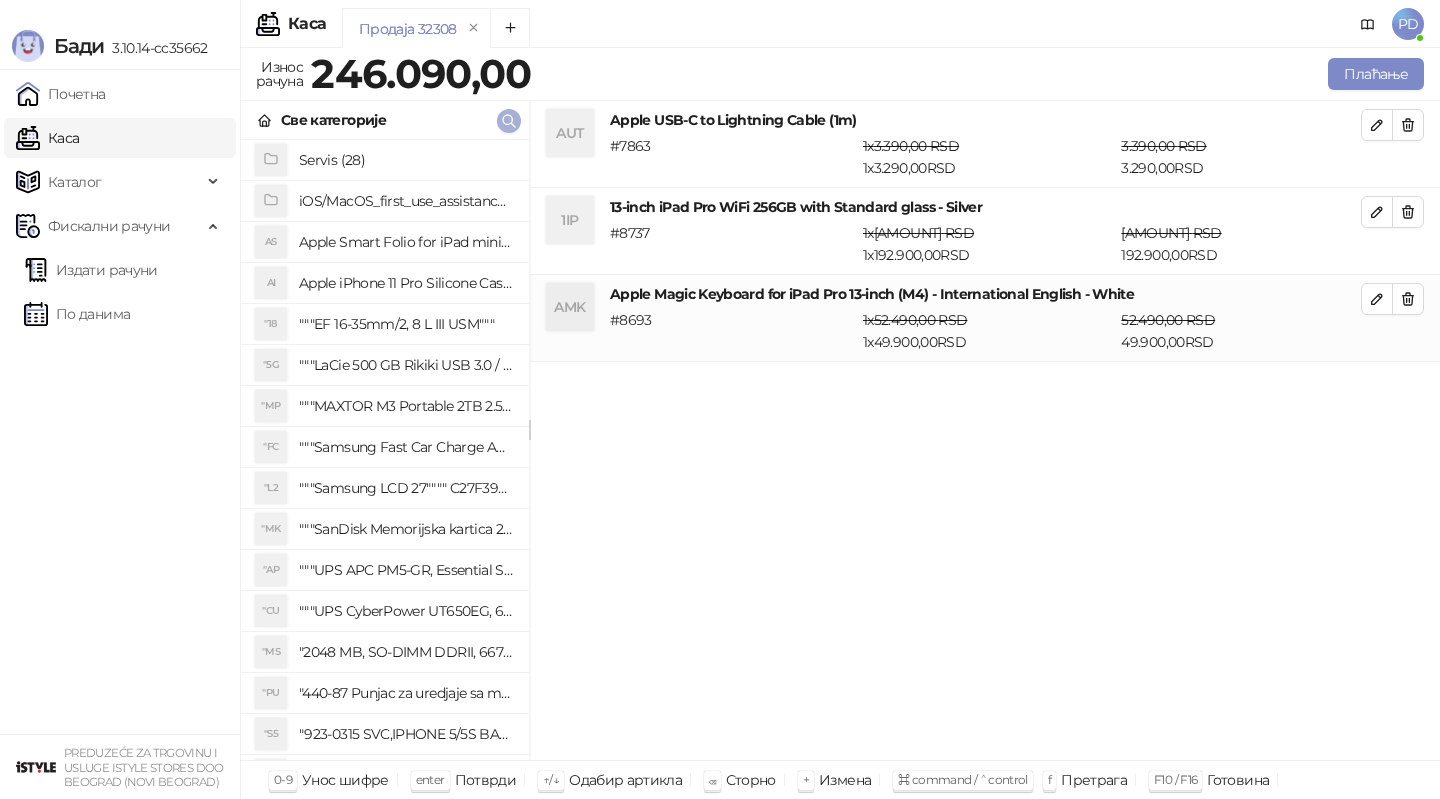 click 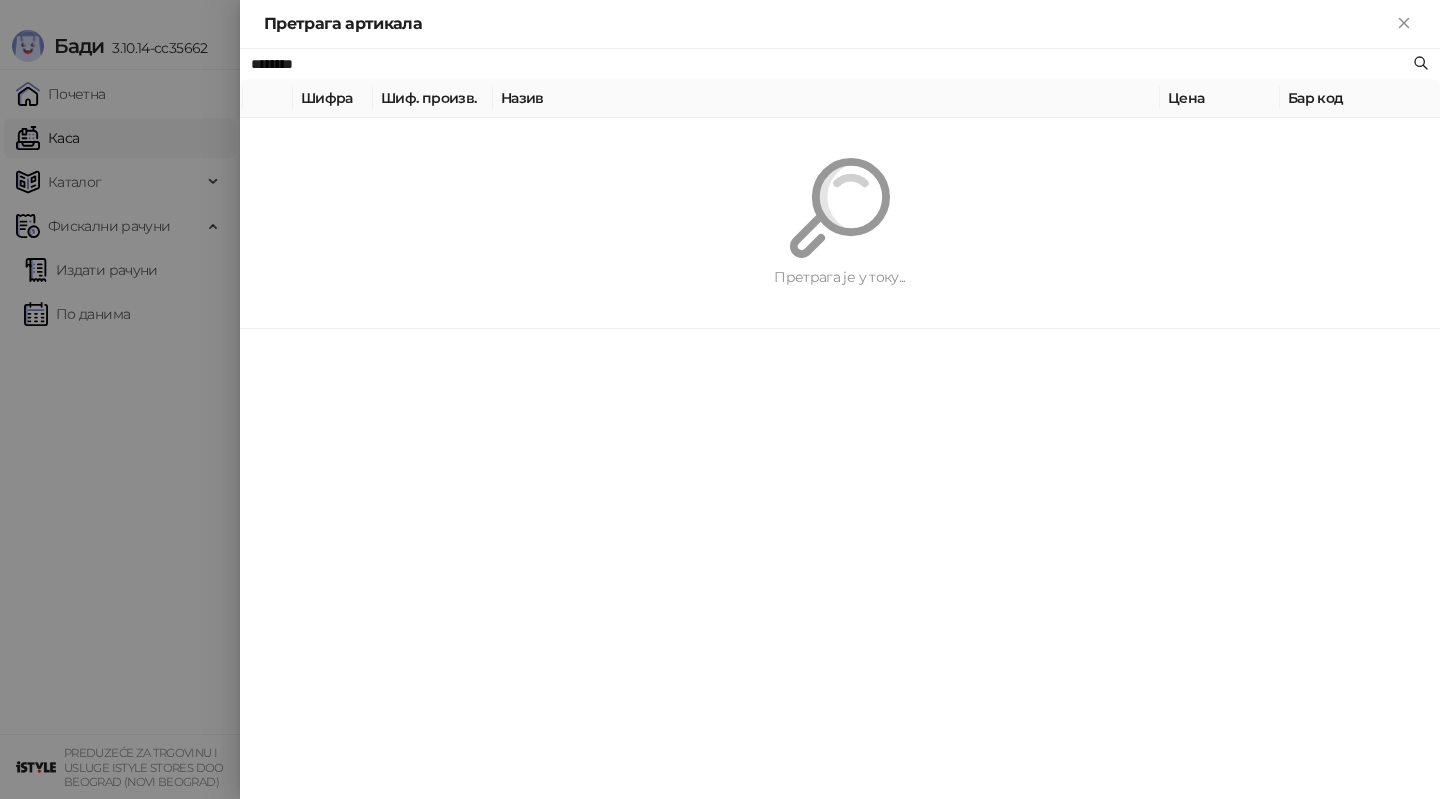 paste on "*" 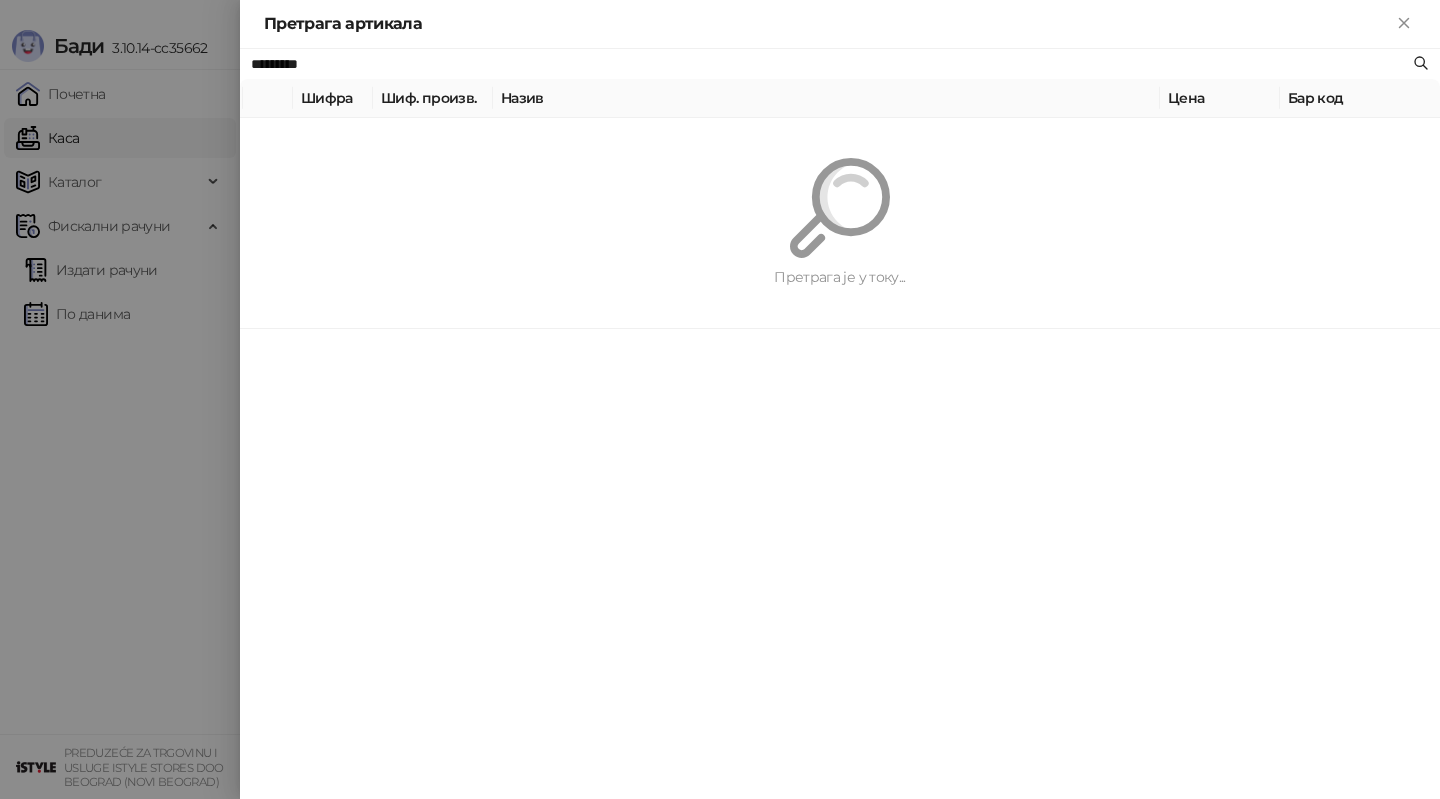 type on "*********" 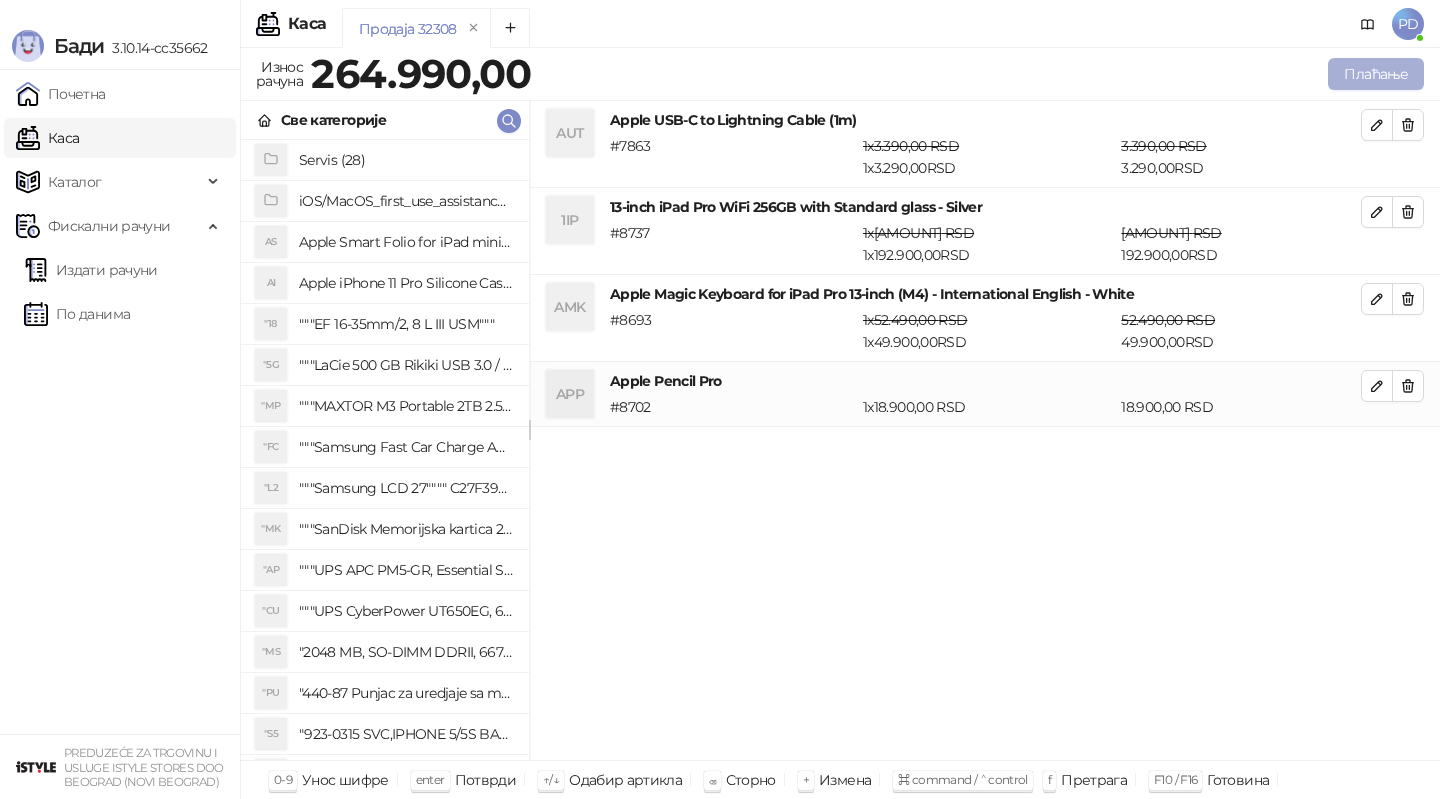 click on "Плаћање" at bounding box center [1376, 74] 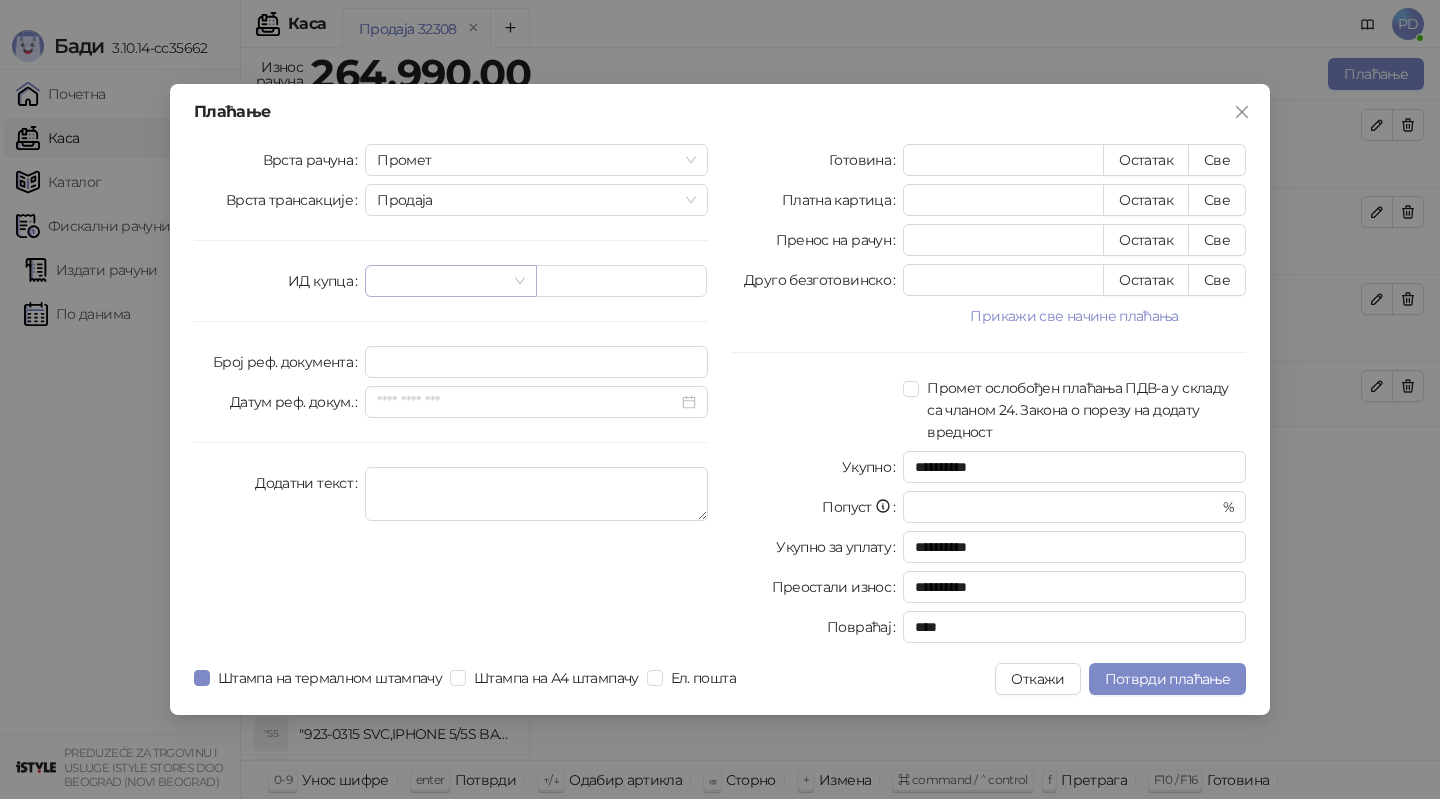 click at bounding box center (441, 281) 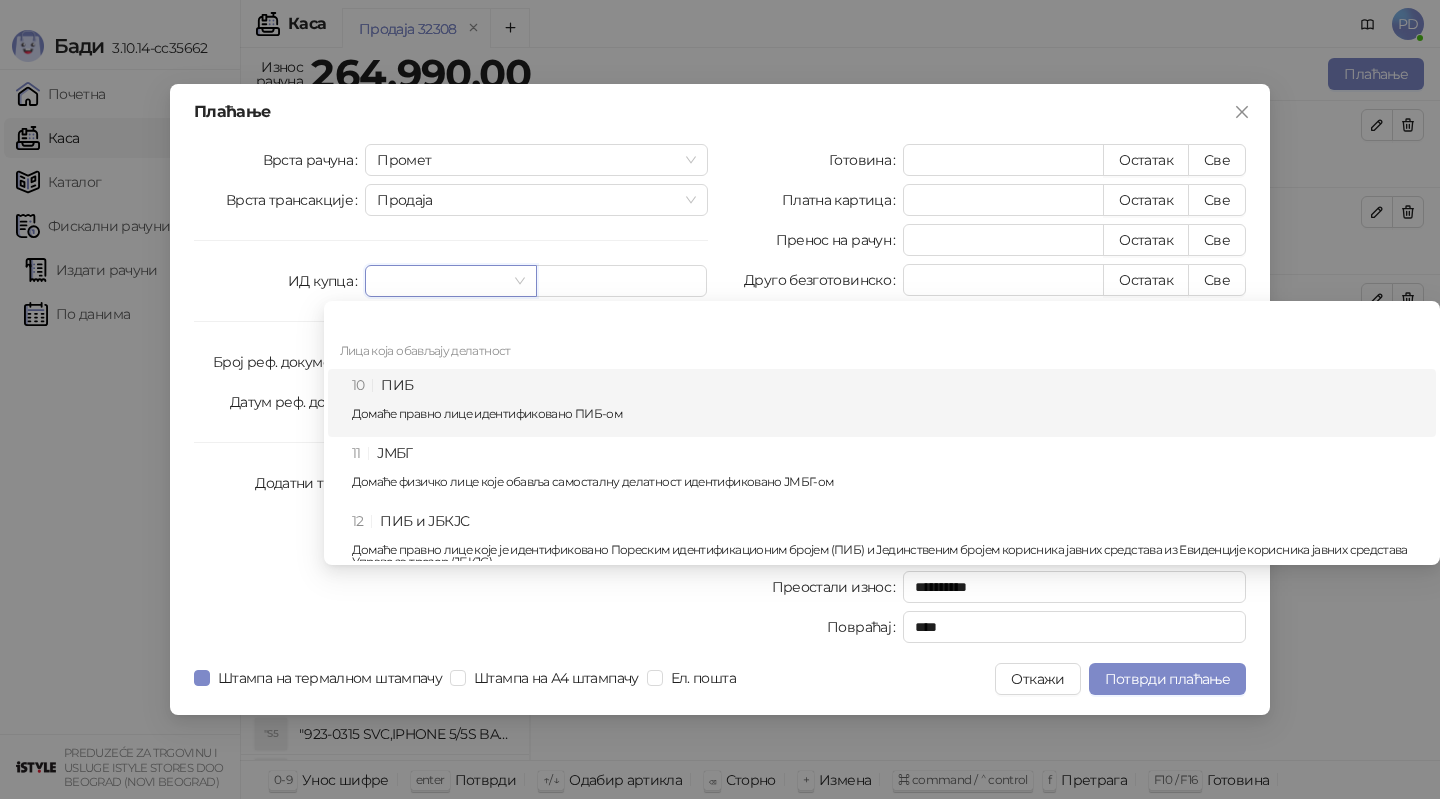 click on "10 ПИБ Домаће правно лице идентификовано ПИБ-ом" at bounding box center (888, 403) 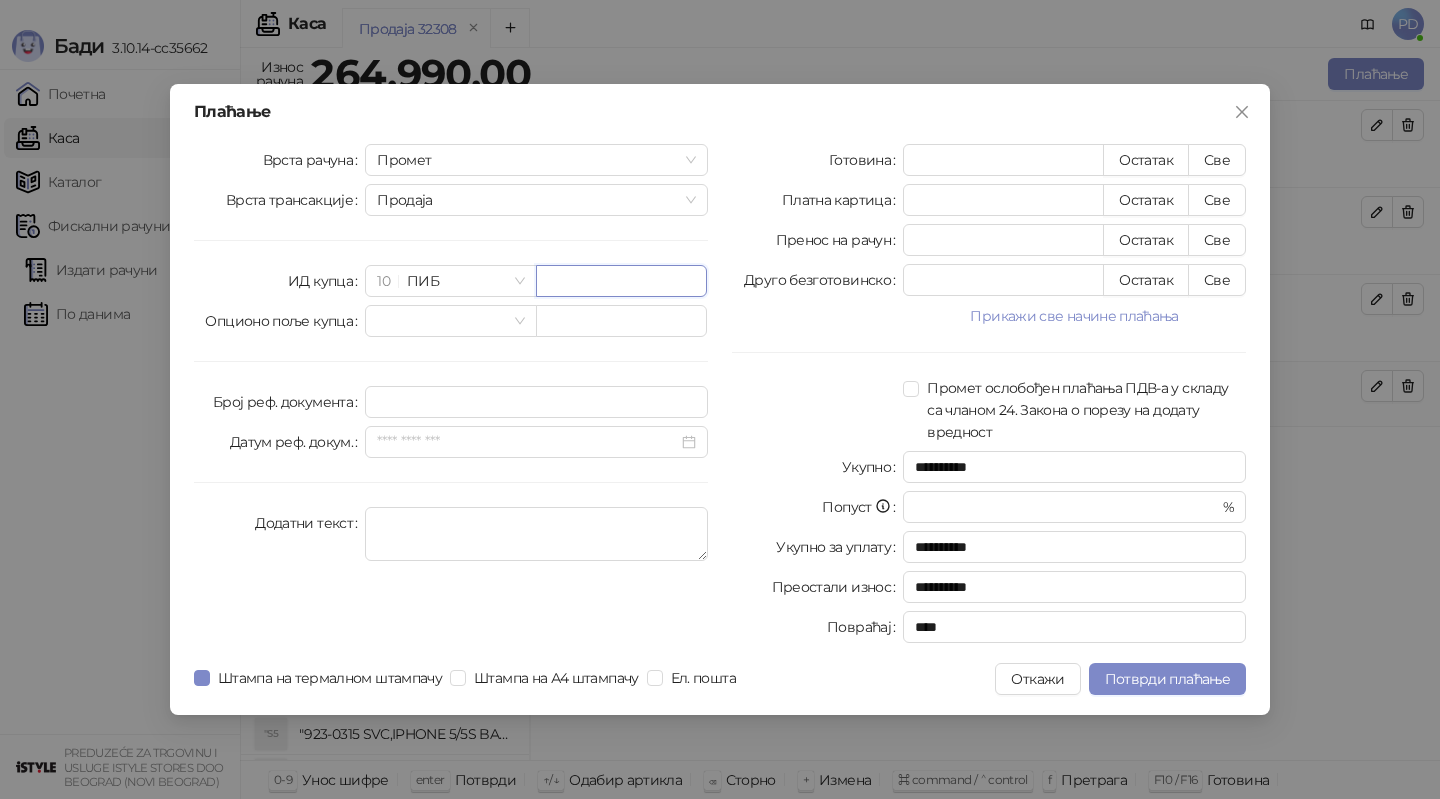 paste on "*********" 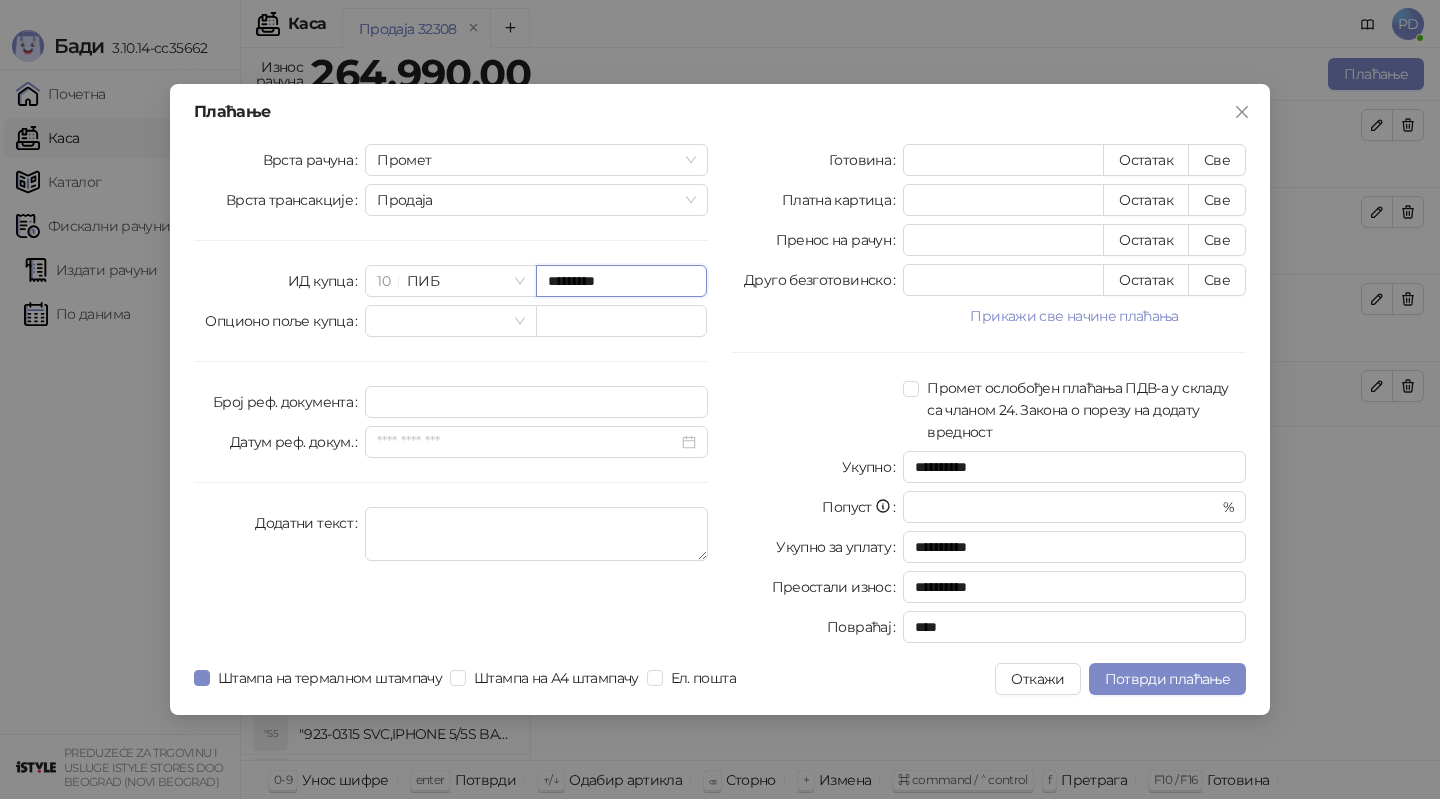 type on "*********" 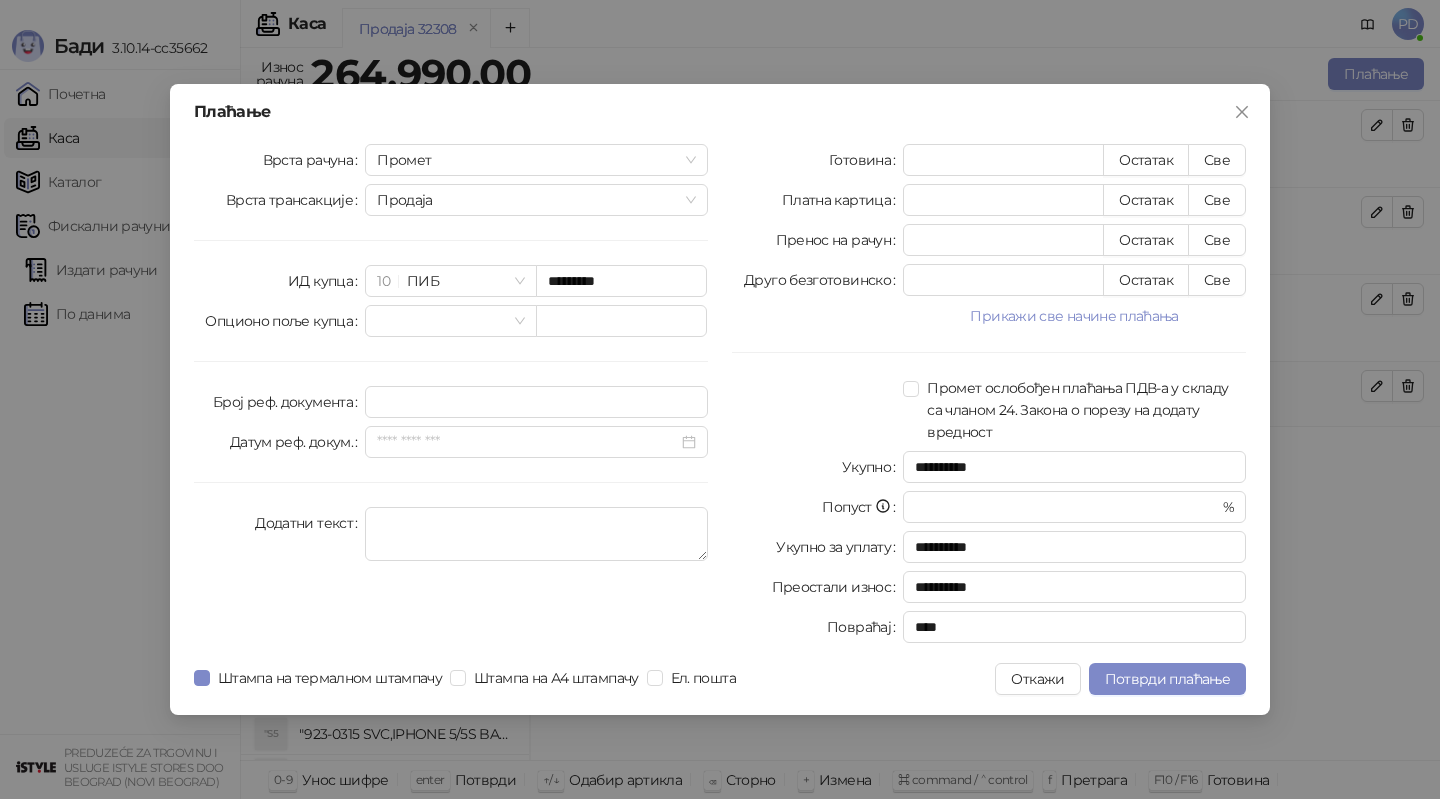 click on "**********" at bounding box center (720, 399) 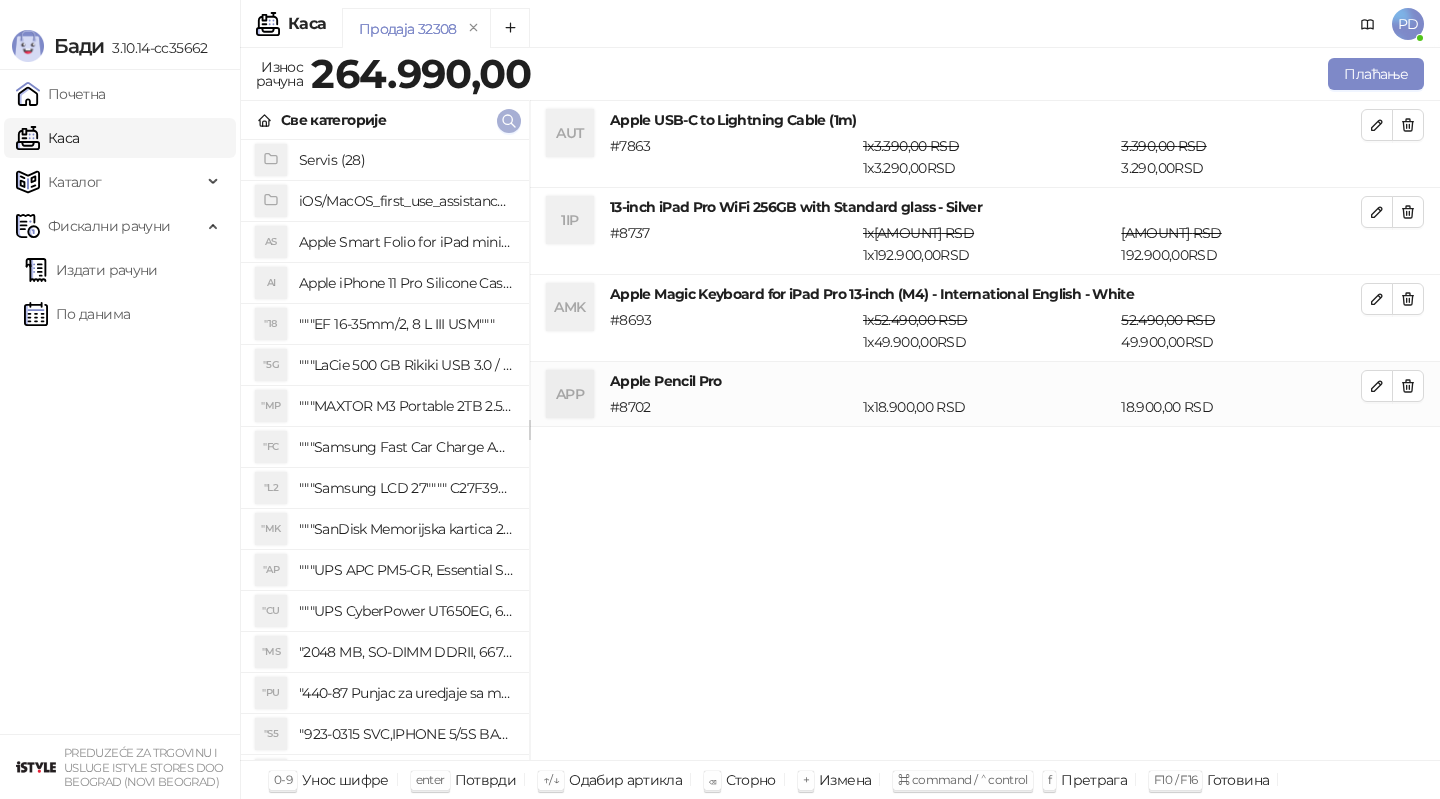 click at bounding box center (509, 121) 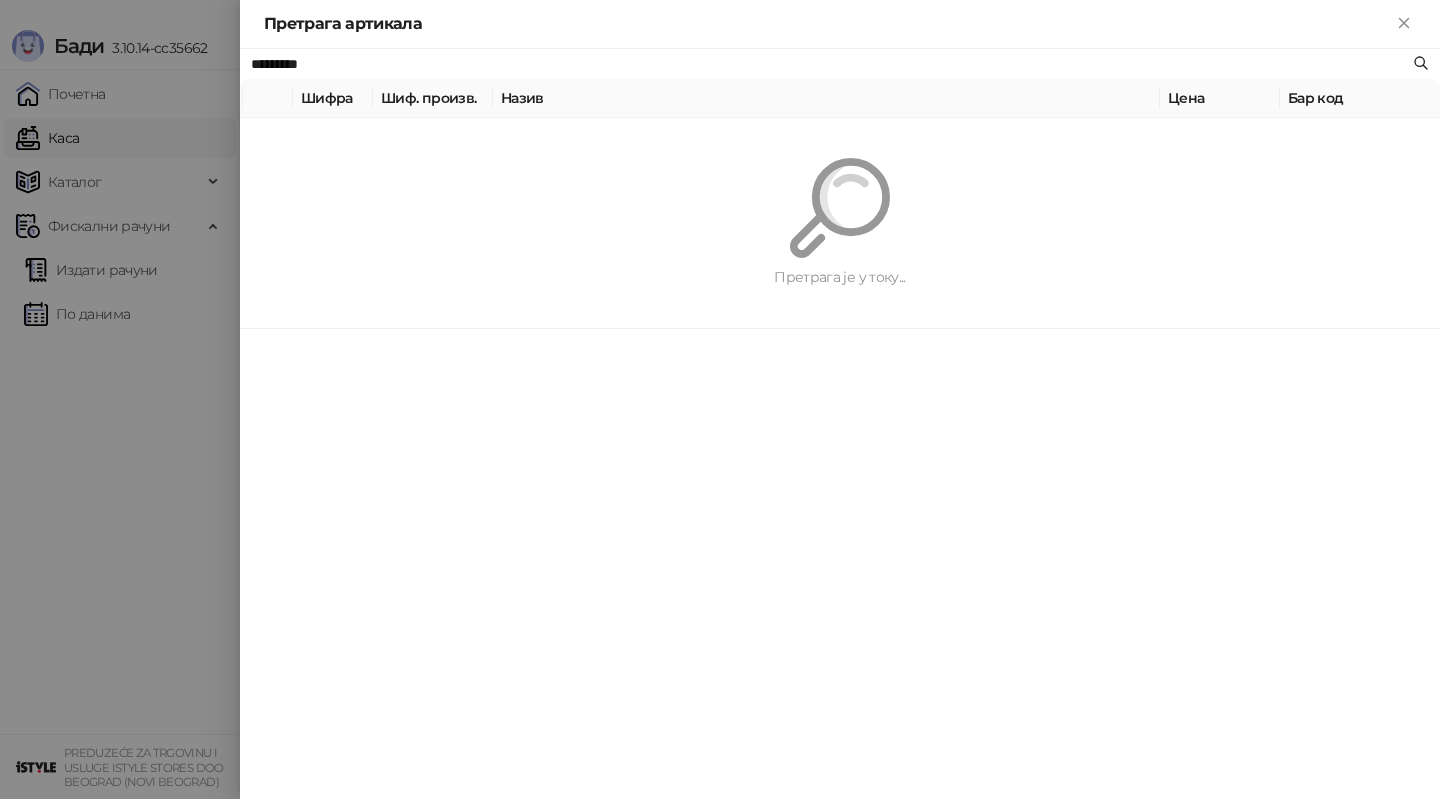 paste on "**********" 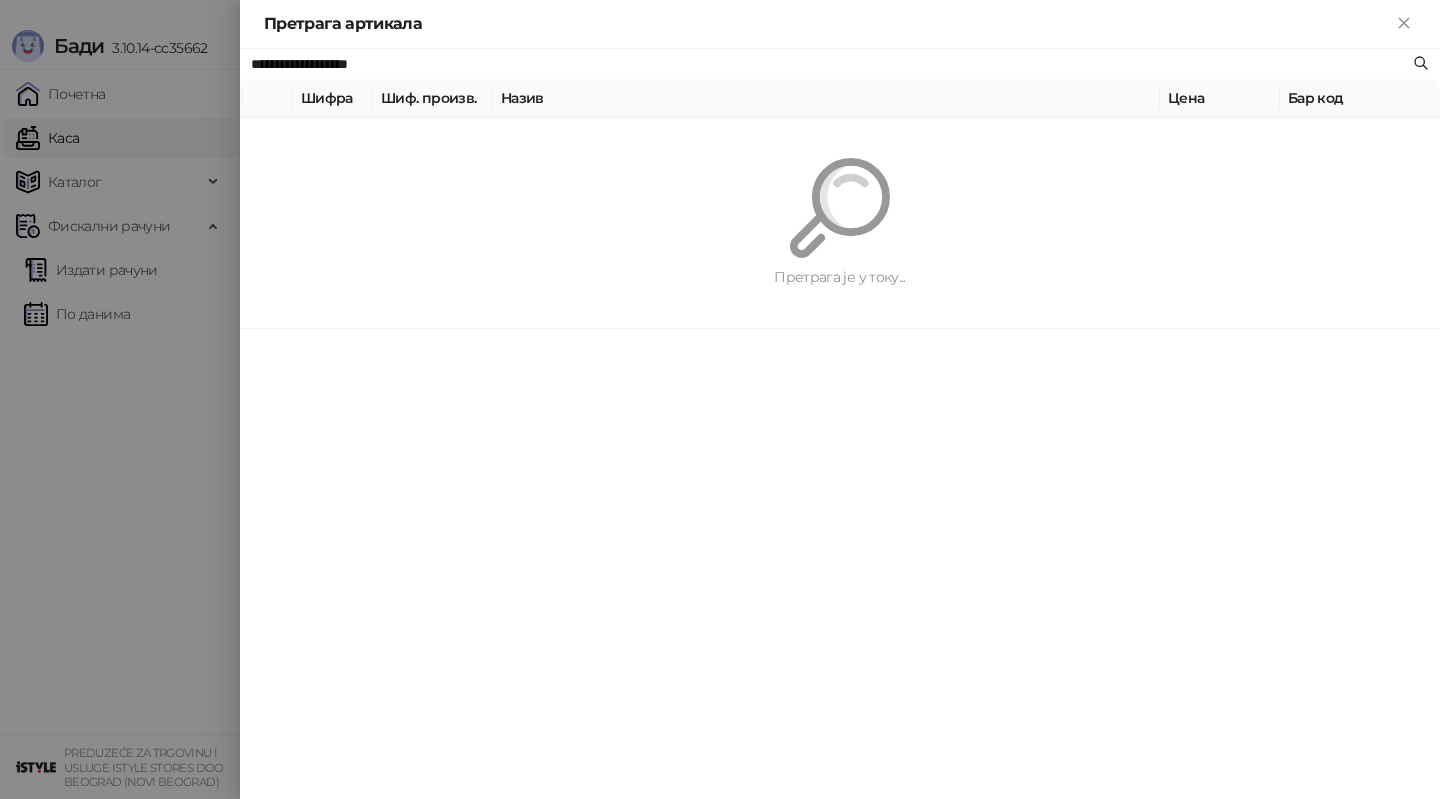 type on "**********" 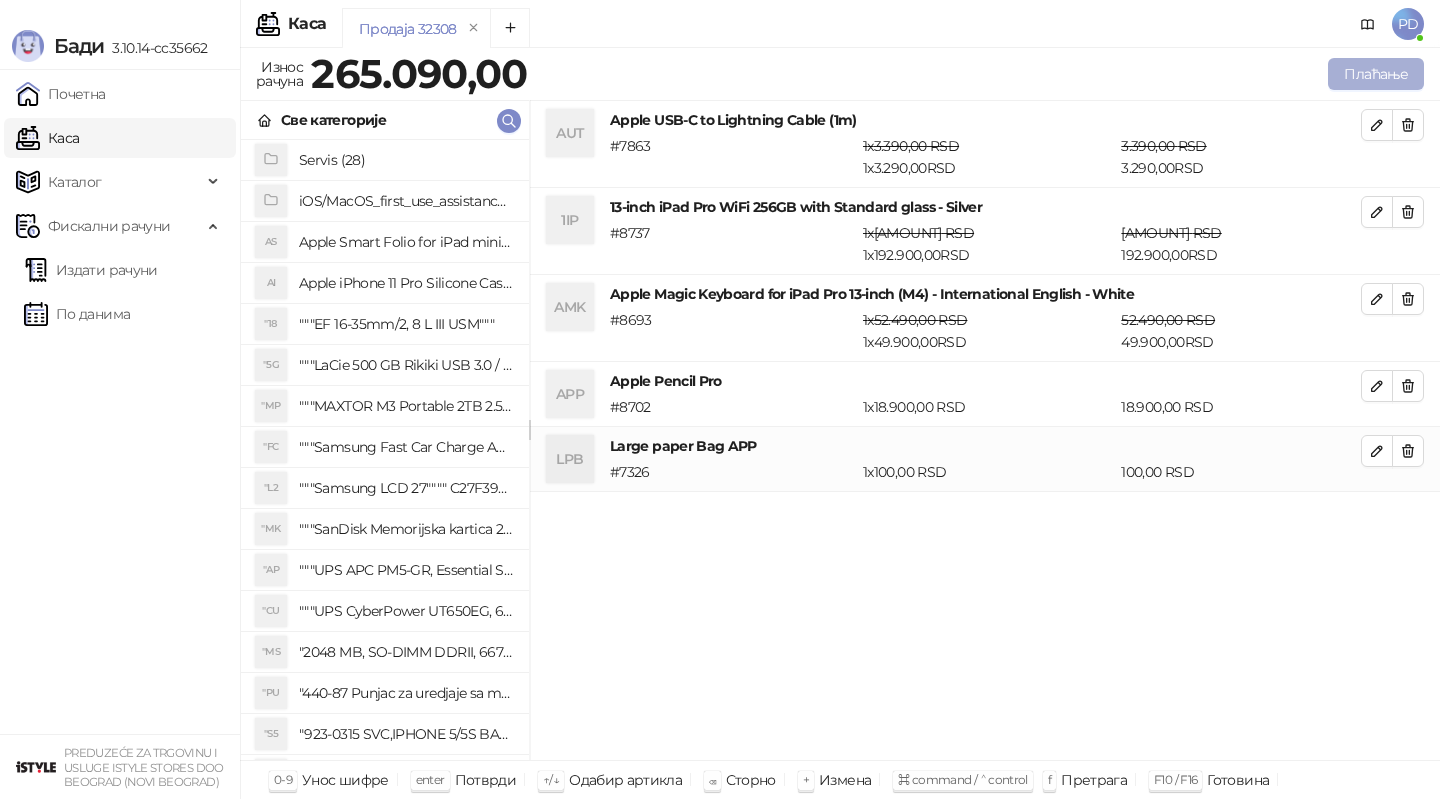 click on "Плаћање" at bounding box center [1376, 74] 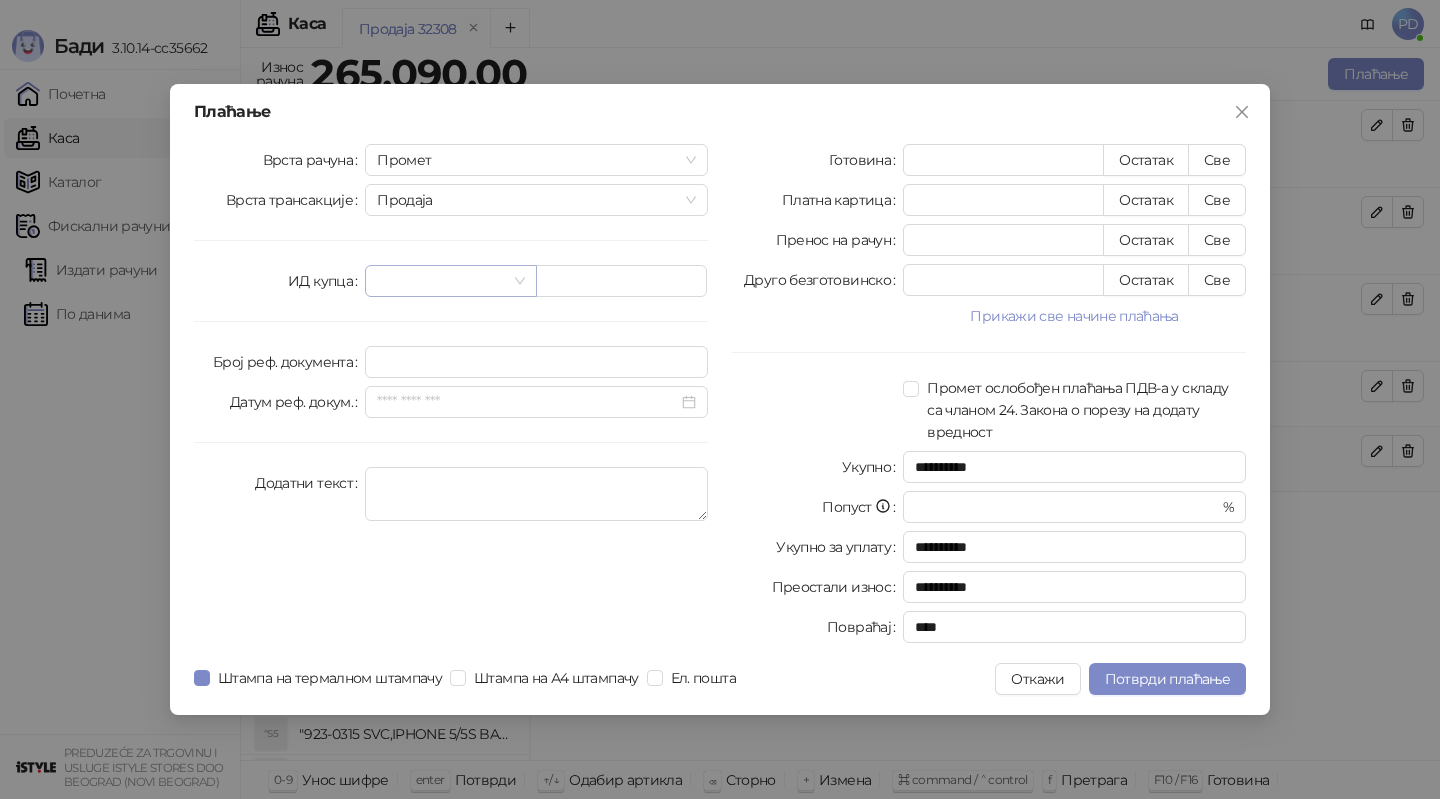 click at bounding box center [441, 281] 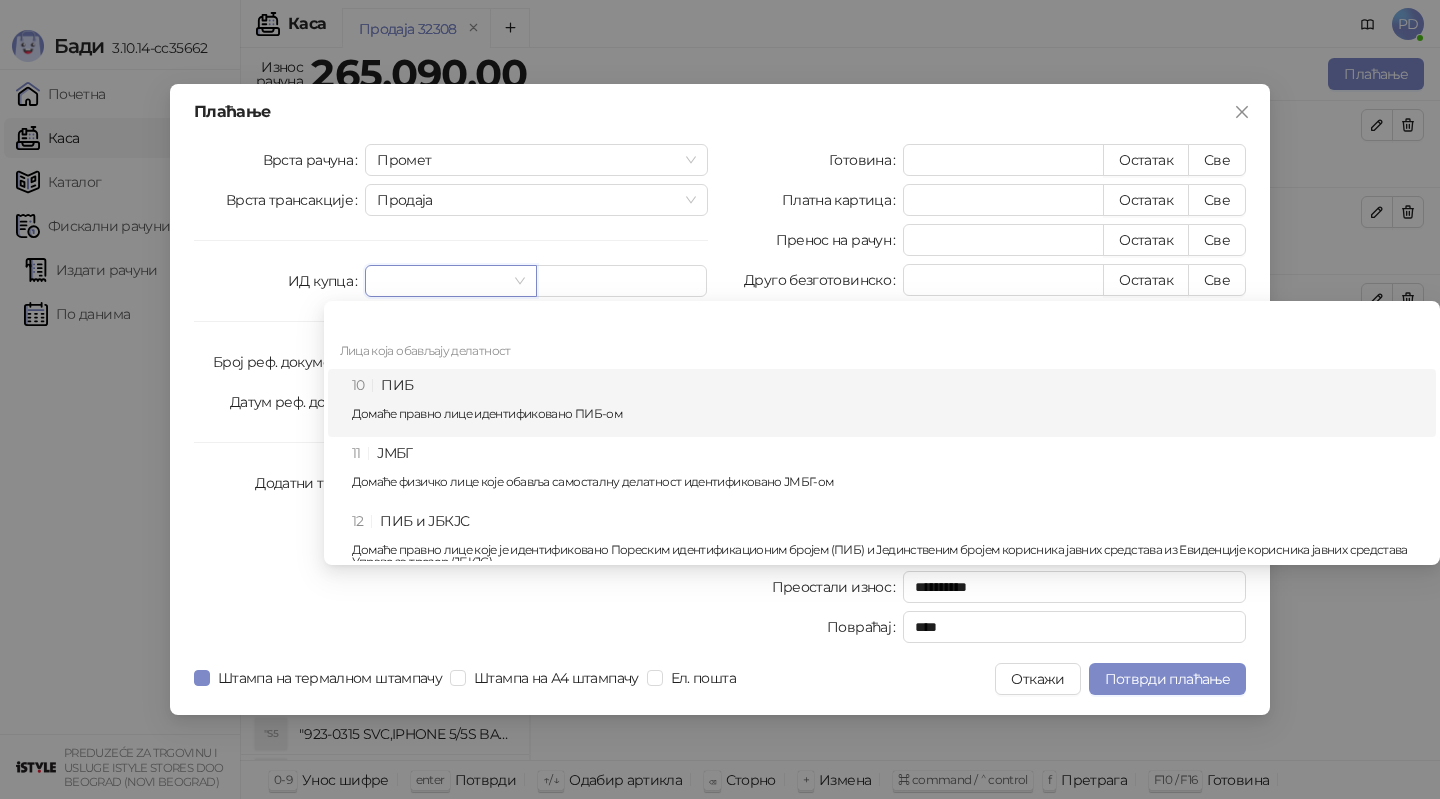 click on "10 ПИБ Домаће правно лице идентификовано ПИБ-ом" at bounding box center (888, 403) 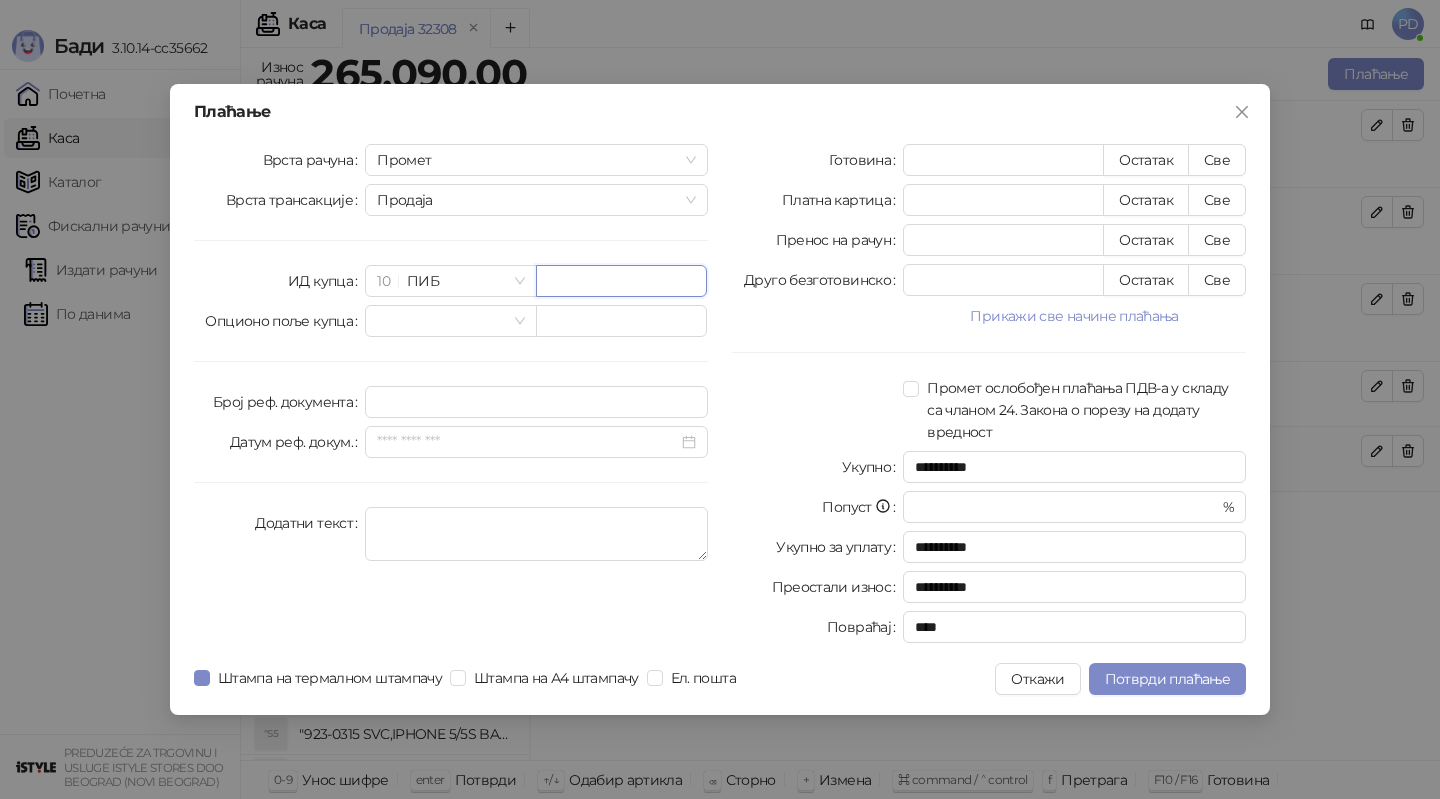 paste on "*********" 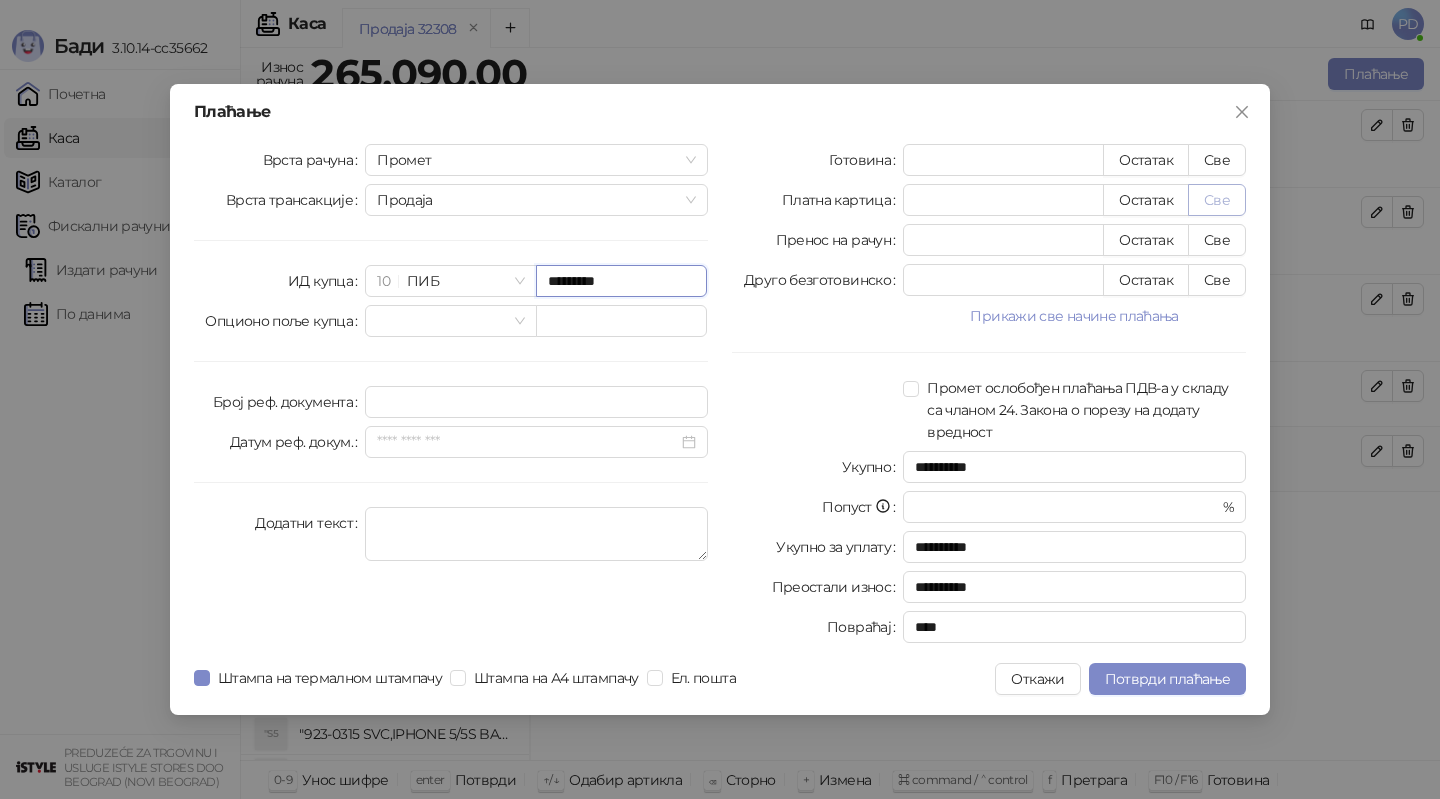type on "*********" 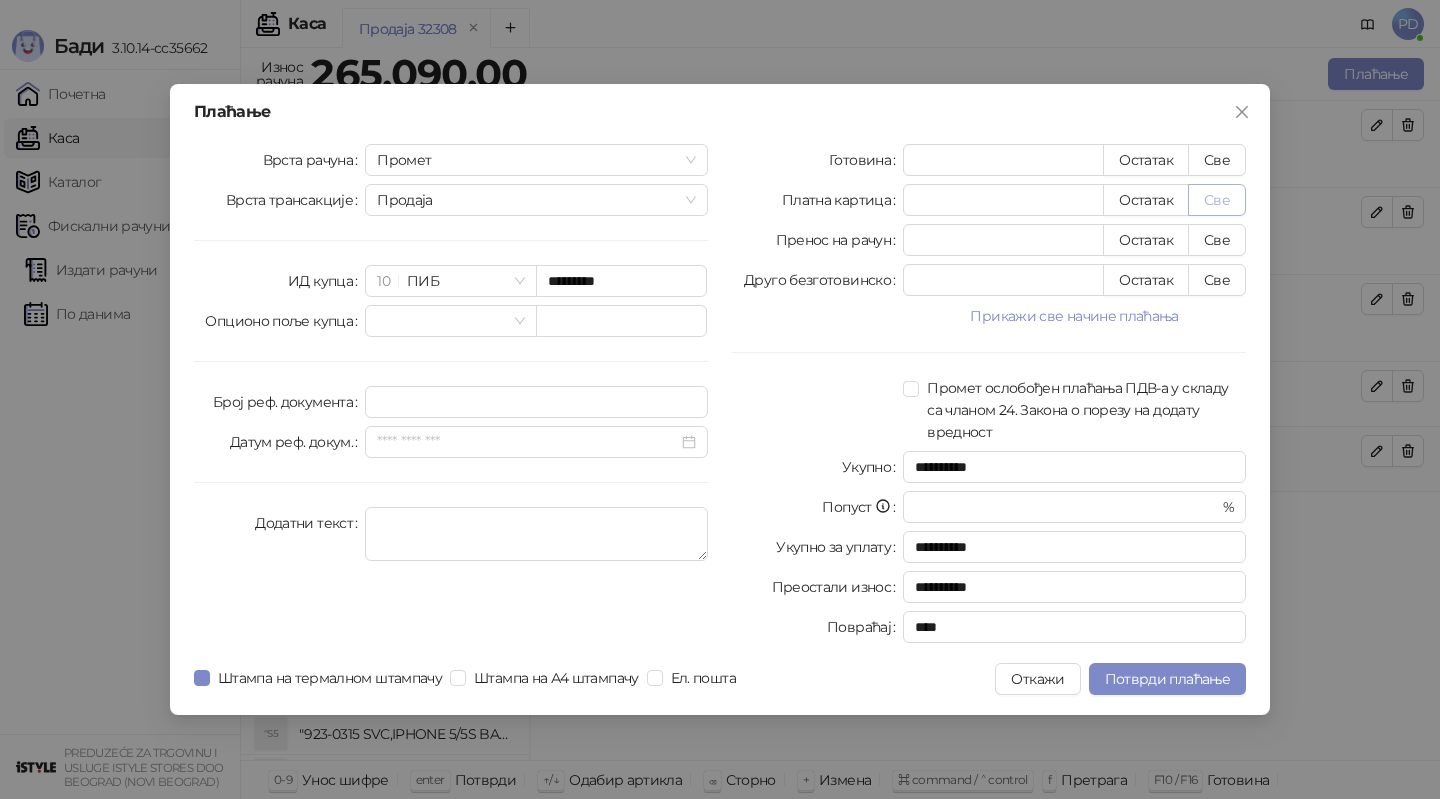 click on "Све" at bounding box center (1217, 200) 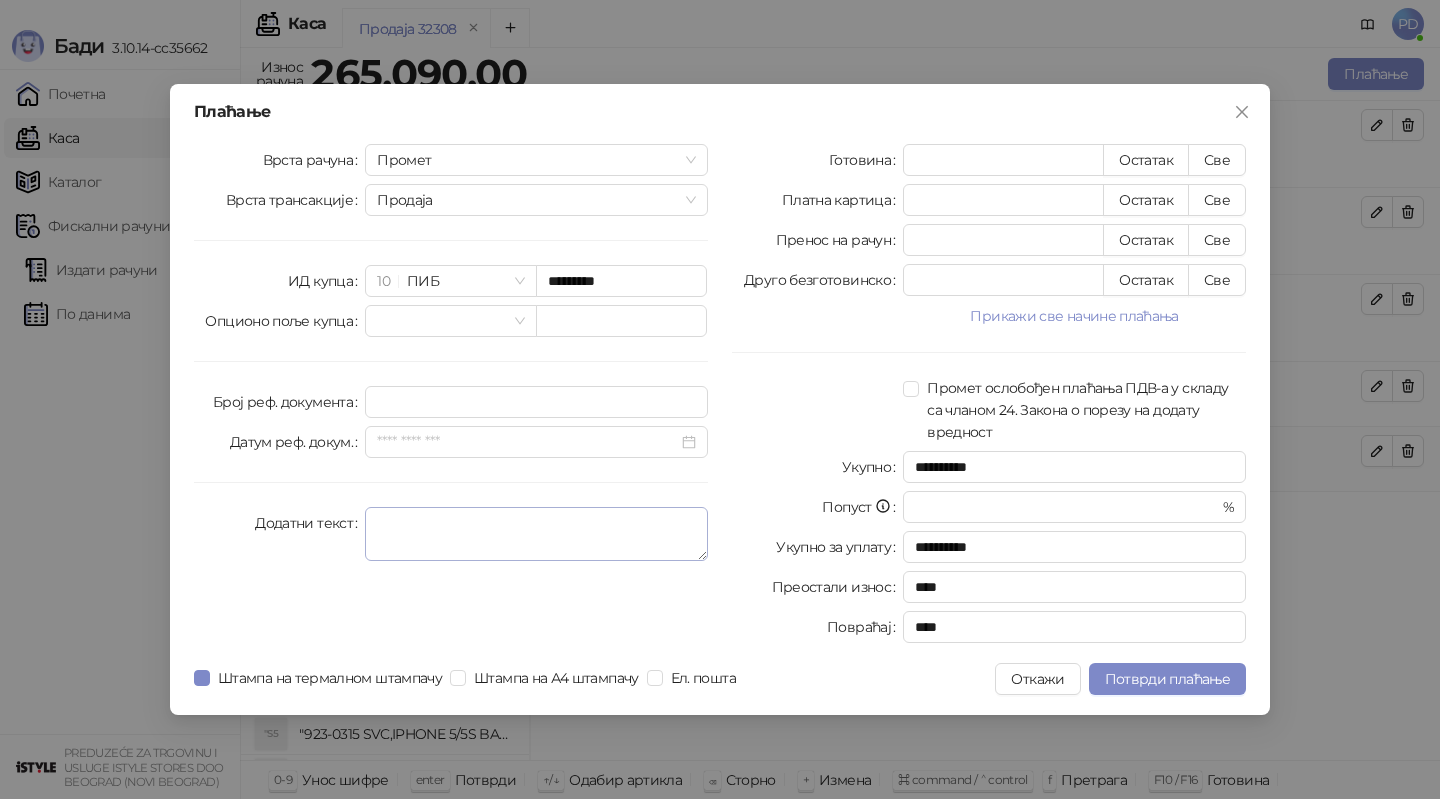 drag, startPoint x: 702, startPoint y: 676, endPoint x: 667, endPoint y: 559, distance: 122.12289 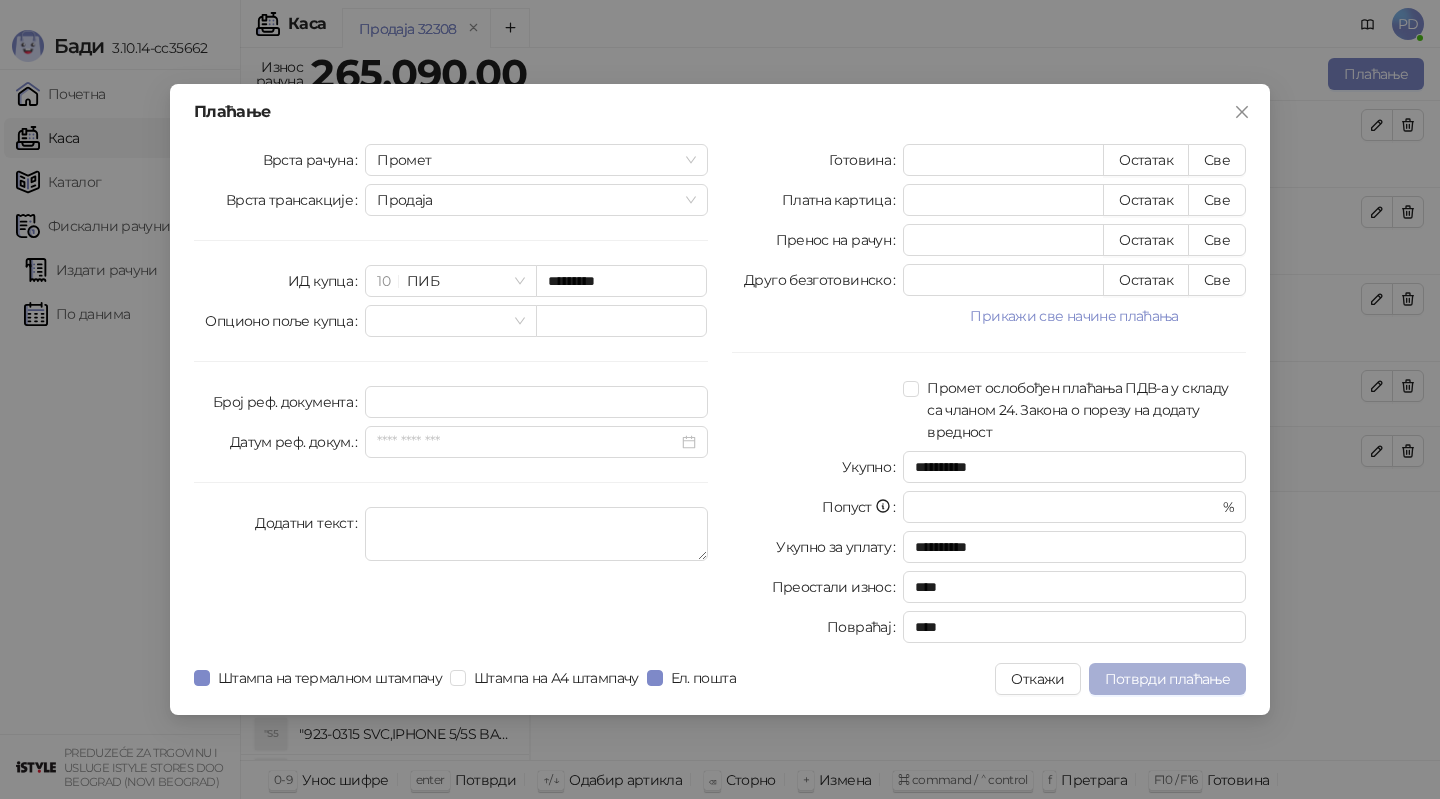 click on "Потврди плаћање" at bounding box center (1167, 679) 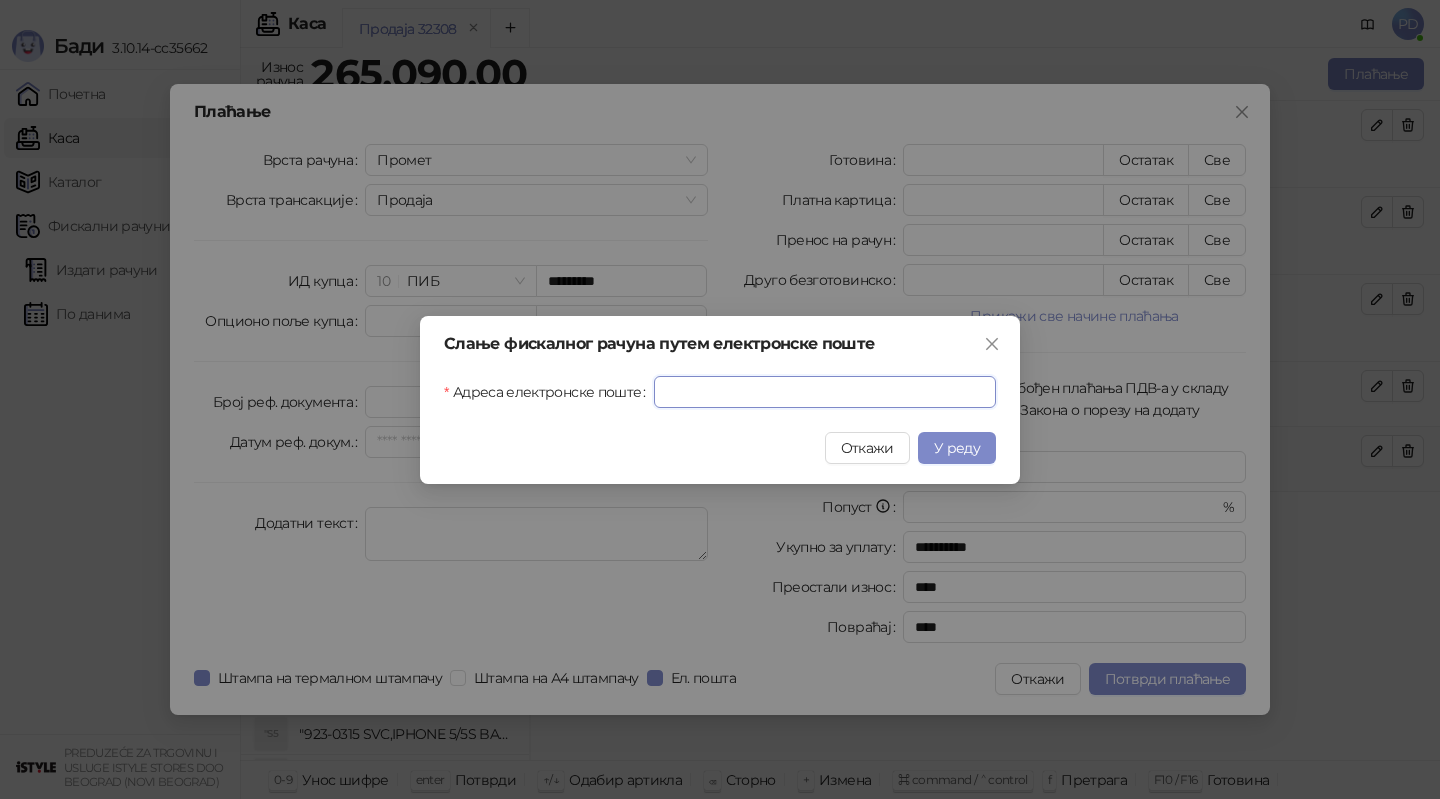 click on "Адреса електронске поште" at bounding box center [825, 392] 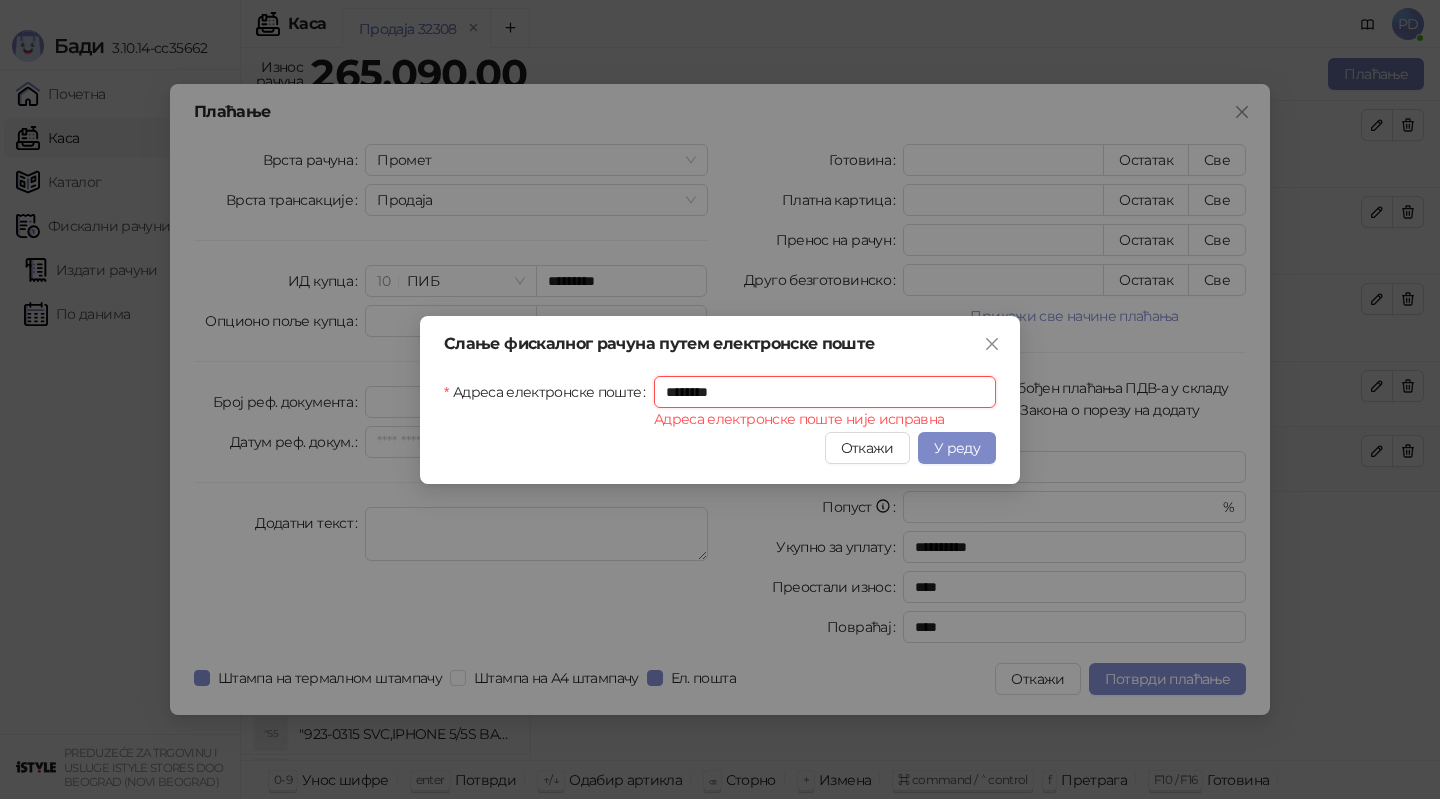 click on "********" at bounding box center [825, 392] 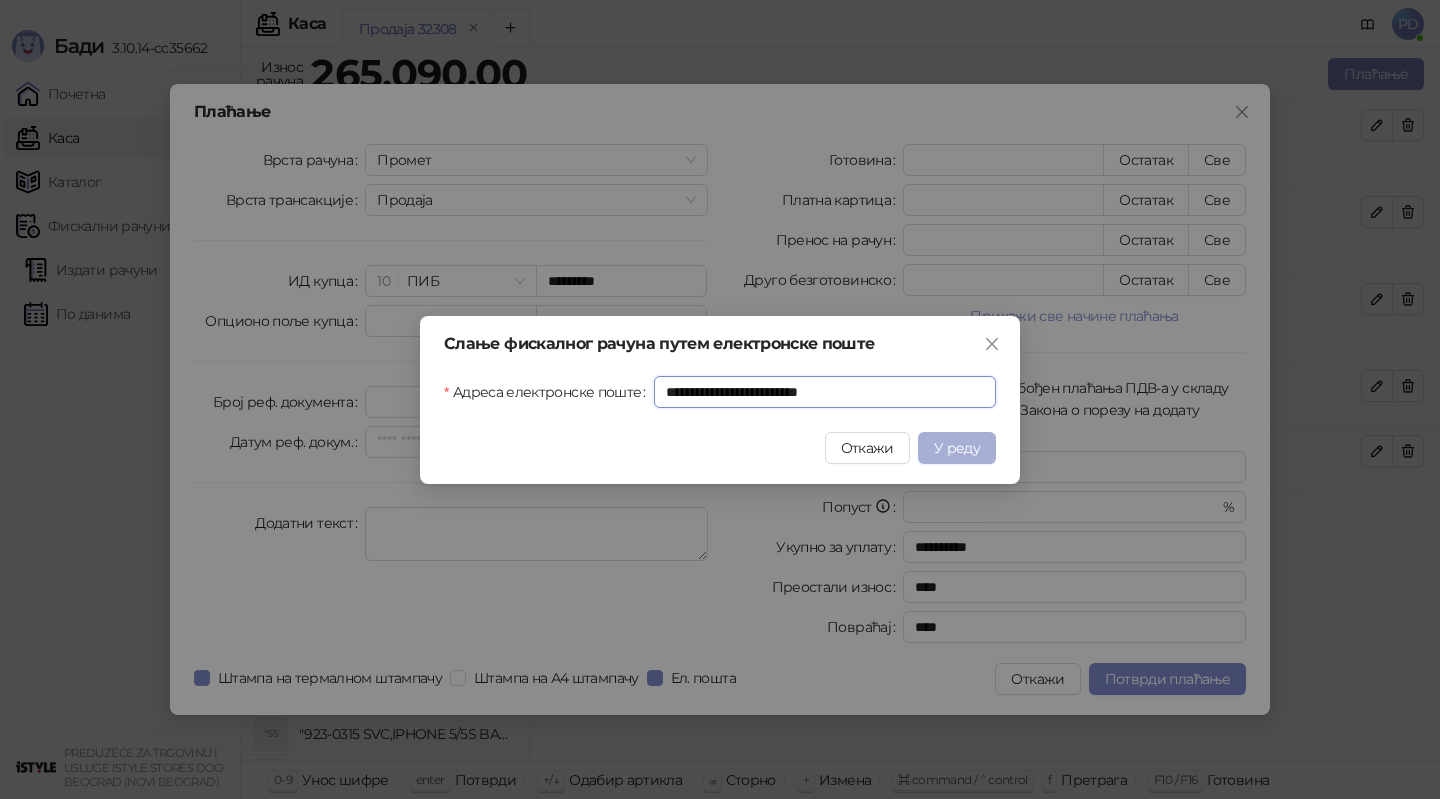 type on "**********" 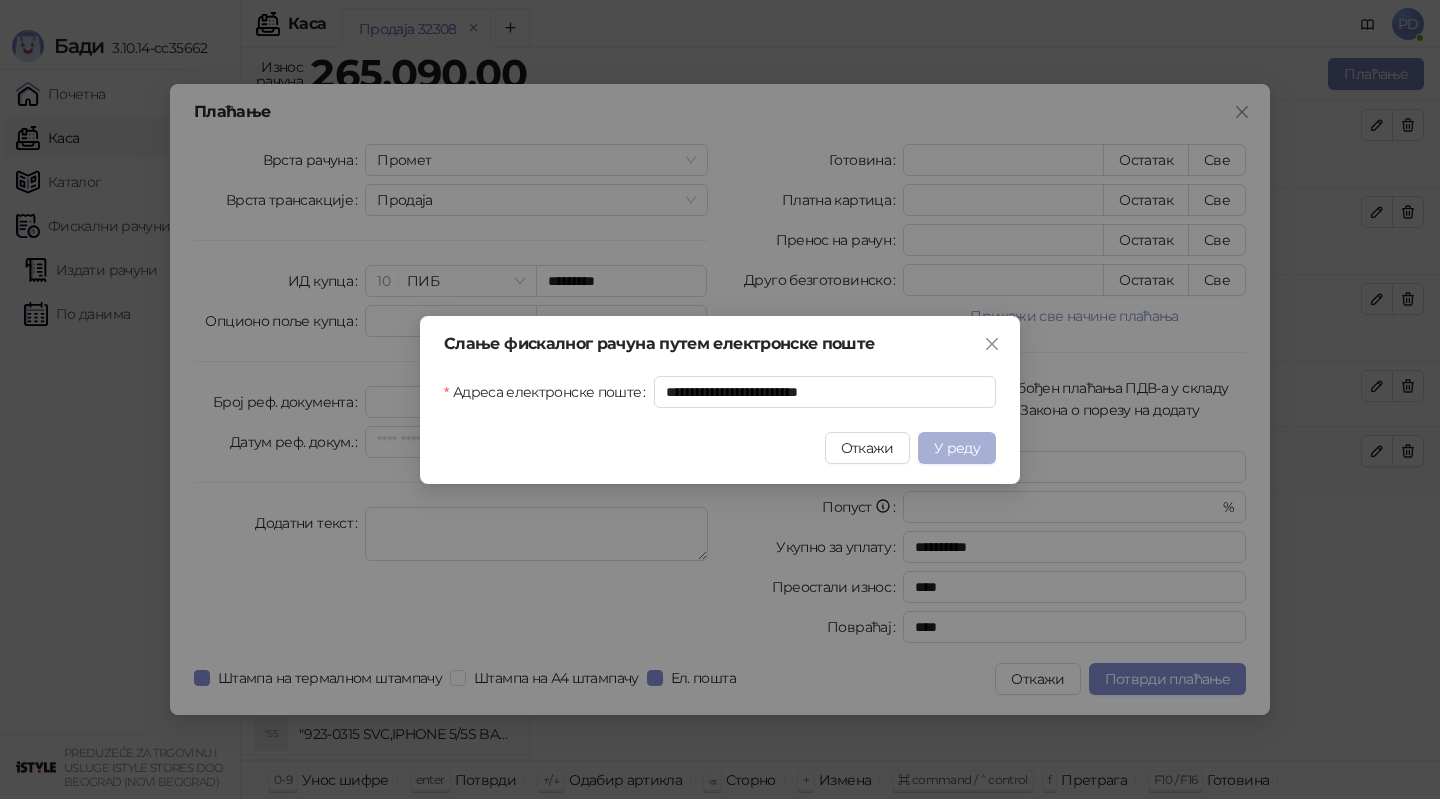 click on "У реду" at bounding box center [957, 448] 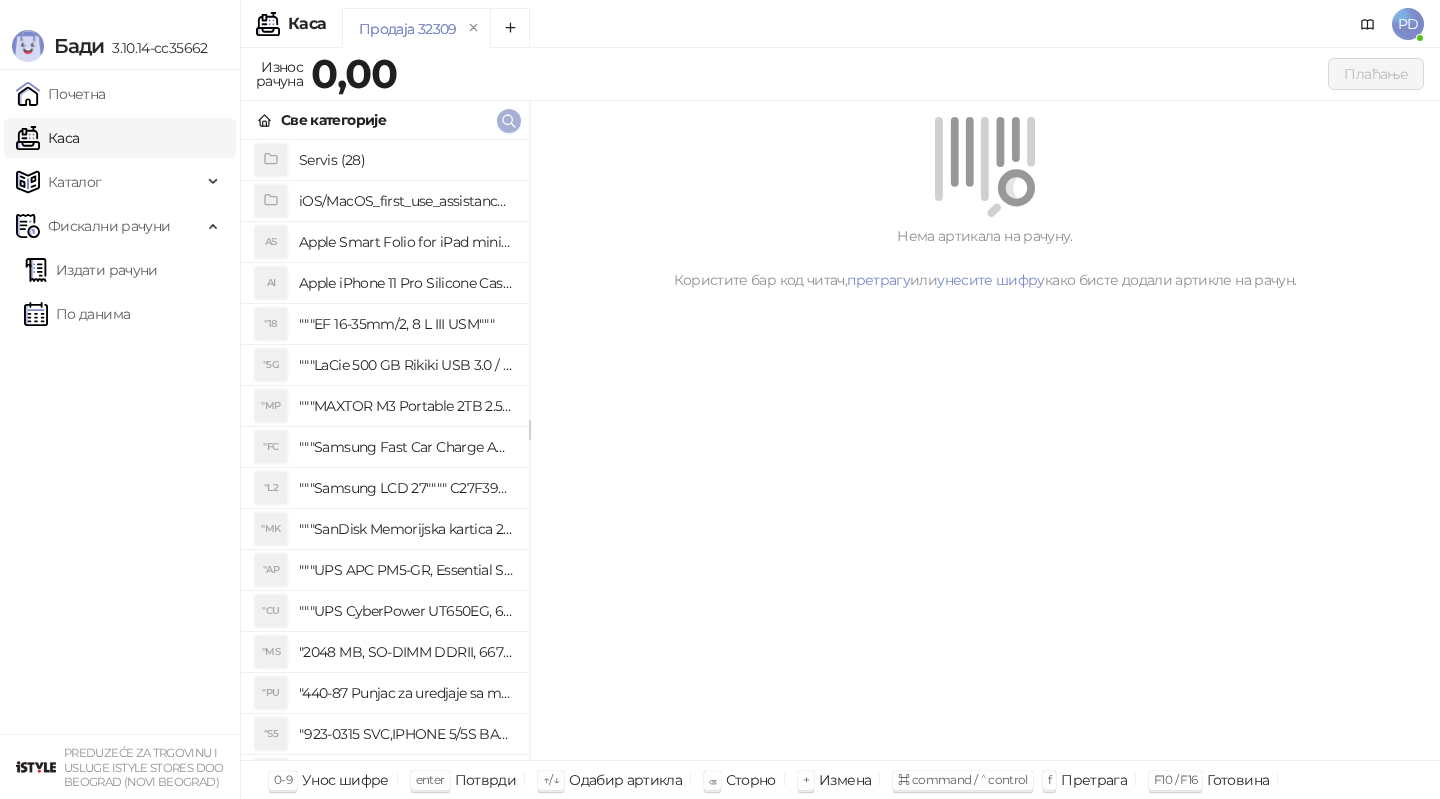 click 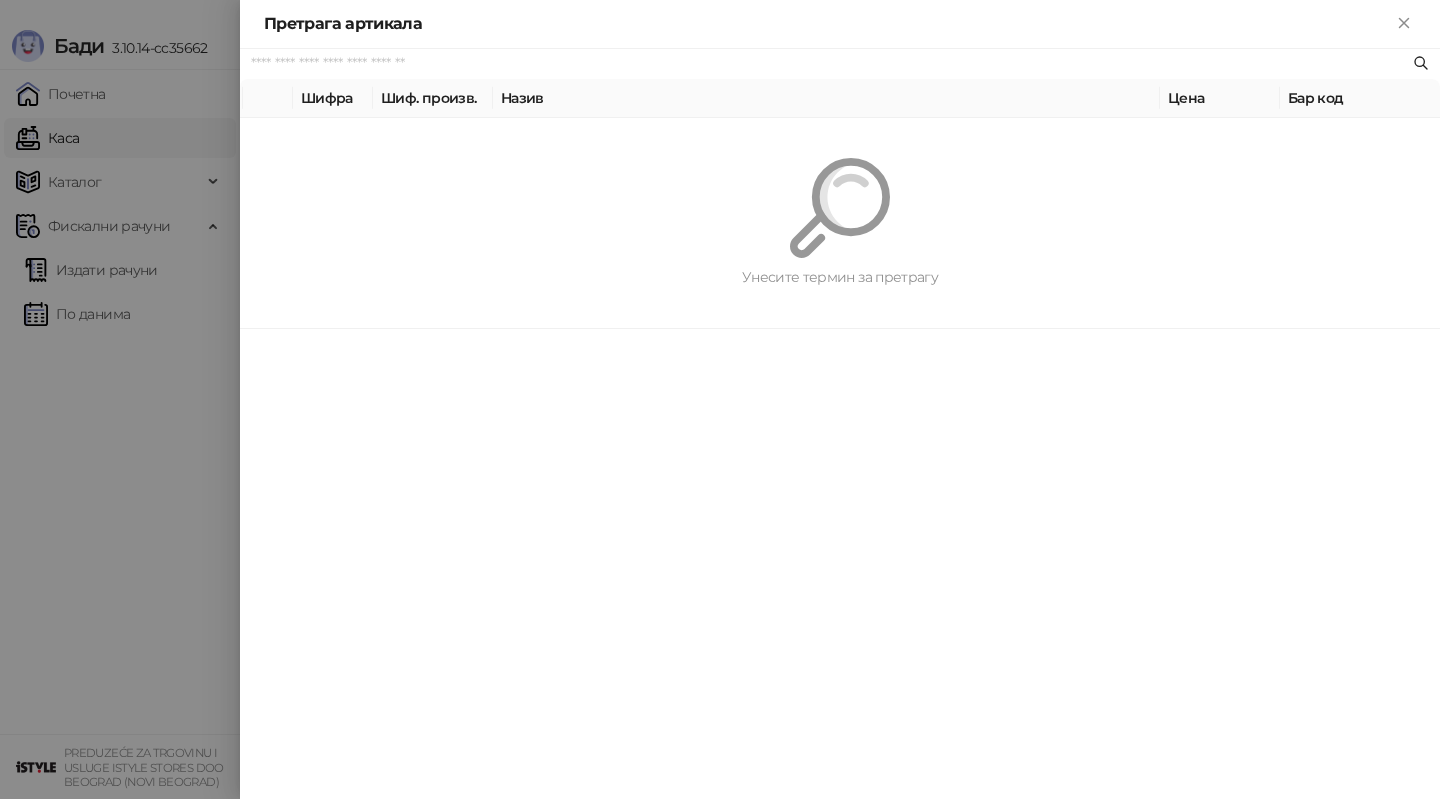 paste on "*********" 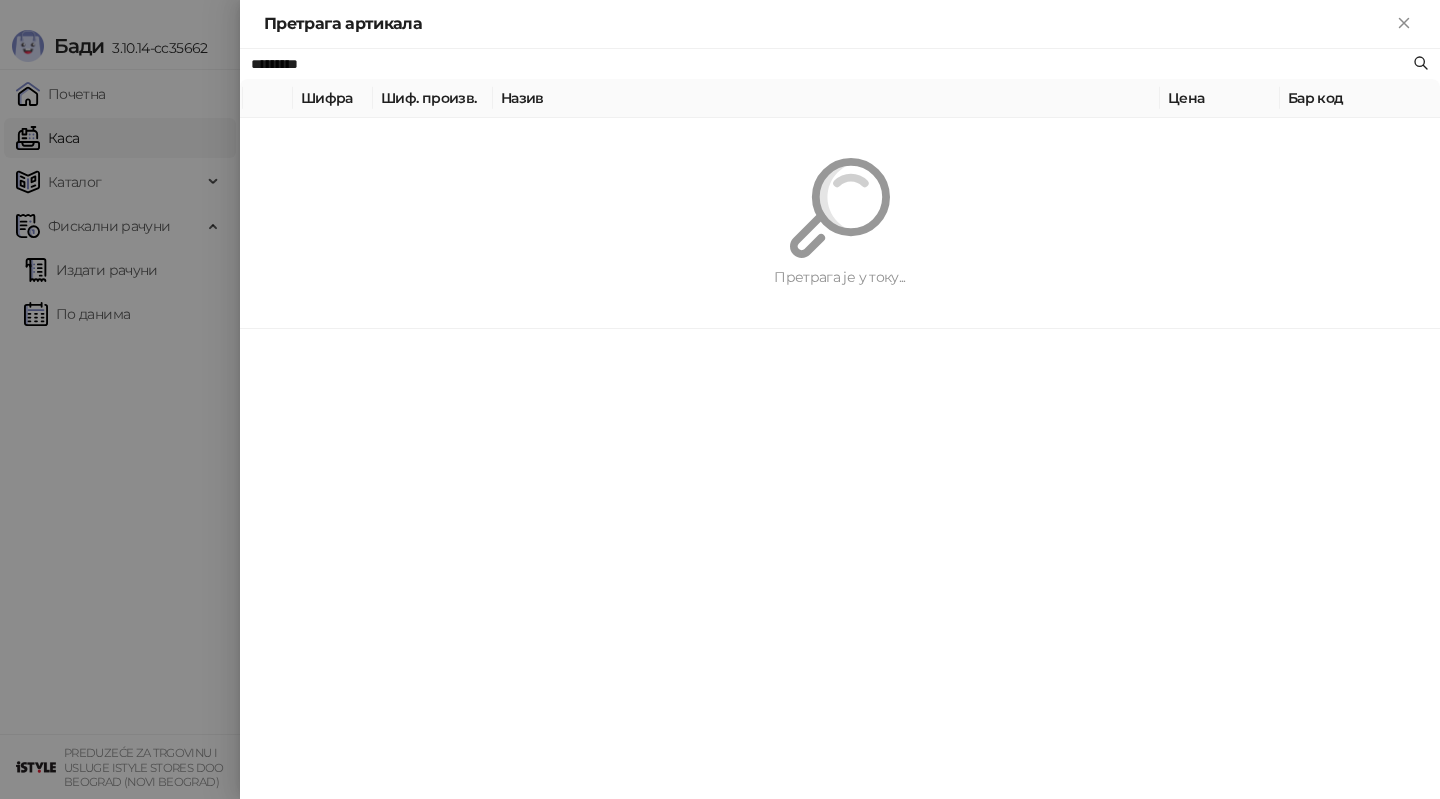 type on "*********" 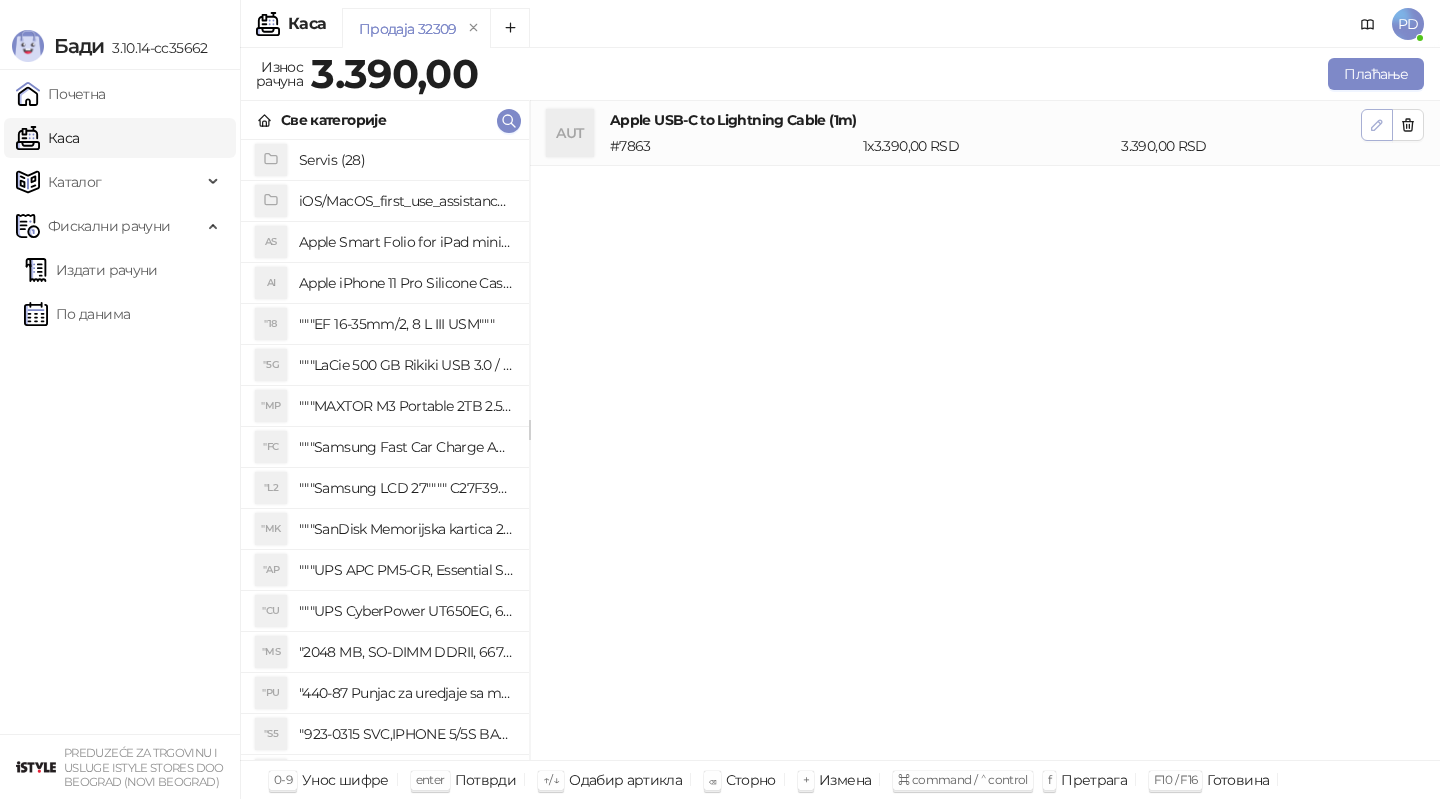 click at bounding box center (1377, 125) 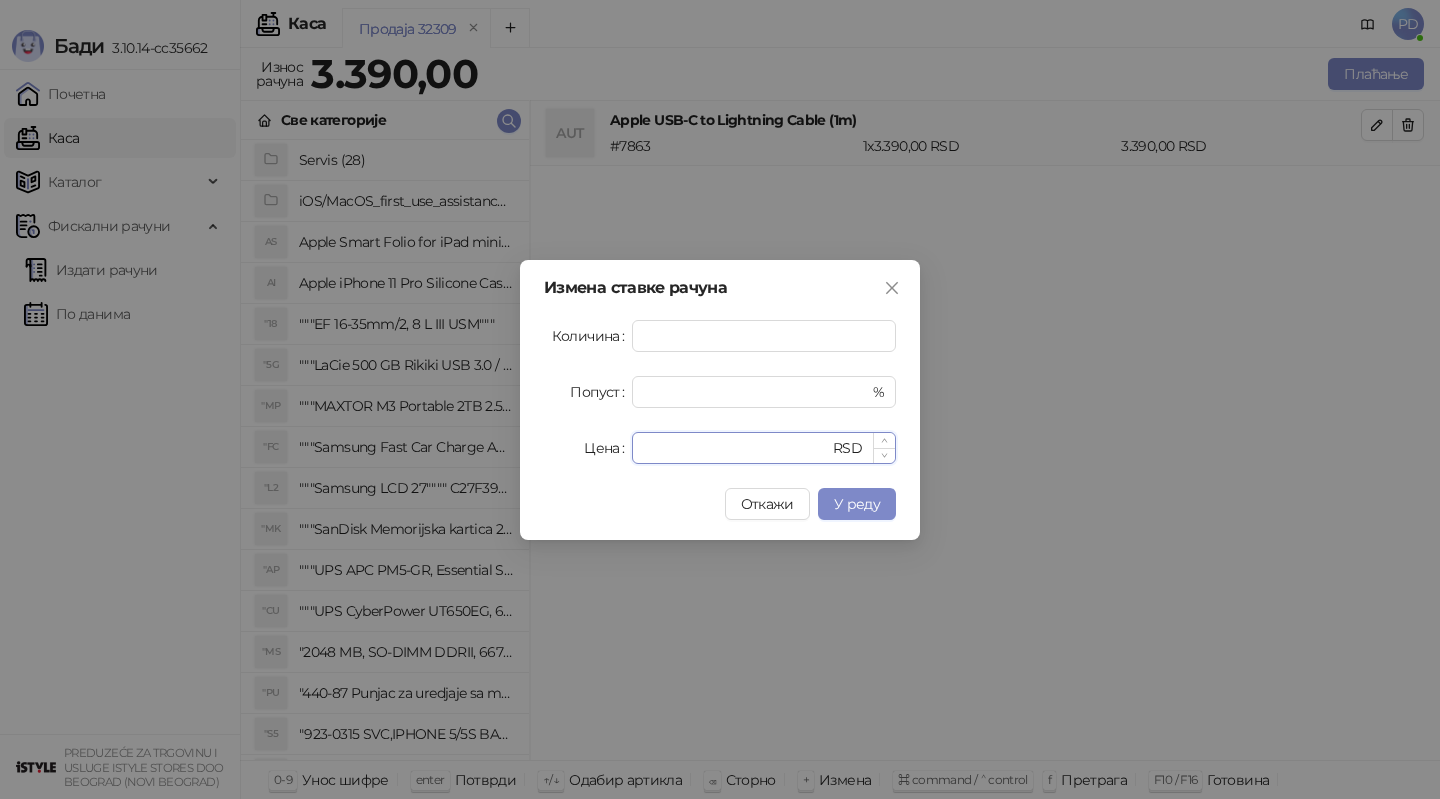 click on "****" at bounding box center (736, 448) 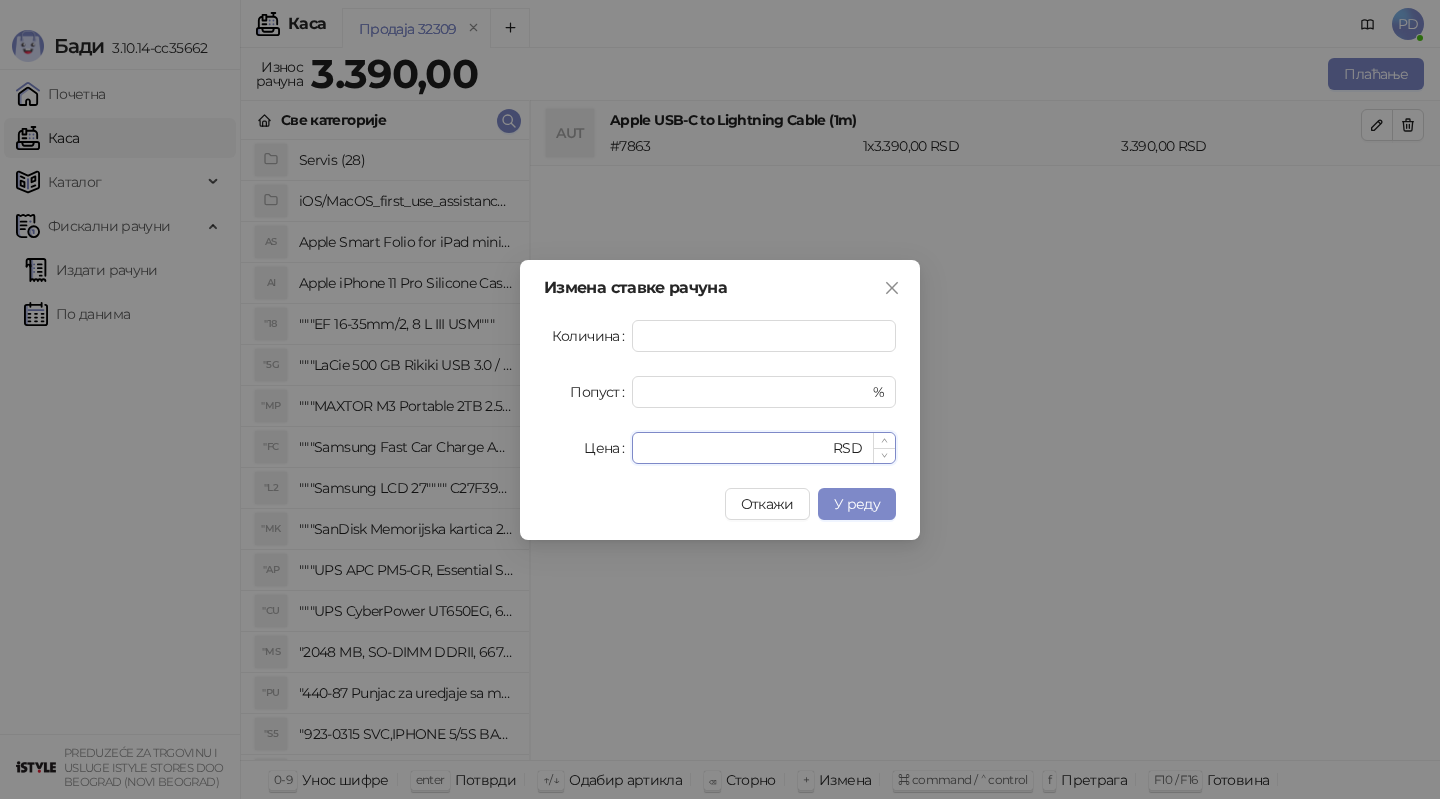 type on "****" 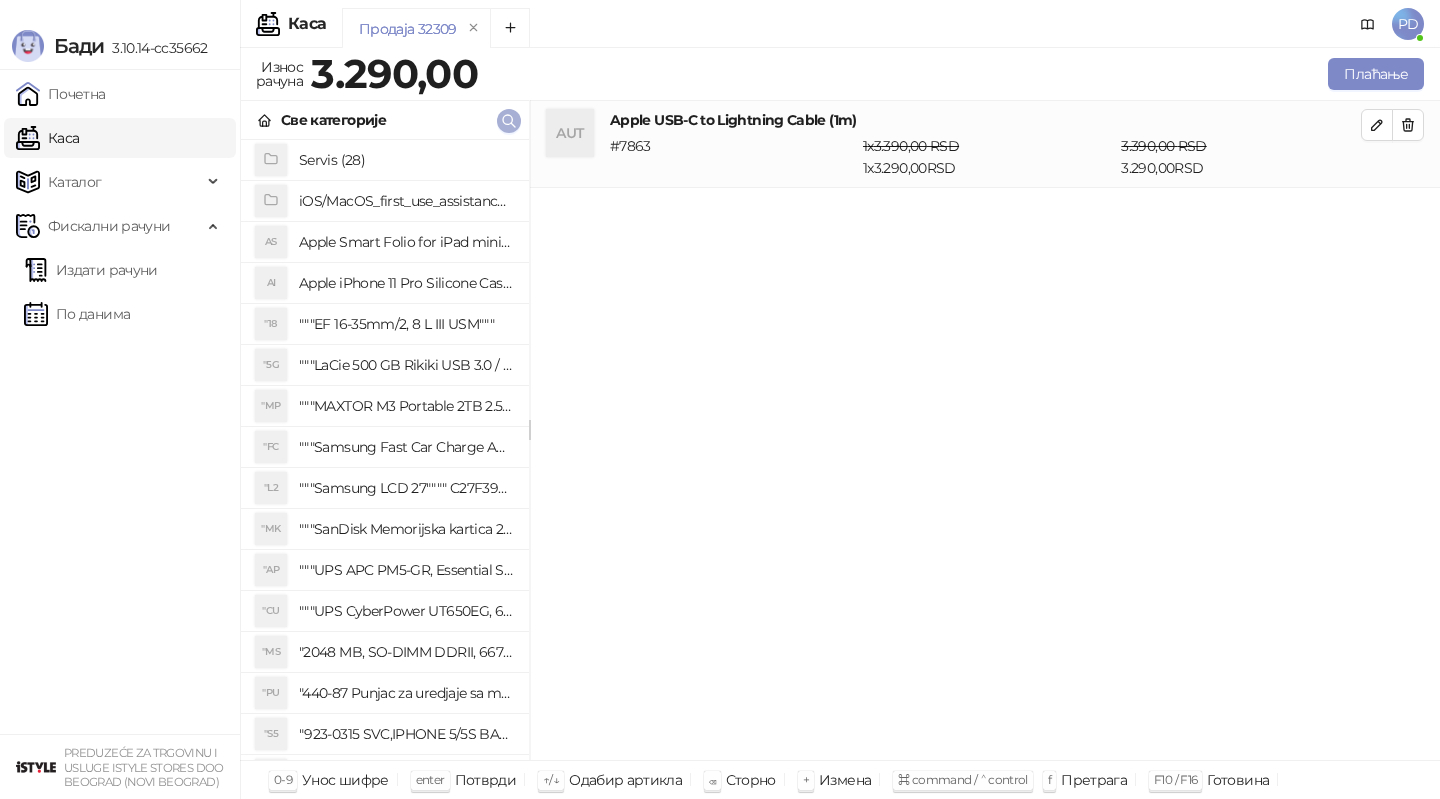 click 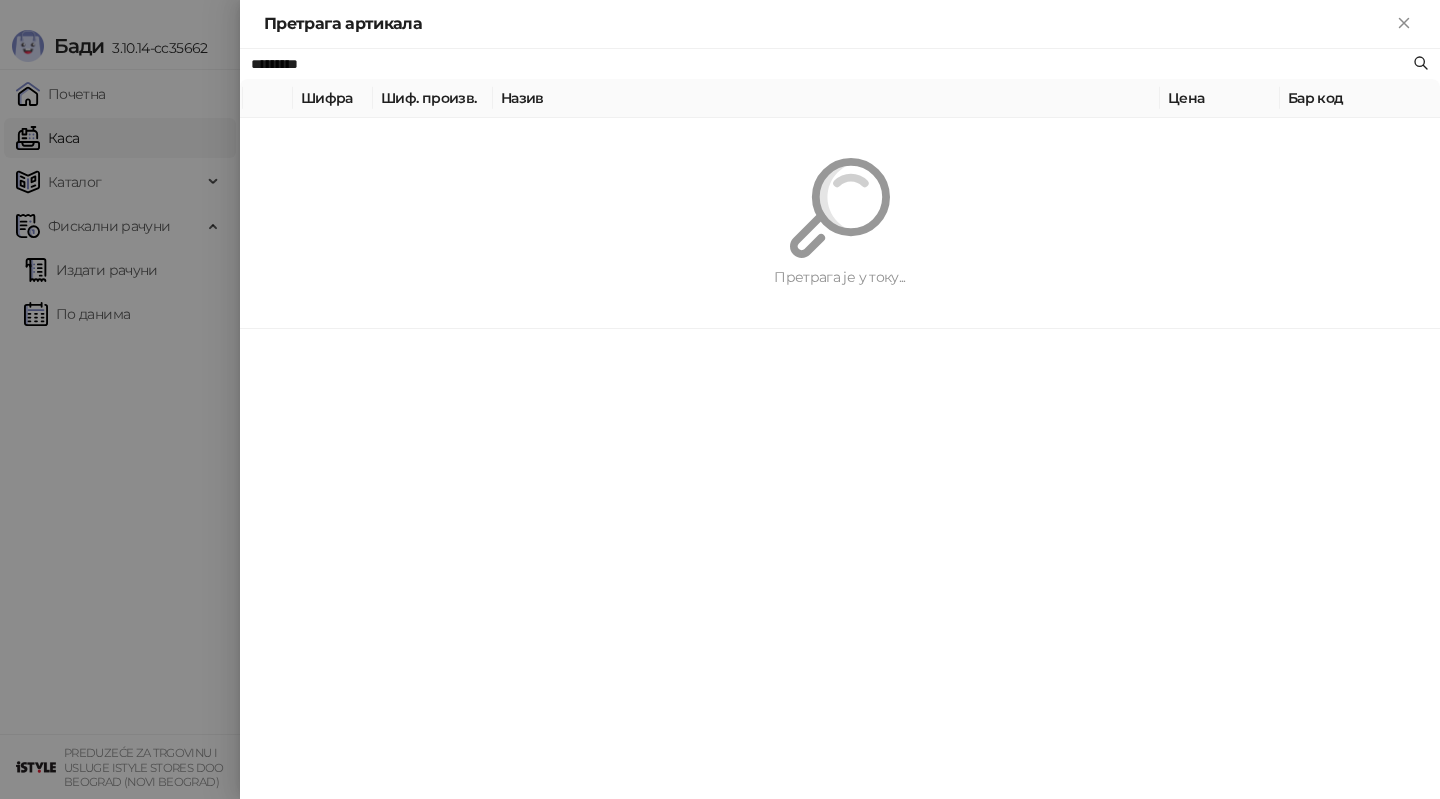 paste on "**********" 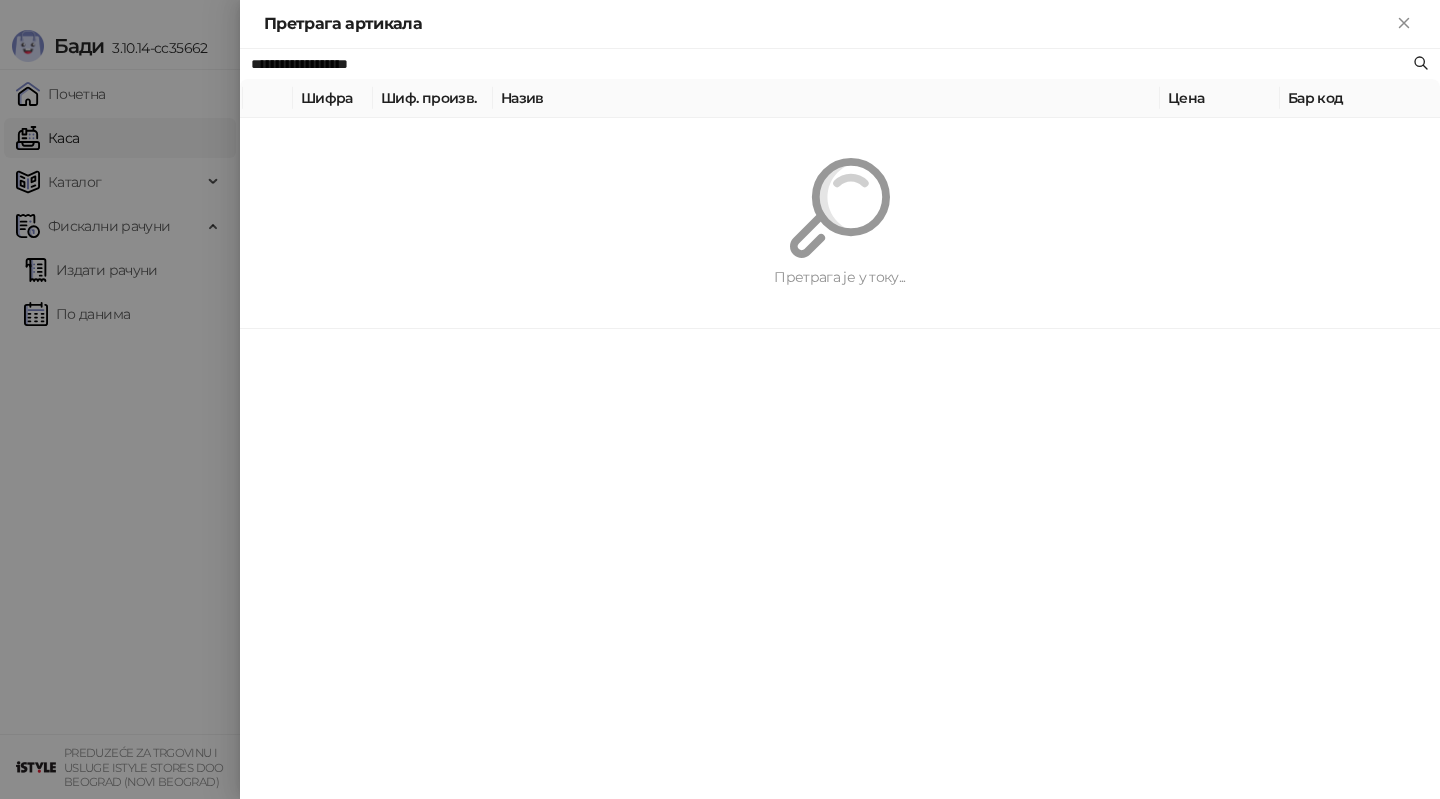 type on "**********" 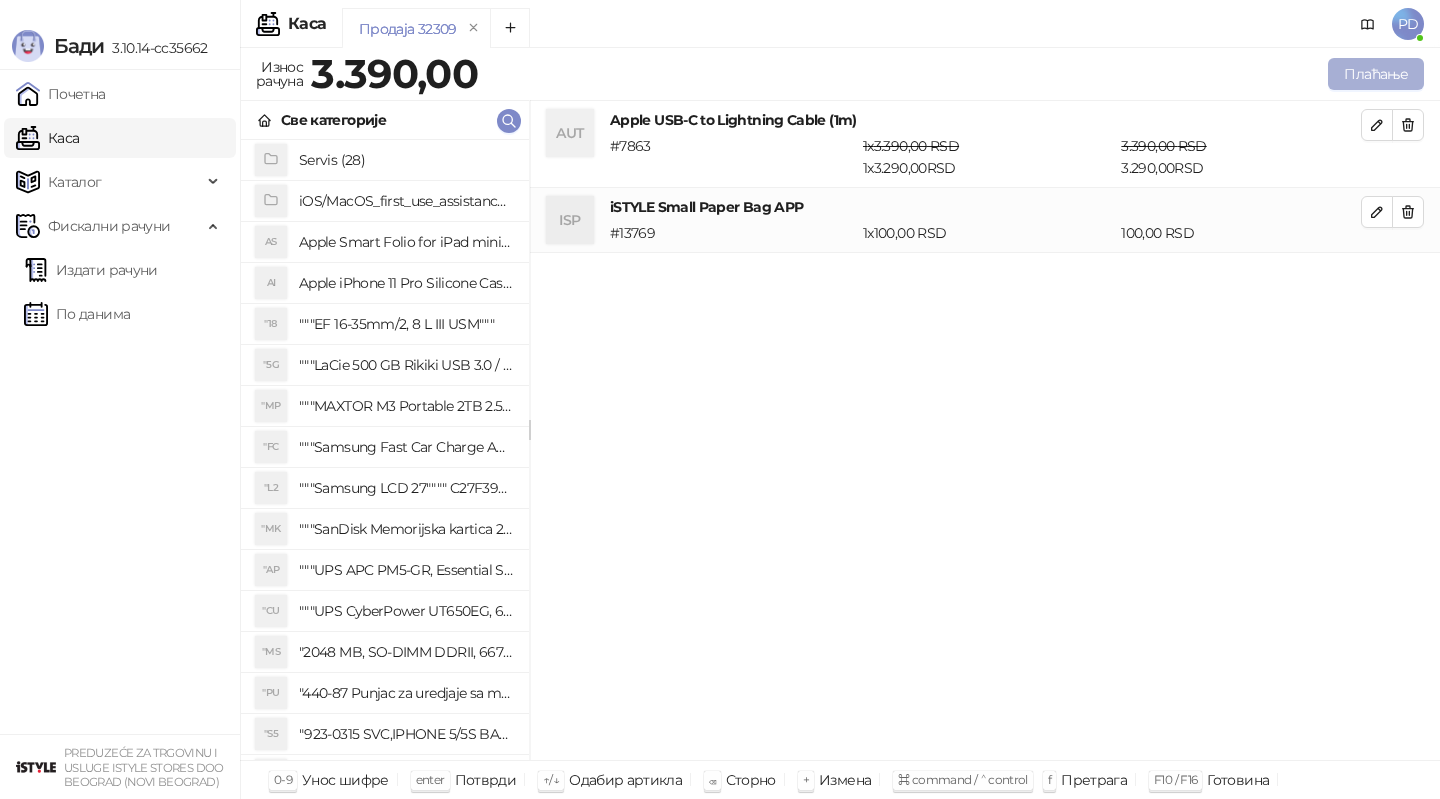 click on "Плаћање" at bounding box center (1376, 74) 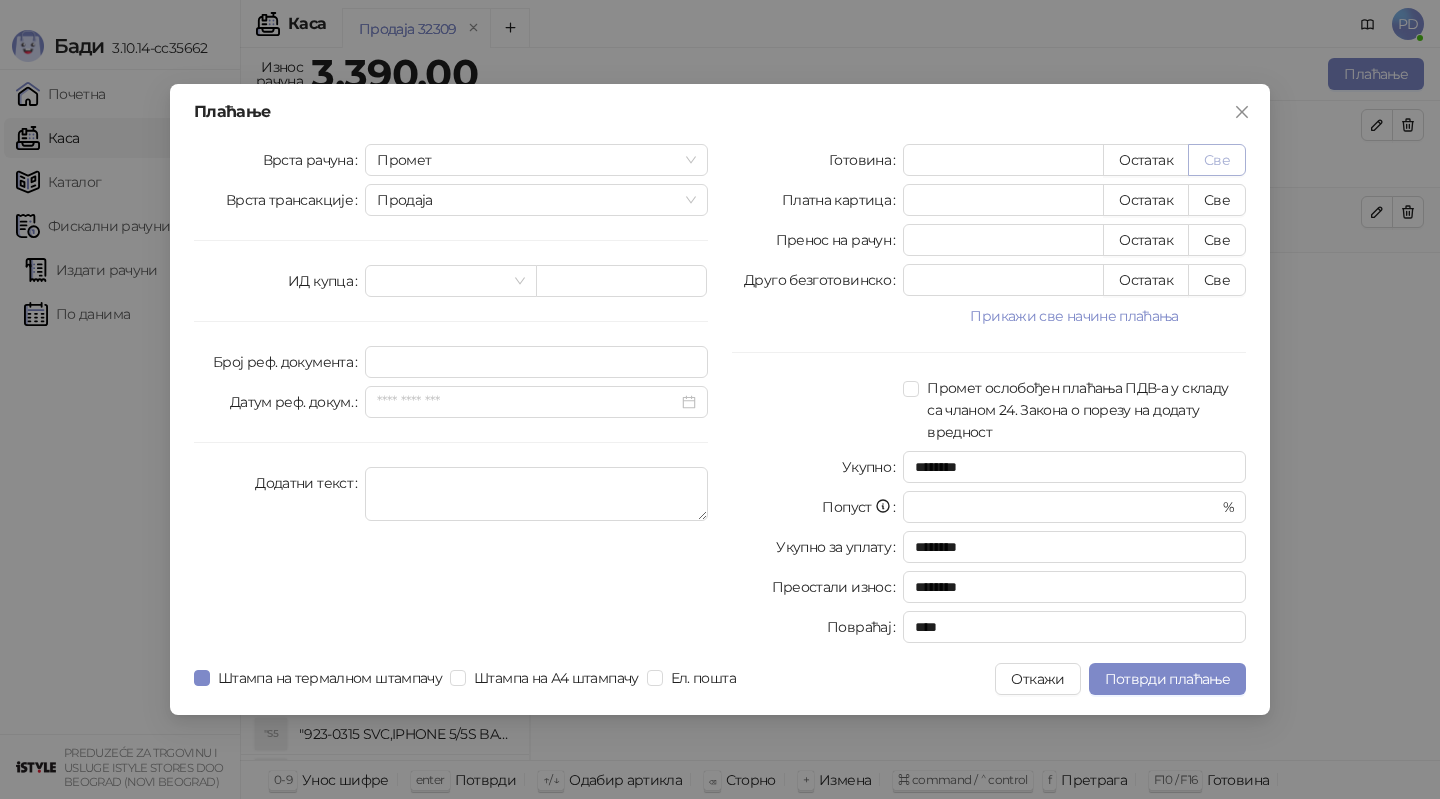 click on "Све" at bounding box center [1217, 160] 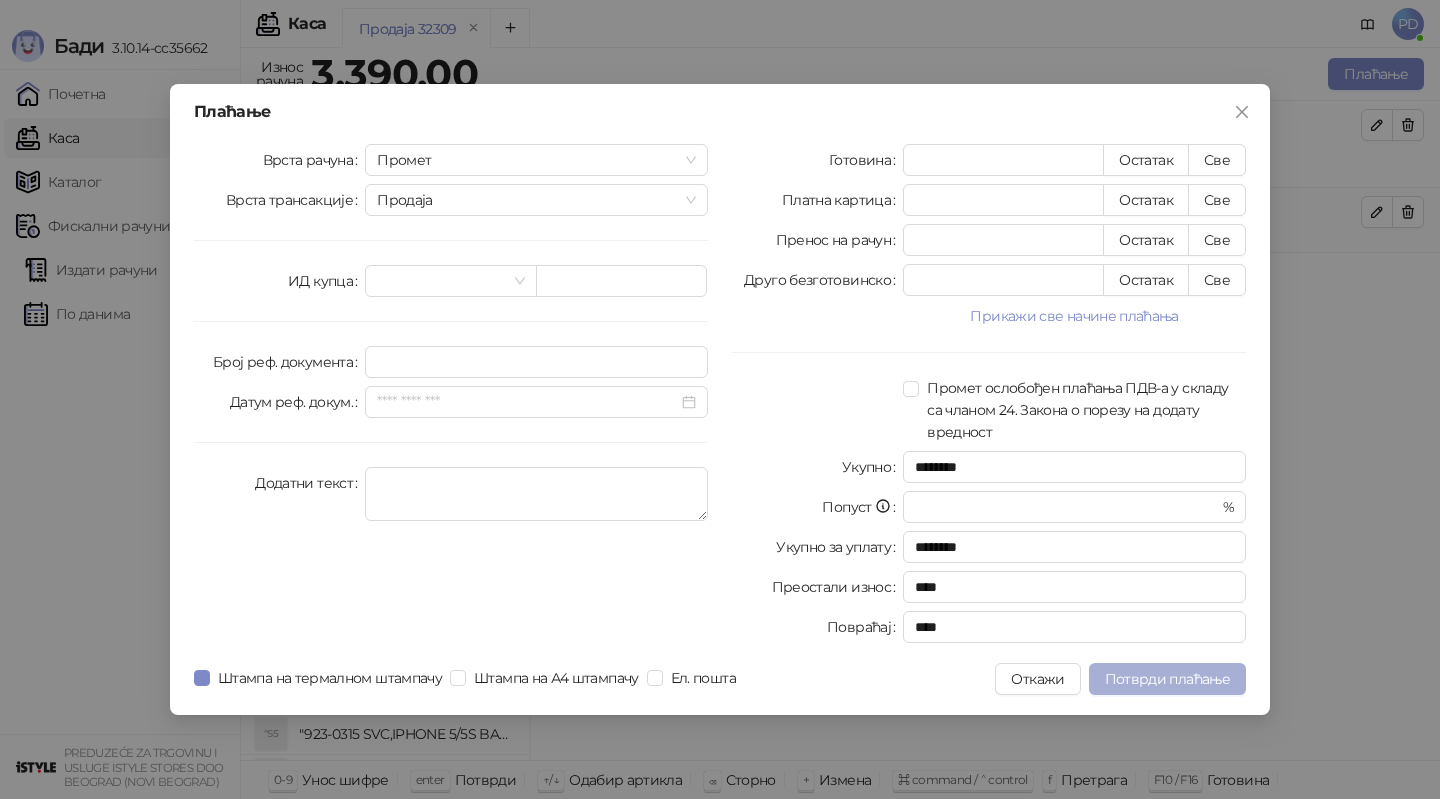 click on "Потврди плаћање" at bounding box center [1167, 679] 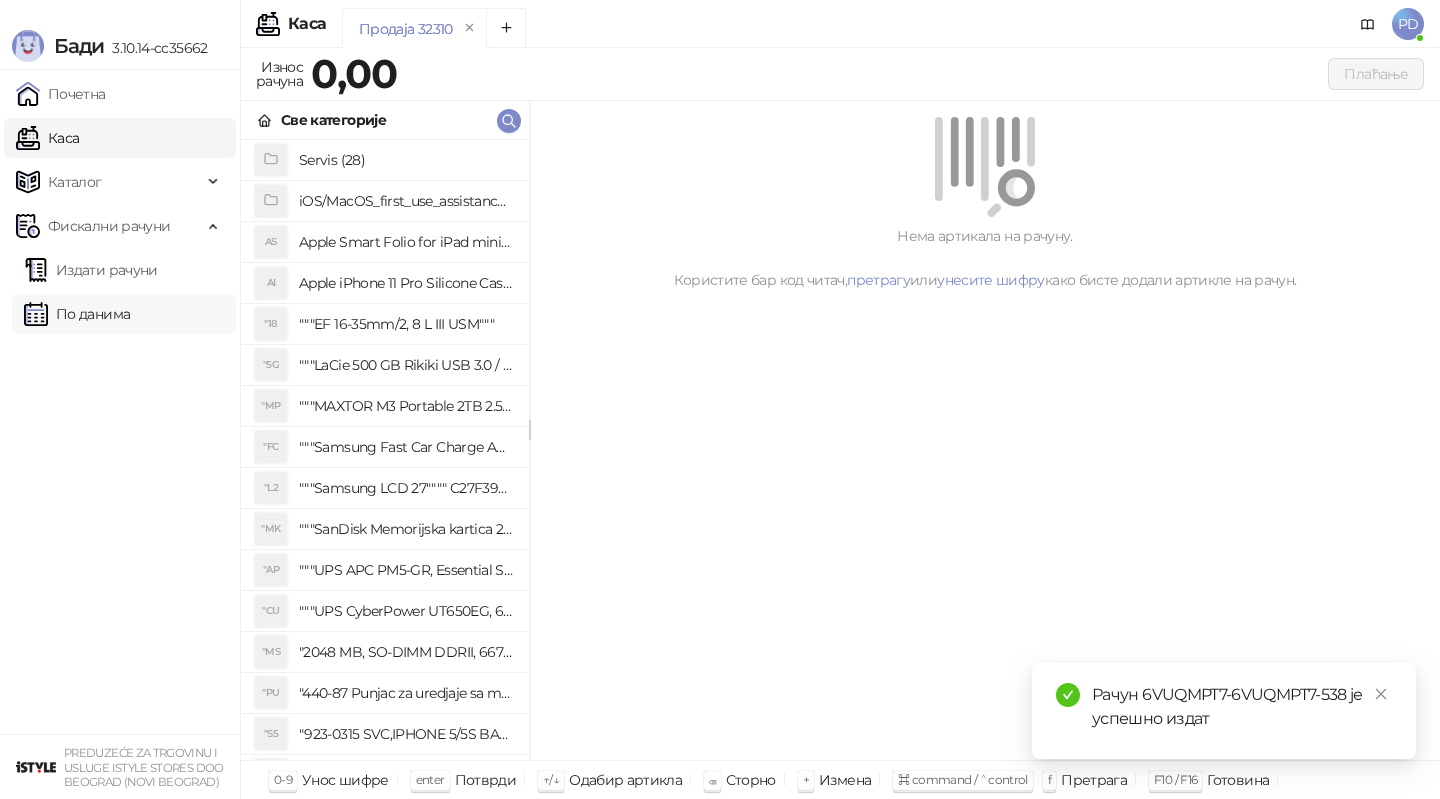 click on "По данима" at bounding box center [77, 314] 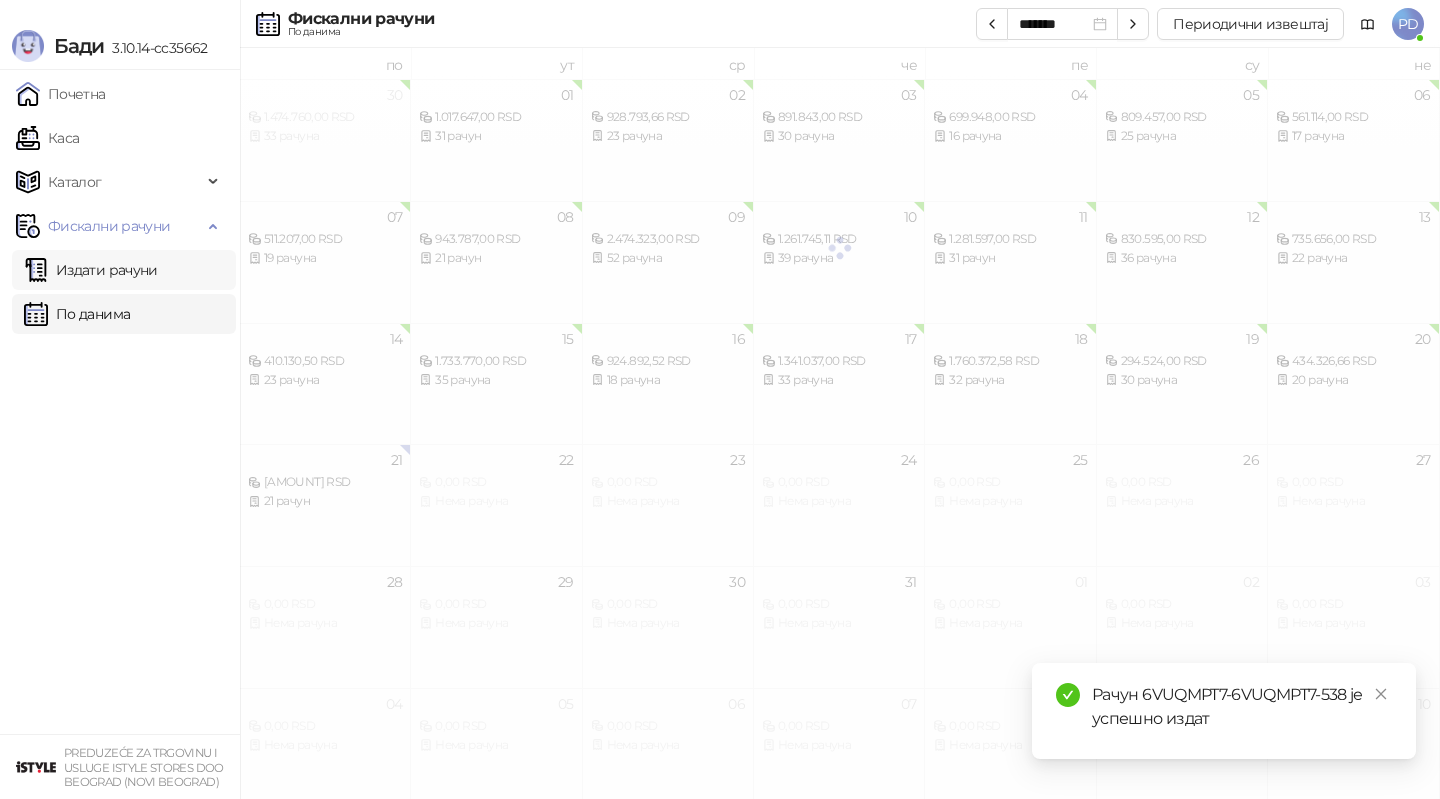 click on "Издати рачуни" at bounding box center [91, 270] 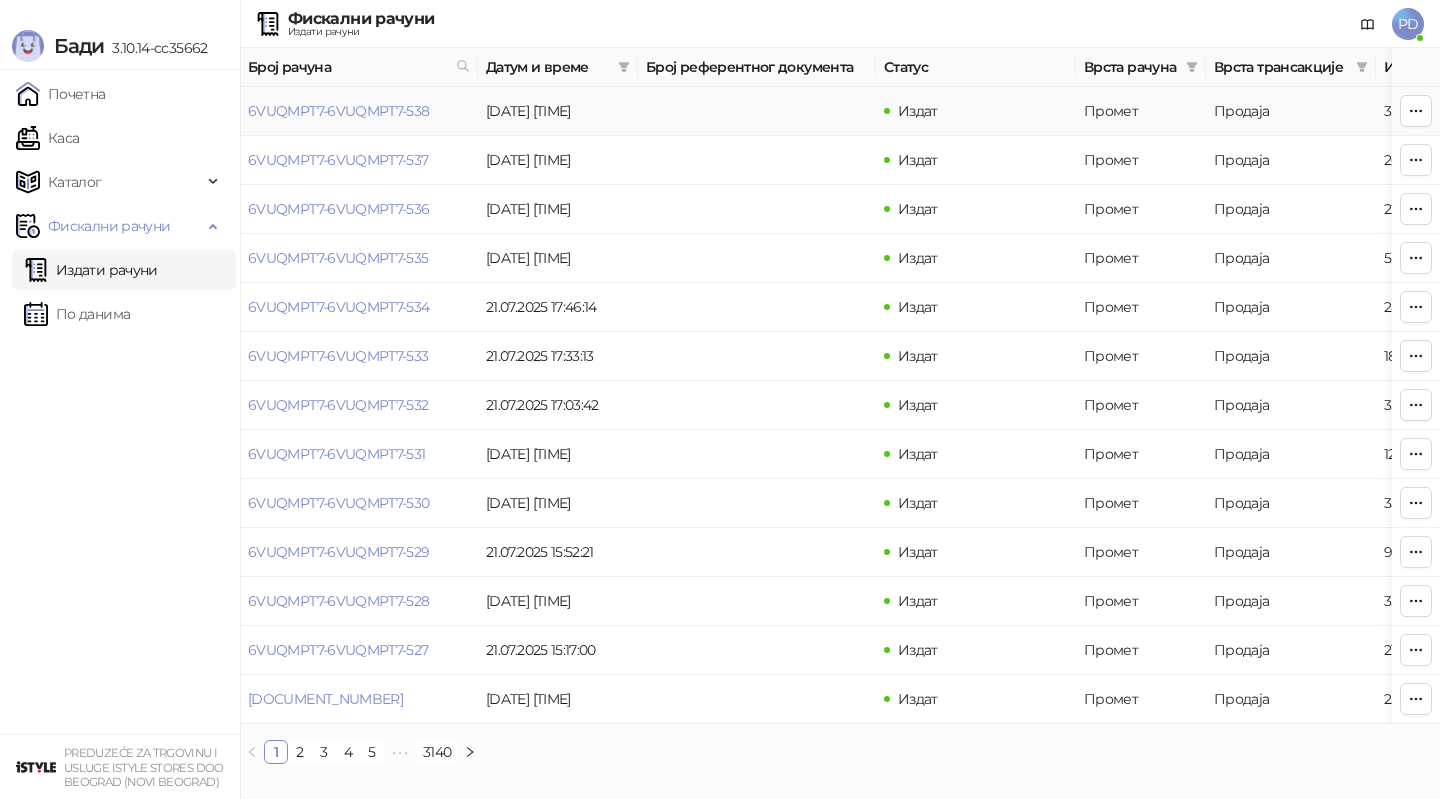 click on "6VUQMPT7-6VUQMPT7-538" at bounding box center (339, 111) 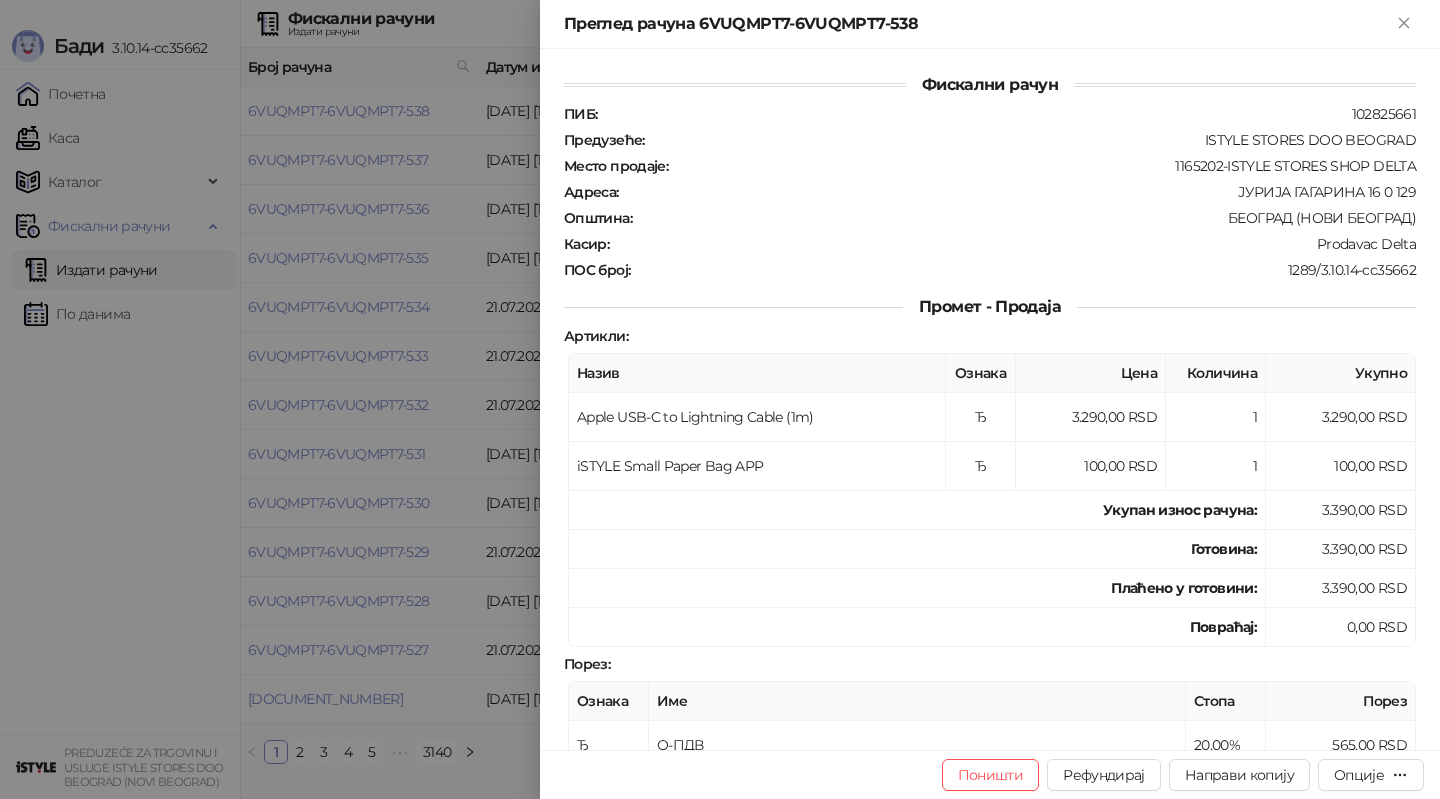click at bounding box center [720, 399] 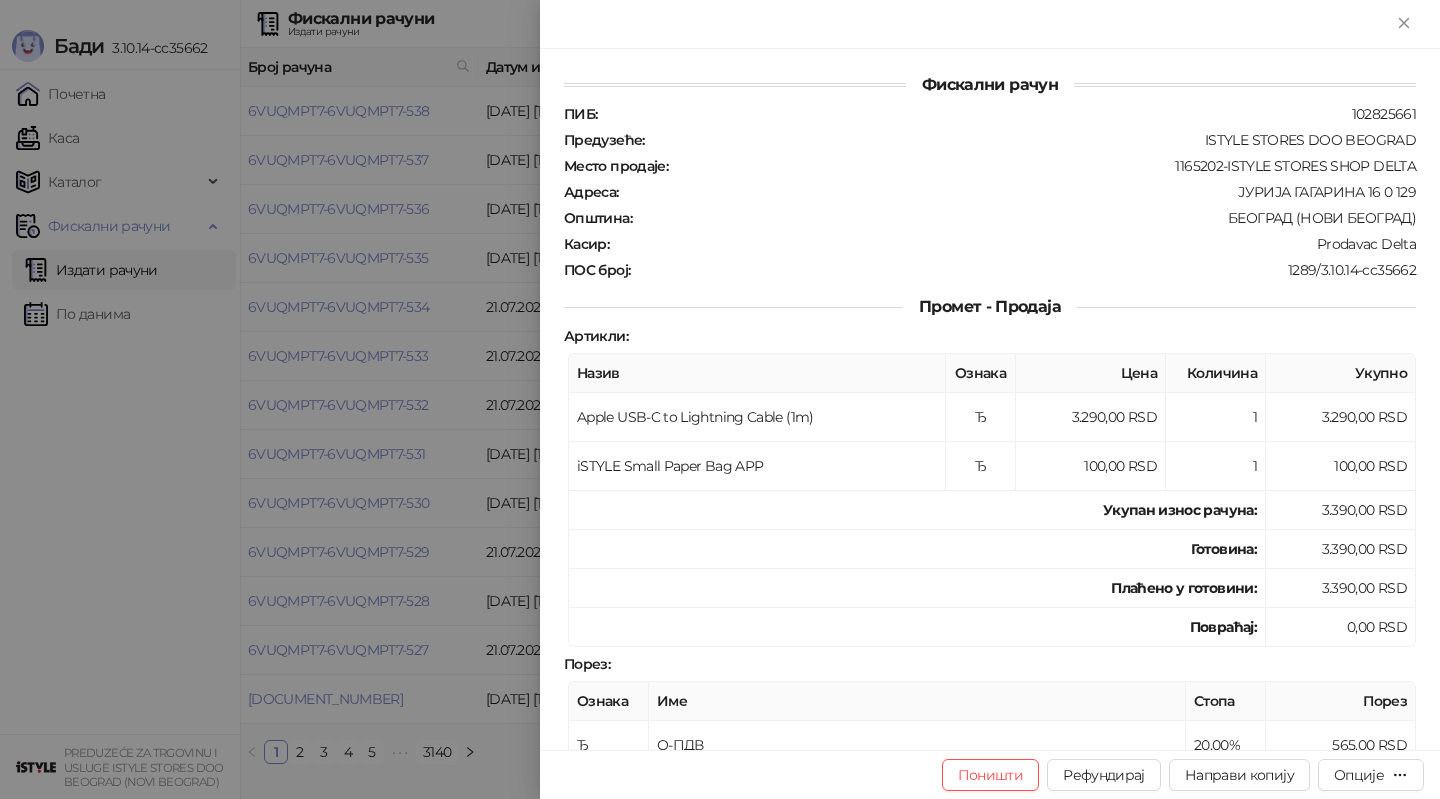 click at bounding box center (720, 399) 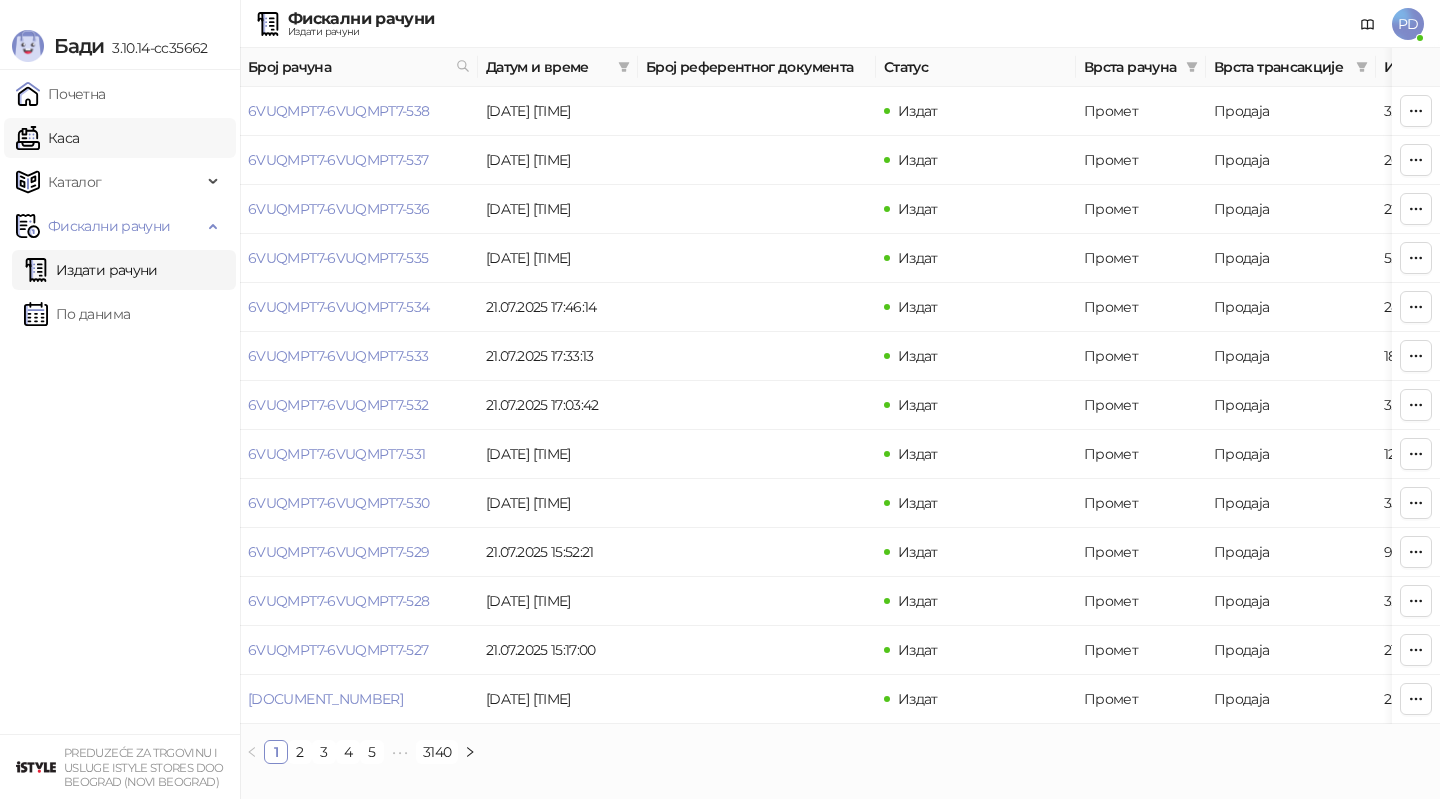 click on "Каса" at bounding box center [47, 138] 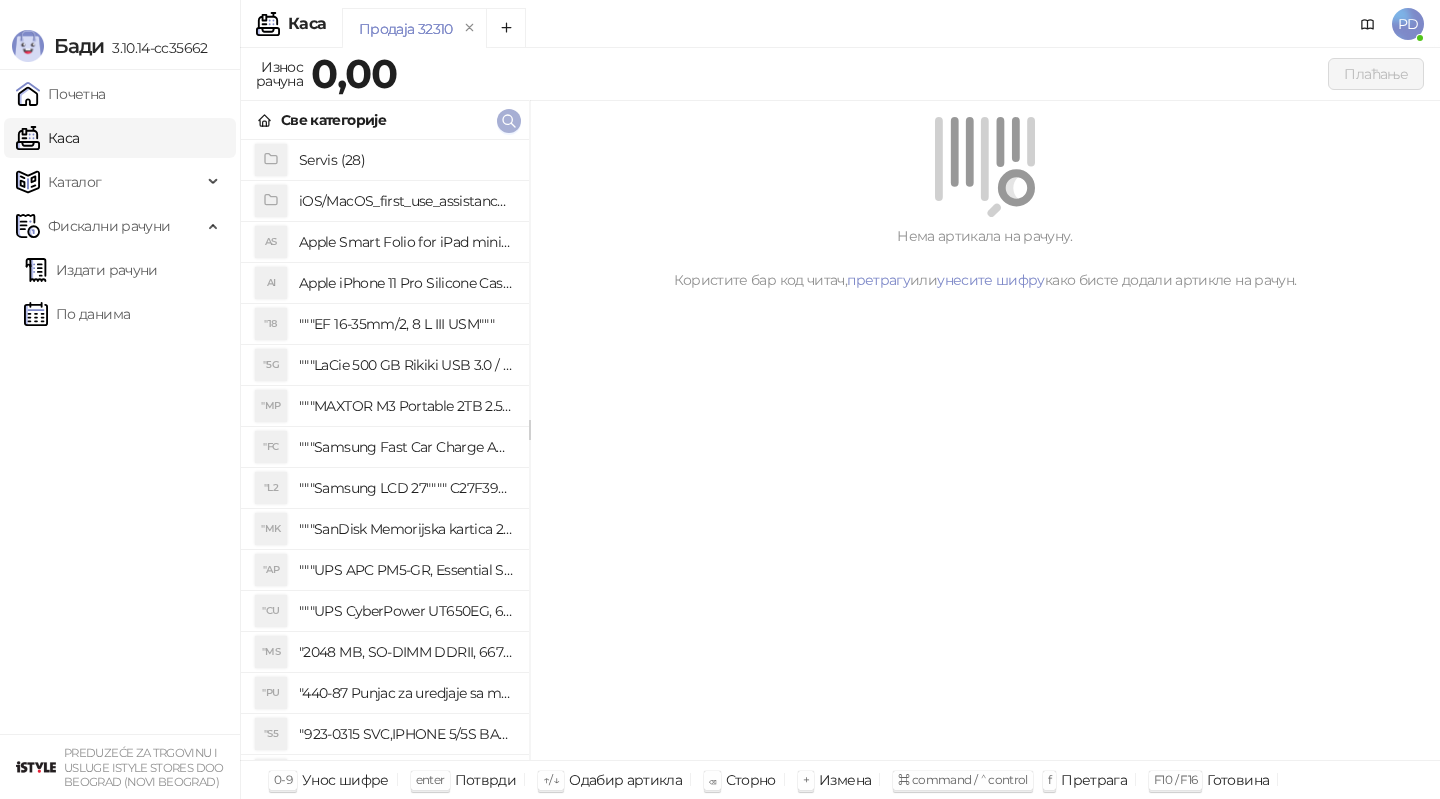 click 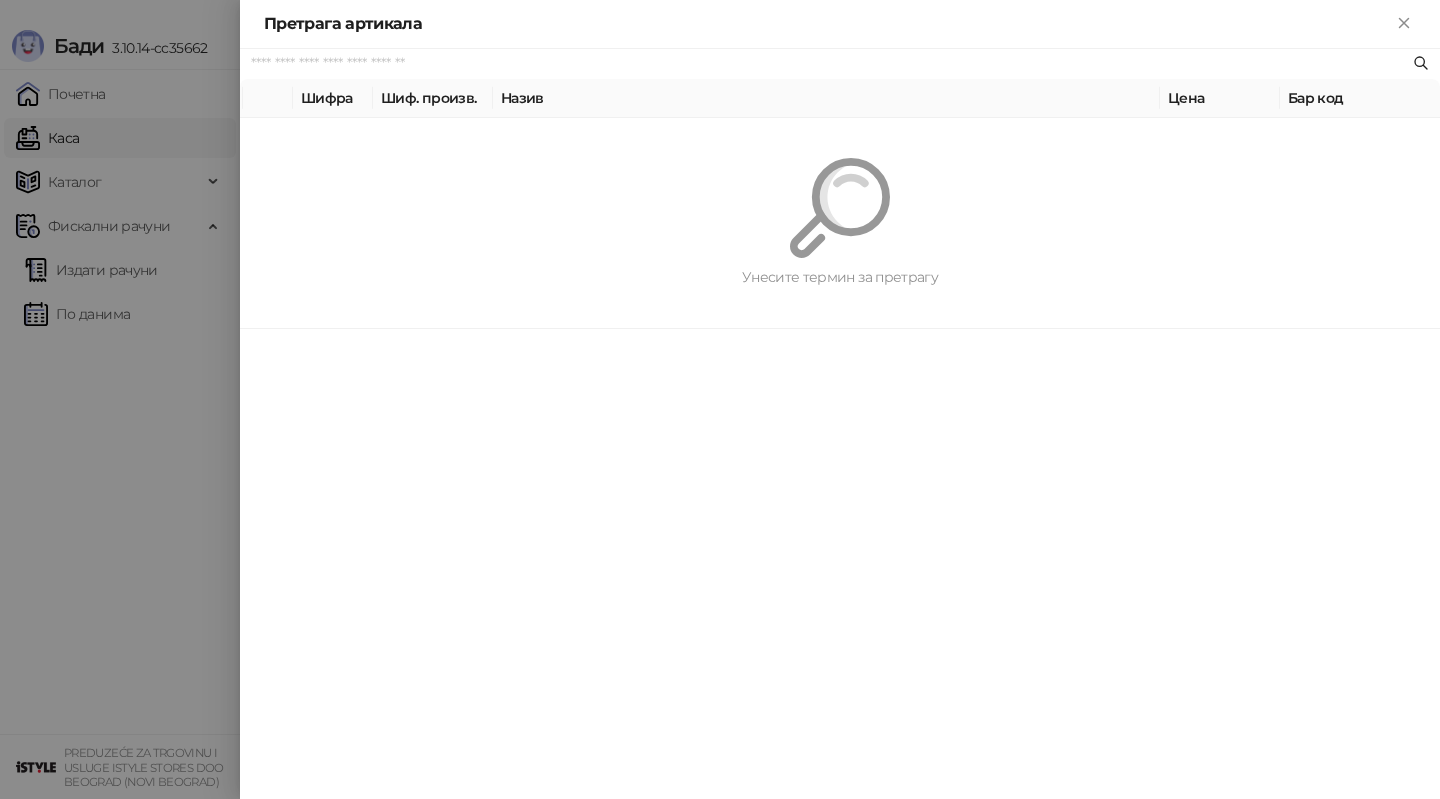 paste on "*********" 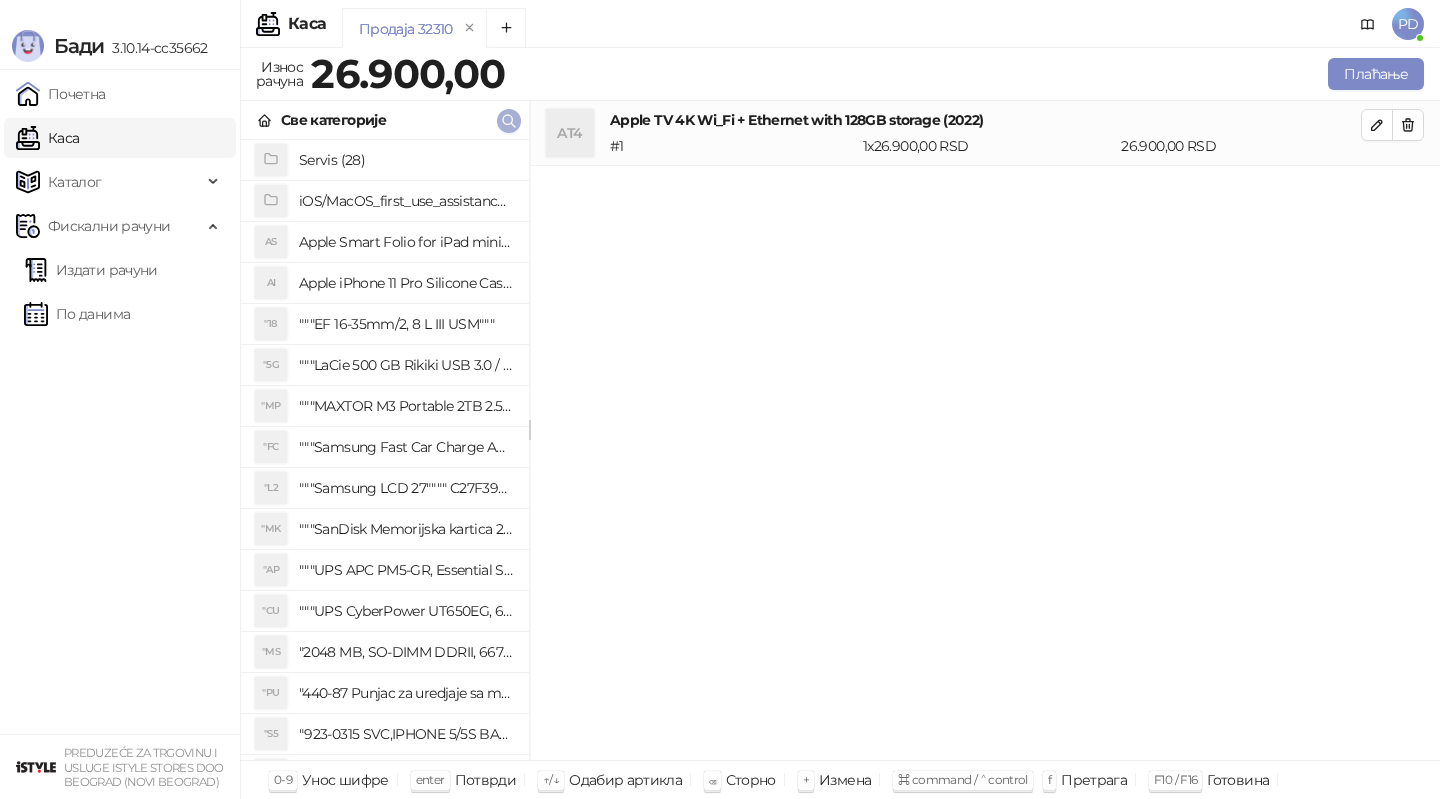 click 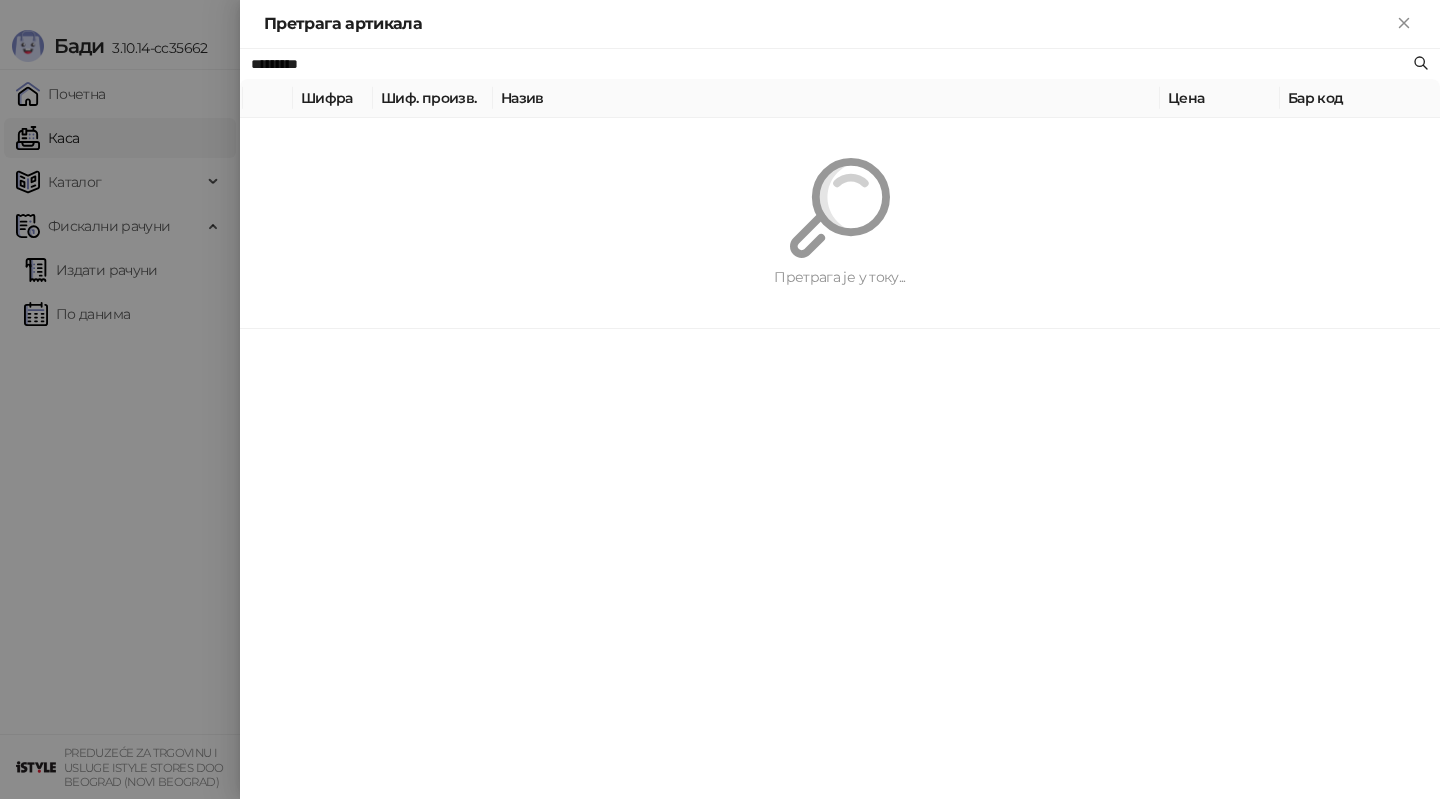 paste 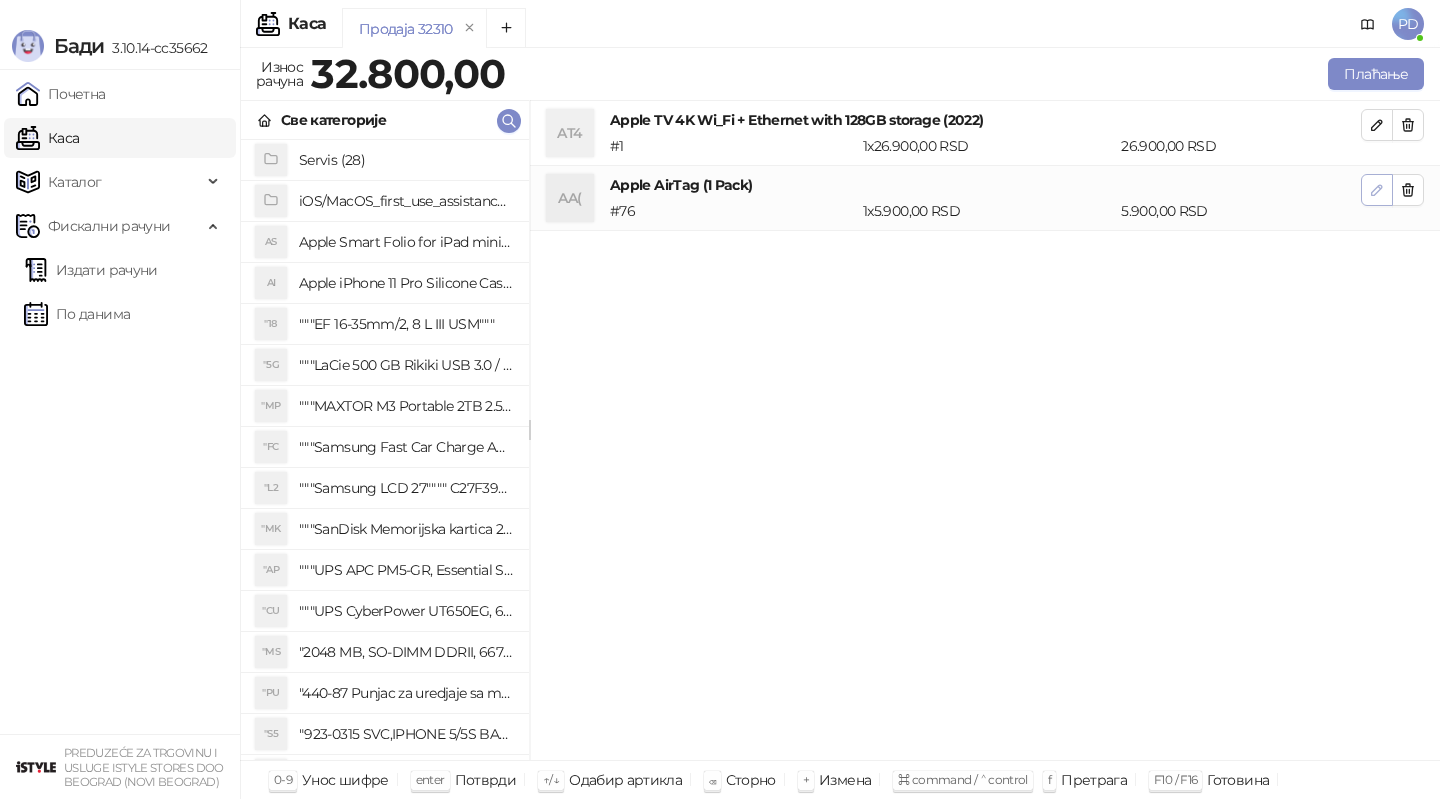 click 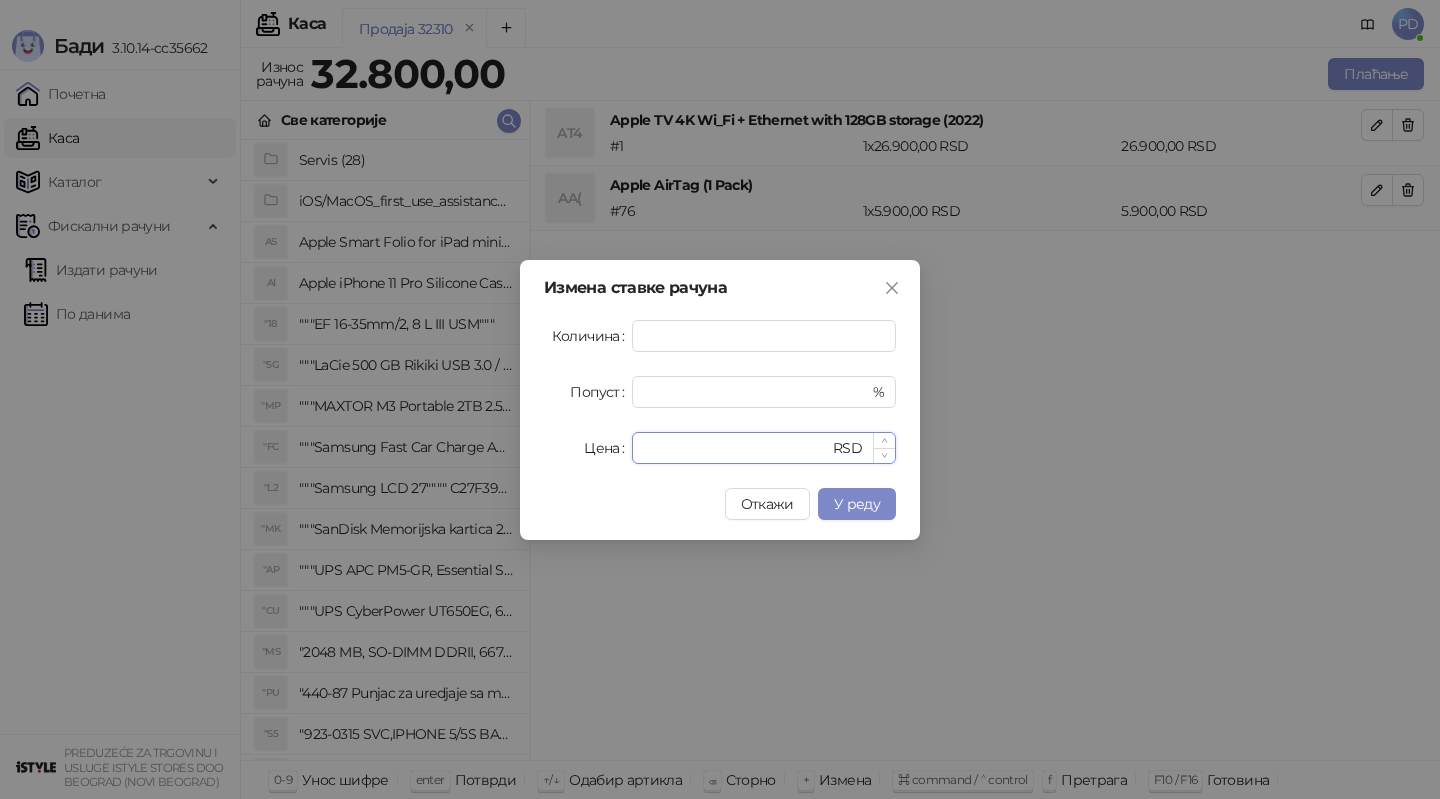click on "****" at bounding box center [736, 448] 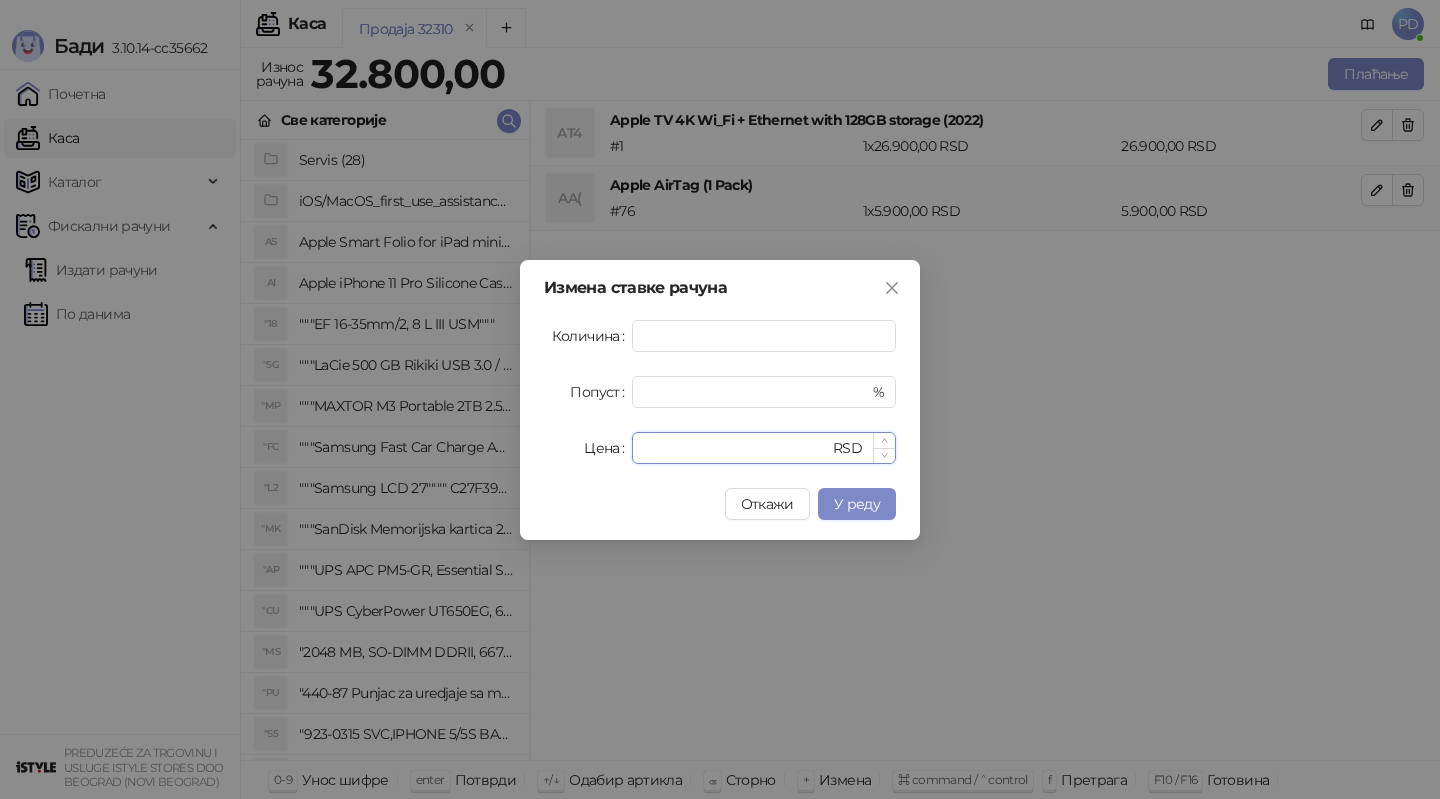 type on "****" 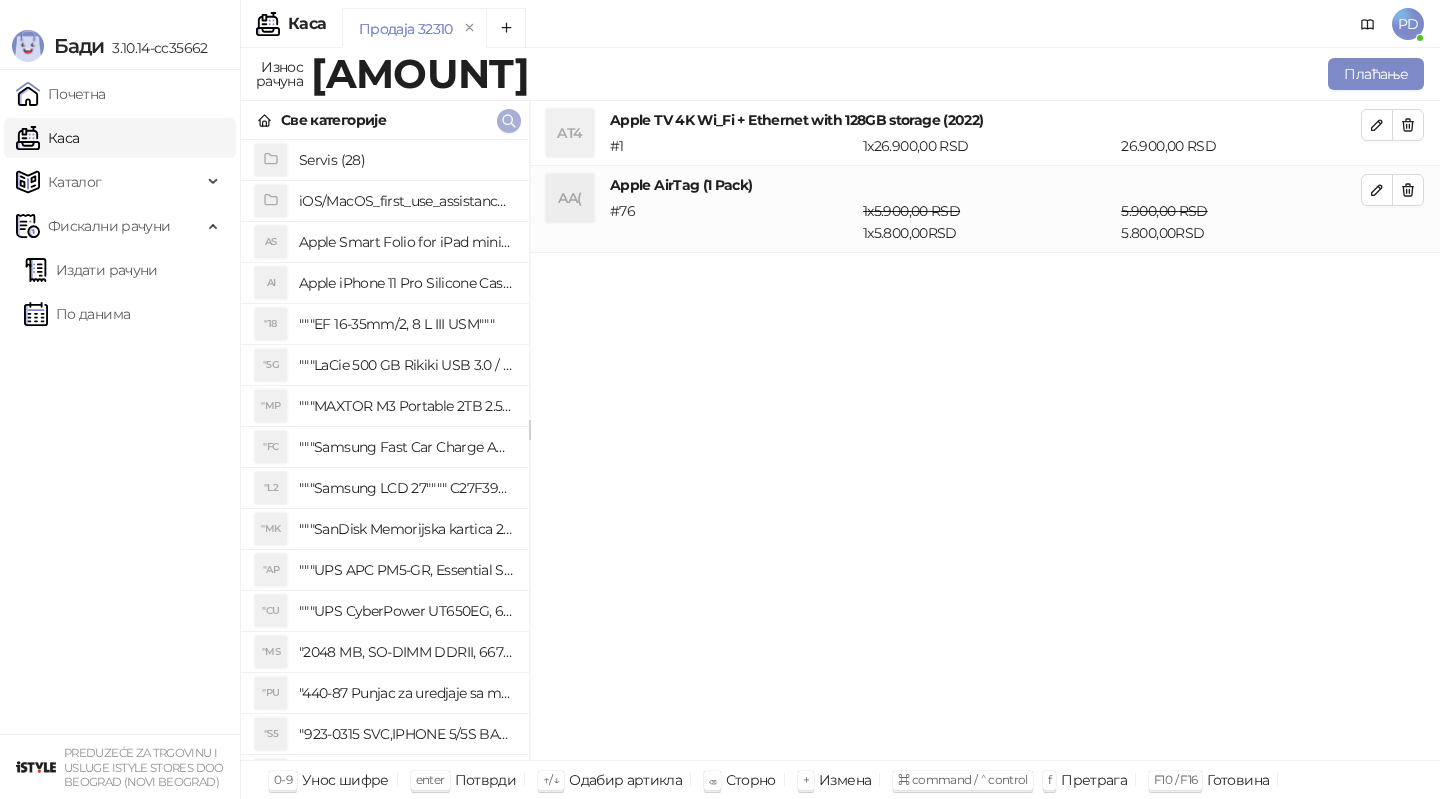 click 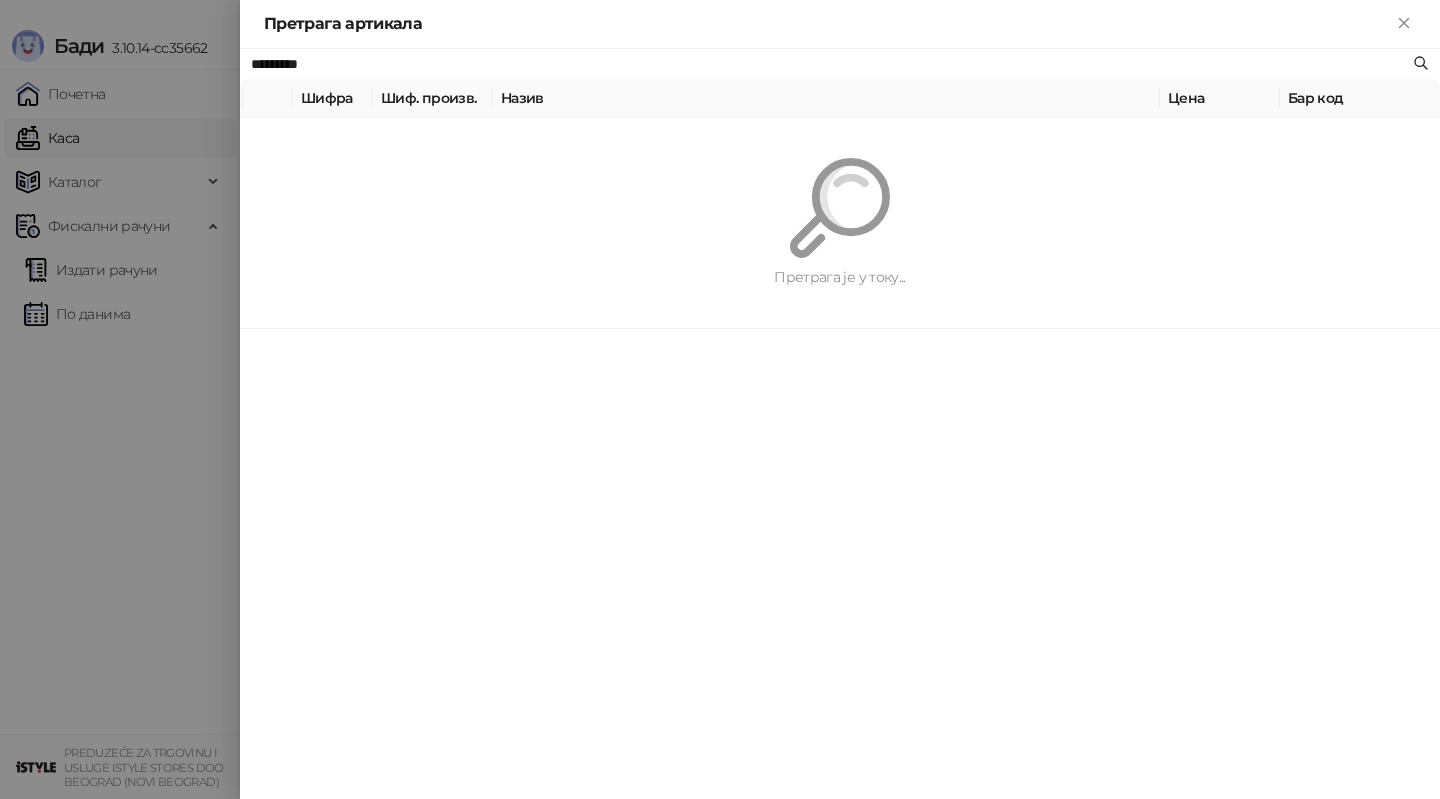 paste on "**********" 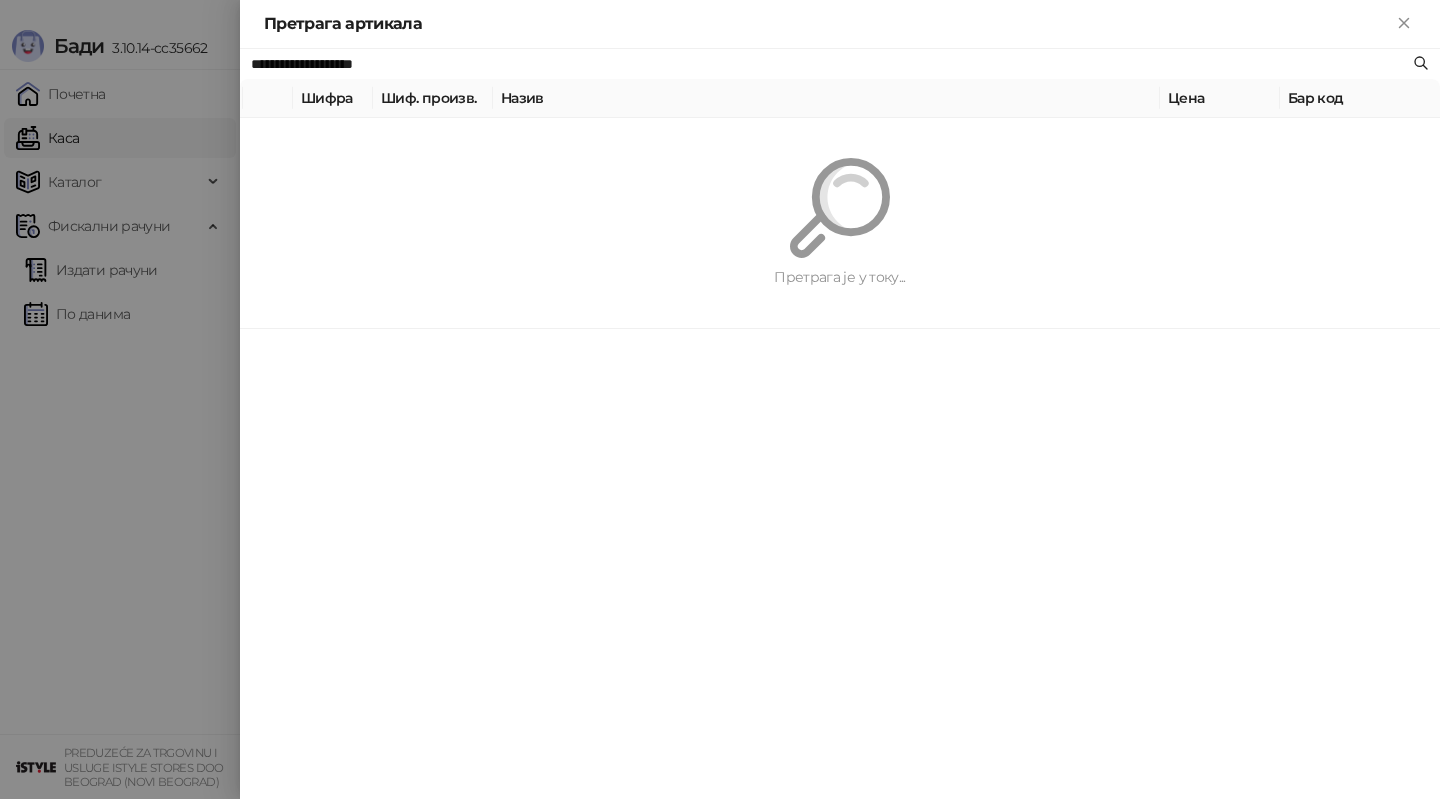 type on "**********" 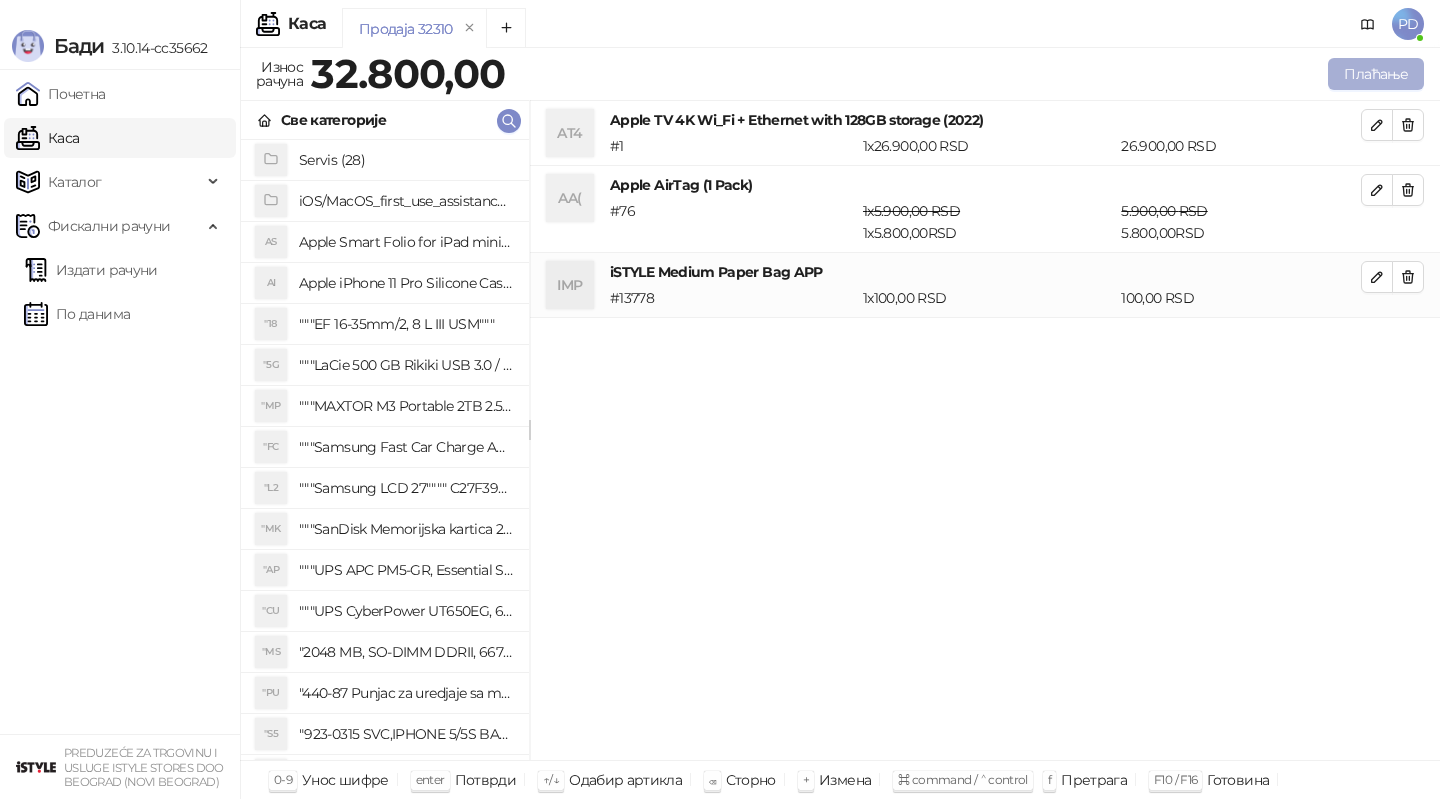 click on "Плаћање" at bounding box center [1376, 74] 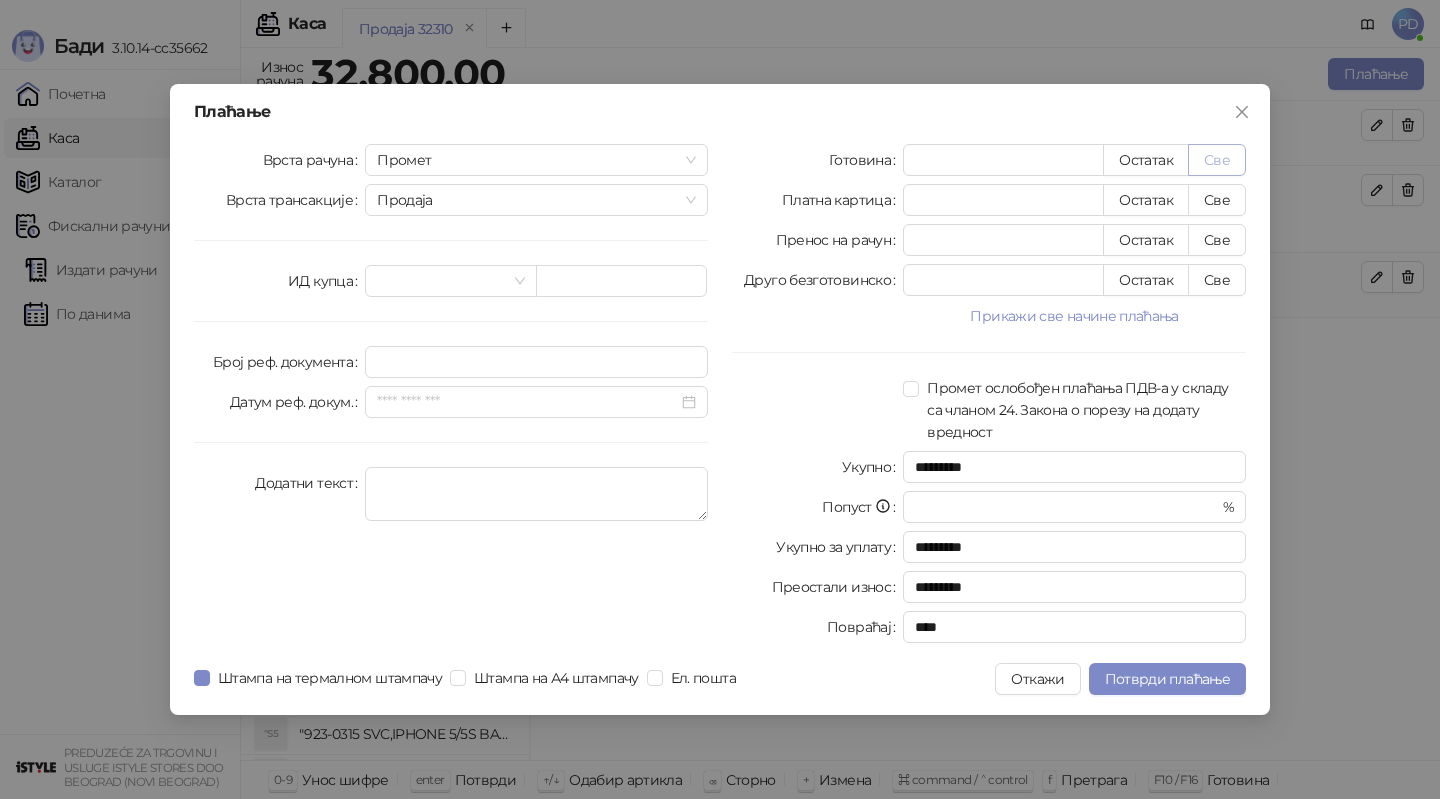 click on "Све" at bounding box center [1217, 160] 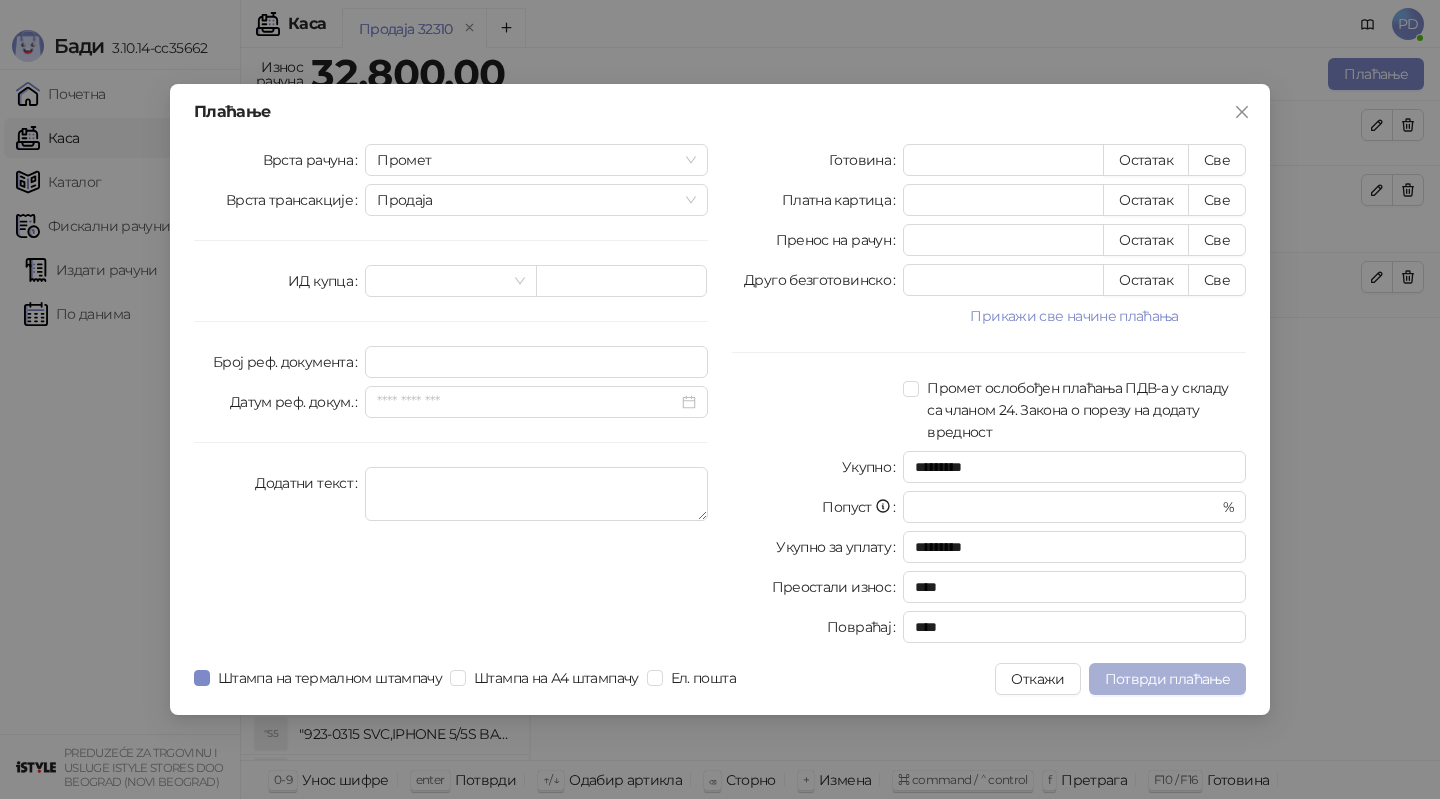 click on "Потврди плаћање" at bounding box center [1167, 679] 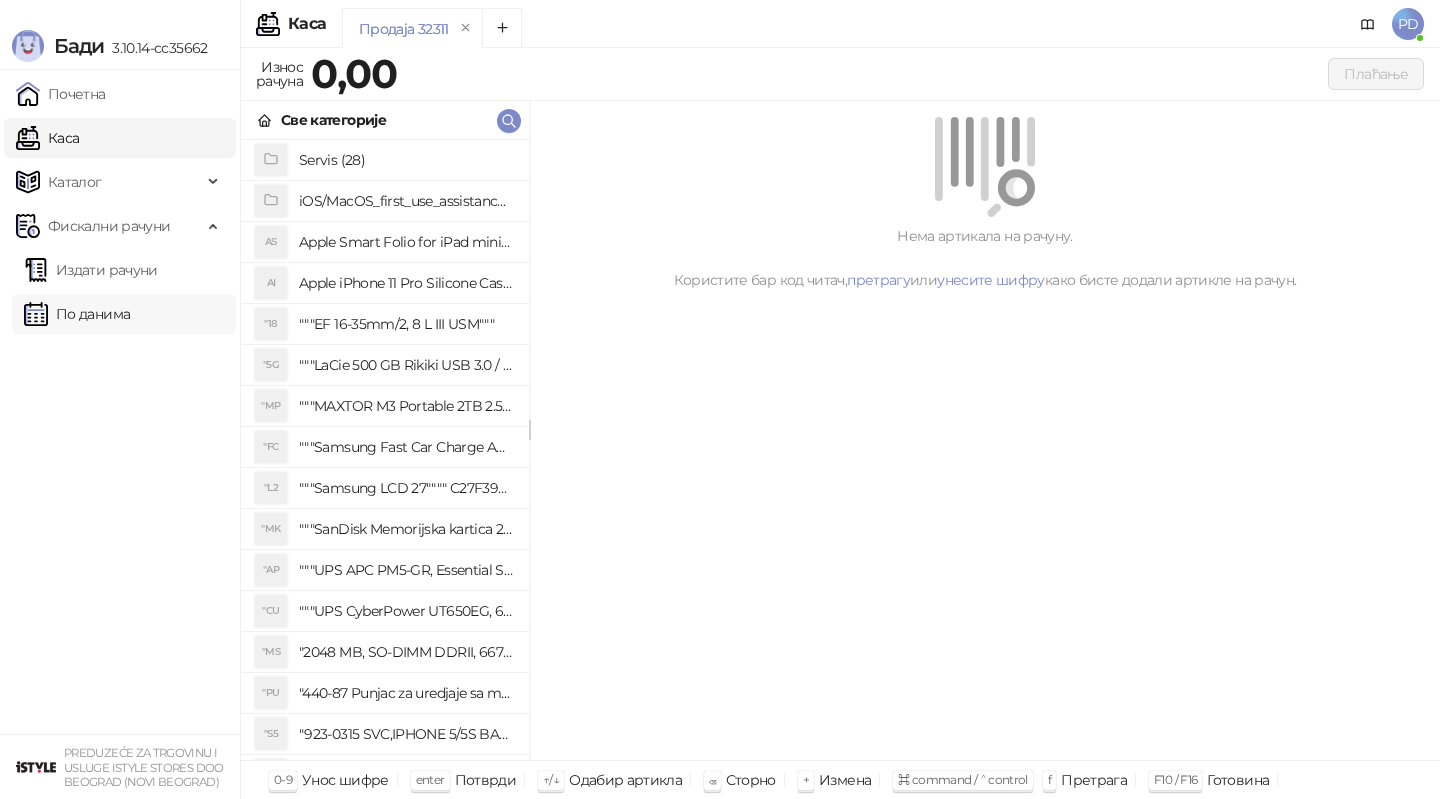 click on "По данима" at bounding box center (77, 314) 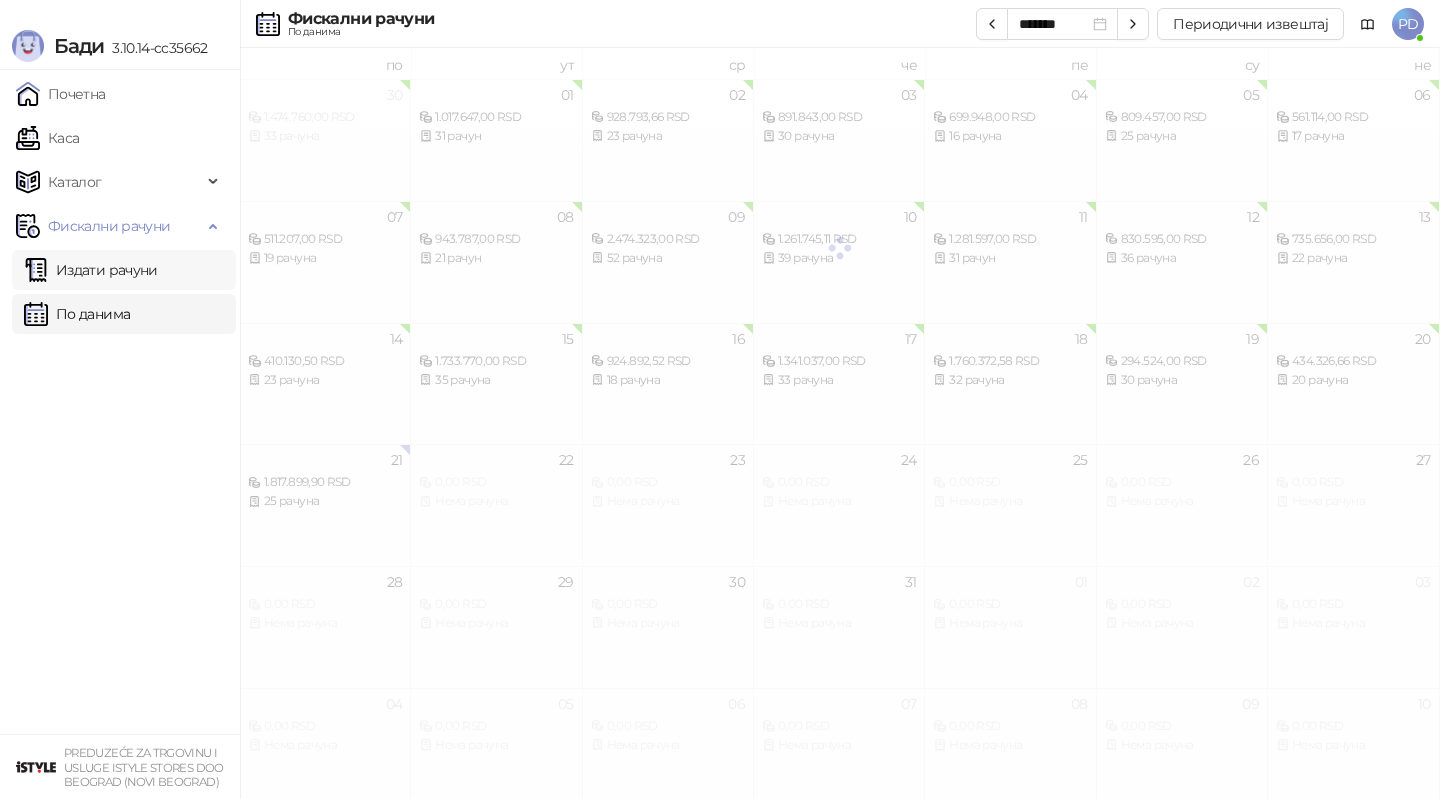 click on "Издати рачуни" at bounding box center [91, 270] 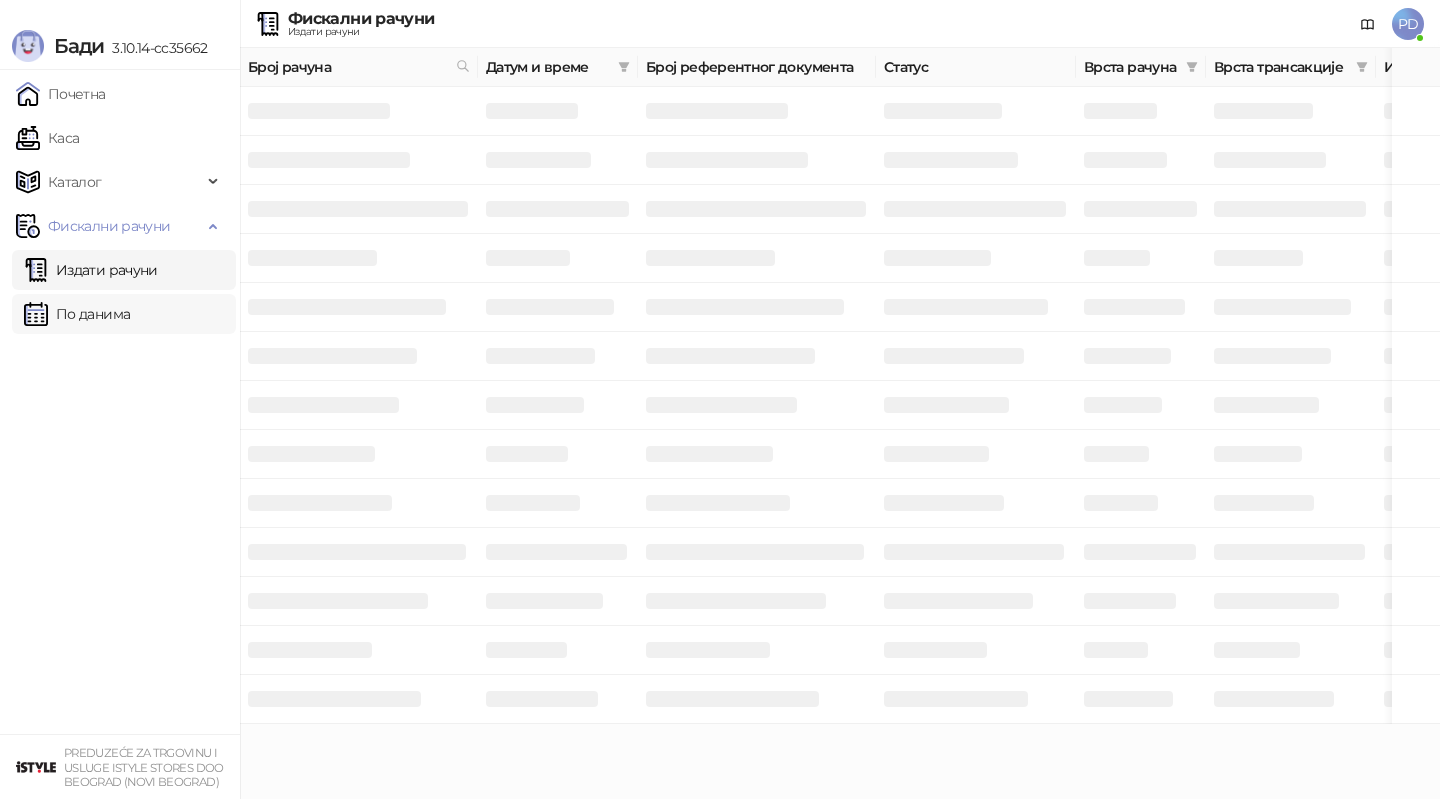 click on "По данима" at bounding box center [77, 314] 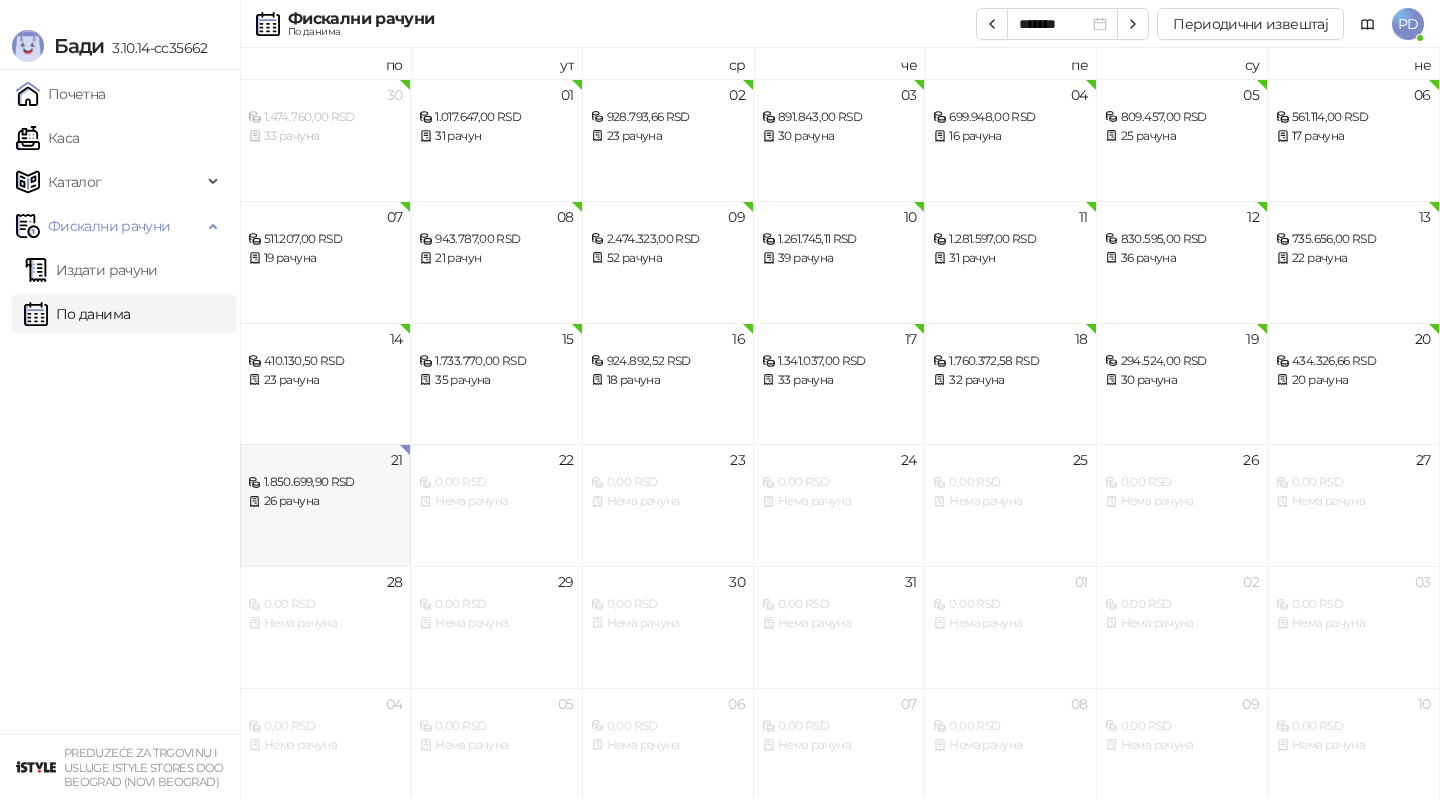 click on "1.850.699,90 RSD" at bounding box center (325, 482) 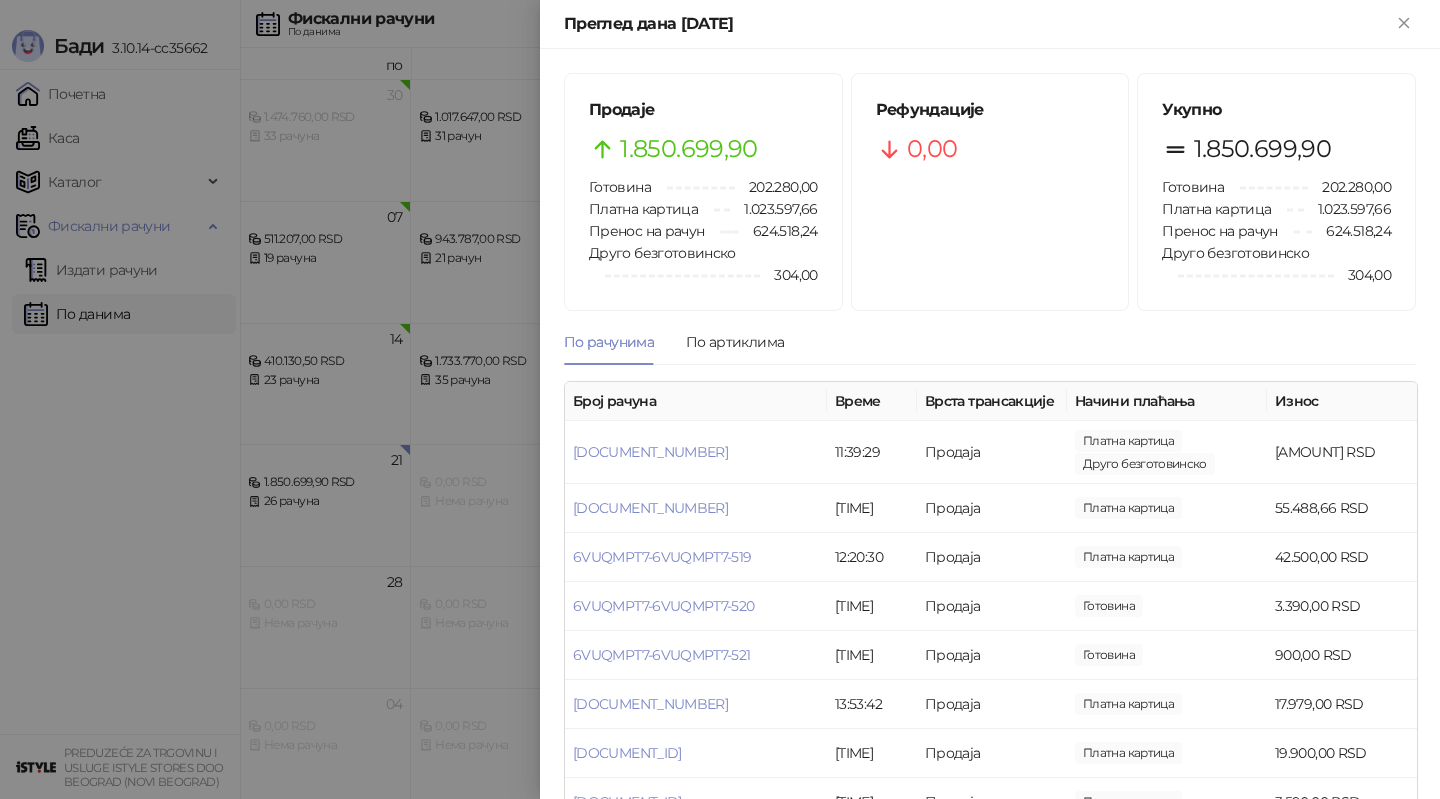 click at bounding box center (720, 399) 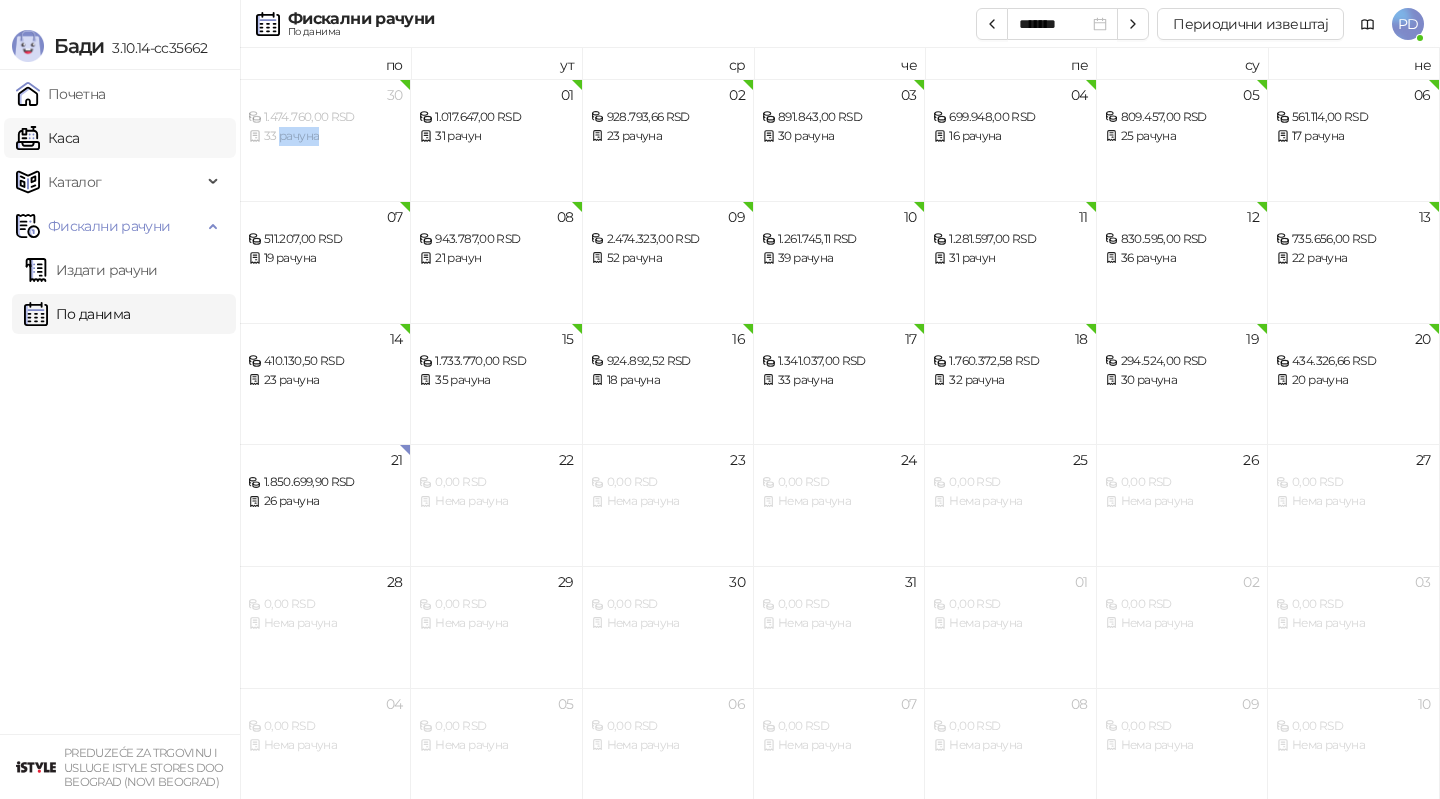 click on "Каса" at bounding box center [47, 138] 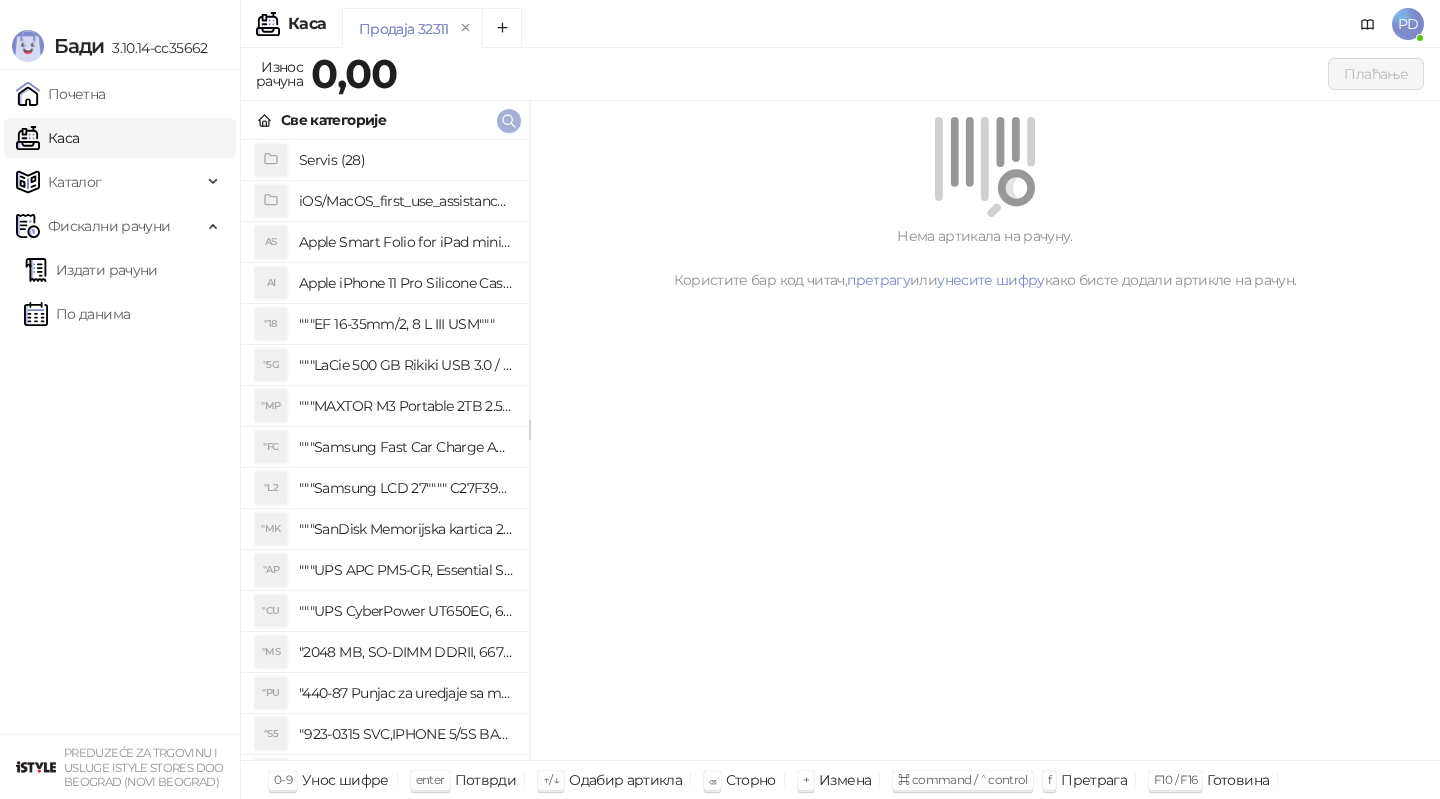 click 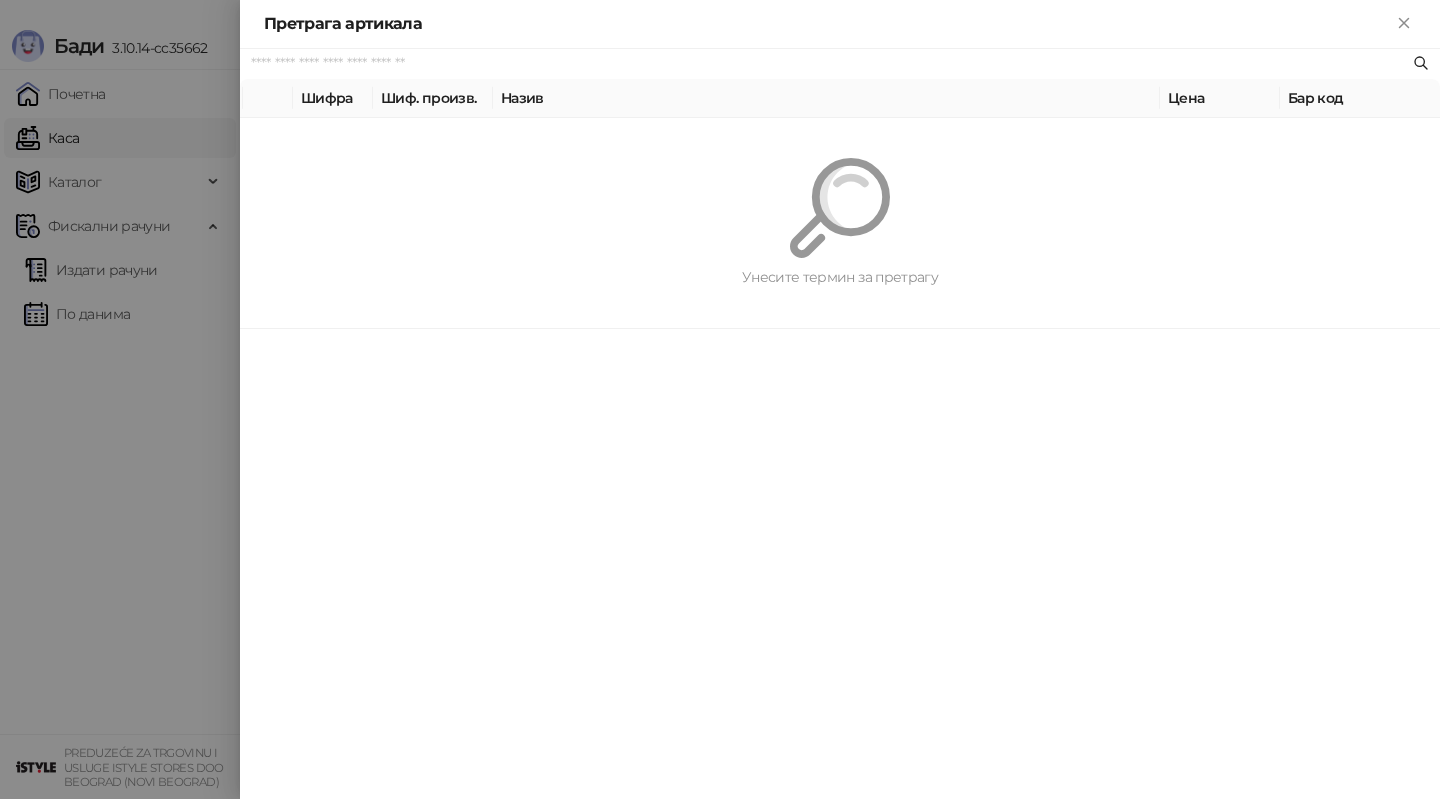 paste on "*********" 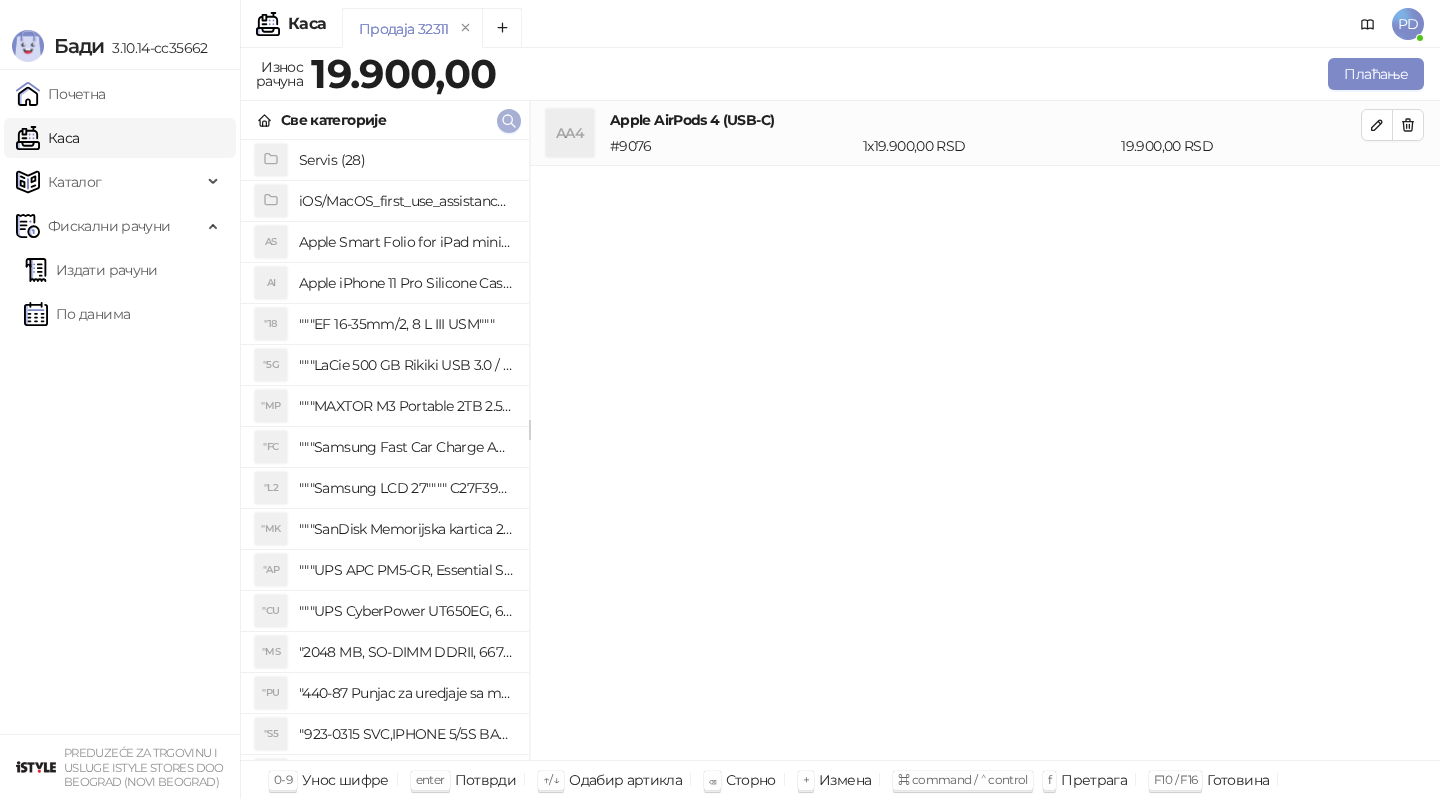 click 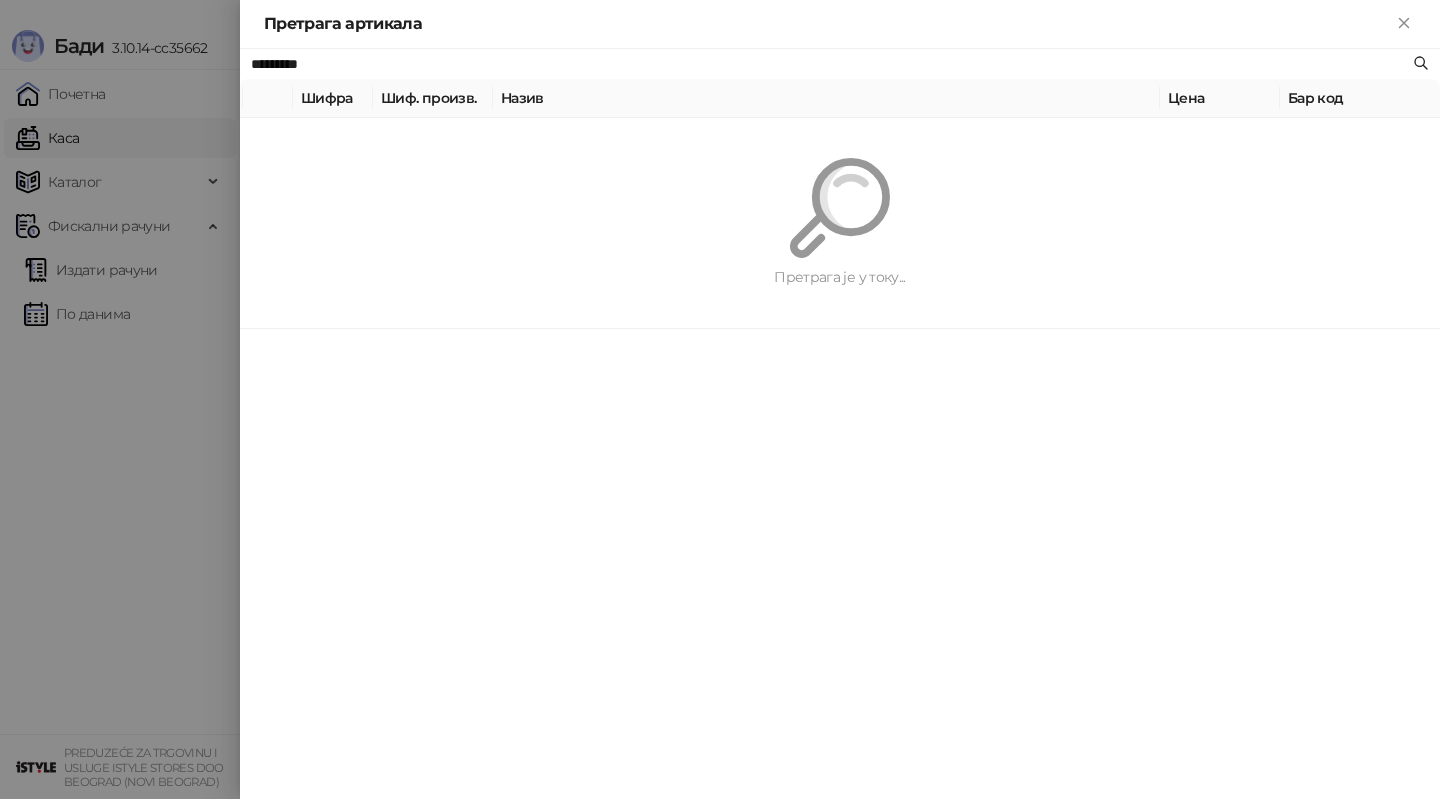 paste on "**********" 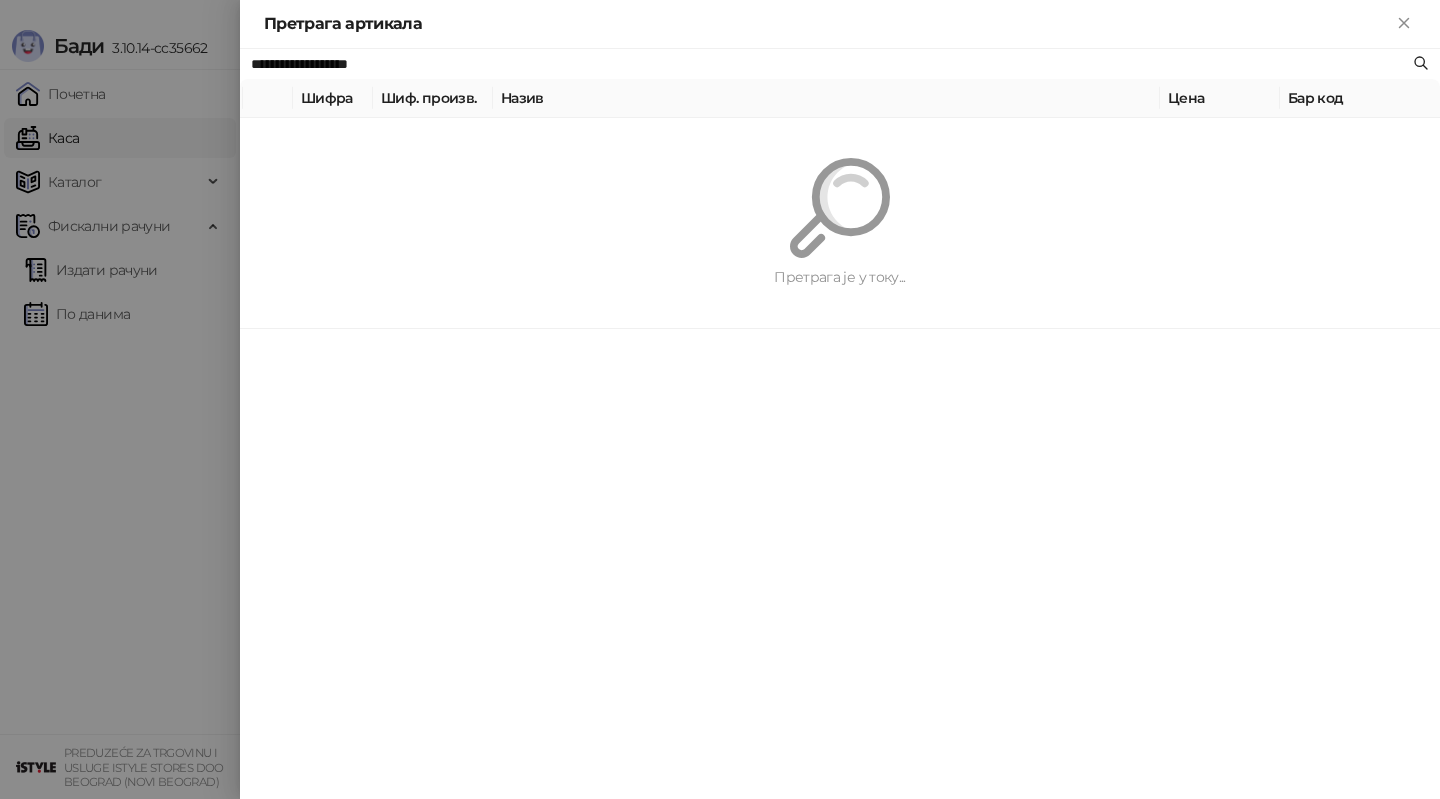 type on "**********" 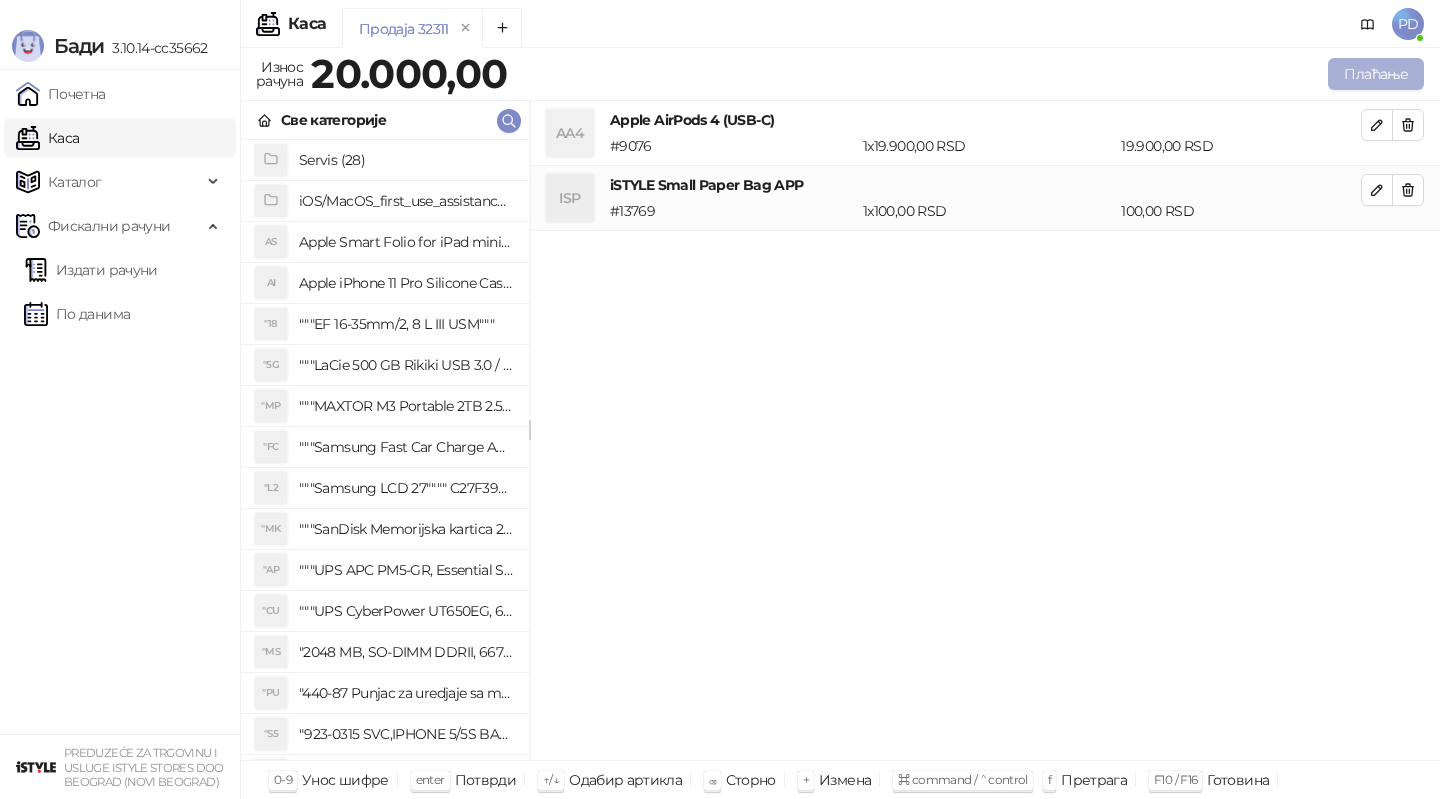 click on "Плаћање" at bounding box center [1376, 74] 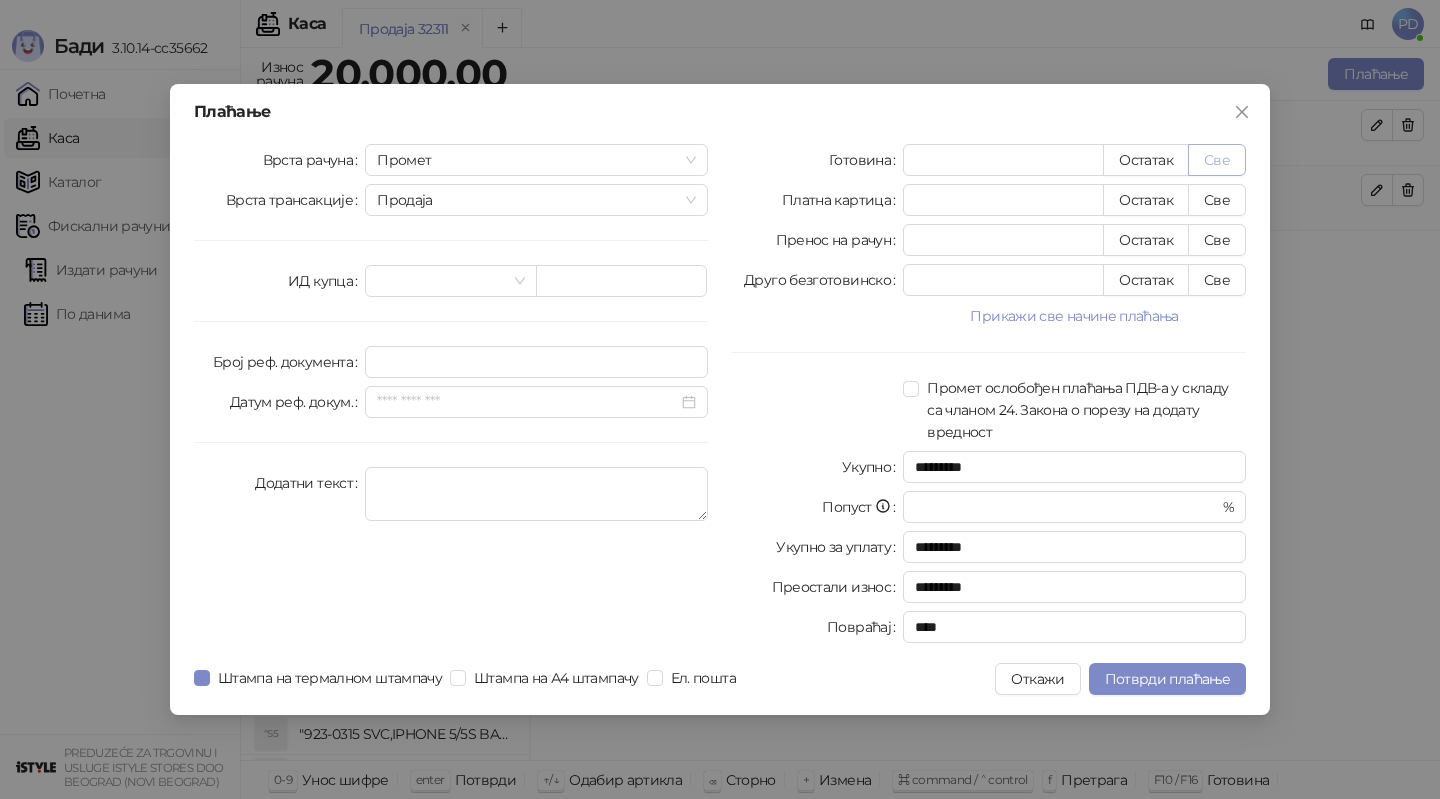 click on "Све" at bounding box center (1217, 160) 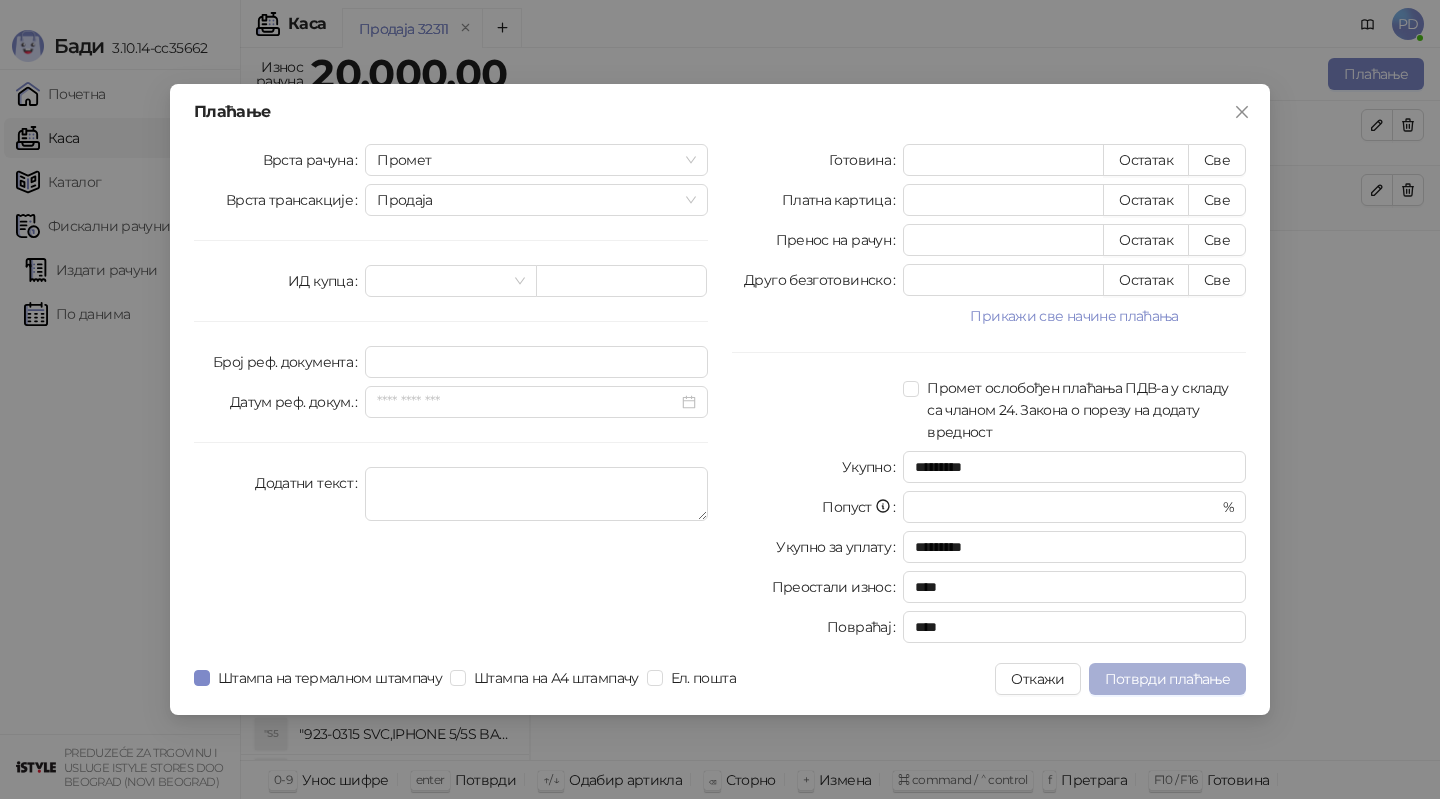 click on "Потврди плаћање" at bounding box center [1167, 679] 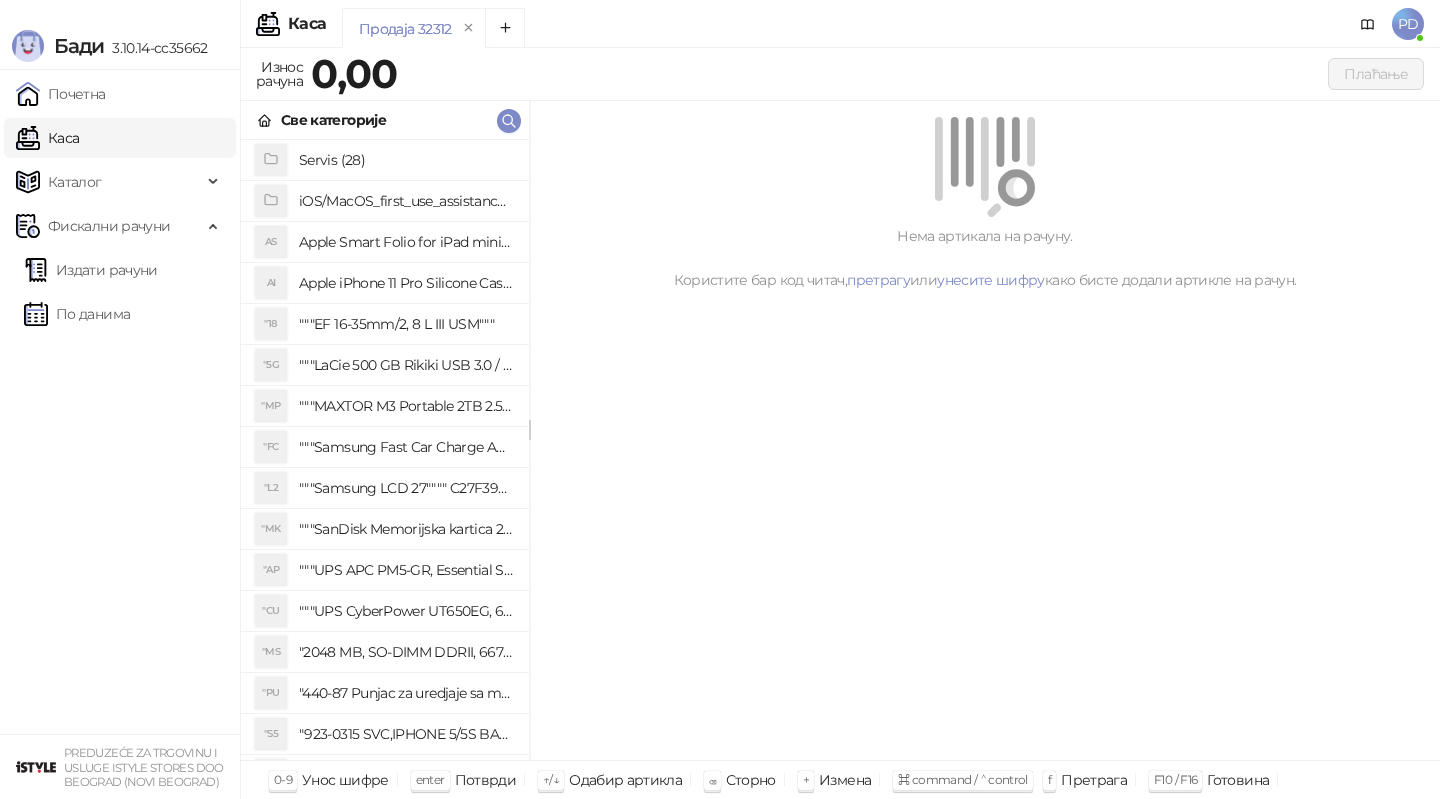 click on "Издати рачуни" at bounding box center (91, 270) 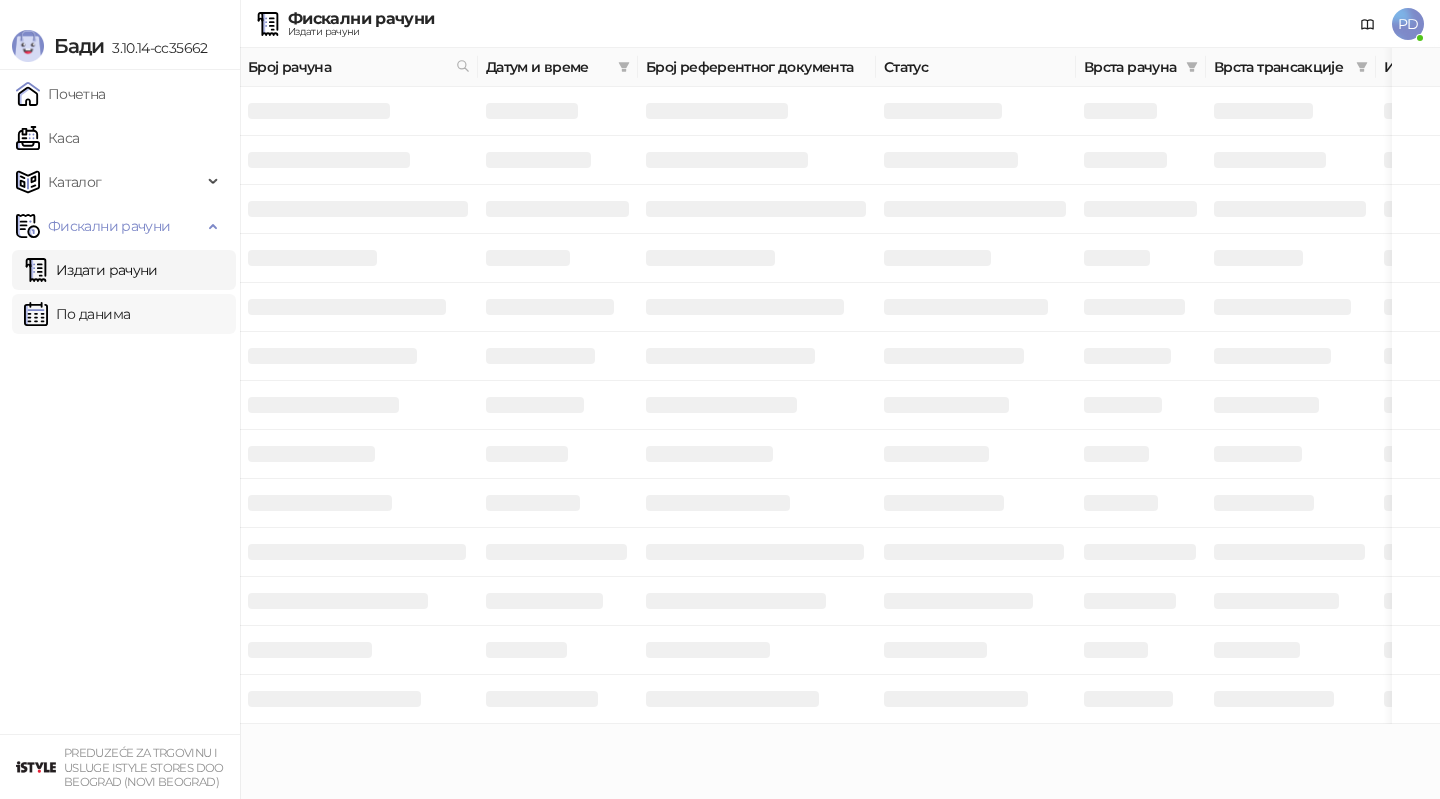 click on "По данима" at bounding box center (77, 314) 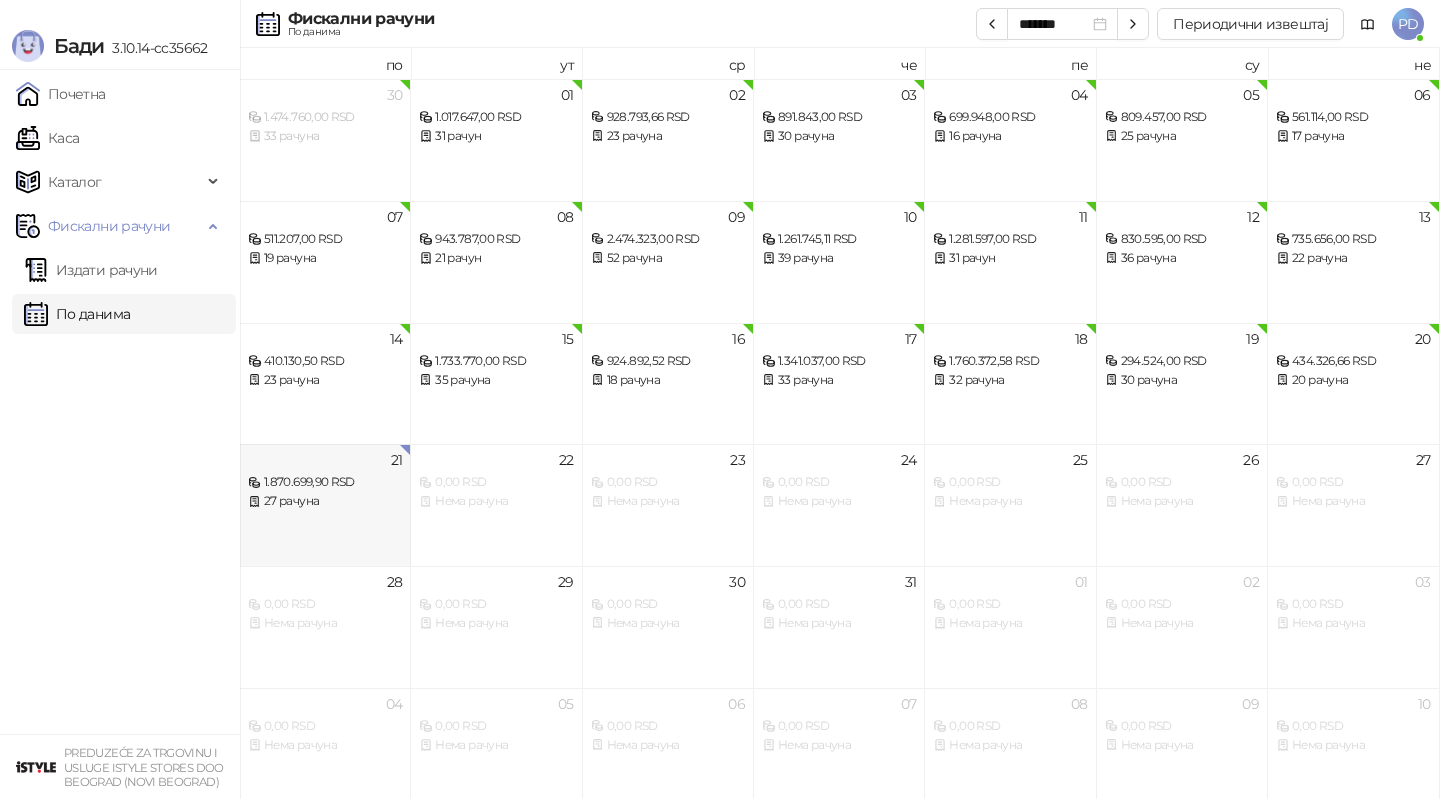 click on "1.870.699,90 RSD" at bounding box center [325, 482] 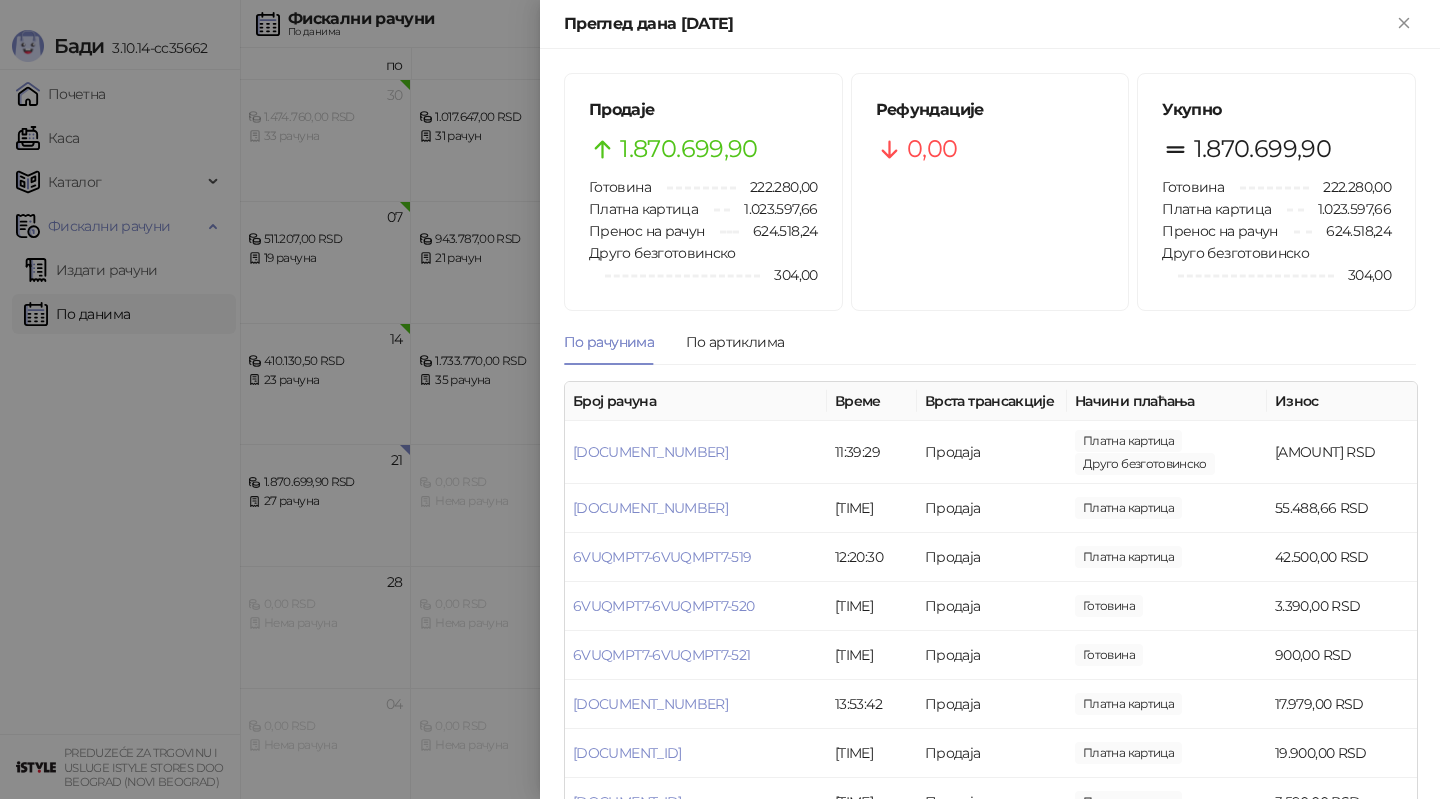click at bounding box center (720, 399) 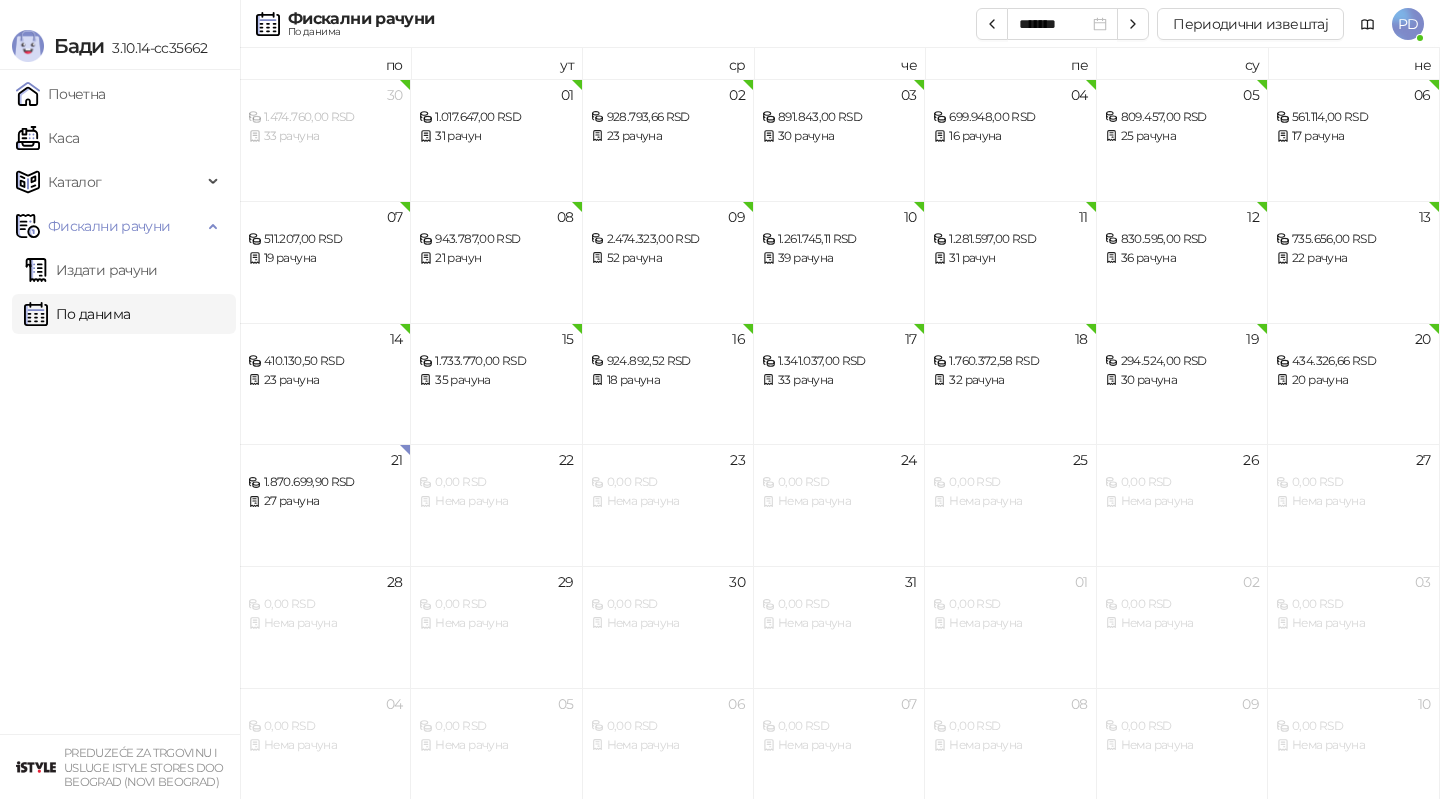 click on "По данима" at bounding box center [77, 314] 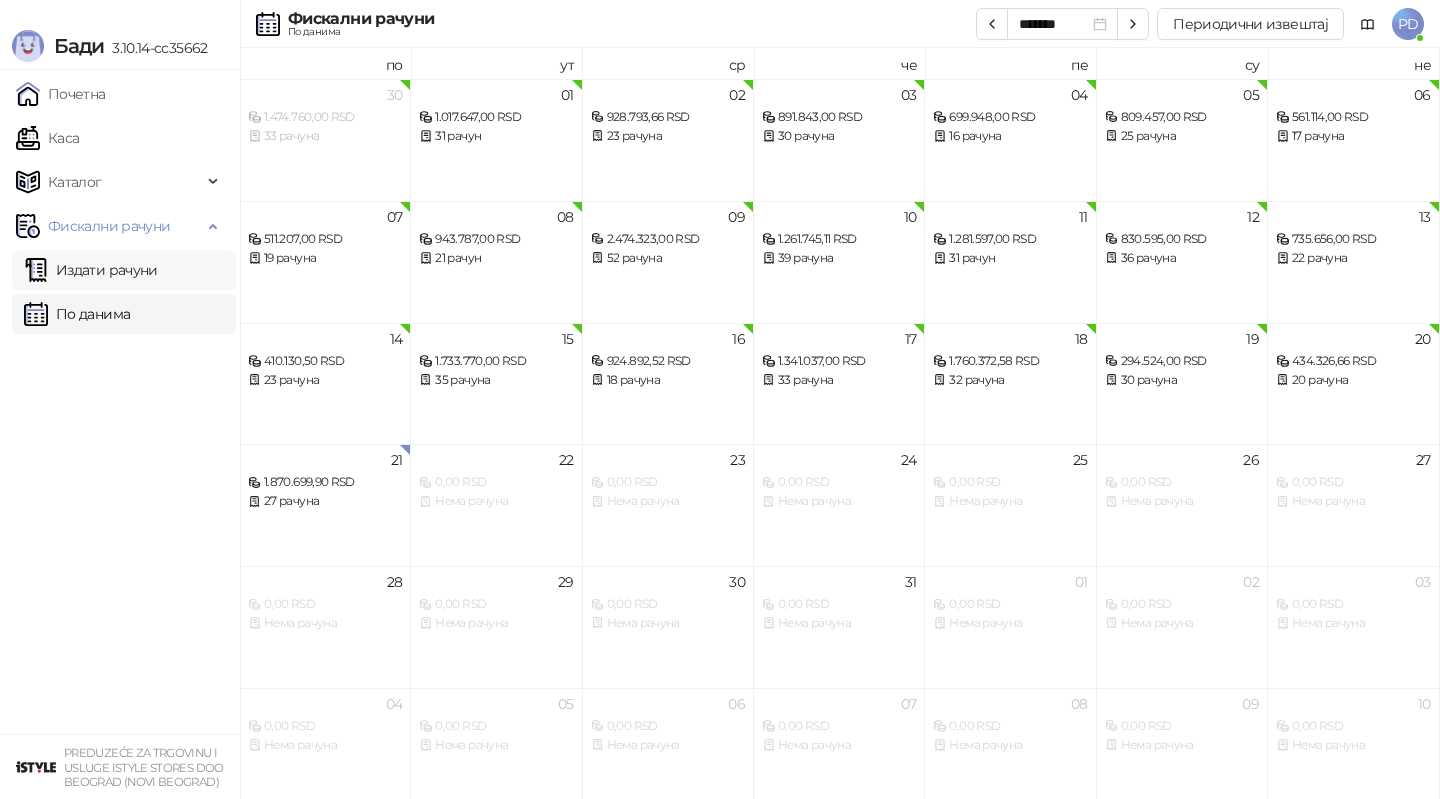 click on "Издати рачуни" at bounding box center (91, 270) 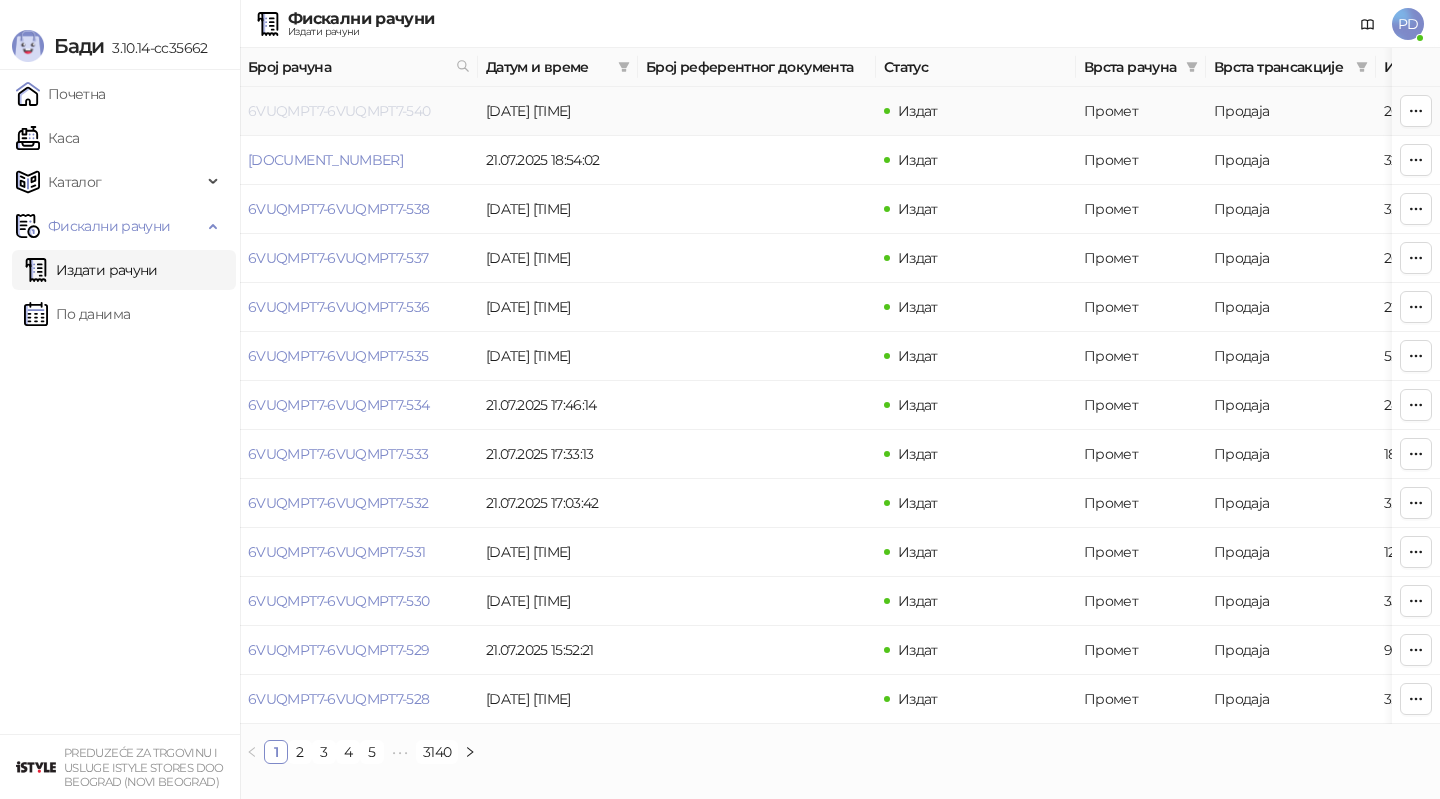 click on "6VUQMPT7-6VUQMPT7-540" at bounding box center [339, 111] 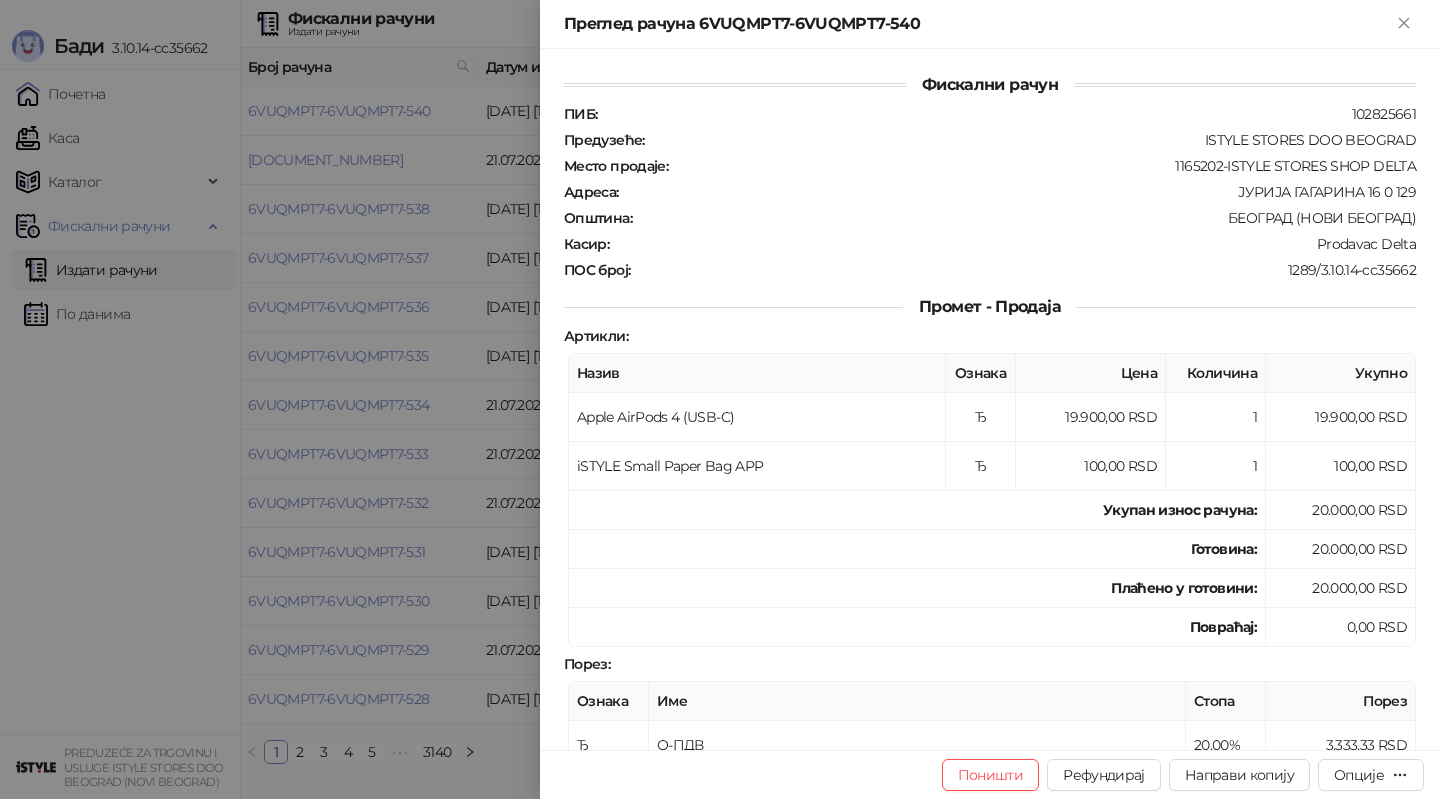 click at bounding box center [720, 399] 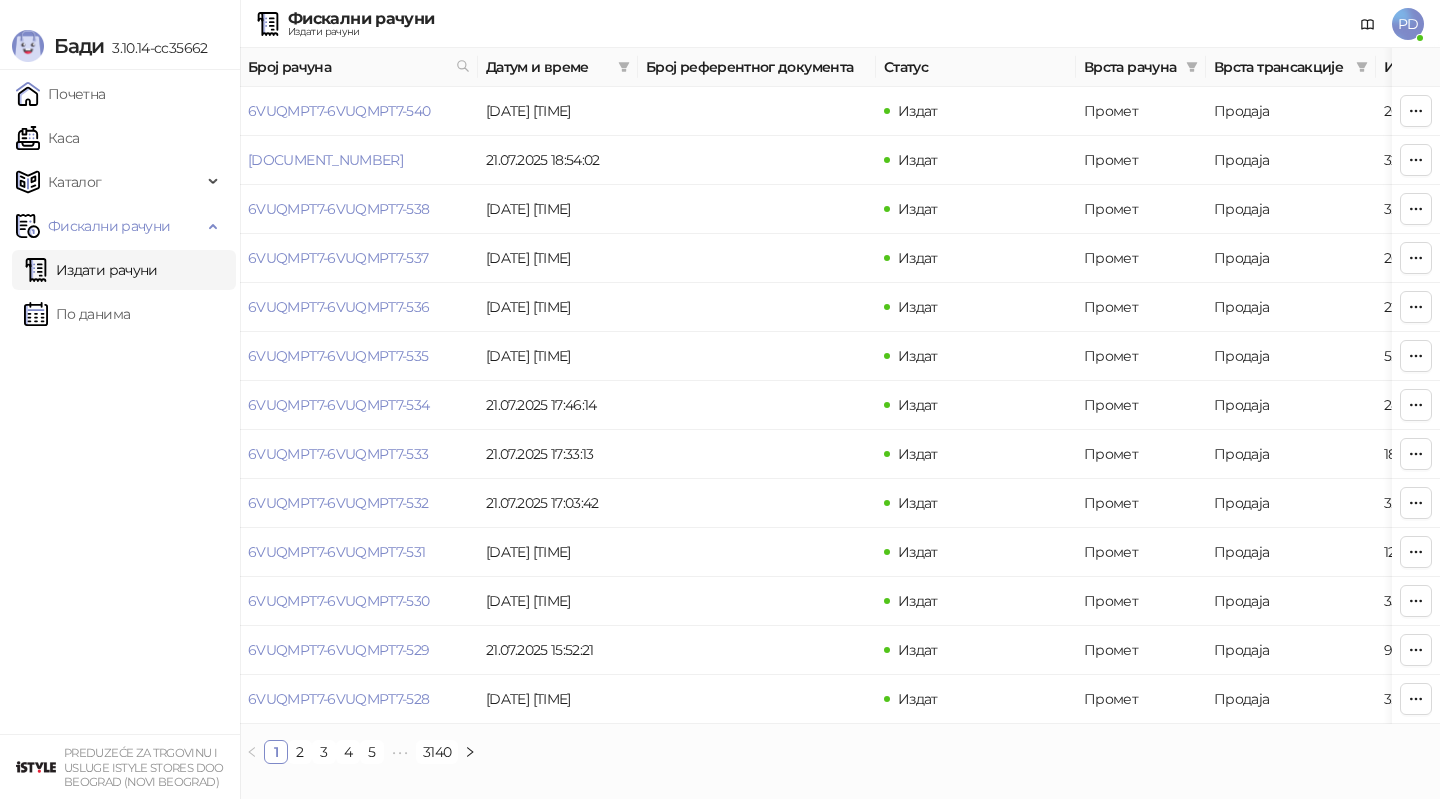 click on "Издати рачуни" at bounding box center (91, 270) 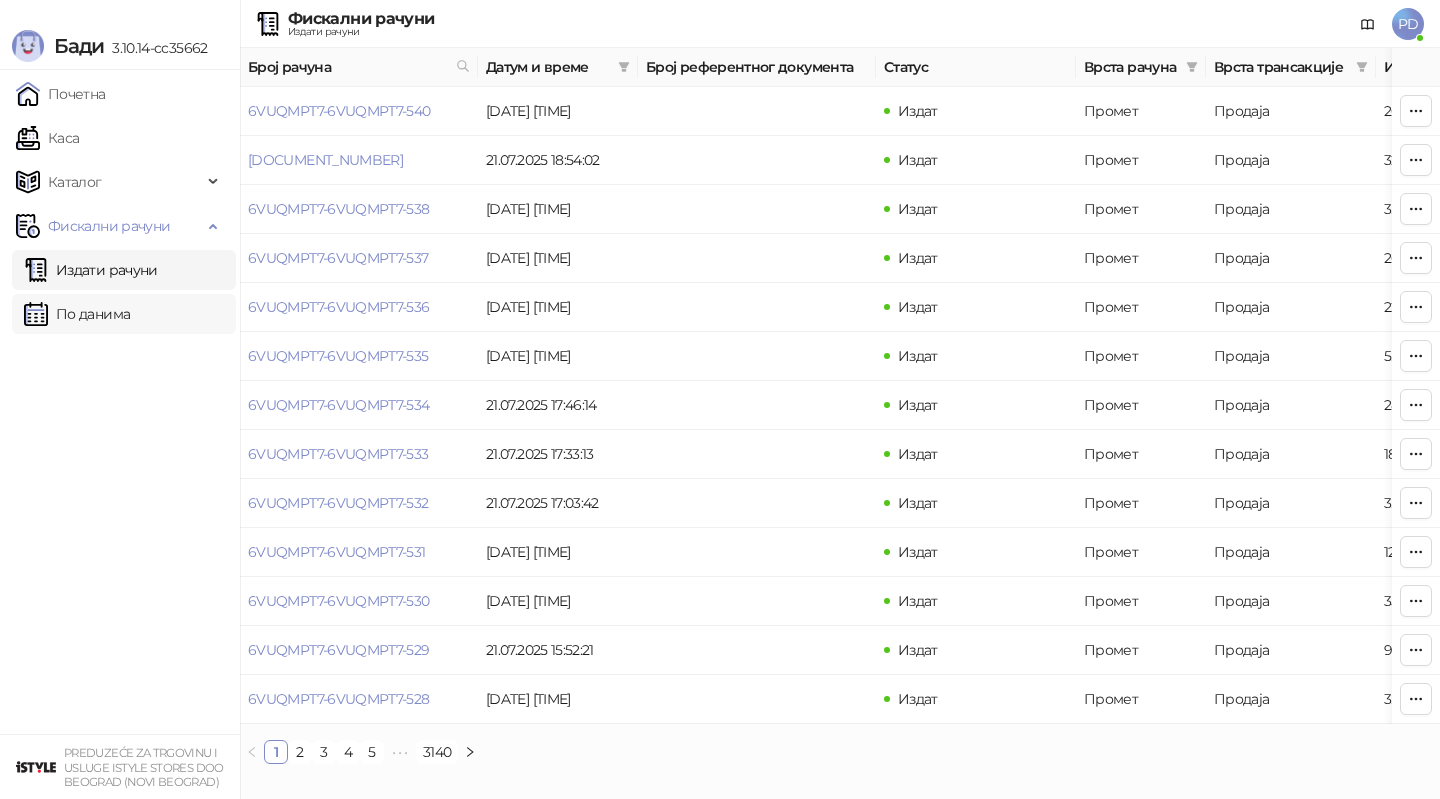 click on "По данима" at bounding box center [77, 314] 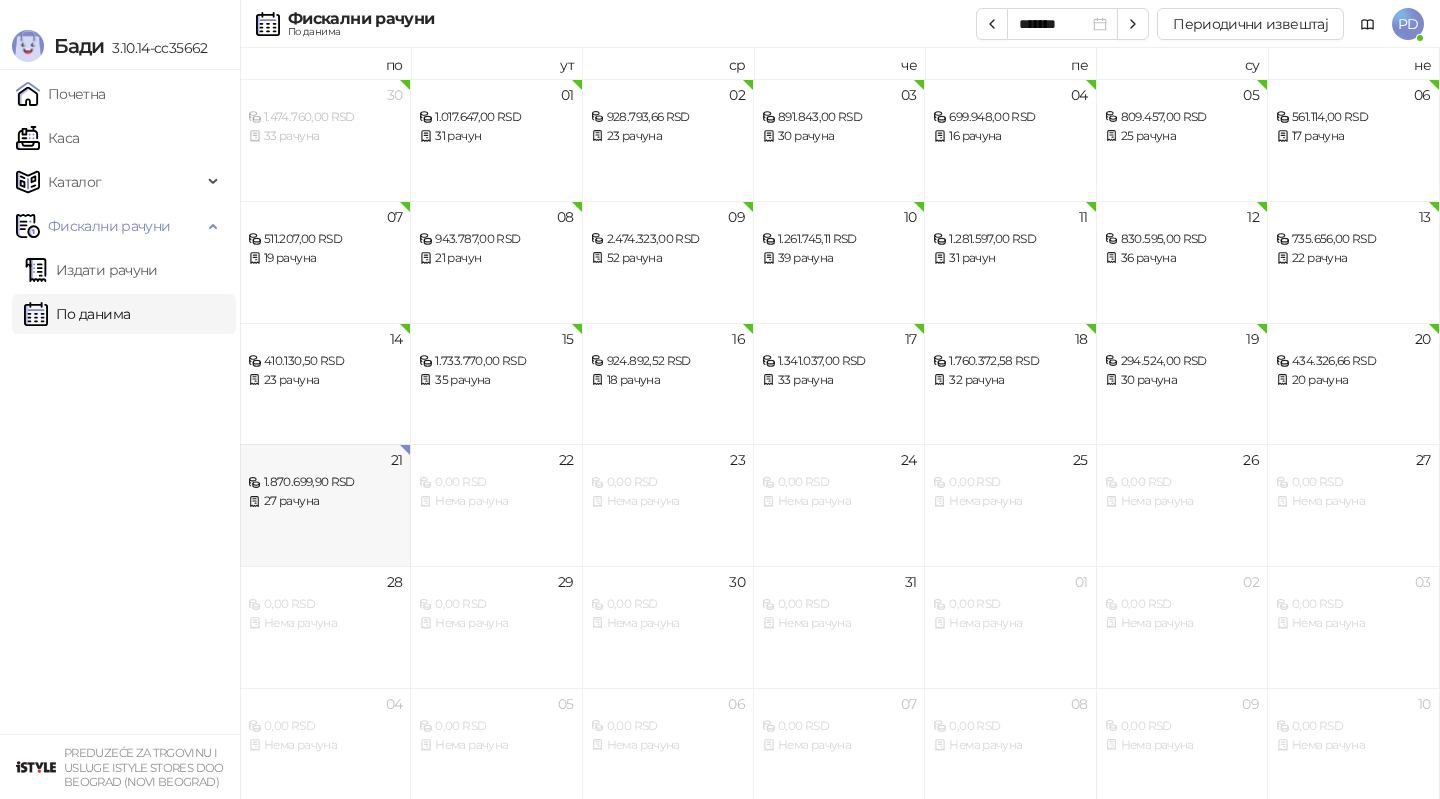 click 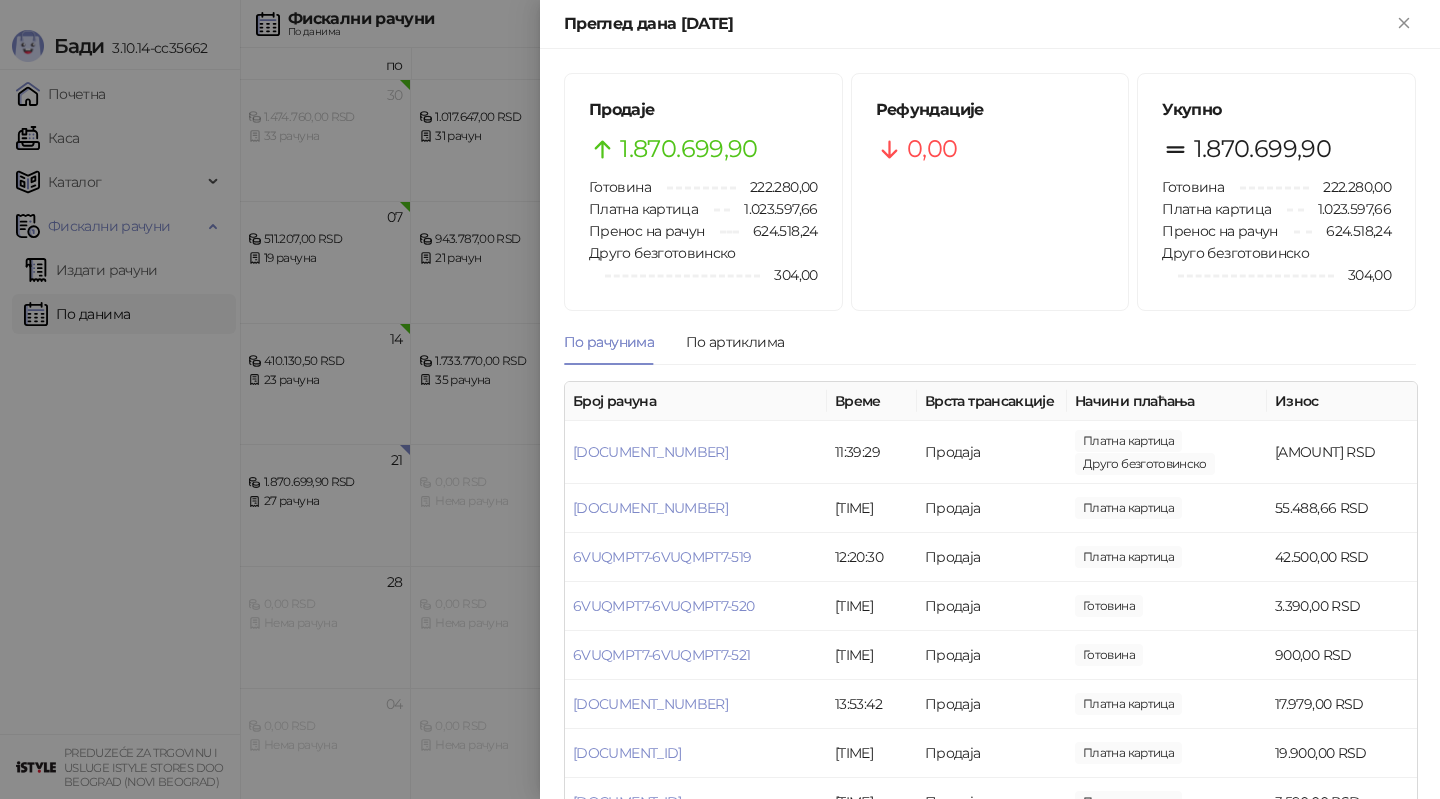 click at bounding box center [720, 399] 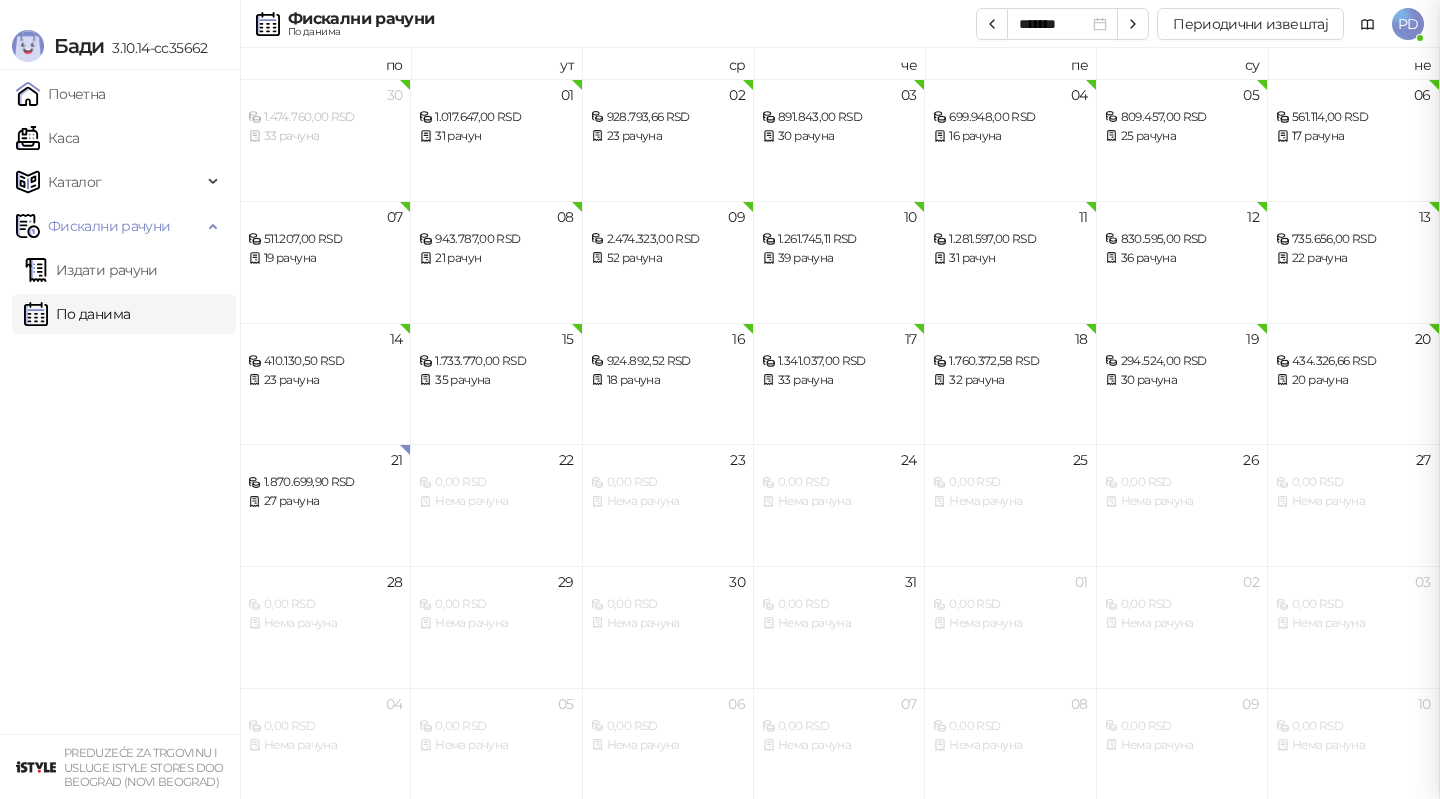 click at bounding box center (720, 399) 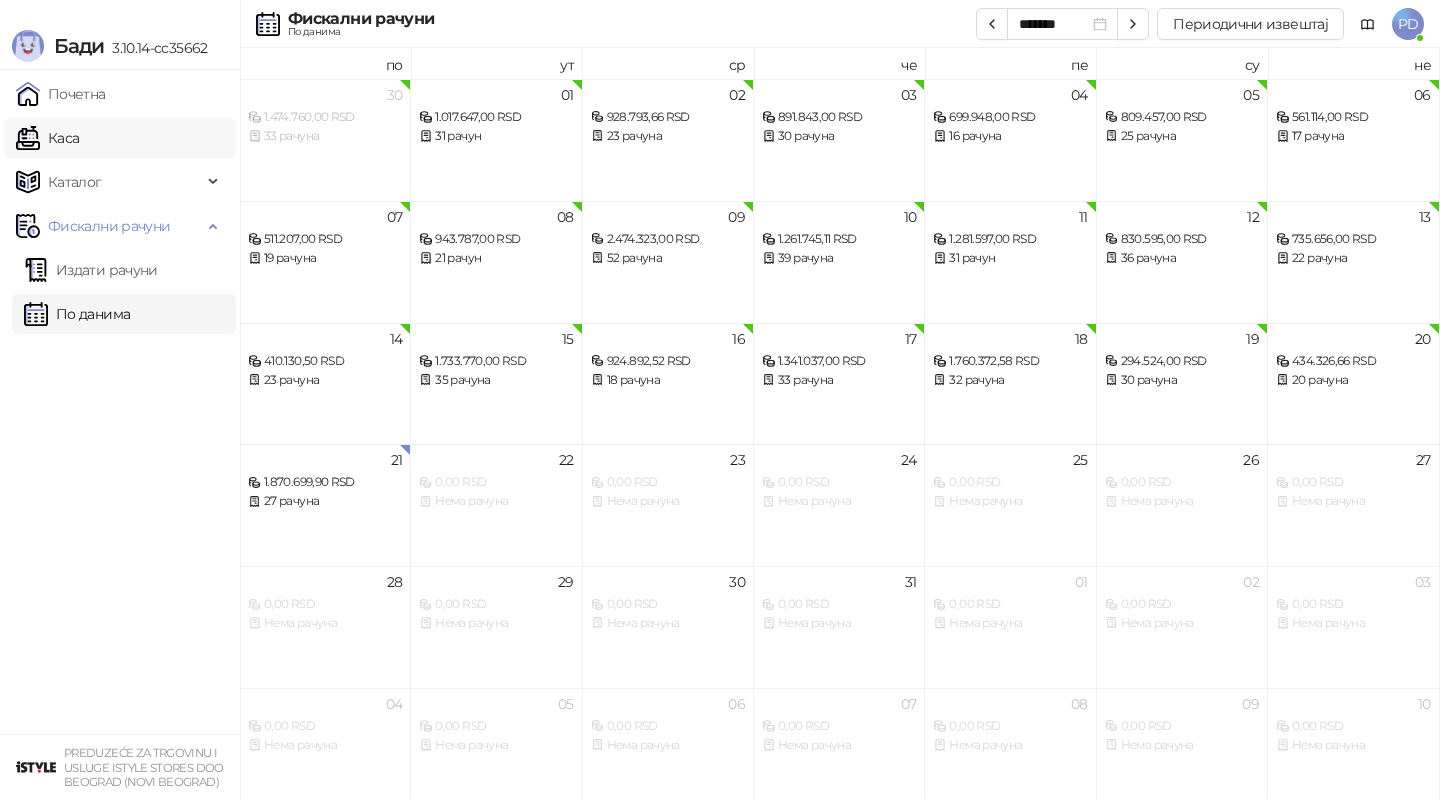 click on "Каса" at bounding box center [47, 138] 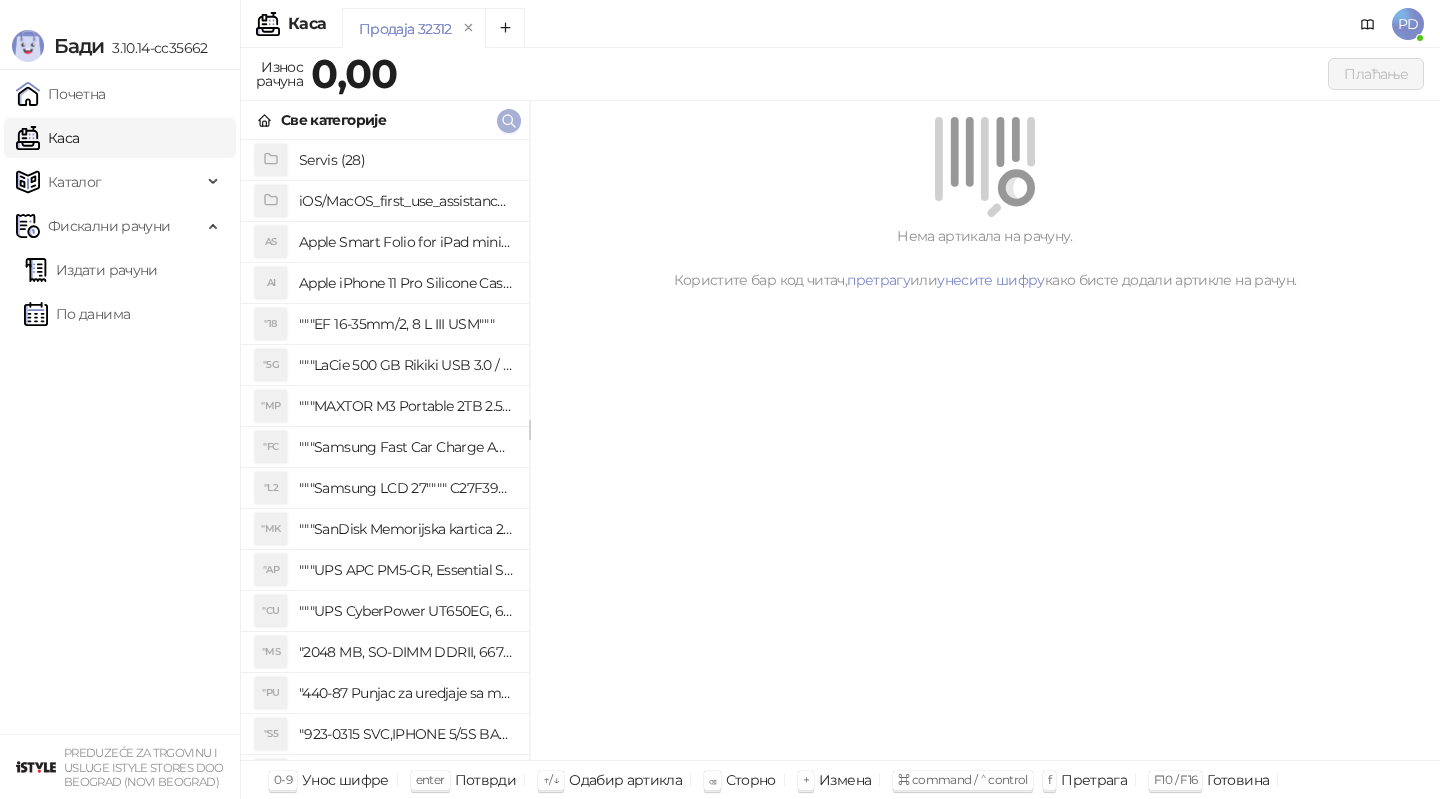 click 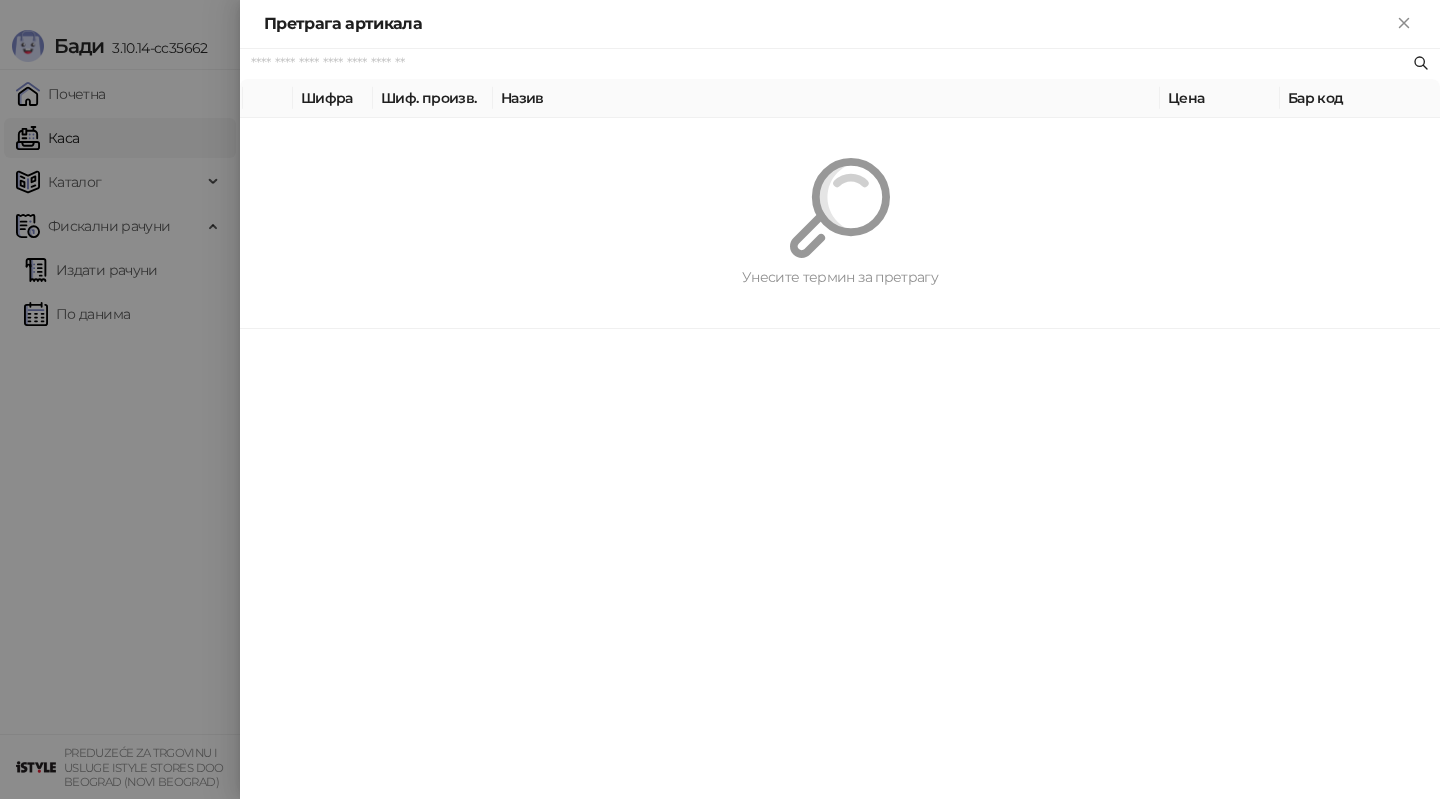 paste on "*********" 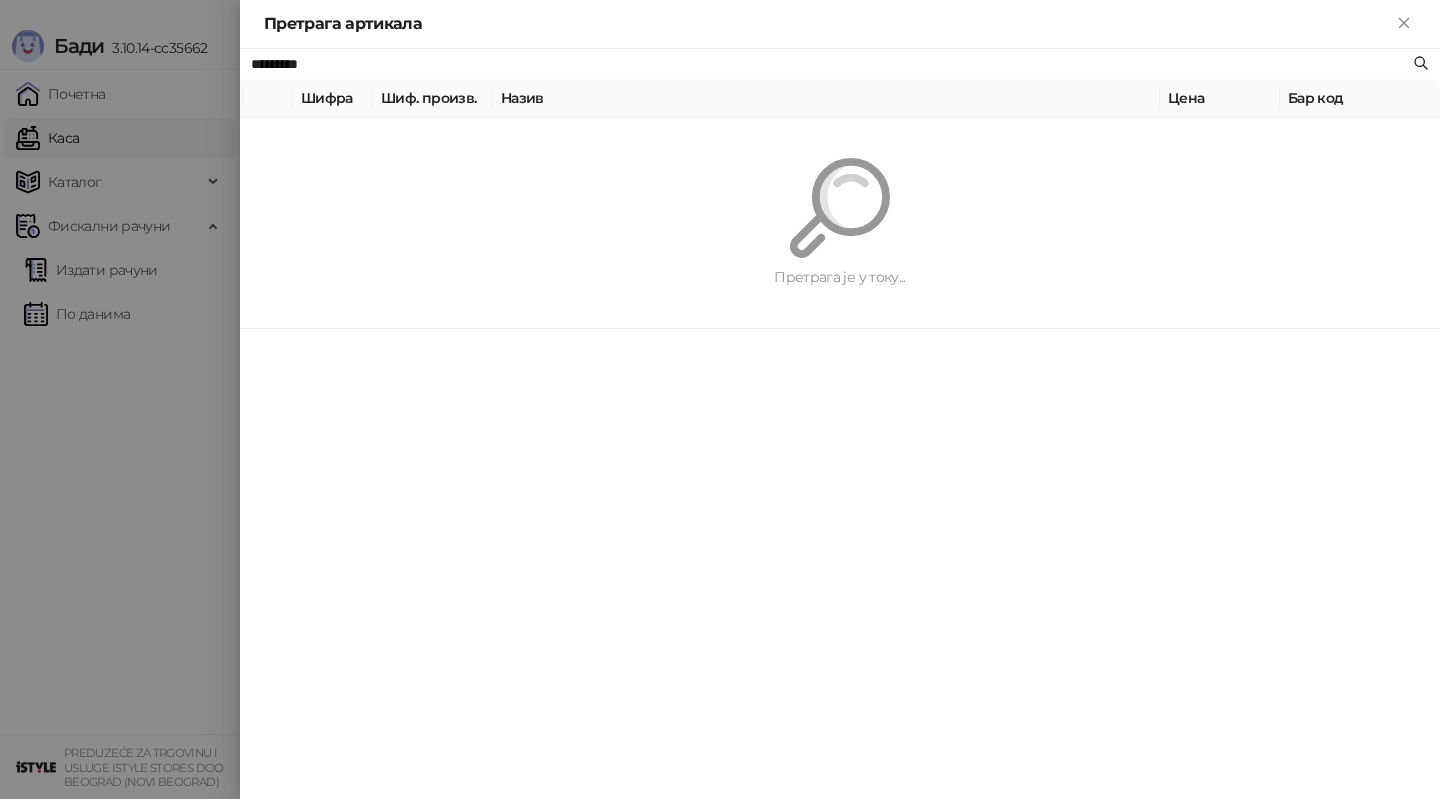 type on "*********" 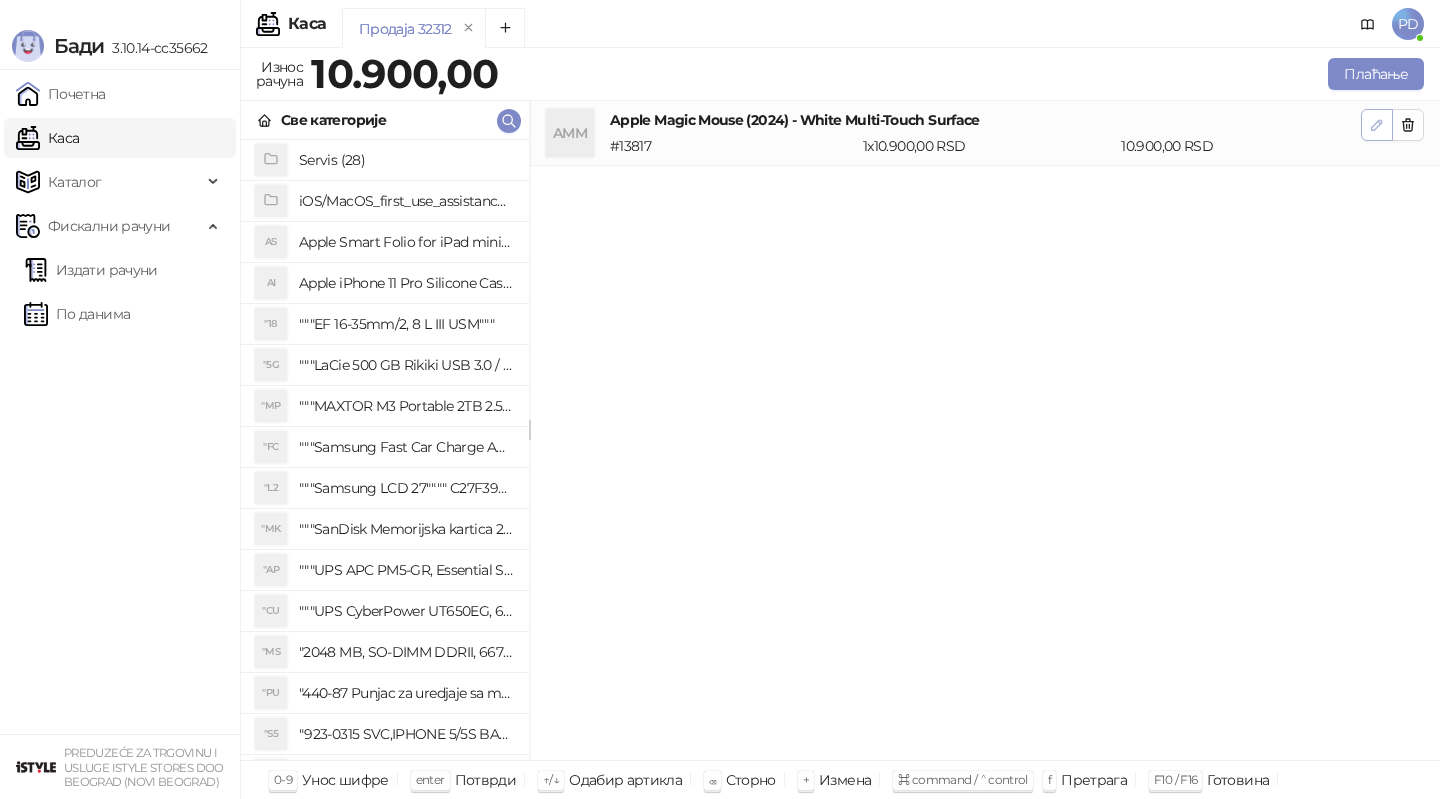 click 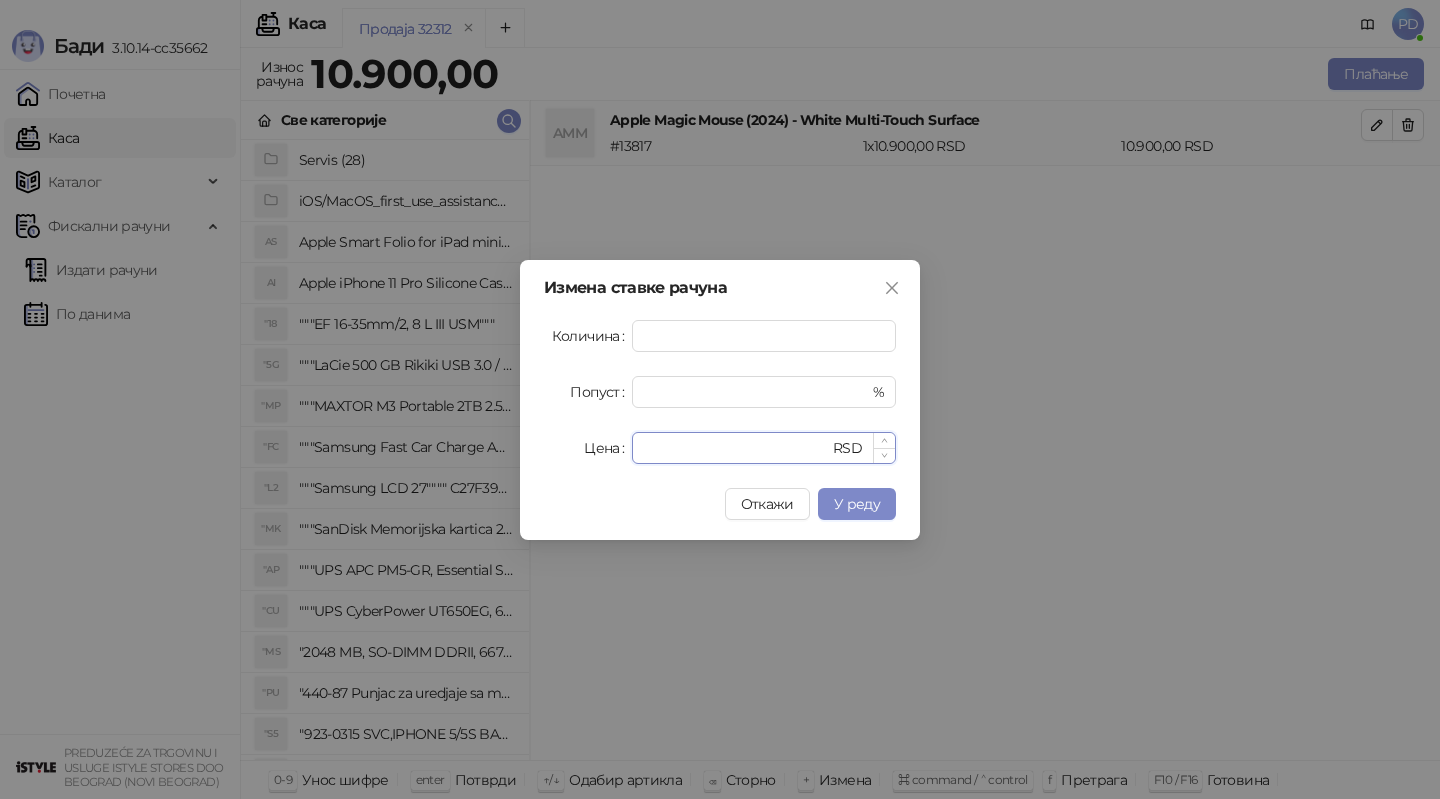 click on "*****" at bounding box center [736, 448] 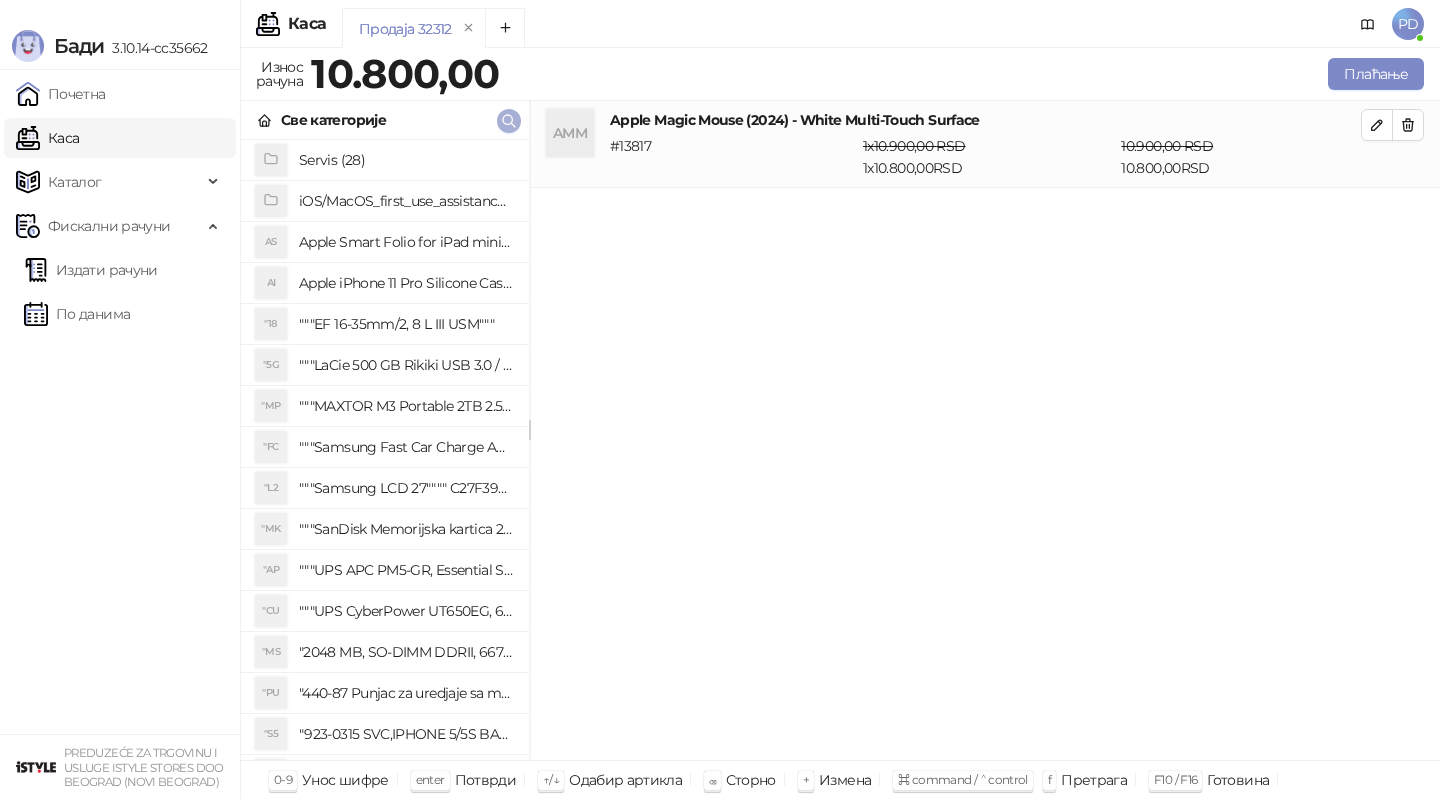 click 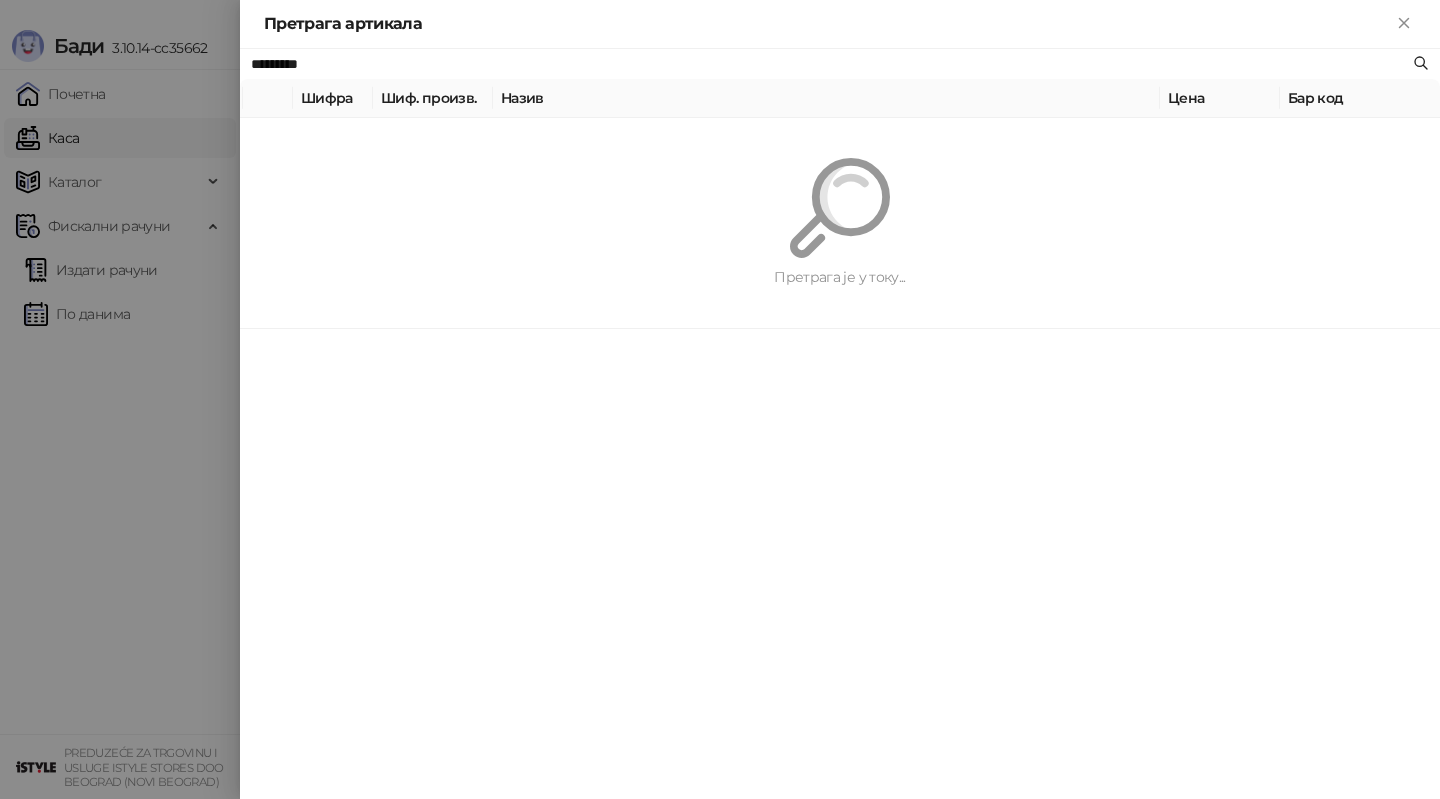paste on "**********" 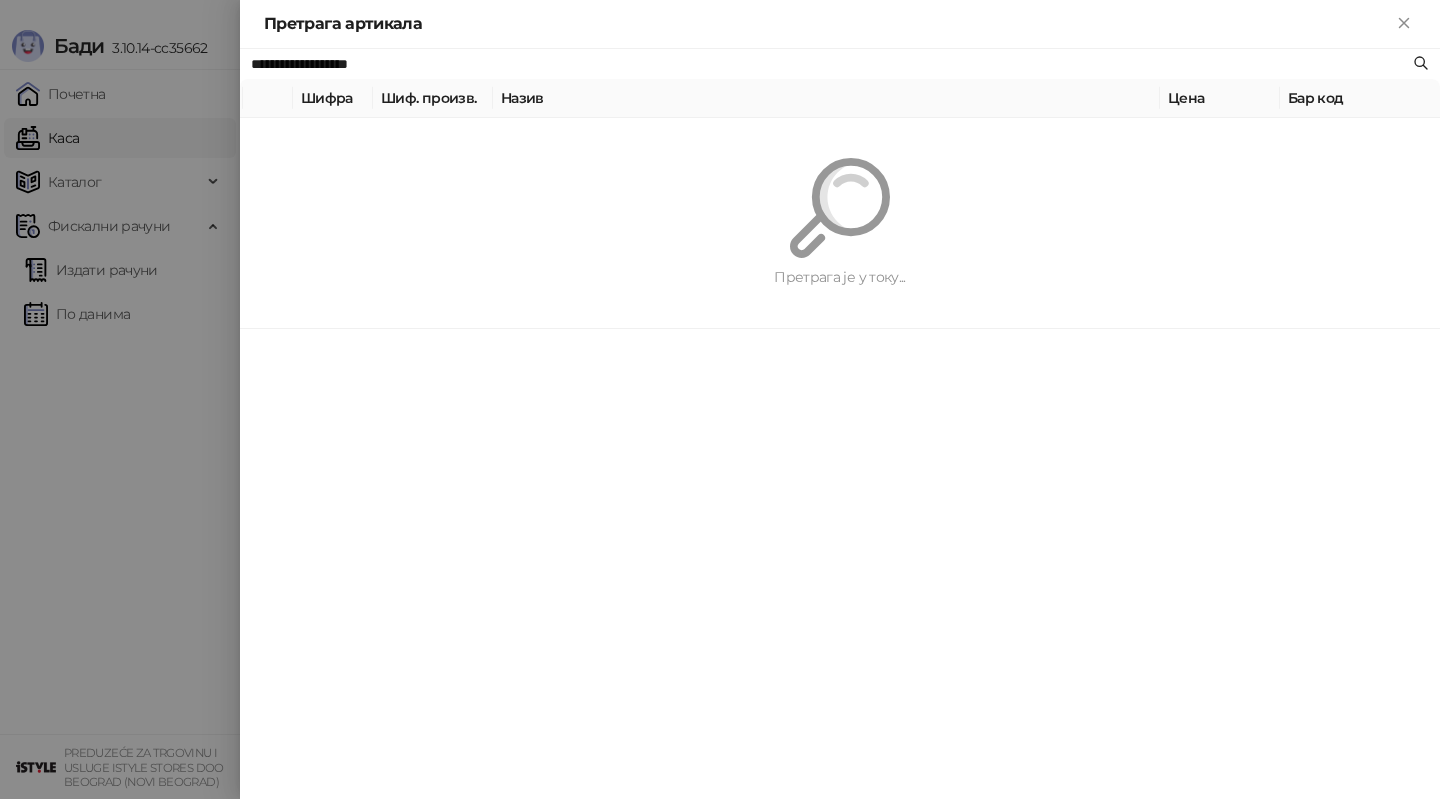 type on "**********" 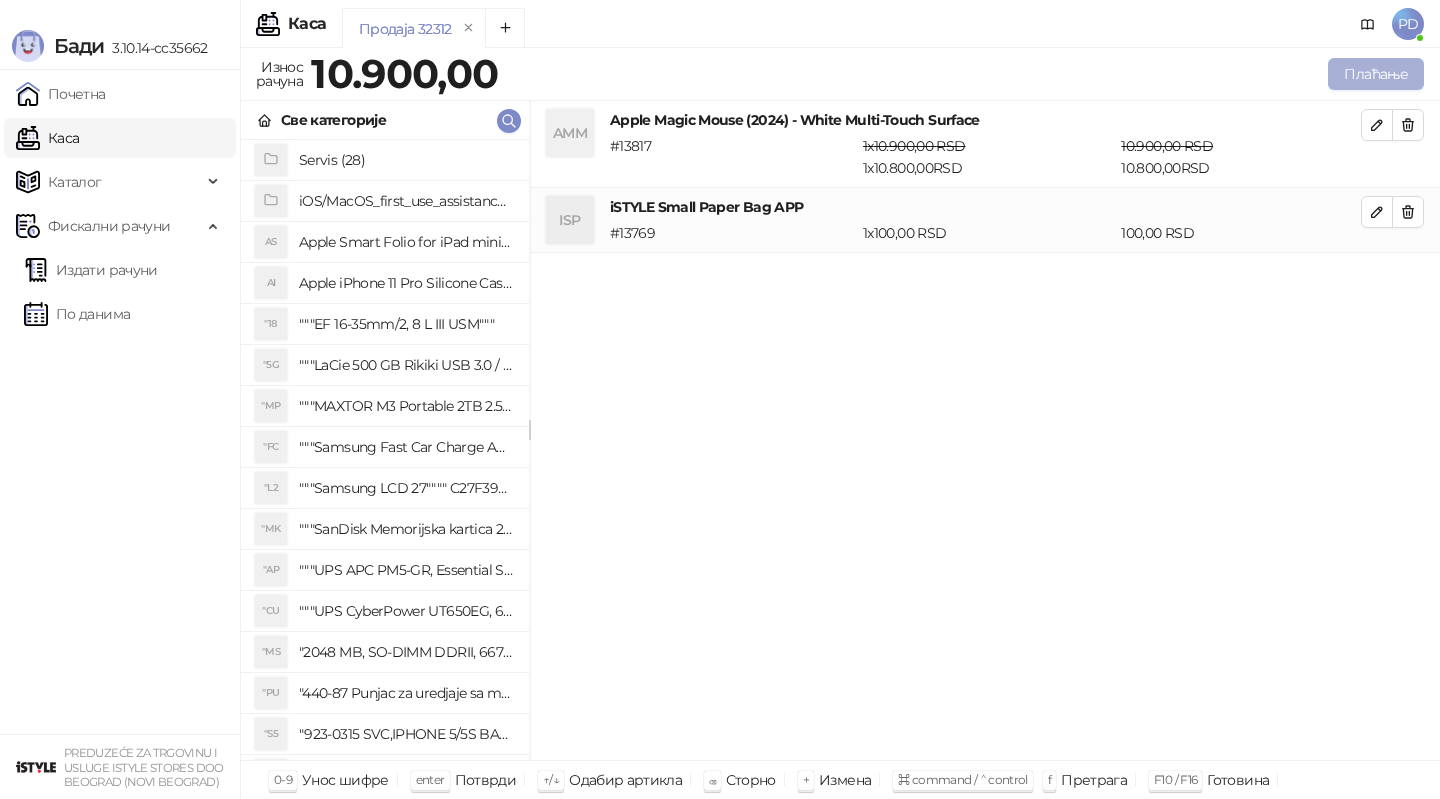 click on "Плаћање" at bounding box center [1376, 74] 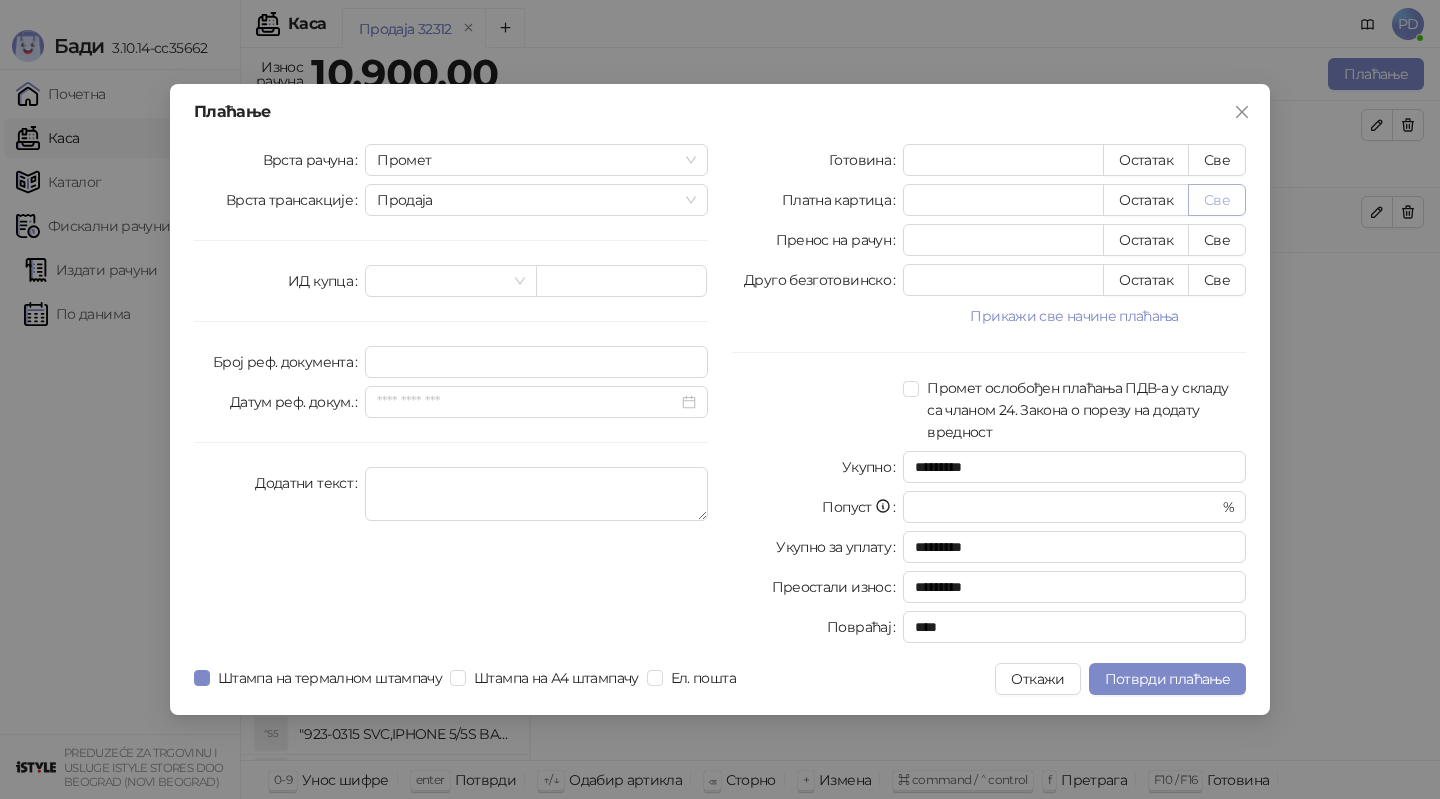 click on "Све" at bounding box center [1217, 200] 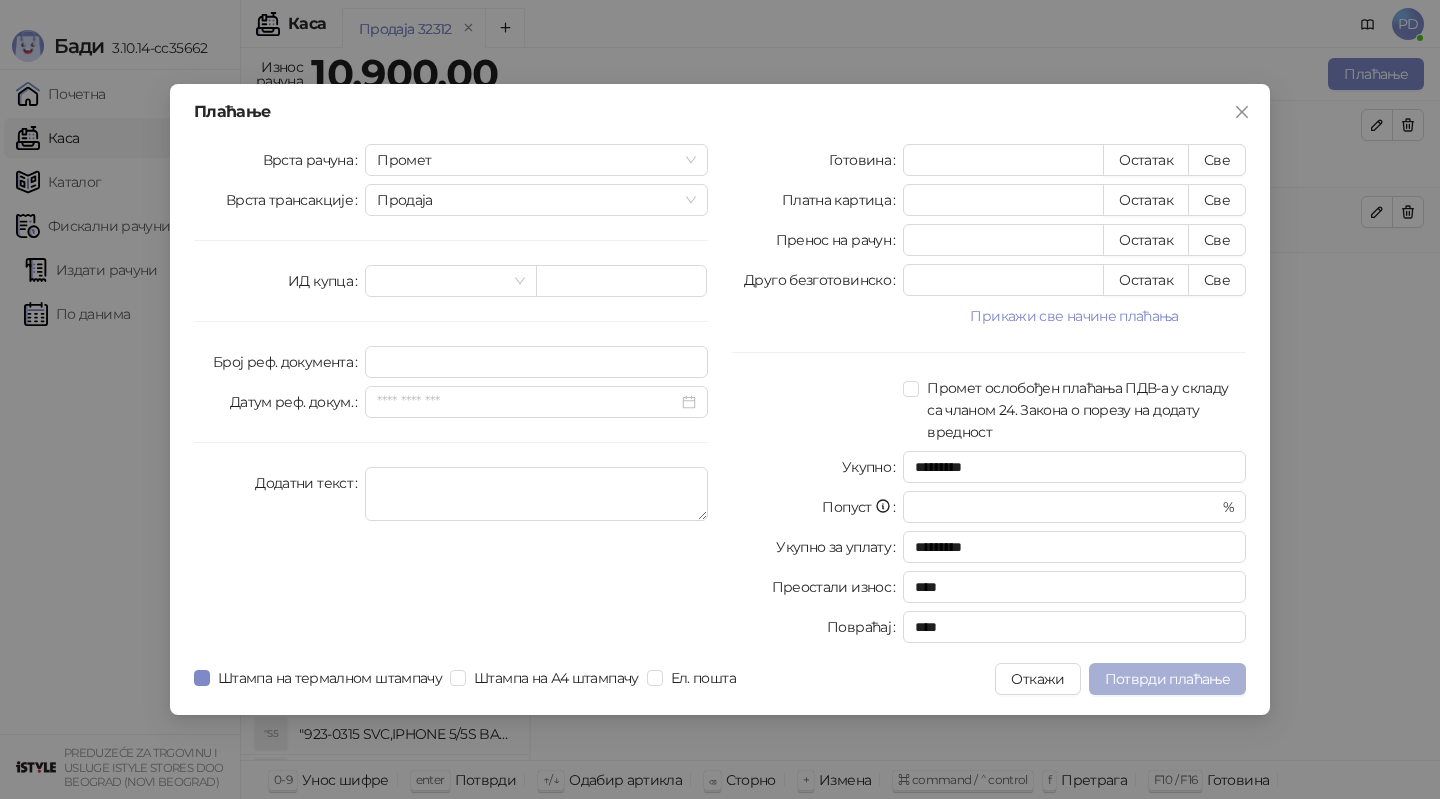 click on "Потврди плаћање" at bounding box center (1167, 679) 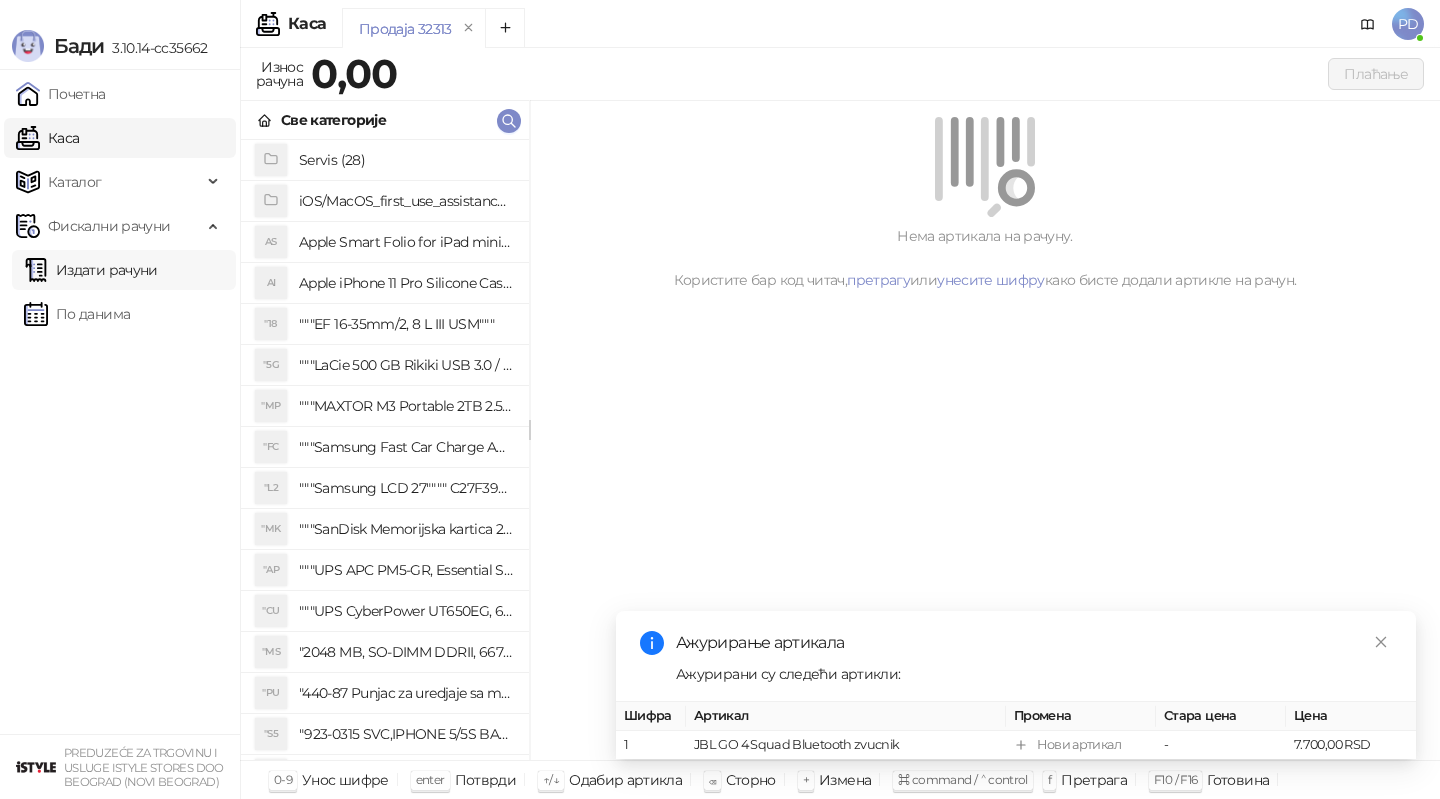 click on "Издати рачуни" at bounding box center (91, 270) 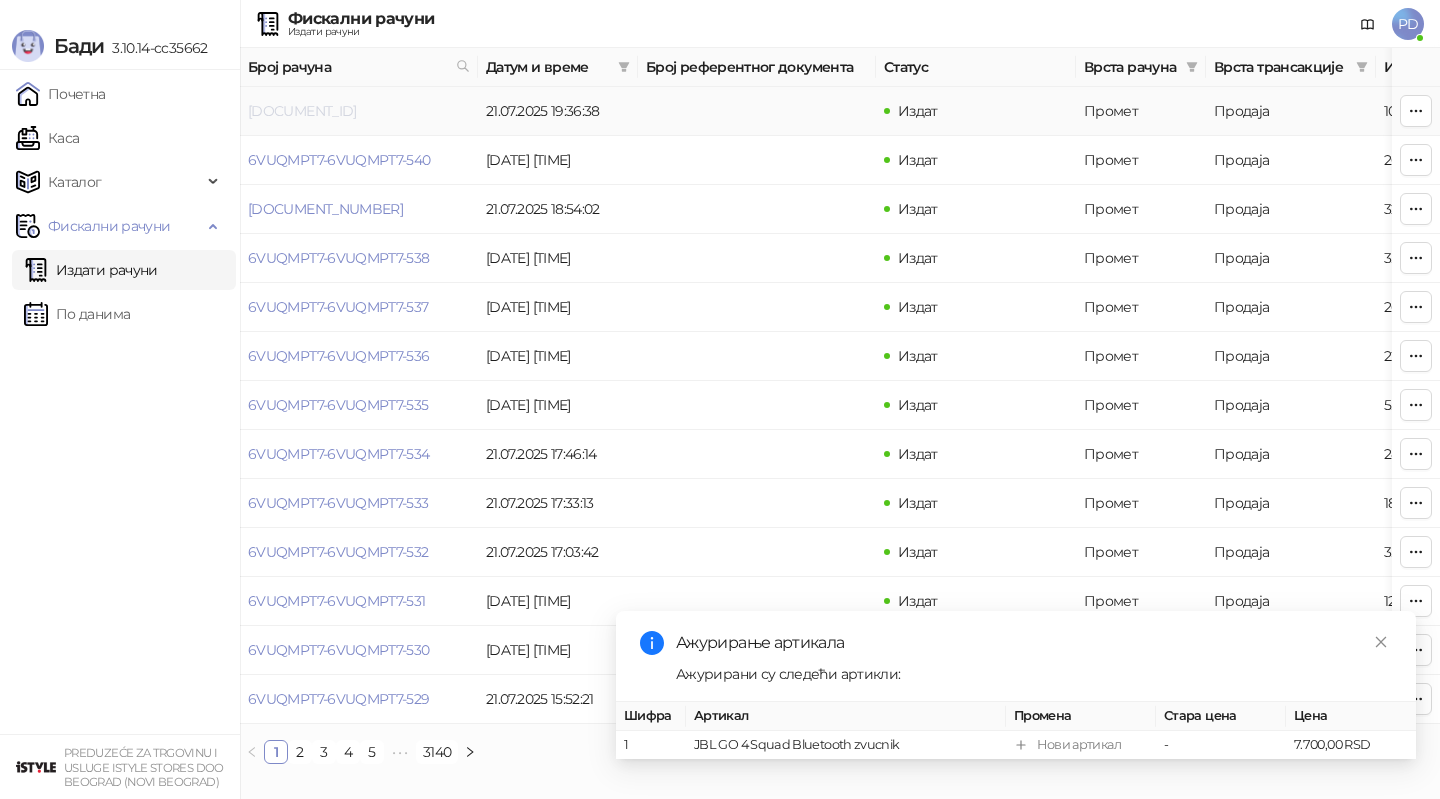 click on "[DOCUMENT_ID]" at bounding box center (302, 111) 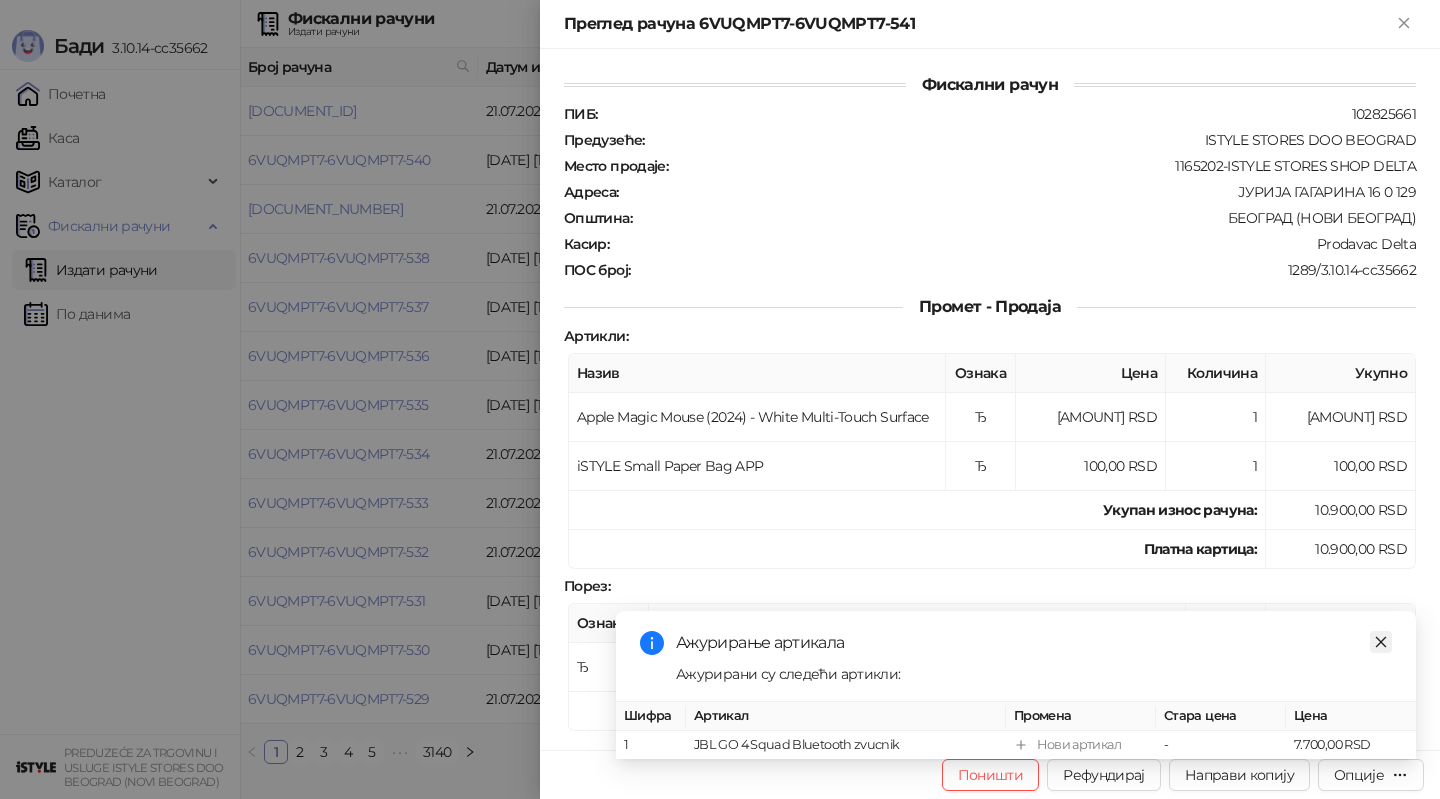 click 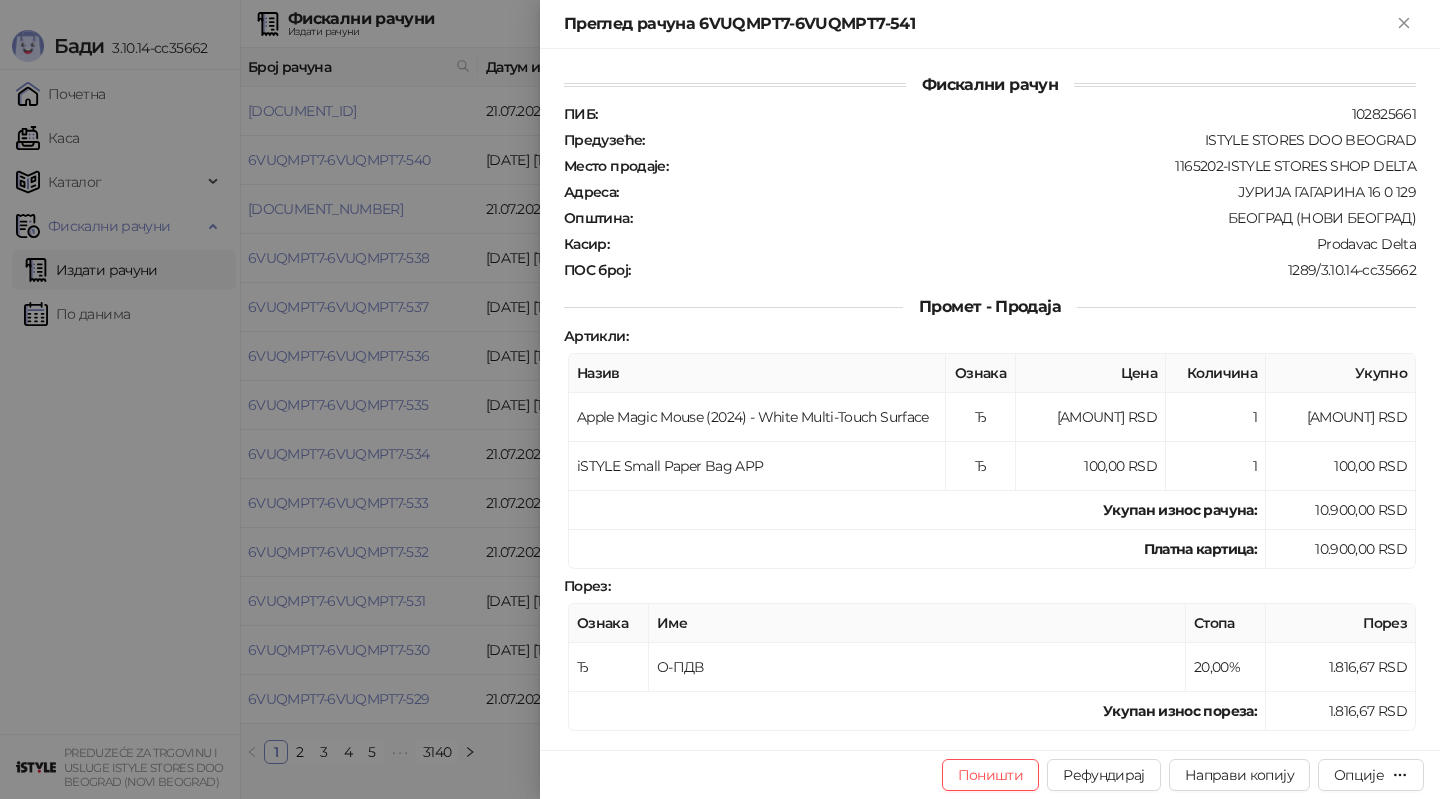 click at bounding box center (720, 399) 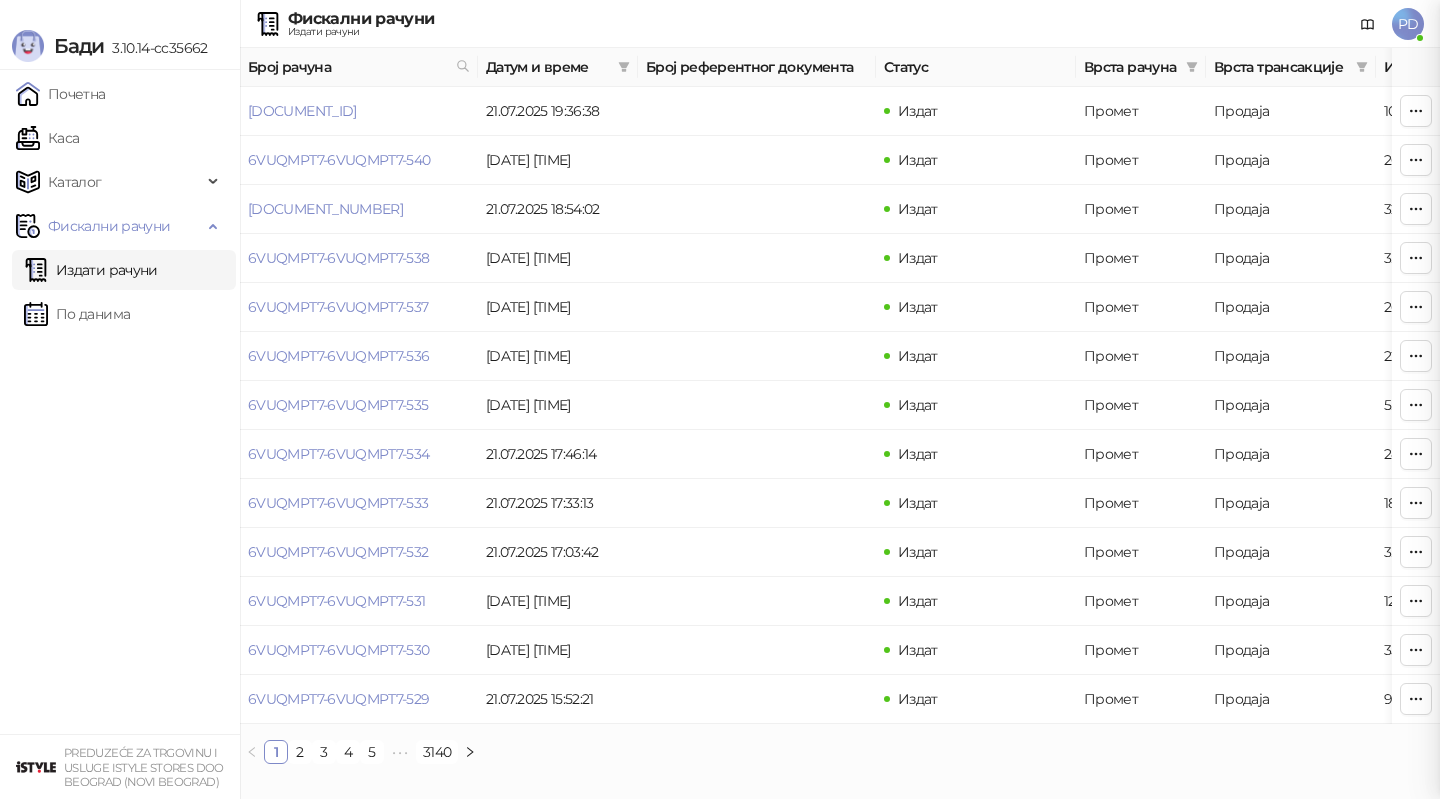 click at bounding box center (720, 399) 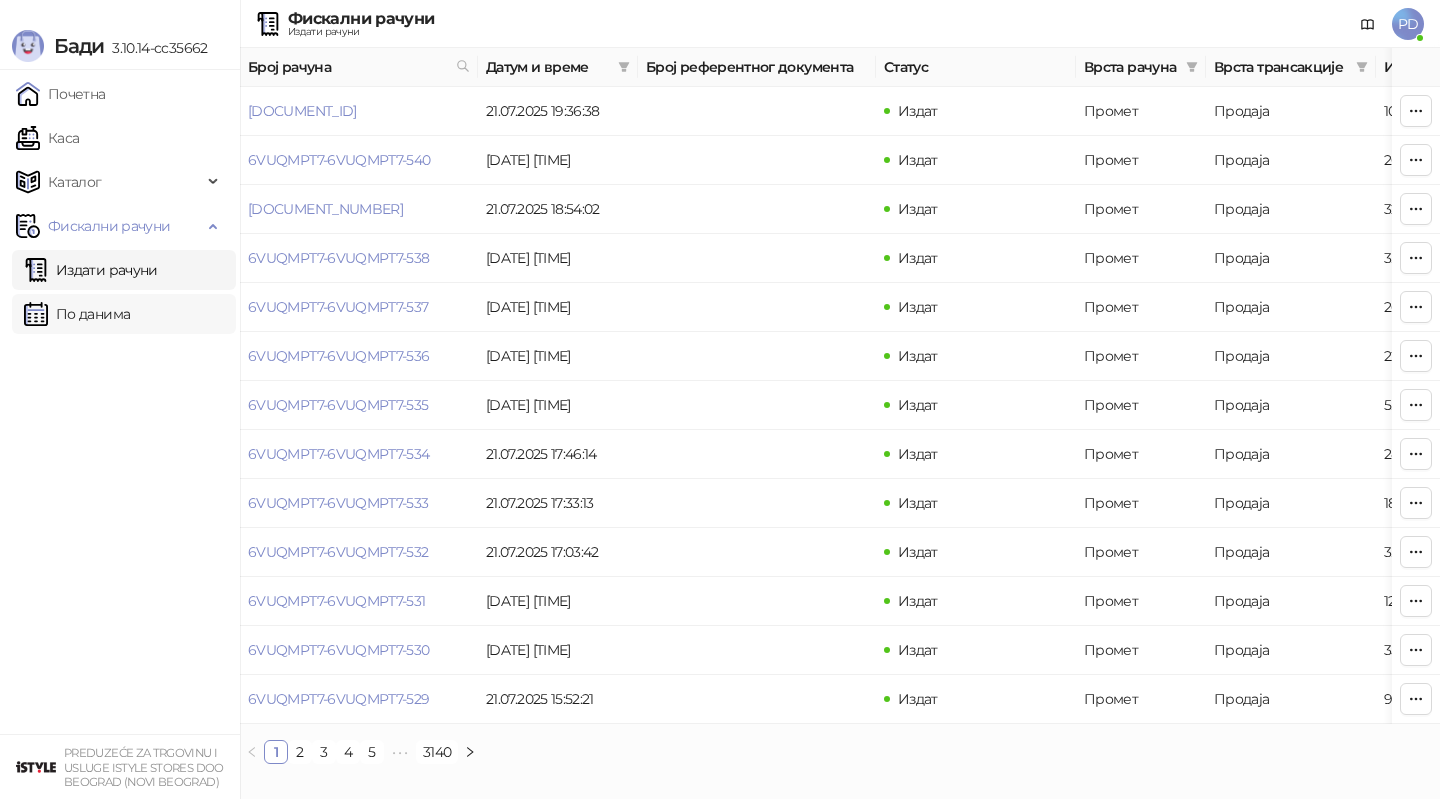 click on "По данима" at bounding box center (77, 314) 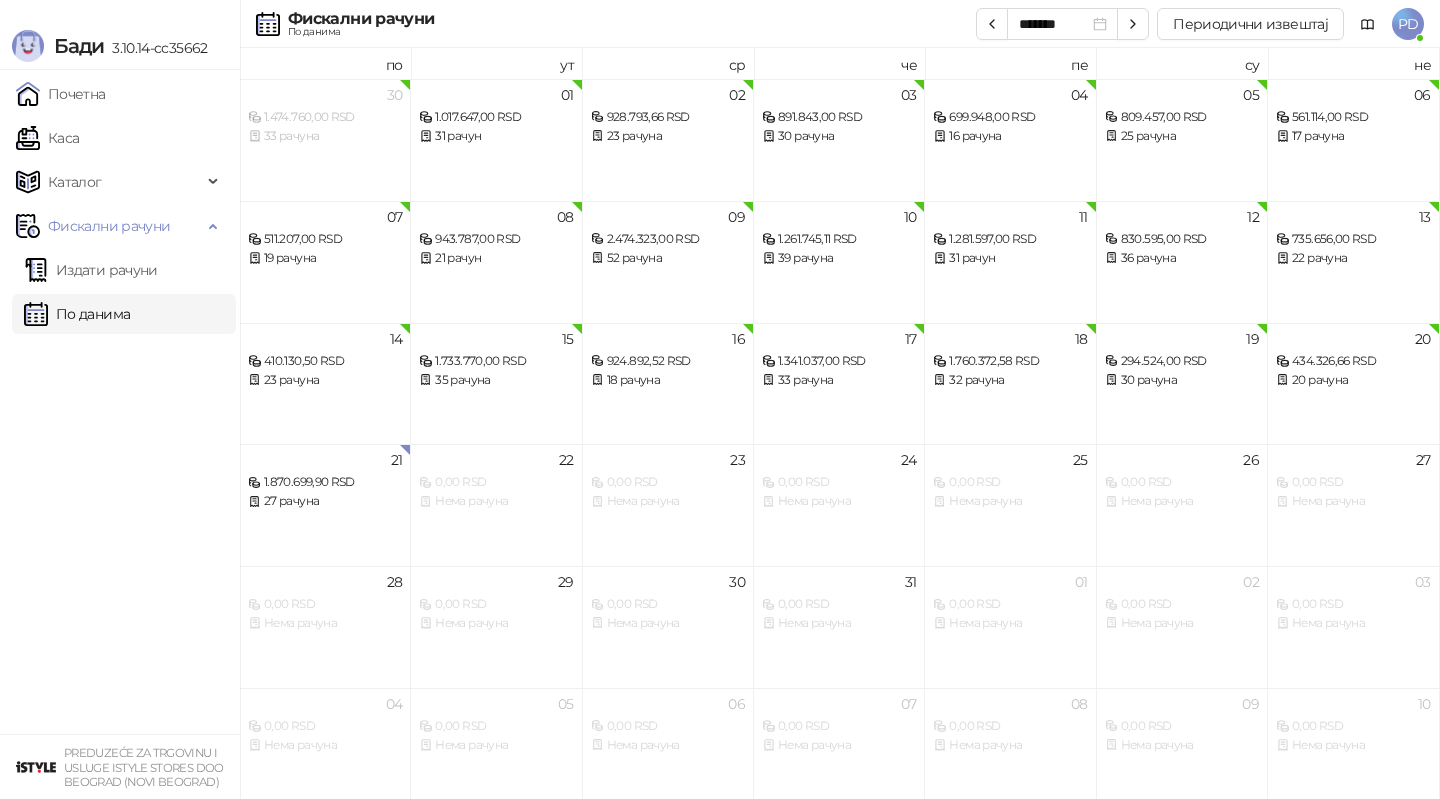 click on "По данима" at bounding box center [77, 314] 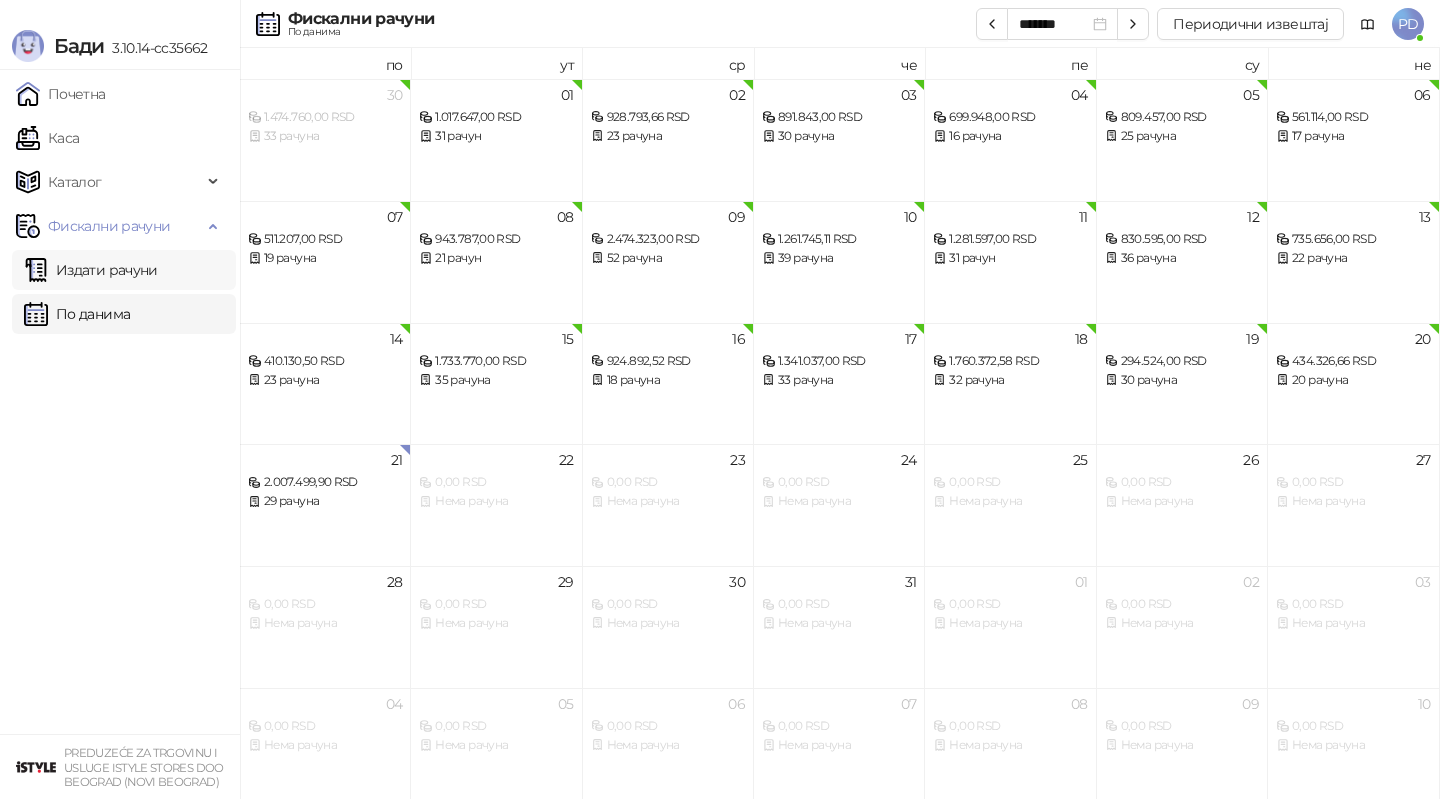 click on "Издати рачуни" at bounding box center [91, 270] 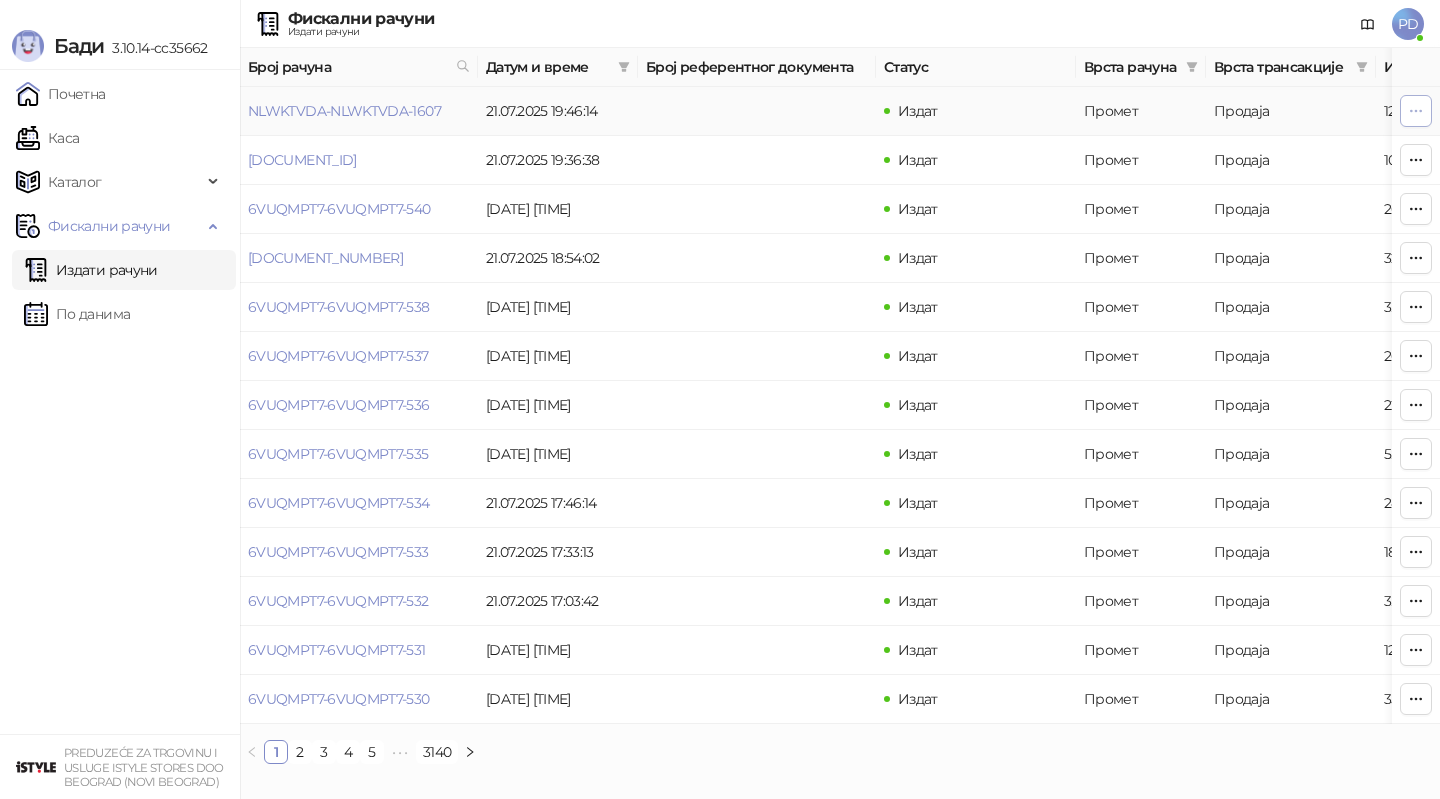 click at bounding box center [1416, 110] 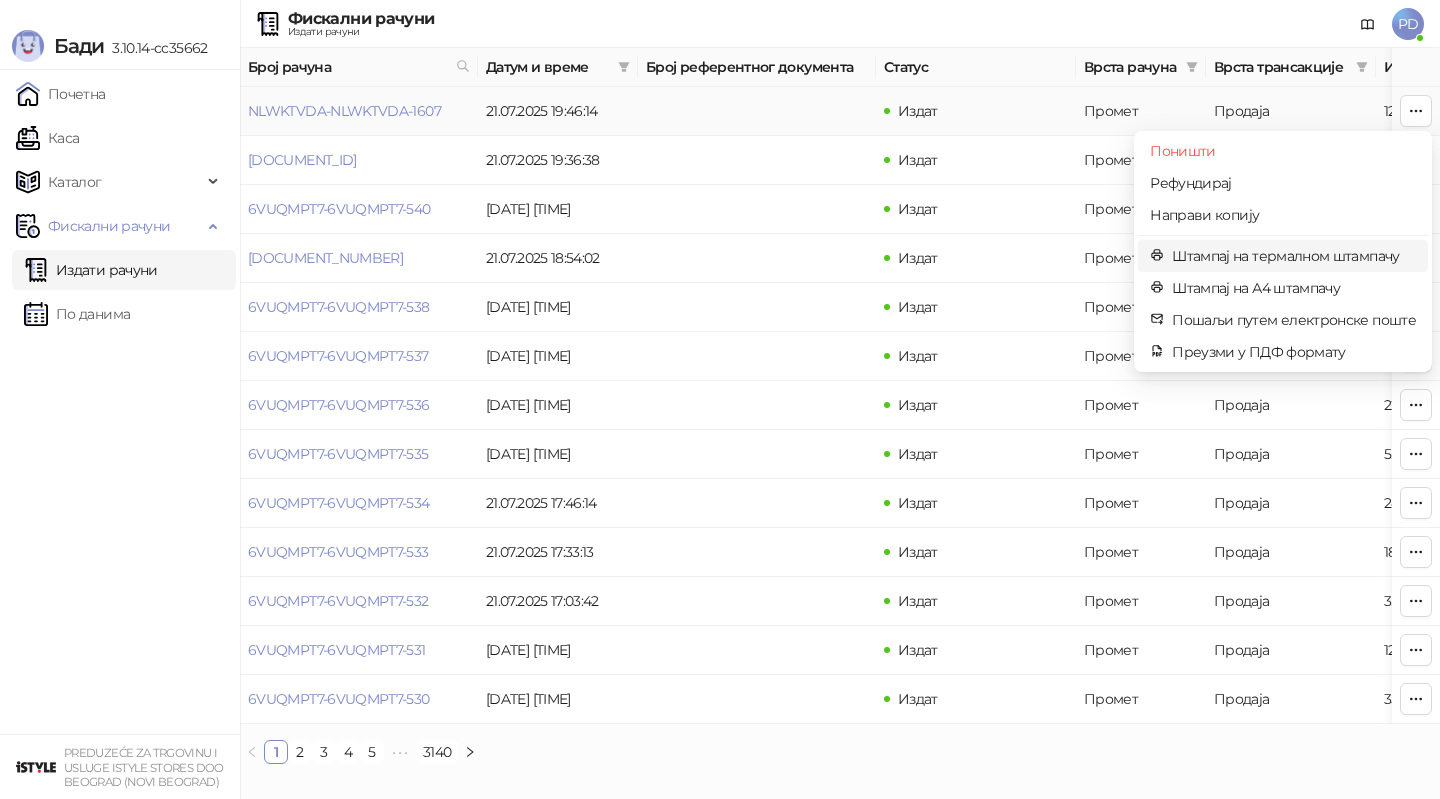 click on "Штампај на термалном штампачу" at bounding box center (1294, 256) 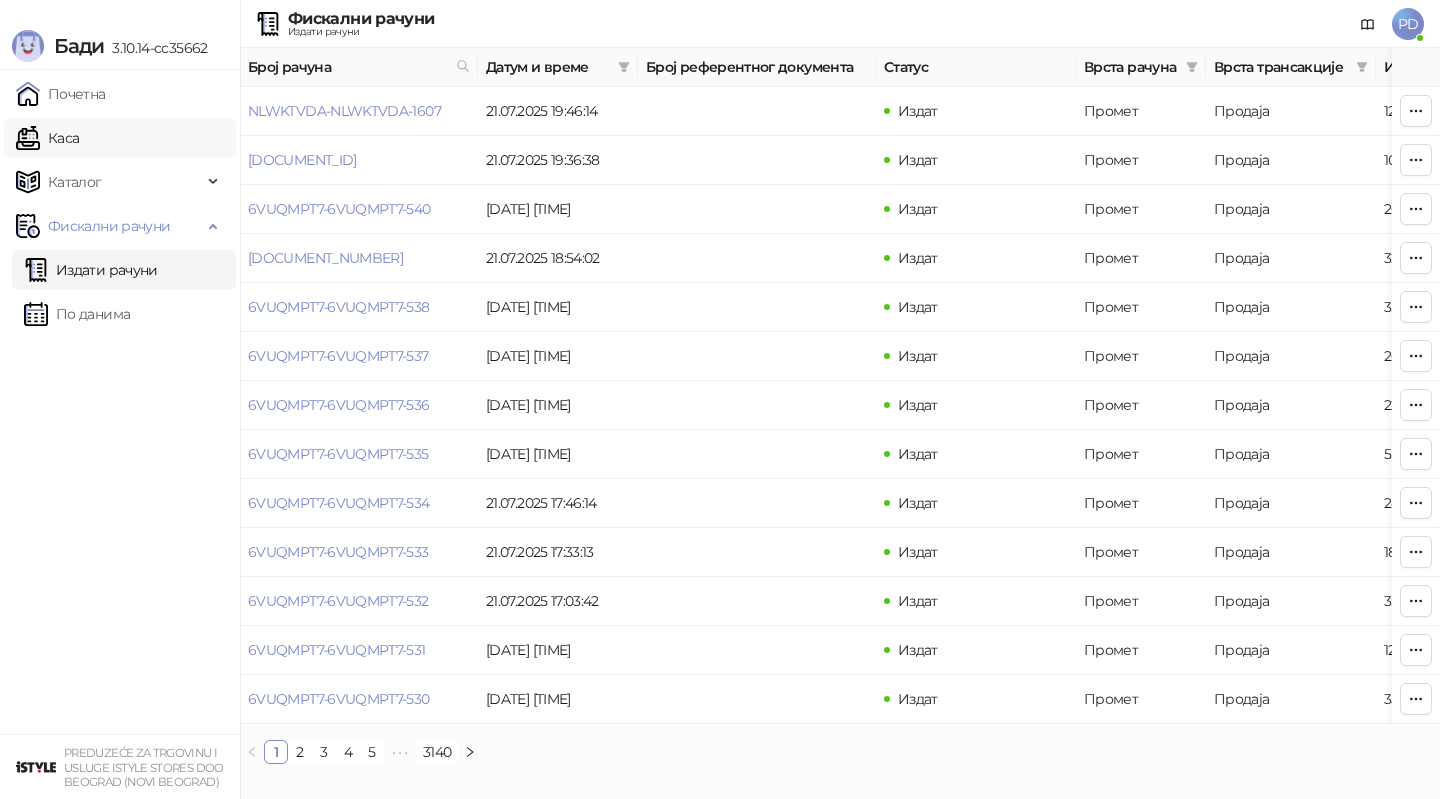 click on "Каса" at bounding box center [47, 138] 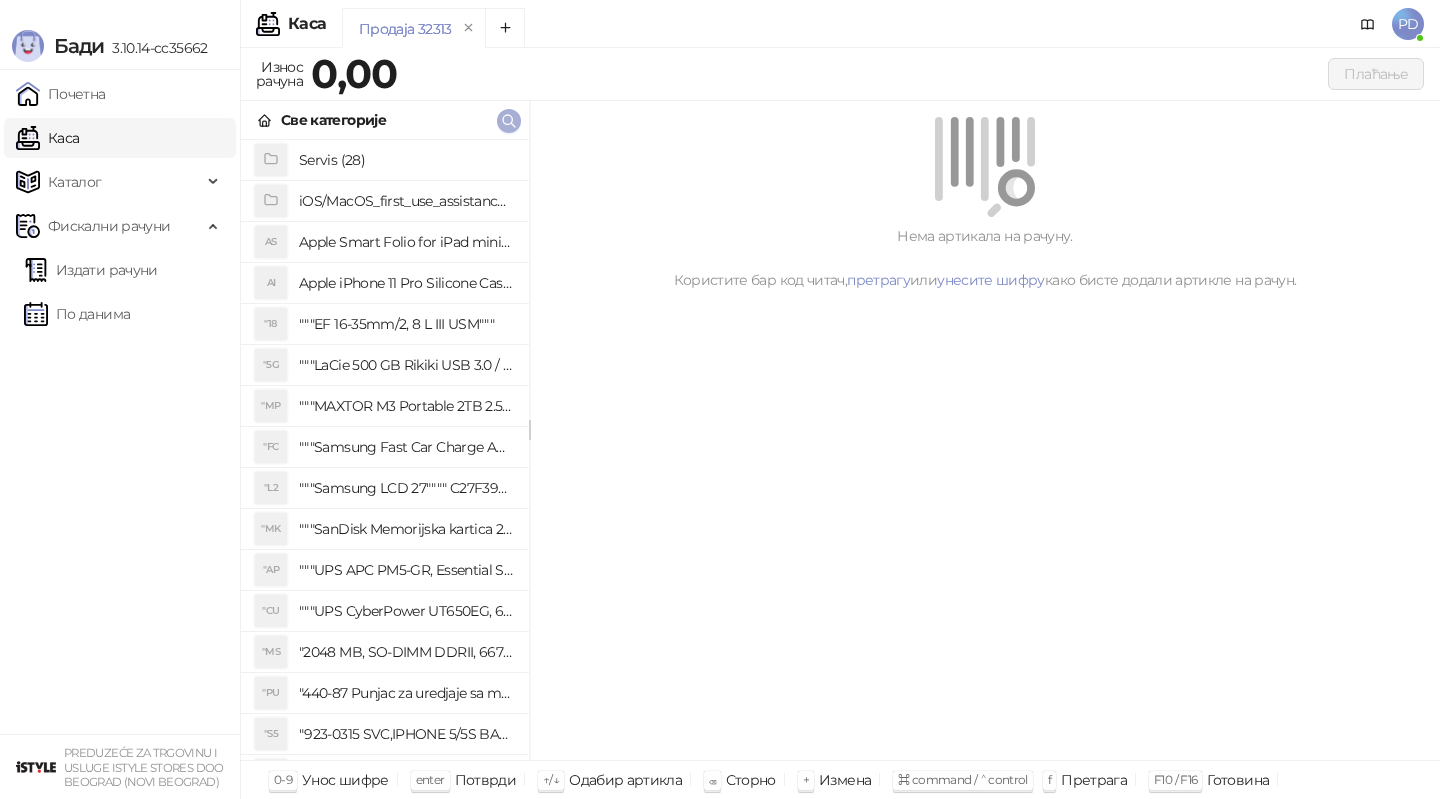 click 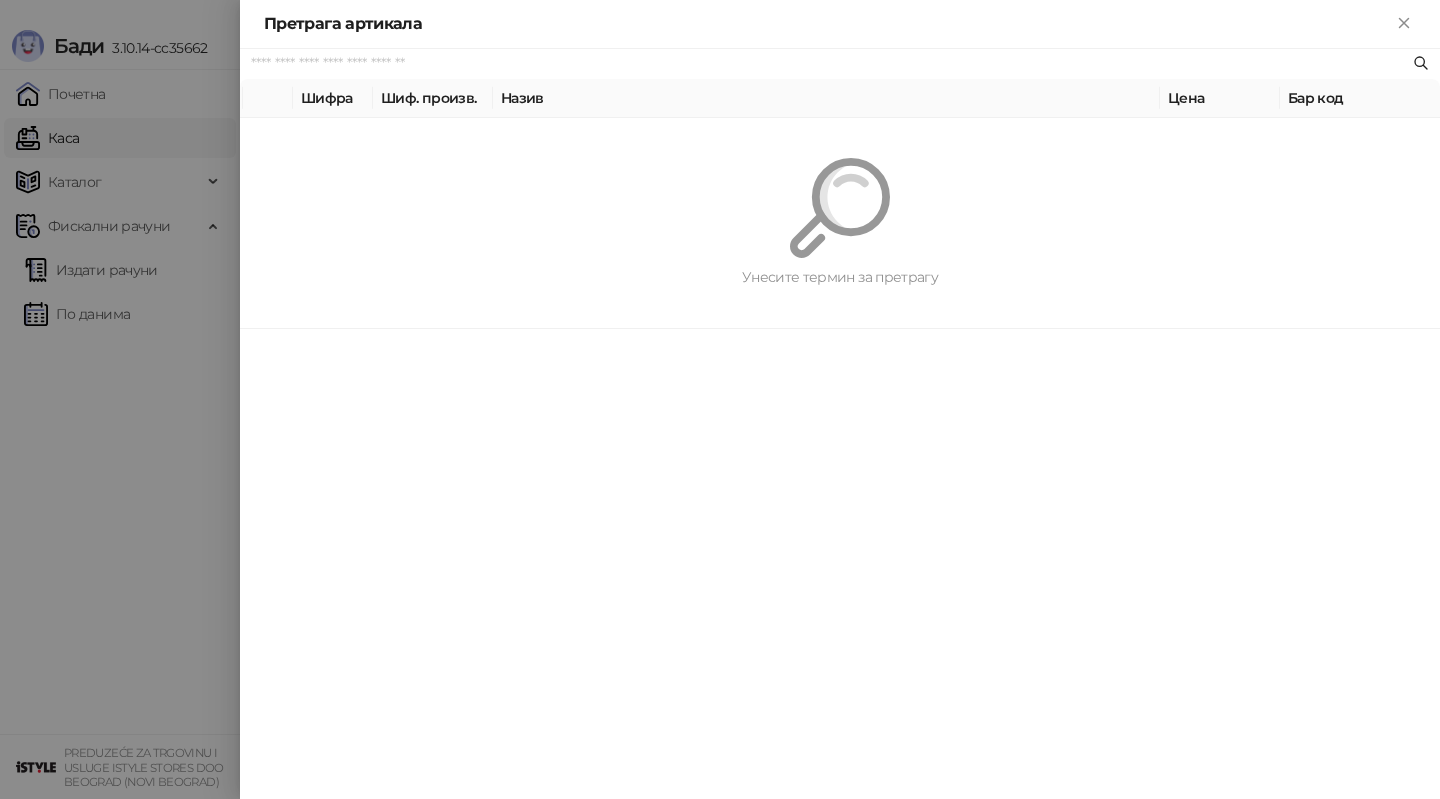 paste on "*********" 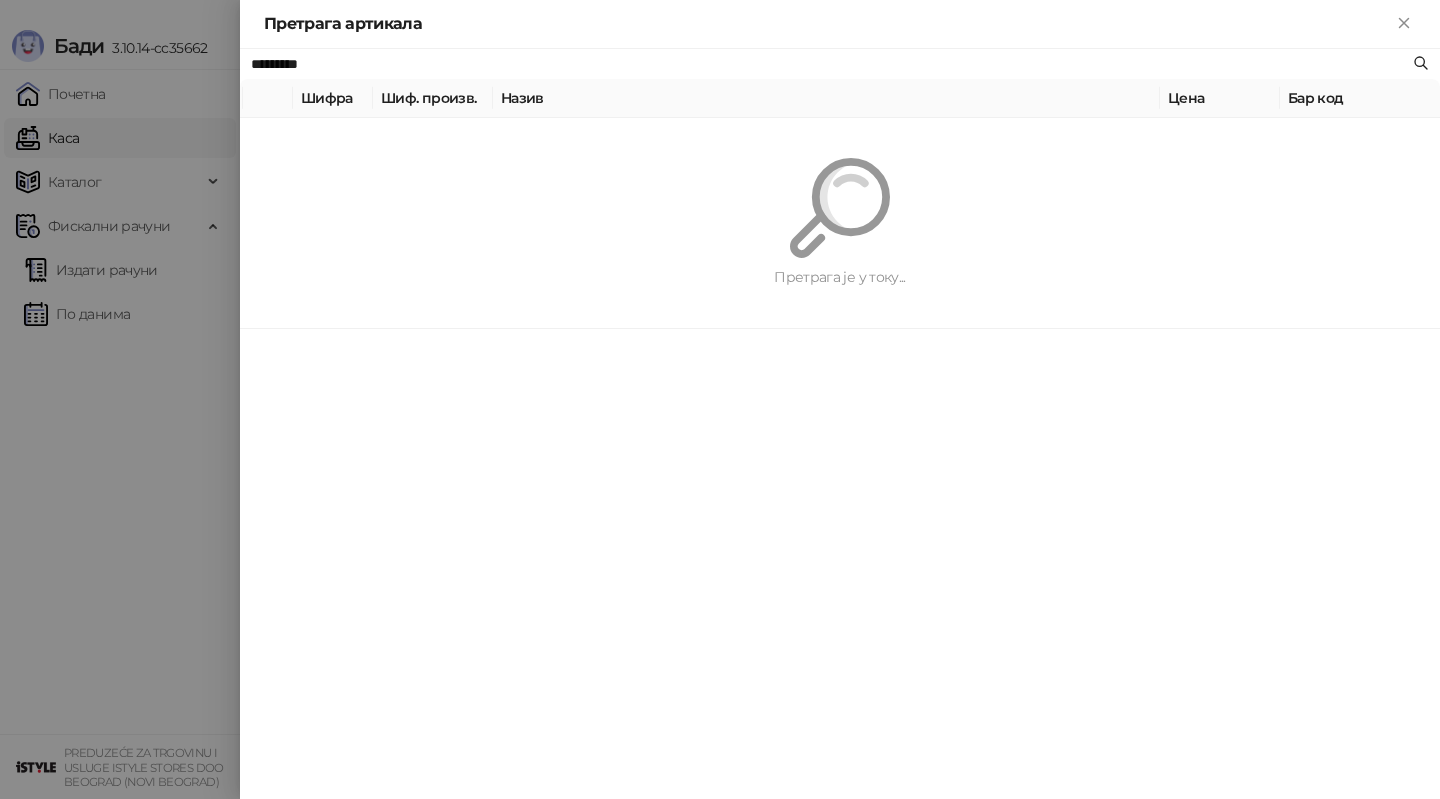 type on "*********" 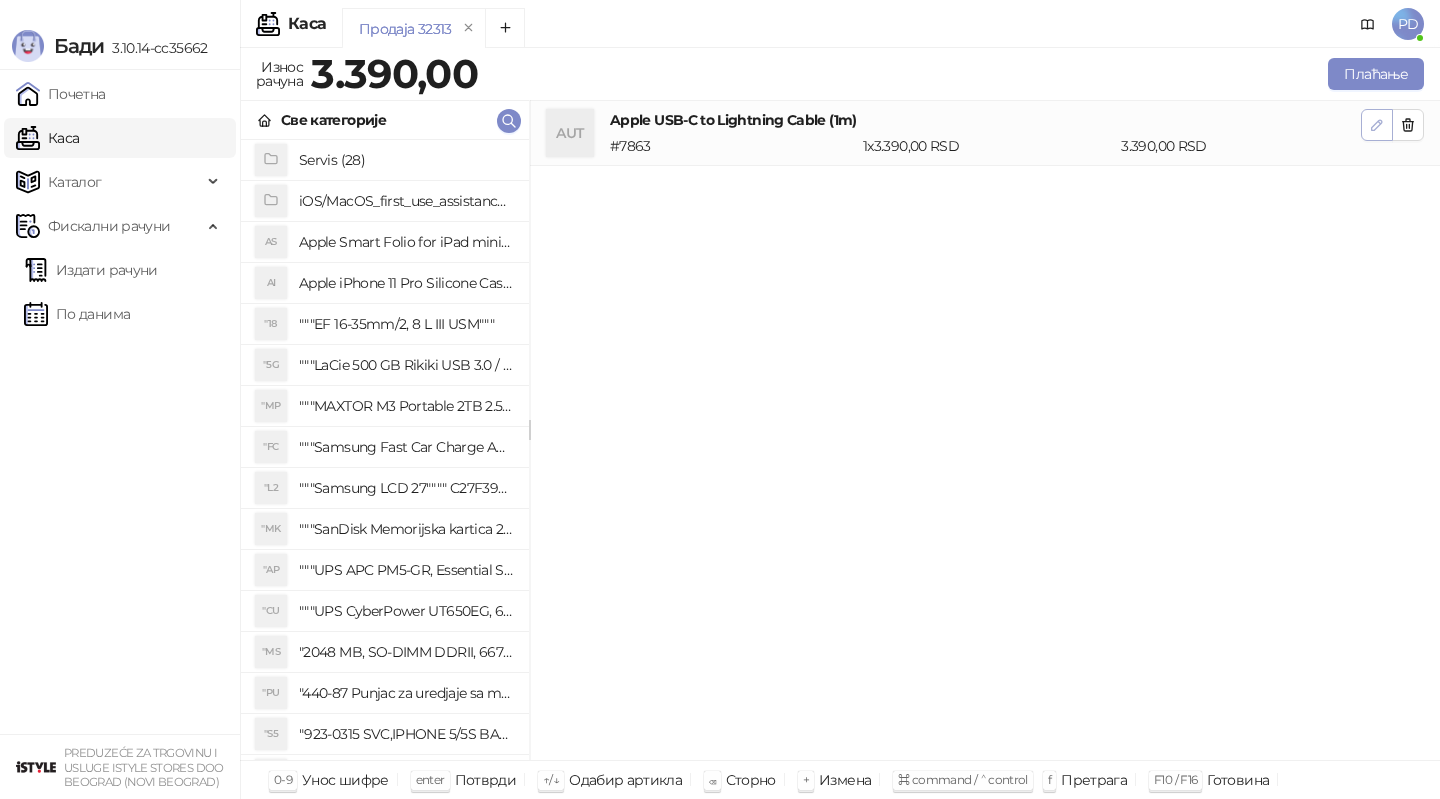 click at bounding box center (1377, 125) 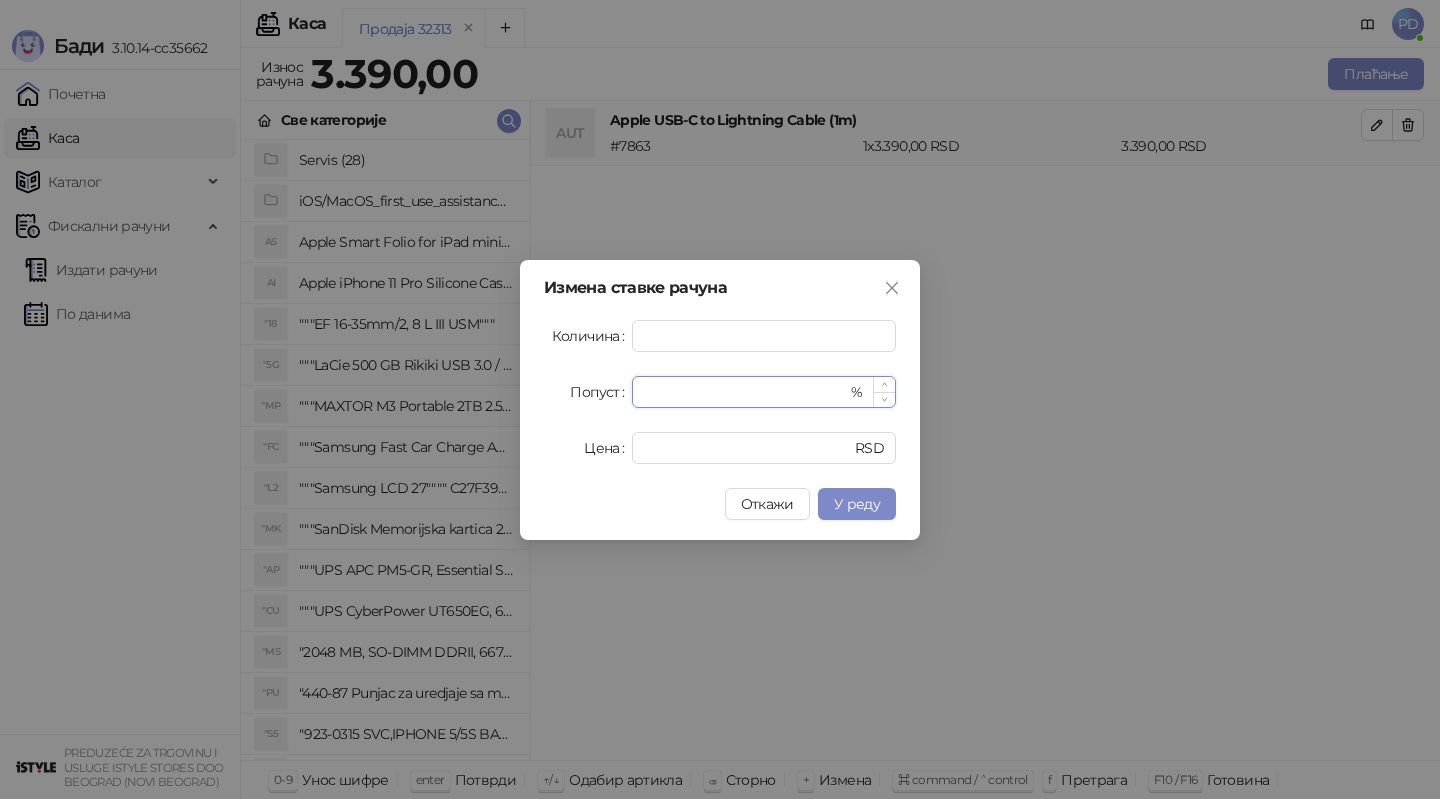 click on "*" at bounding box center (745, 392) 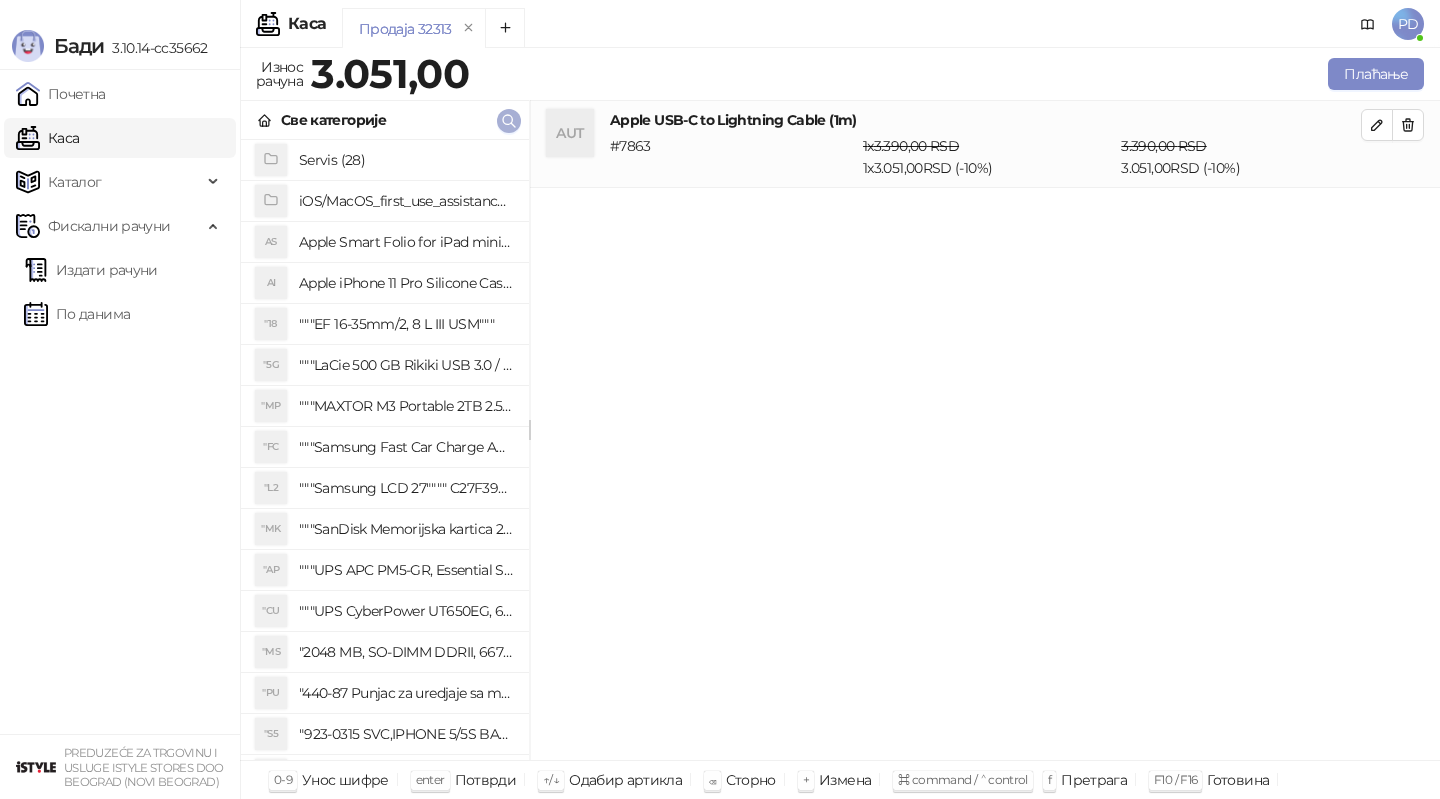 click 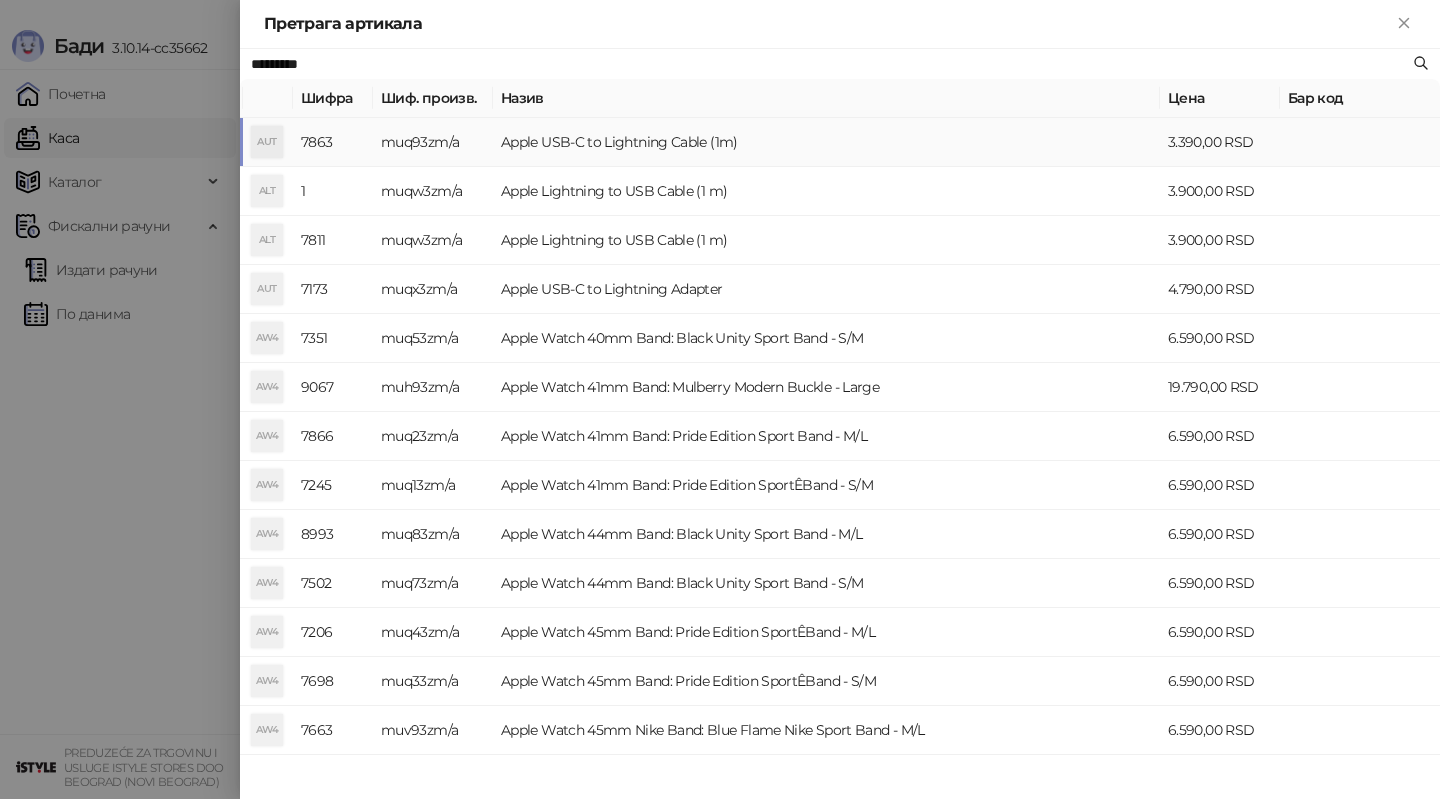 paste 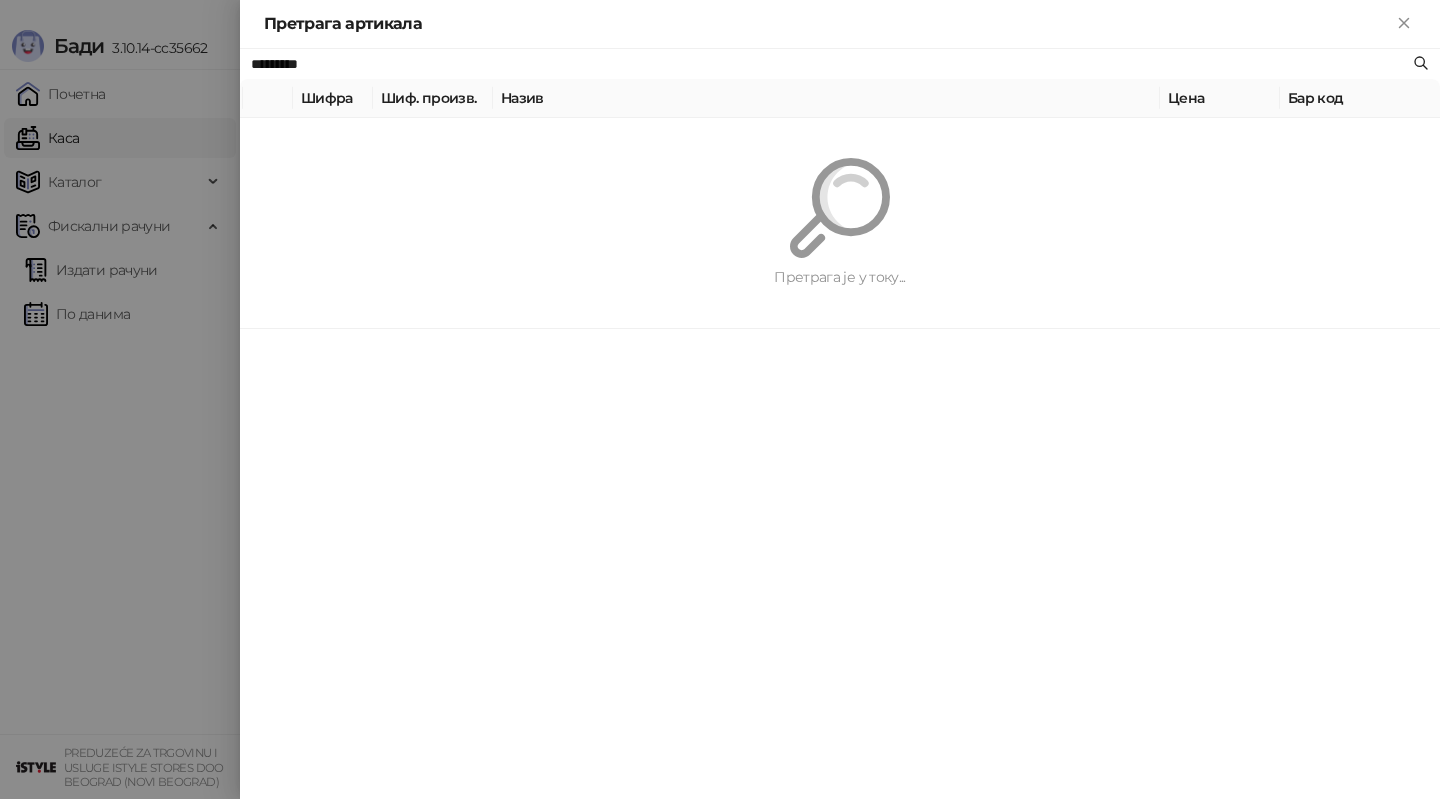 type on "*********" 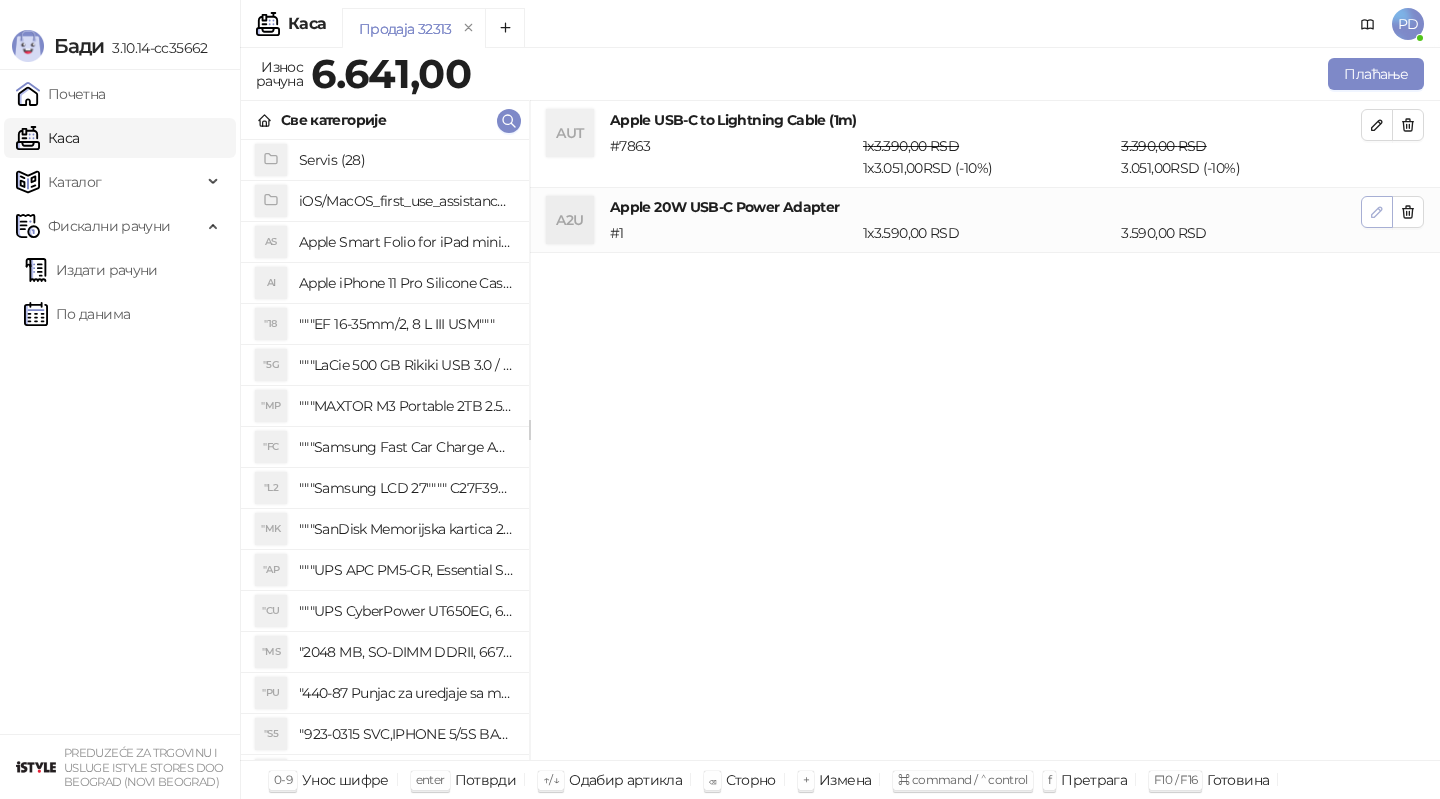 click 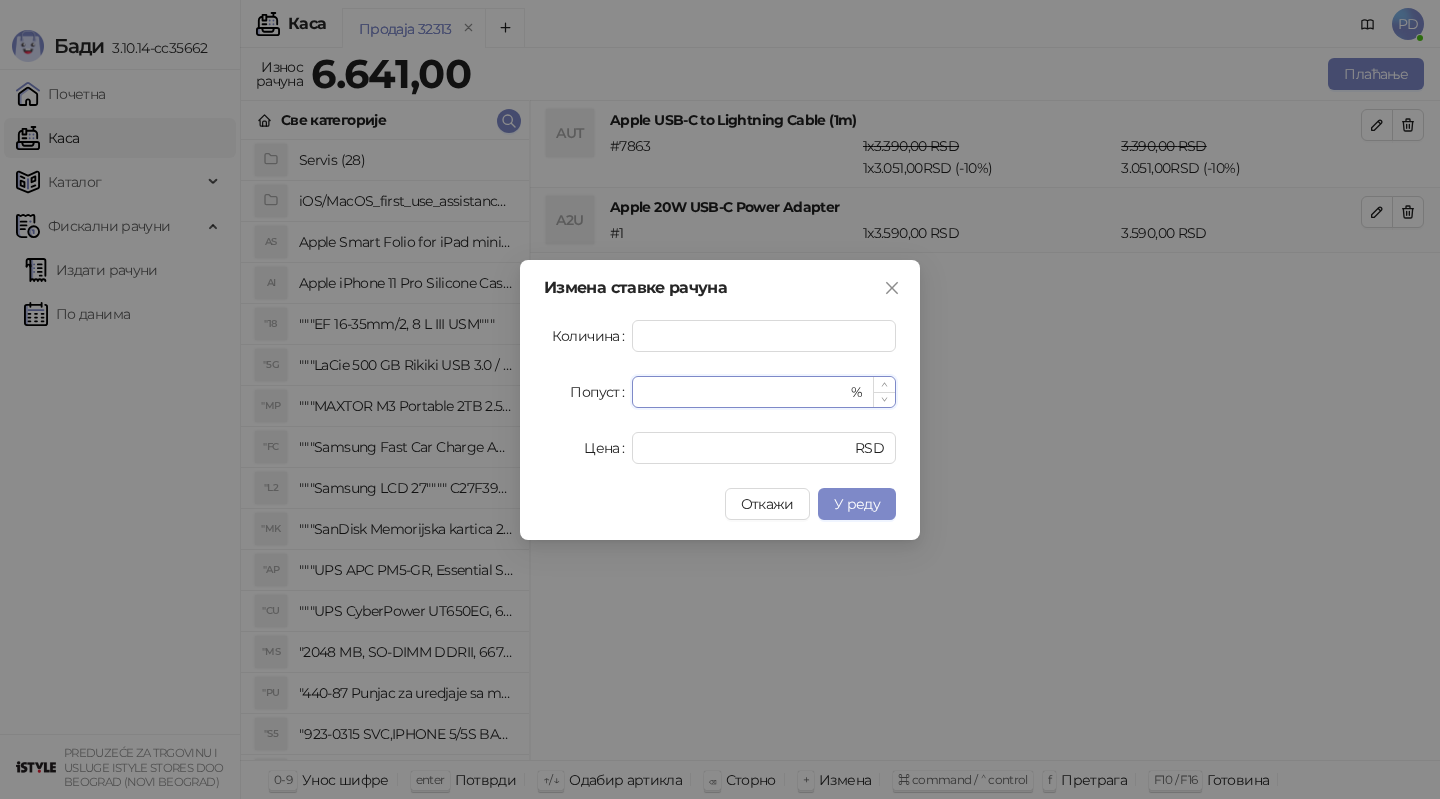 click on "*" at bounding box center [745, 392] 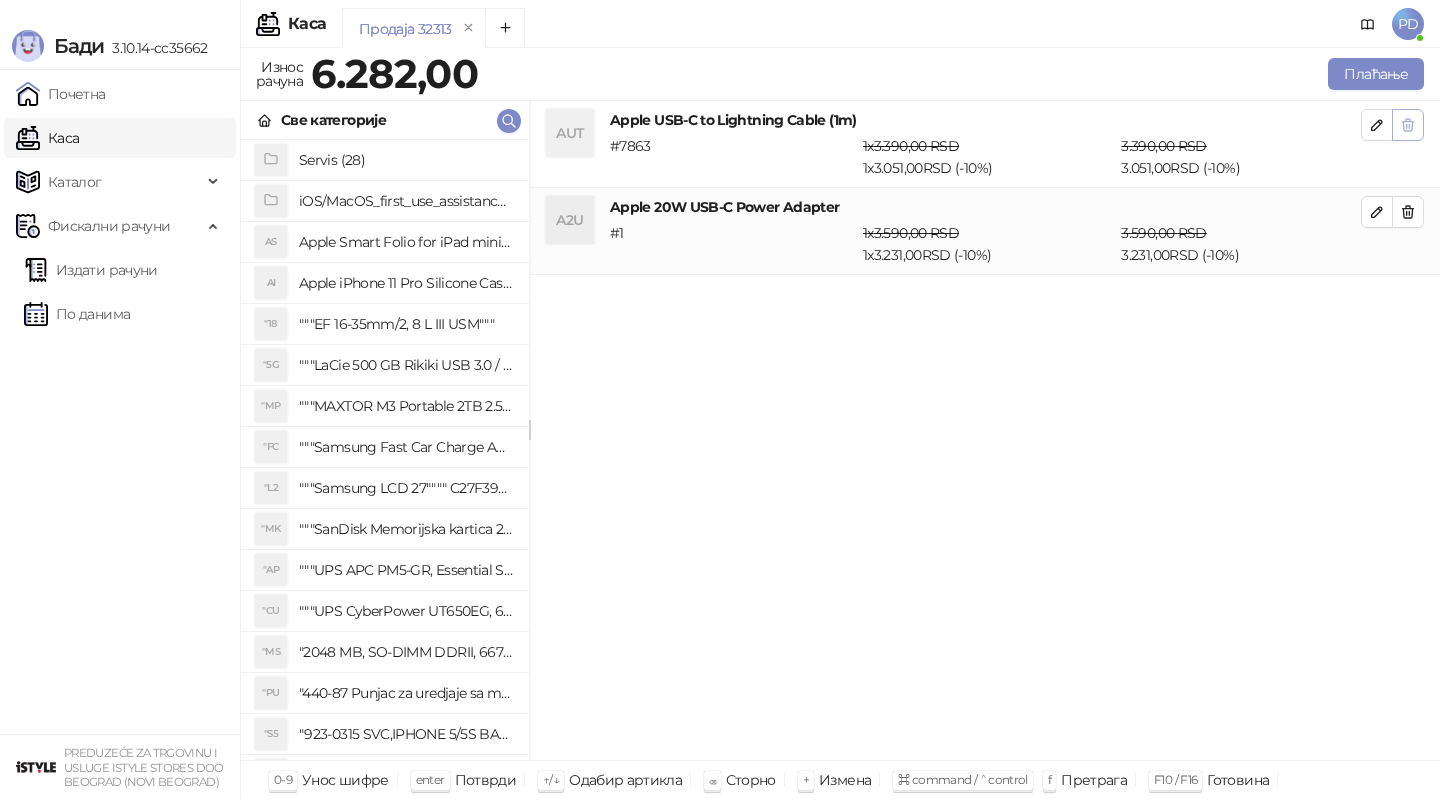 click 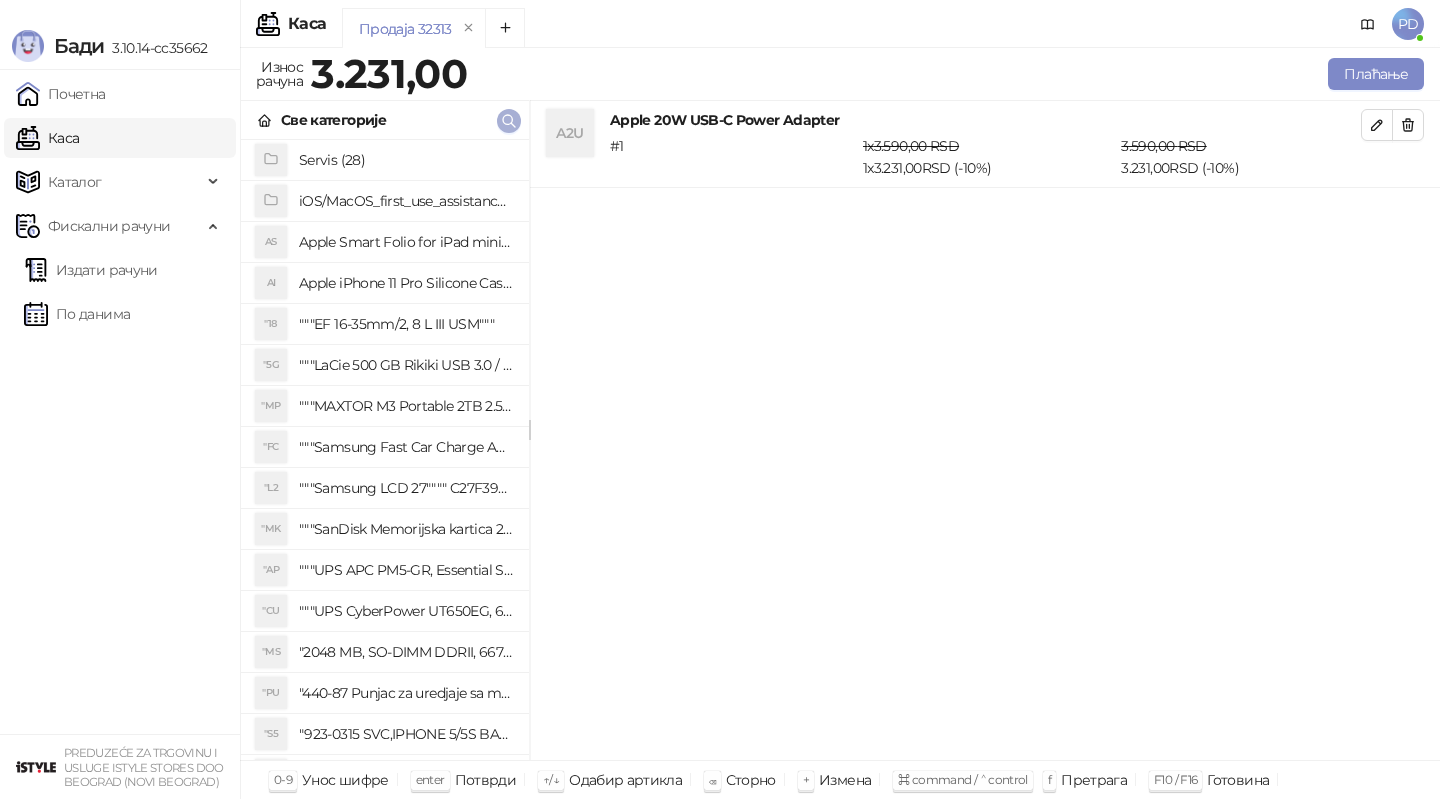 click 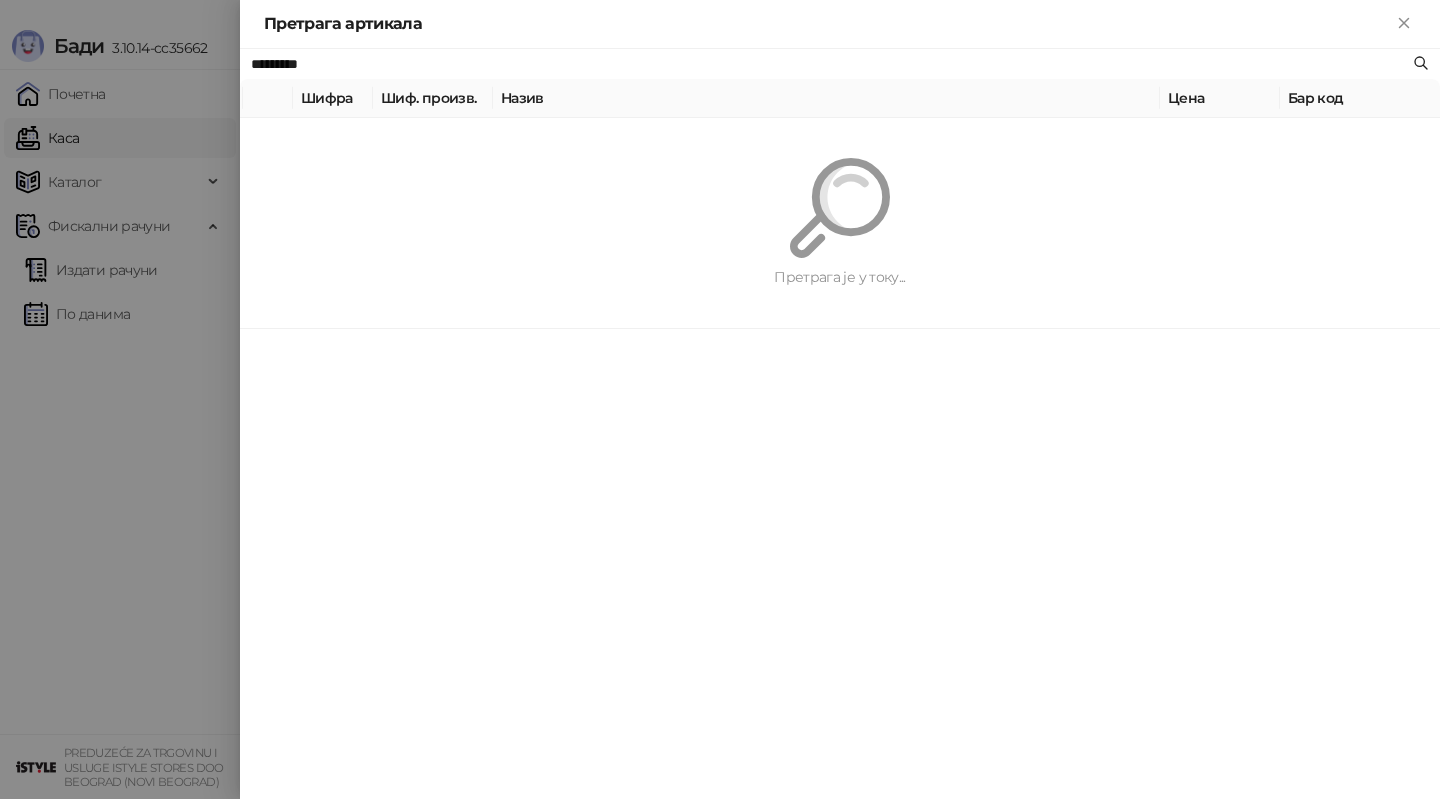 paste 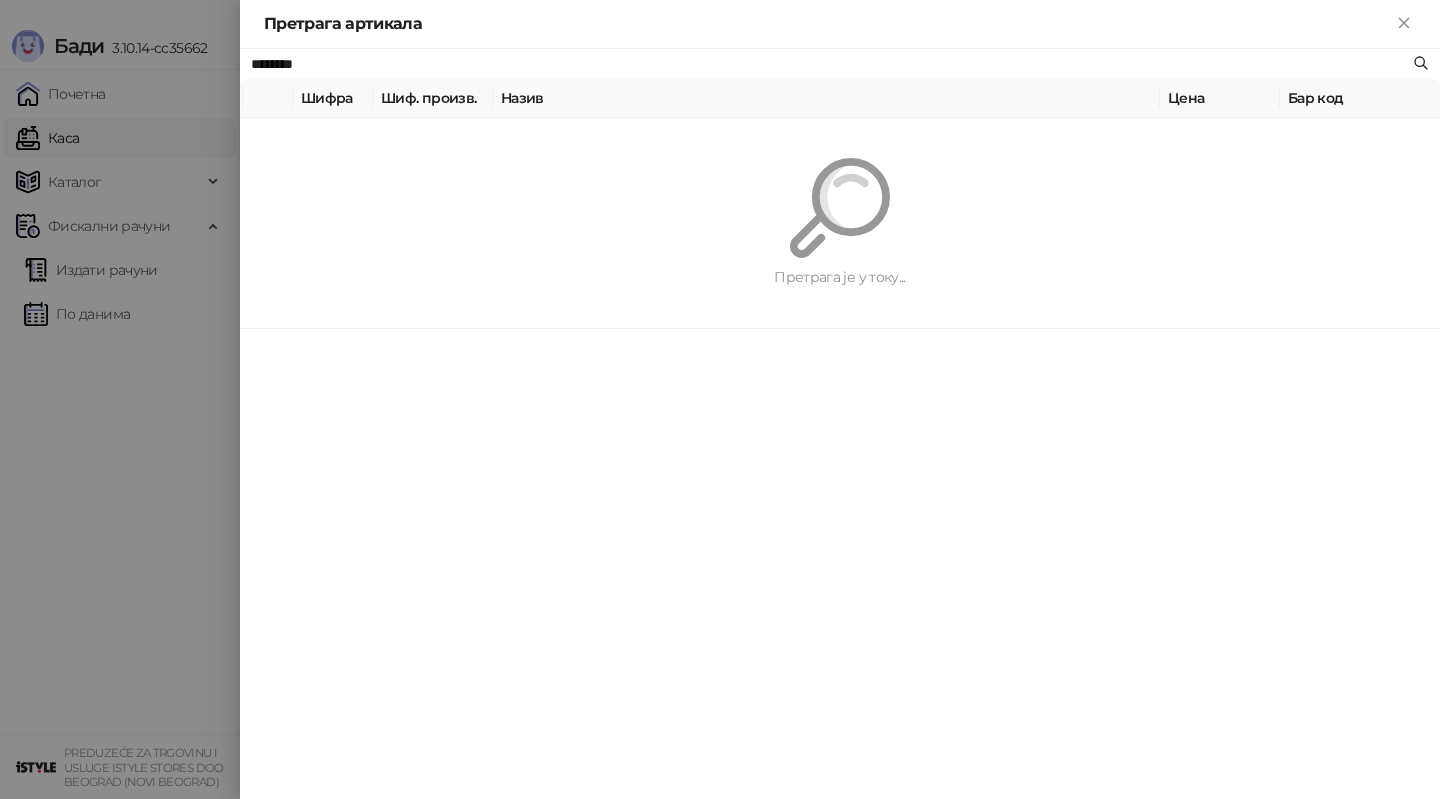 type on "********" 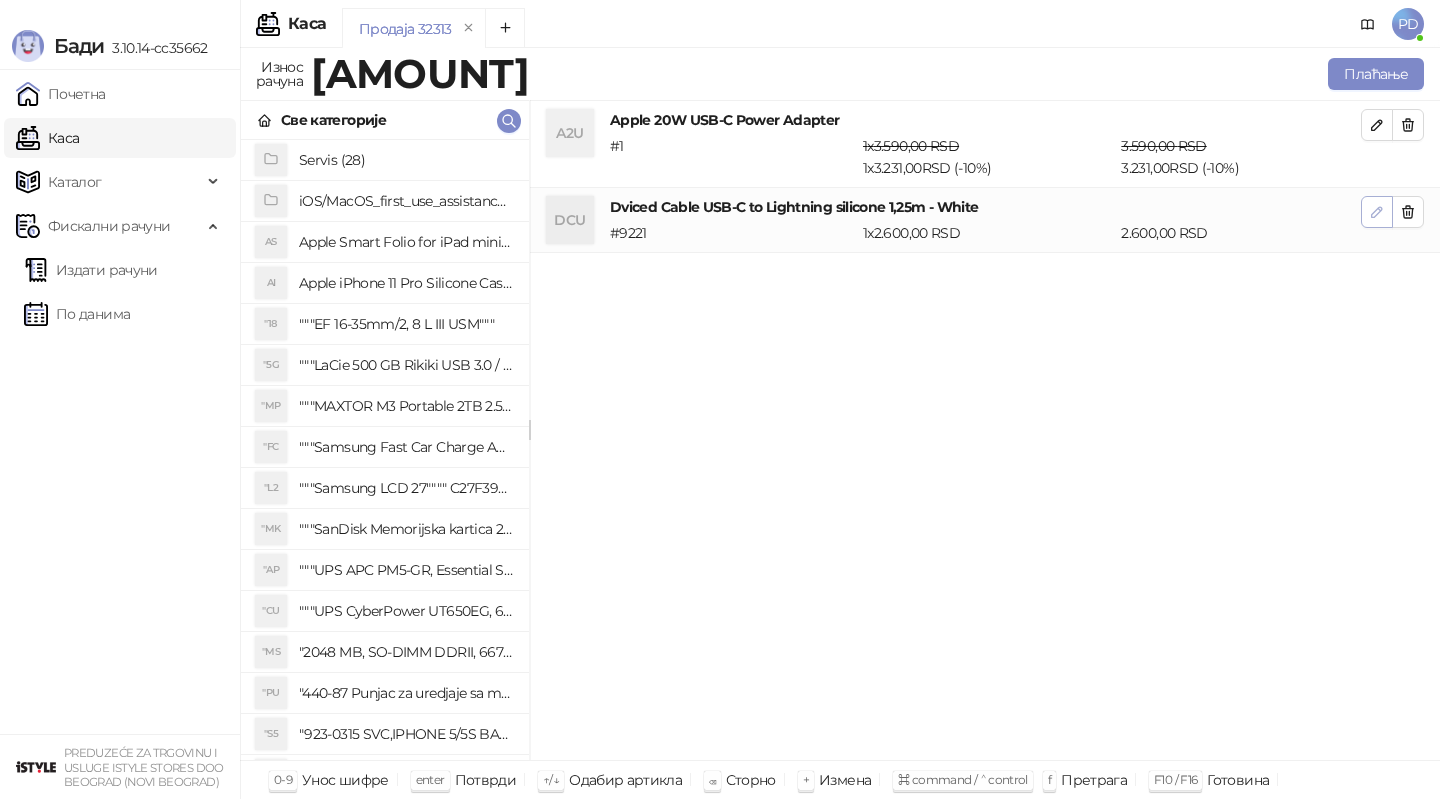 click at bounding box center (1377, 212) 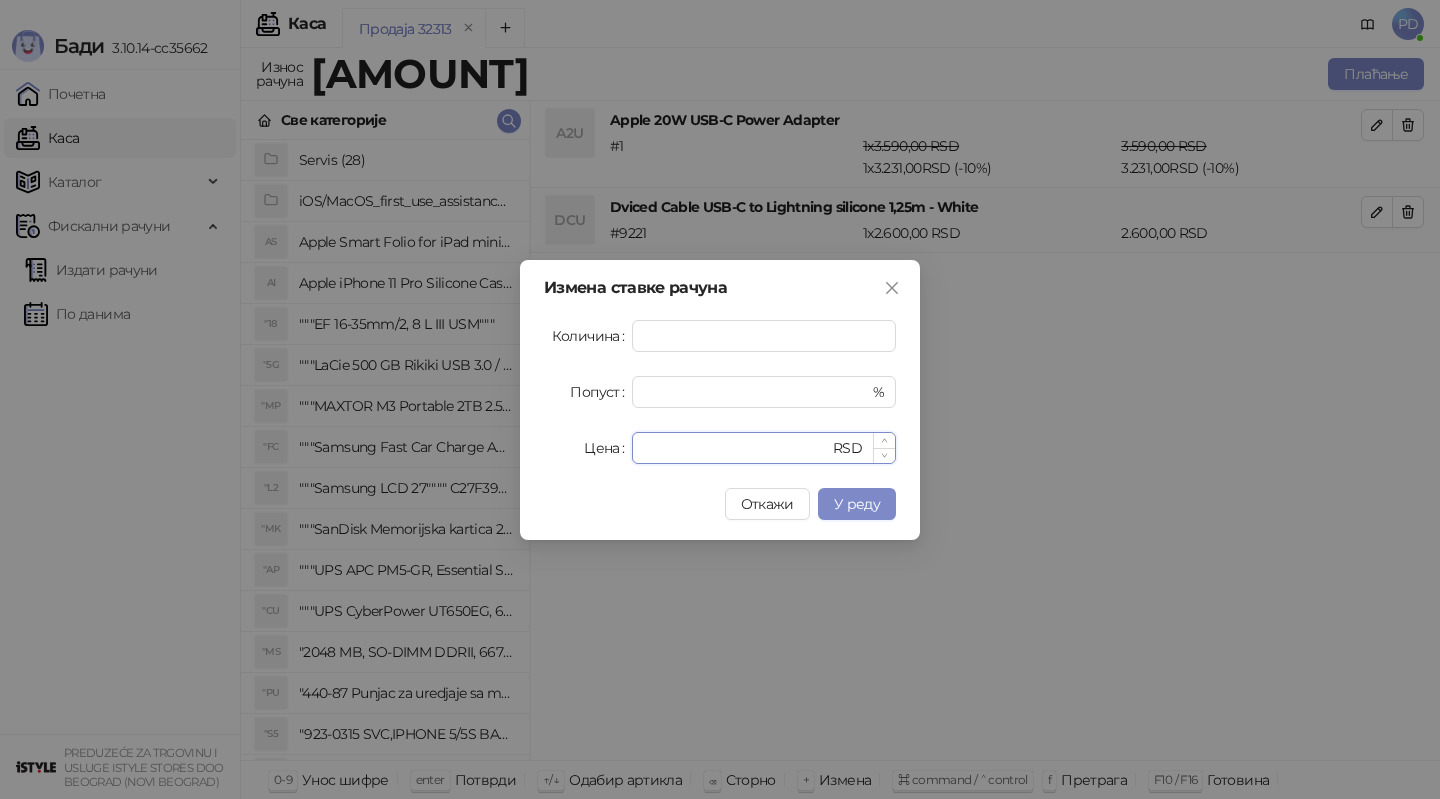 click on "****" at bounding box center (736, 448) 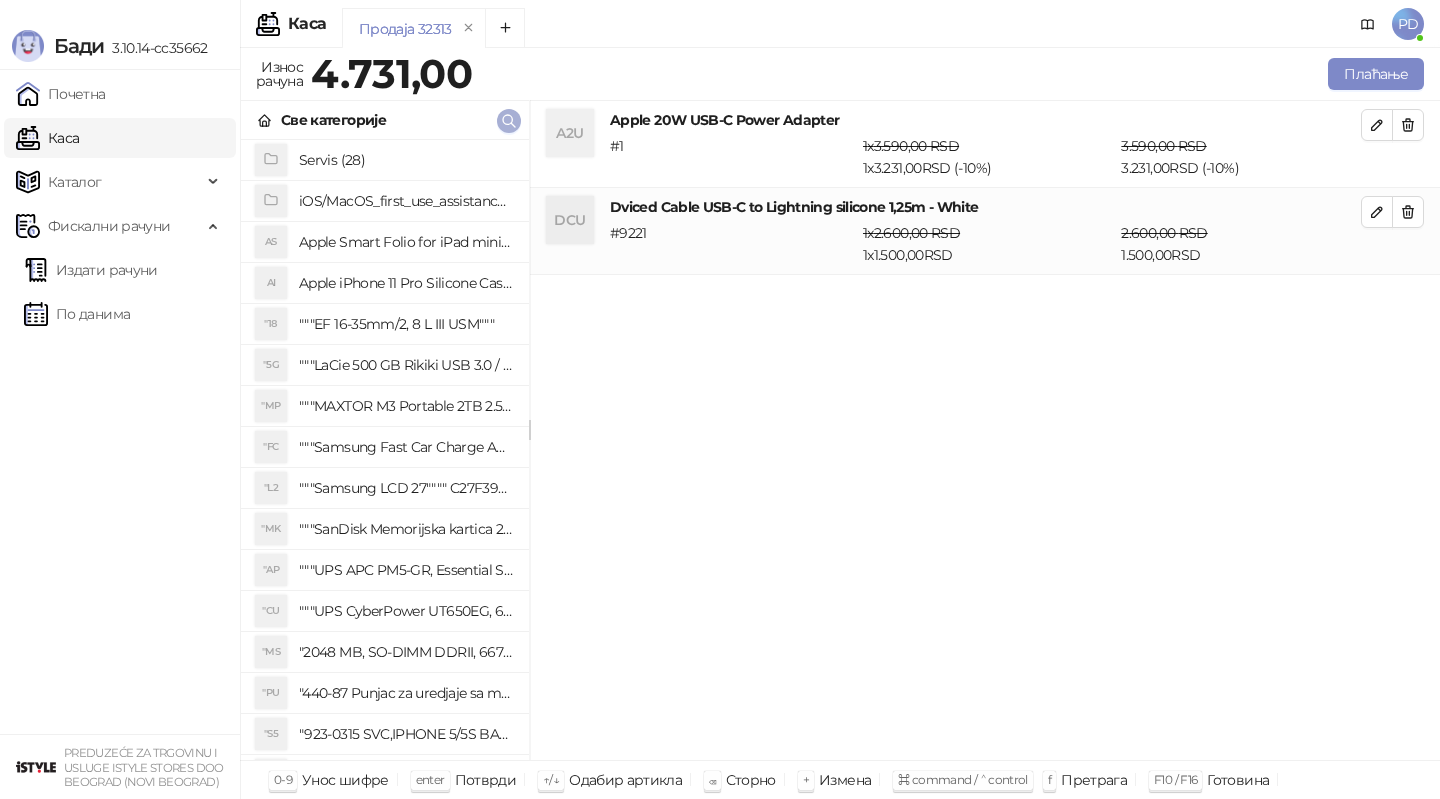 click 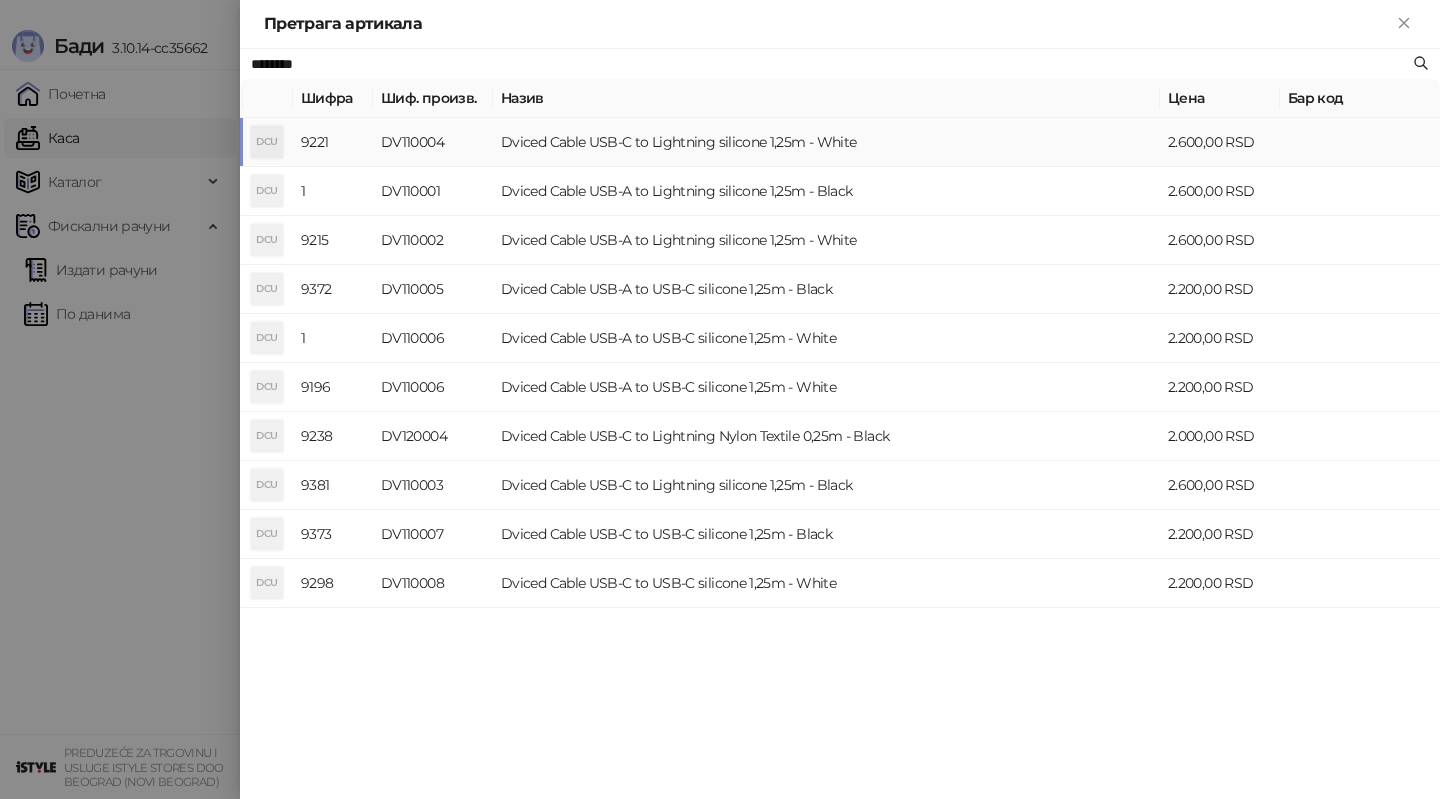 paste on "**********" 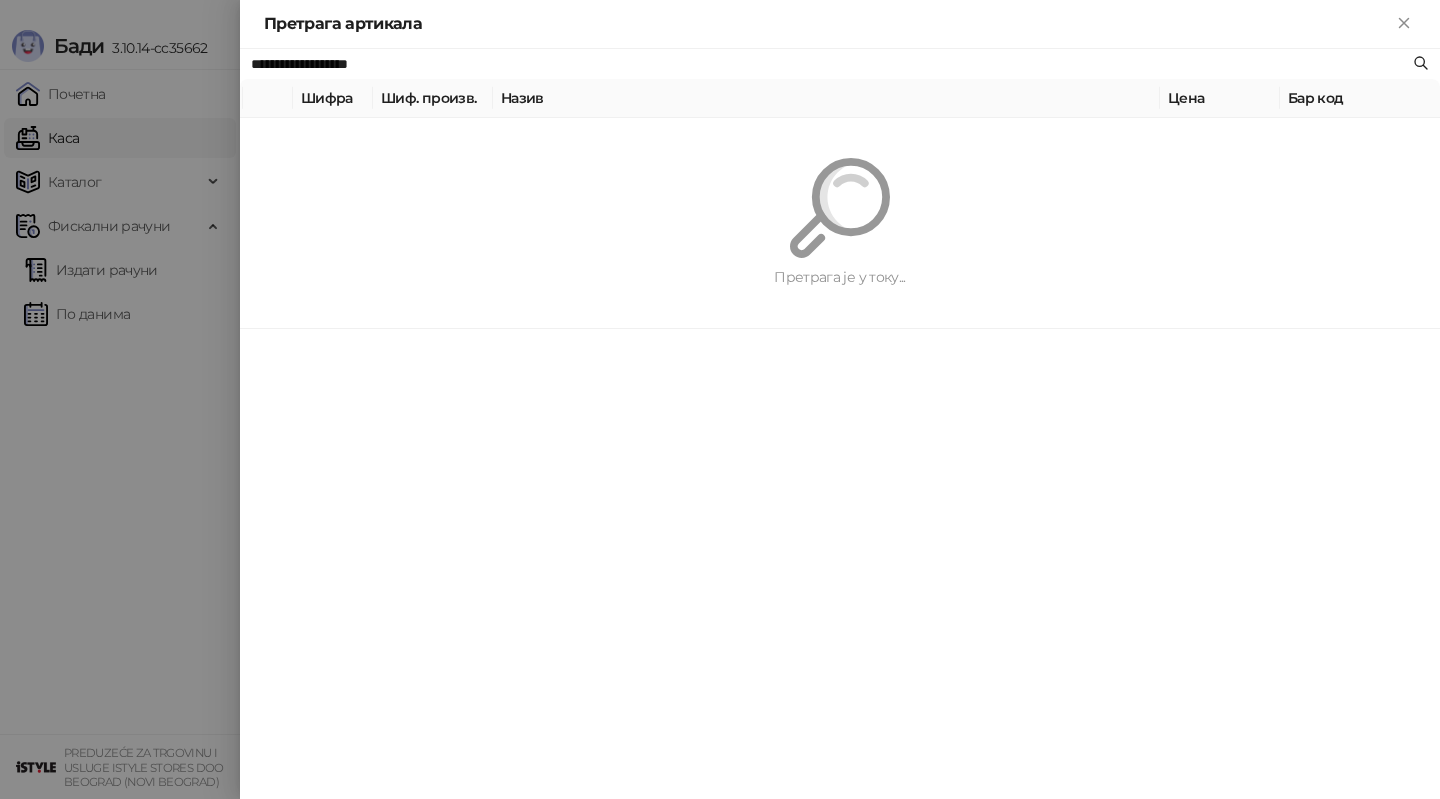 type on "**********" 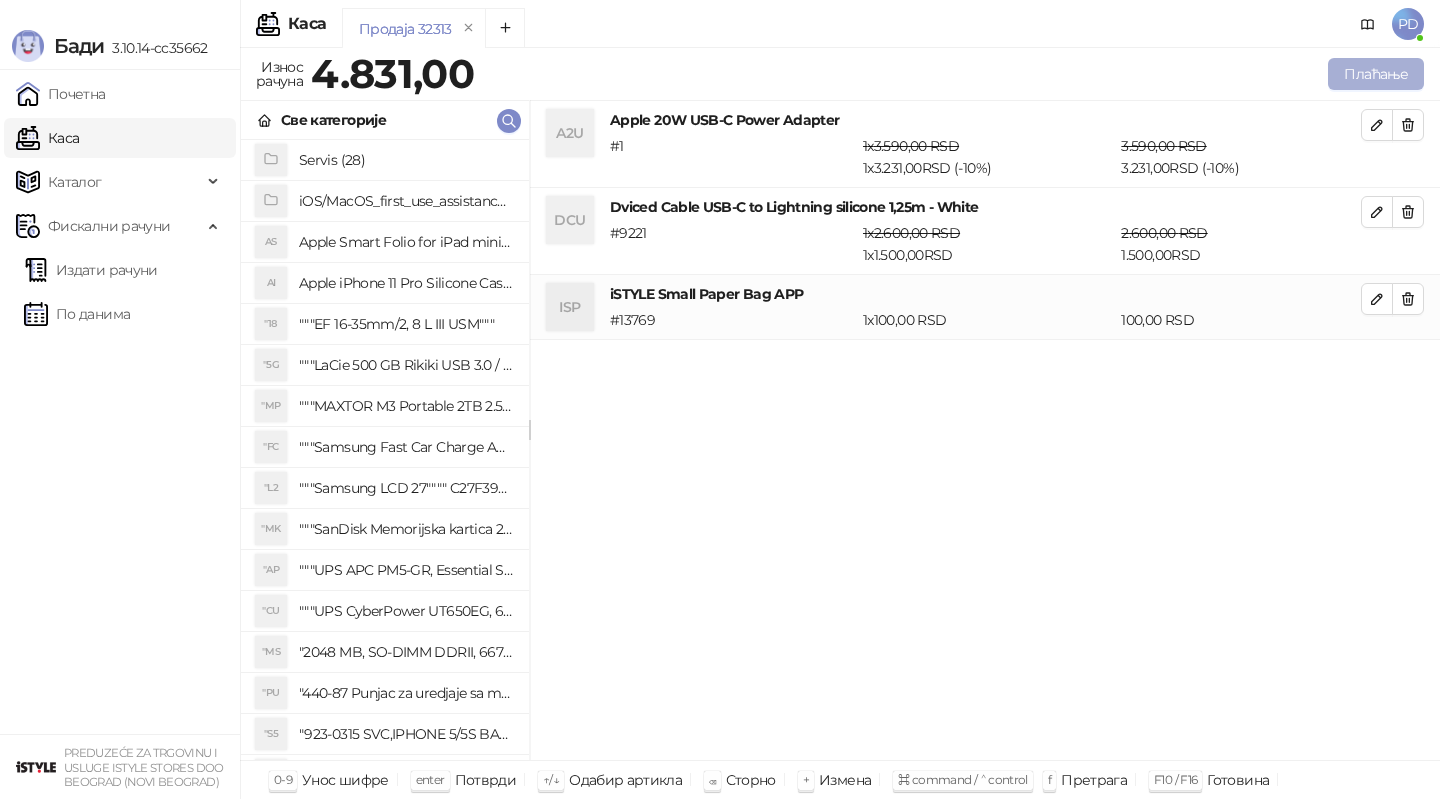 click on "Плаћање" at bounding box center [1376, 74] 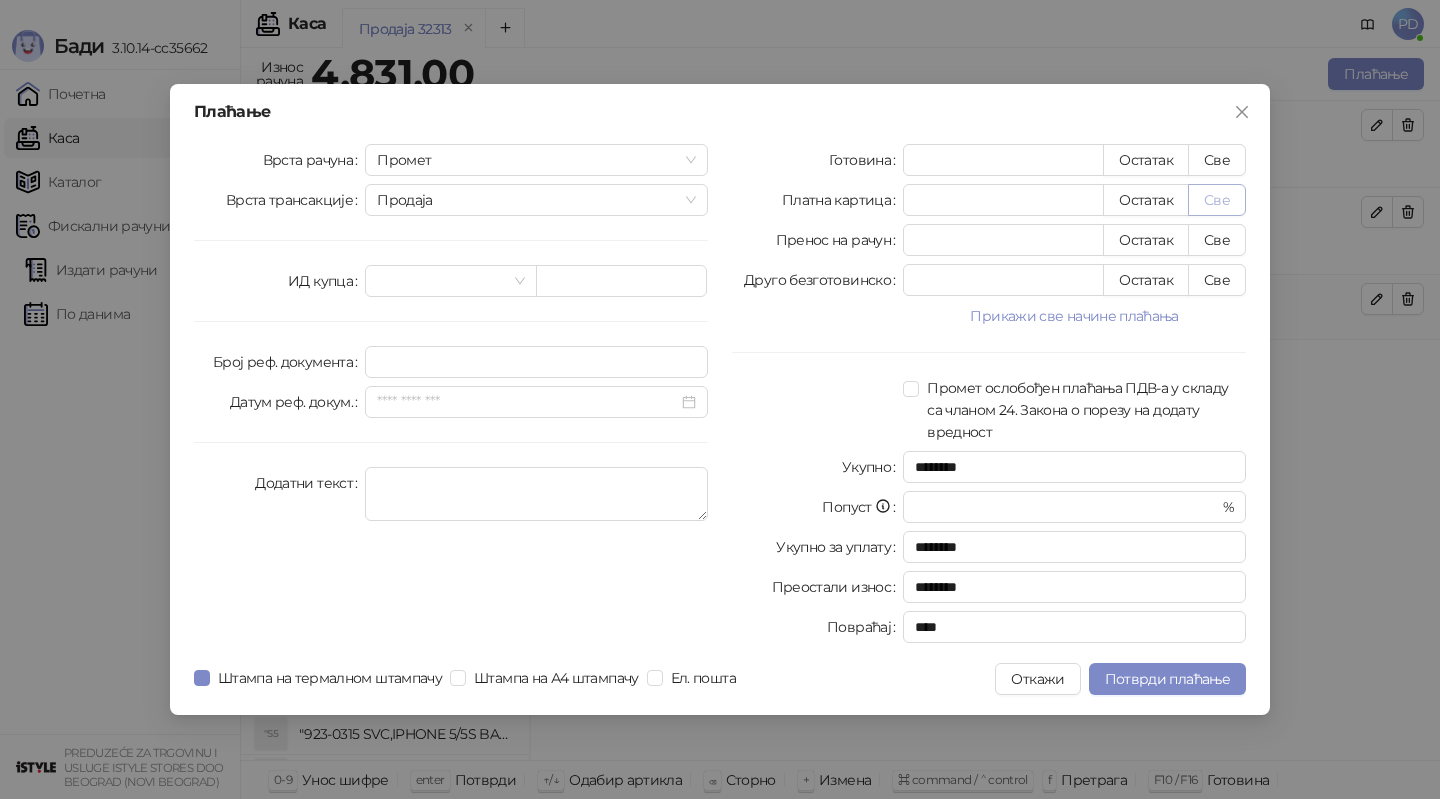 click on "Све" at bounding box center [1217, 200] 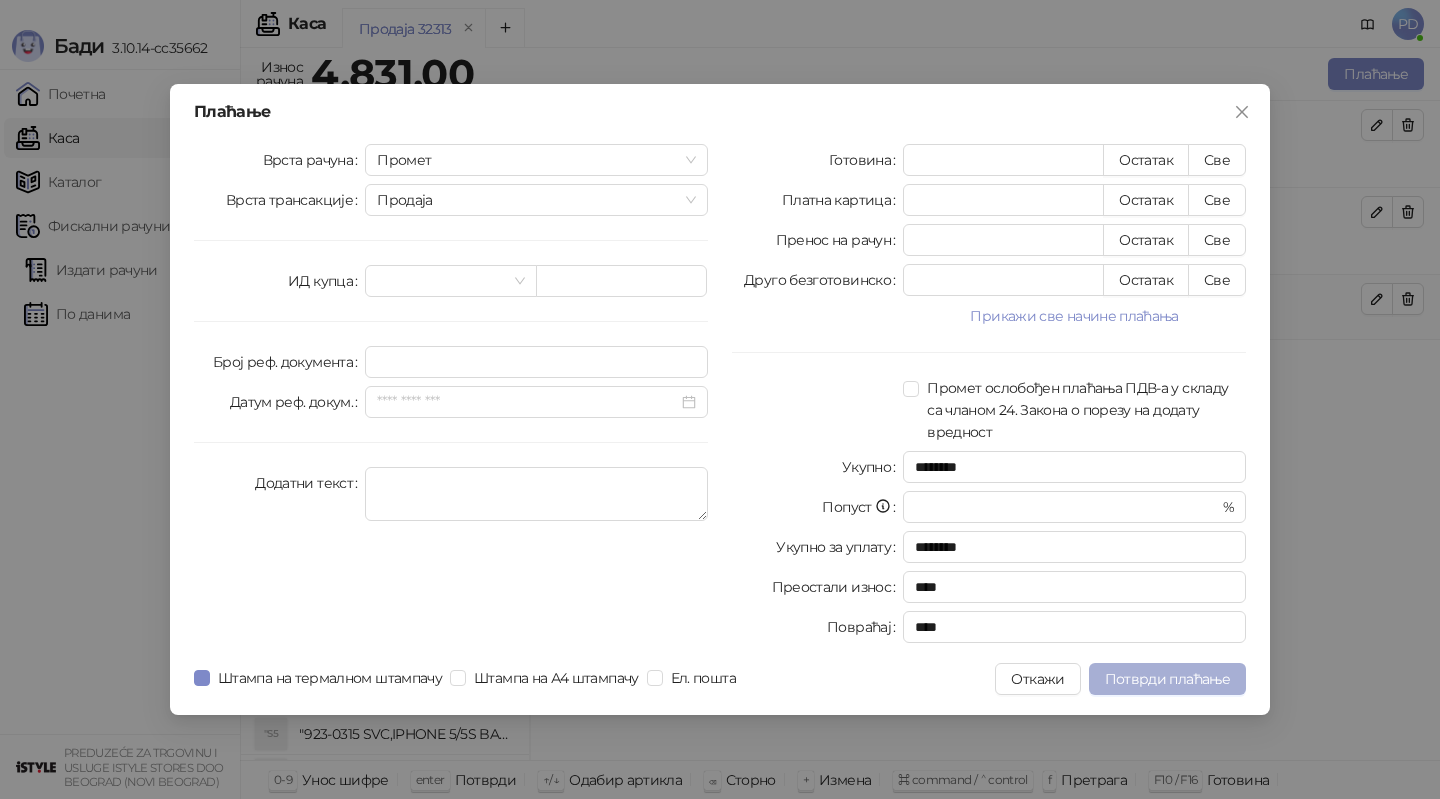 click on "Потврди плаћање" at bounding box center (1167, 679) 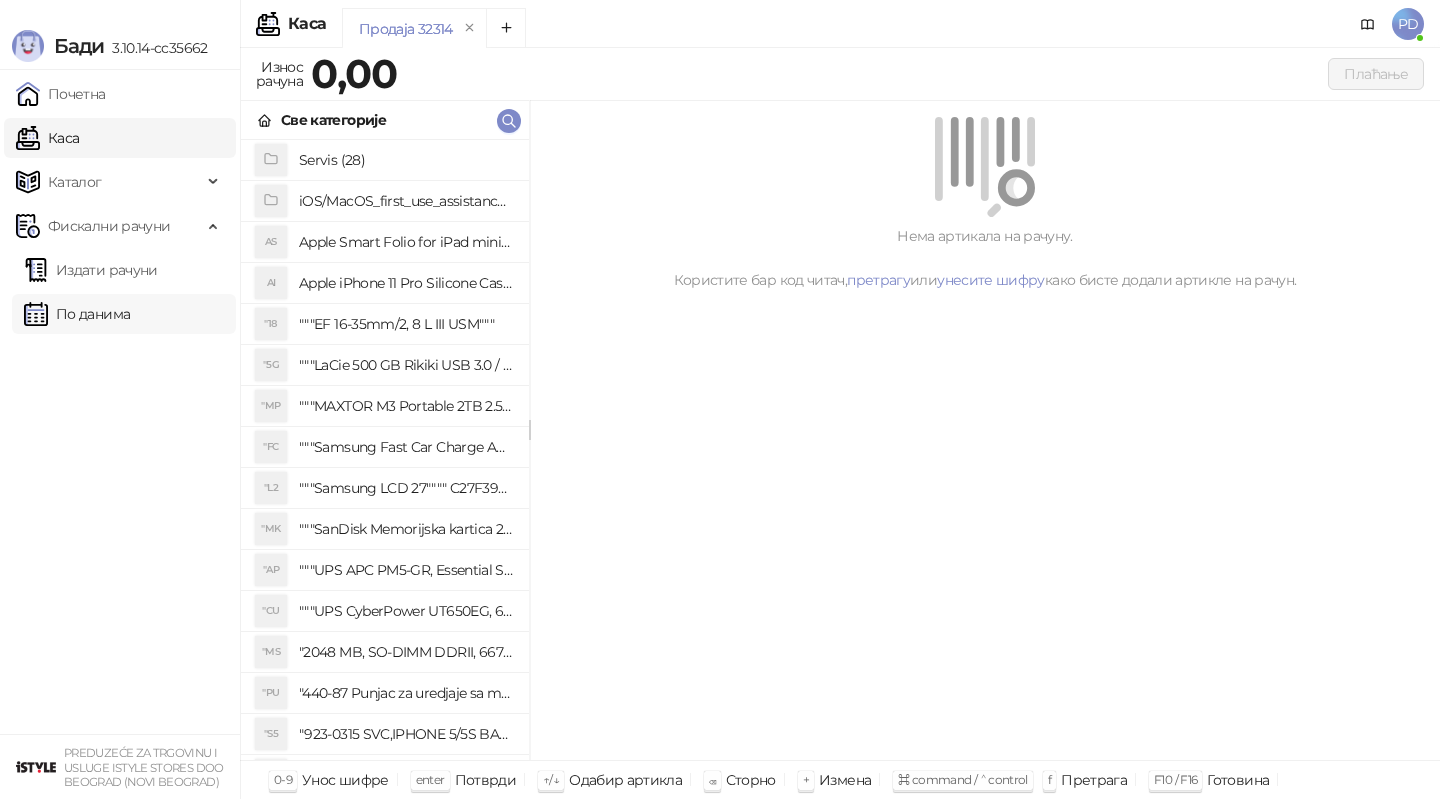 click on "По данима" at bounding box center (77, 314) 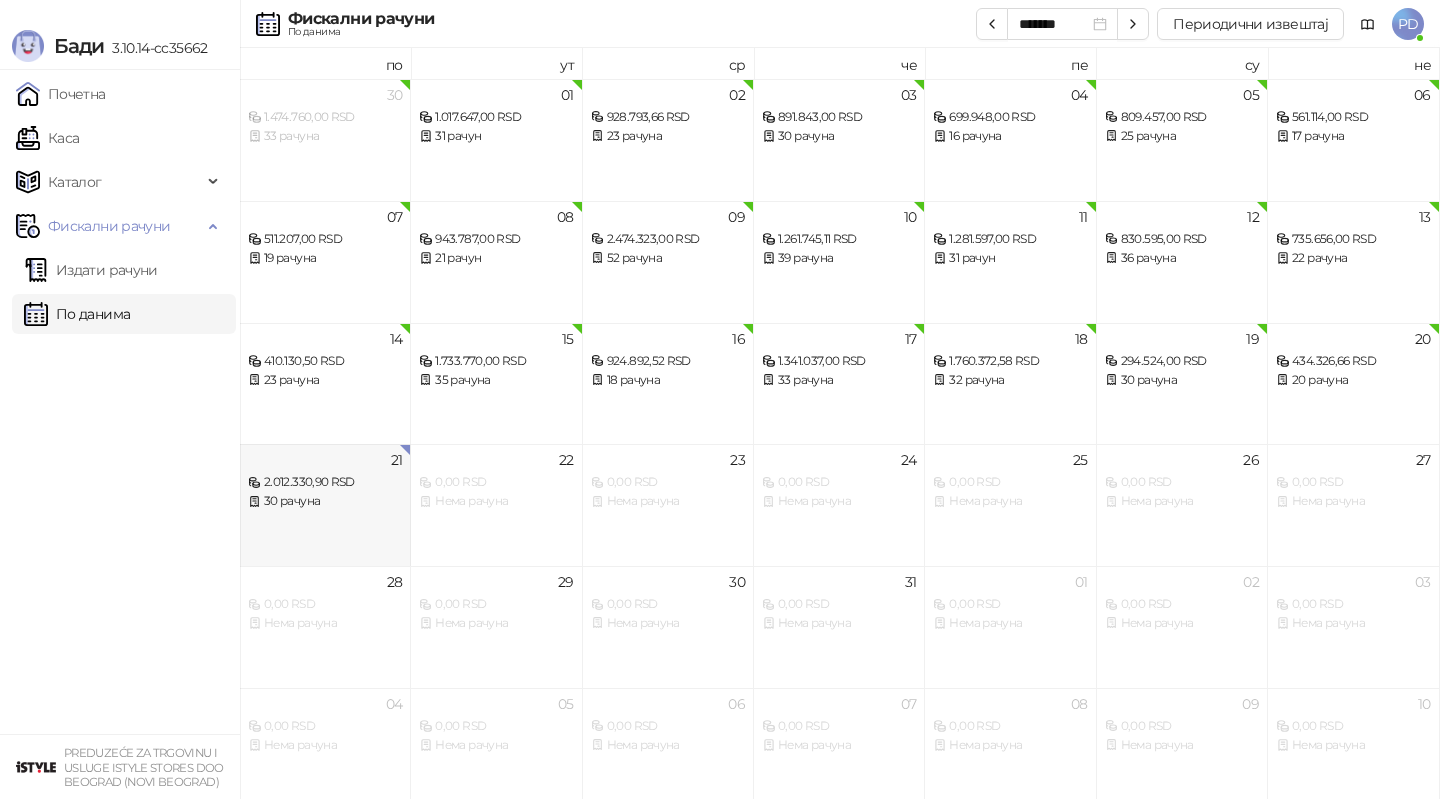 click on "2.012.330,90 RSD" at bounding box center (325, 482) 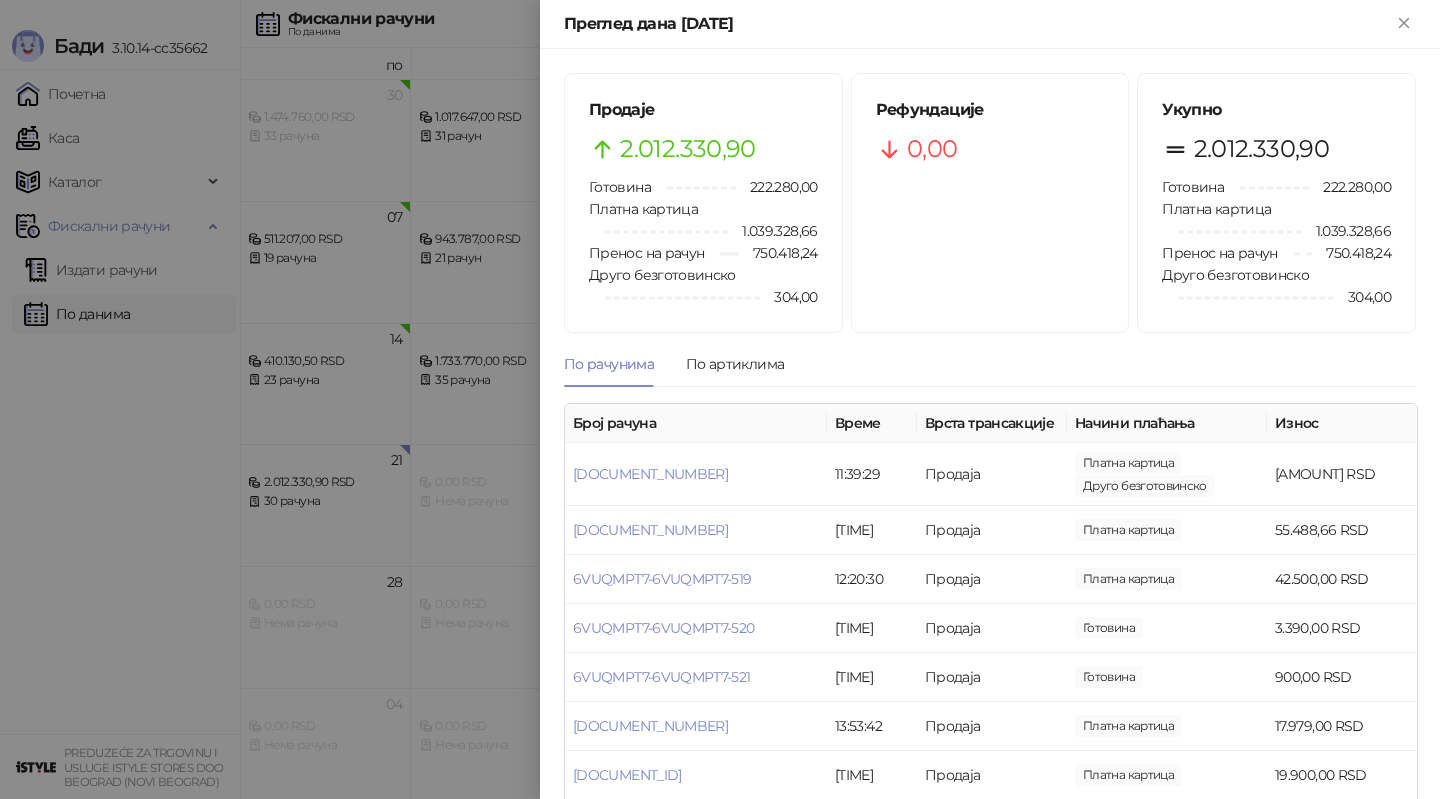 click at bounding box center [720, 399] 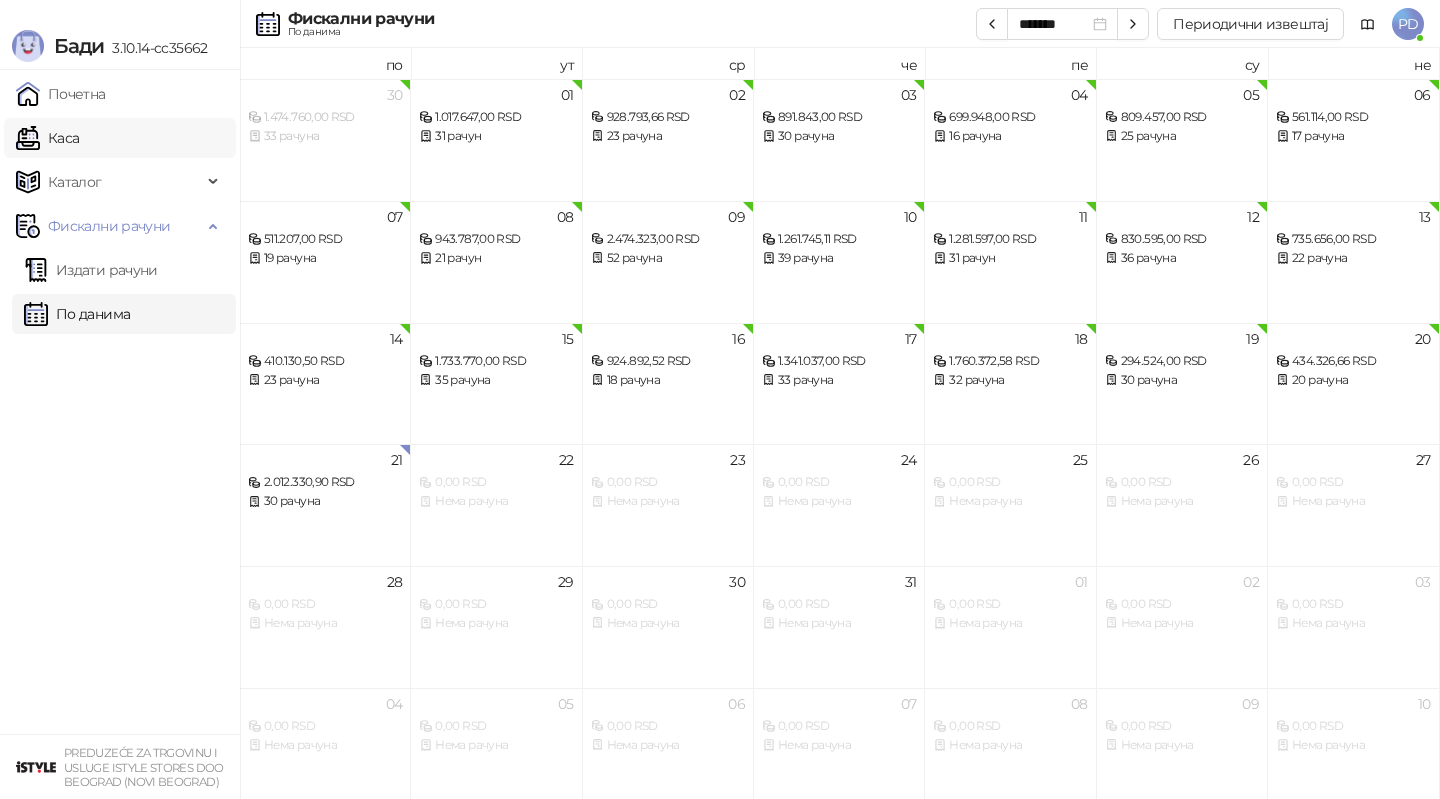 click on "Каса" at bounding box center [47, 138] 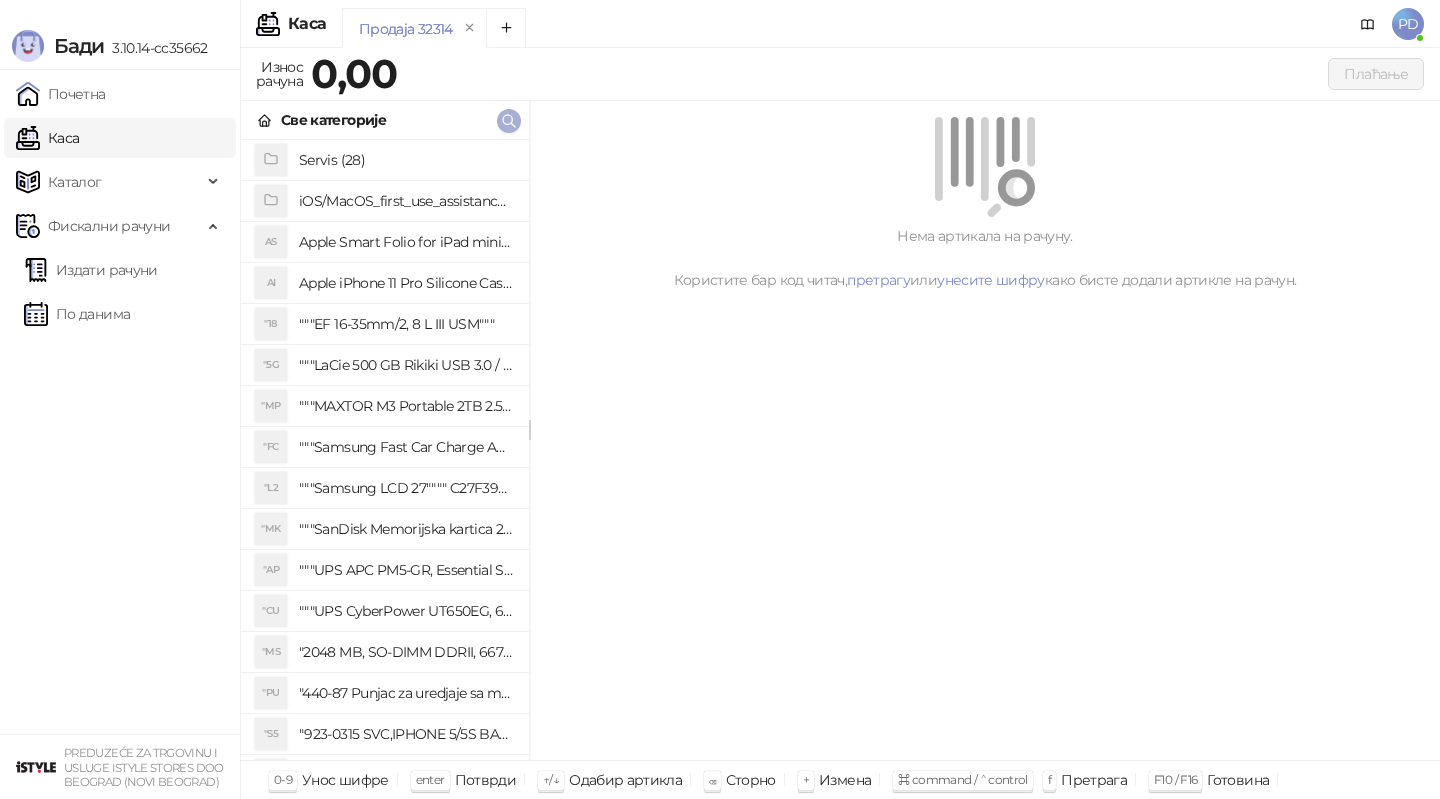 click at bounding box center (509, 120) 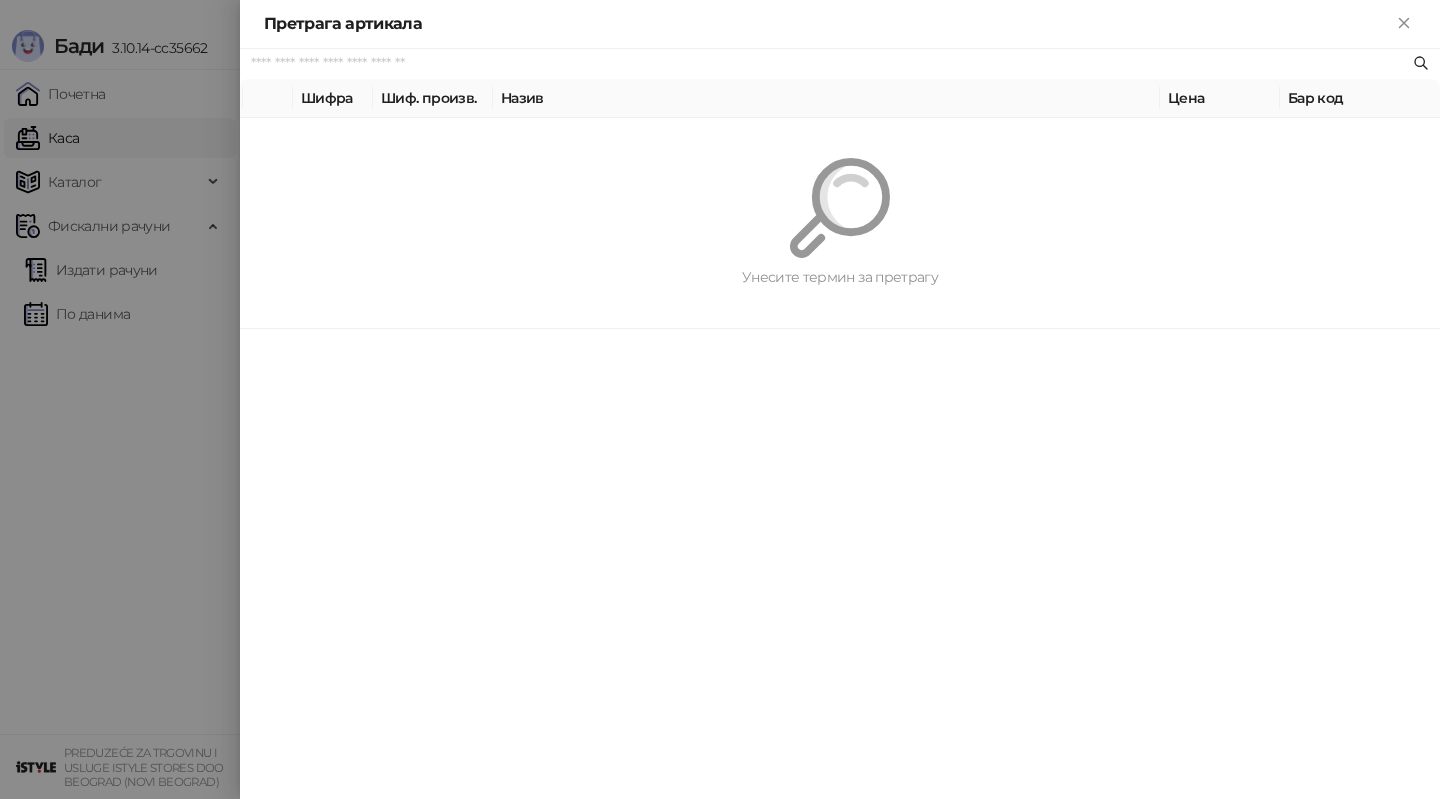 paste on "*********" 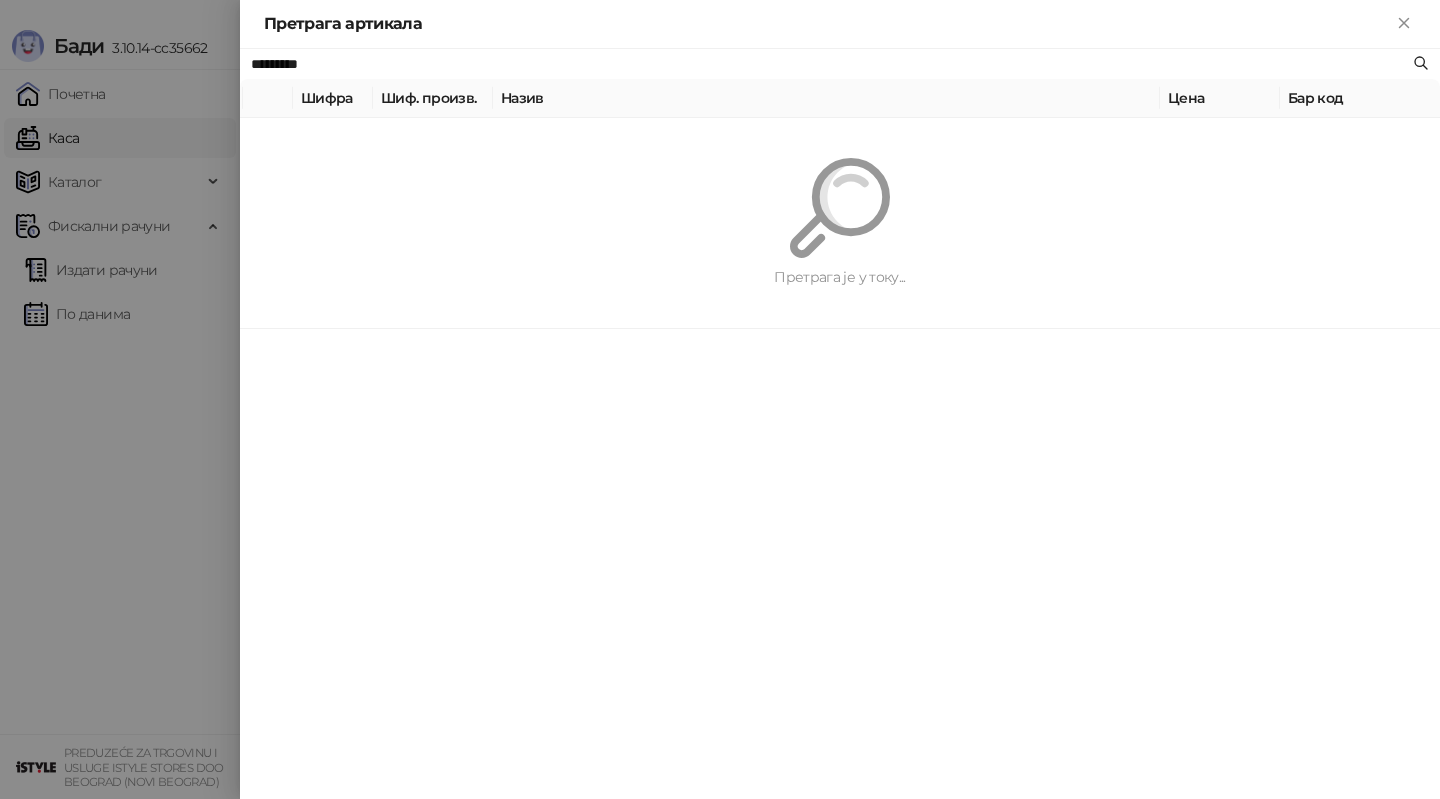 type on "*********" 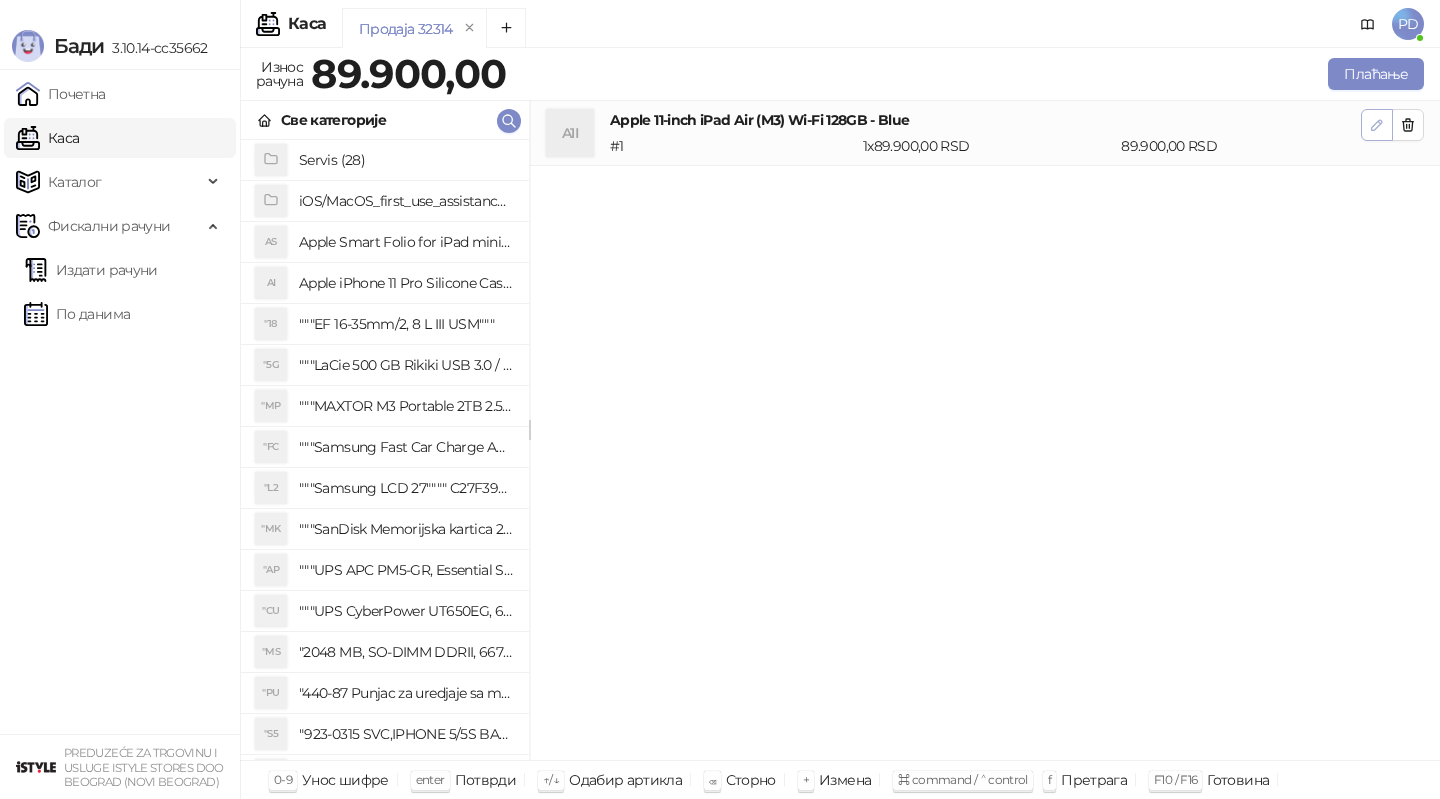 click 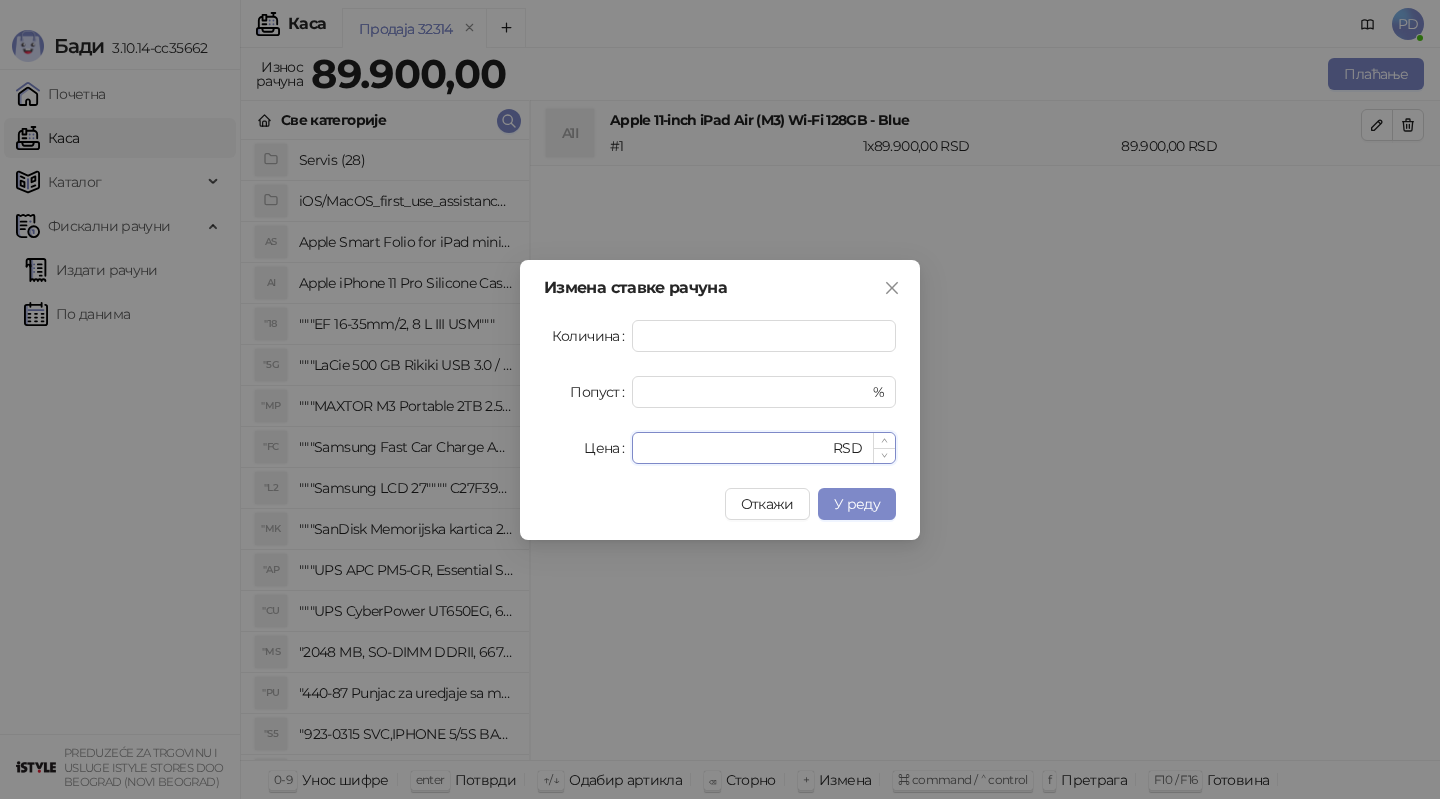 click on "*****" at bounding box center [736, 448] 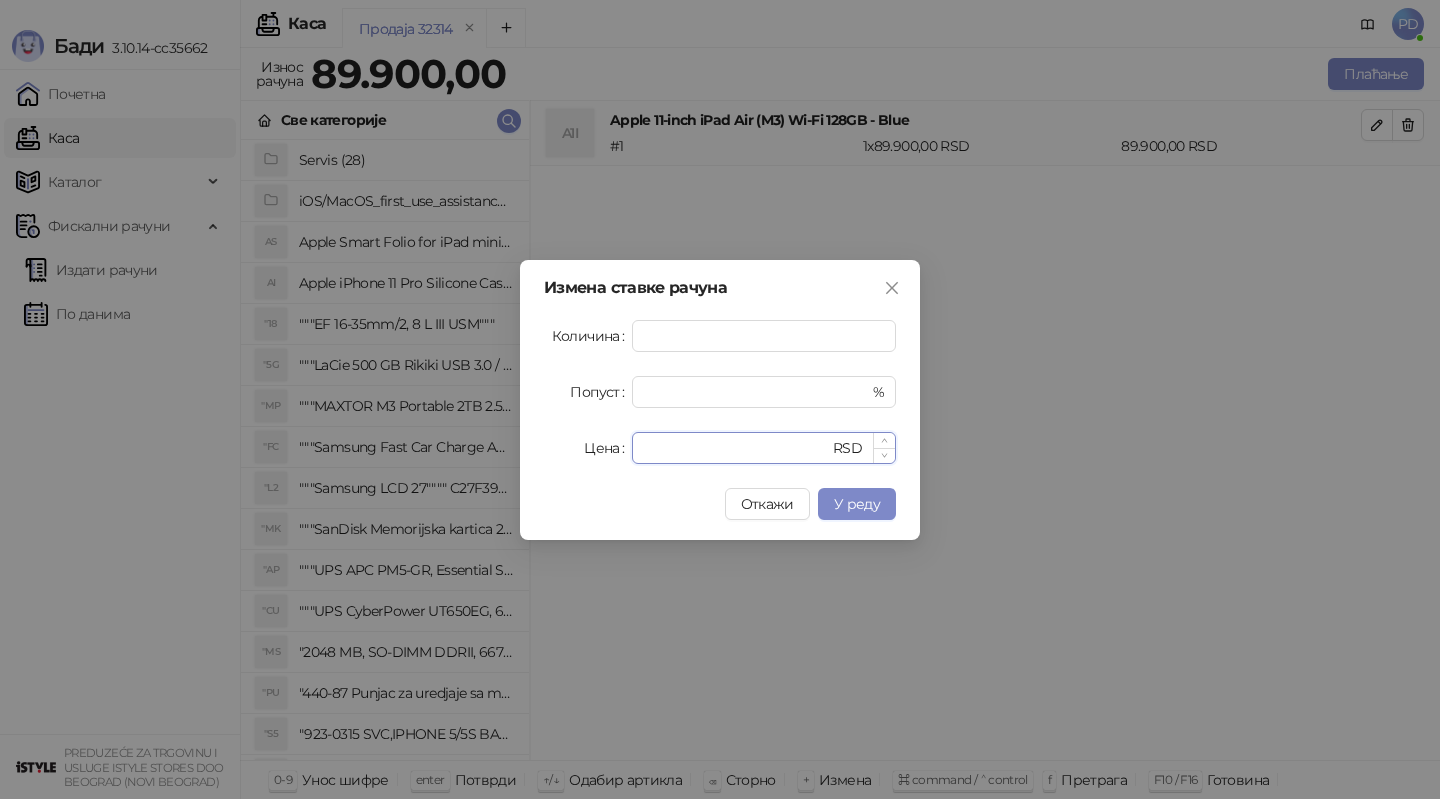 type on "*****" 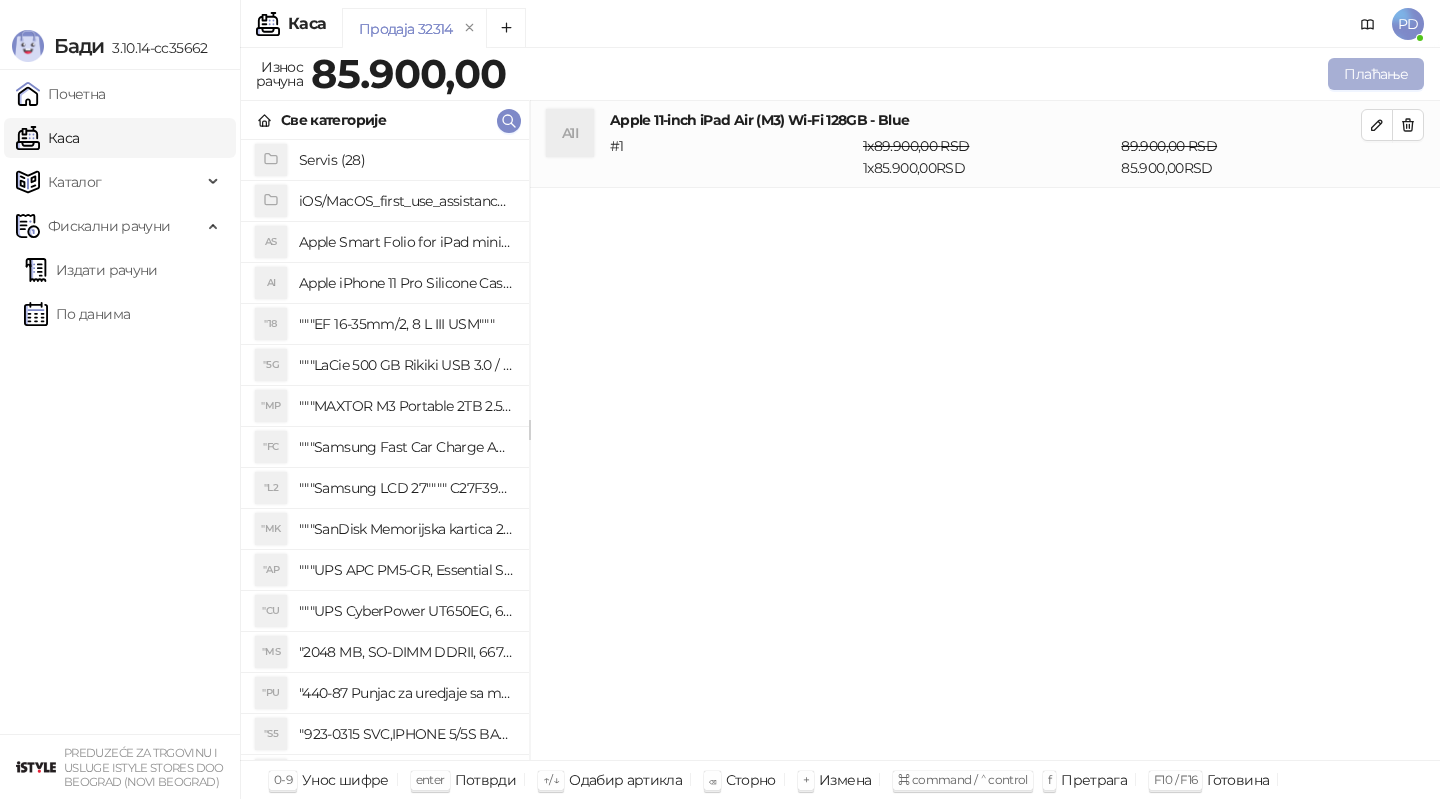 click on "Плаћање" at bounding box center (1376, 74) 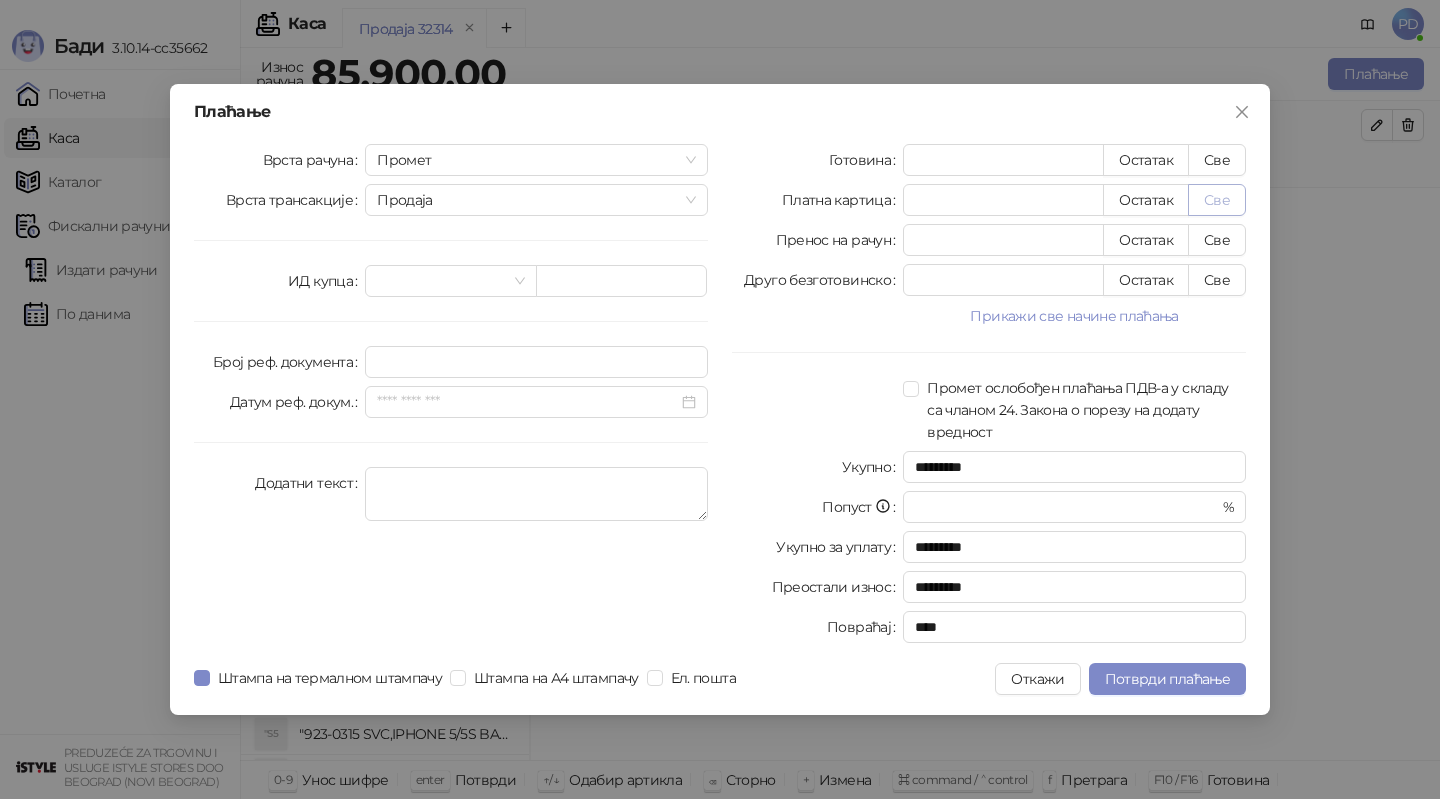 click on "Све" at bounding box center [1217, 200] 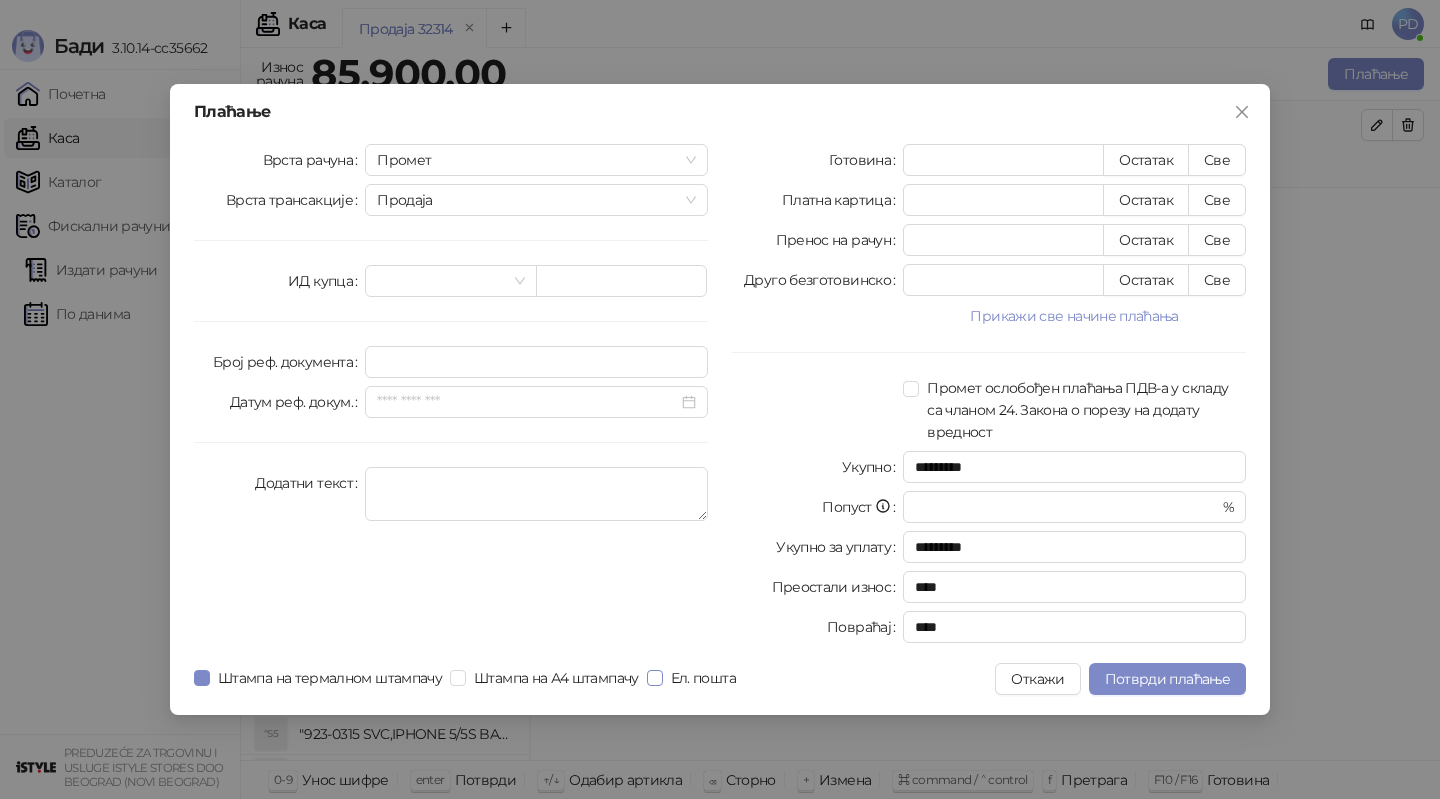 click on "Ел. пошта" at bounding box center (703, 678) 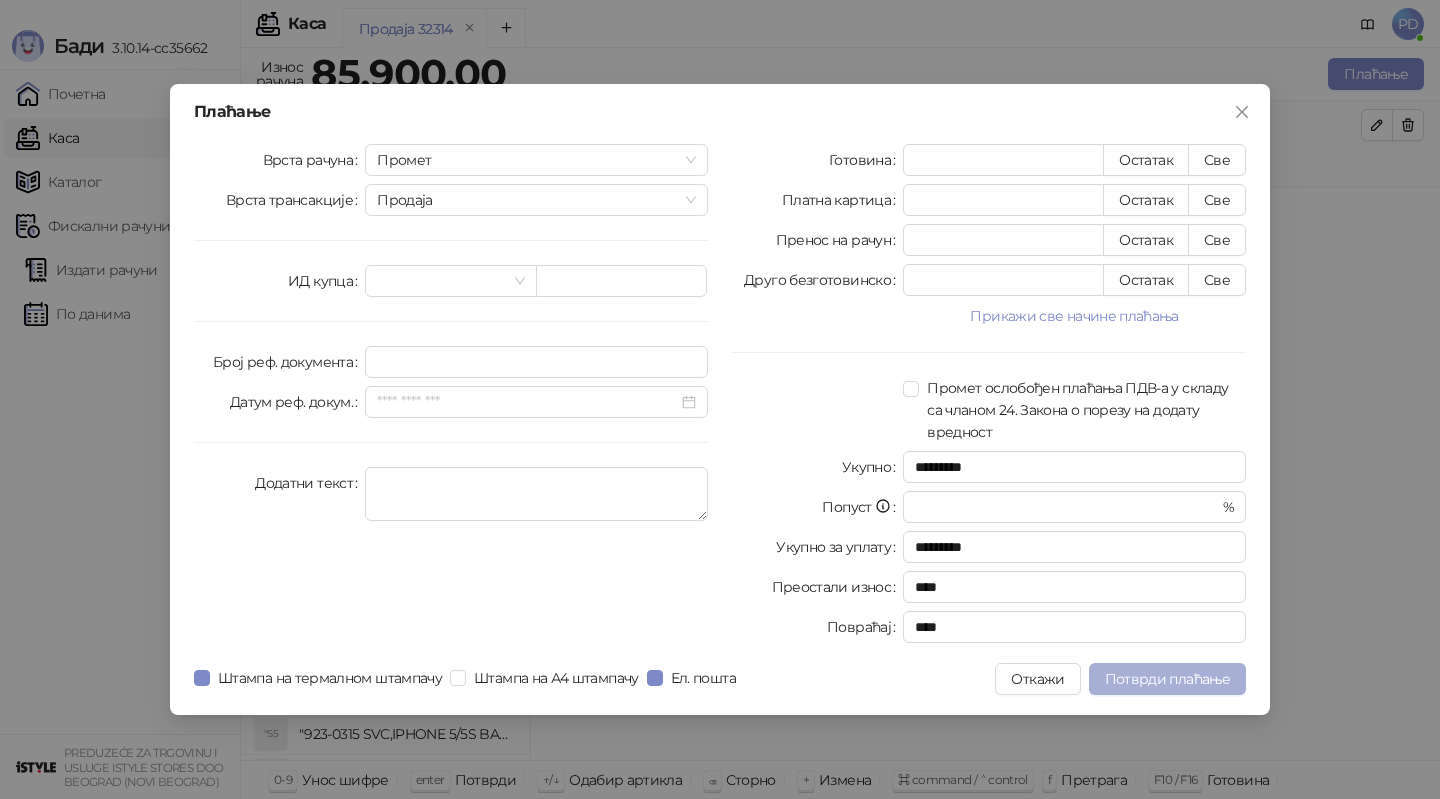 click on "Потврди плаћање" at bounding box center [1167, 679] 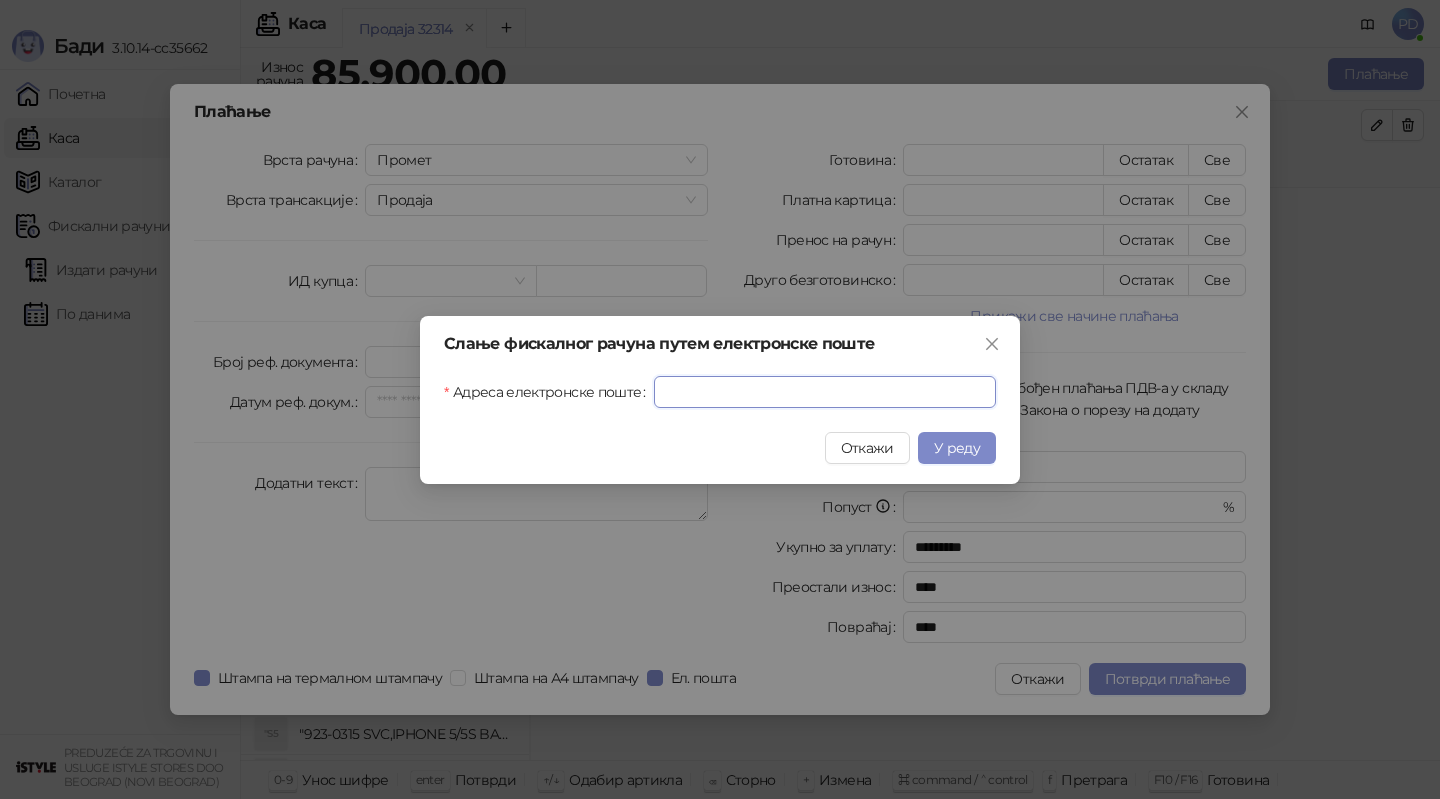 click on "Адреса електронске поште" at bounding box center (825, 392) 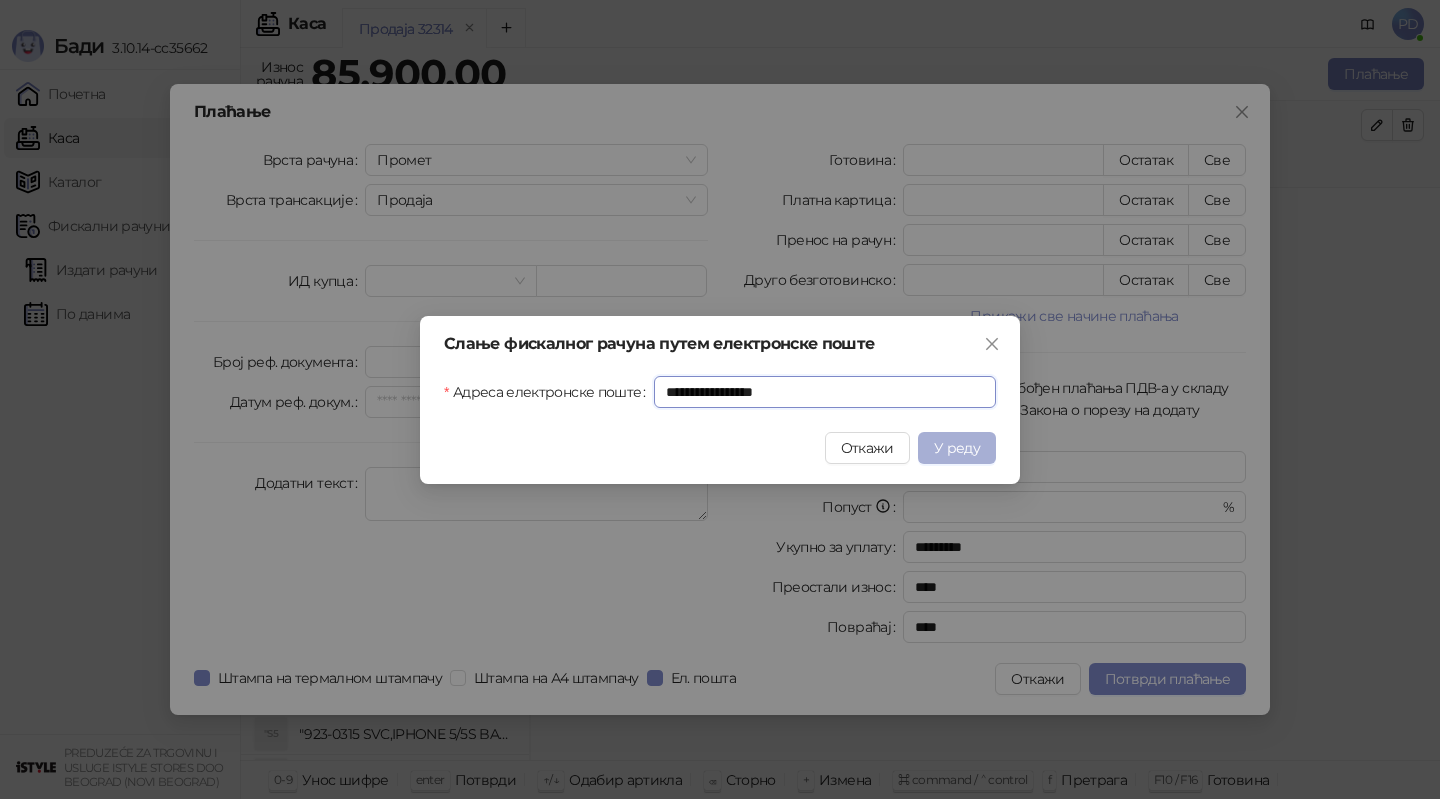 type on "**********" 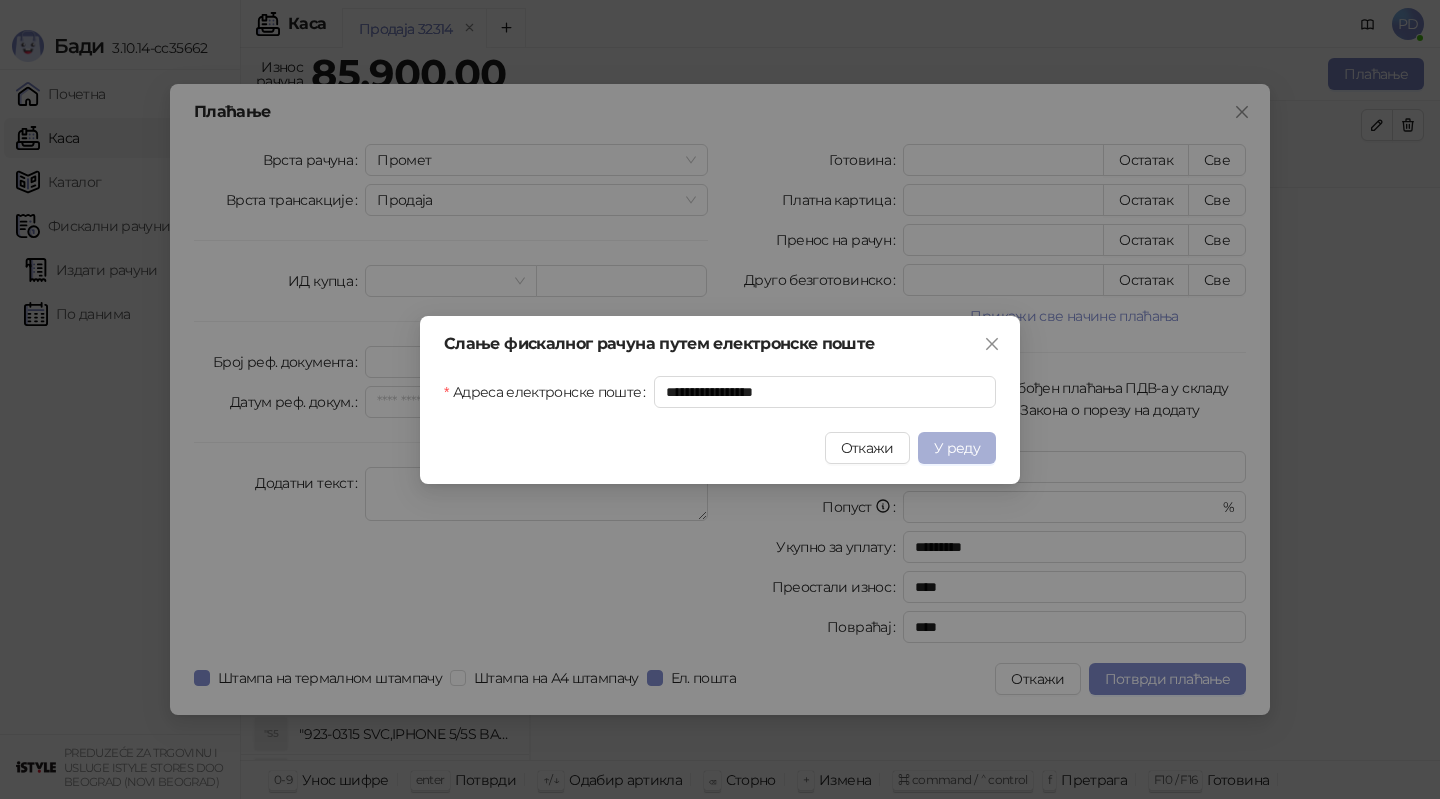 click on "У реду" at bounding box center (957, 448) 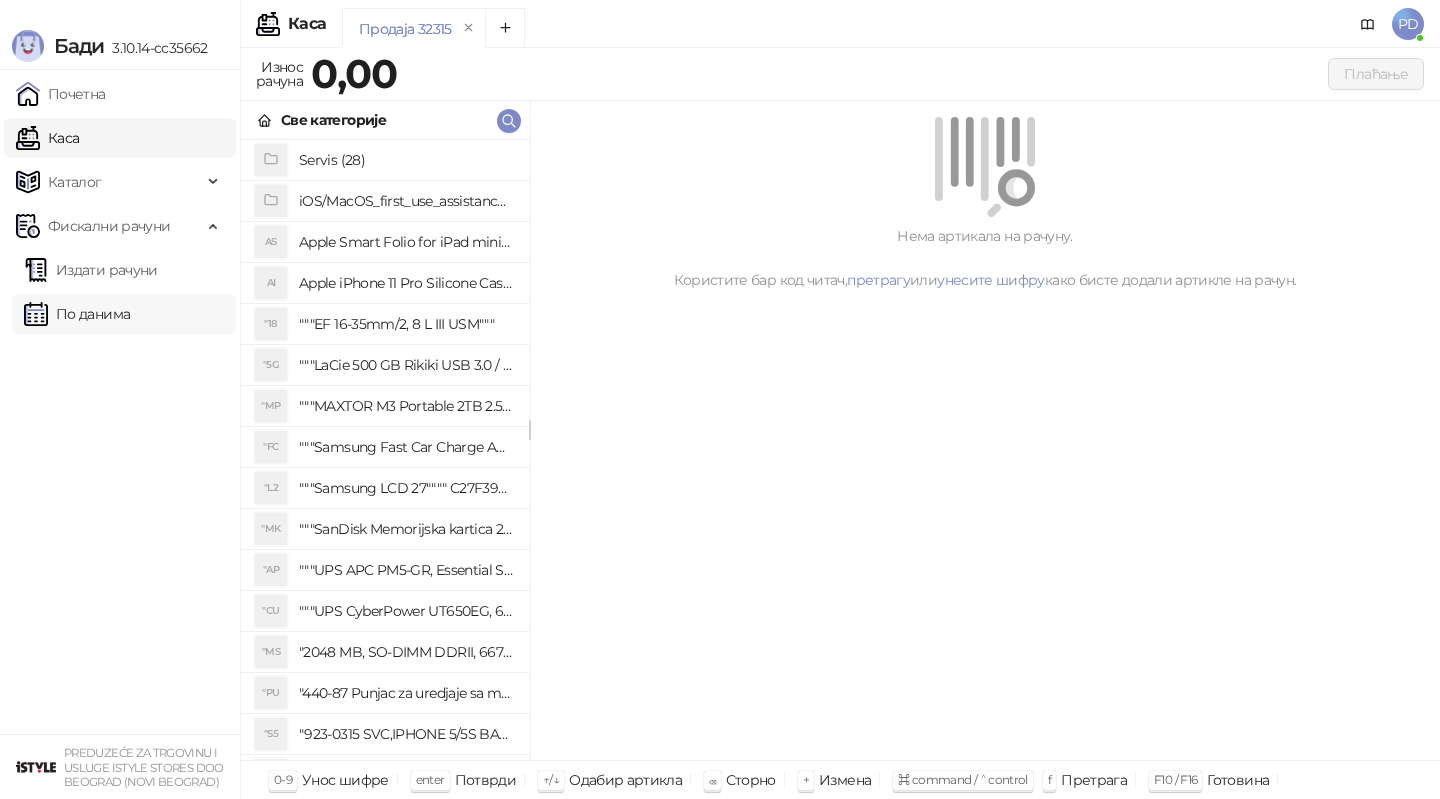 click on "По данима" at bounding box center (77, 314) 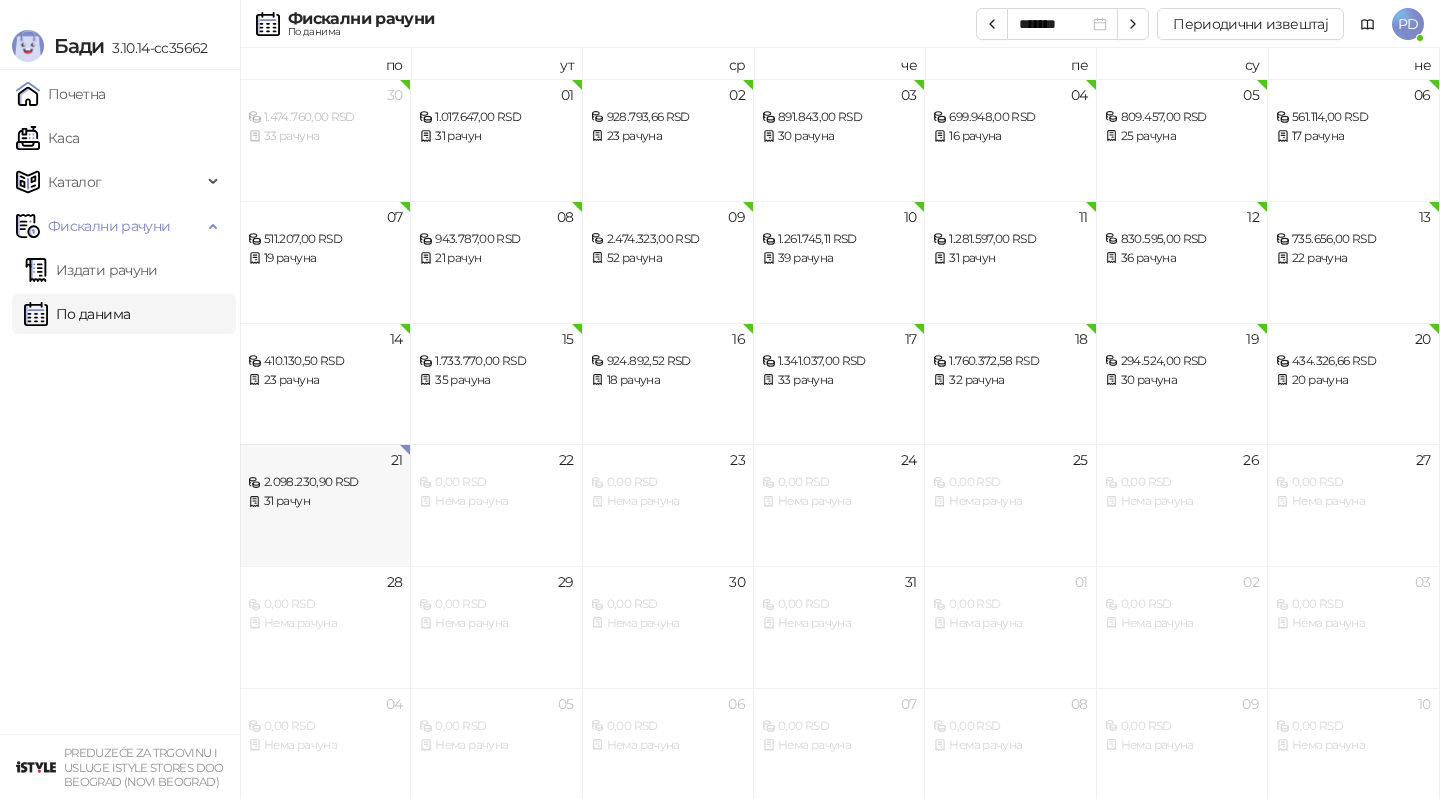 click on "21   2.098.230,90 RSD   31 рачун" at bounding box center (325, 505) 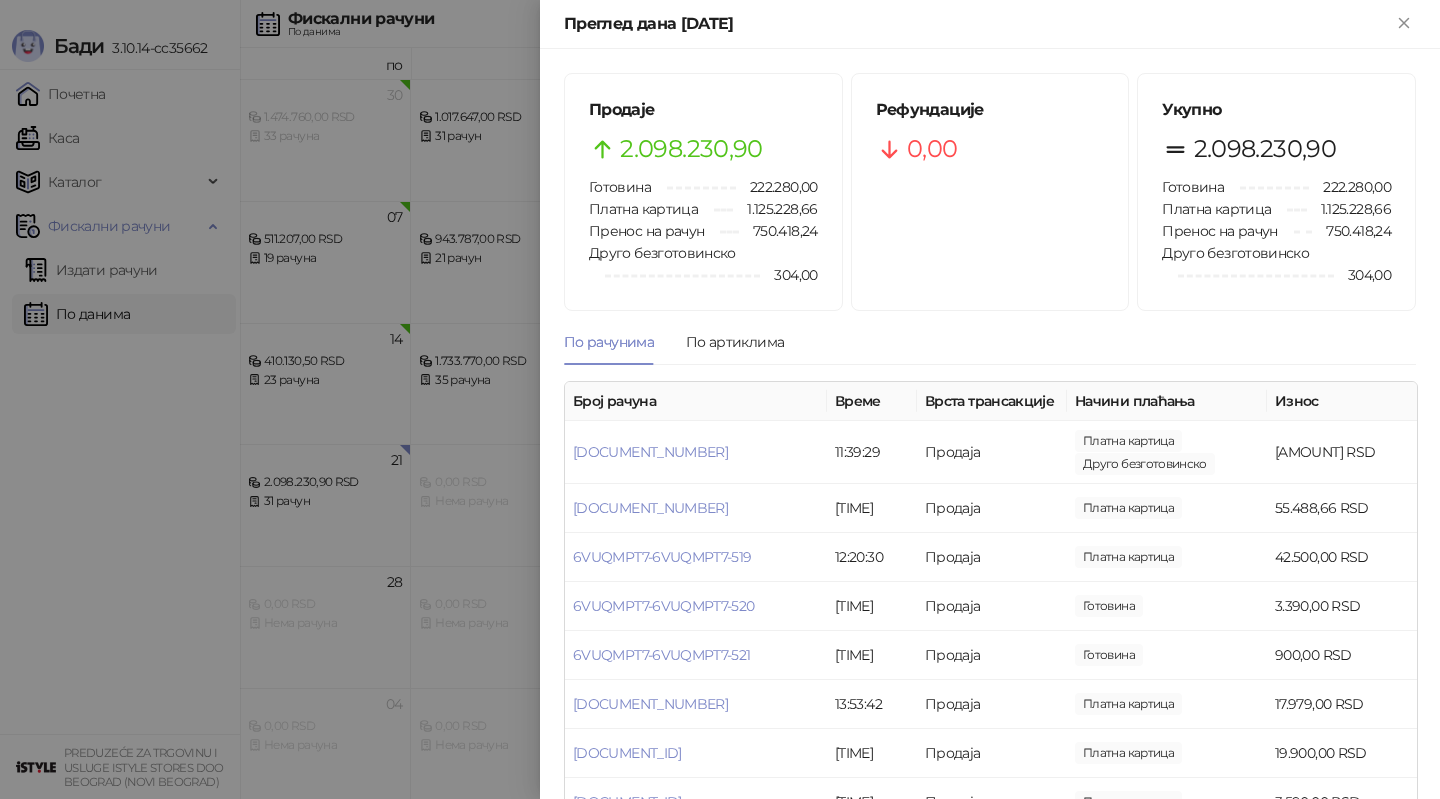 click at bounding box center [720, 399] 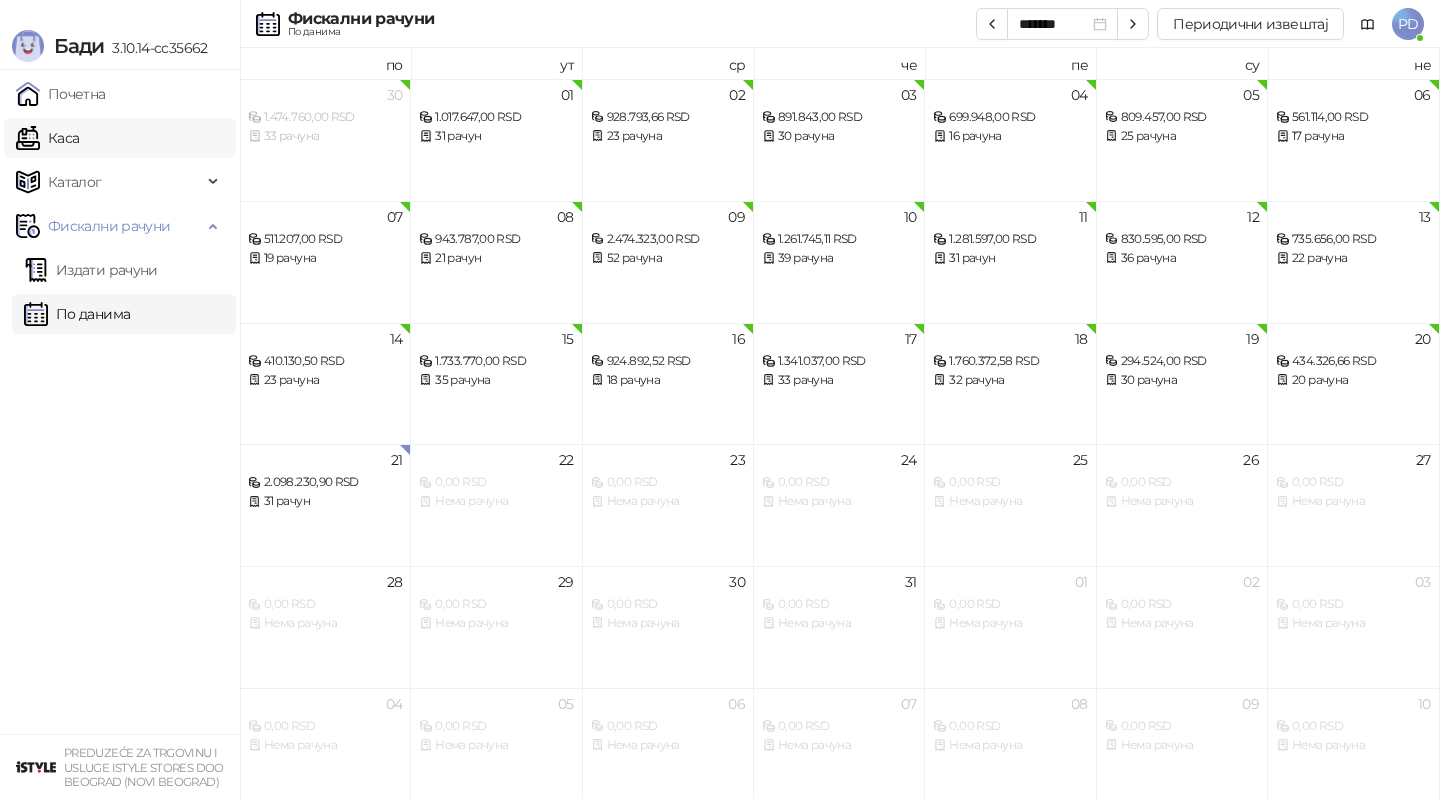 click on "Каса" at bounding box center [47, 138] 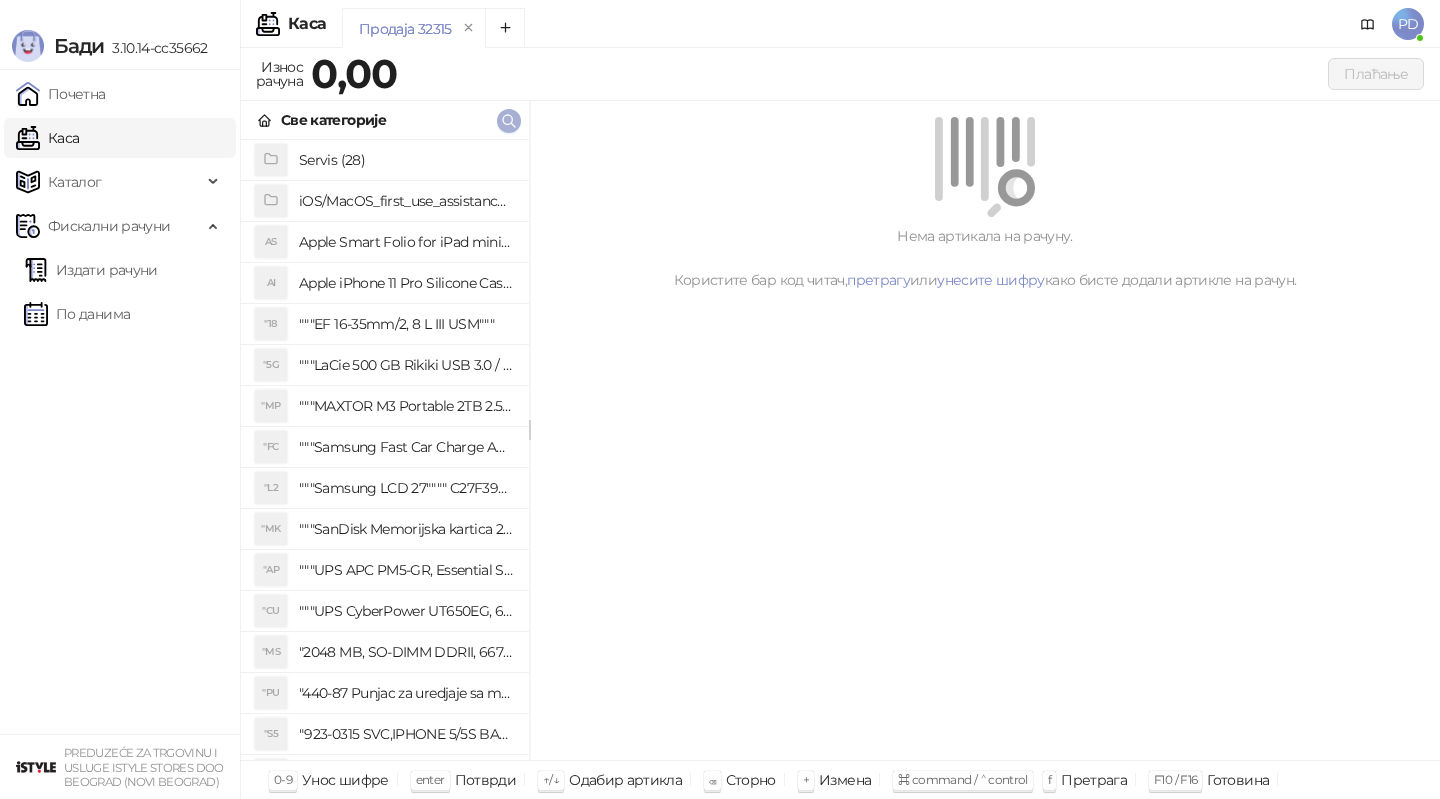click at bounding box center (509, 121) 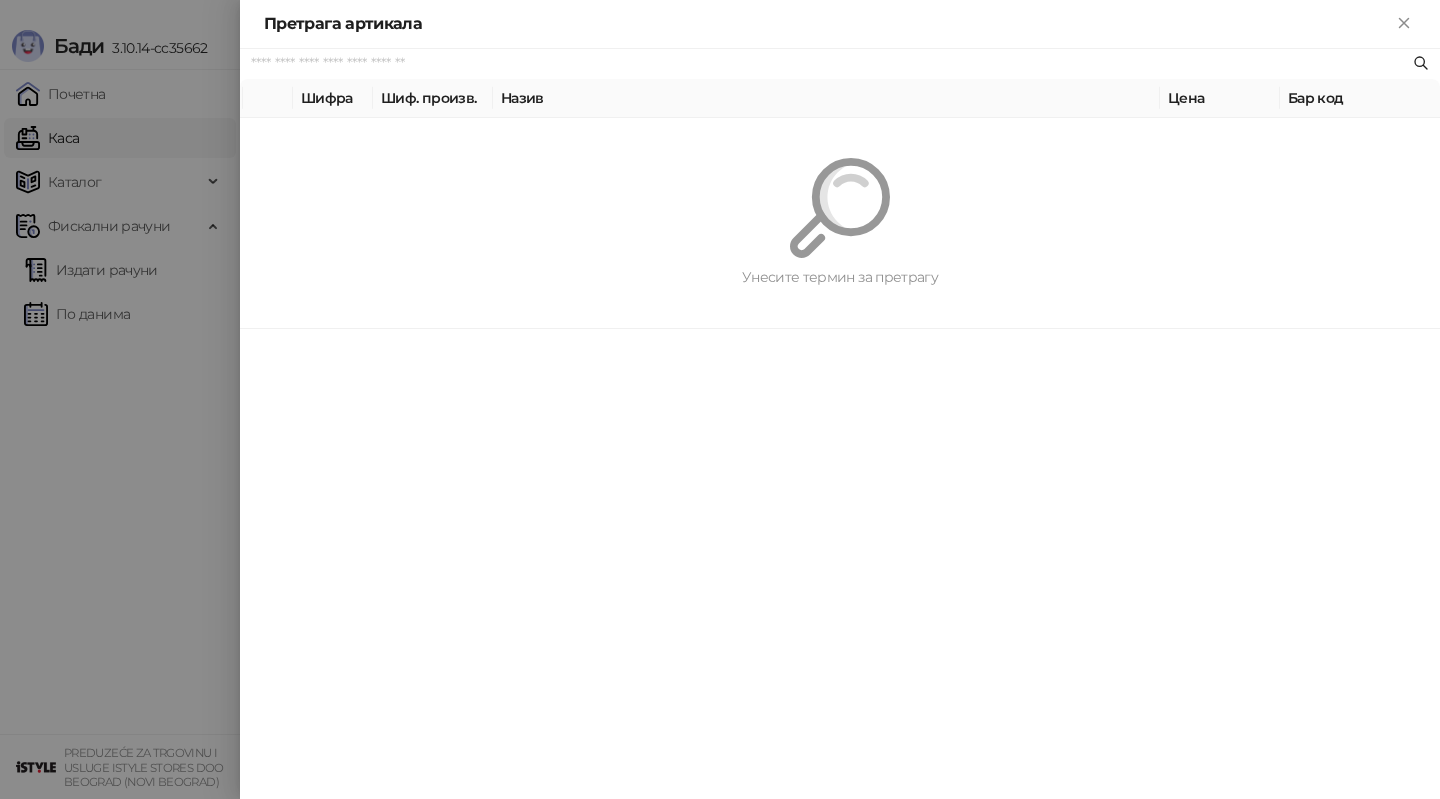 paste on "*********" 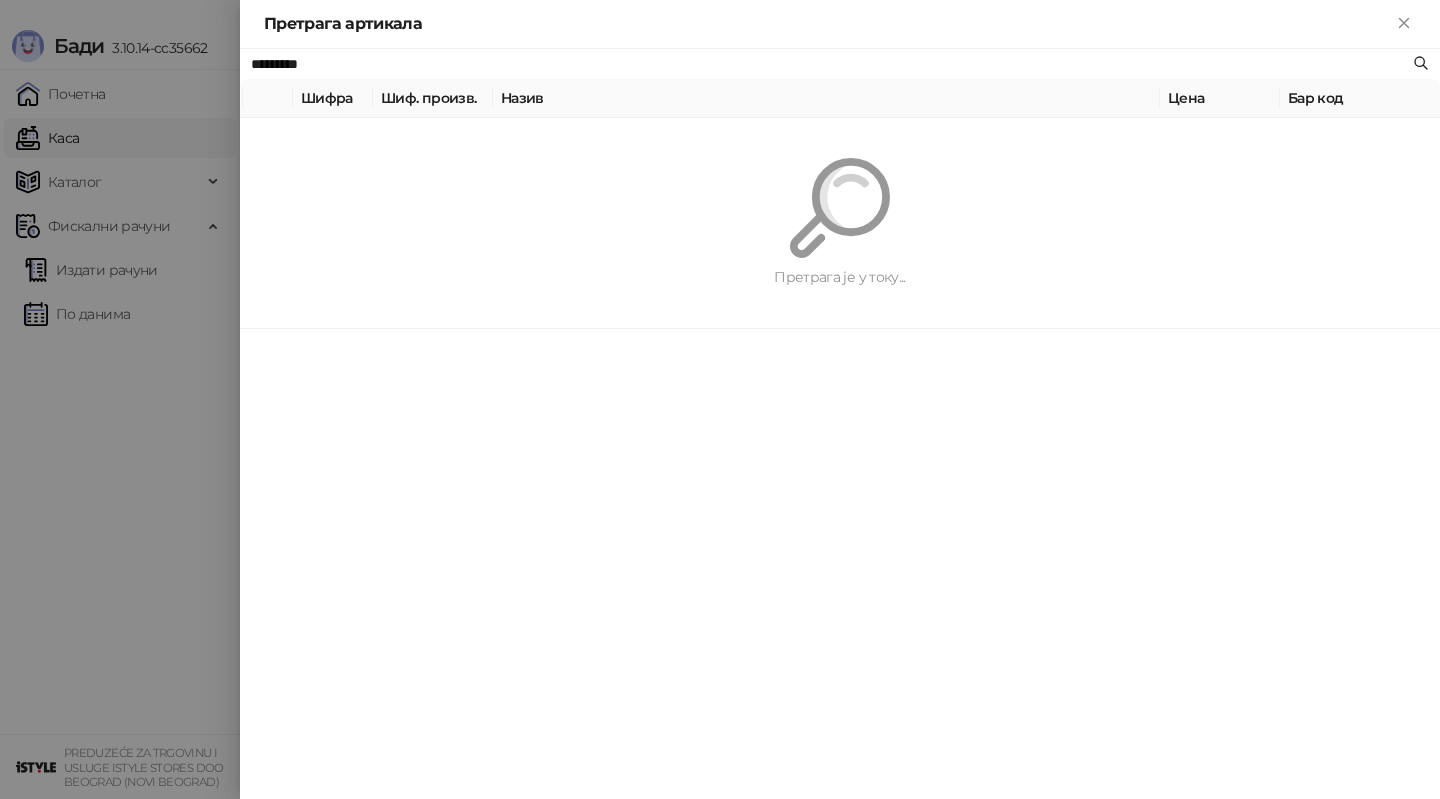 type on "*********" 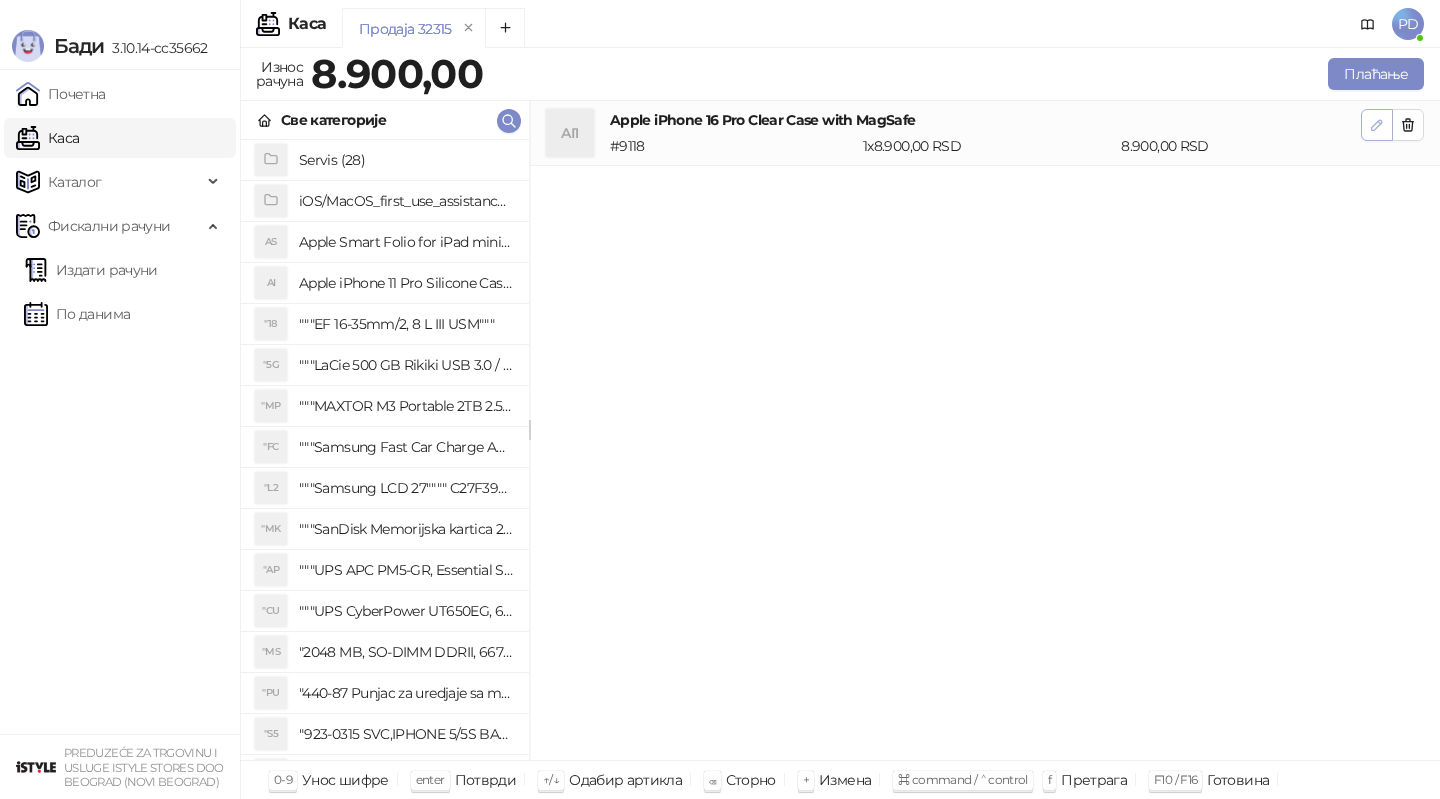 click 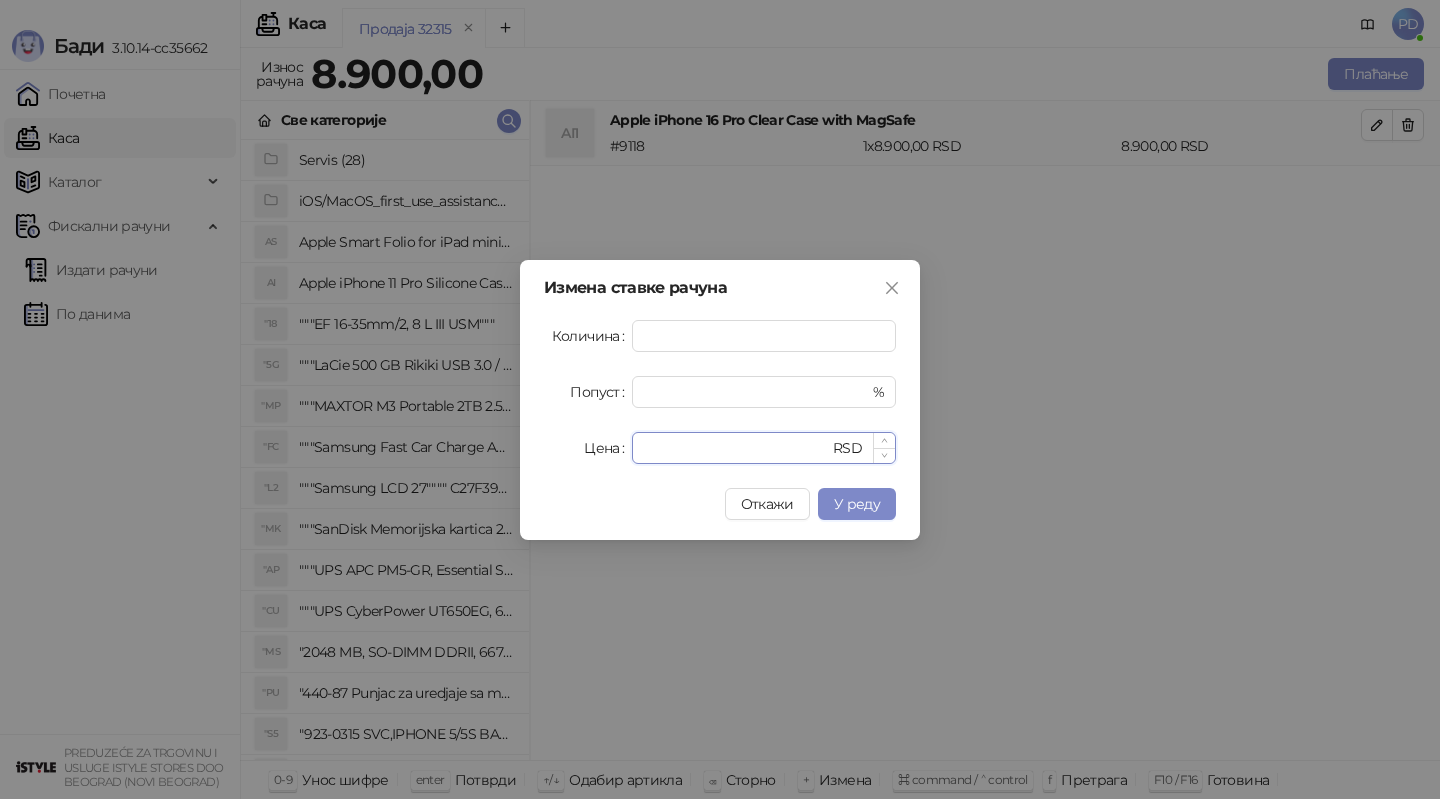 click on "****" at bounding box center (736, 448) 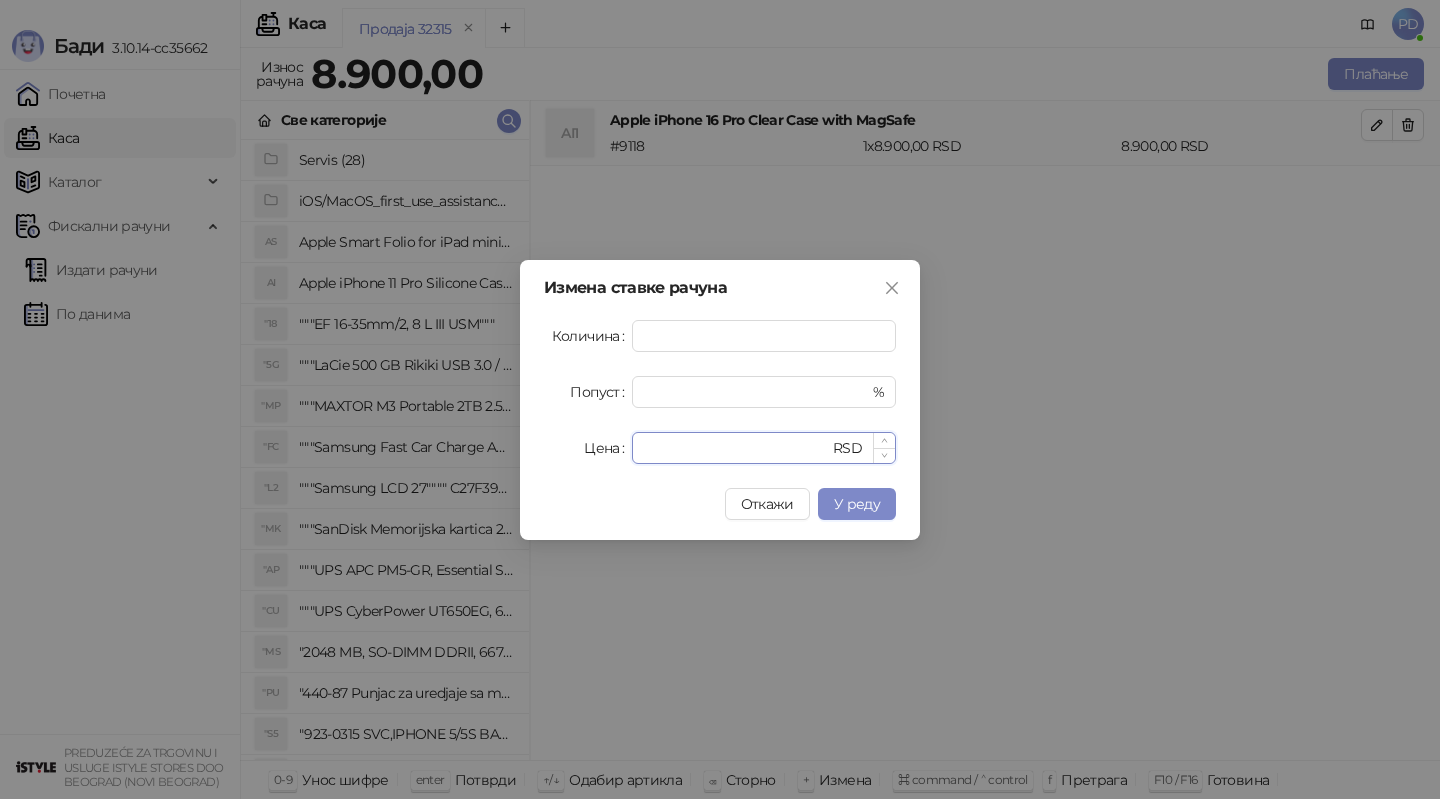 type on "****" 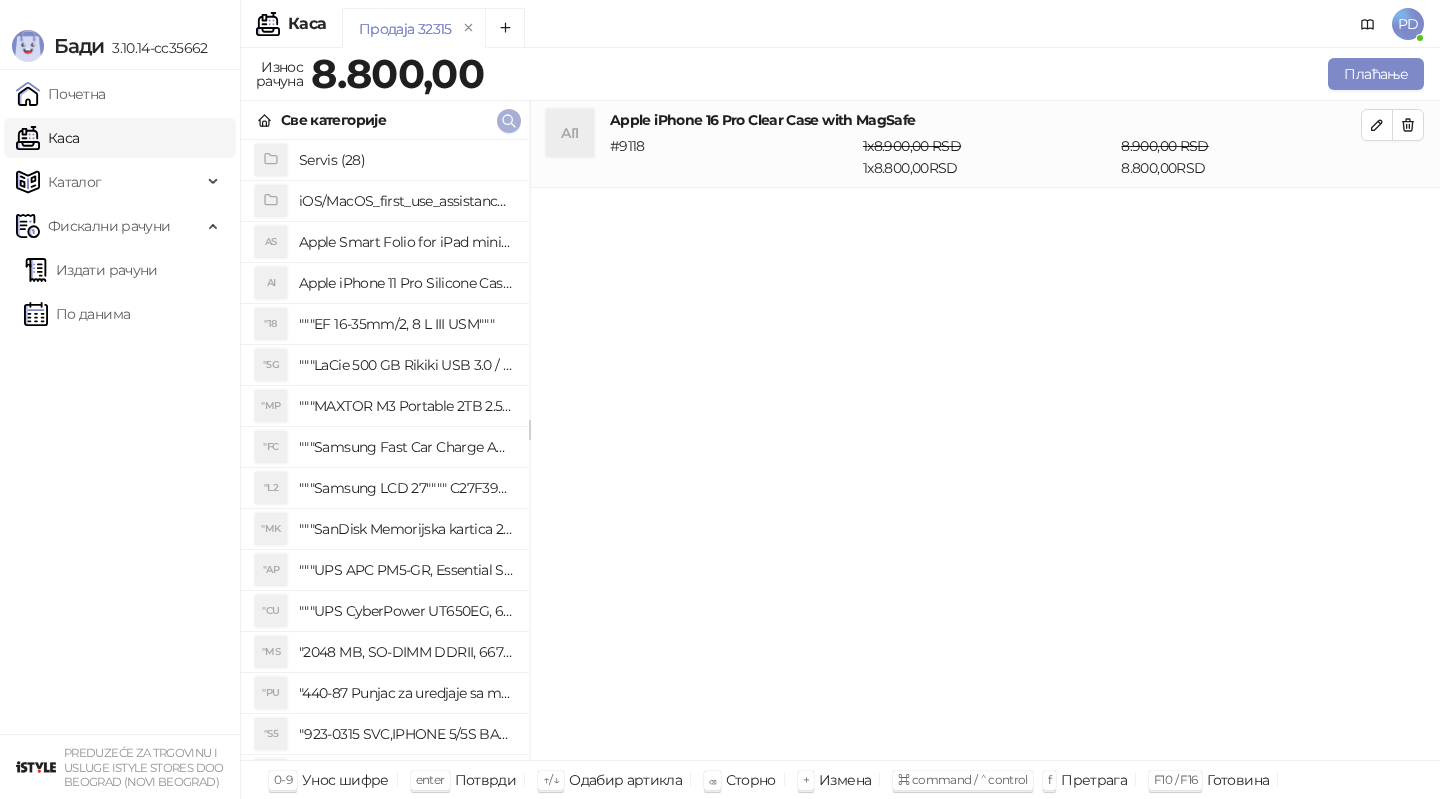 click 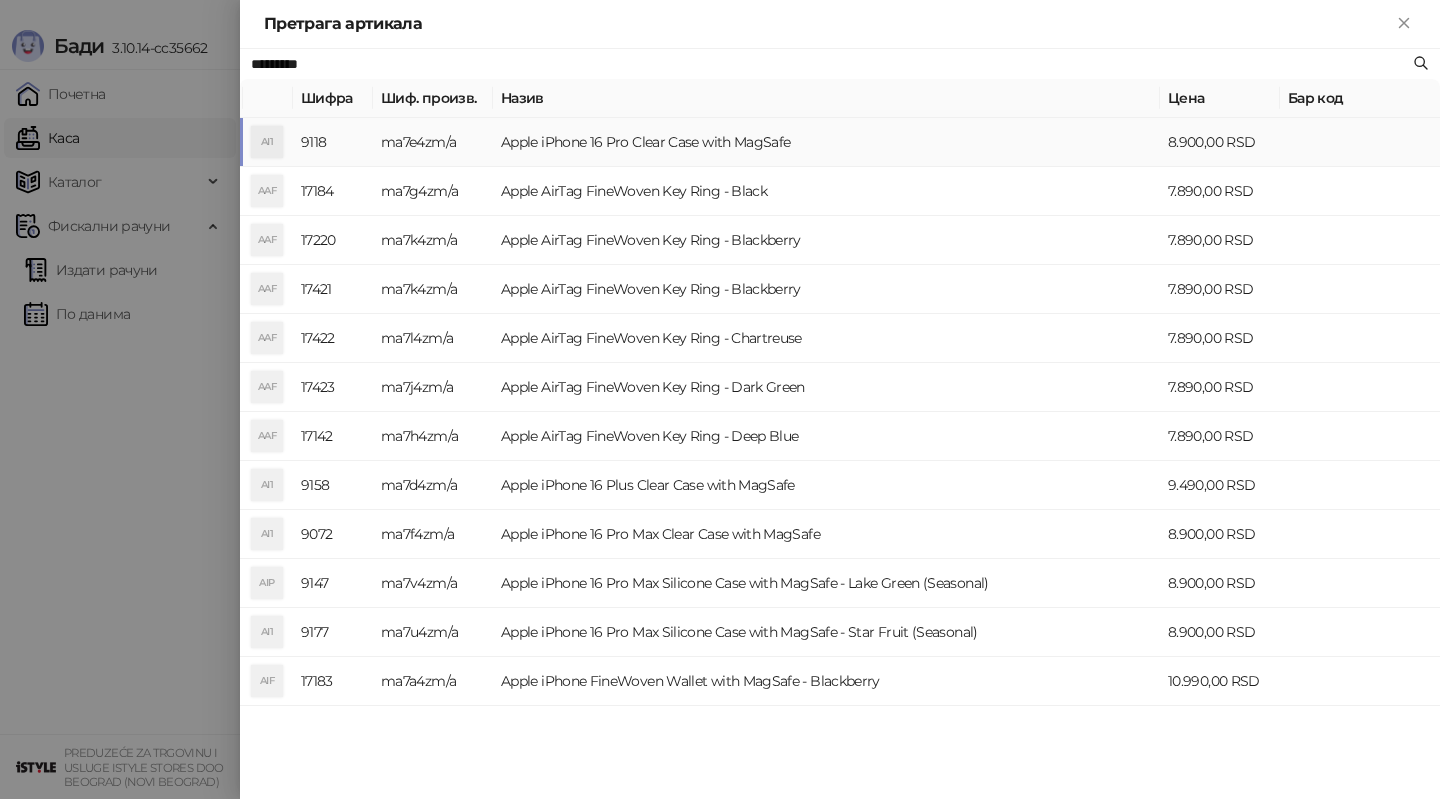 paste on "**********" 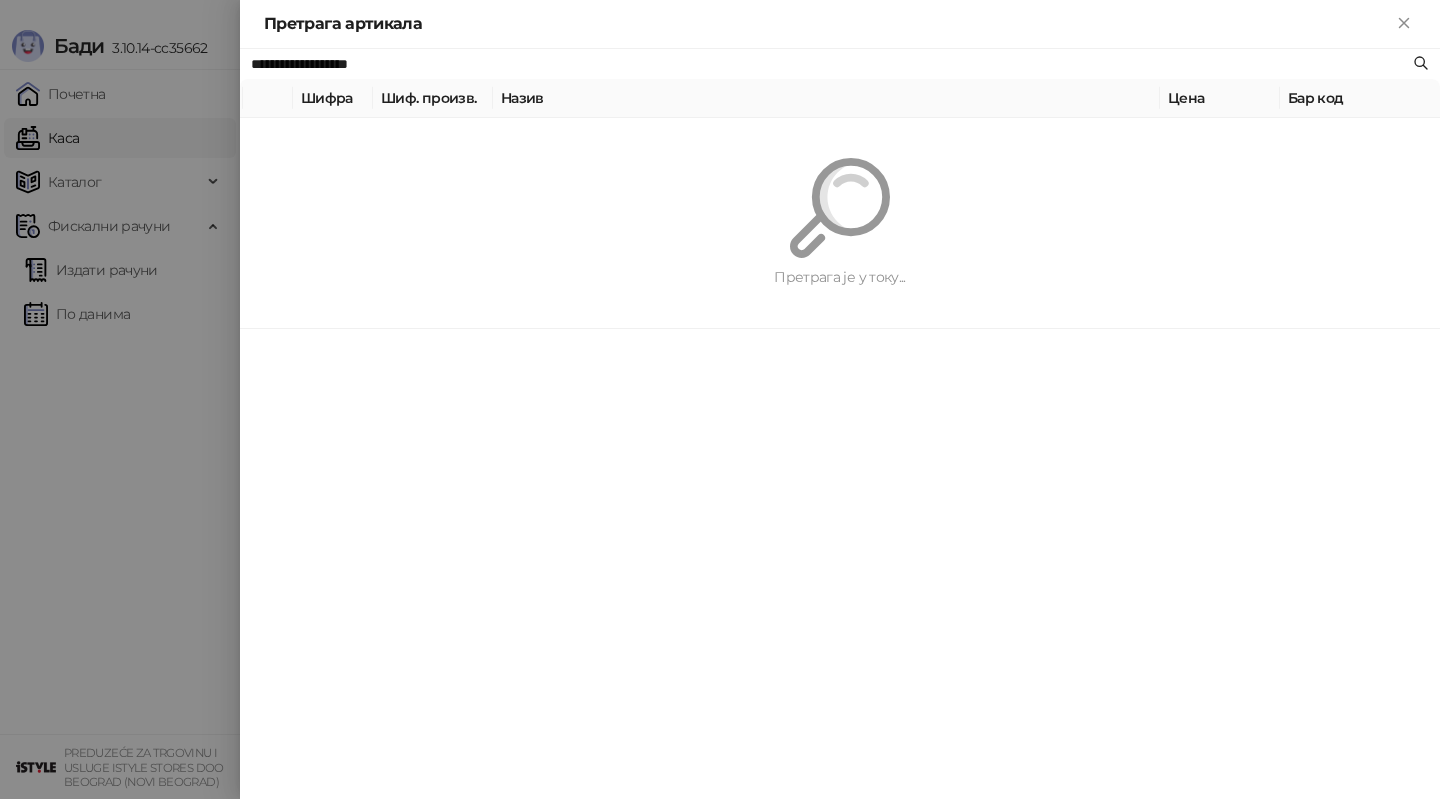 type on "**********" 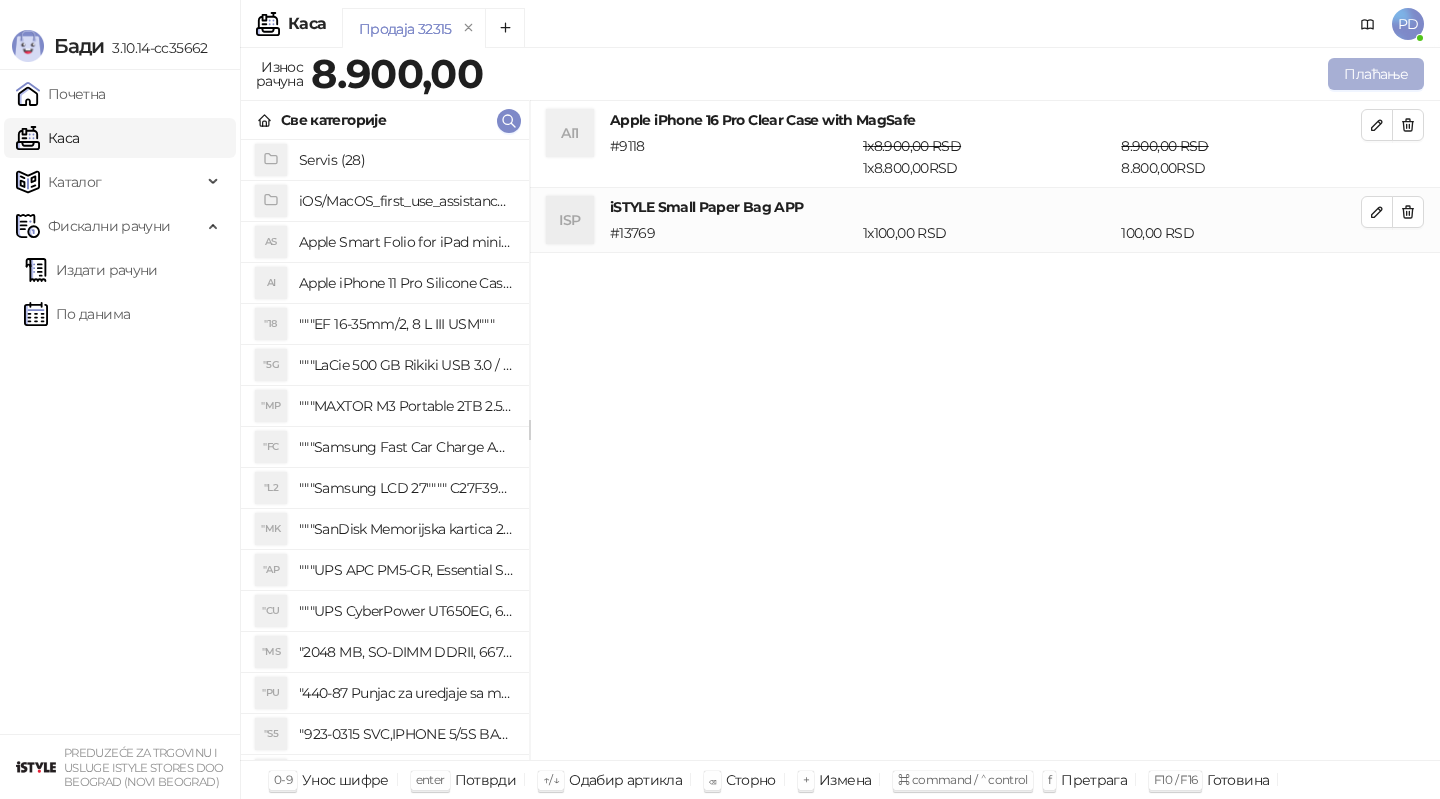click on "Плаћање" at bounding box center [1376, 74] 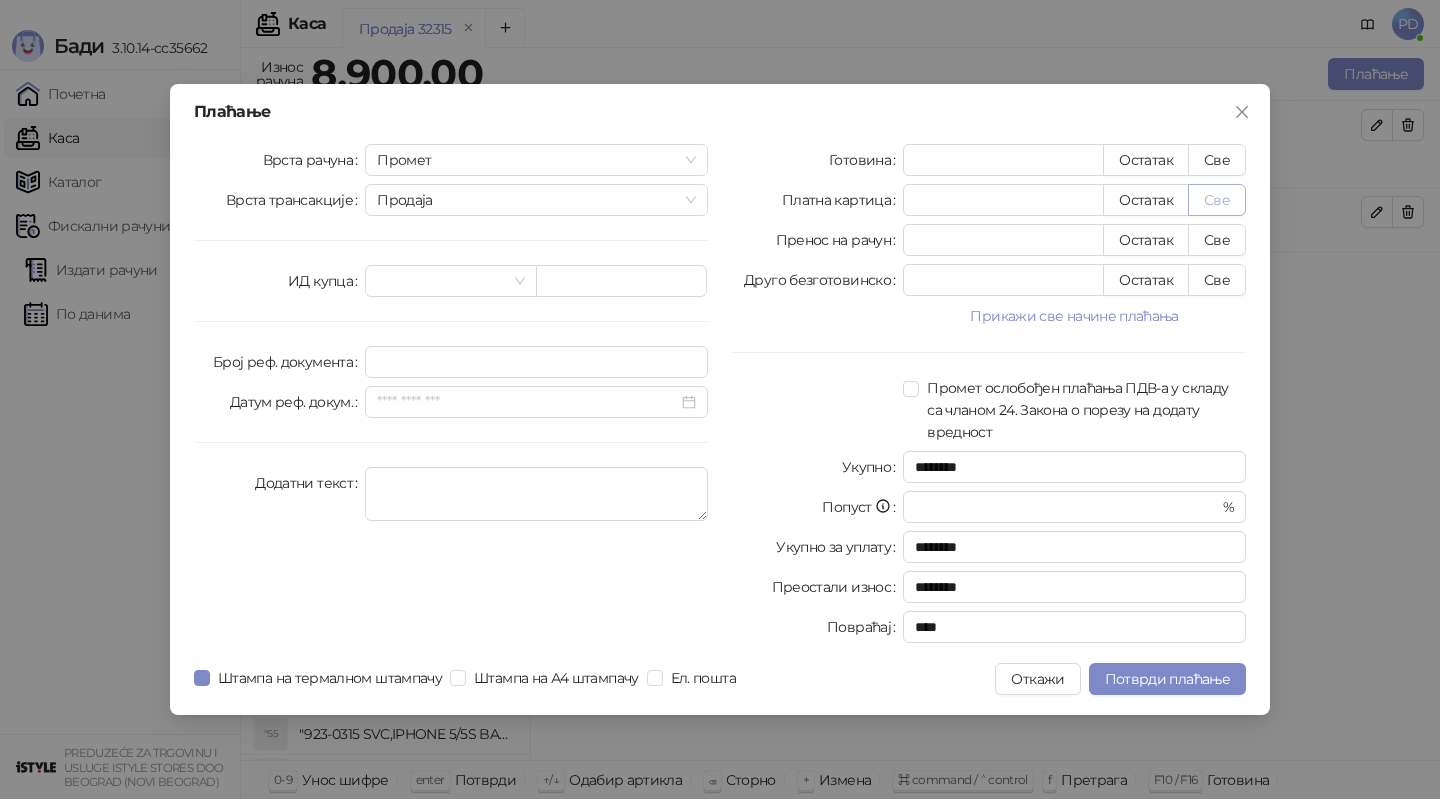click on "Све" at bounding box center (1217, 200) 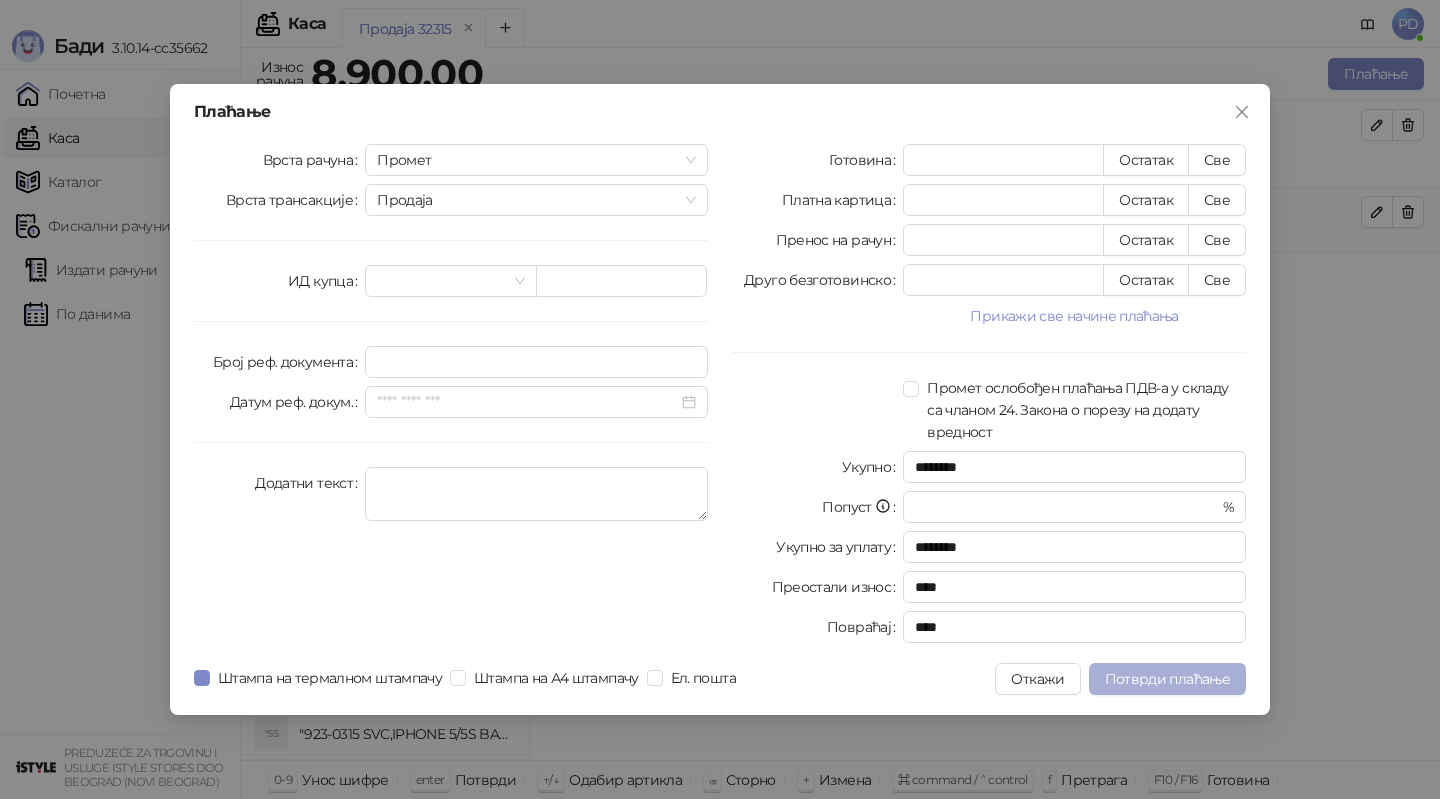 click on "Потврди плаћање" at bounding box center [1167, 679] 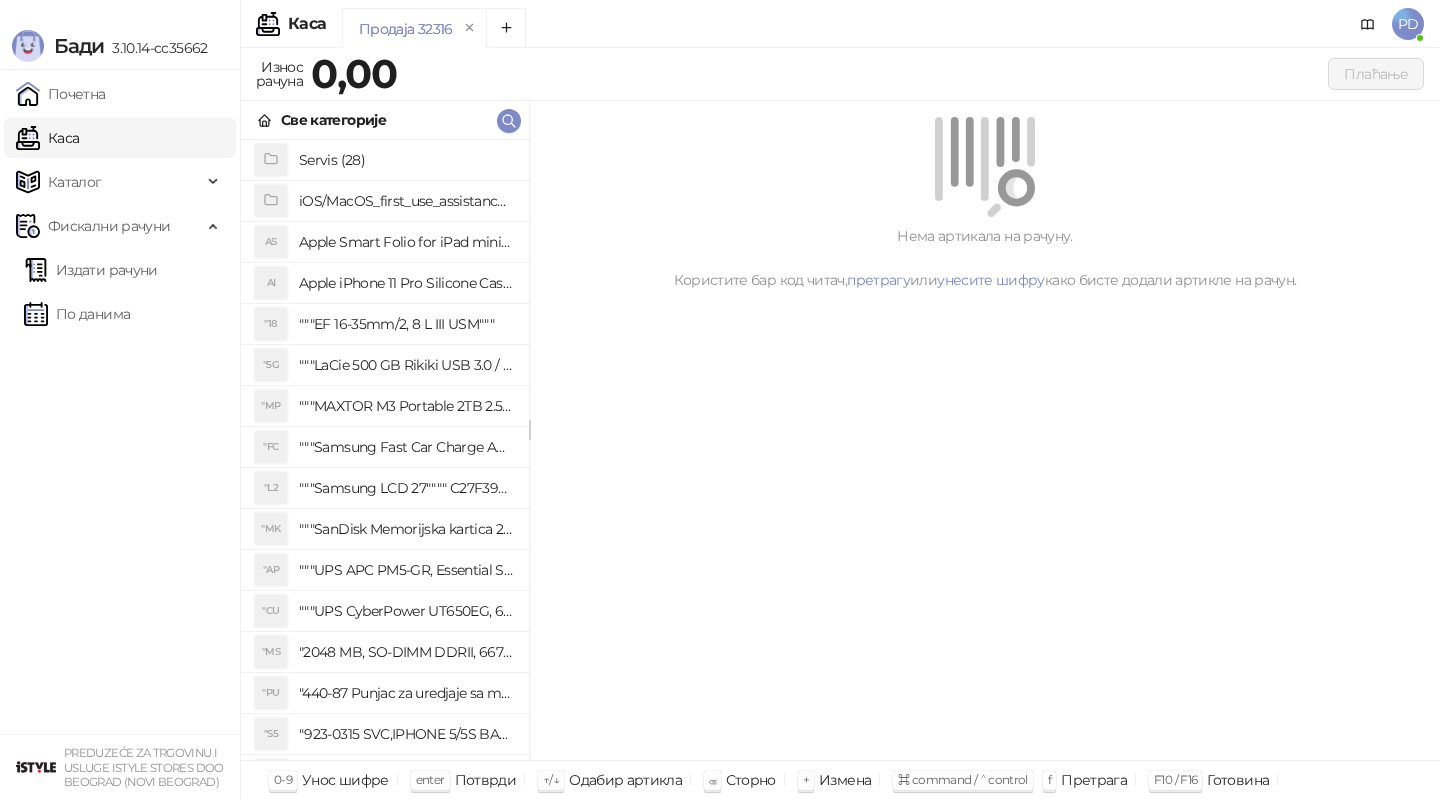 click on "Почетна Каса Каталог Фискални рачуни Издати рачуни По данима" at bounding box center (120, 402) 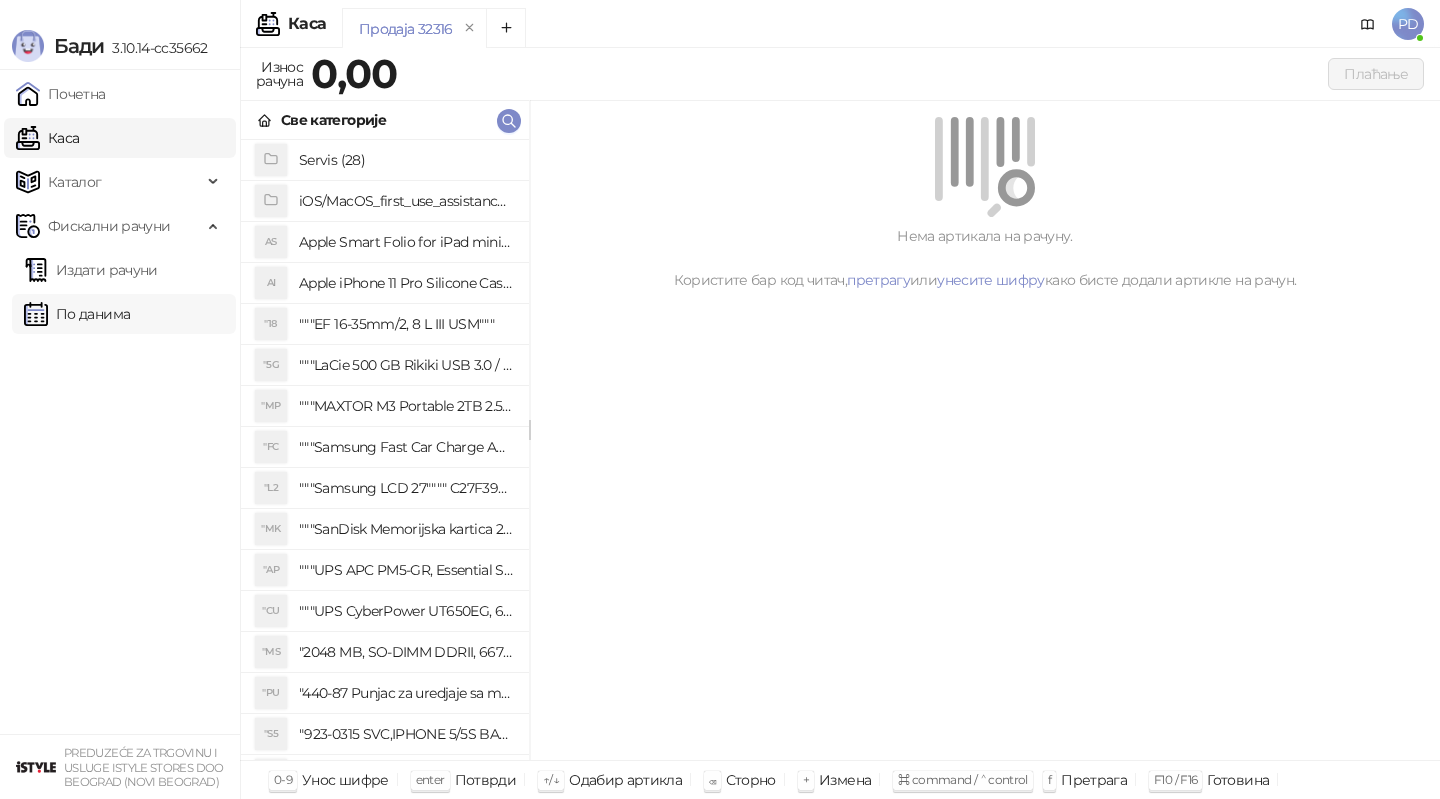 click on "По данима" at bounding box center (77, 314) 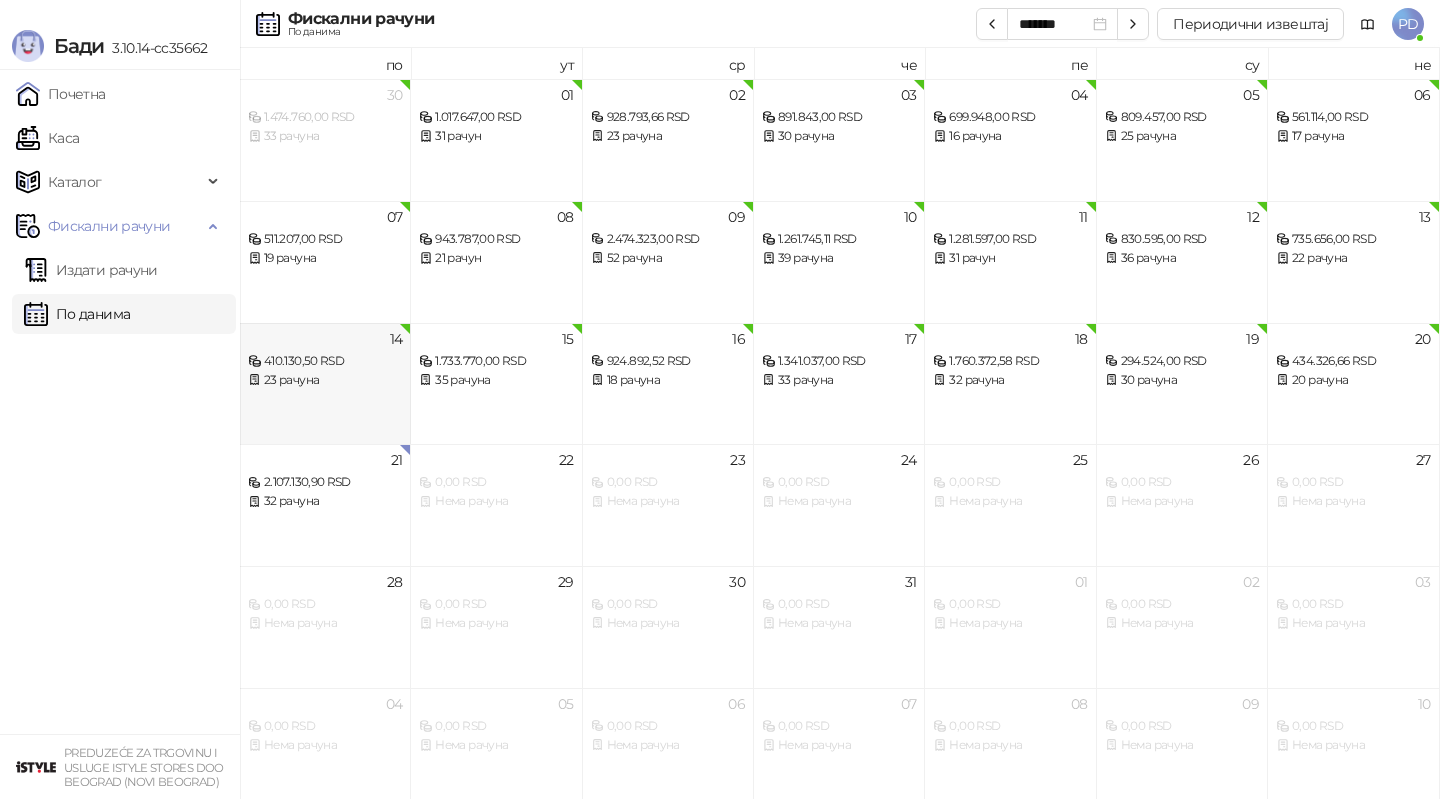 click on "14 410.130,50 RSD 23 рачуна" at bounding box center (325, 384) 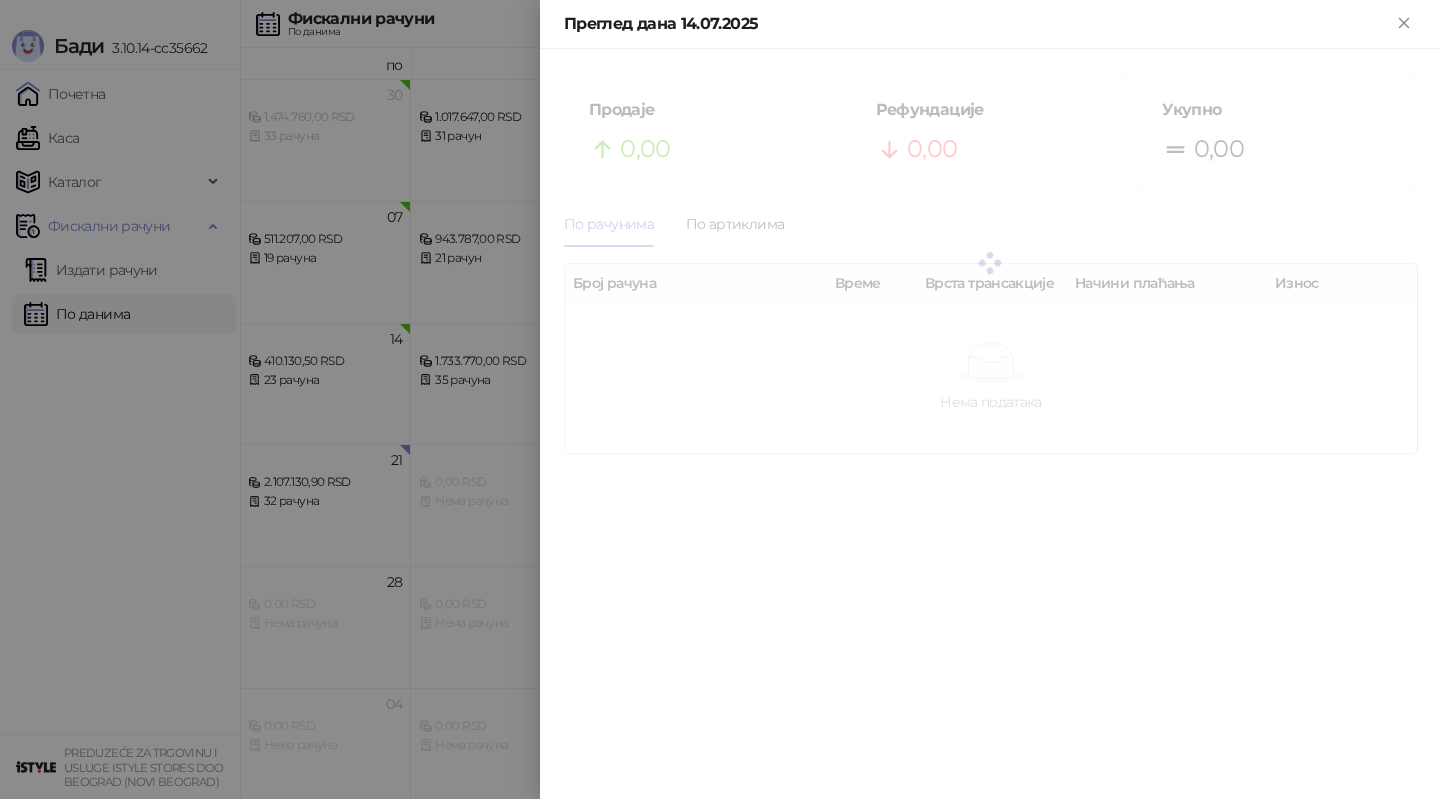 click at bounding box center (720, 399) 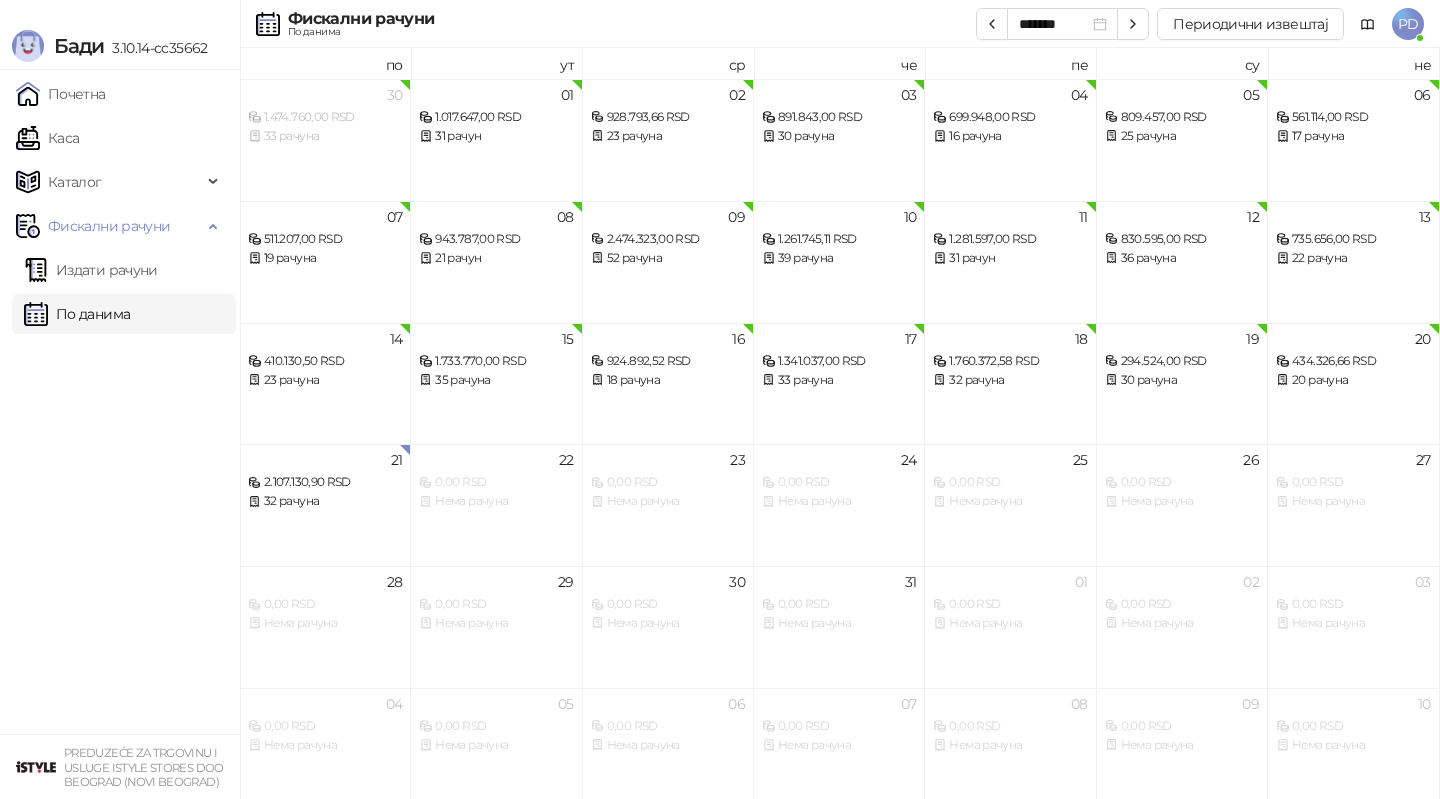 click on "21   2.107.130,90 RSD   32 рачуна" at bounding box center [325, 505] 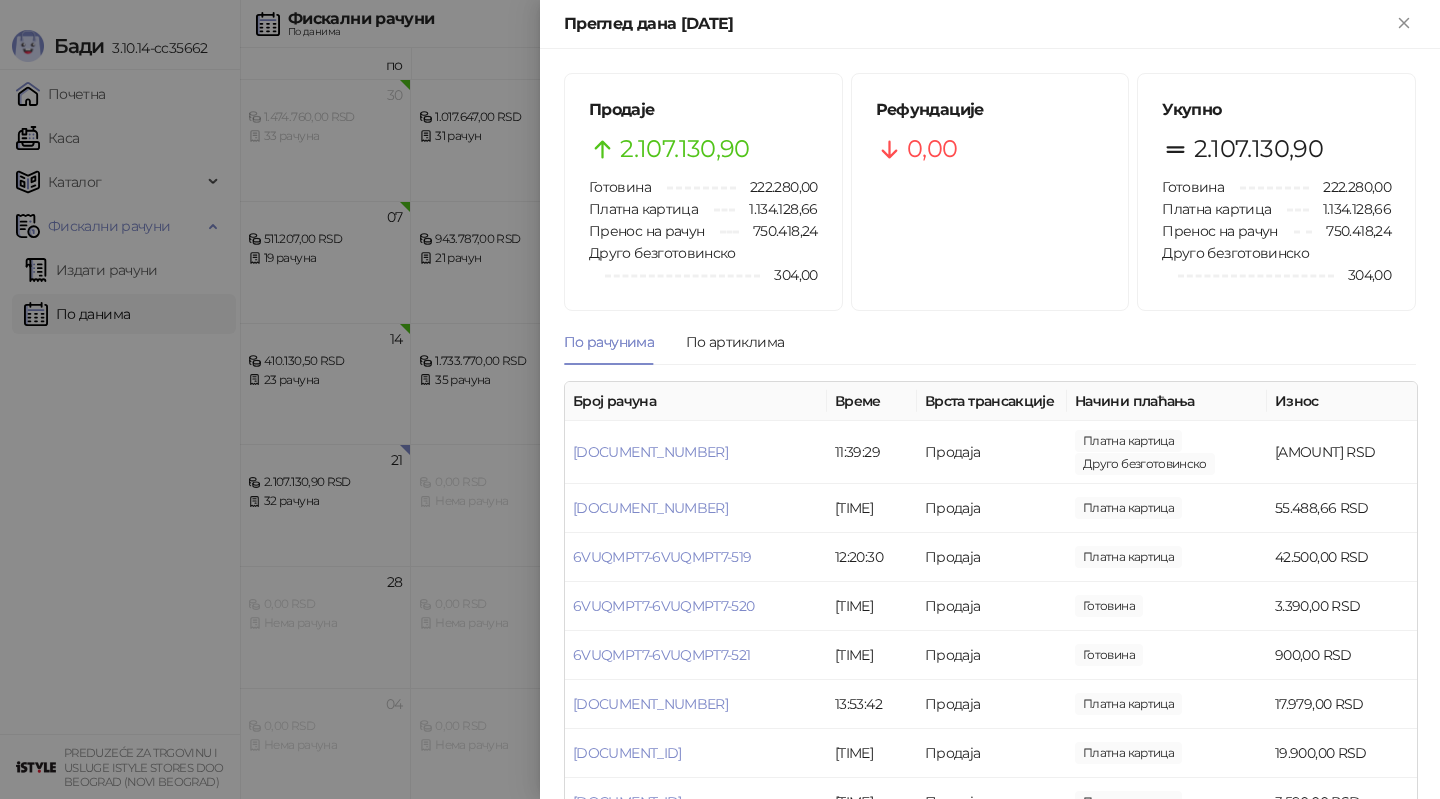 click at bounding box center (720, 399) 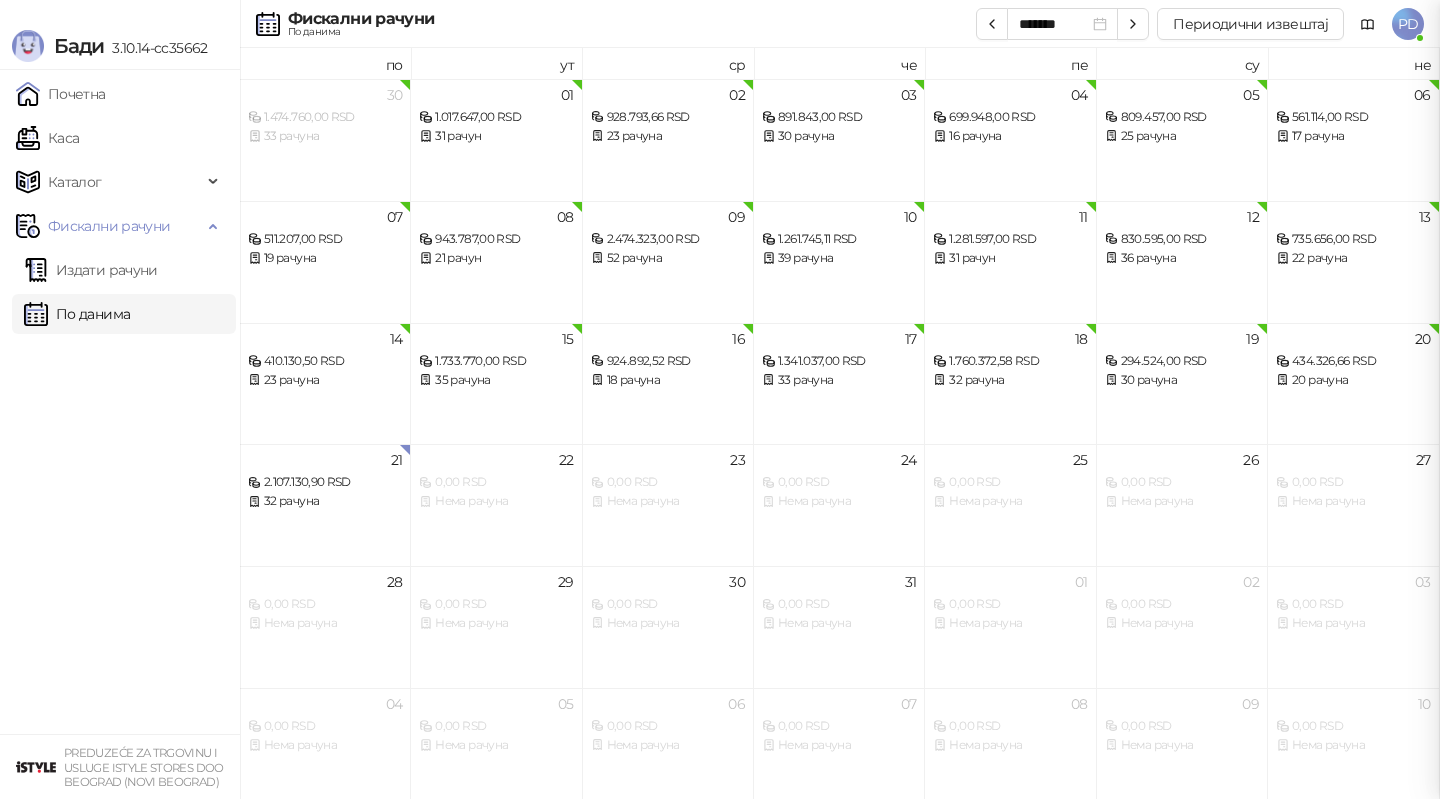 click at bounding box center (720, 399) 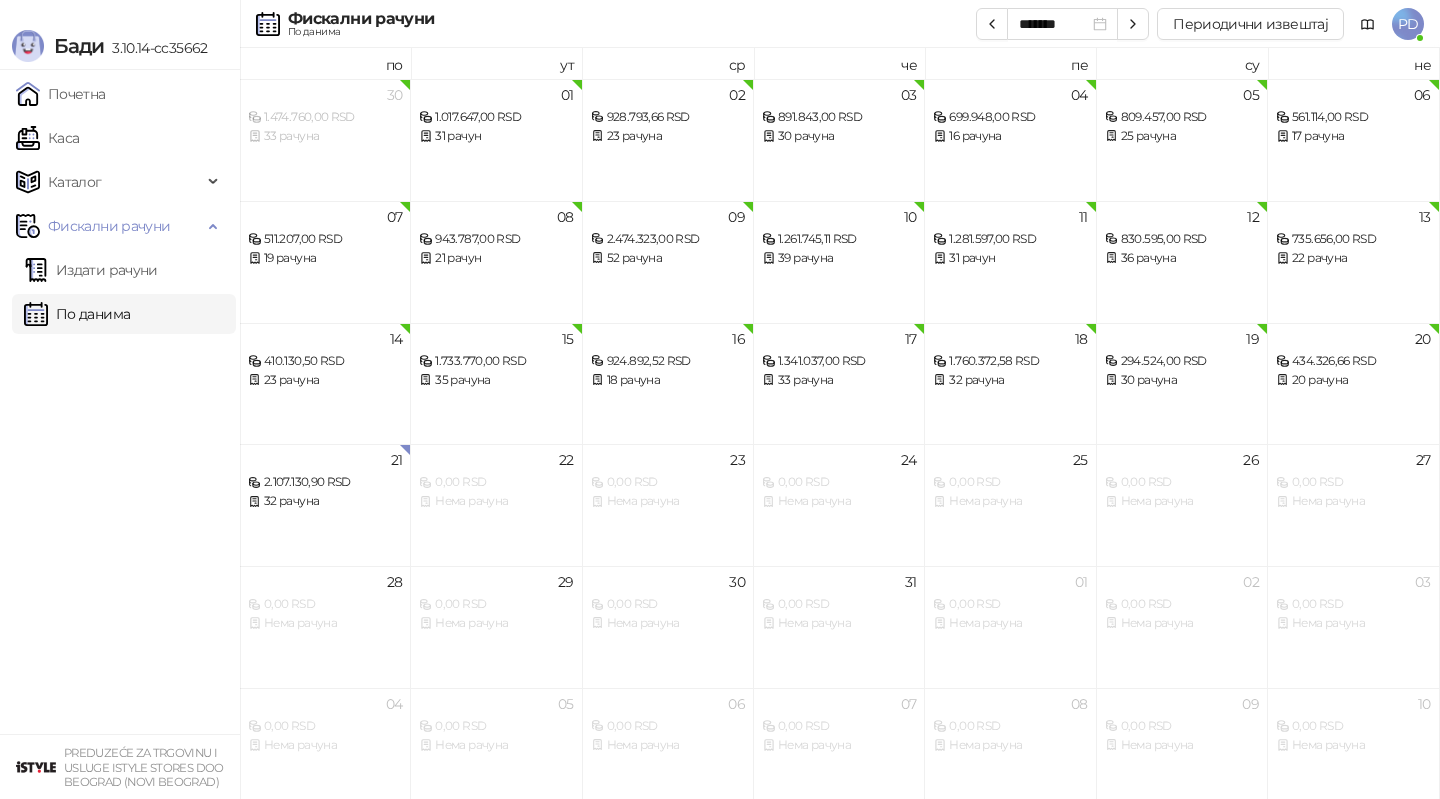 click on "Издати рачуни" at bounding box center (91, 270) 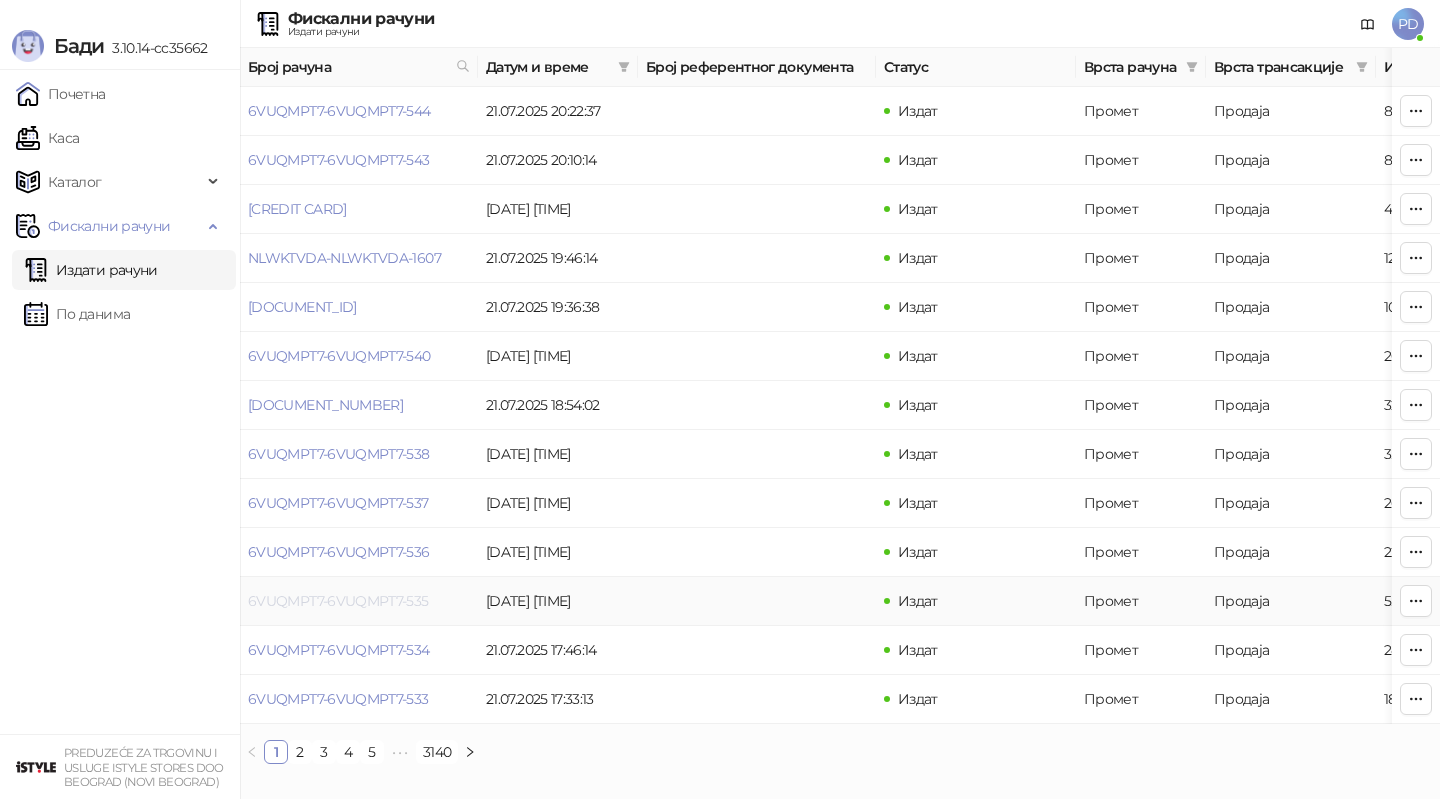 click on "6VUQMPT7-6VUQMPT7-535" at bounding box center (338, 601) 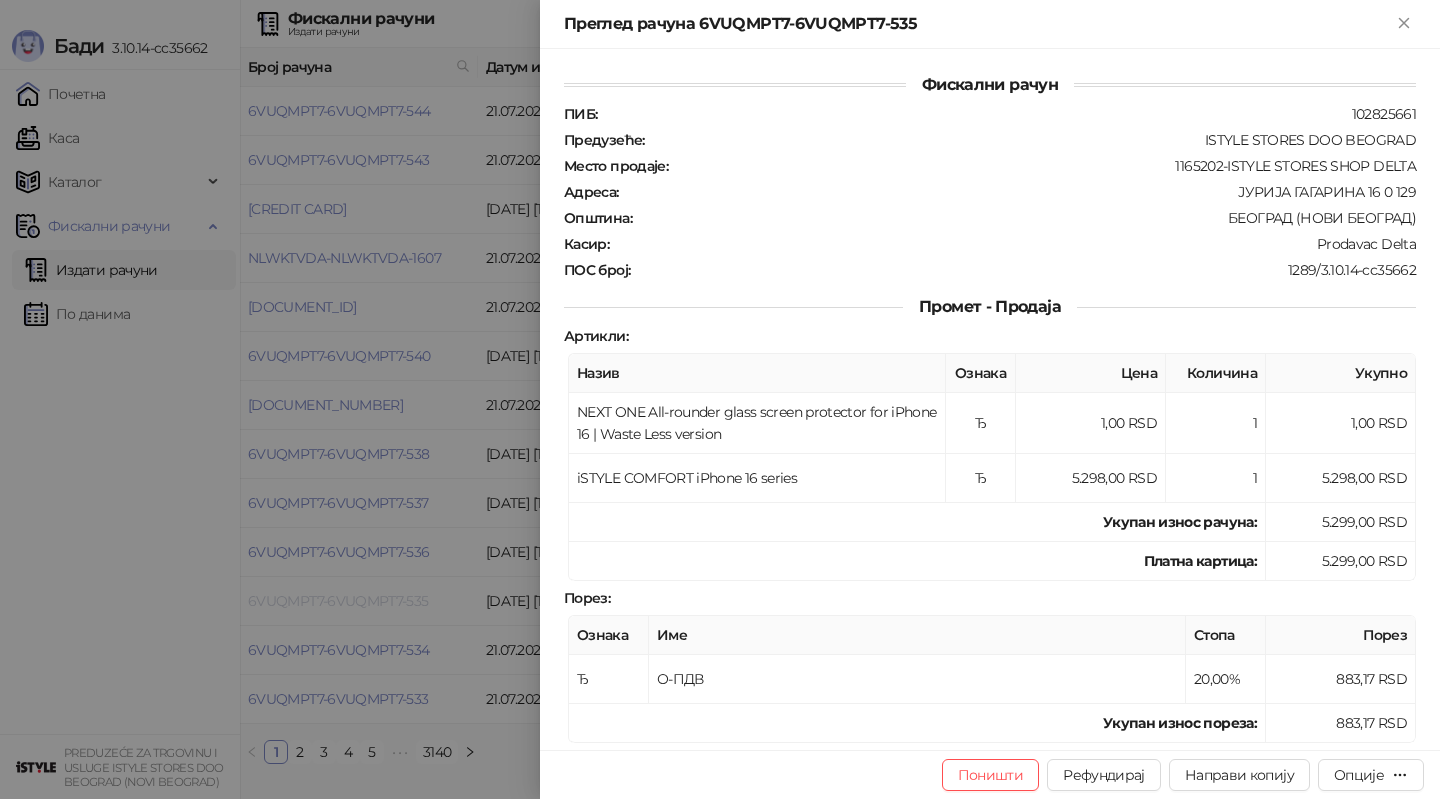 click at bounding box center [720, 399] 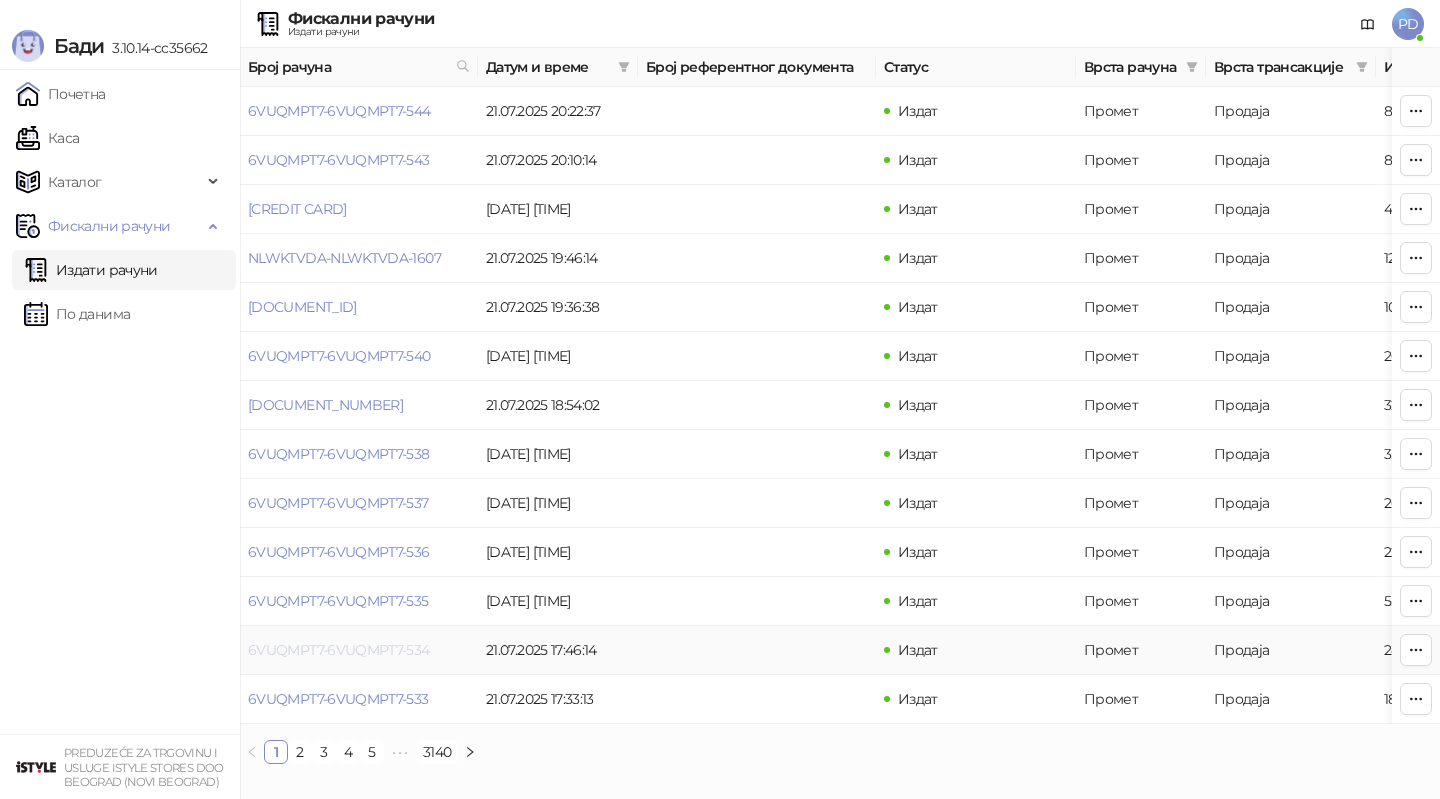 click on "6VUQMPT7-6VUQMPT7-534" at bounding box center [339, 650] 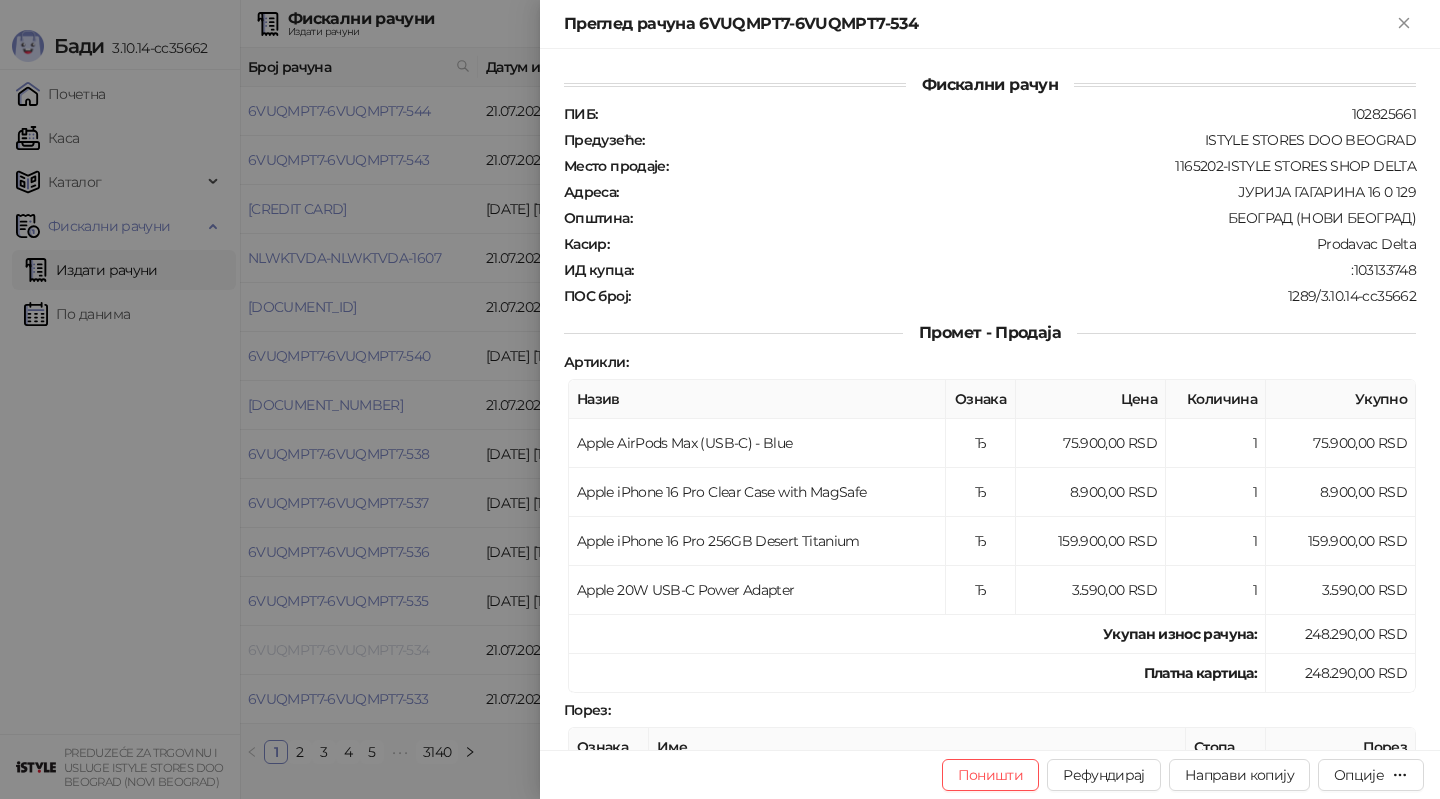 click at bounding box center [720, 399] 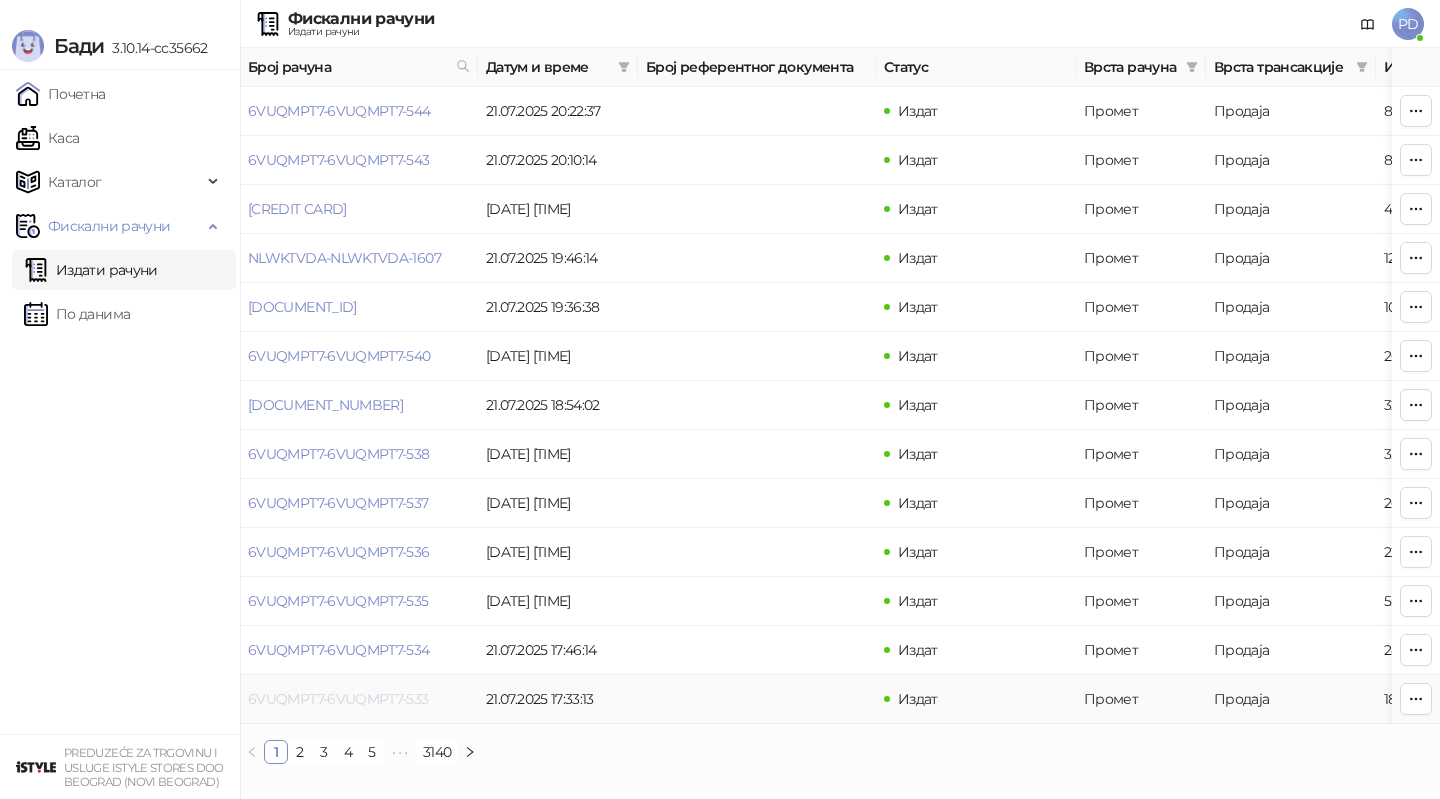 click on "6VUQMPT7-6VUQMPT7-533" at bounding box center [338, 699] 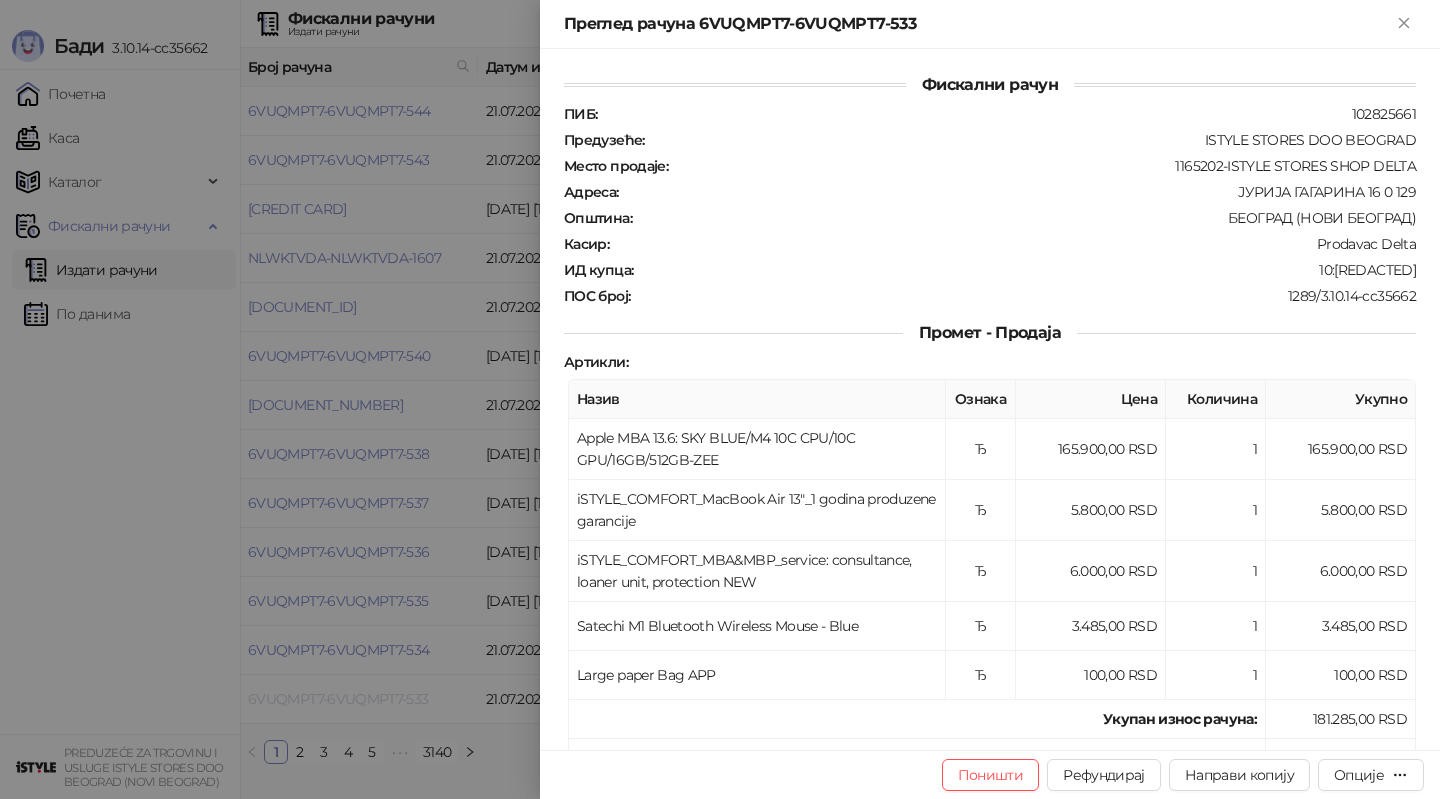 click at bounding box center (720, 399) 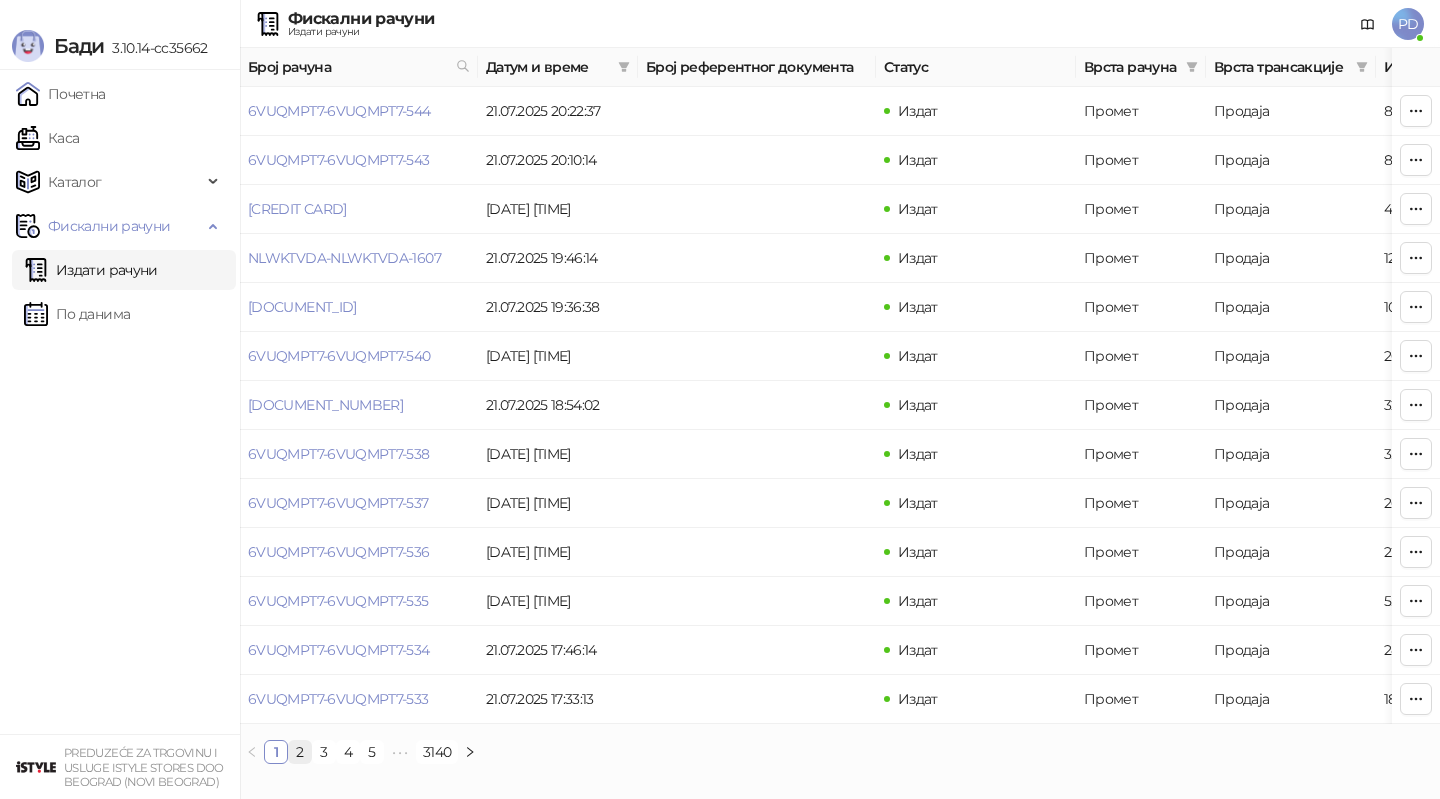click on "2" at bounding box center (300, 752) 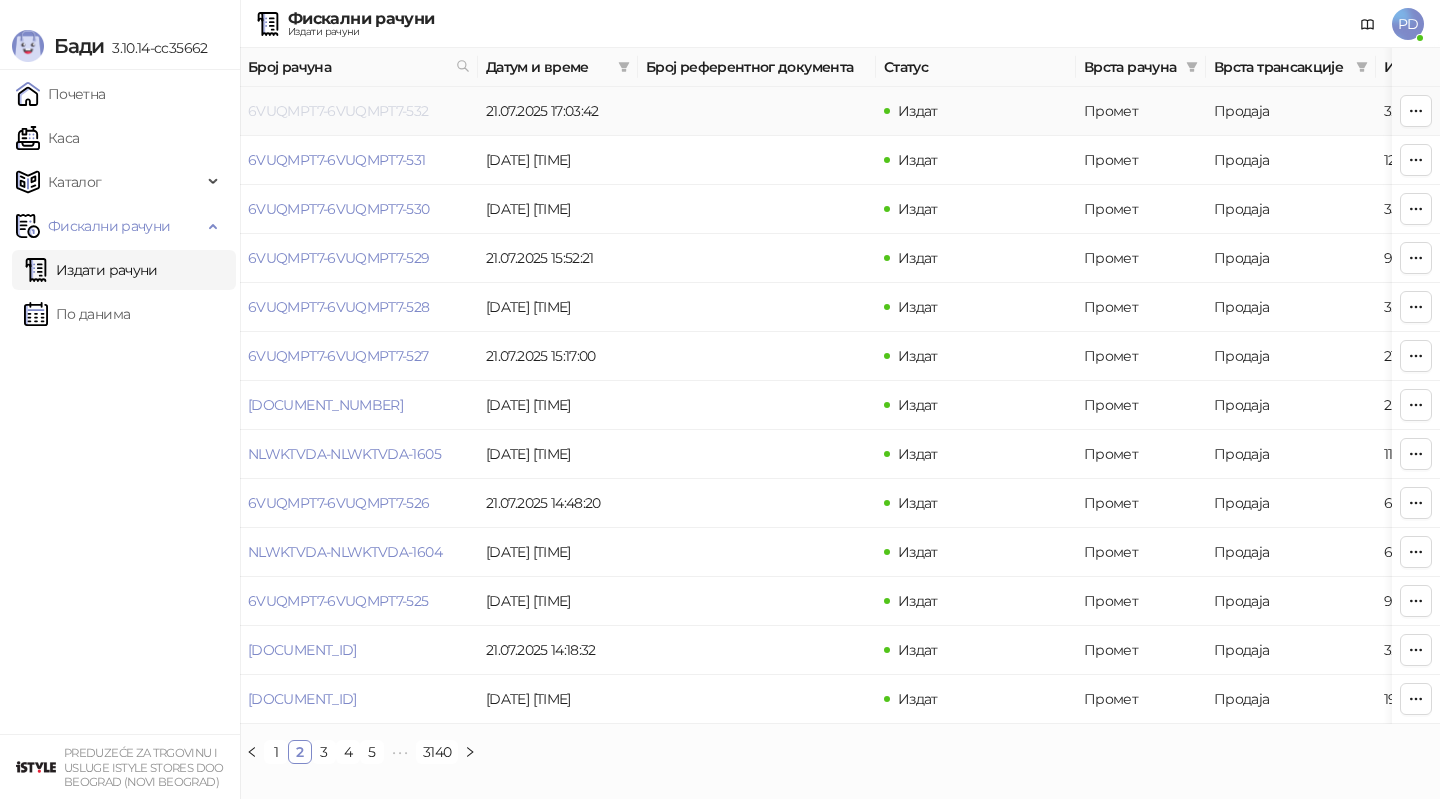 click on "6VUQMPT7-6VUQMPT7-532" at bounding box center (338, 111) 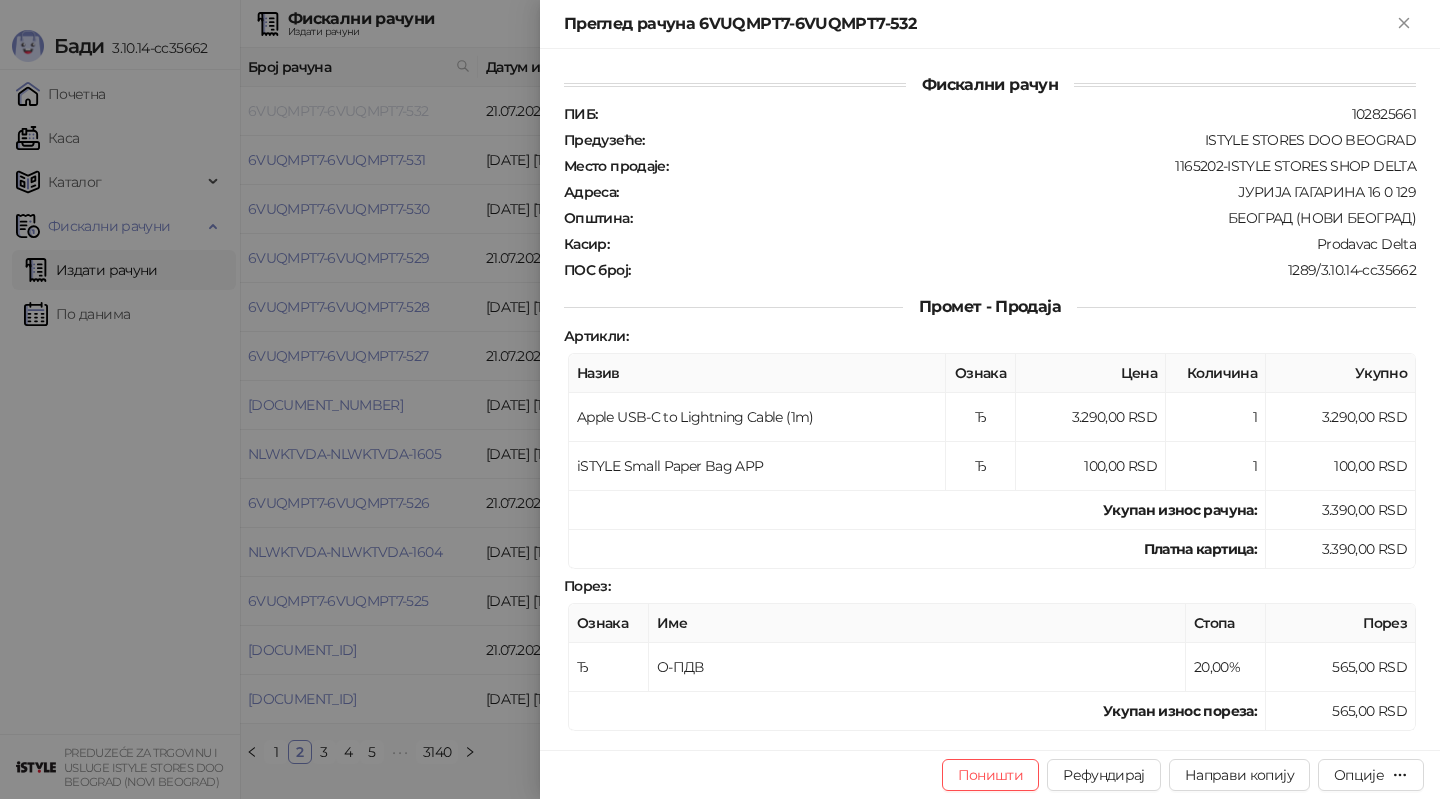 click at bounding box center [720, 399] 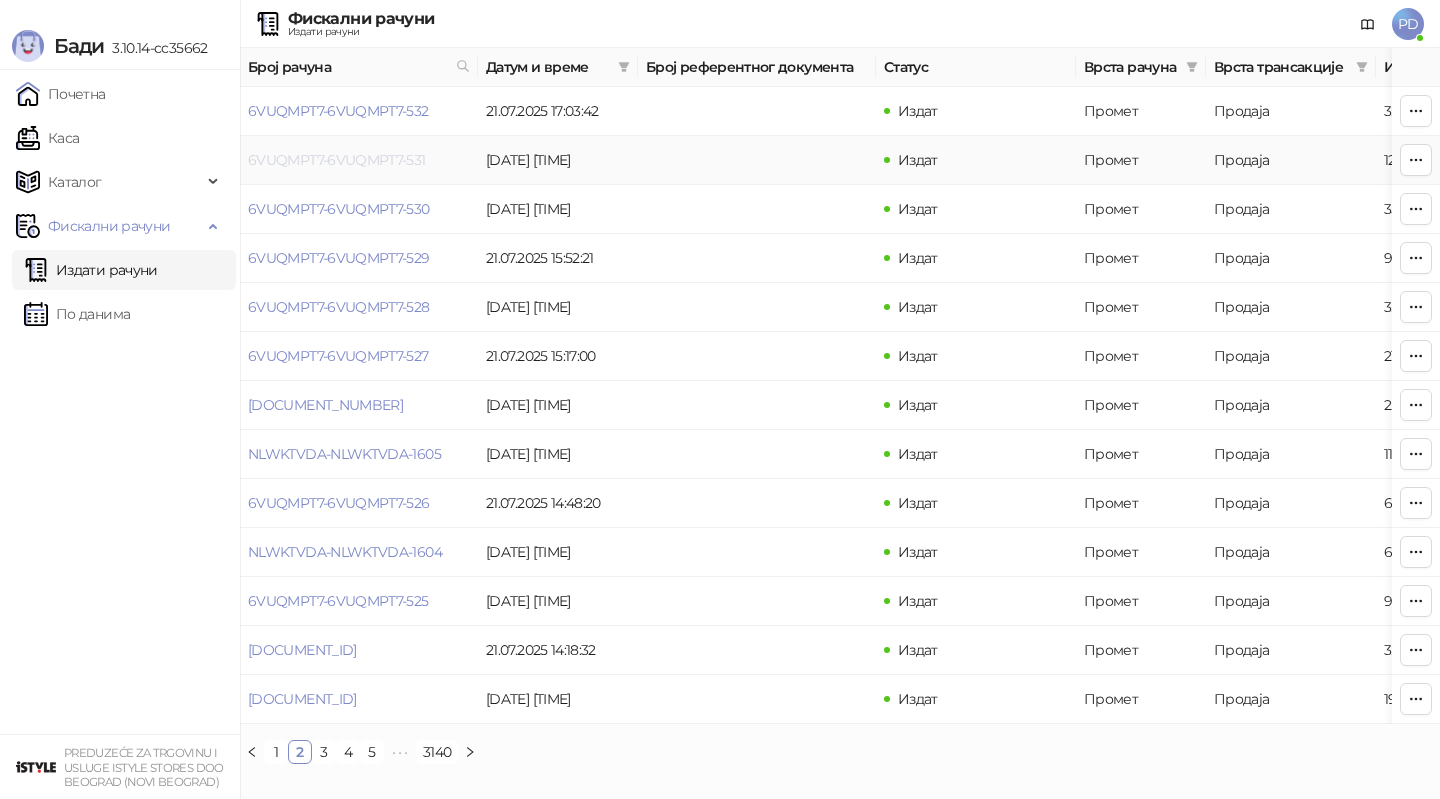 click on "6VUQMPT7-6VUQMPT7-531" at bounding box center (337, 160) 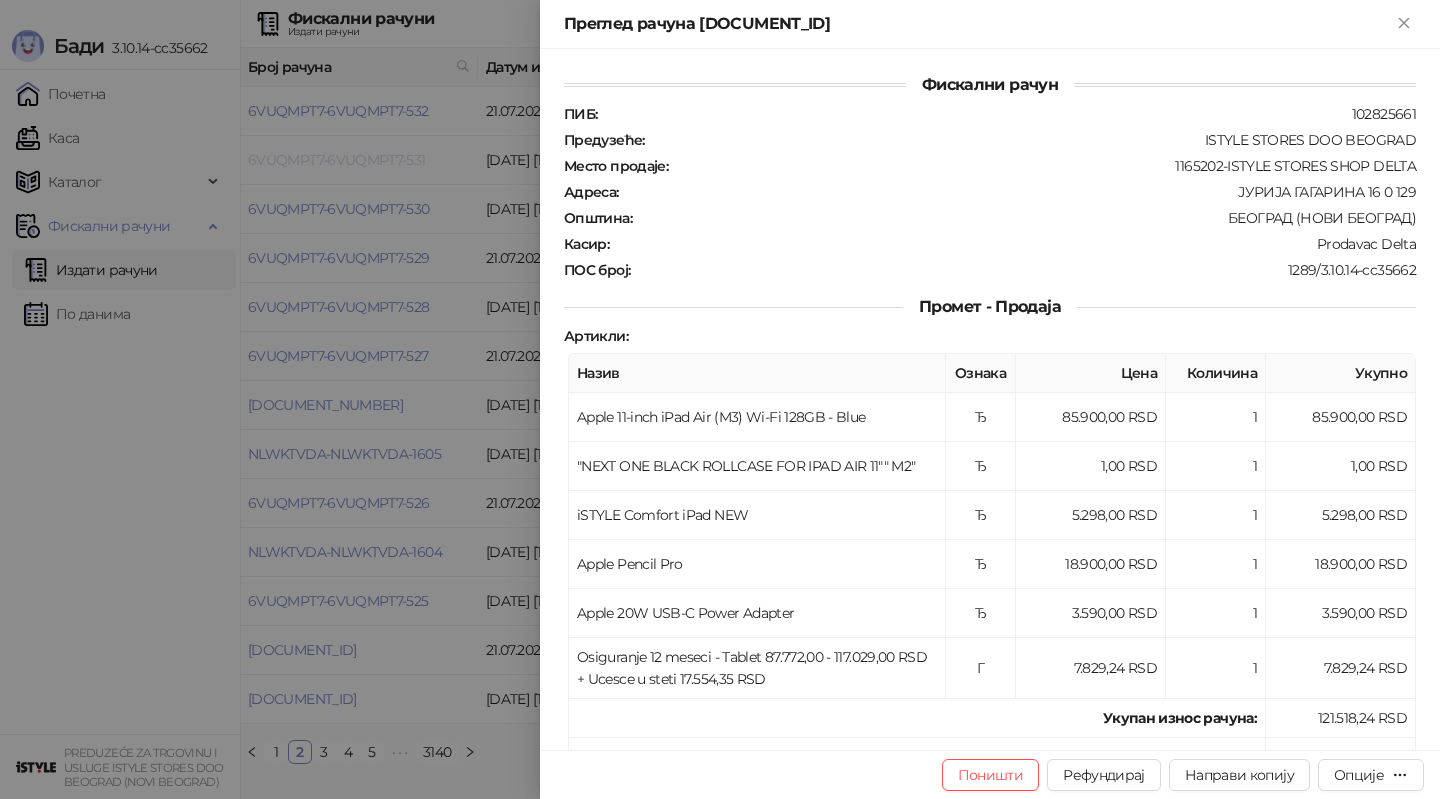 click at bounding box center (720, 399) 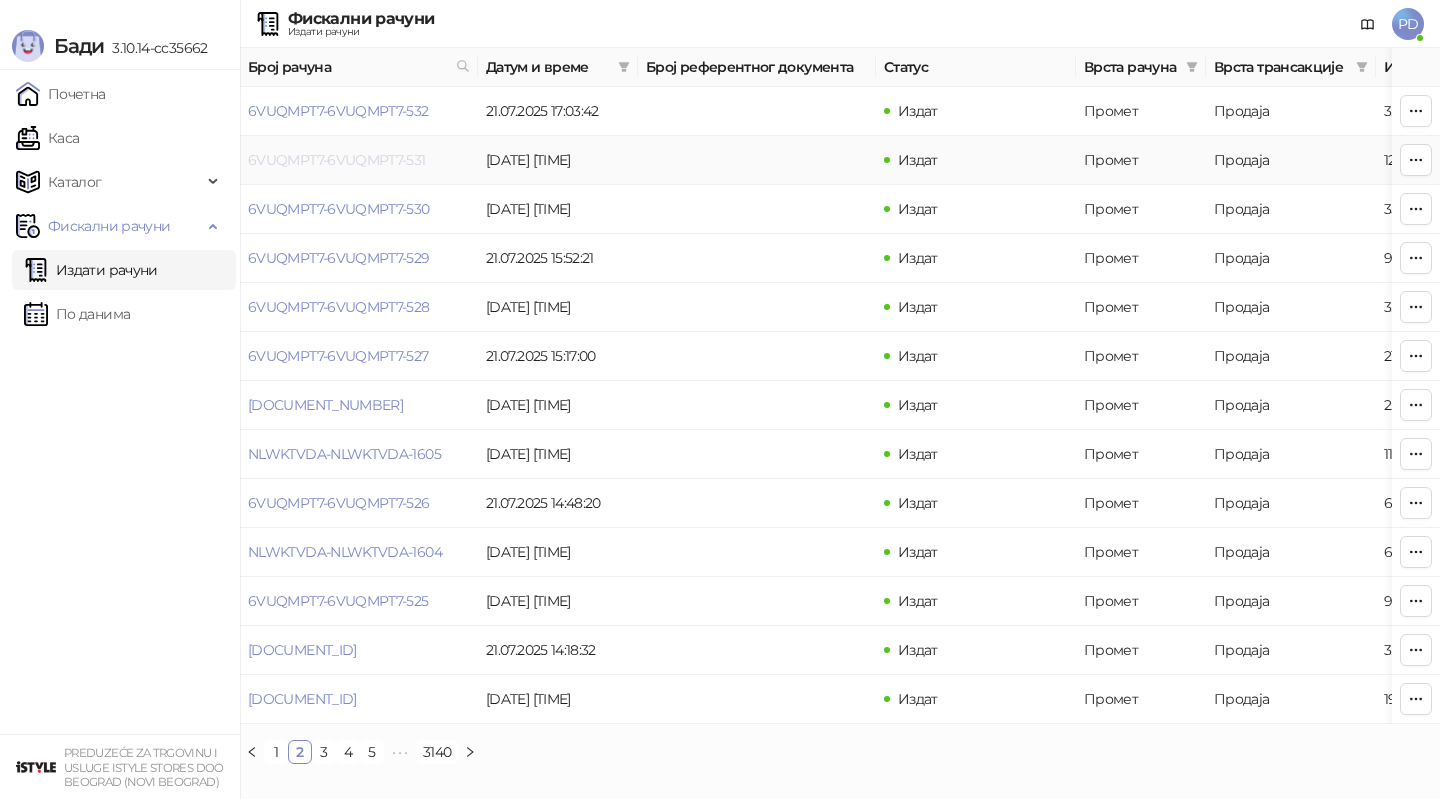 click on "6VUQMPT7-6VUQMPT7-531" at bounding box center (337, 160) 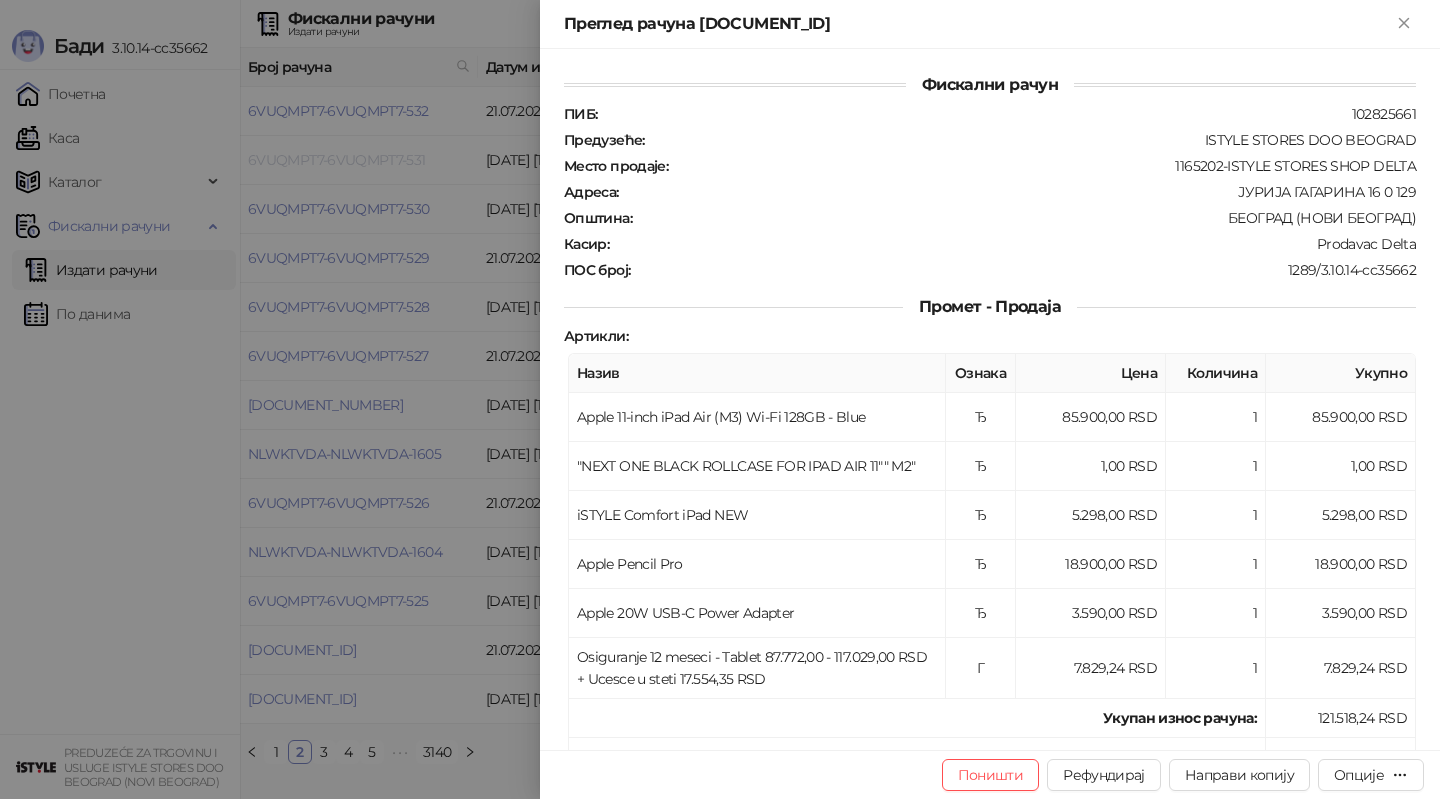click at bounding box center (720, 399) 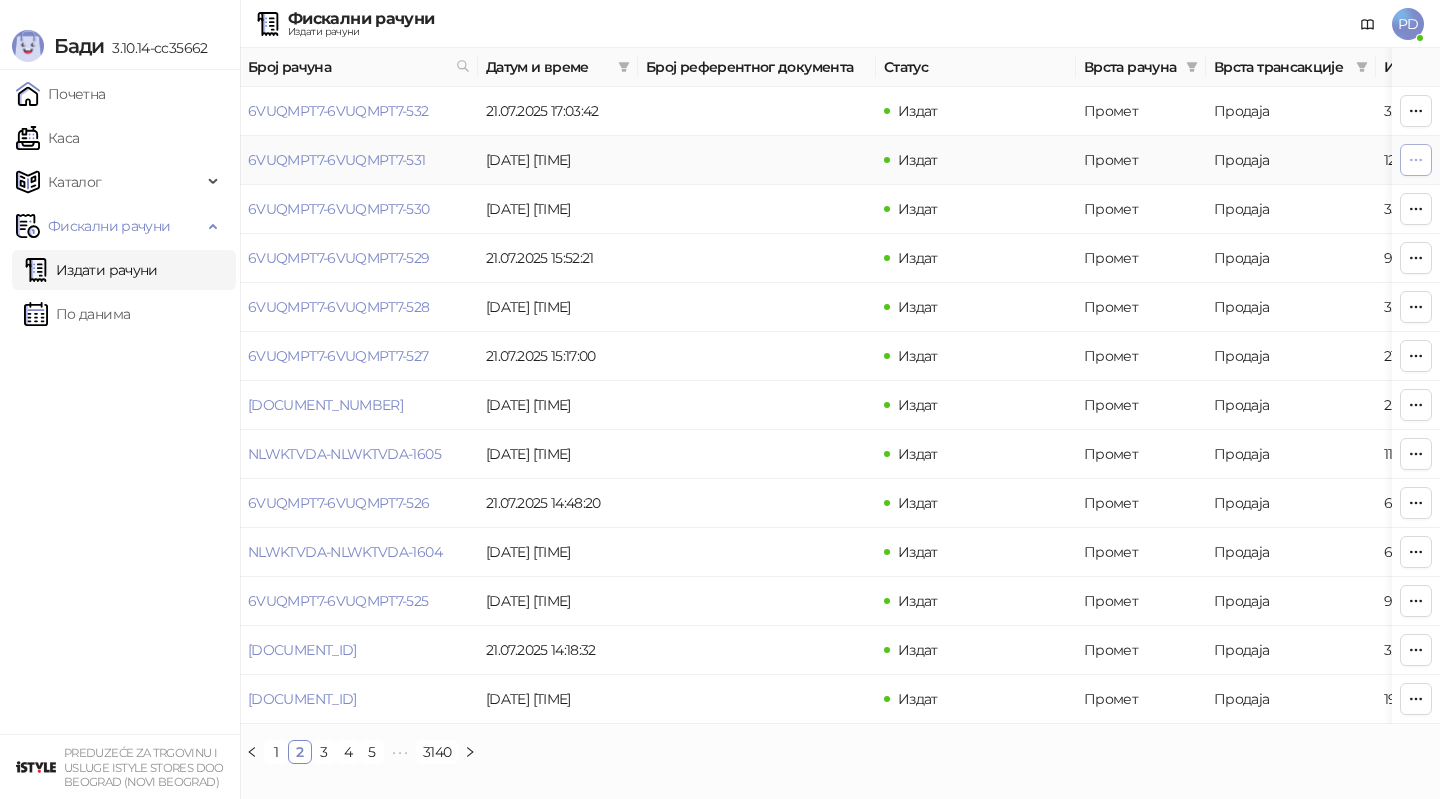 click 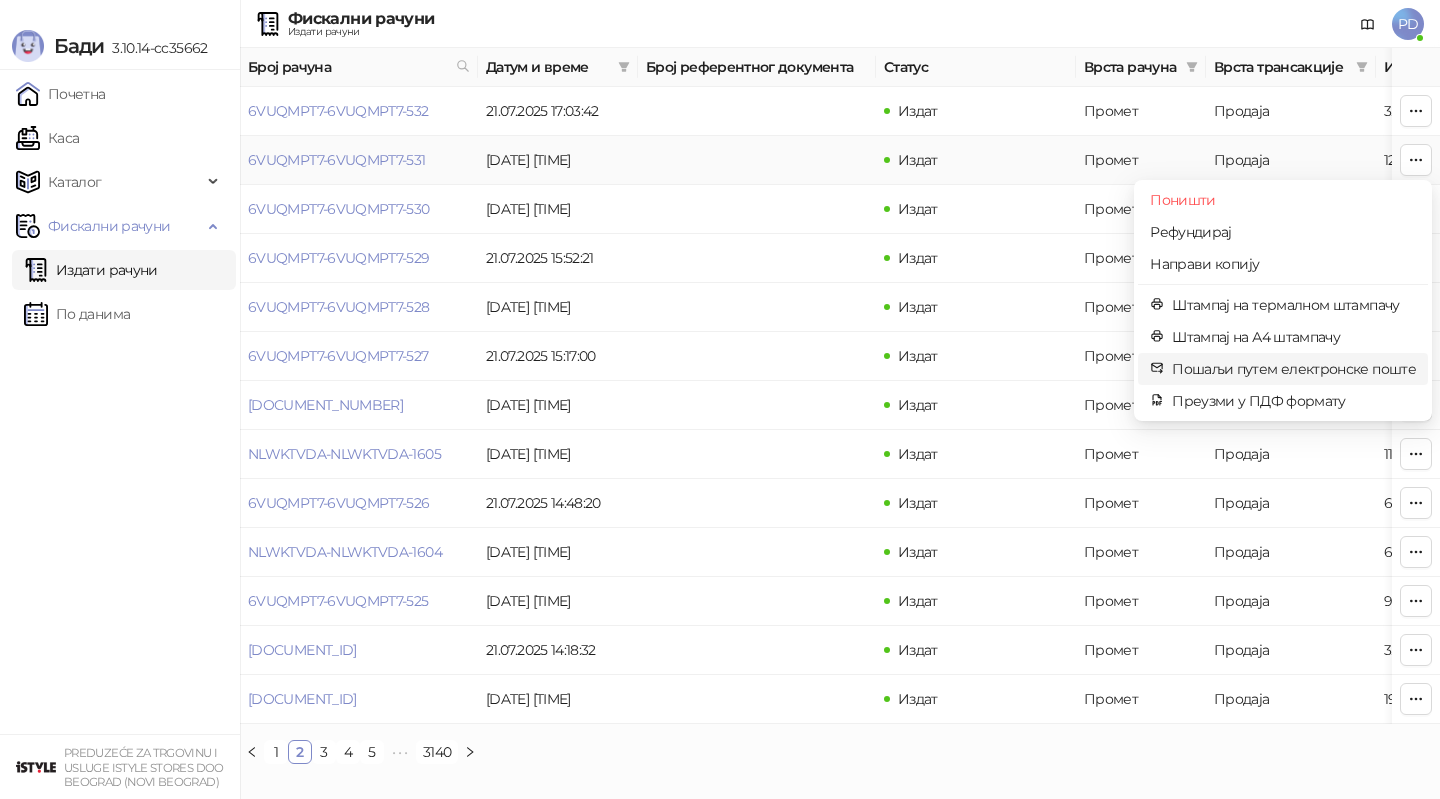 click on "Пошаљи путем електронске поште" at bounding box center [1294, 369] 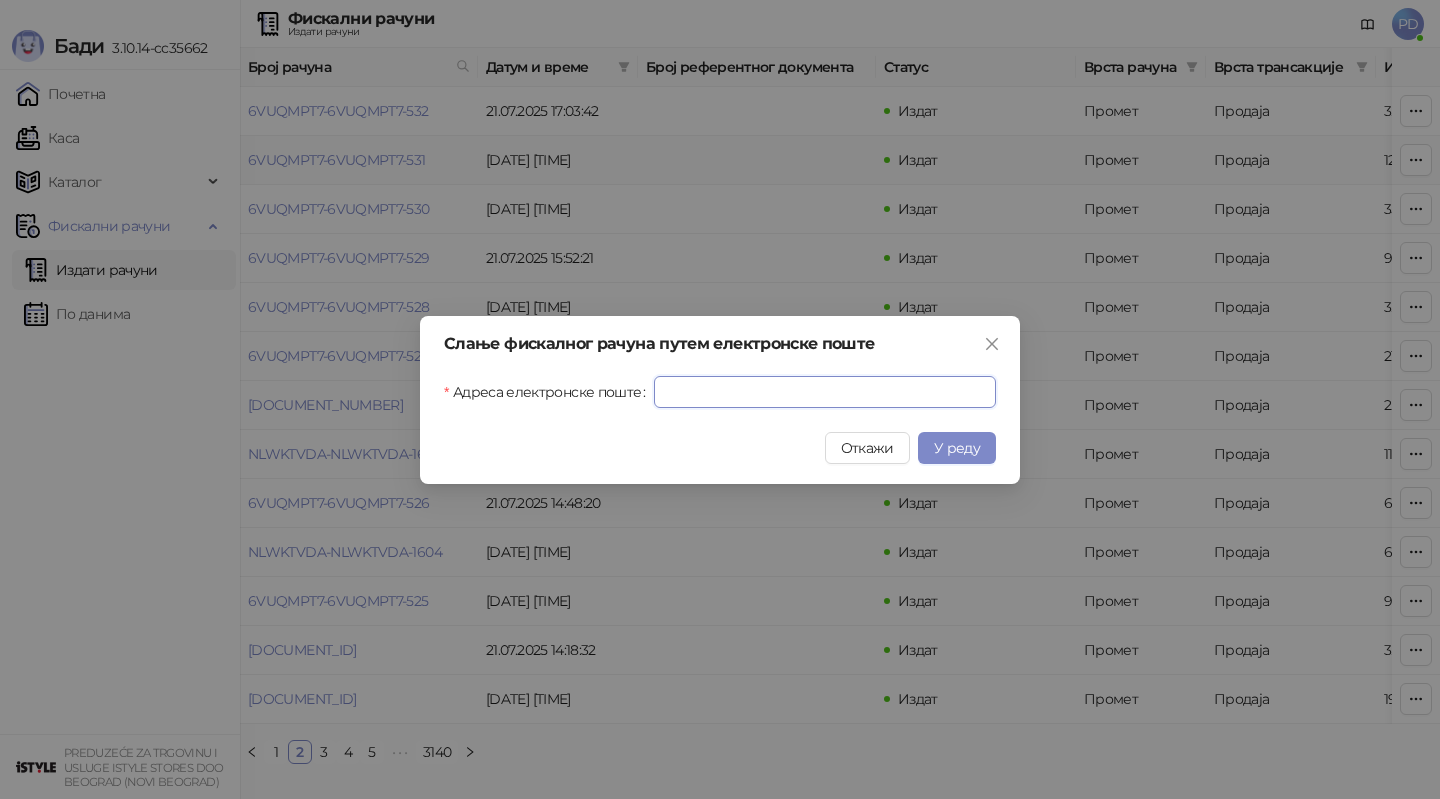 click on "Адреса електронске поште" at bounding box center (825, 392) 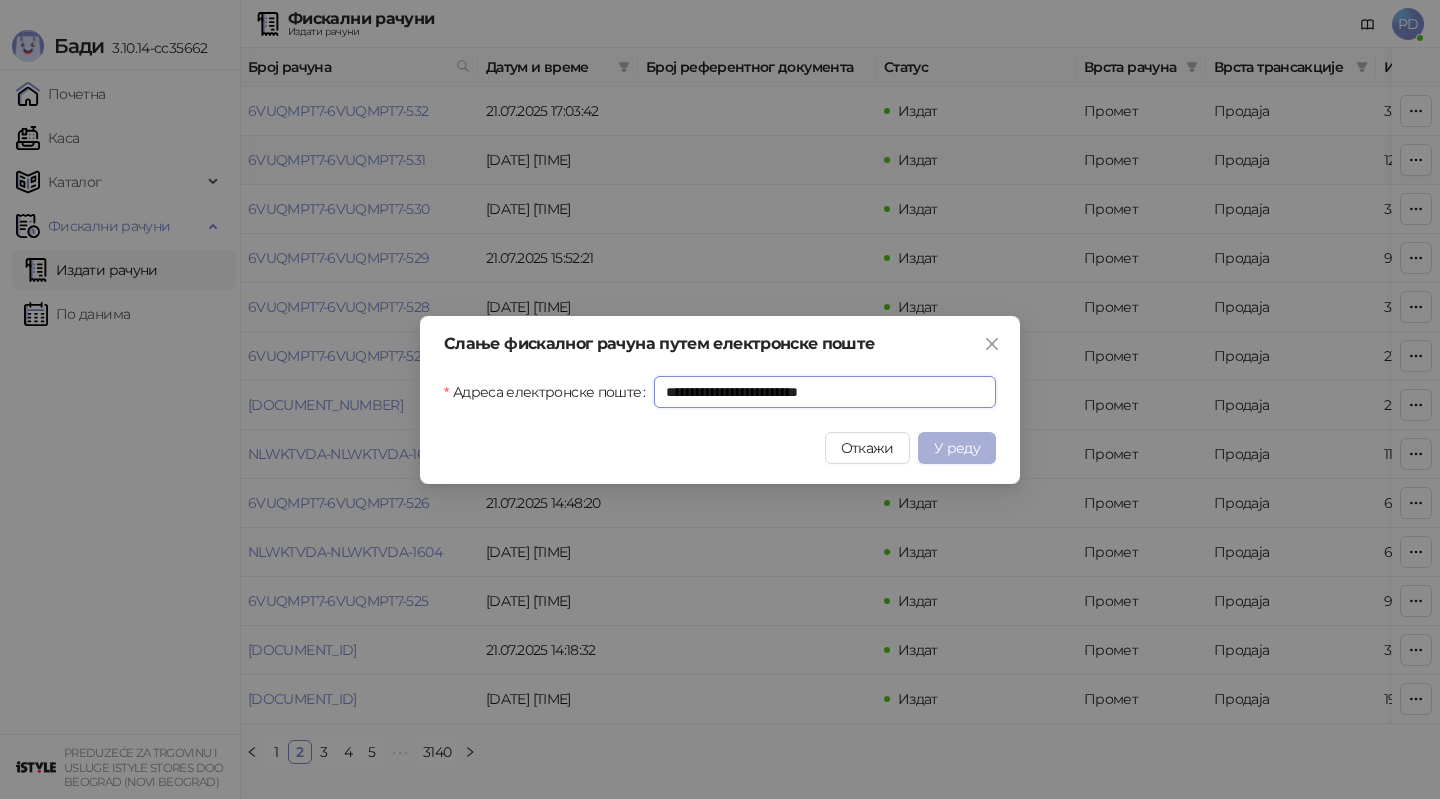 type on "**********" 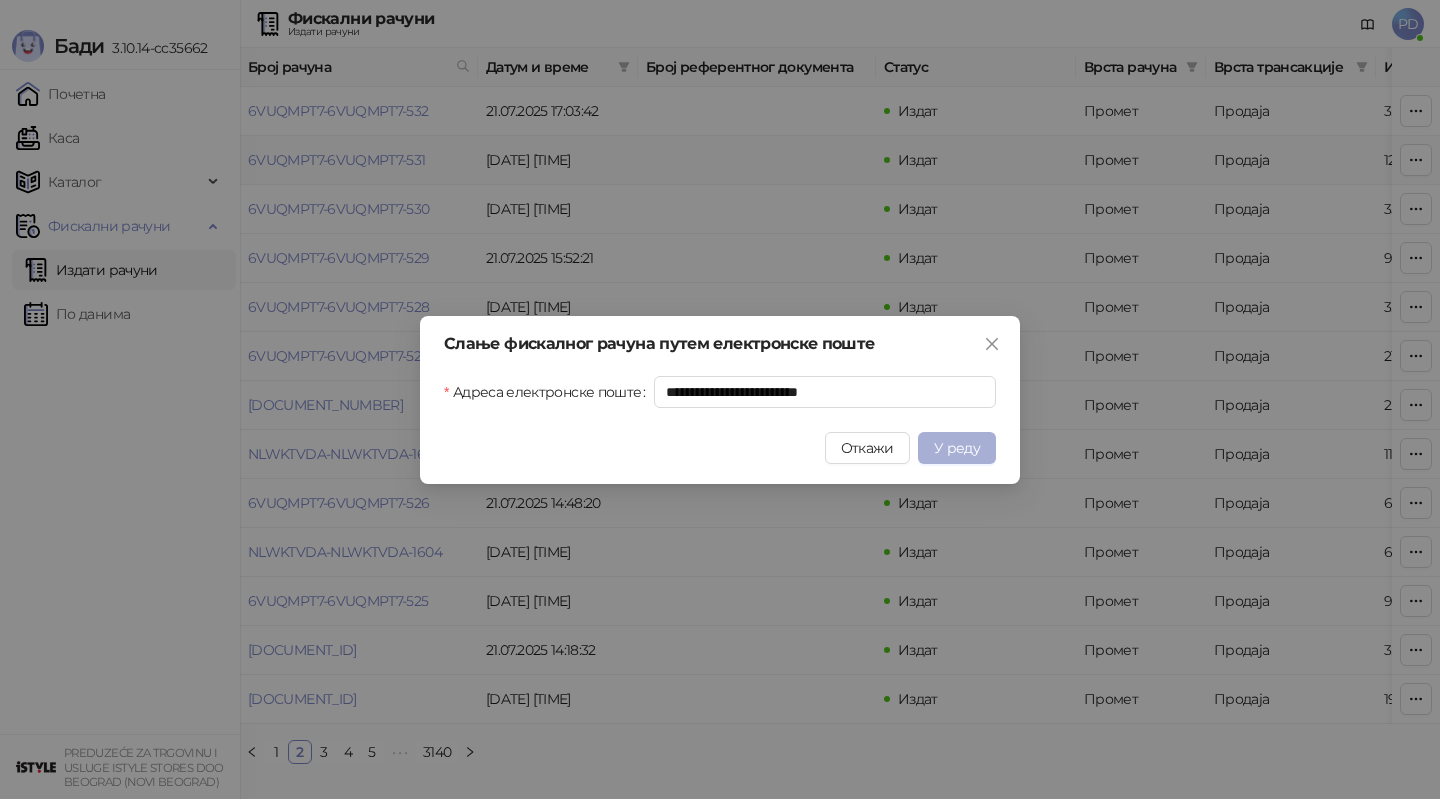 click on "У реду" at bounding box center (957, 448) 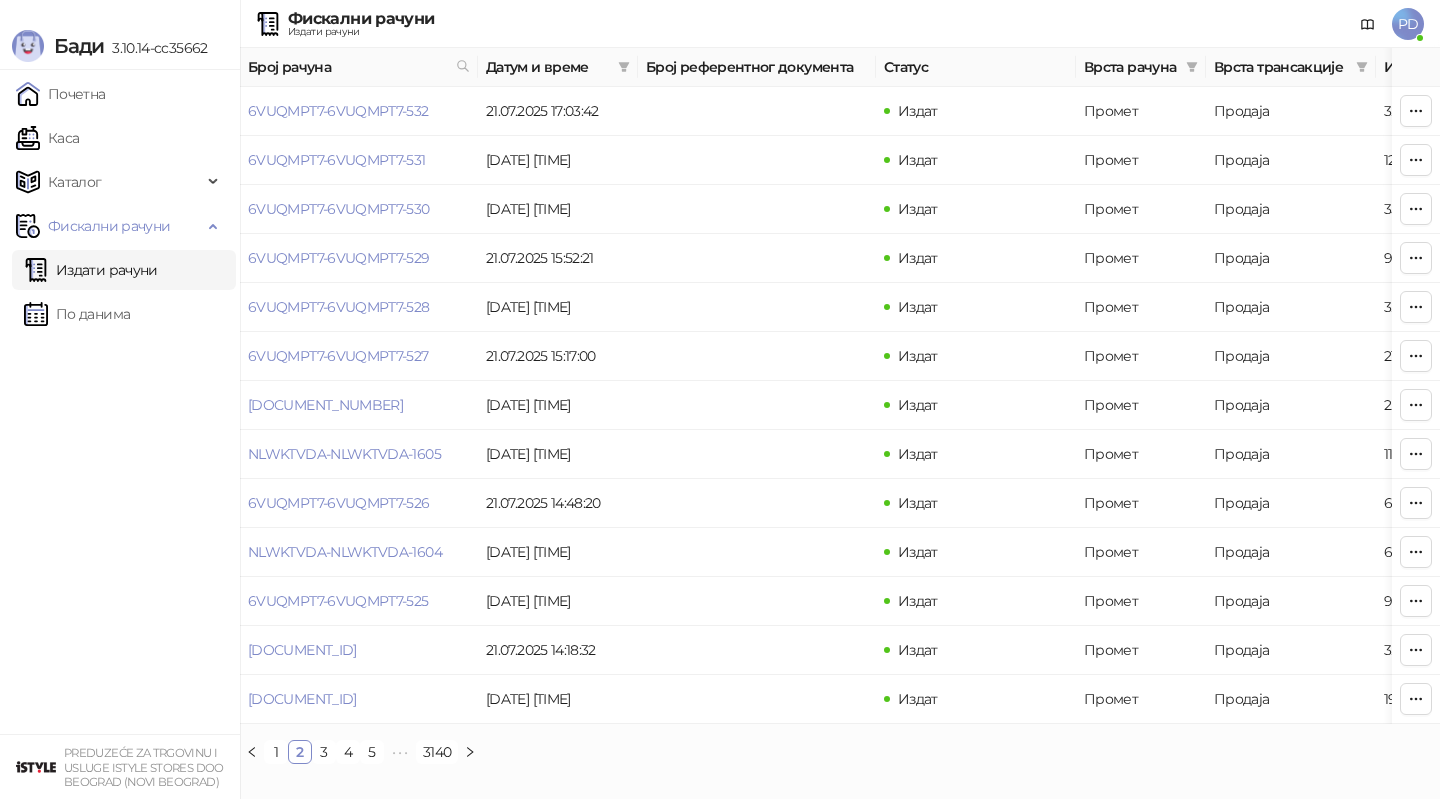 scroll, scrollTop: 0, scrollLeft: 1, axis: horizontal 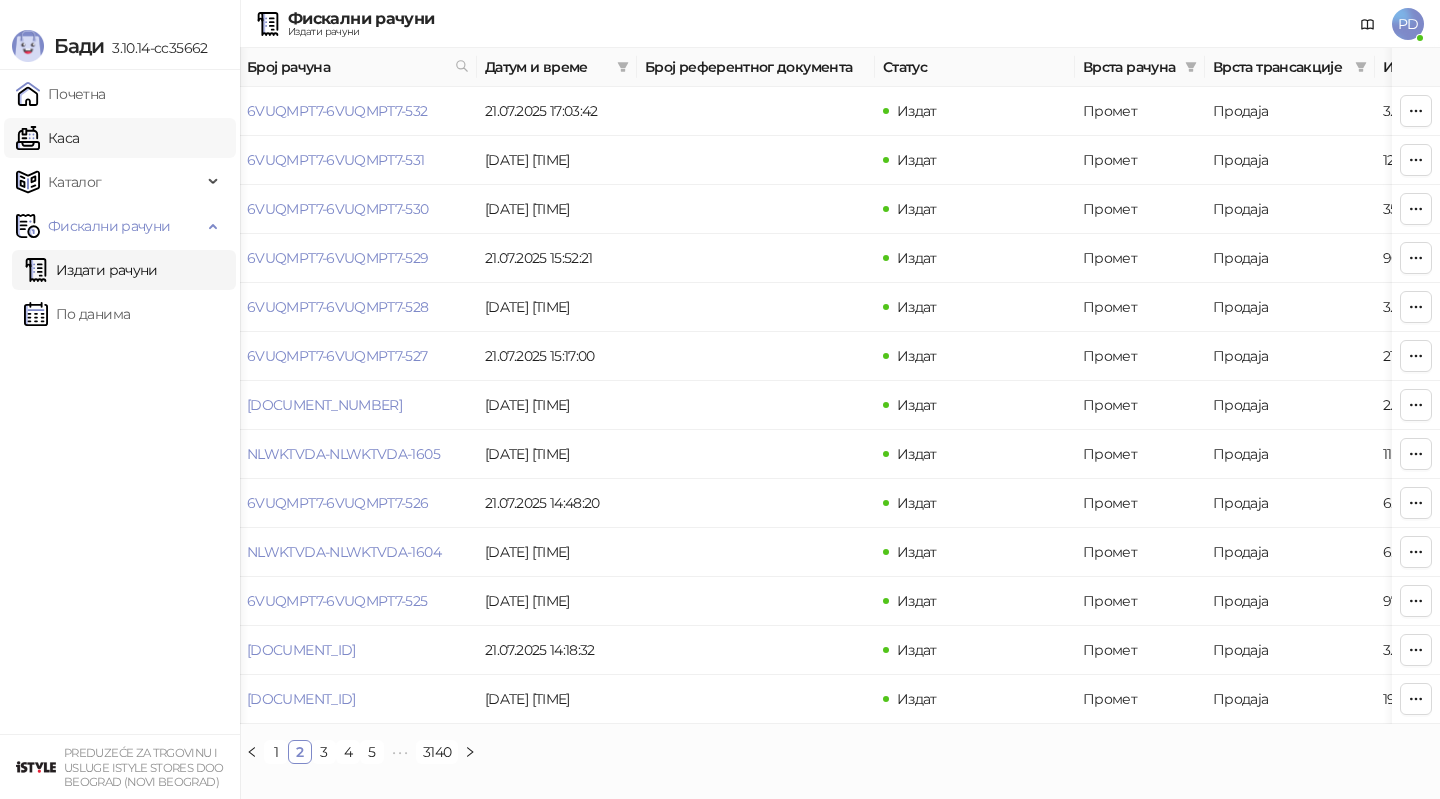 click on "Каса" at bounding box center (47, 138) 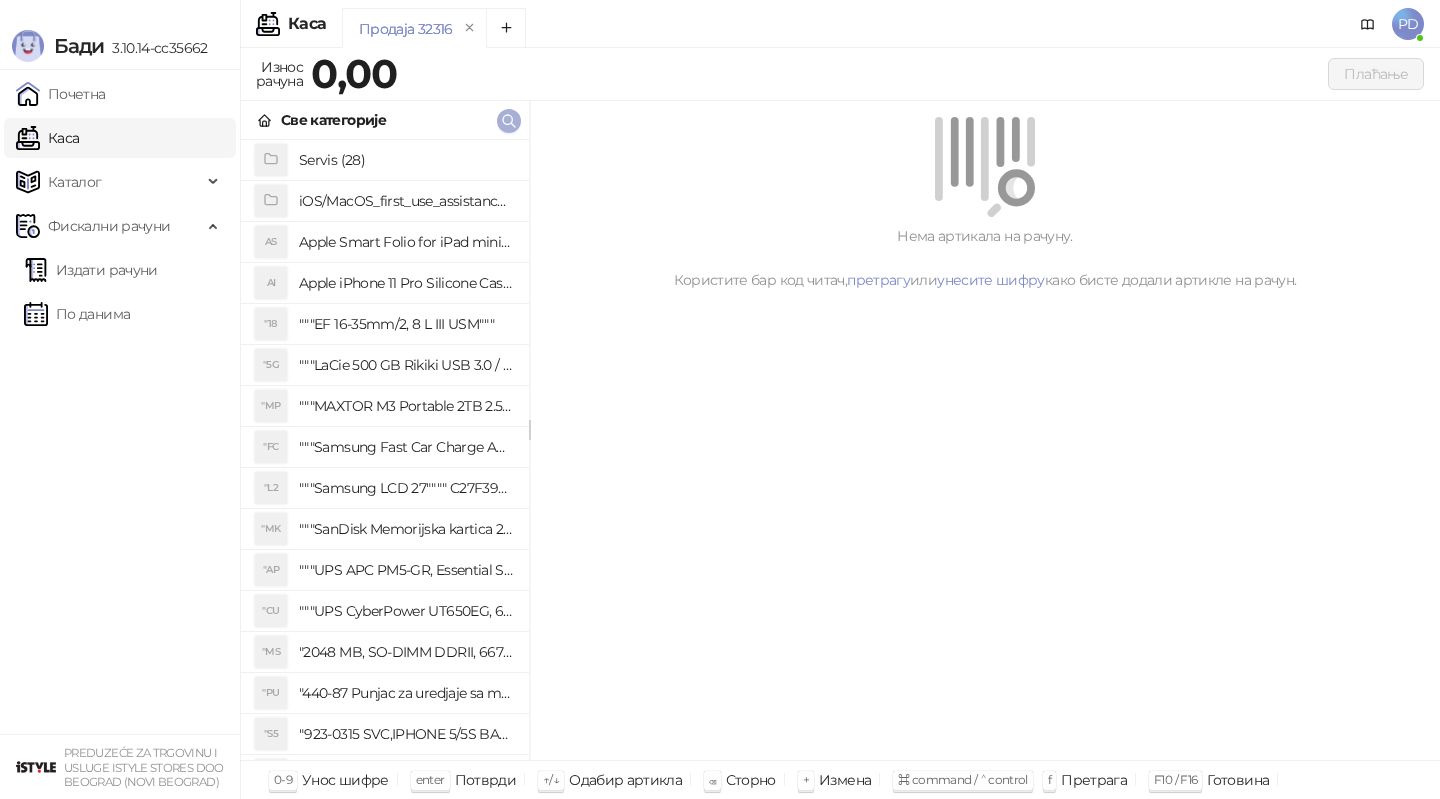 click 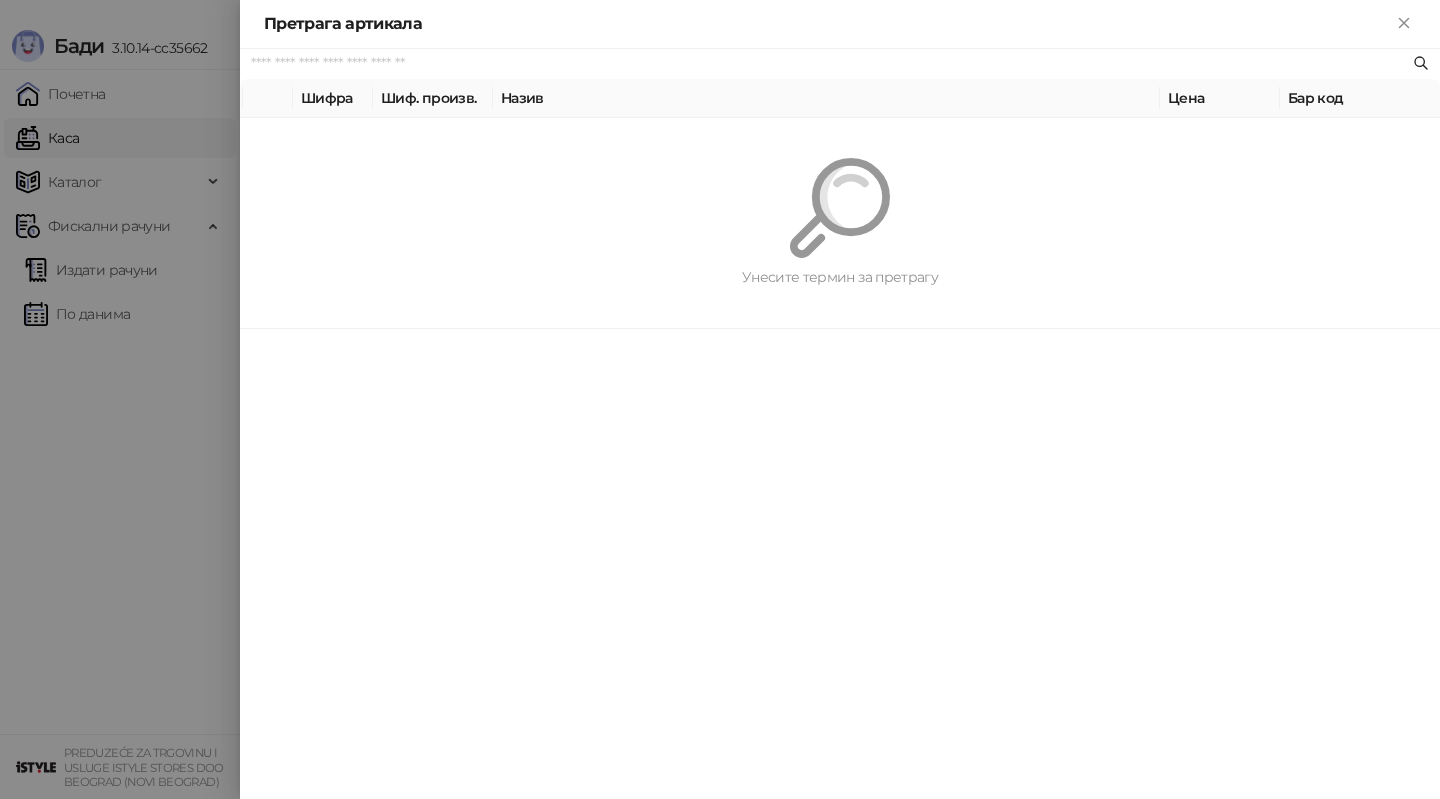 paste on "*********" 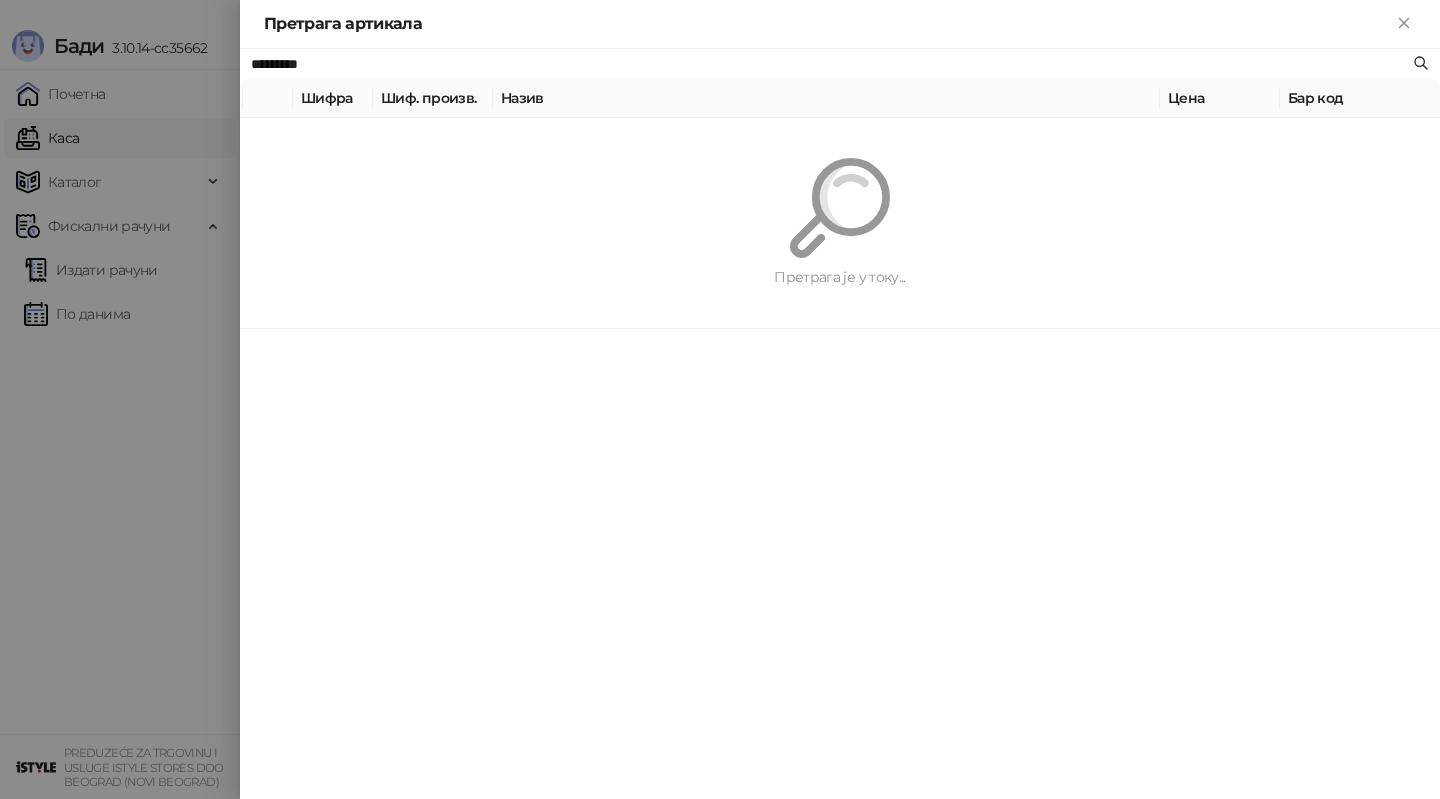 type on "*********" 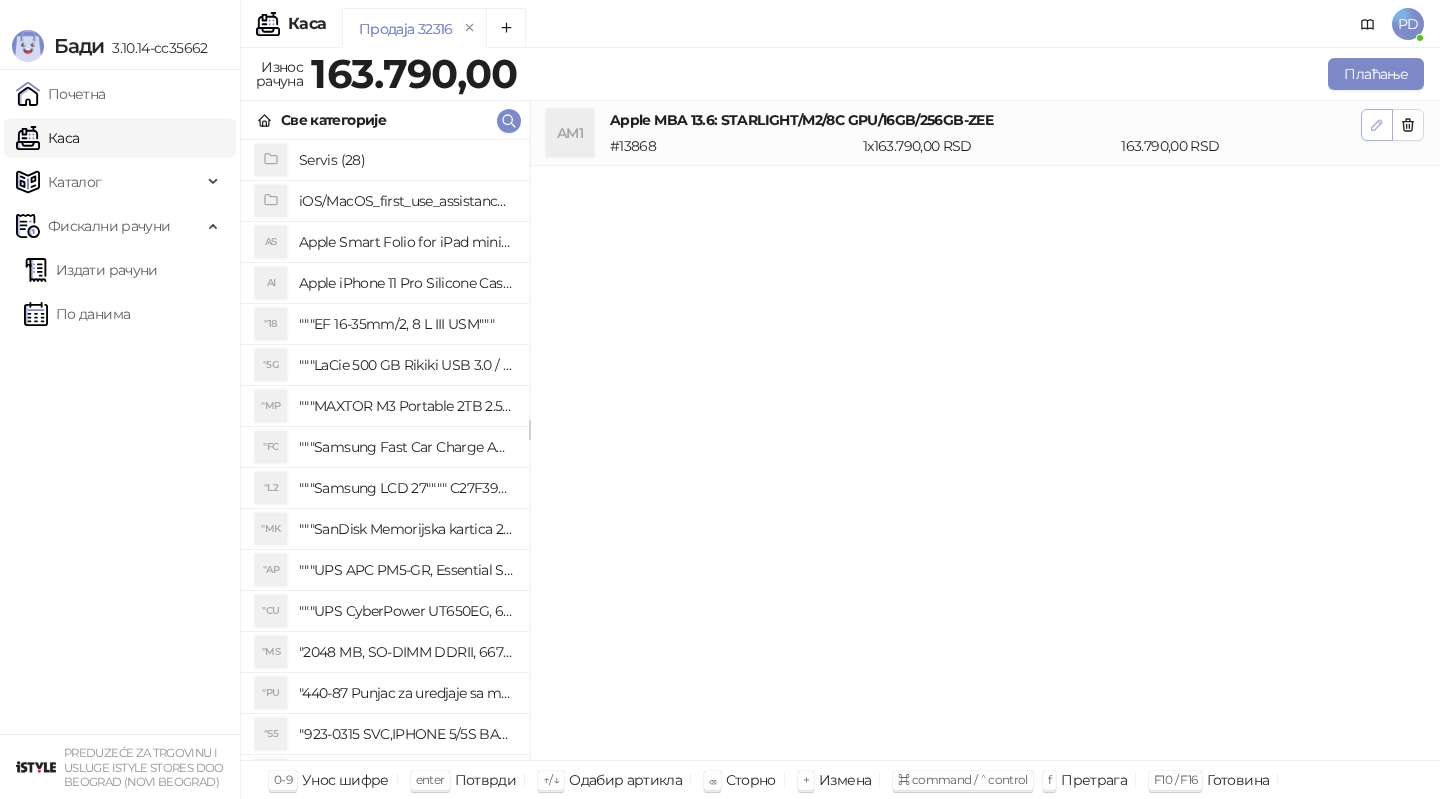 click 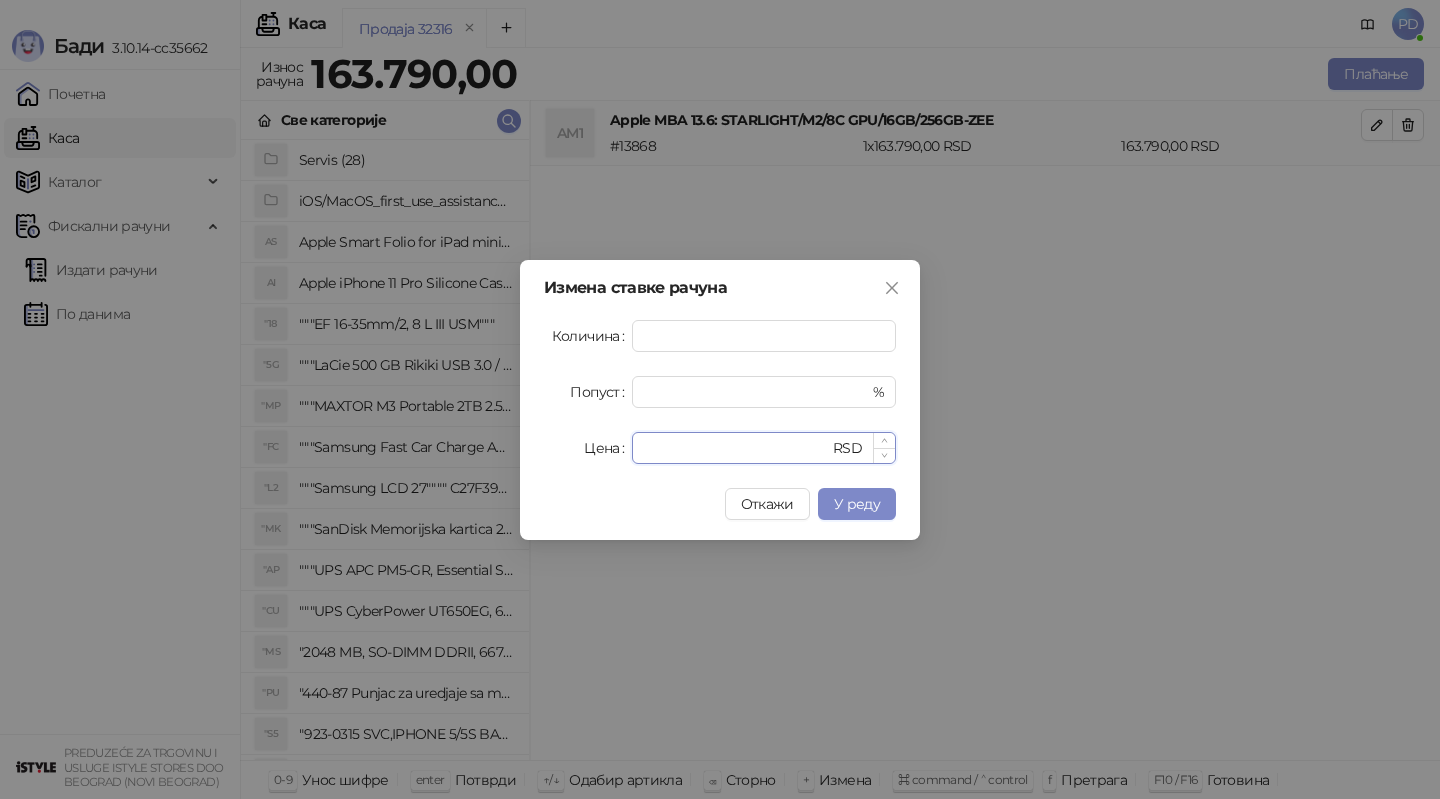 click on "******" at bounding box center (736, 448) 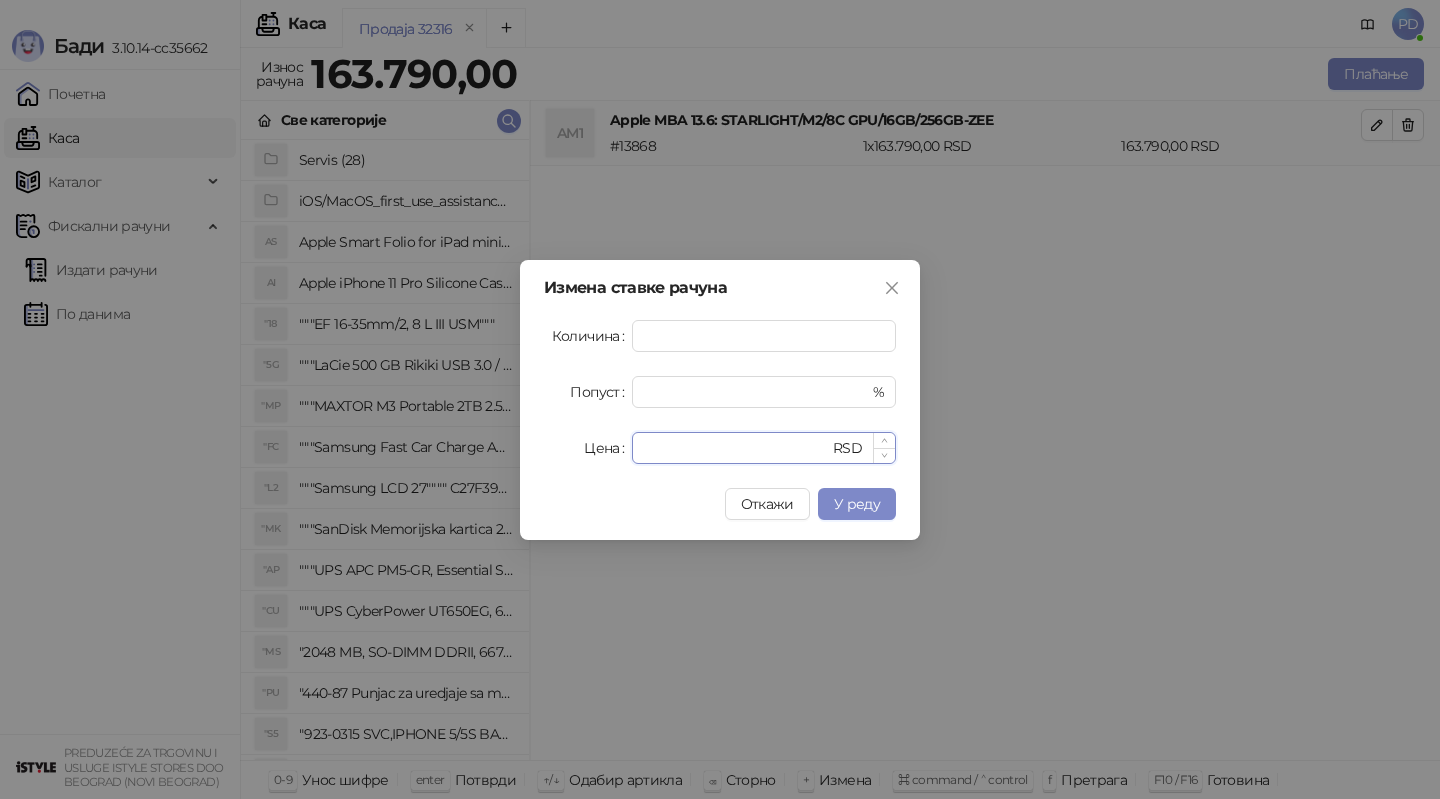 type on "******" 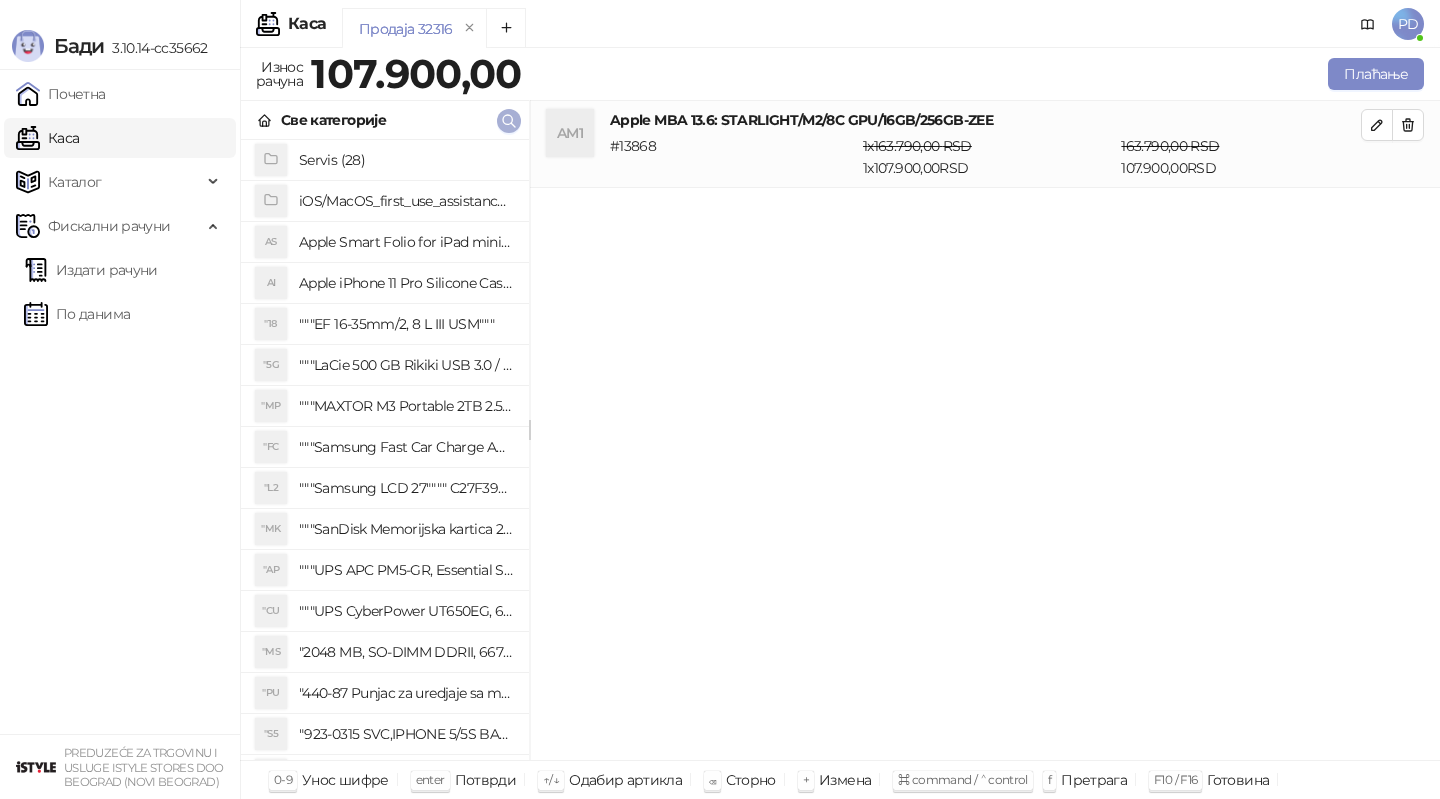 click 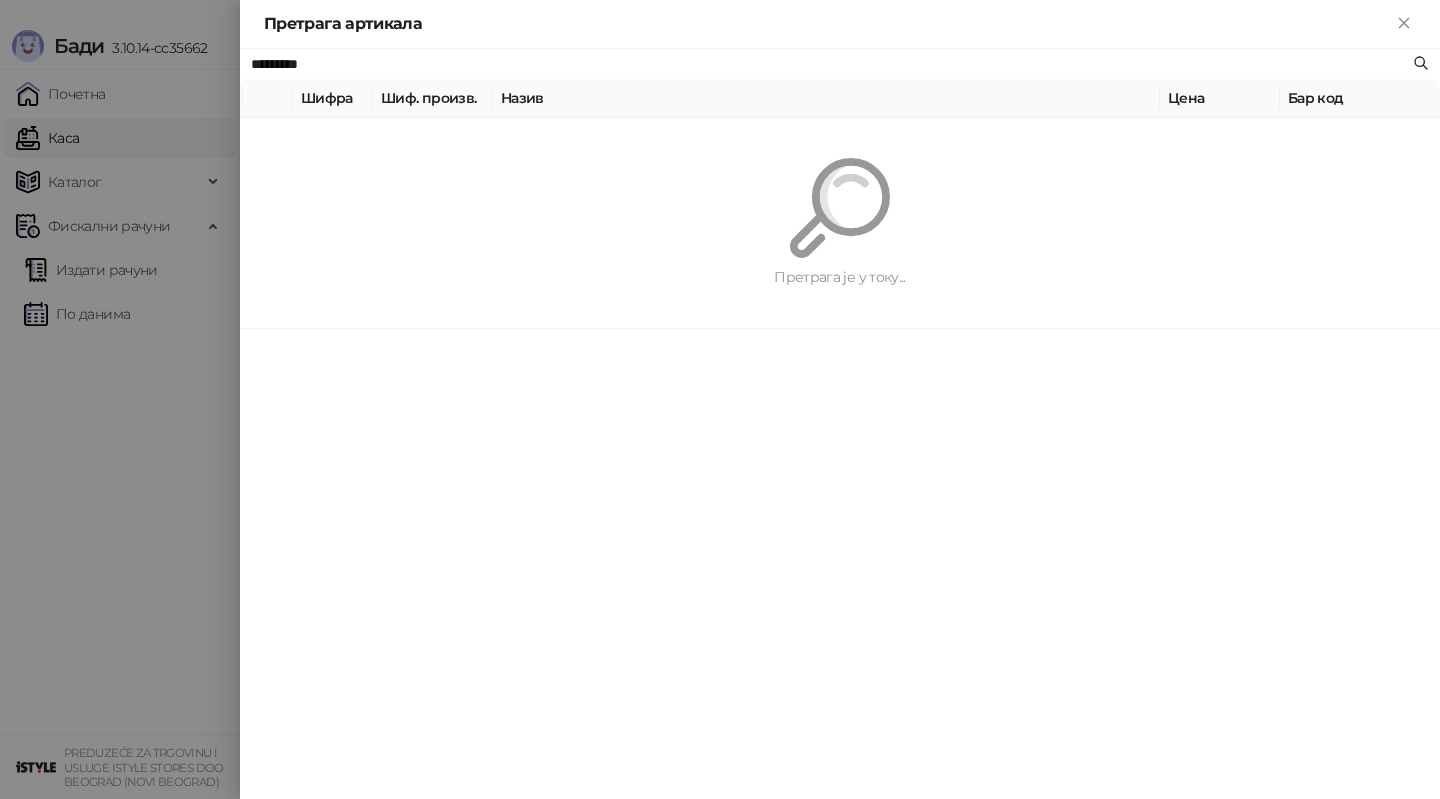 paste on "**********" 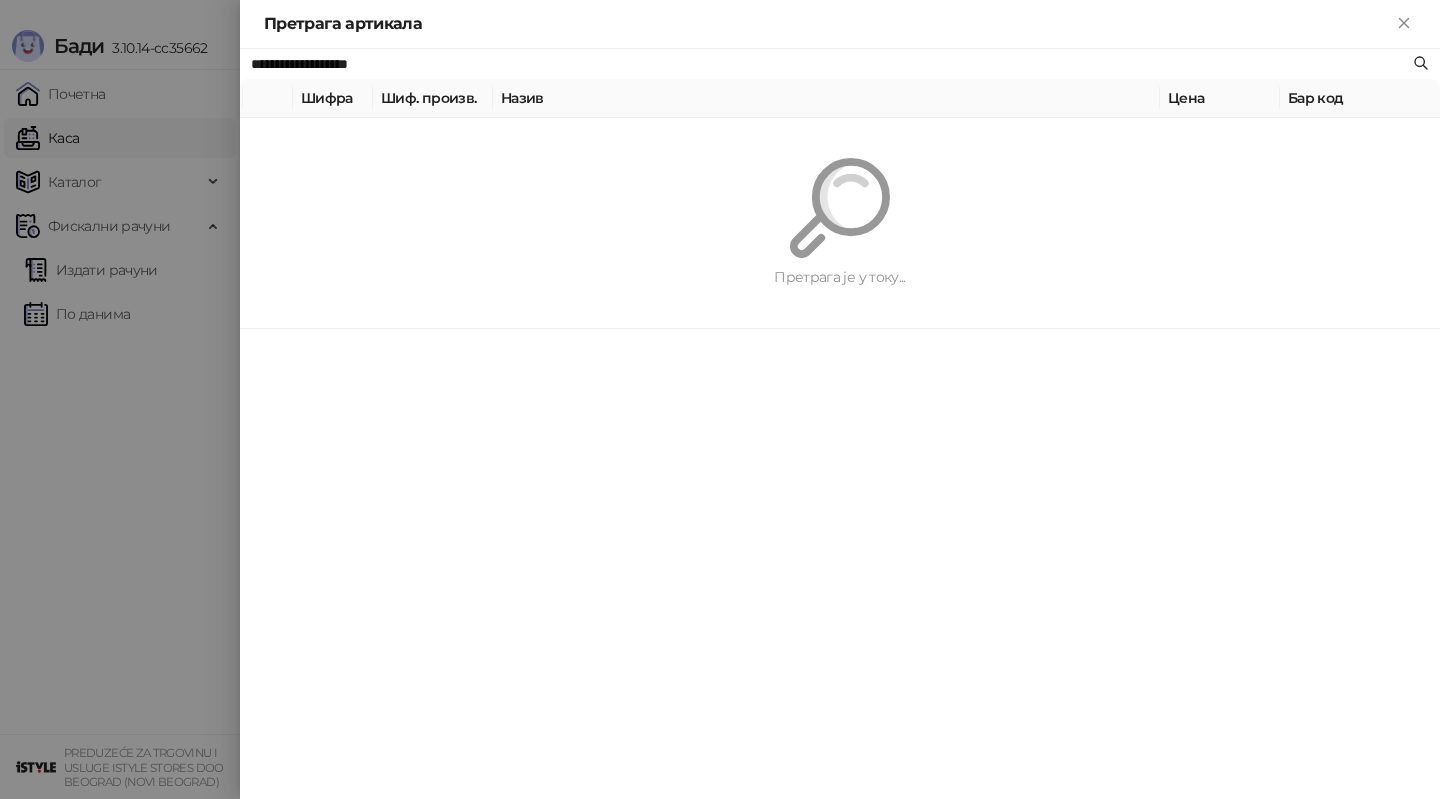 type on "**********" 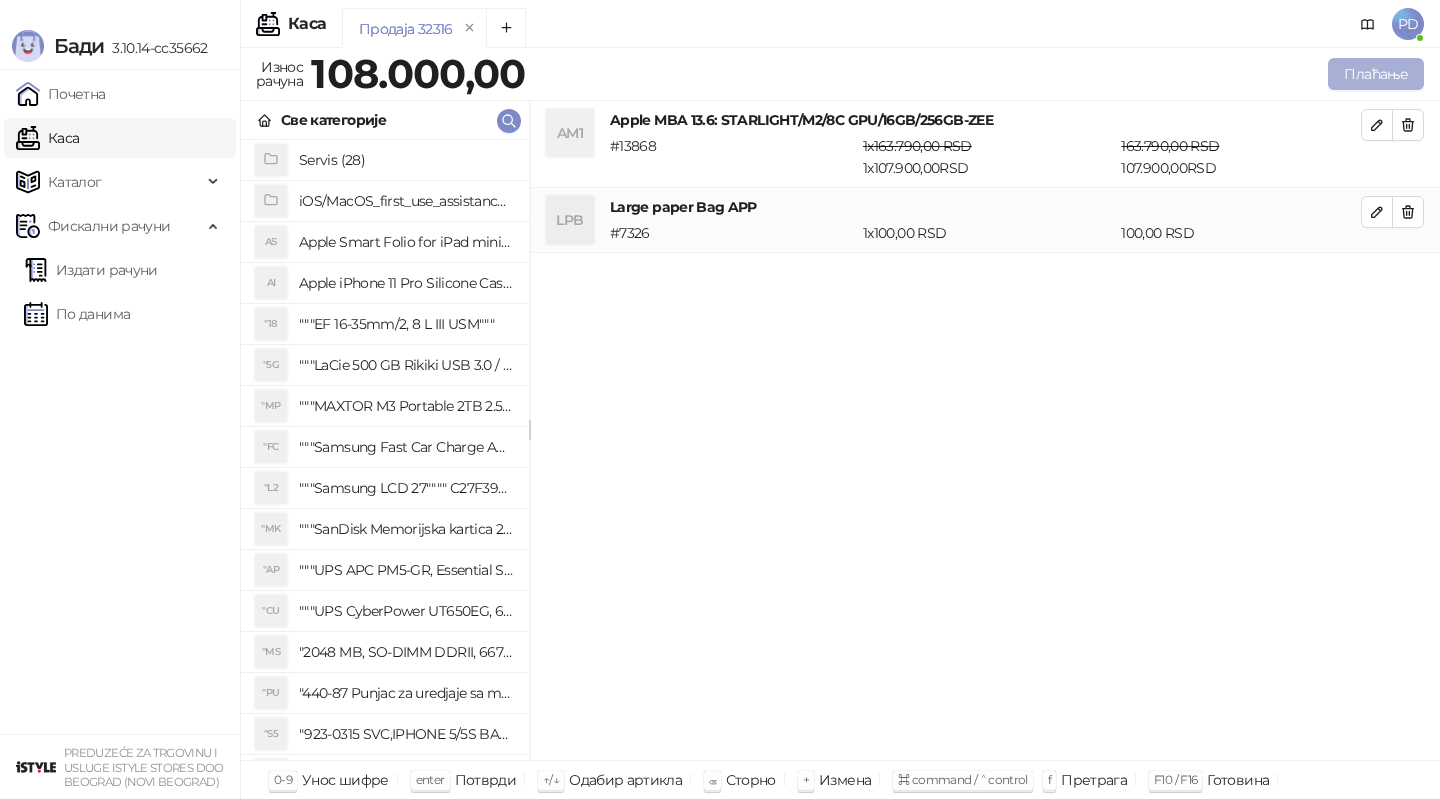 click on "Плаћање" at bounding box center (1376, 74) 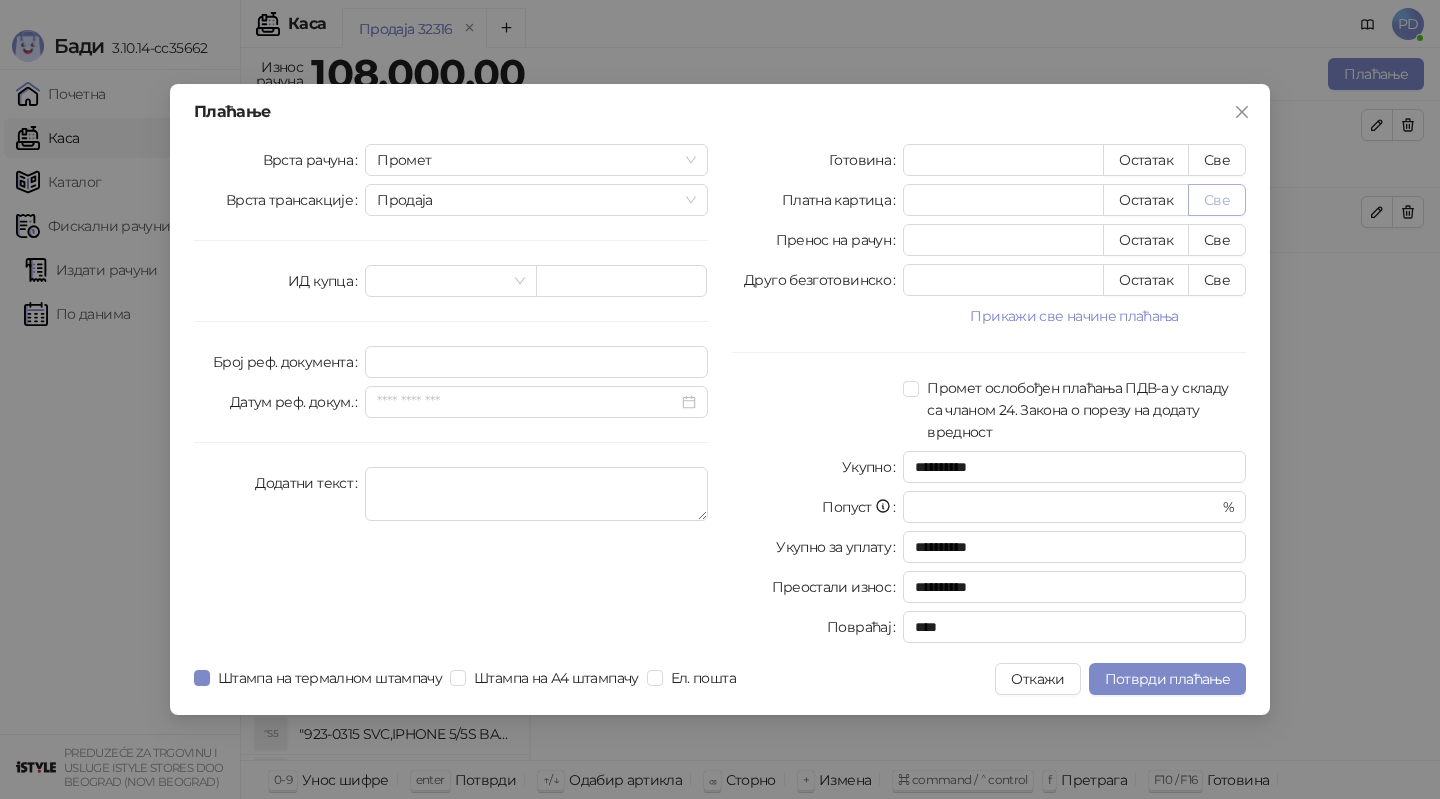 click on "Све" at bounding box center [1217, 200] 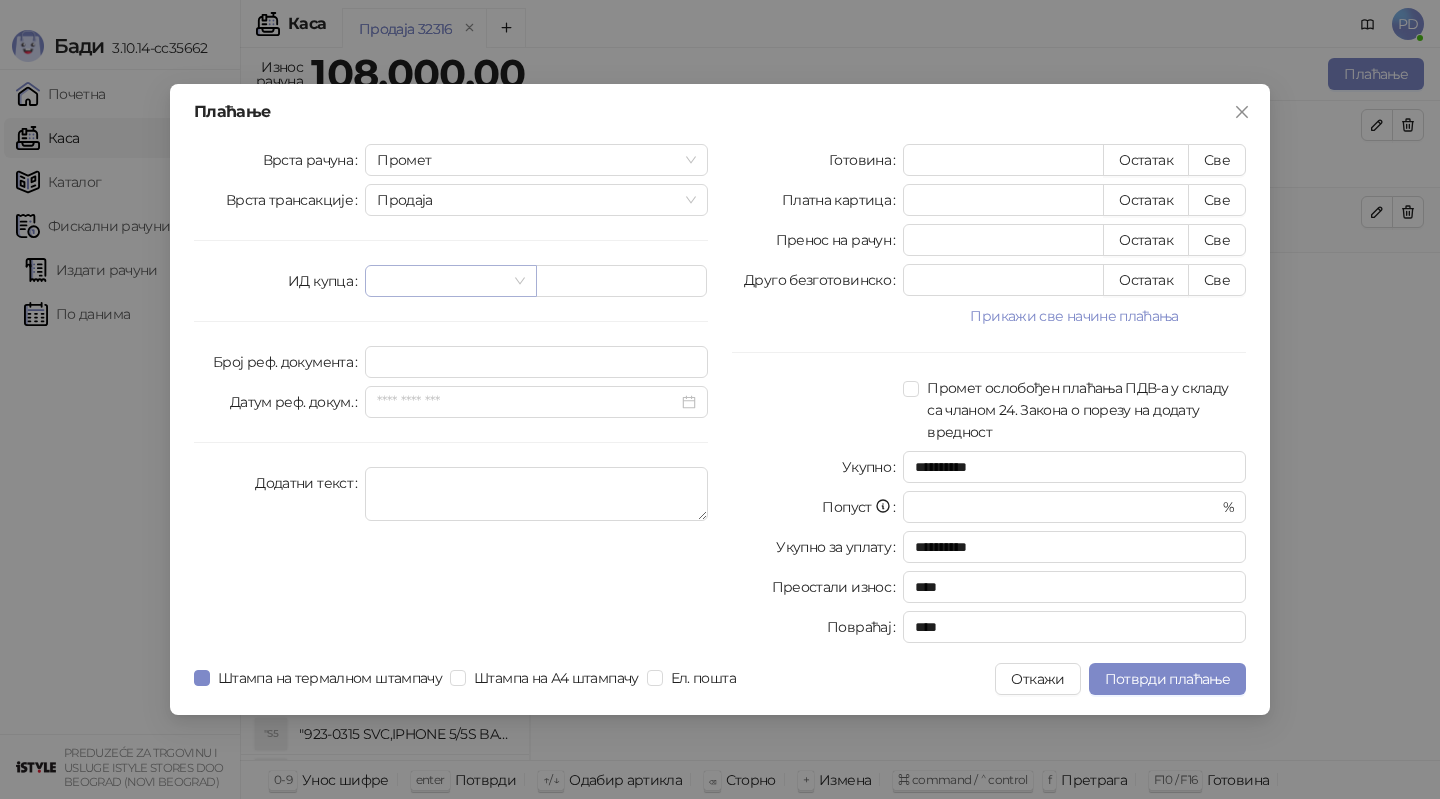 click at bounding box center [441, 281] 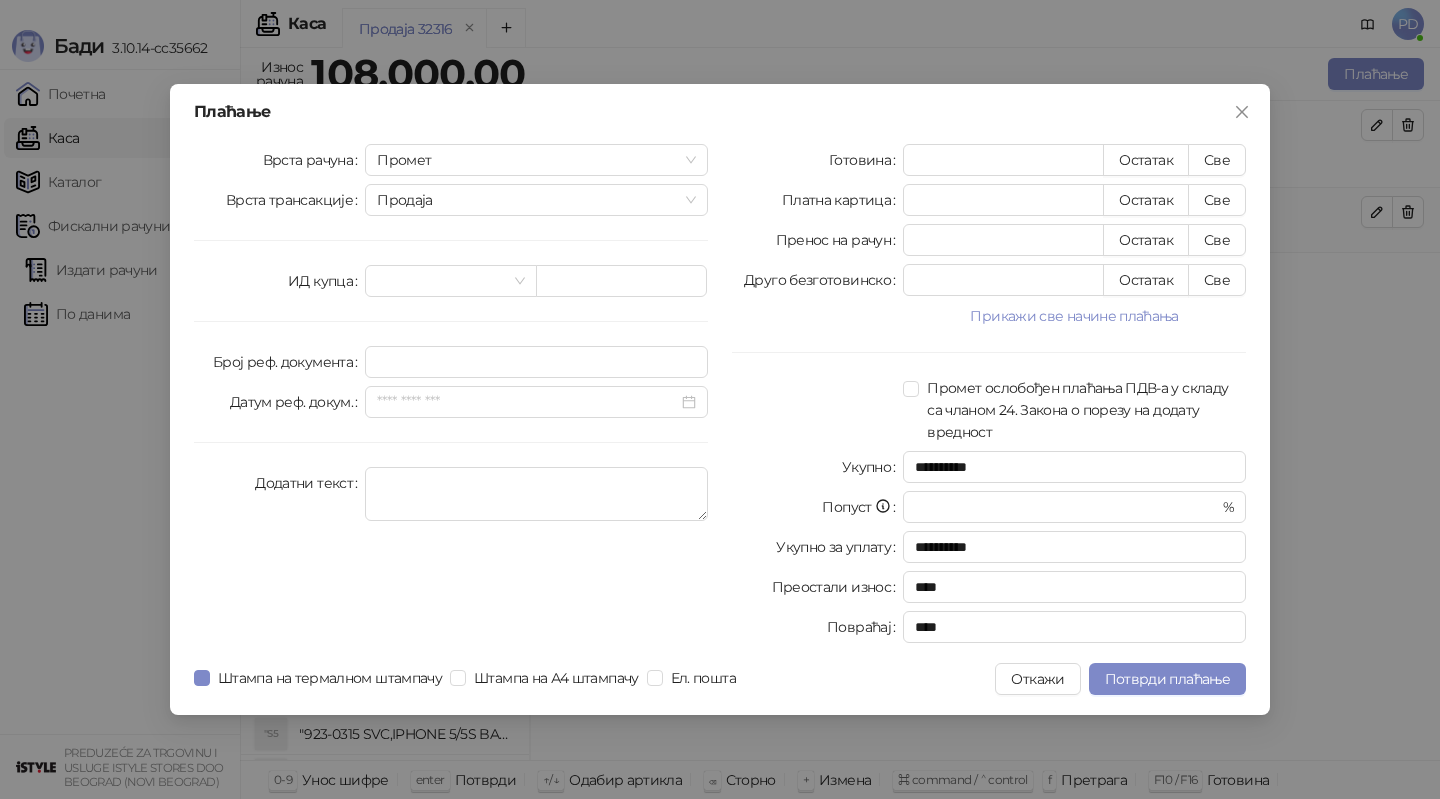click at bounding box center [451, 240] 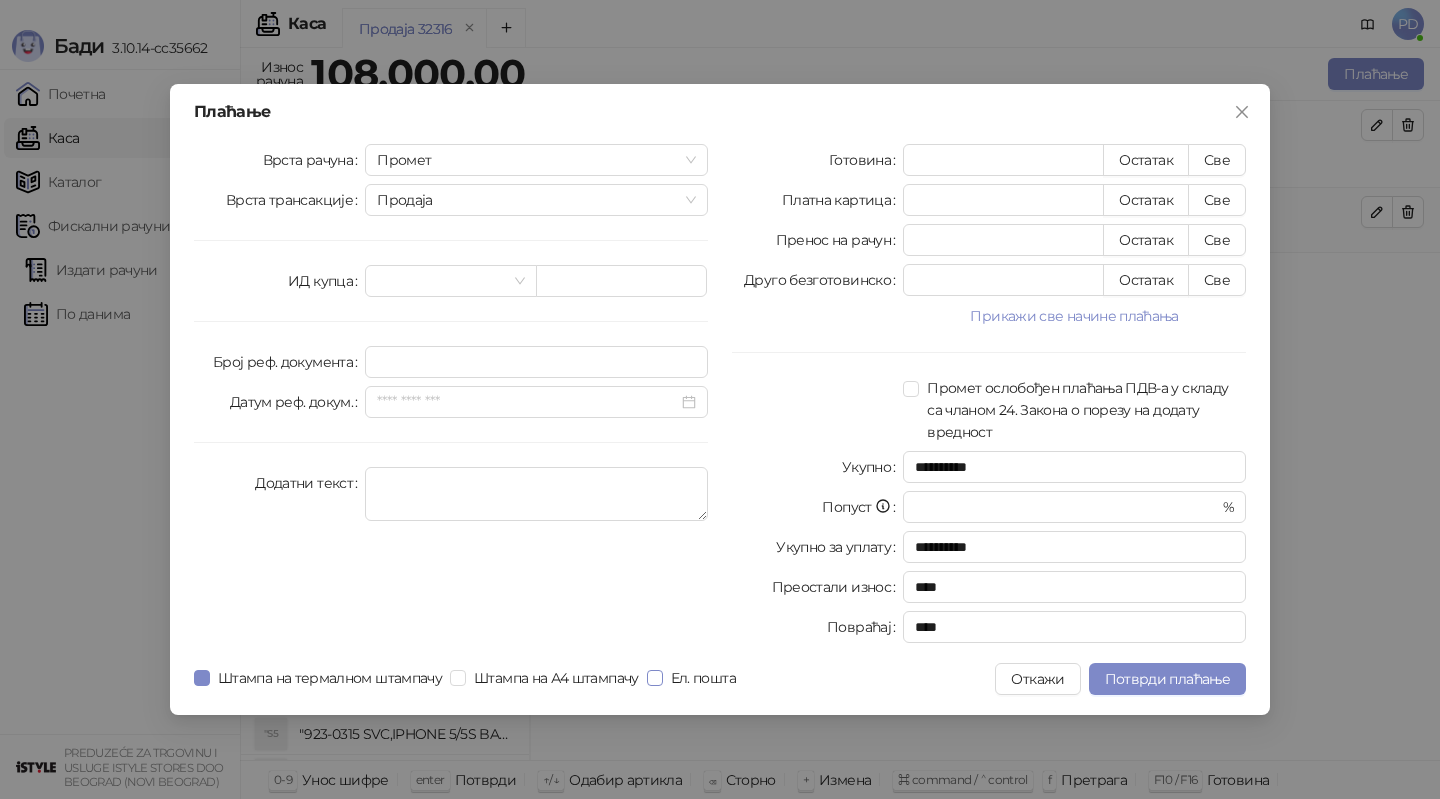 click on "Ел. пошта" at bounding box center (703, 678) 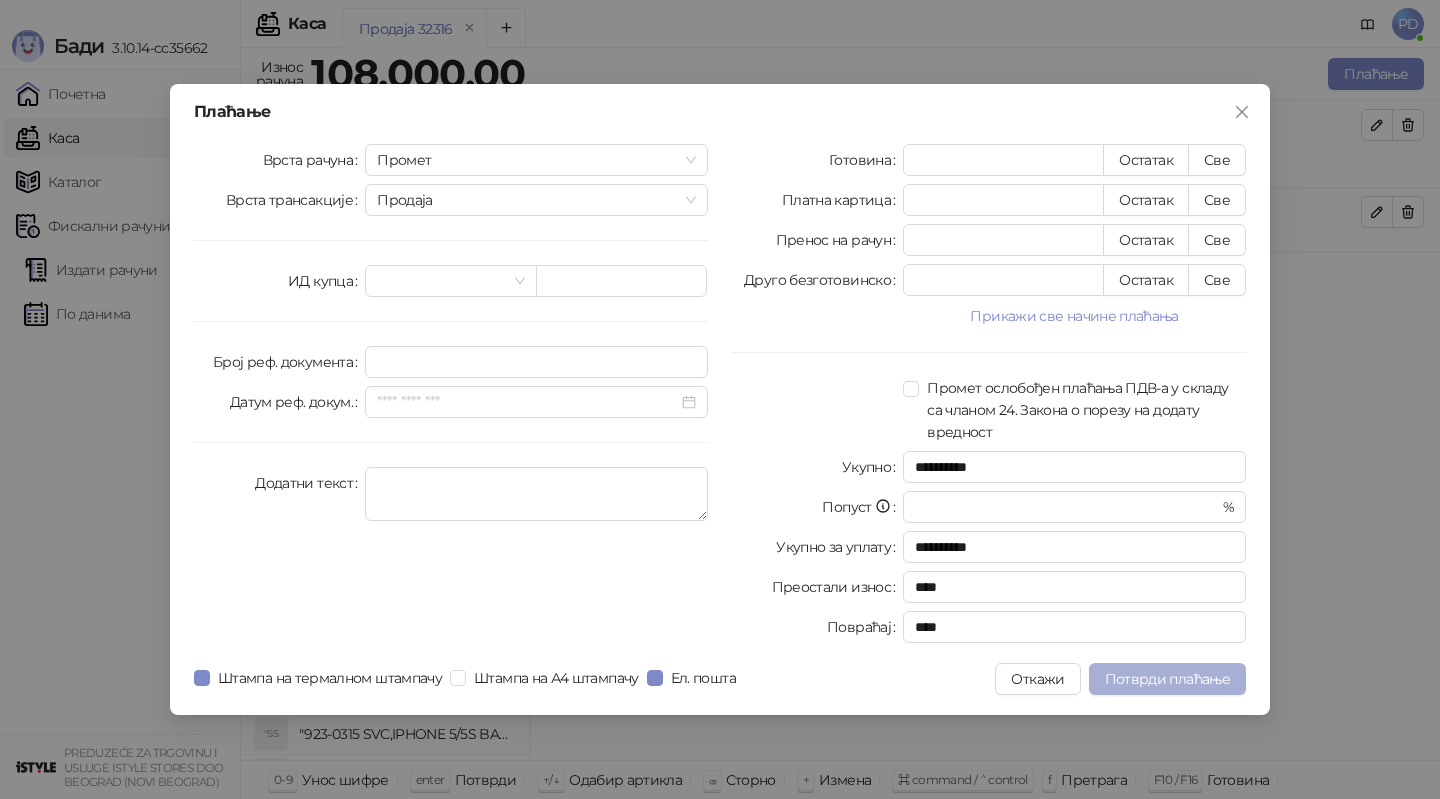 click on "Потврди плаћање" at bounding box center [1167, 679] 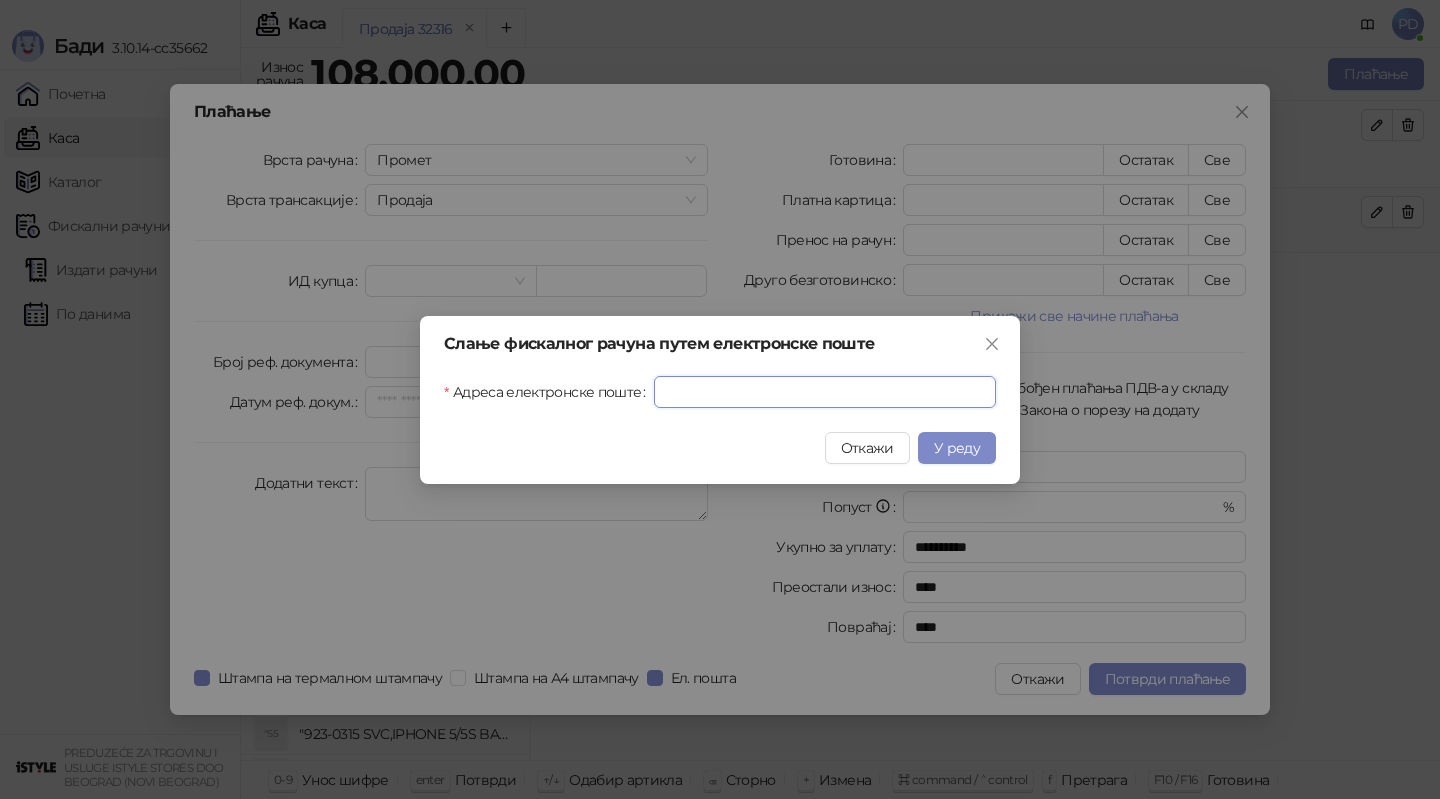 click on "Адреса електронске поште" at bounding box center [825, 392] 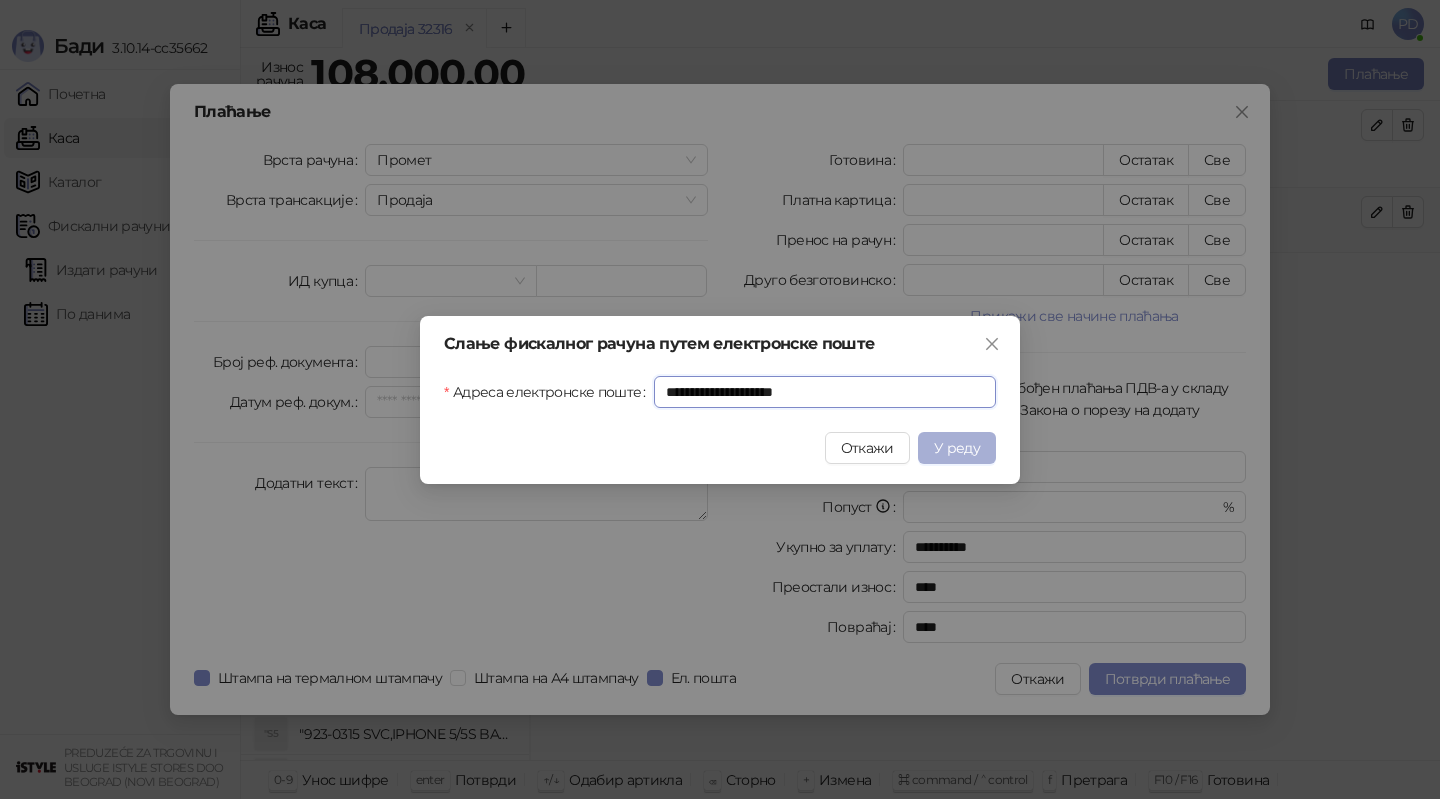 type on "**********" 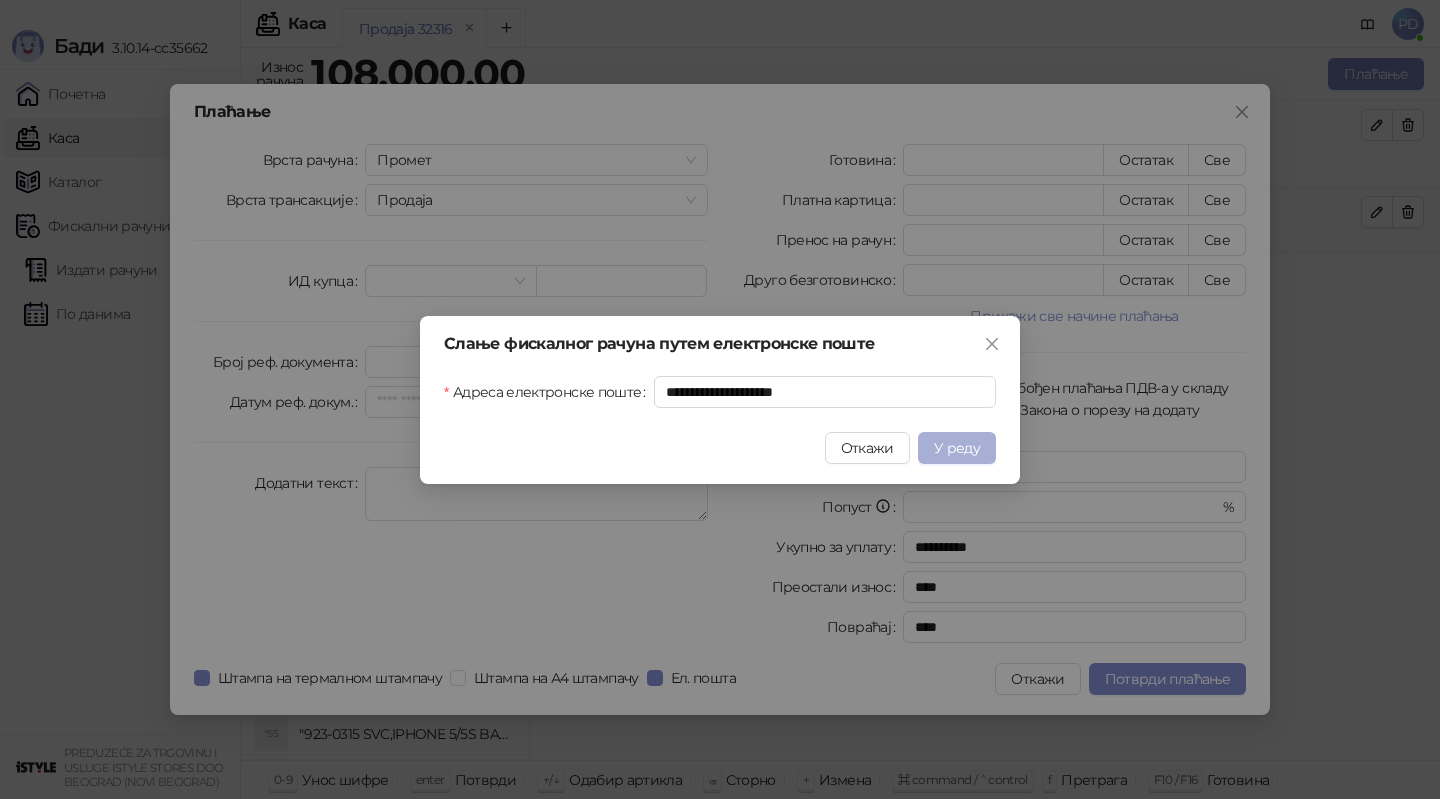 click on "У реду" at bounding box center [957, 448] 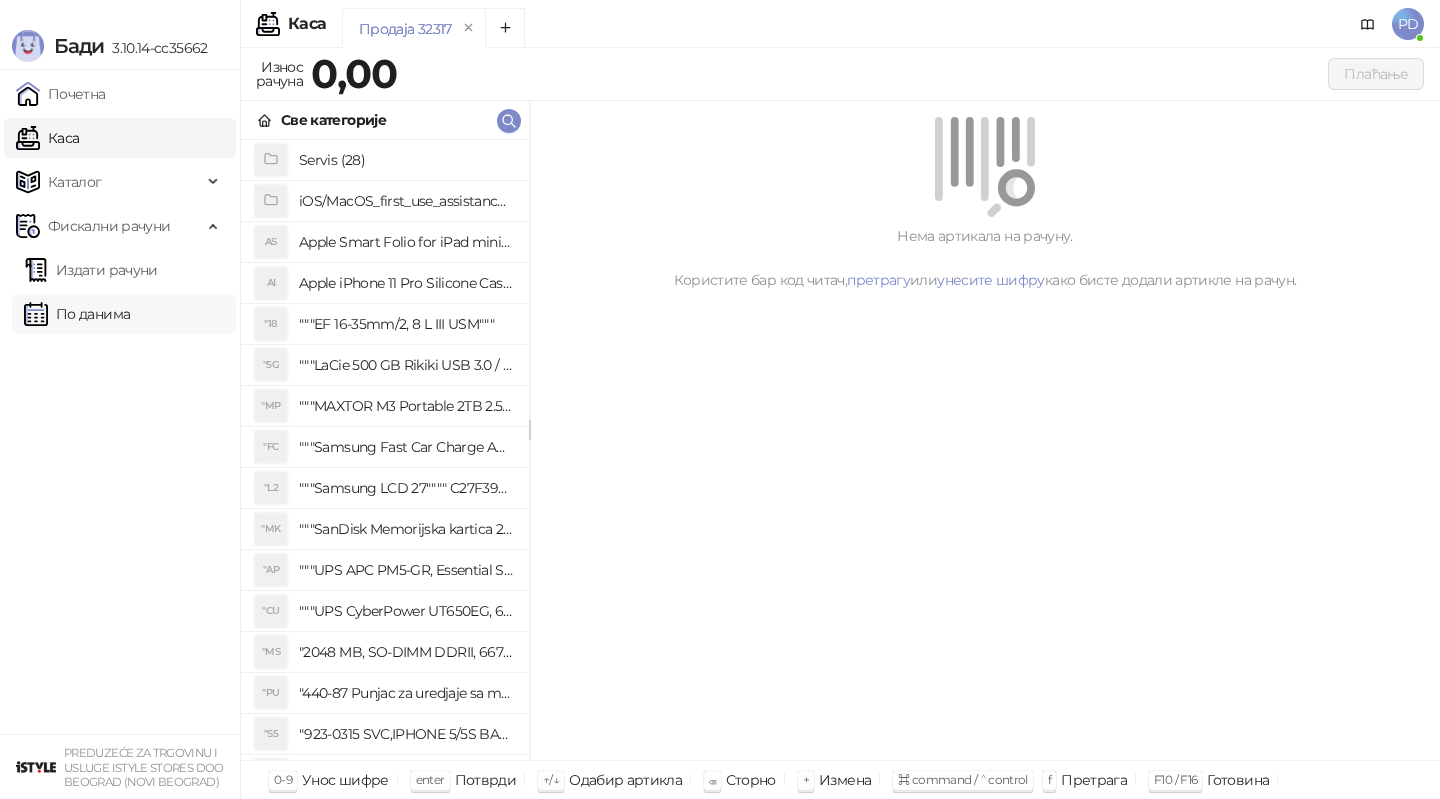 click on "По данима" at bounding box center [77, 314] 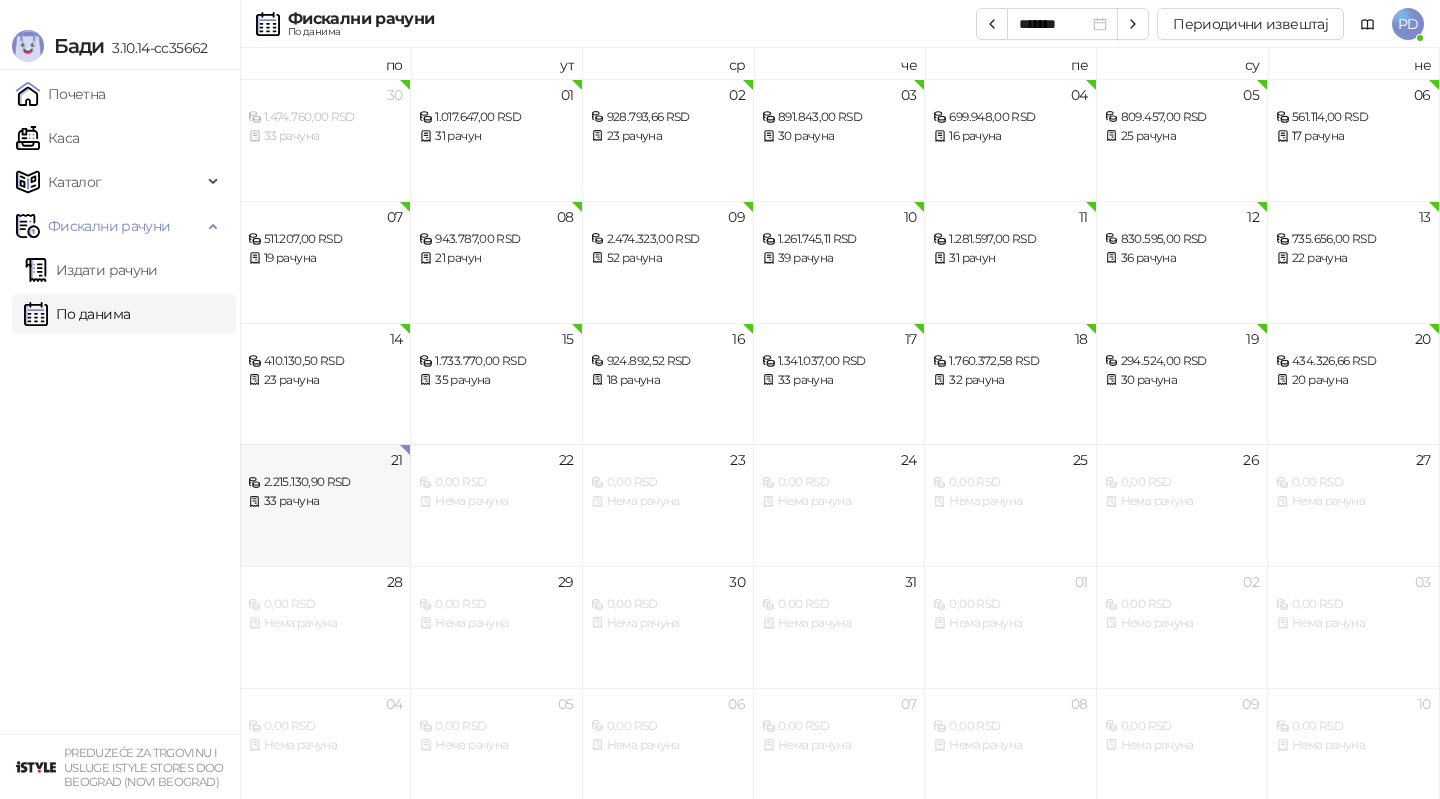 click on "33 рачуна" at bounding box center (325, 501) 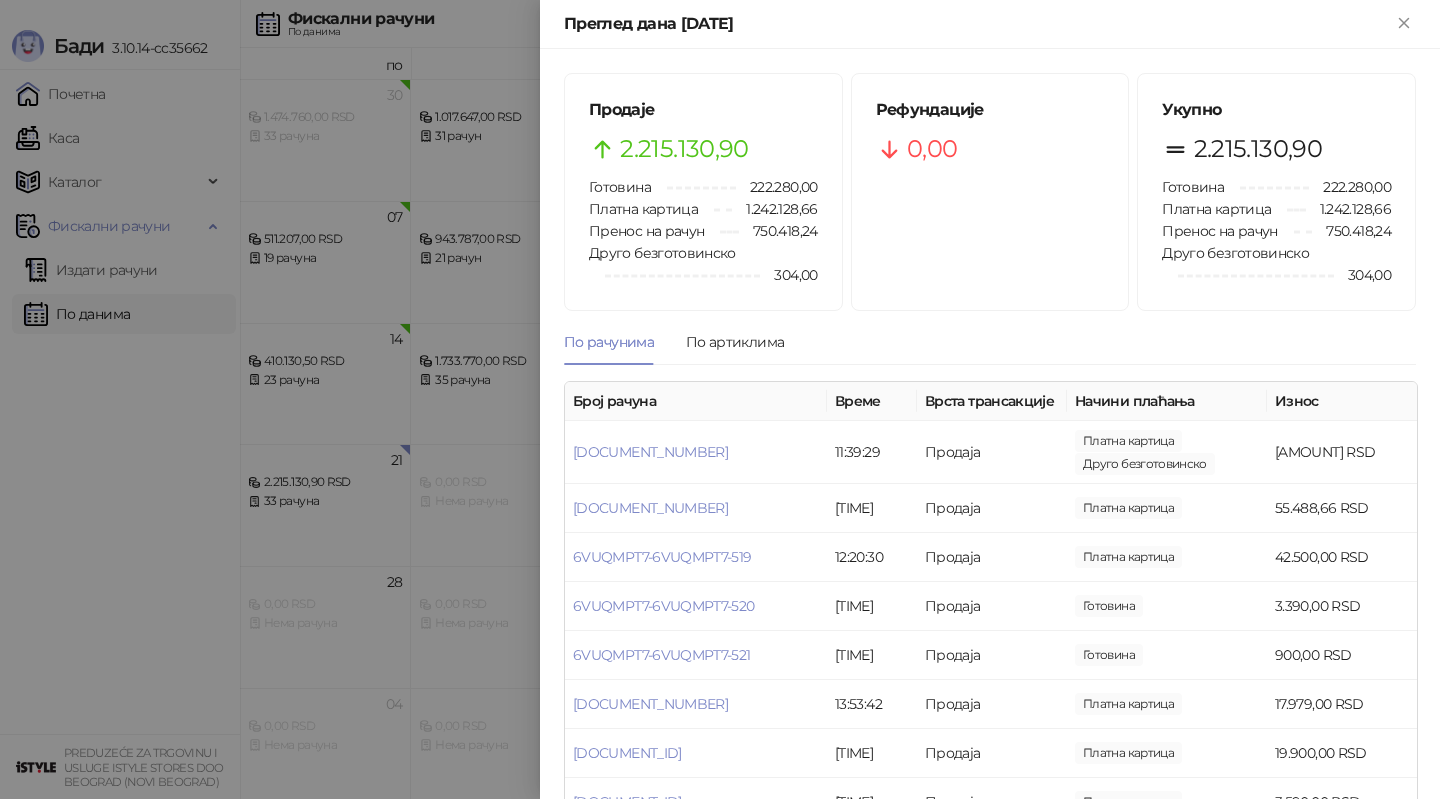 click at bounding box center (720, 399) 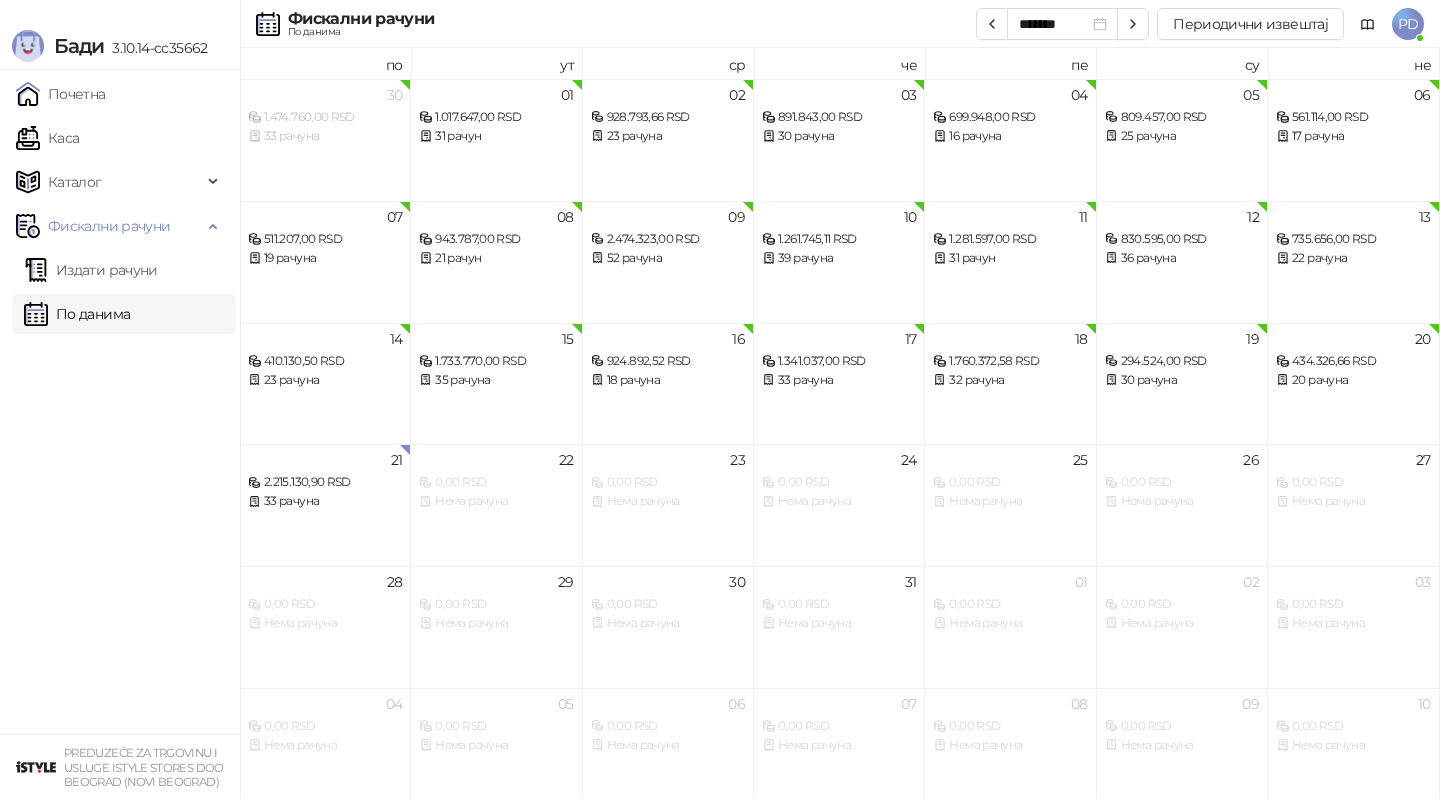 click on "Каса" at bounding box center [47, 138] 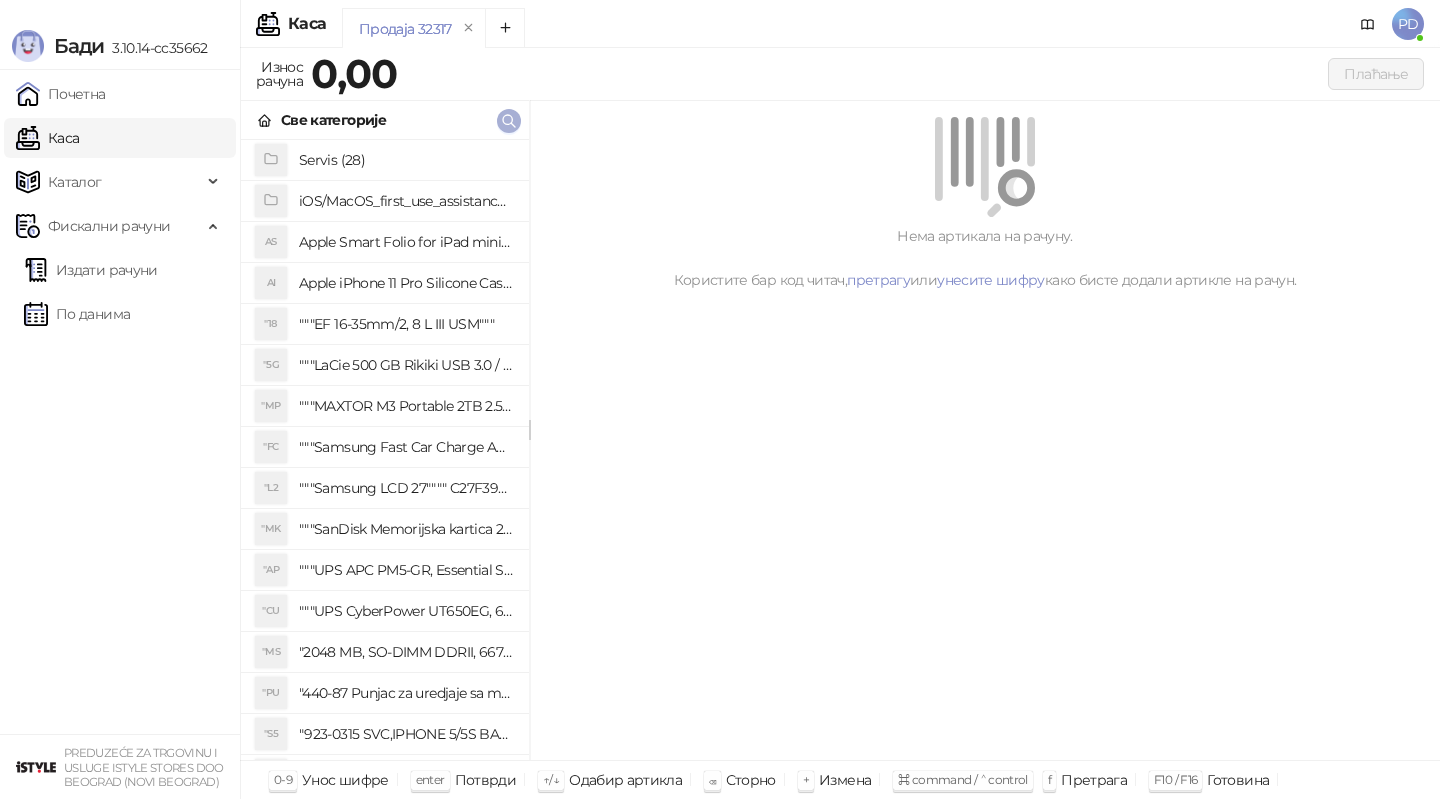 click at bounding box center (509, 121) 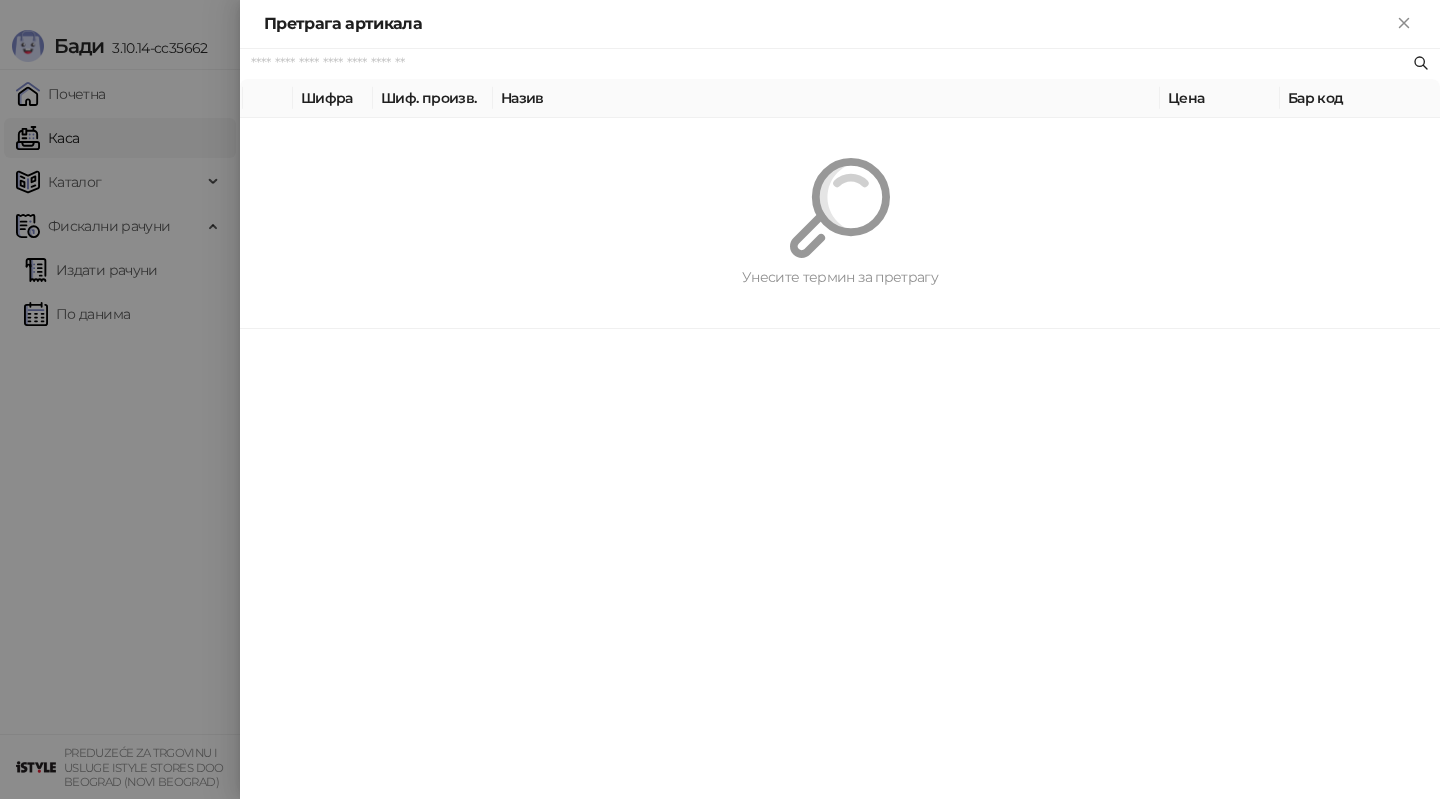 paste on "*********" 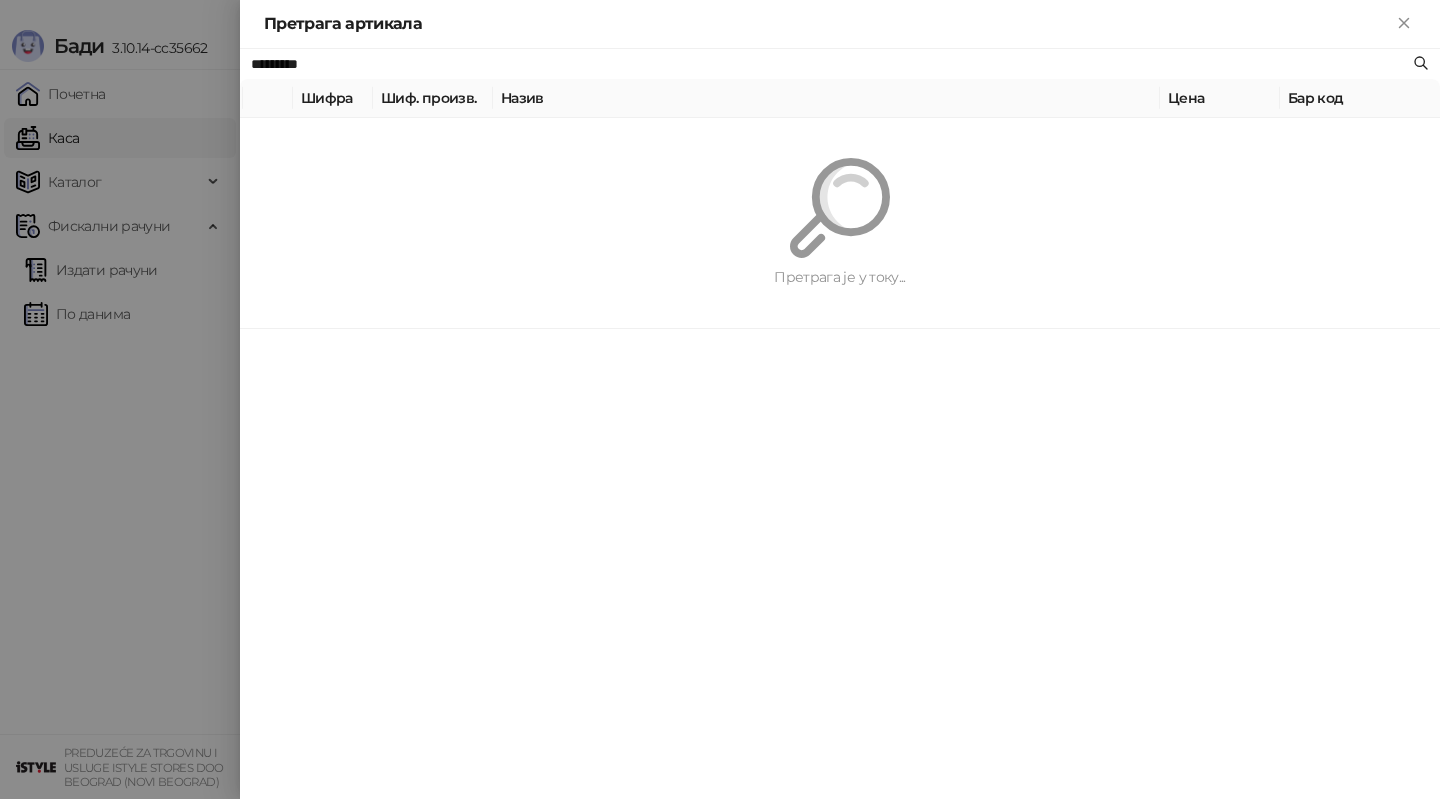 type on "*********" 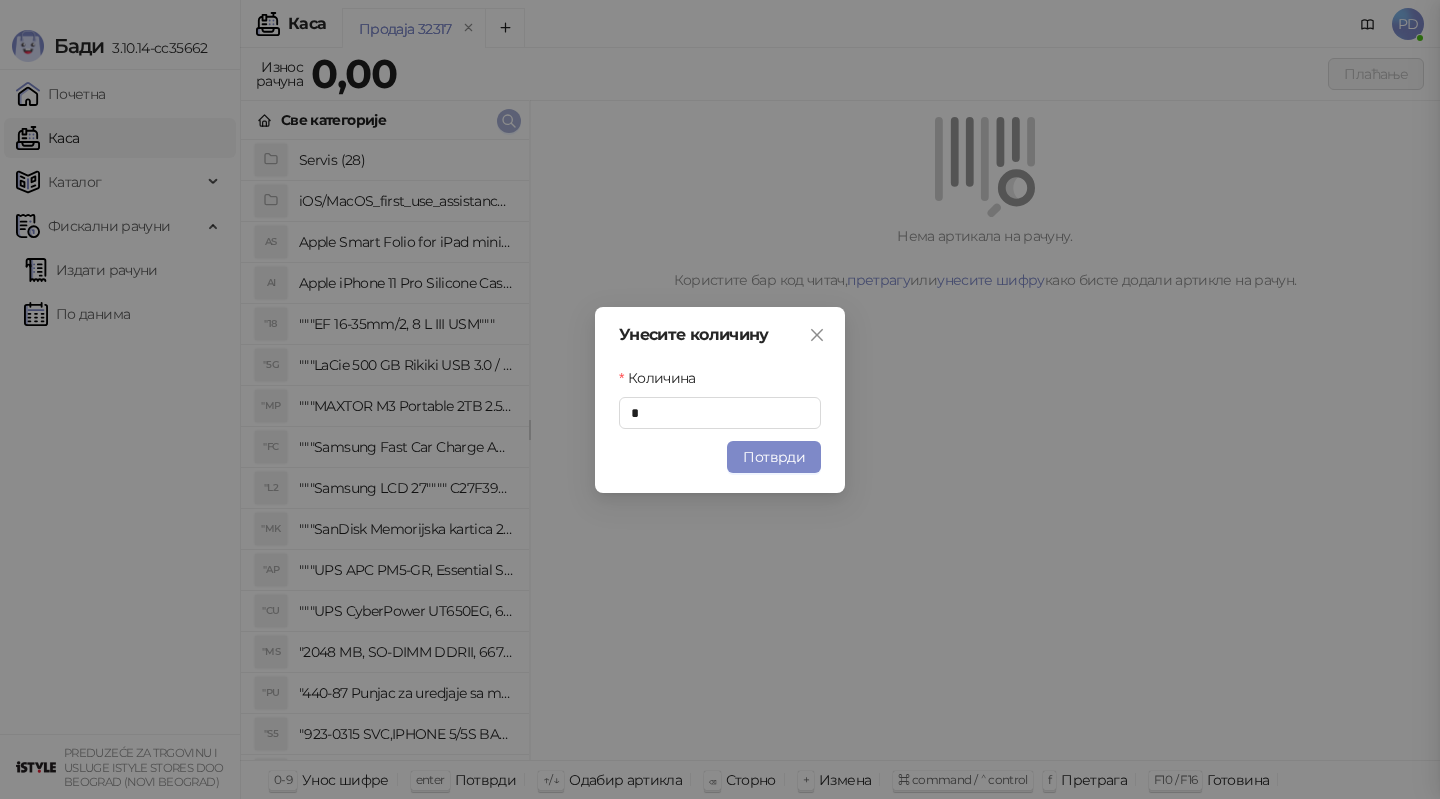 type 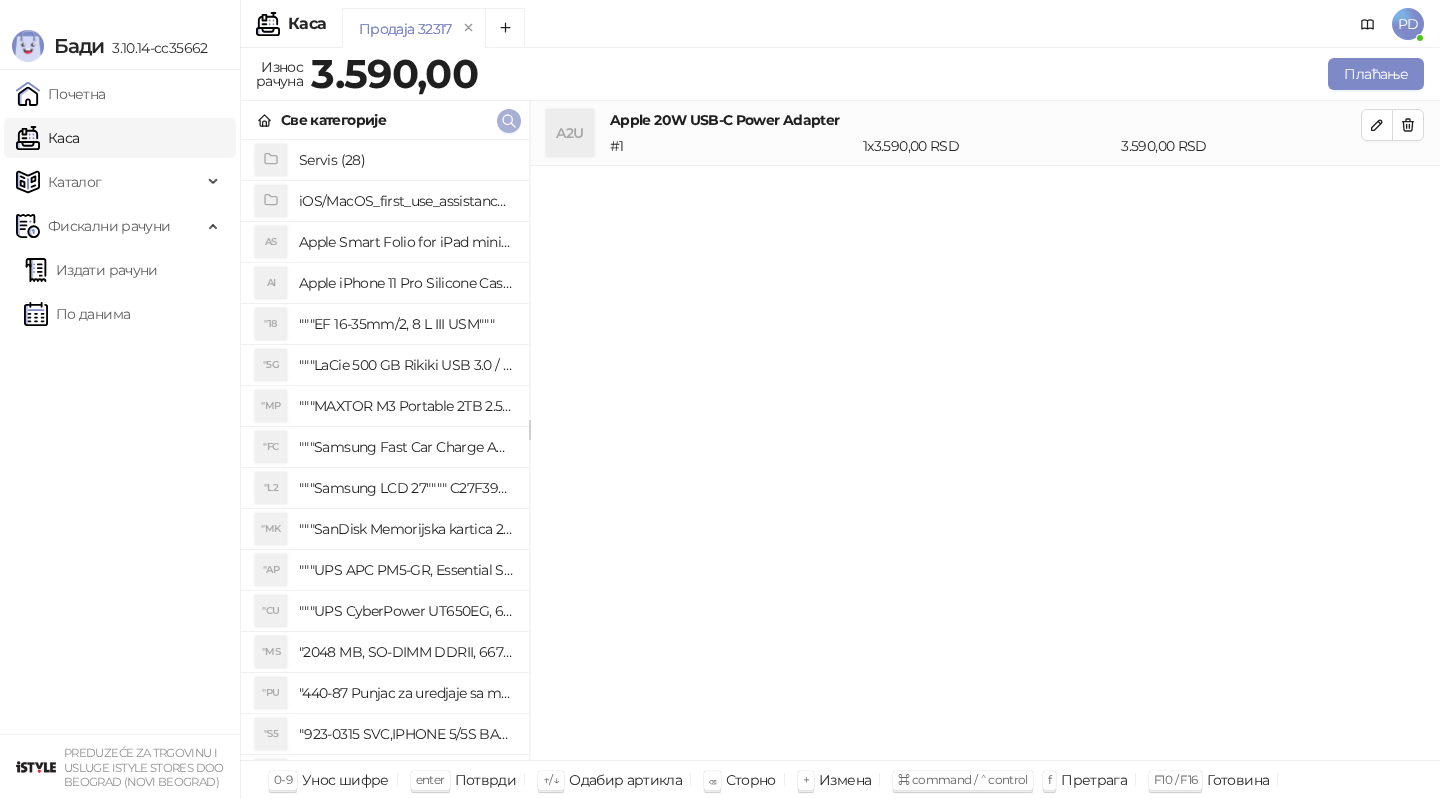 click 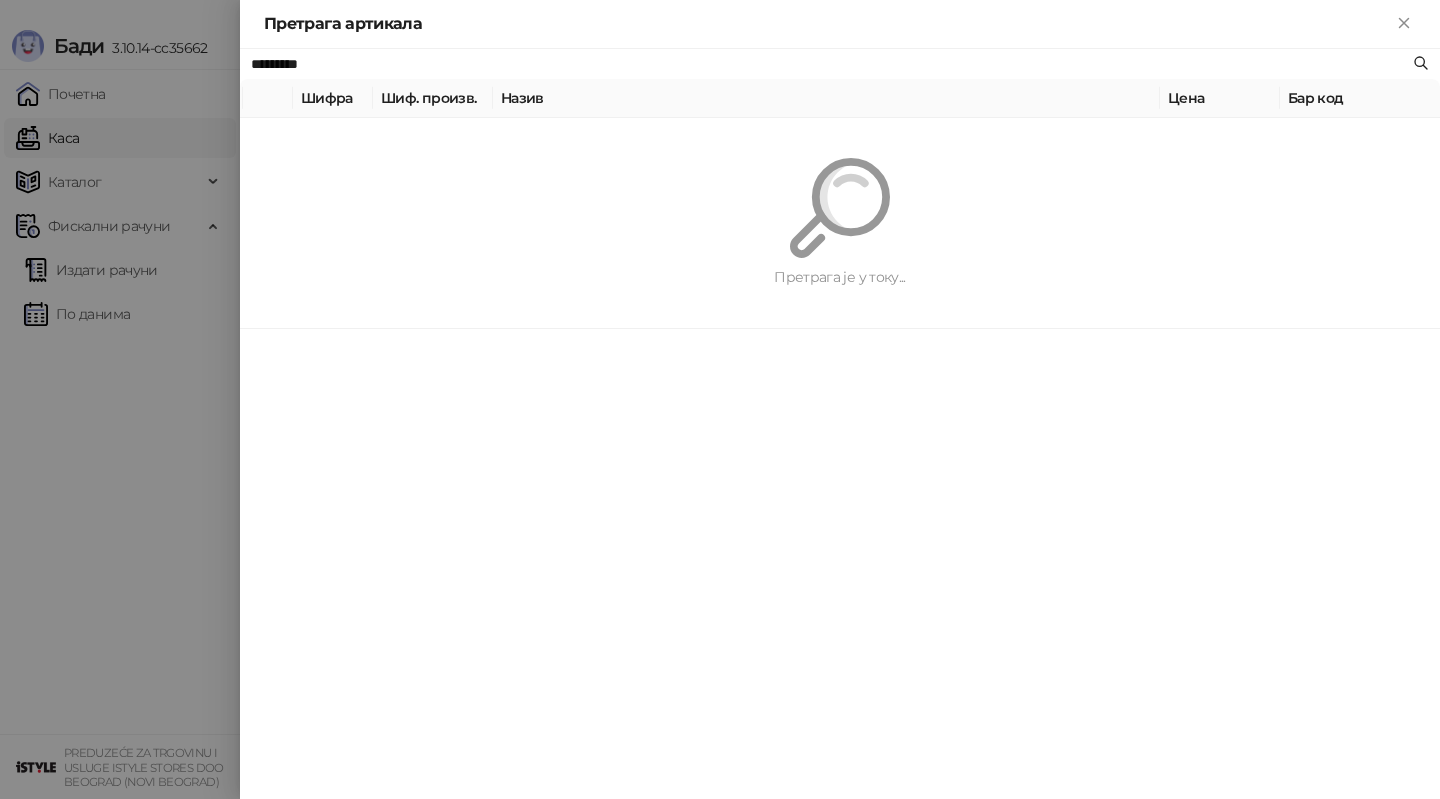 paste 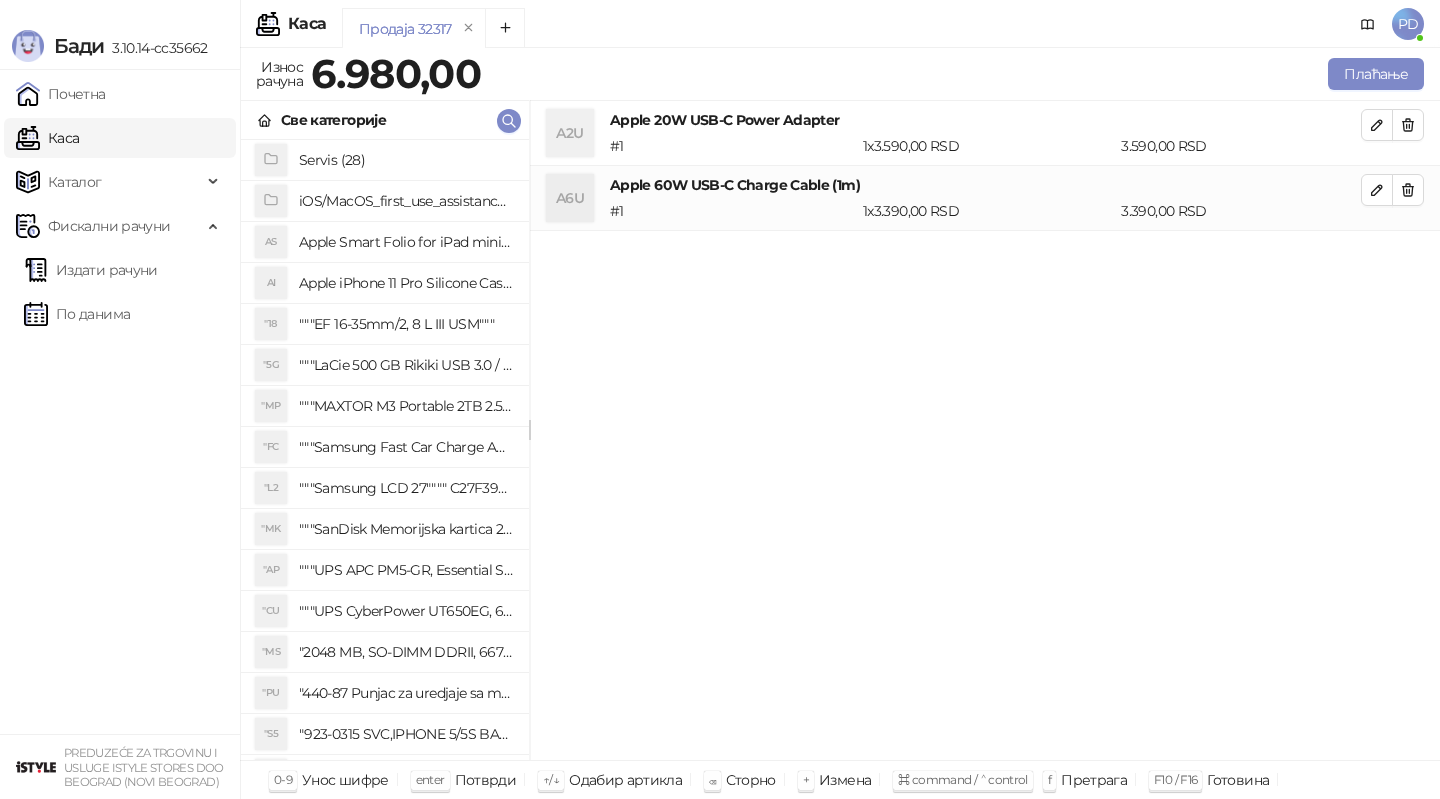 click on "Apple 60W USB-C Charge Cable (1m)" at bounding box center (985, 185) 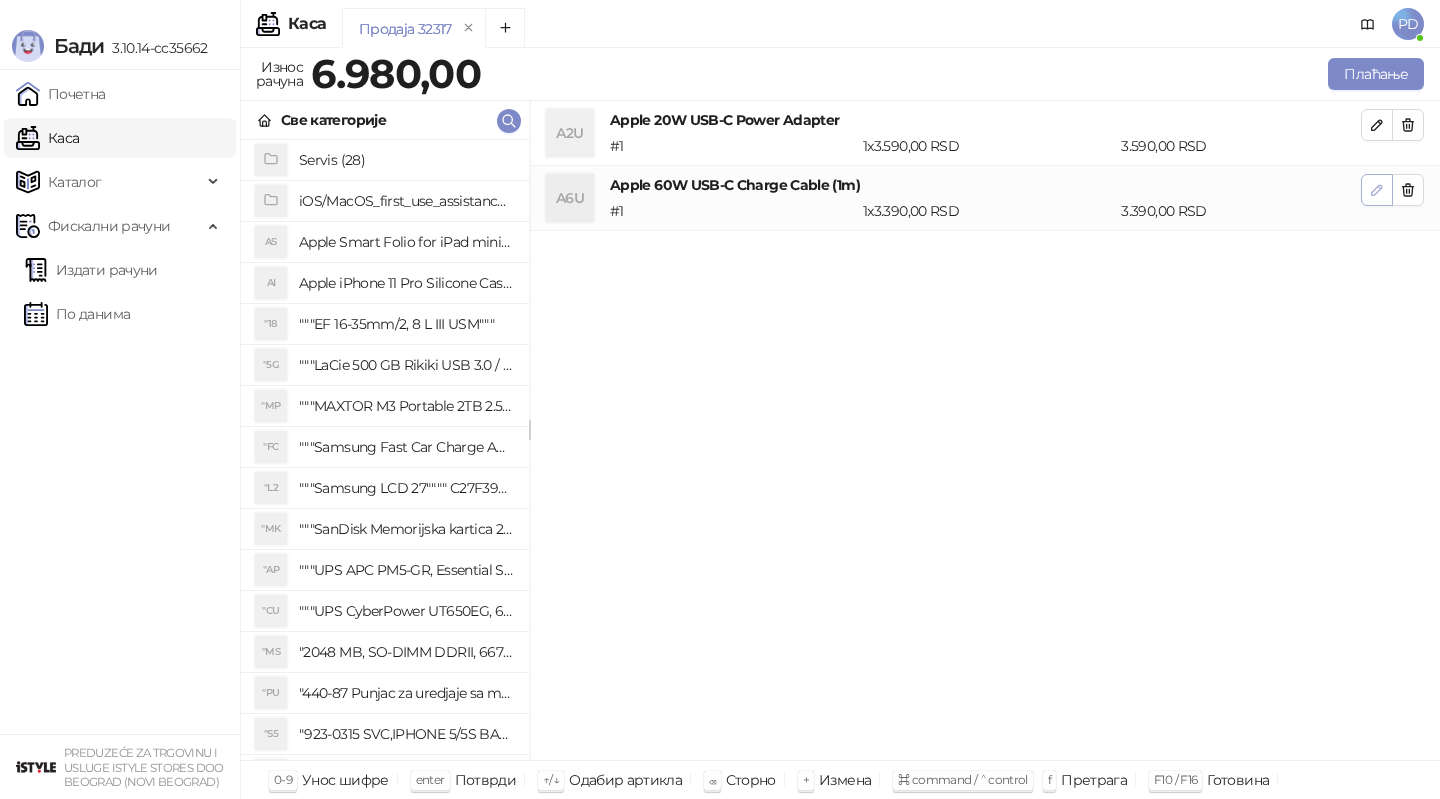 click at bounding box center [1377, 190] 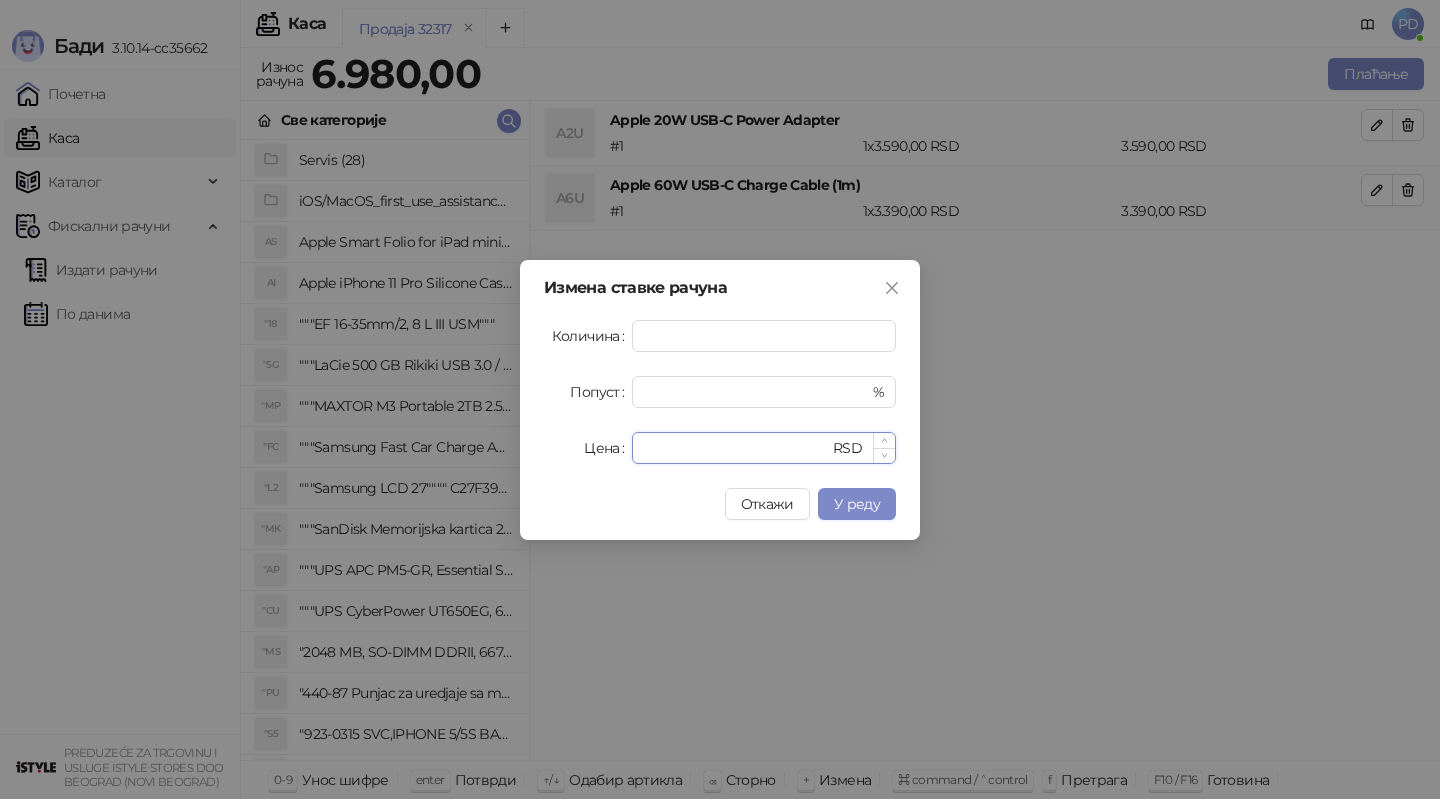 click on "****" at bounding box center [736, 448] 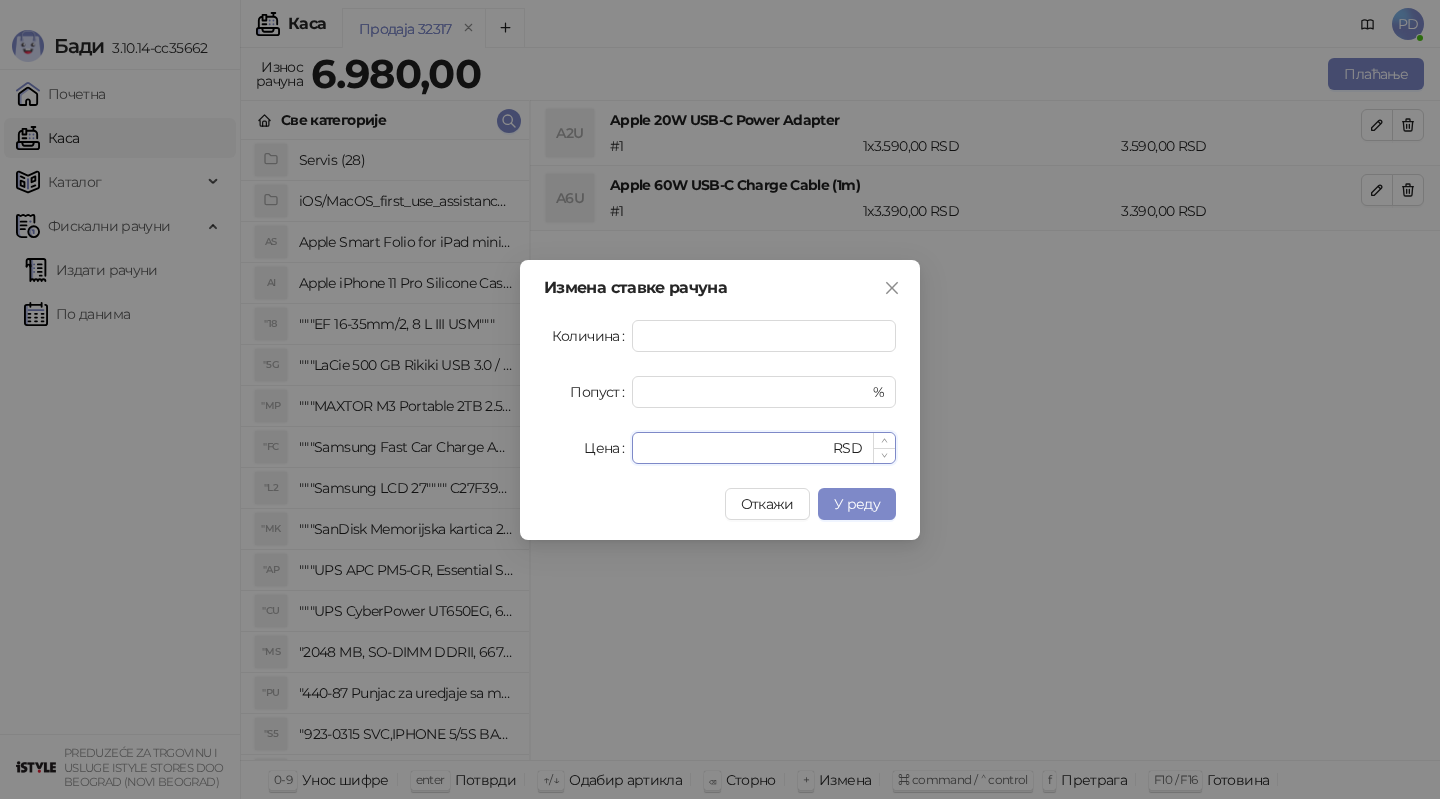 type on "****" 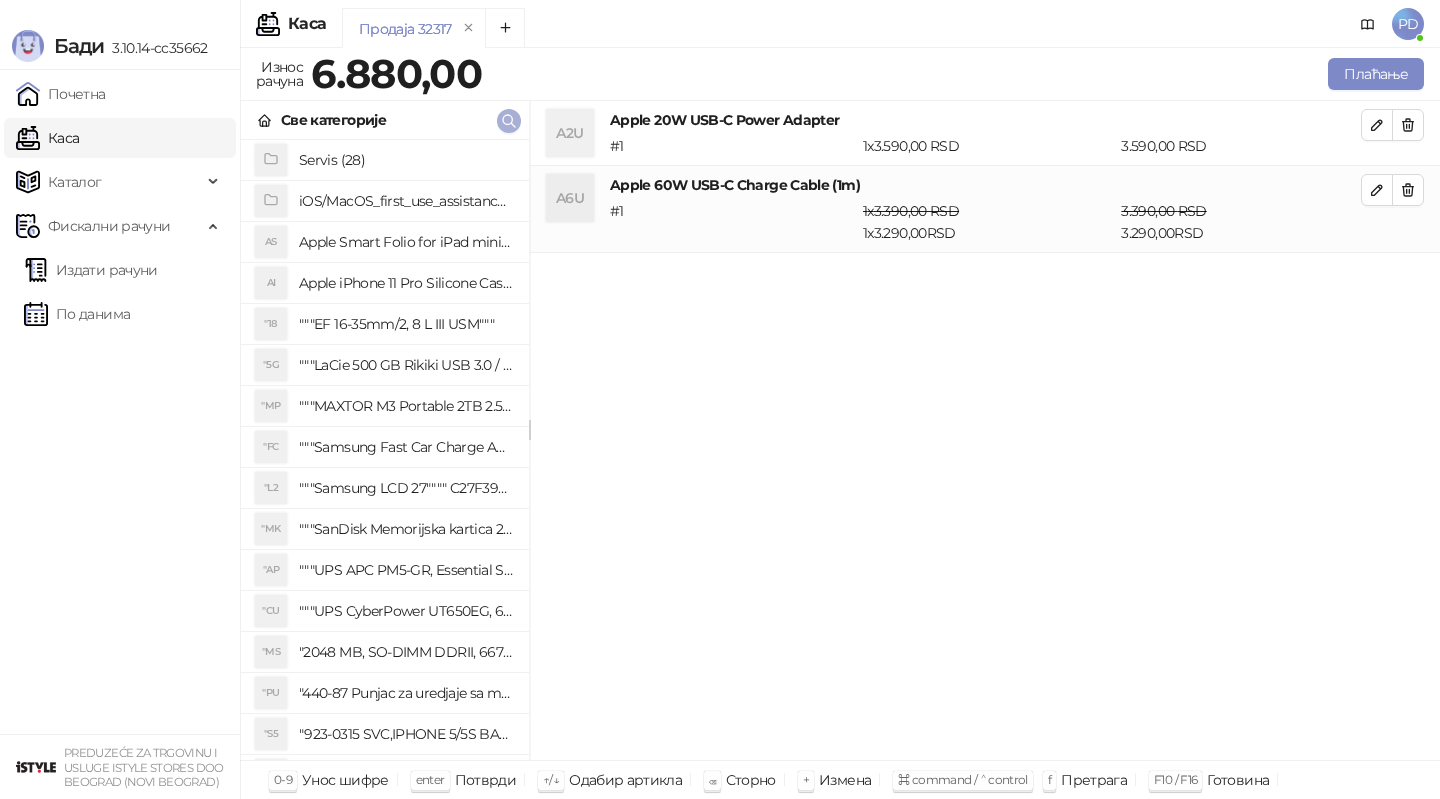 click 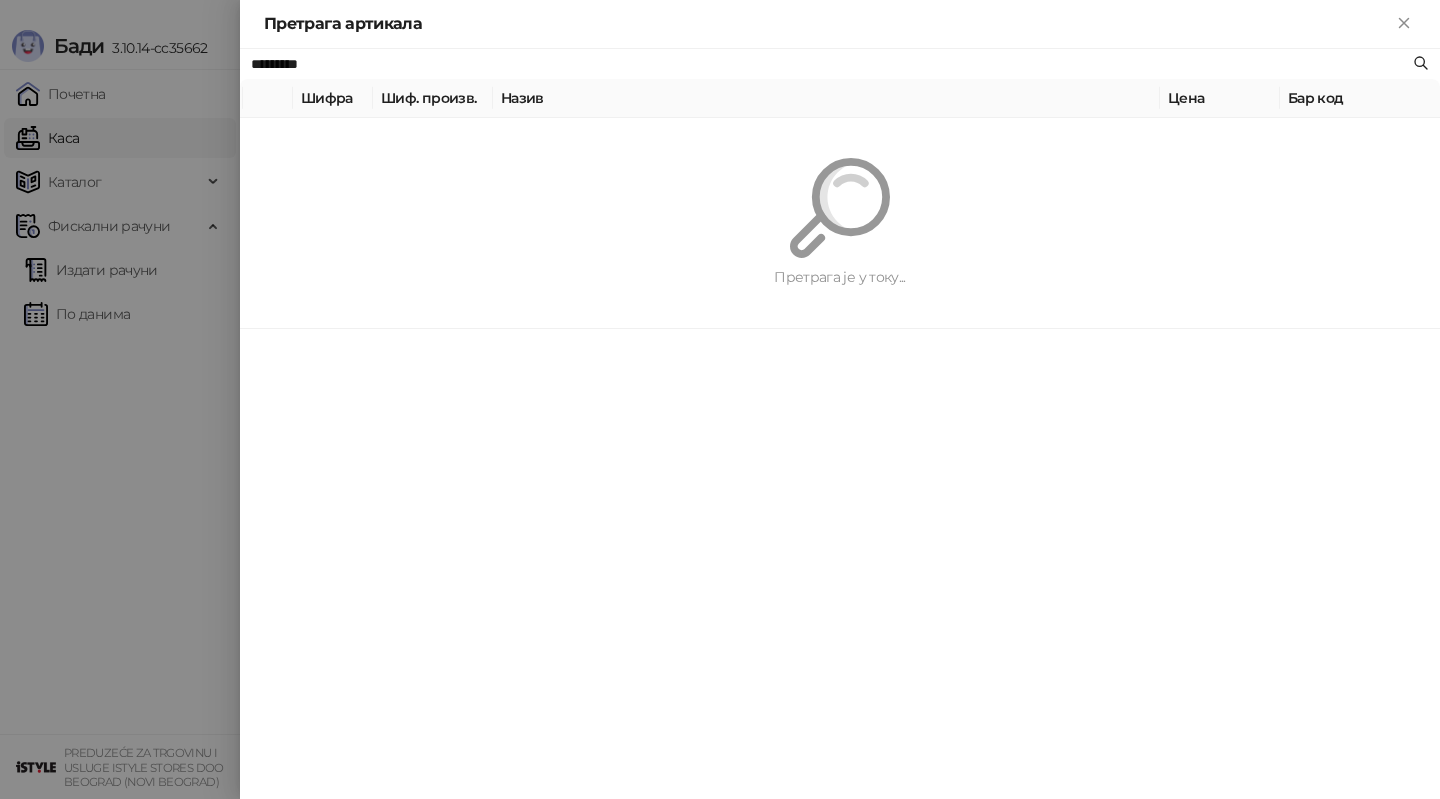 paste on "**********" 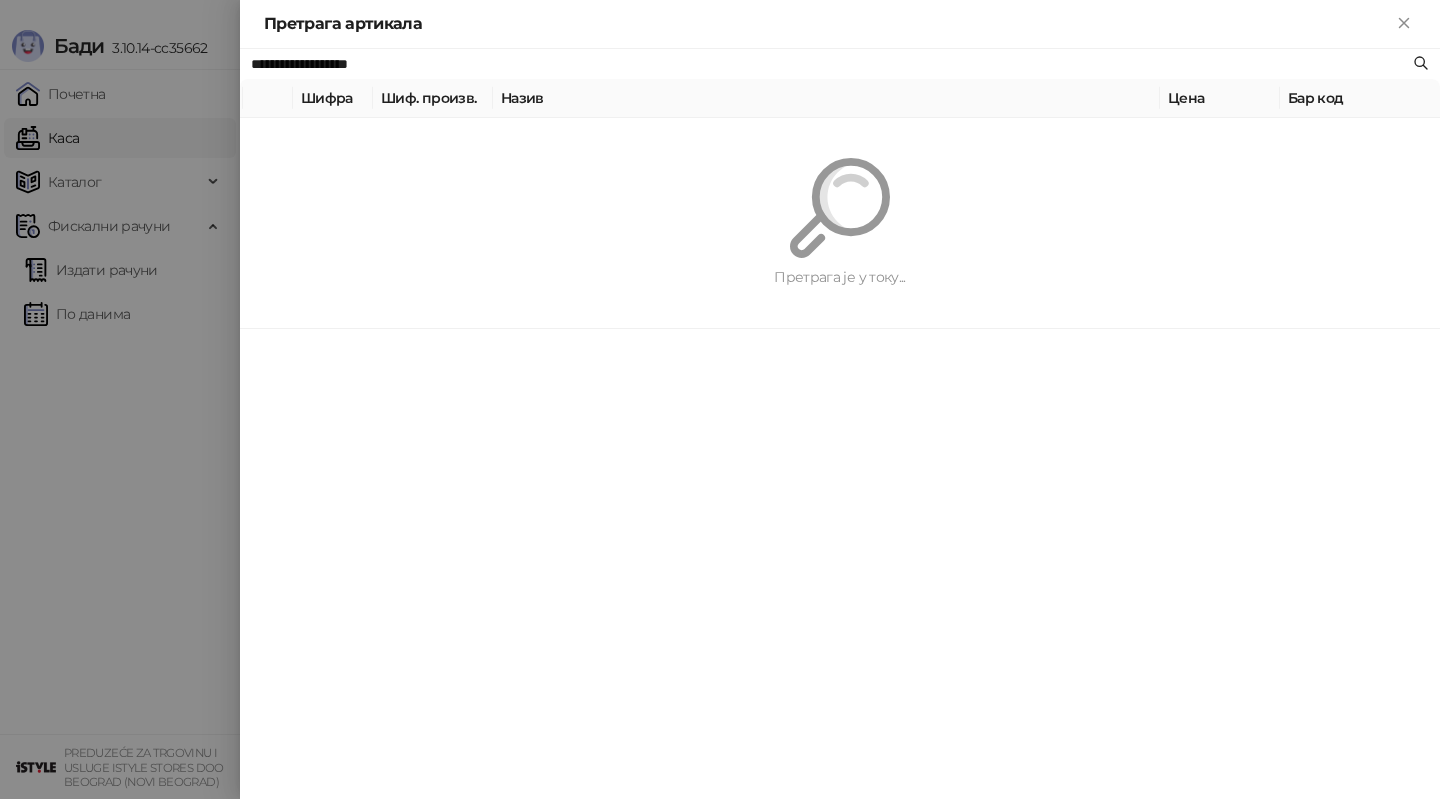 type on "**********" 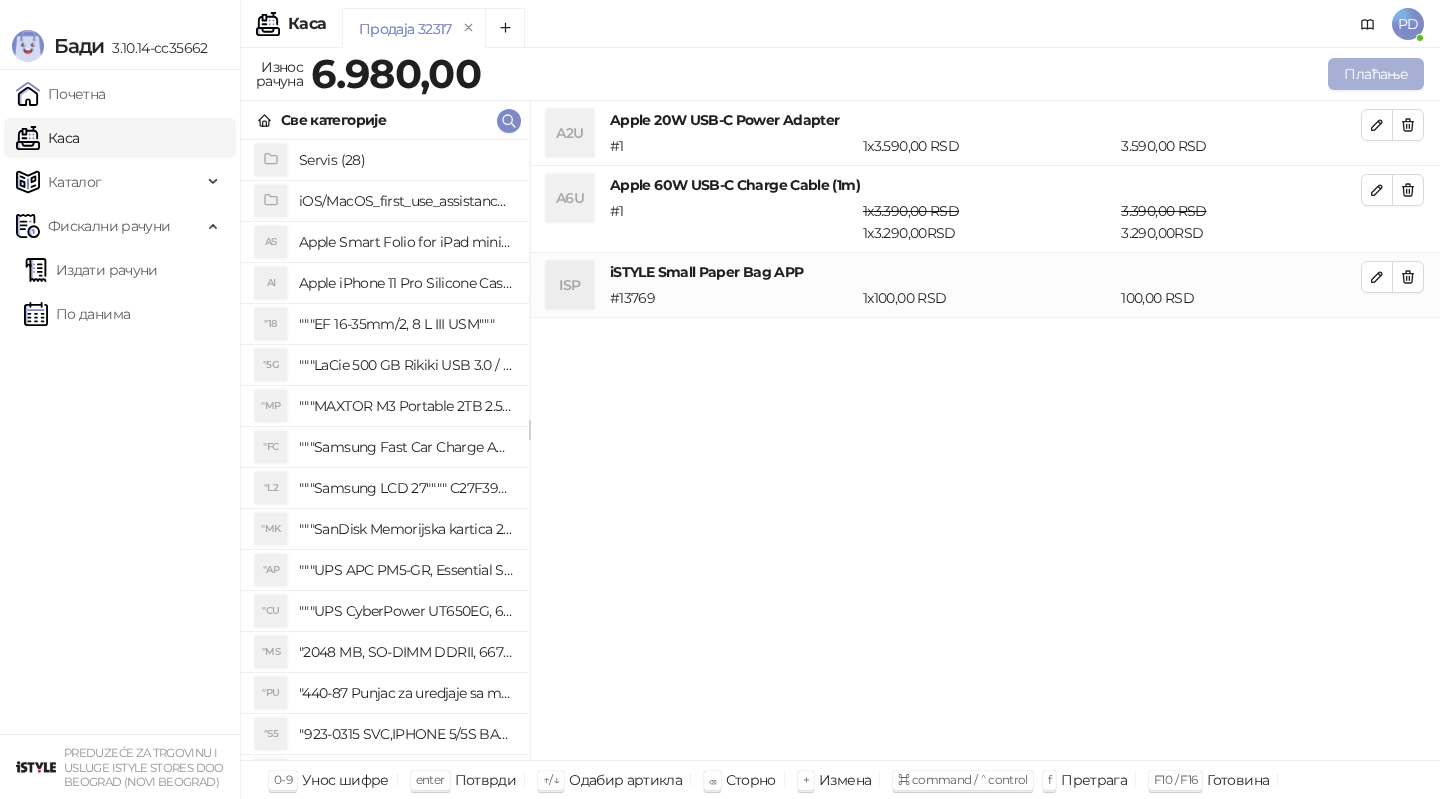 click on "Плаћање" at bounding box center [1376, 74] 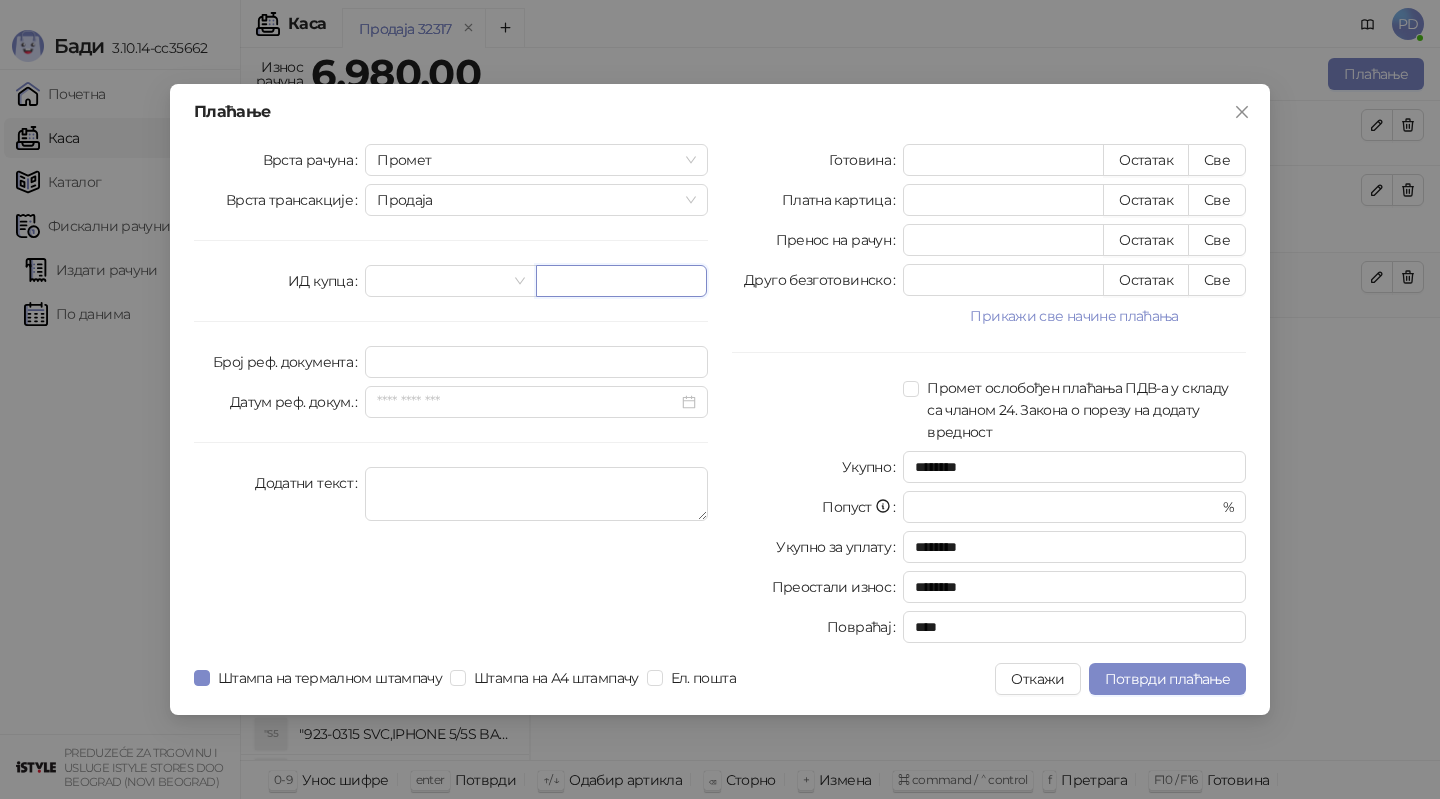 click at bounding box center (621, 281) 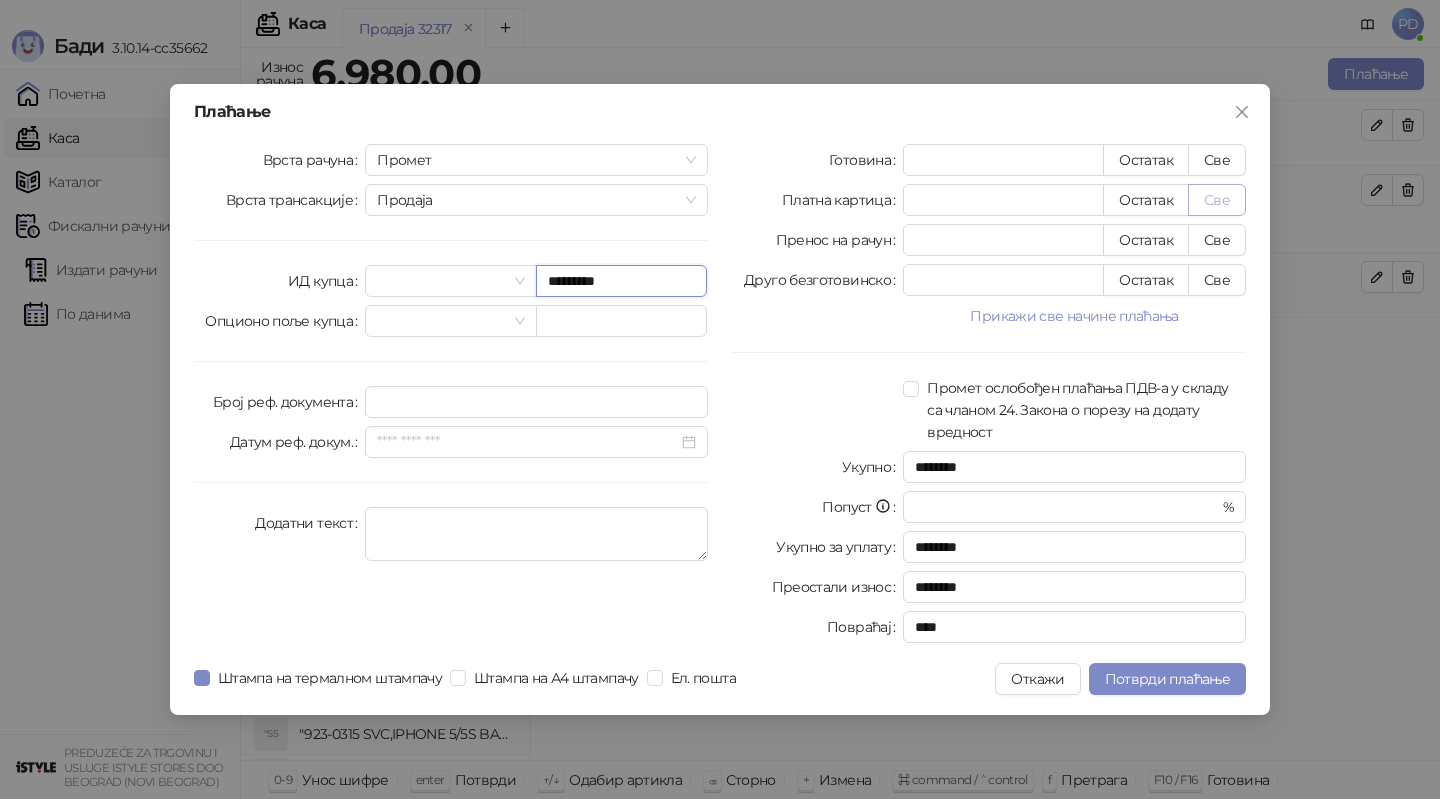 type on "*********" 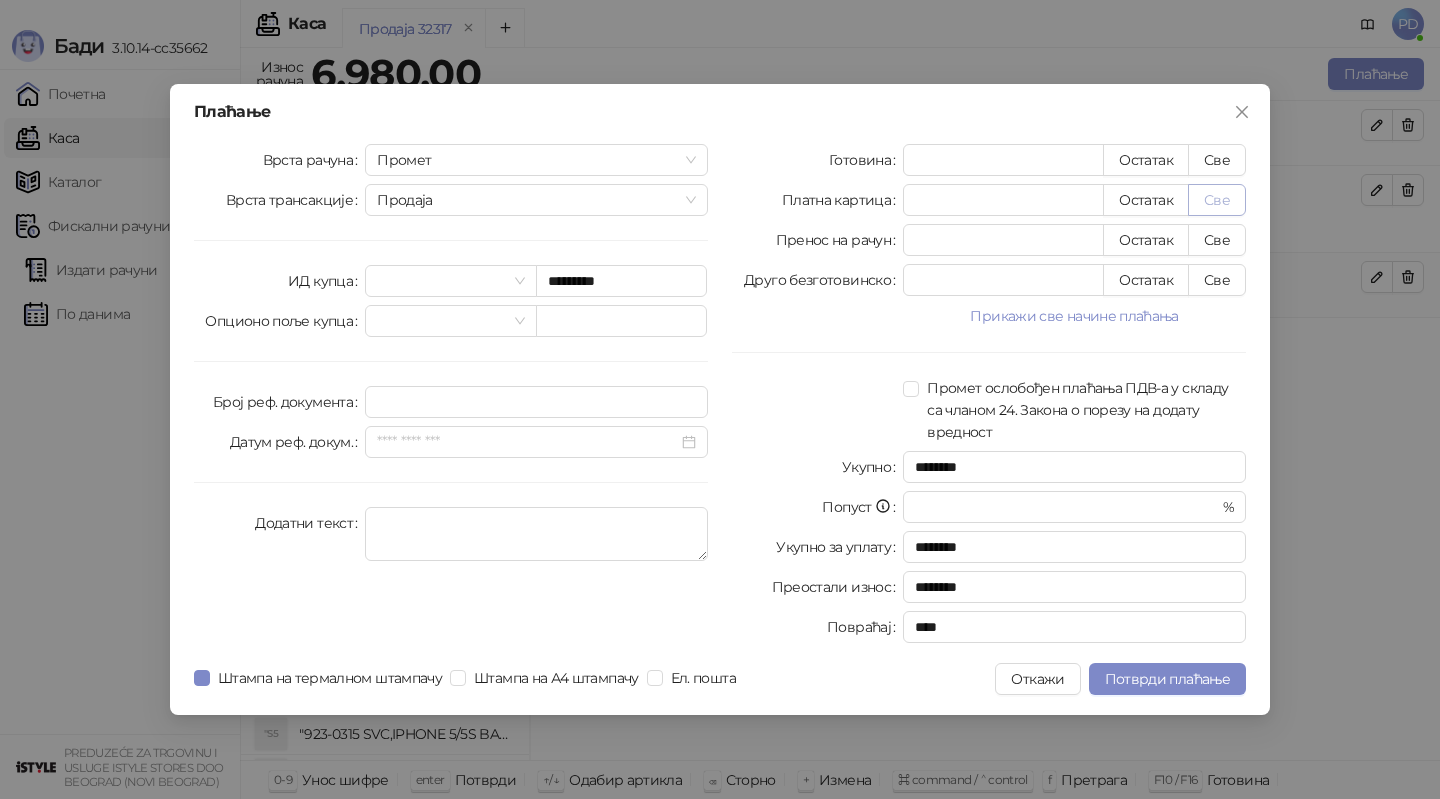 click on "Све" at bounding box center (1217, 200) 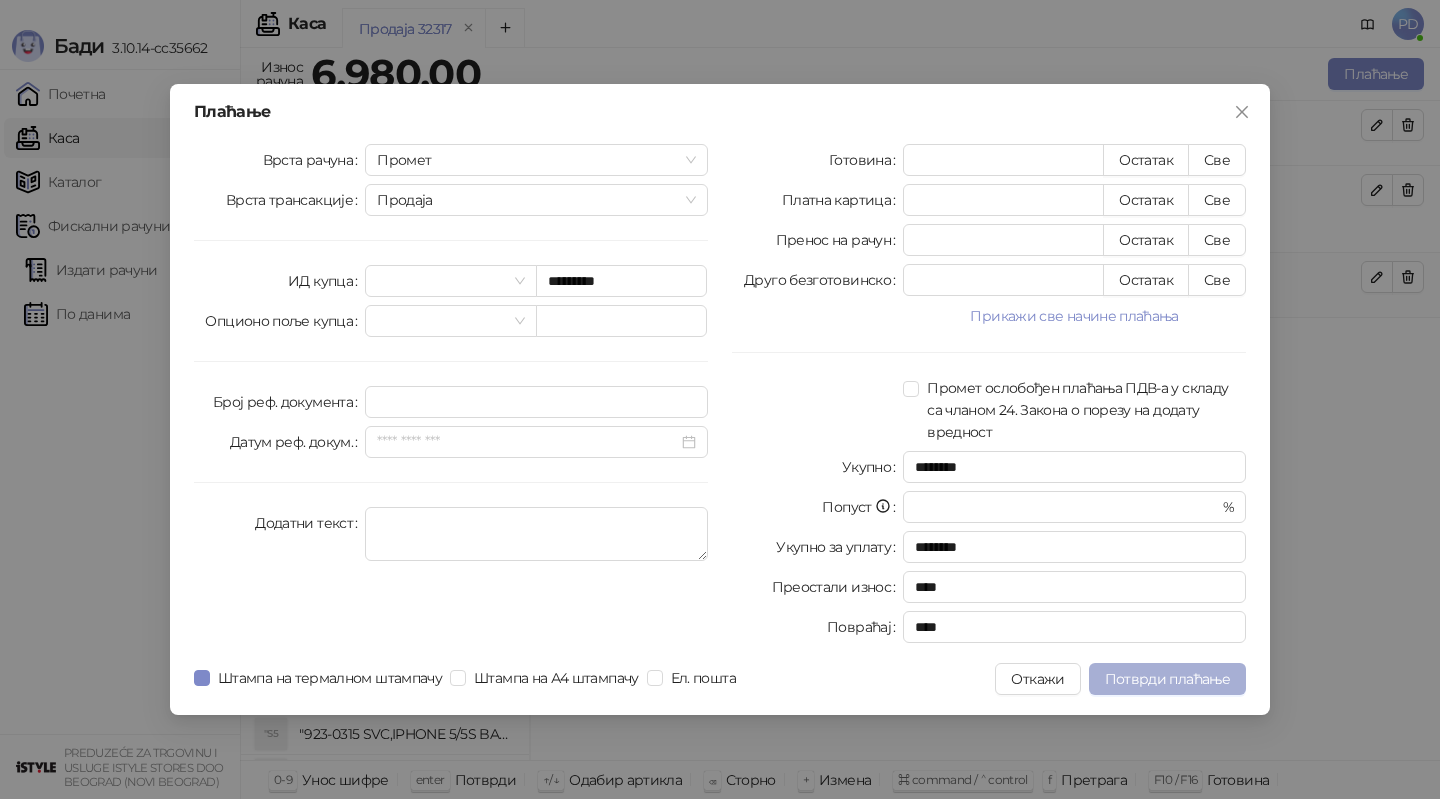 click on "Потврди плаћање" at bounding box center (1167, 679) 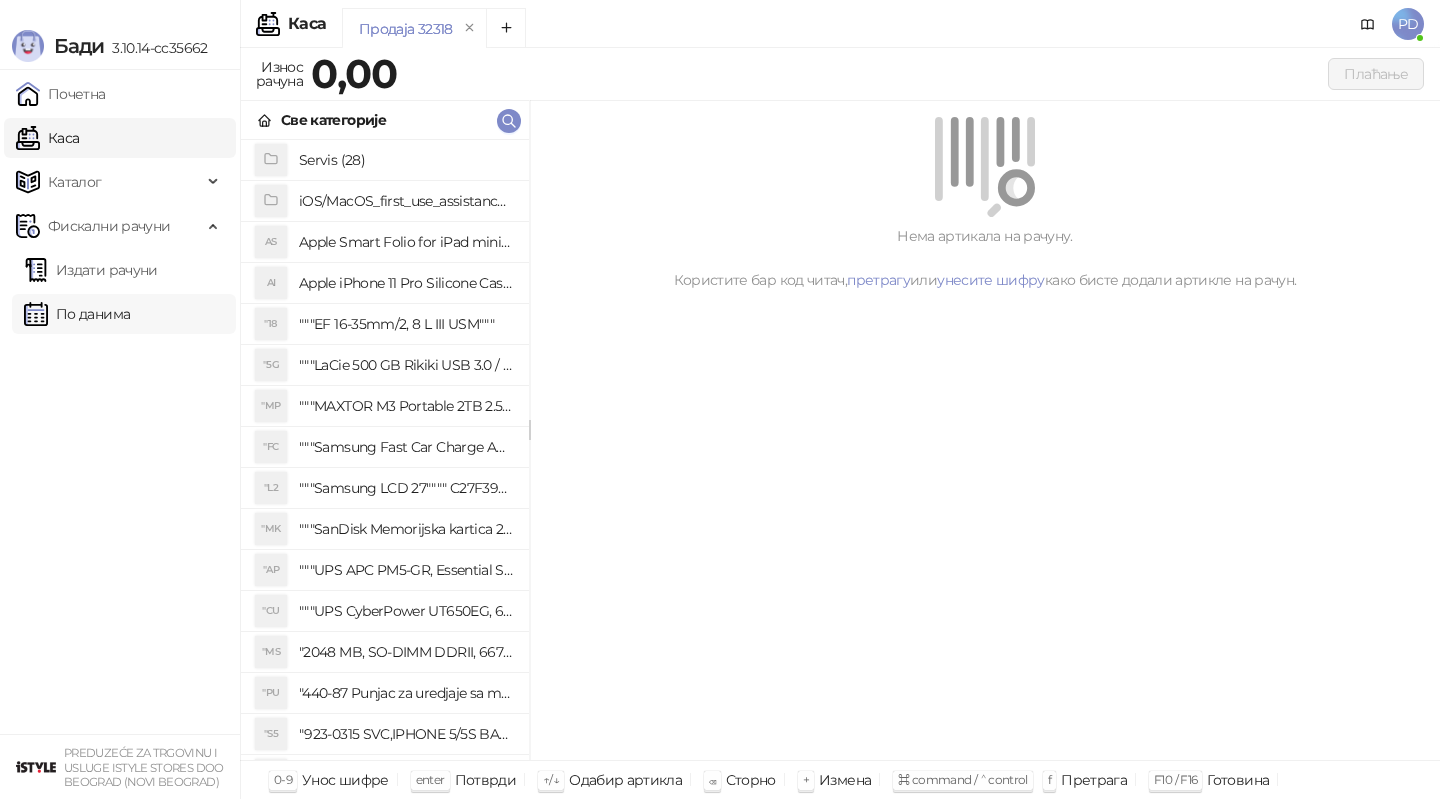 click on "По данима" at bounding box center (77, 314) 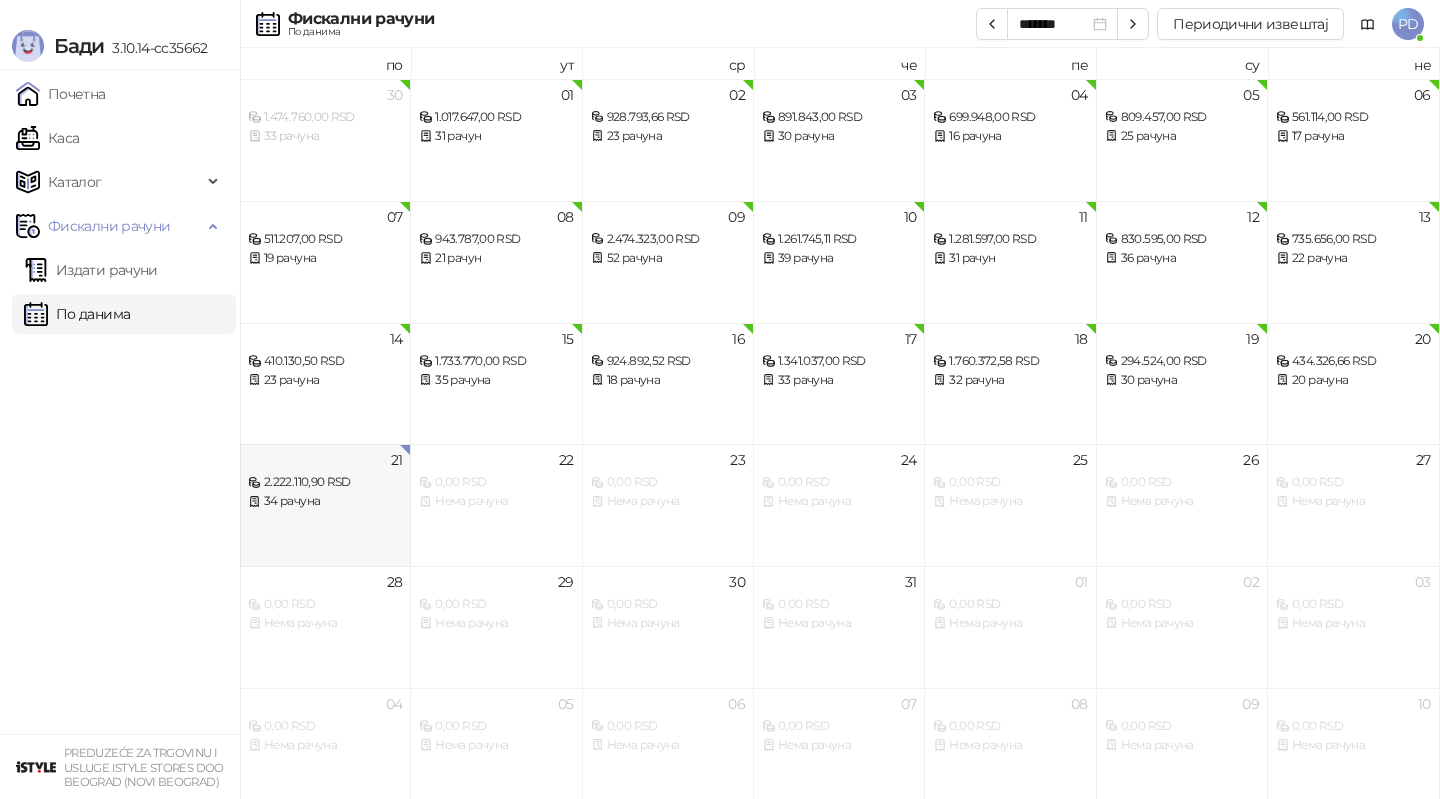 click on "21 2.222.110,90 RSD 34 рачуна" at bounding box center (325, 505) 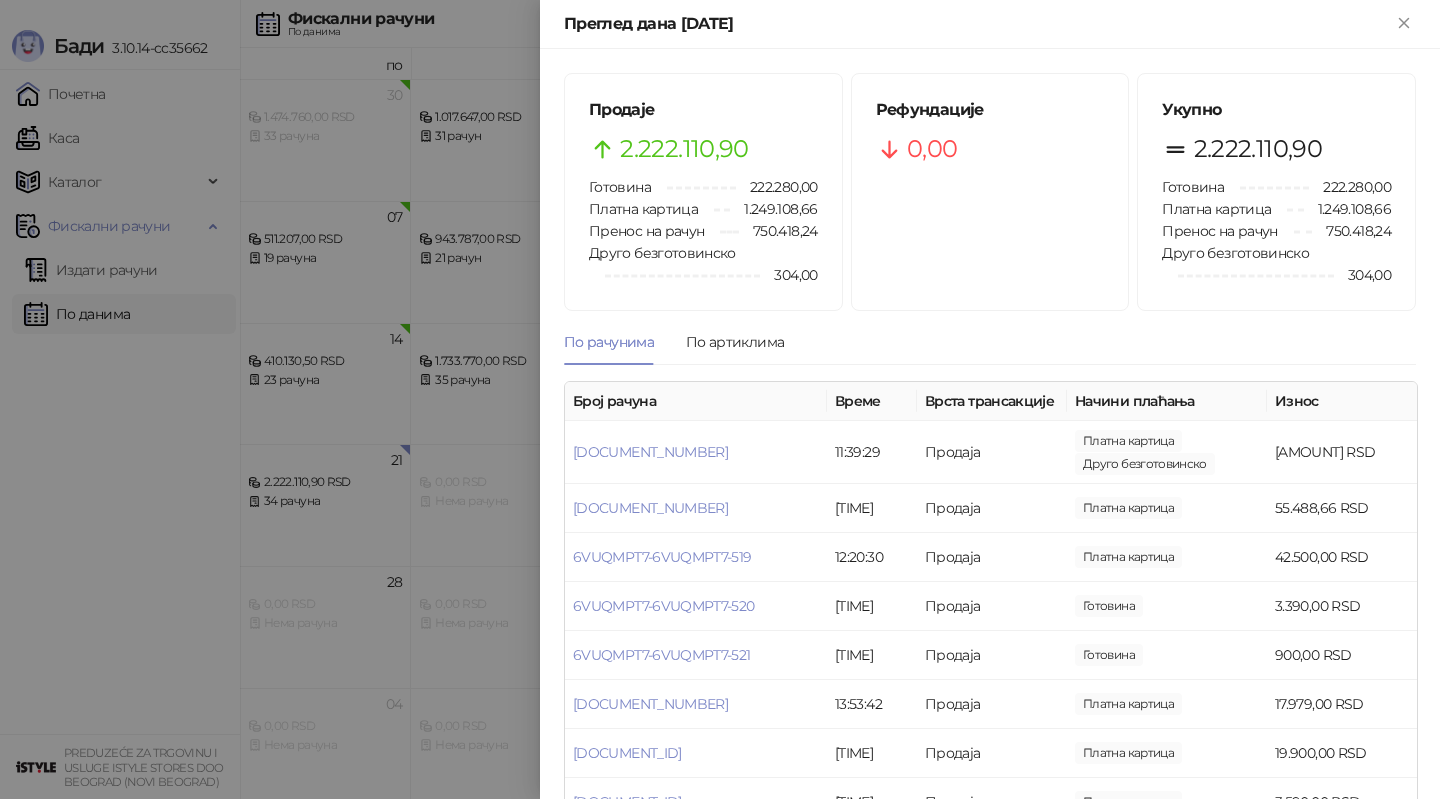 click at bounding box center (720, 399) 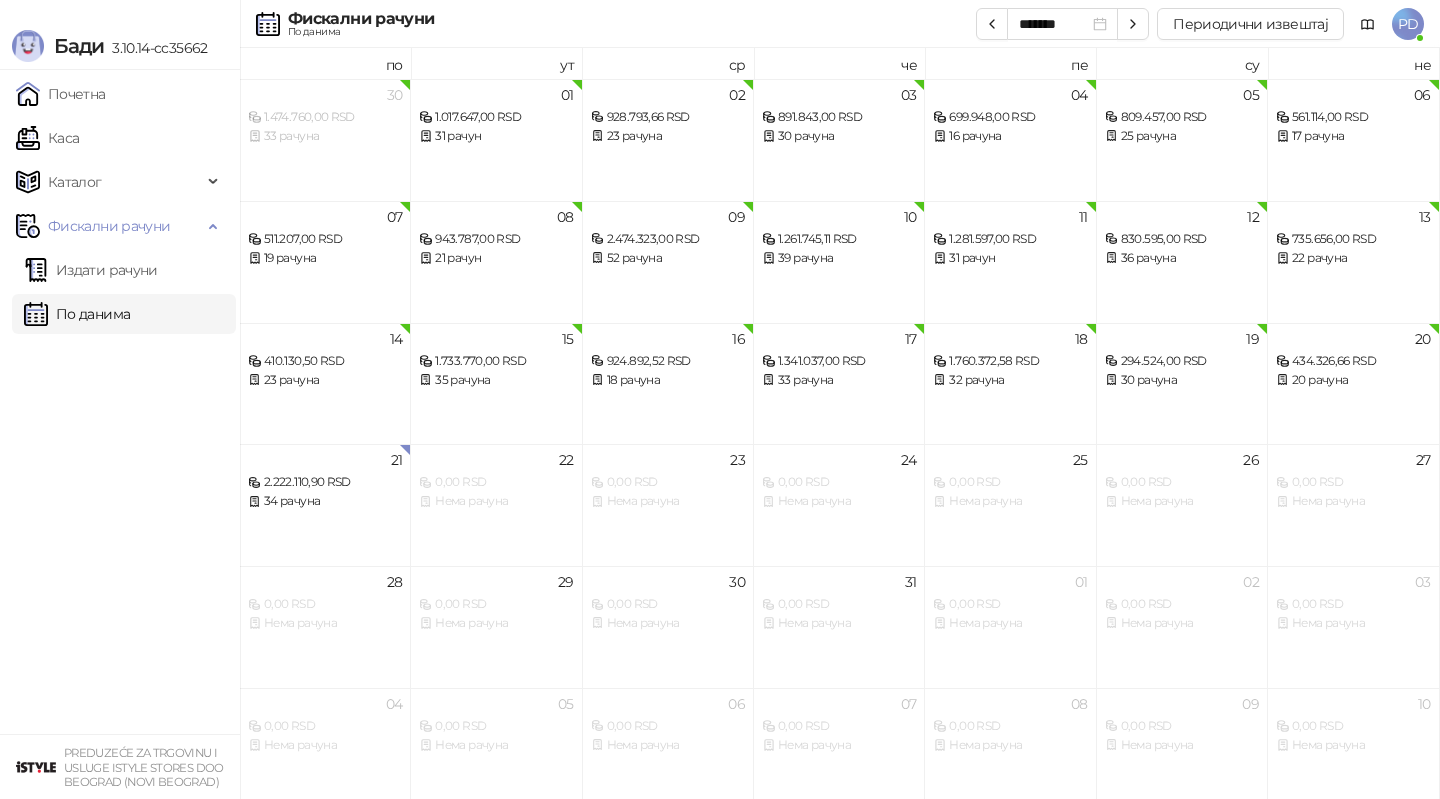 click on "По данима" at bounding box center (77, 314) 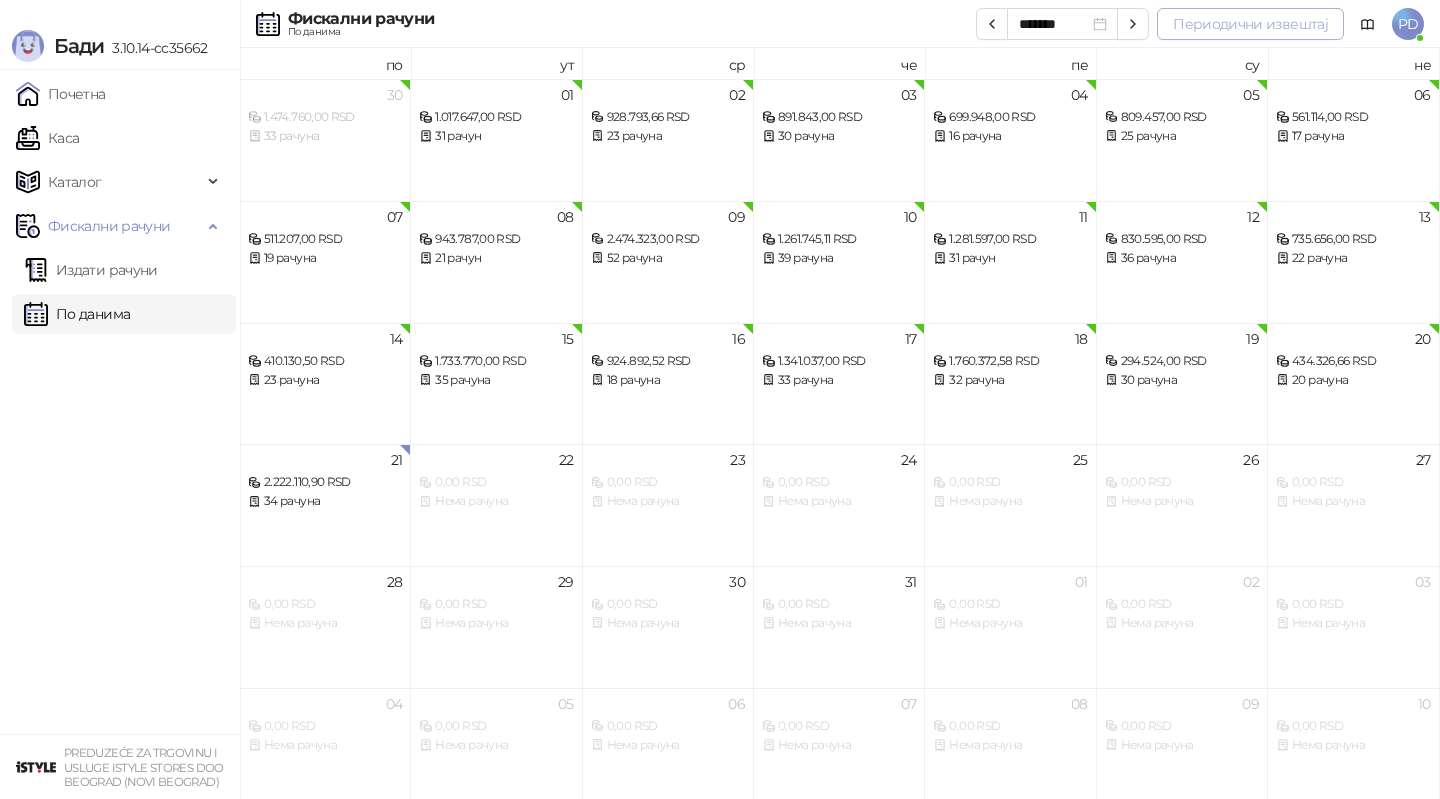 click on "Периодични извештај" at bounding box center [1250, 24] 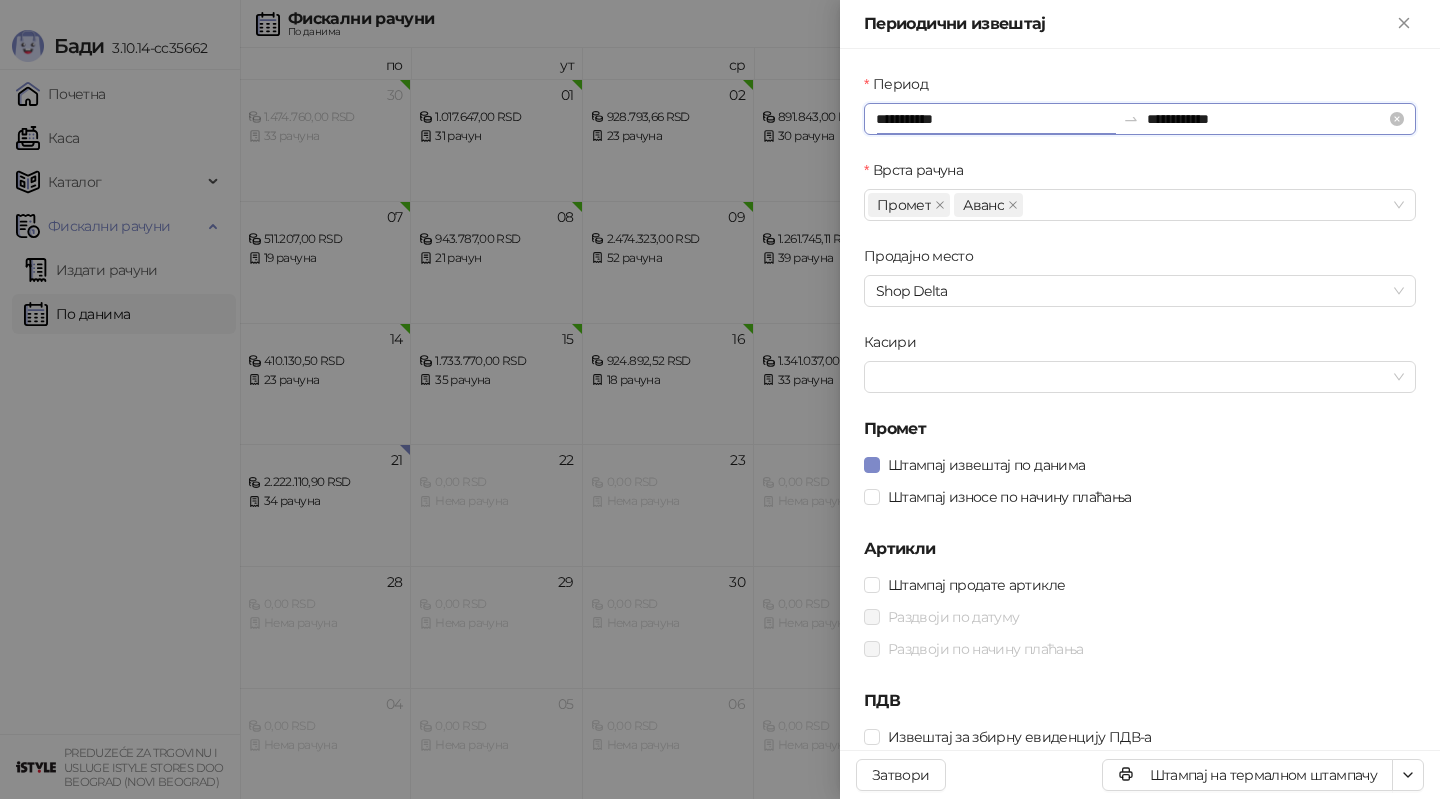 click on "**********" at bounding box center [995, 119] 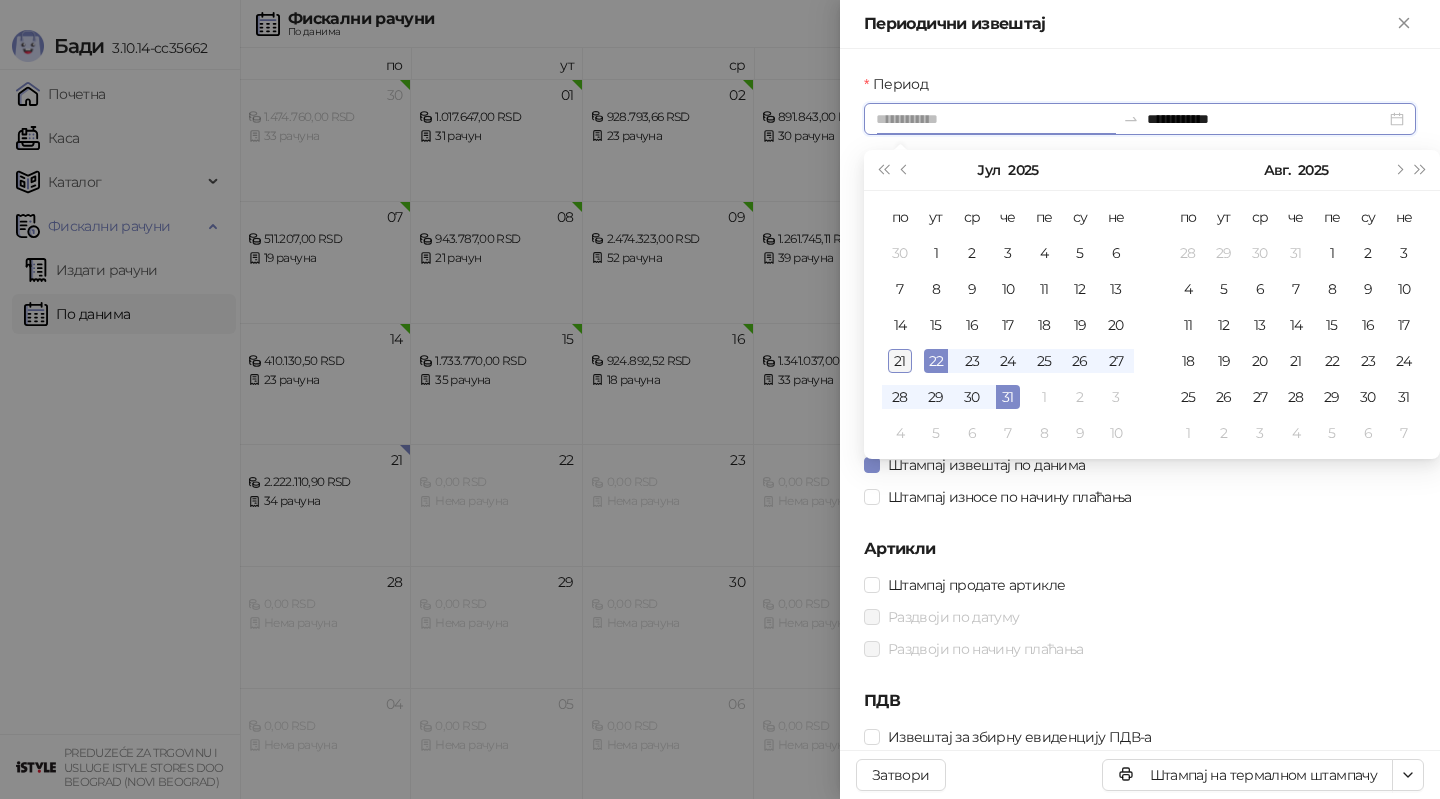 type on "**********" 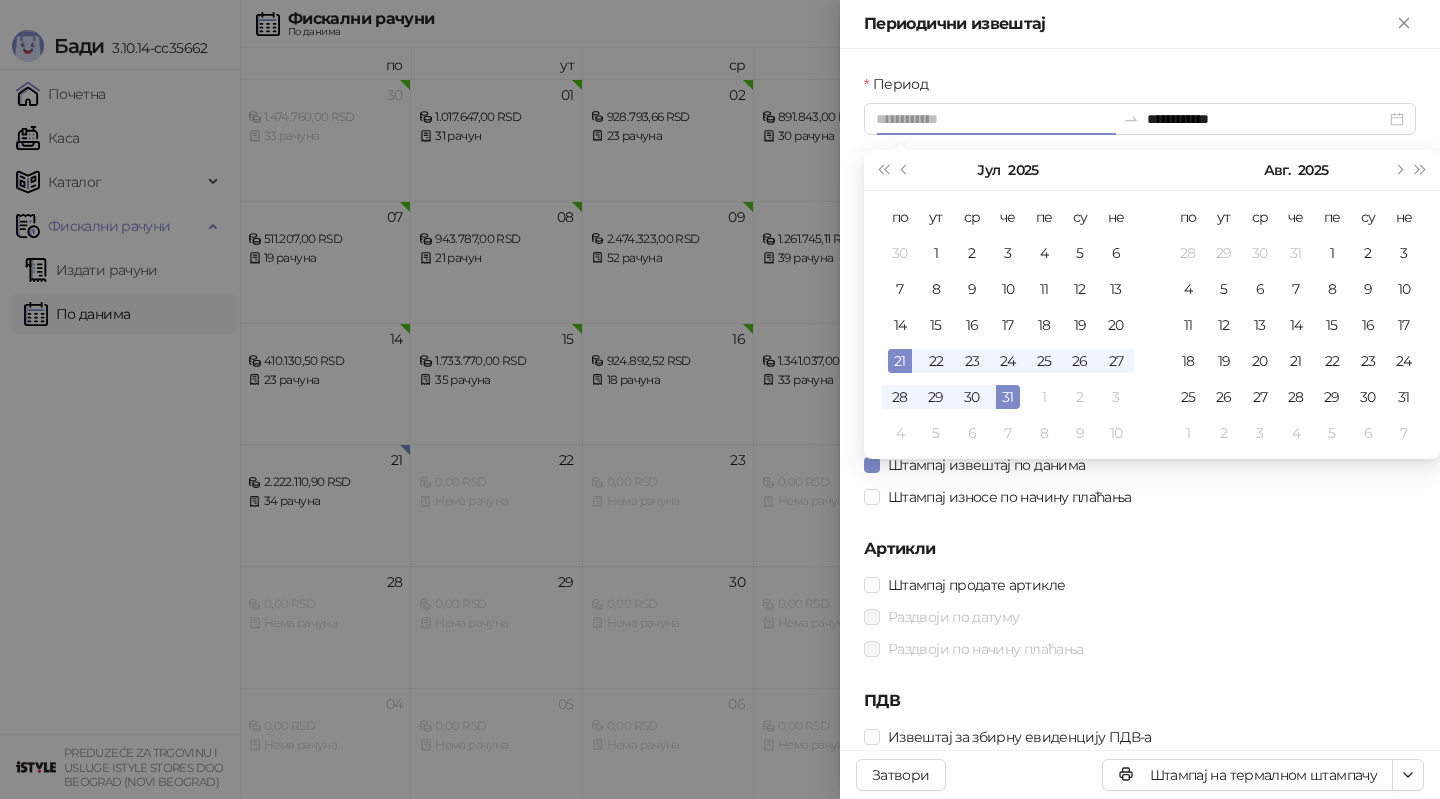 click on "21" at bounding box center [900, 361] 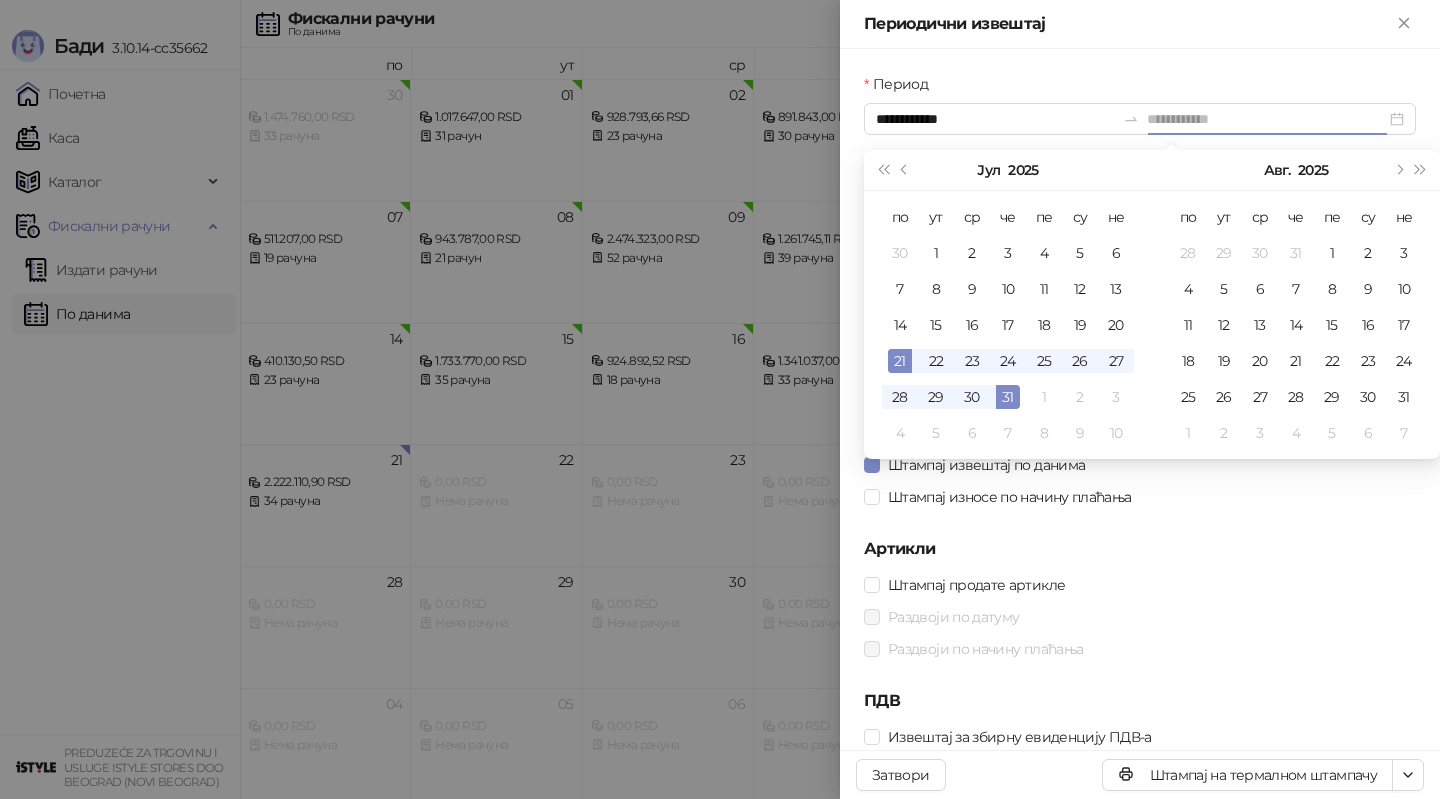 click on "21" at bounding box center (900, 361) 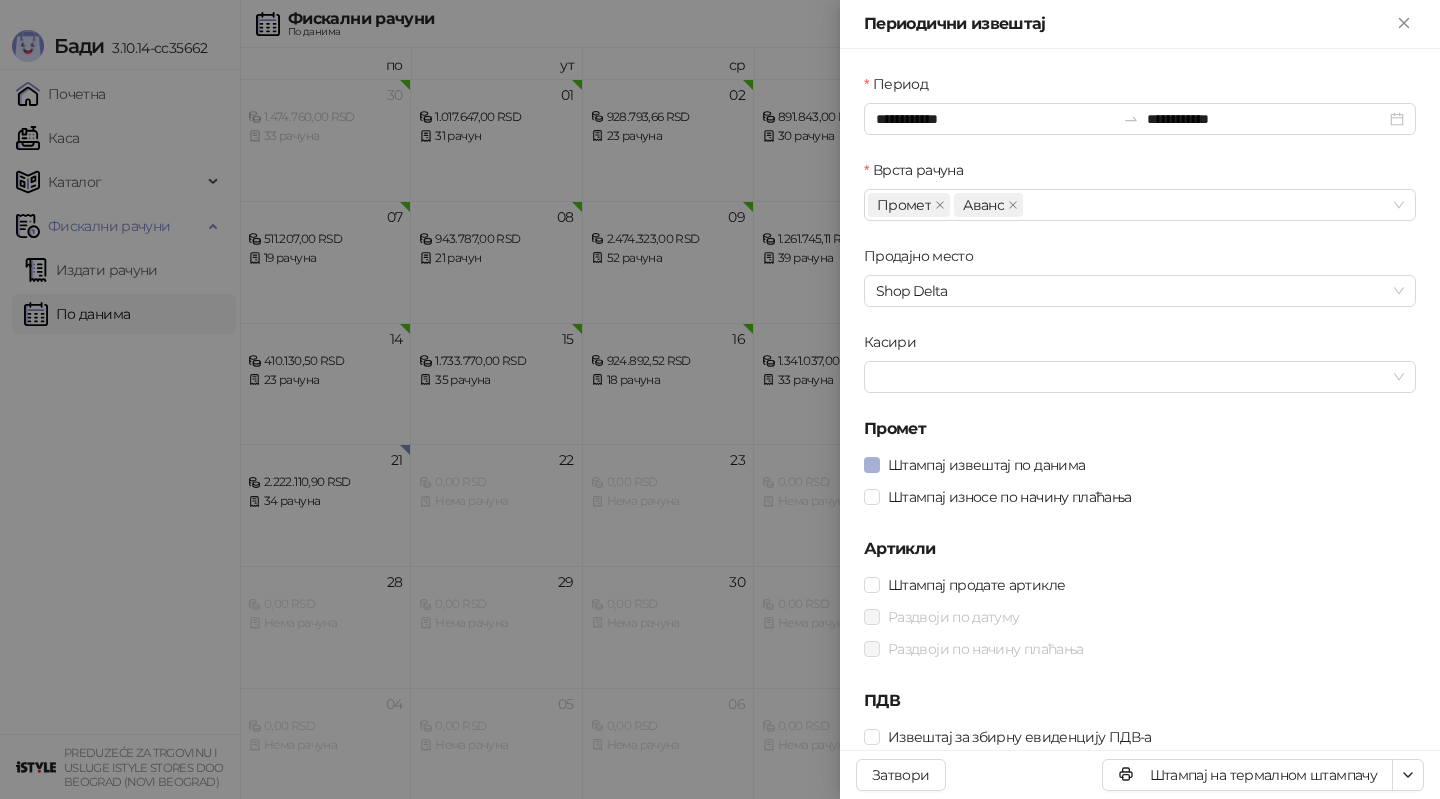 click on "Штампај извештај по данима" at bounding box center [986, 465] 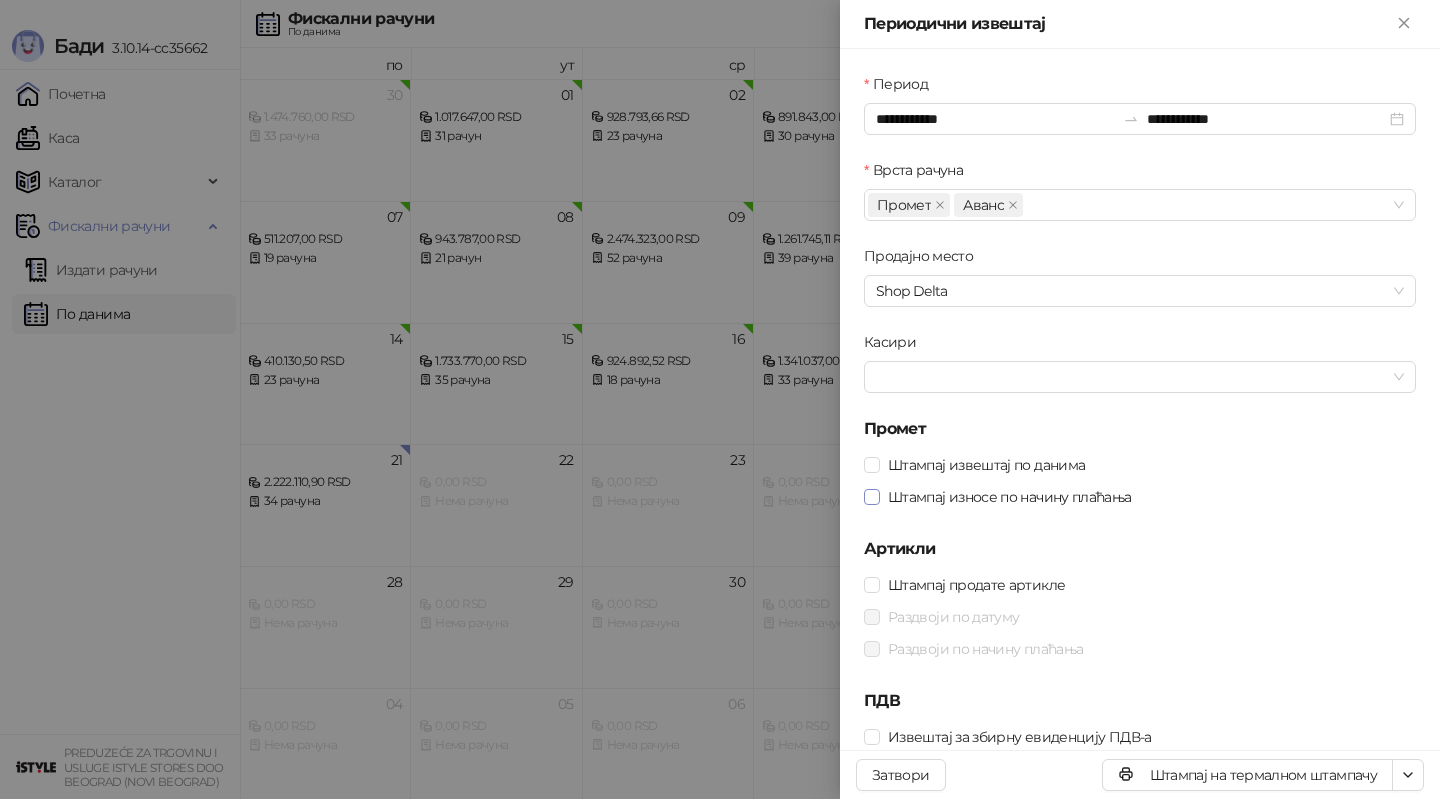 click on "Штампај износе по начину плаћања" at bounding box center (1010, 497) 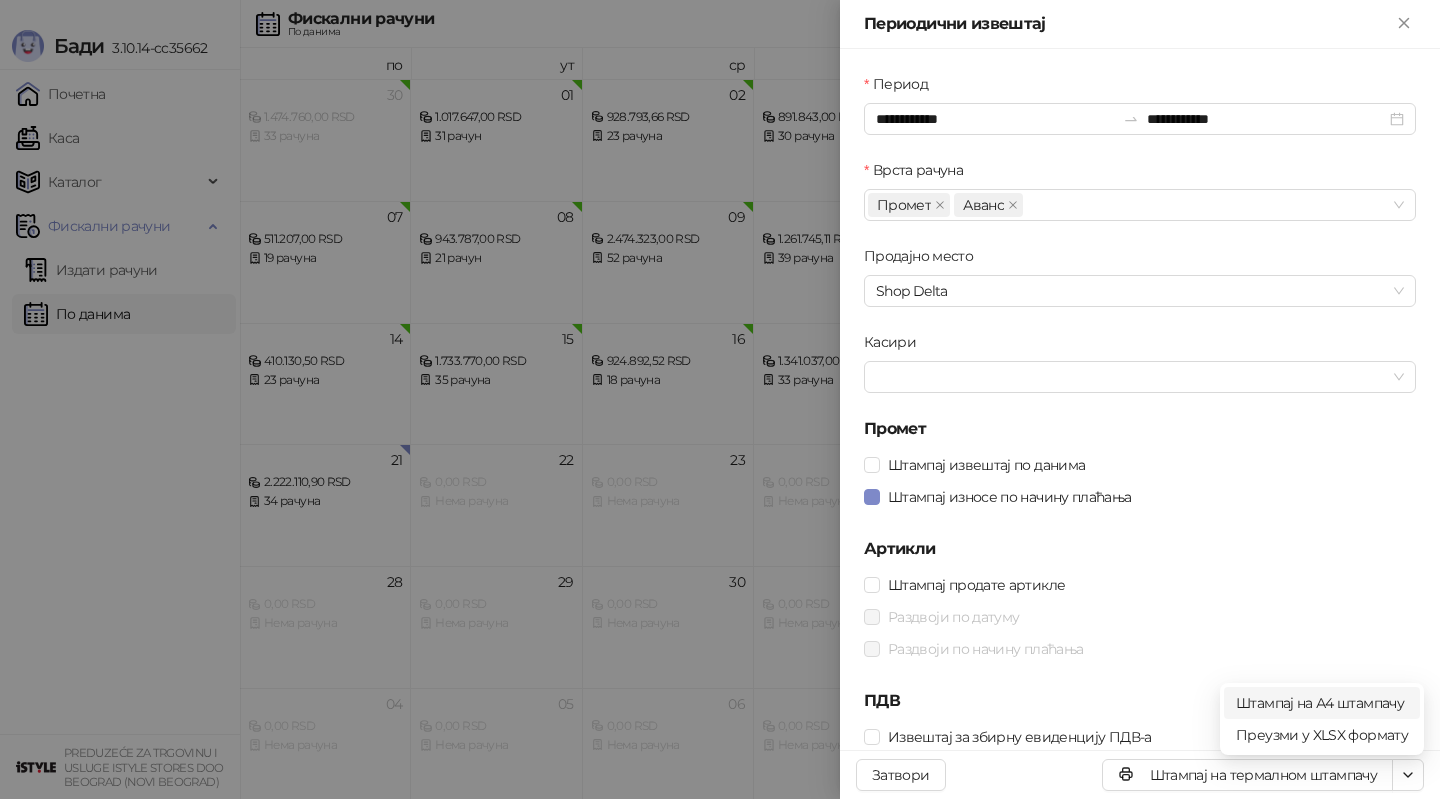 click on "Штампај на А4 штампачу" at bounding box center [1322, 703] 